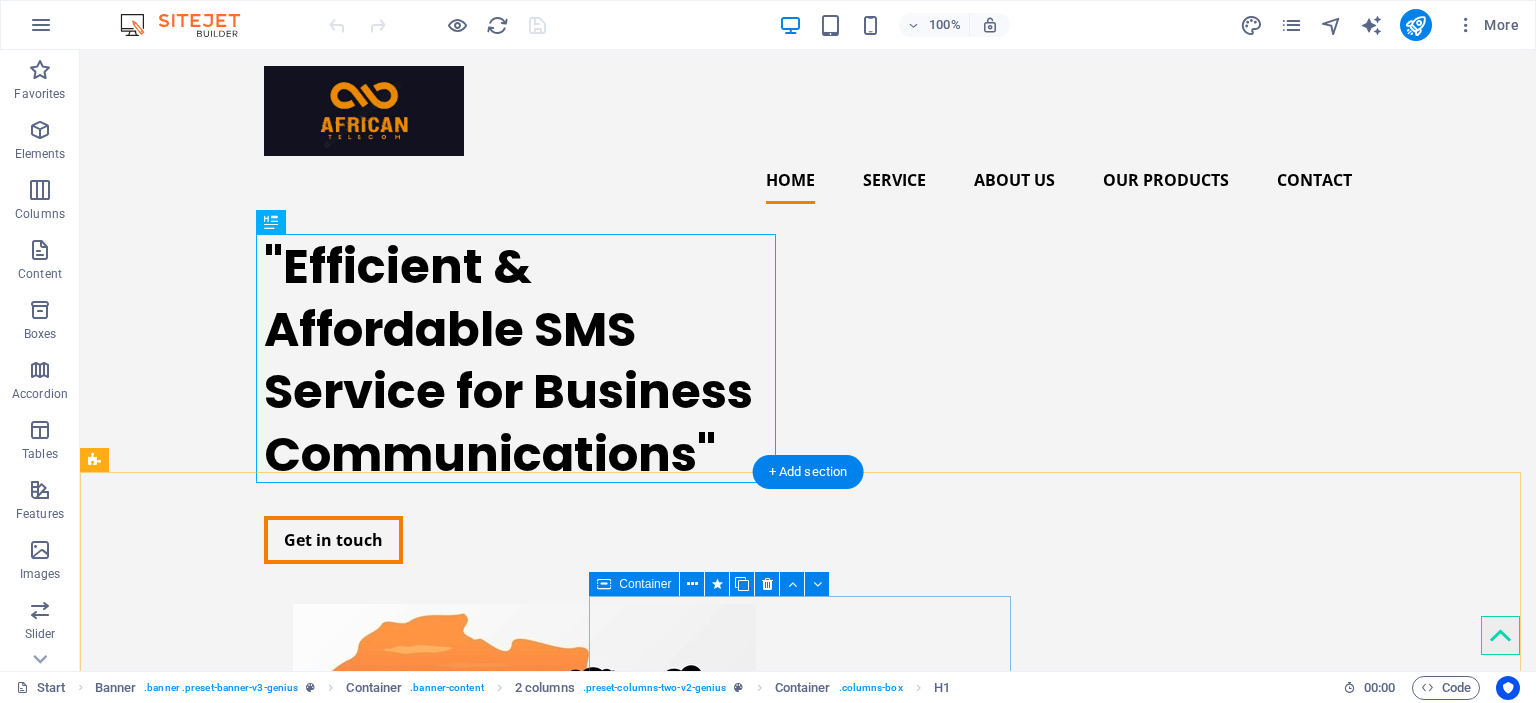 scroll, scrollTop: 0, scrollLeft: 0, axis: both 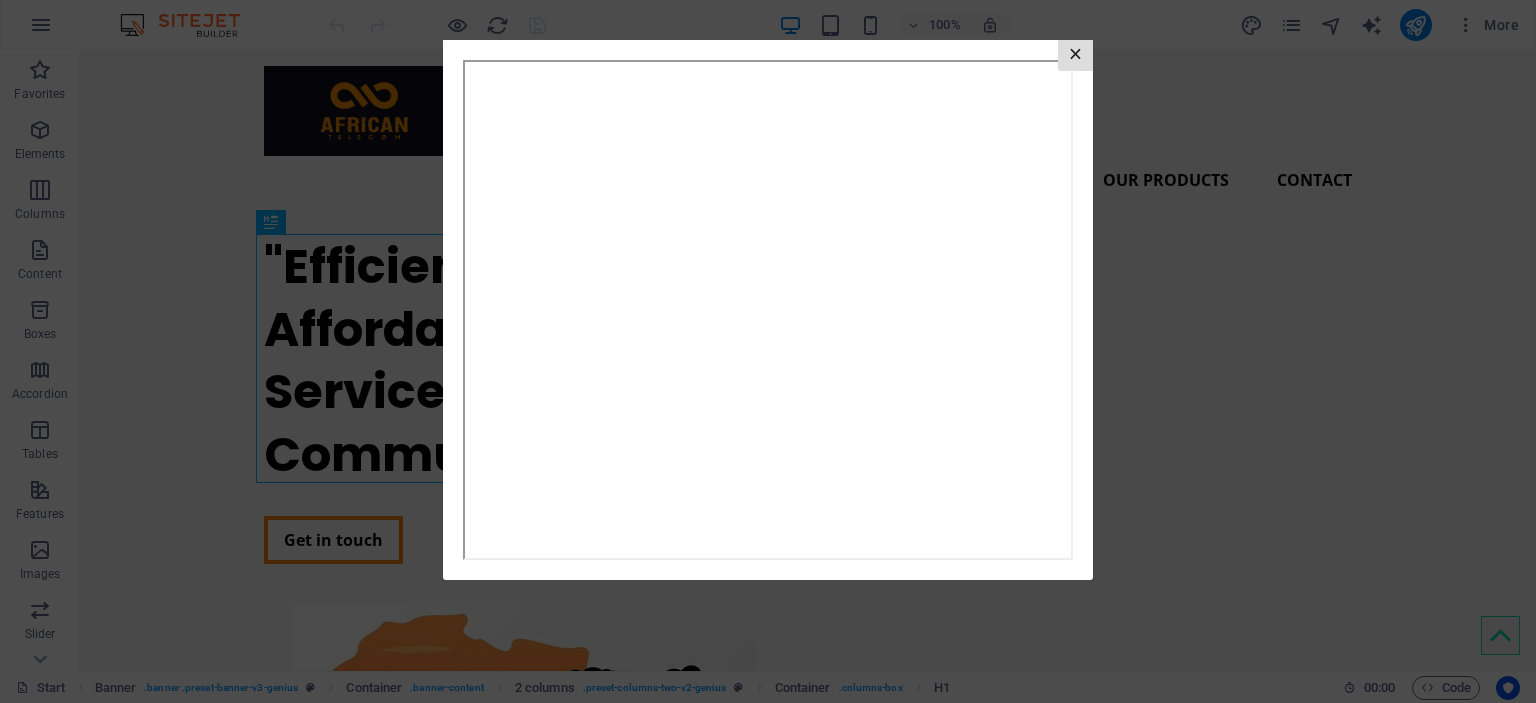 click on "×" at bounding box center [1075, 55] 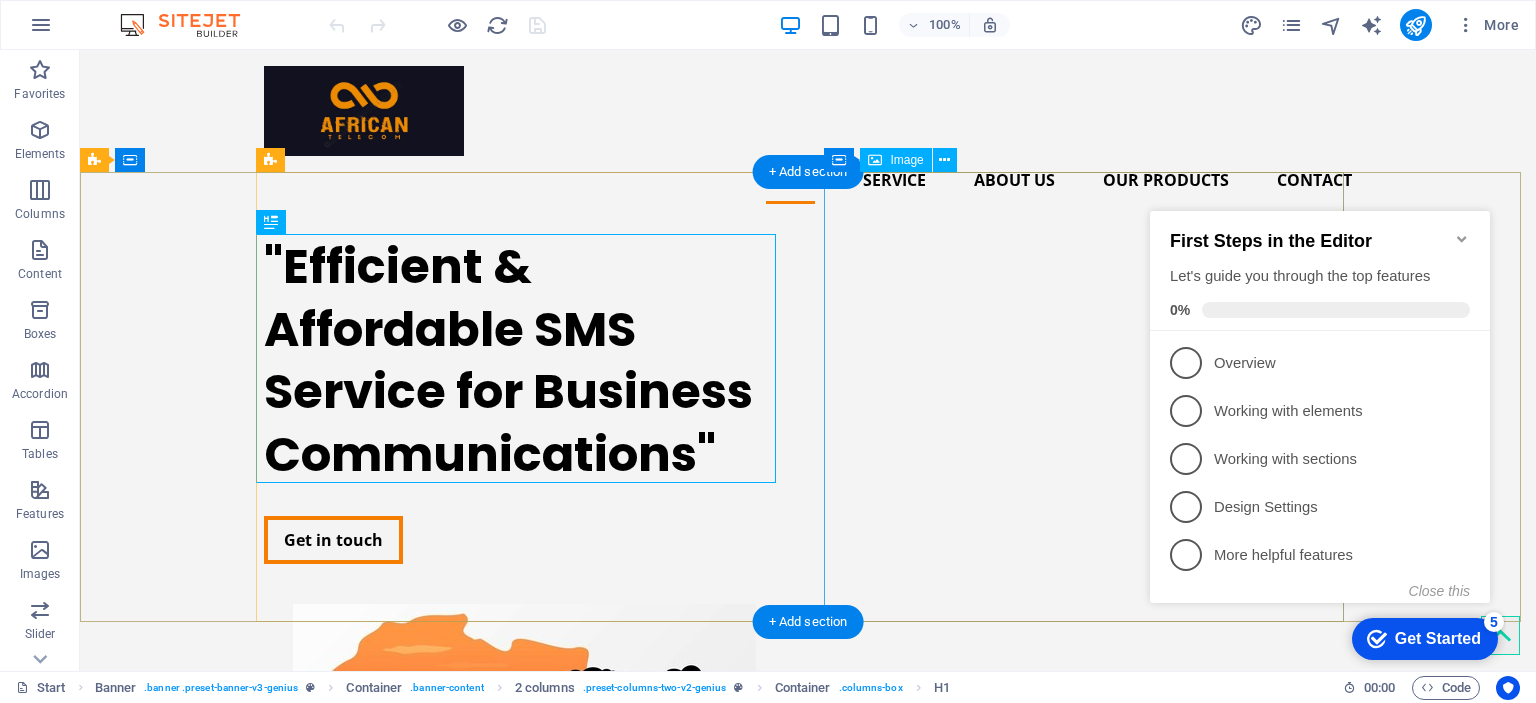 scroll, scrollTop: 0, scrollLeft: 0, axis: both 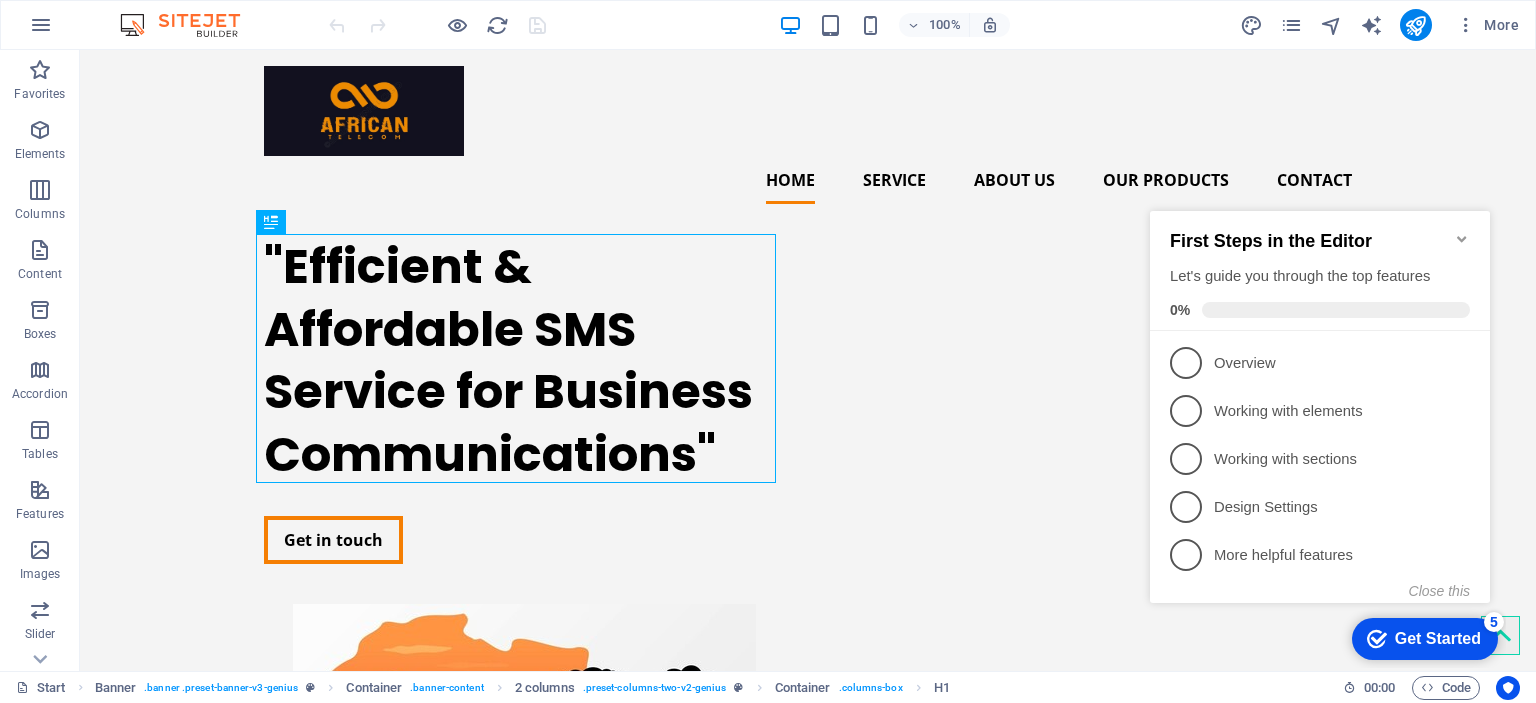 click 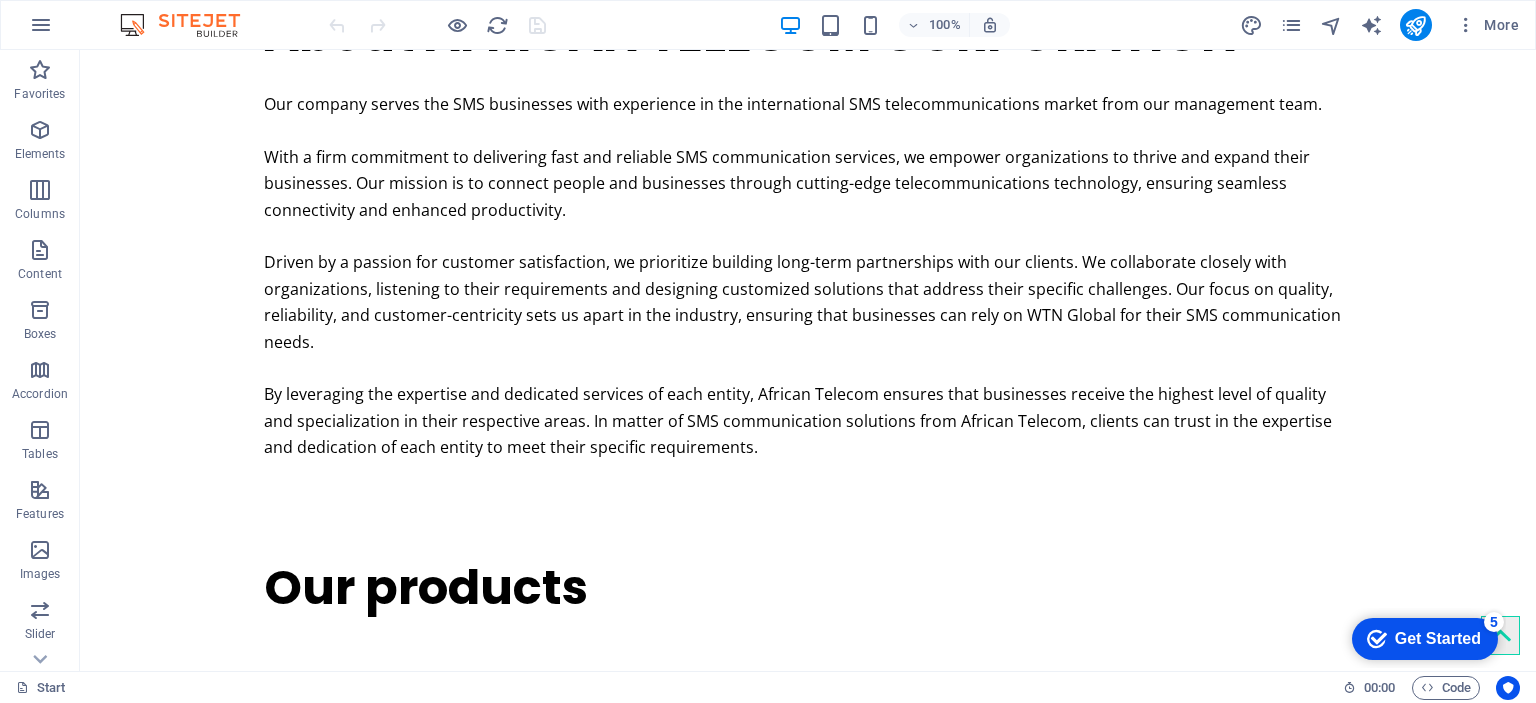 scroll, scrollTop: 3238, scrollLeft: 0, axis: vertical 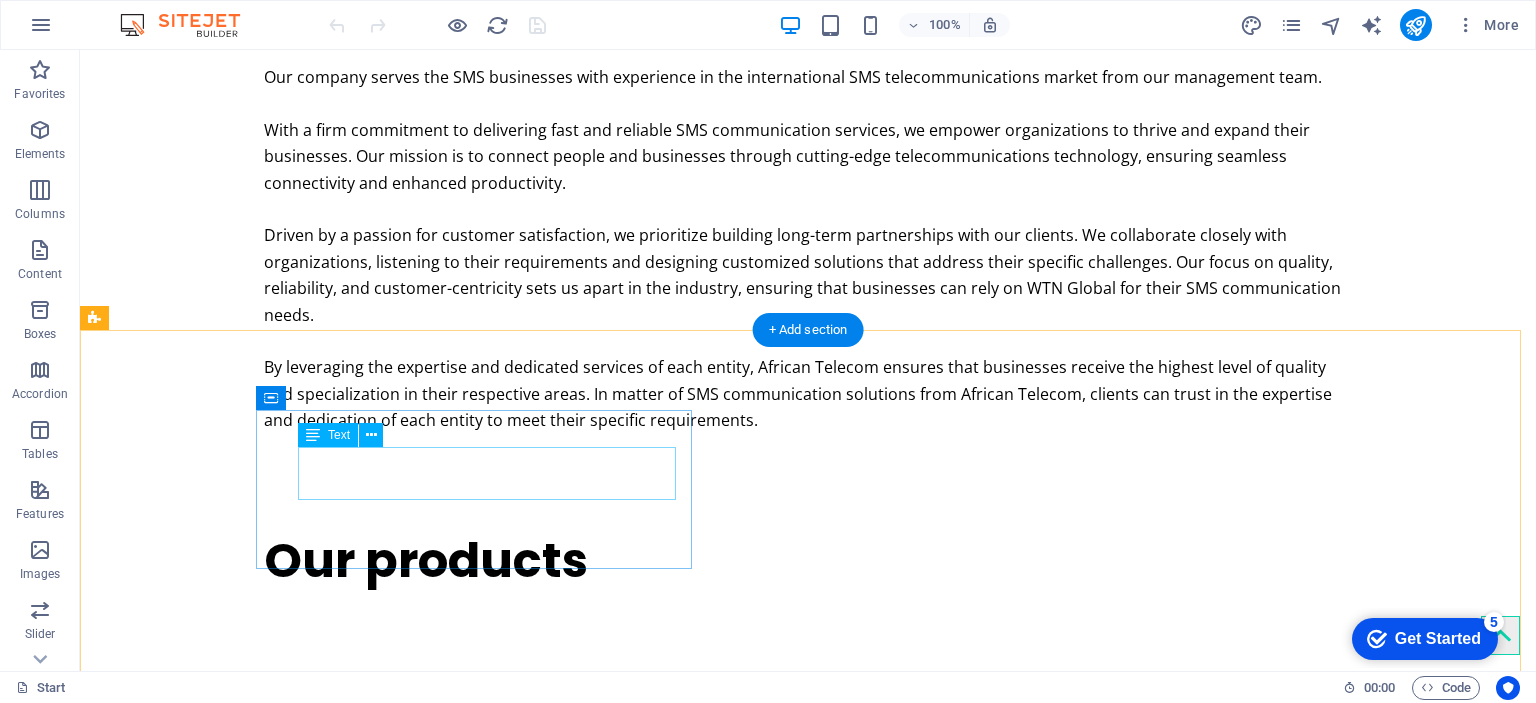 click on "5 South Charlotte Street, Edinburgh, EH2 4AN, Scotland" at bounding box center (808, 1975) 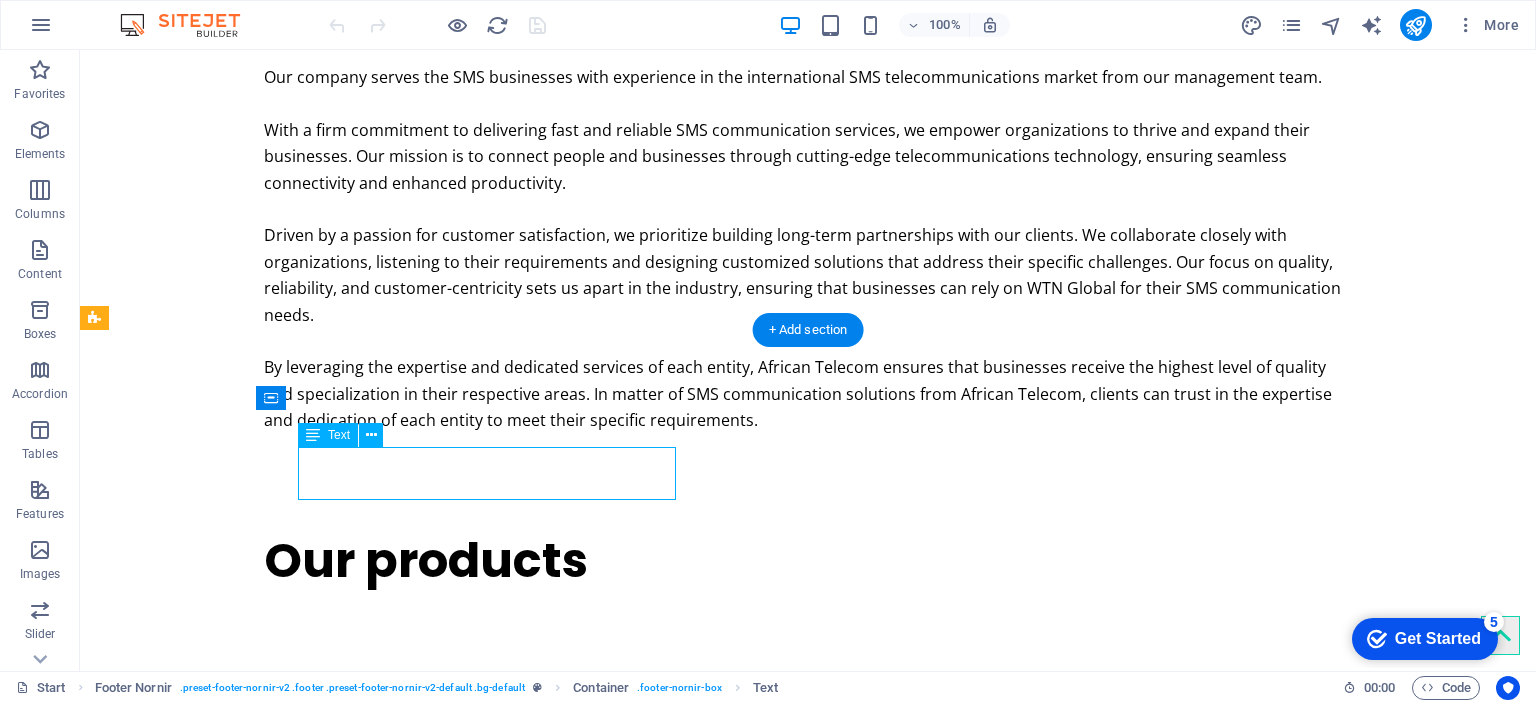 click on "5 South Charlotte Street, Edinburgh, EH2 4AN, Scotland" at bounding box center [808, 1975] 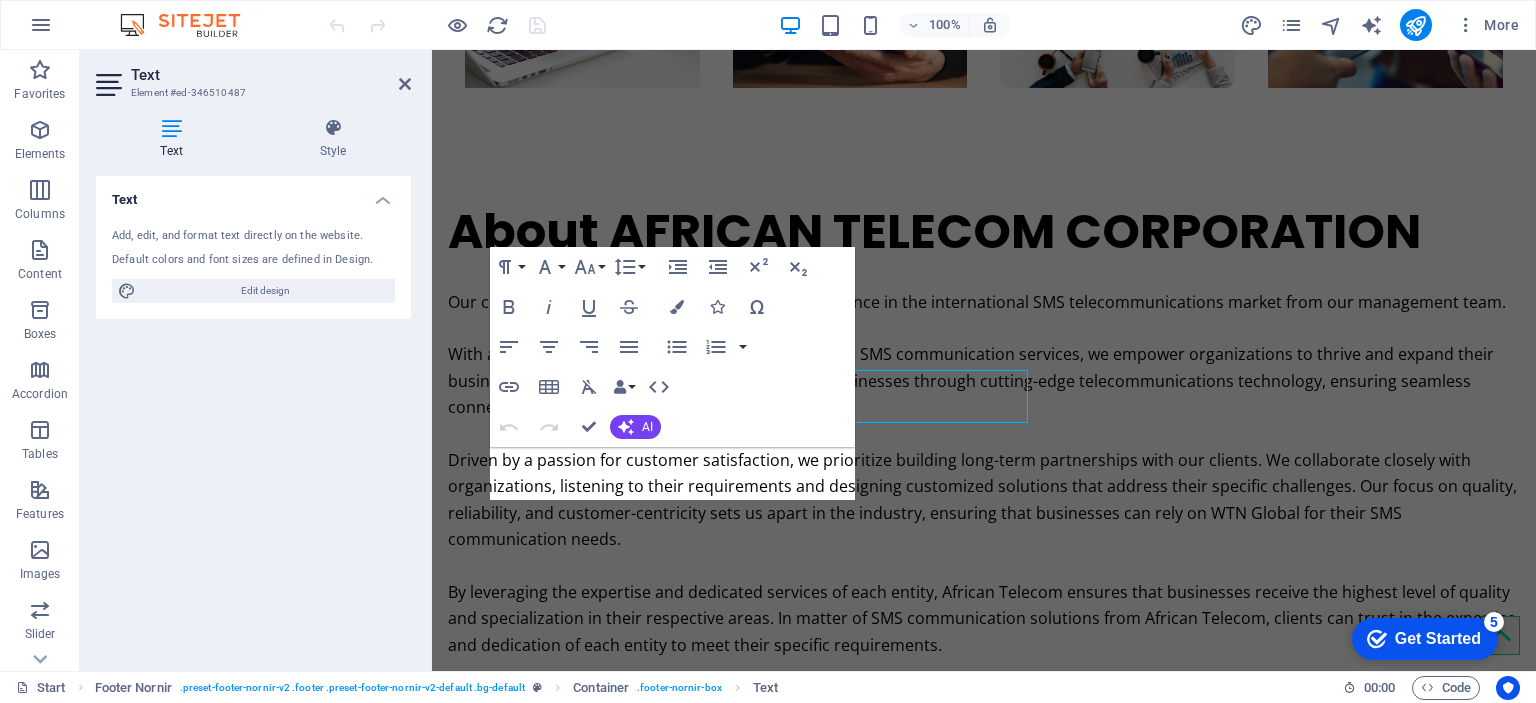 scroll, scrollTop: 3315, scrollLeft: 0, axis: vertical 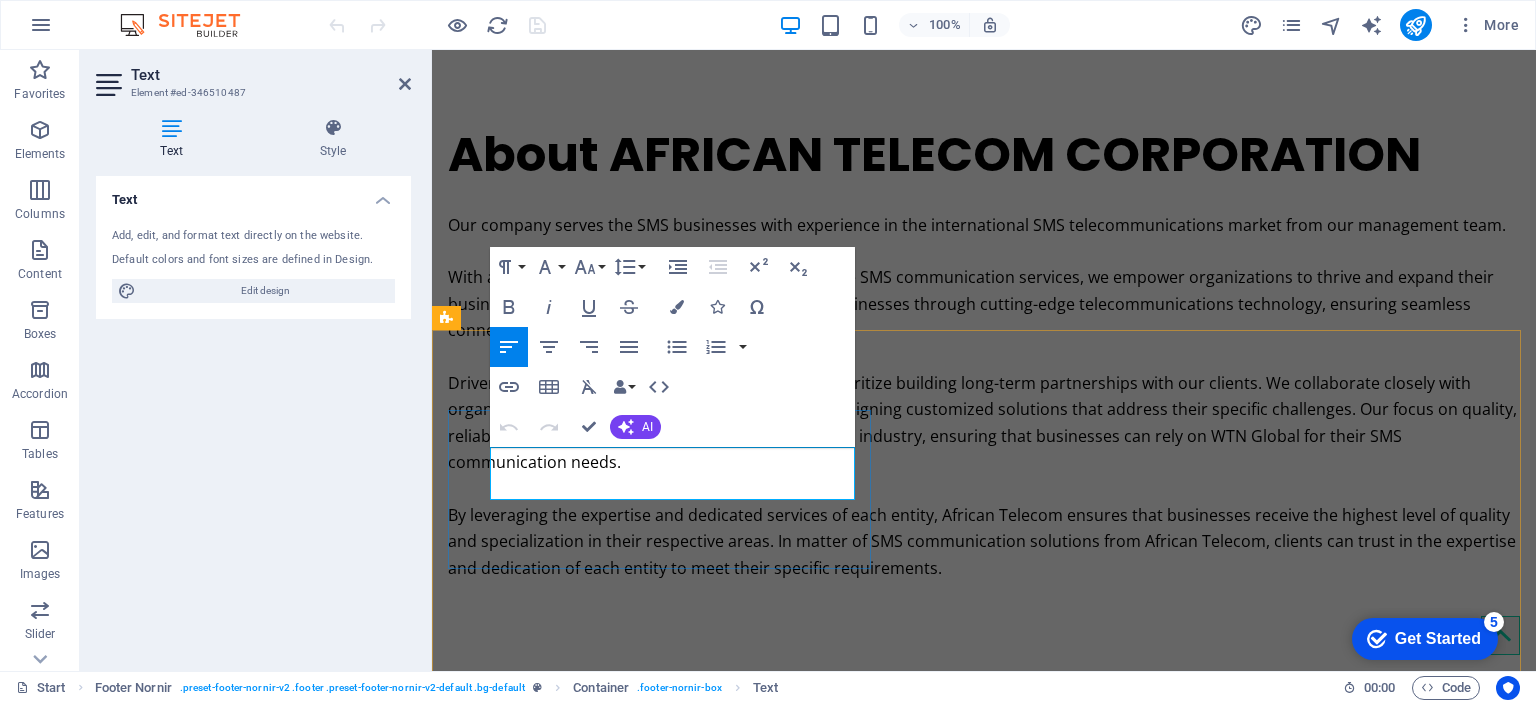 drag, startPoint x: 574, startPoint y: 487, endPoint x: 489, endPoint y: 457, distance: 90.13878 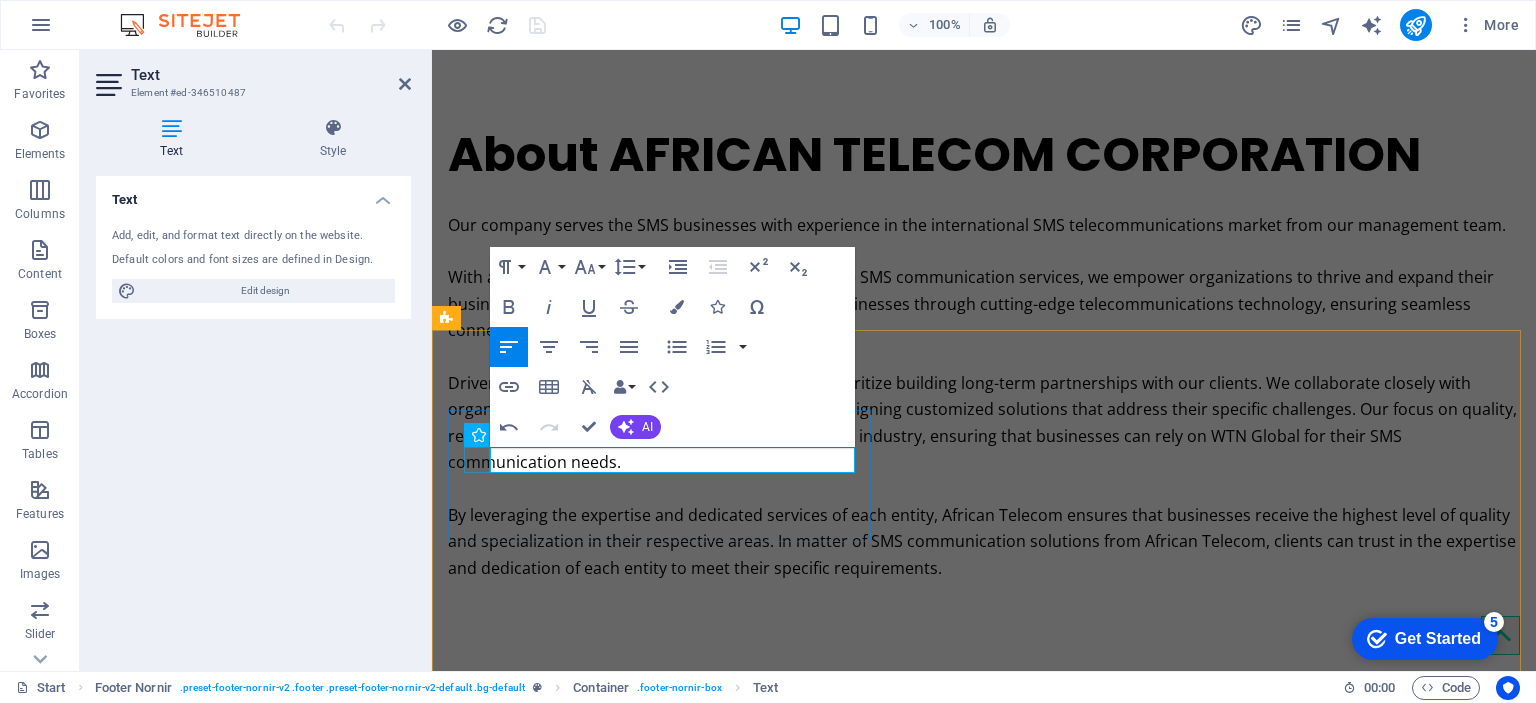 click at bounding box center [984, 2097] 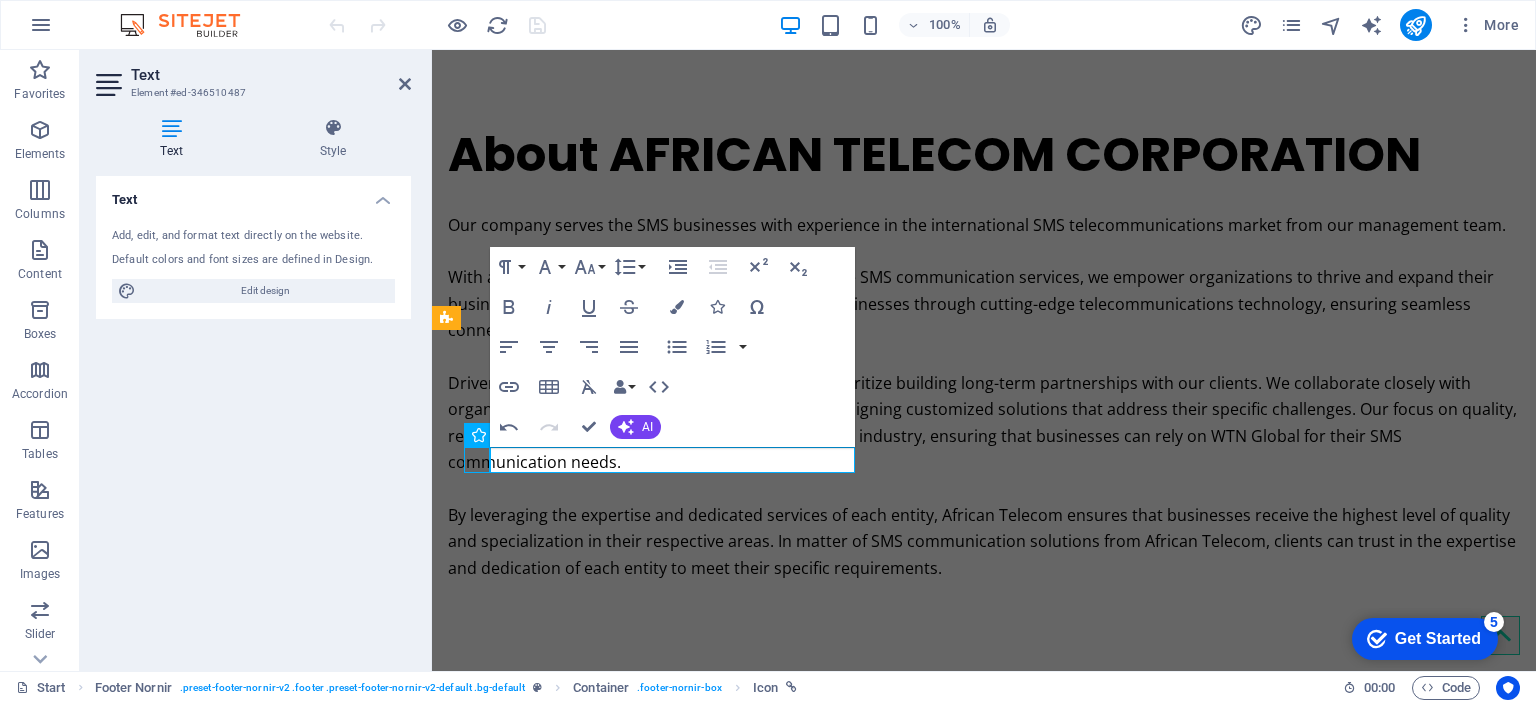 scroll, scrollTop: 3238, scrollLeft: 0, axis: vertical 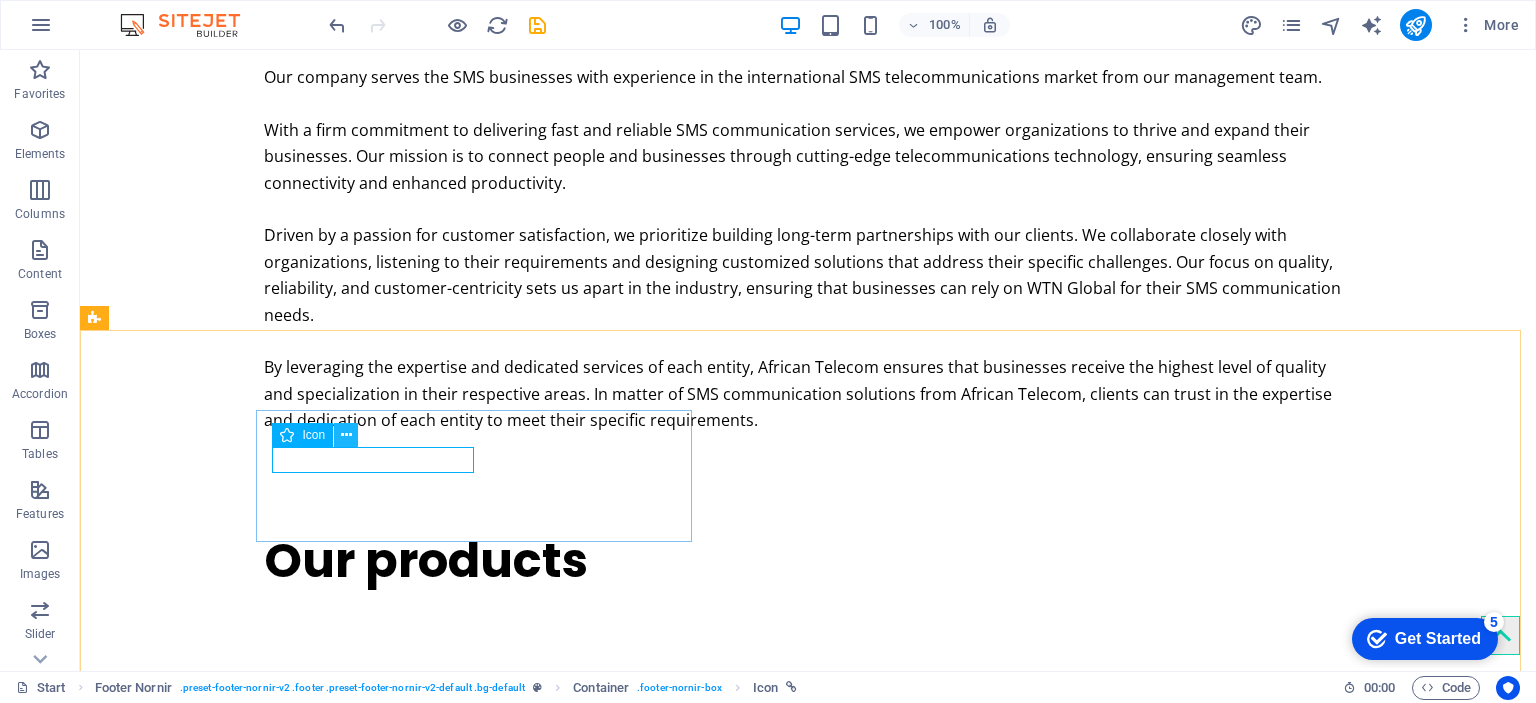 click at bounding box center [346, 435] 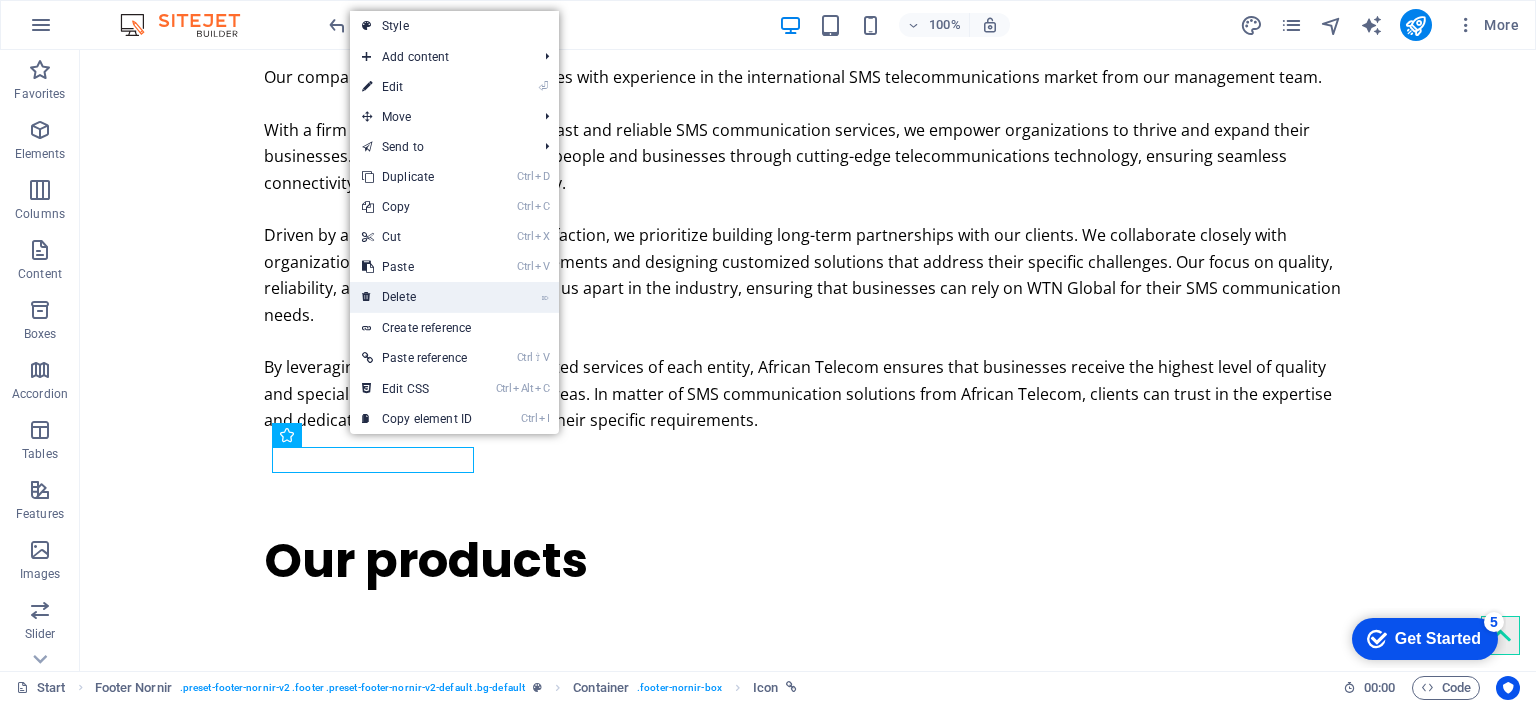 click on "⌦  Delete" at bounding box center [417, 297] 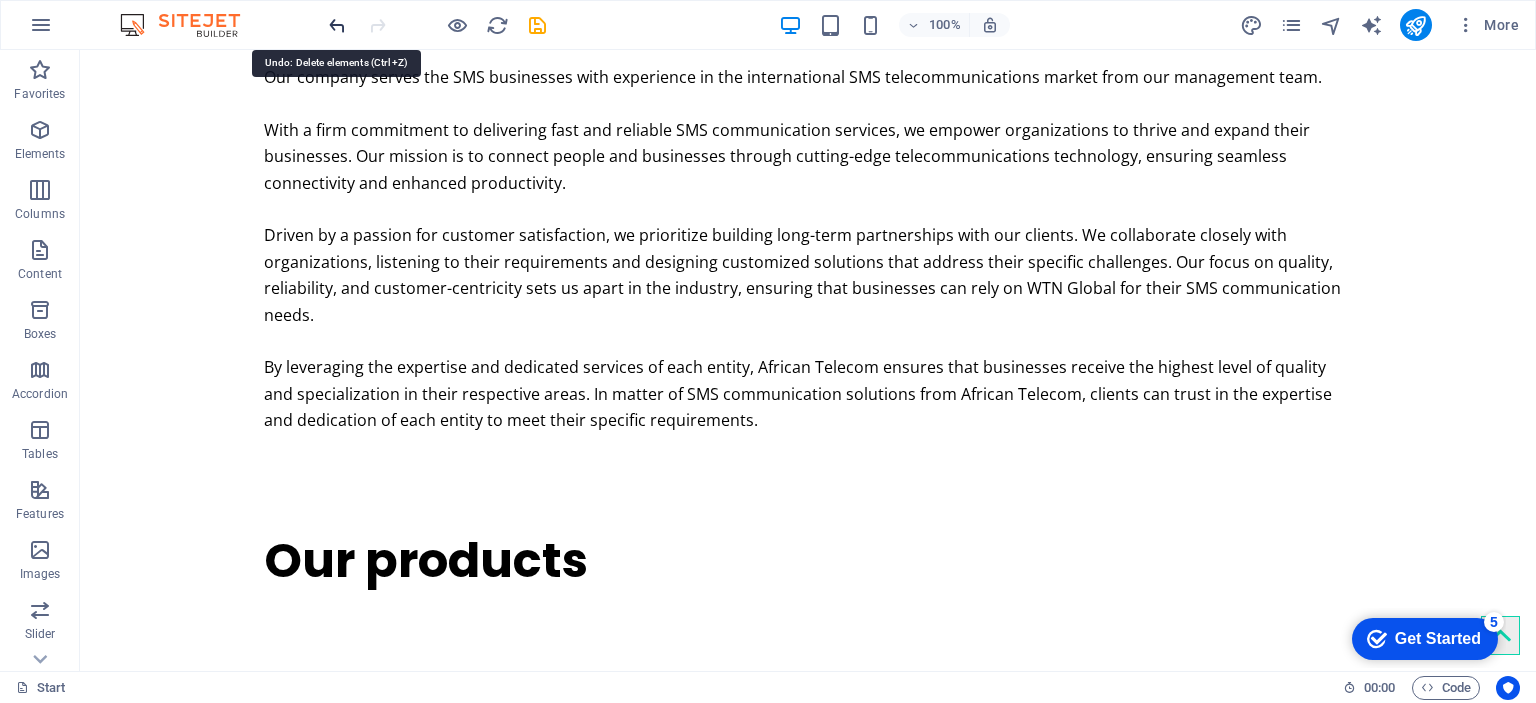 click at bounding box center [337, 25] 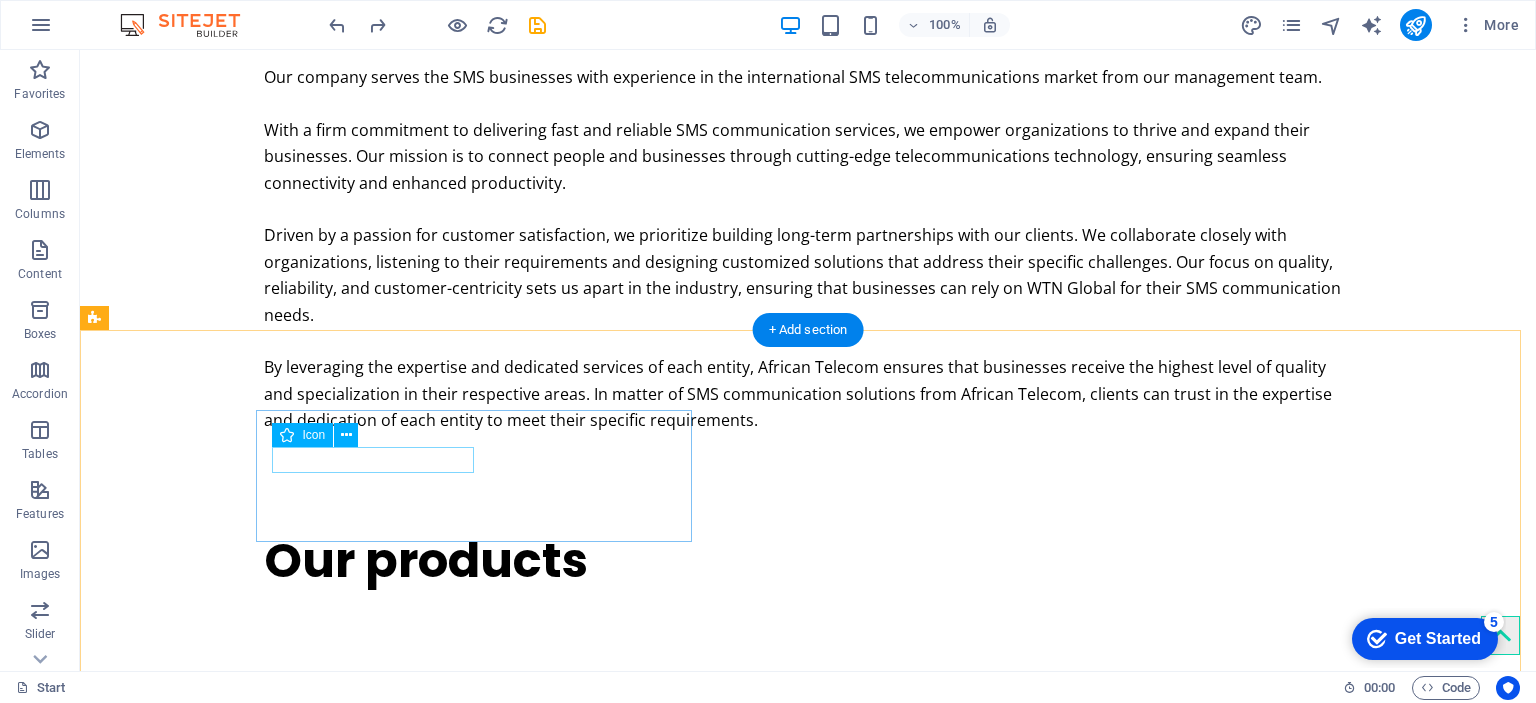 click at bounding box center (808, 1949) 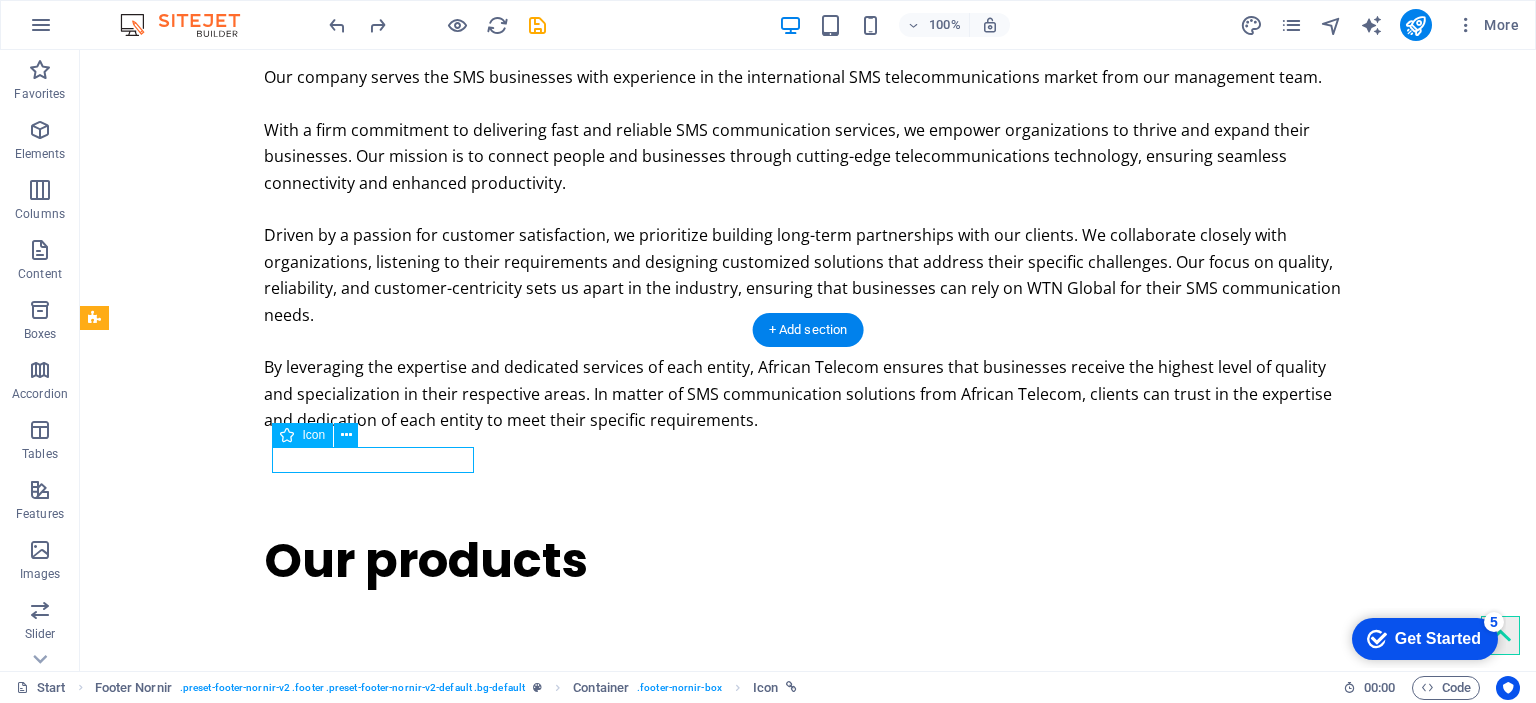 click at bounding box center (808, 1949) 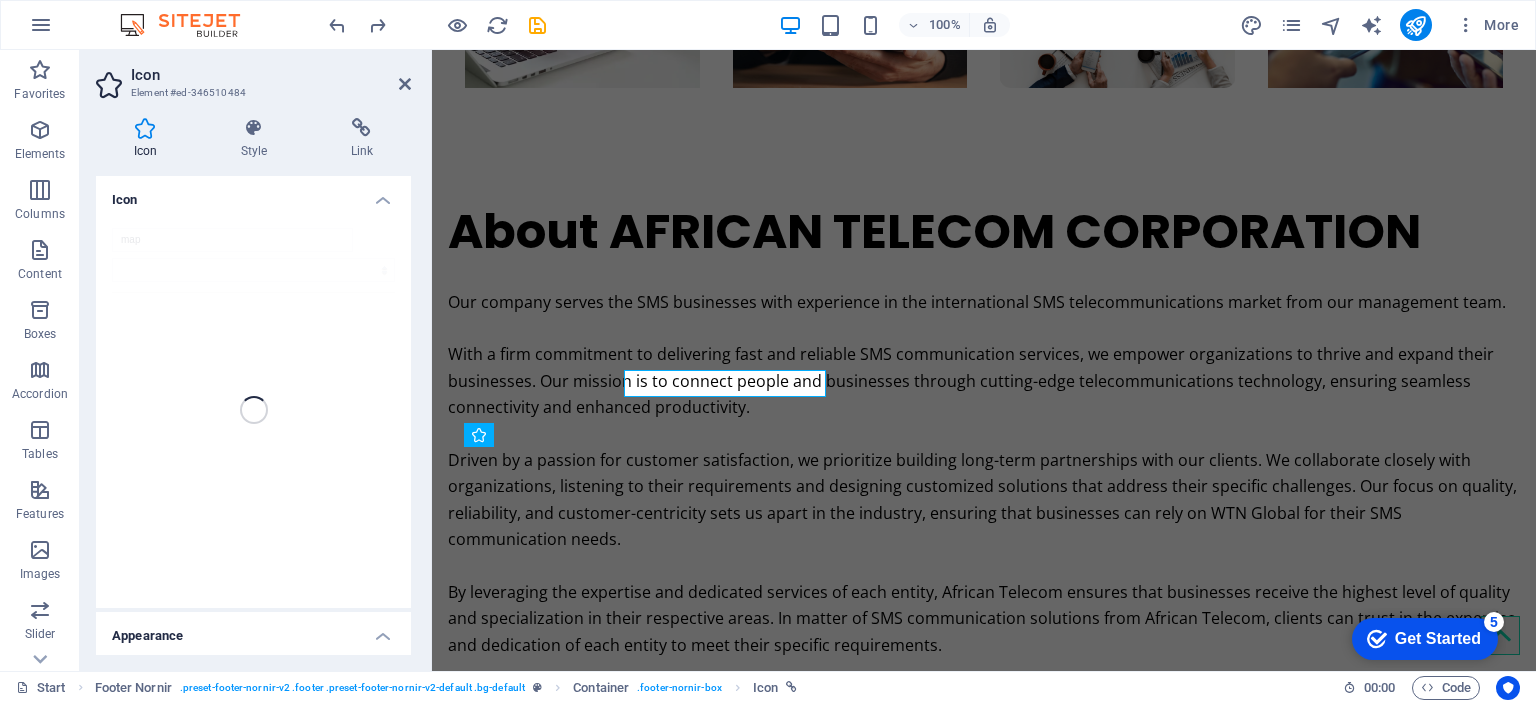 scroll, scrollTop: 3315, scrollLeft: 0, axis: vertical 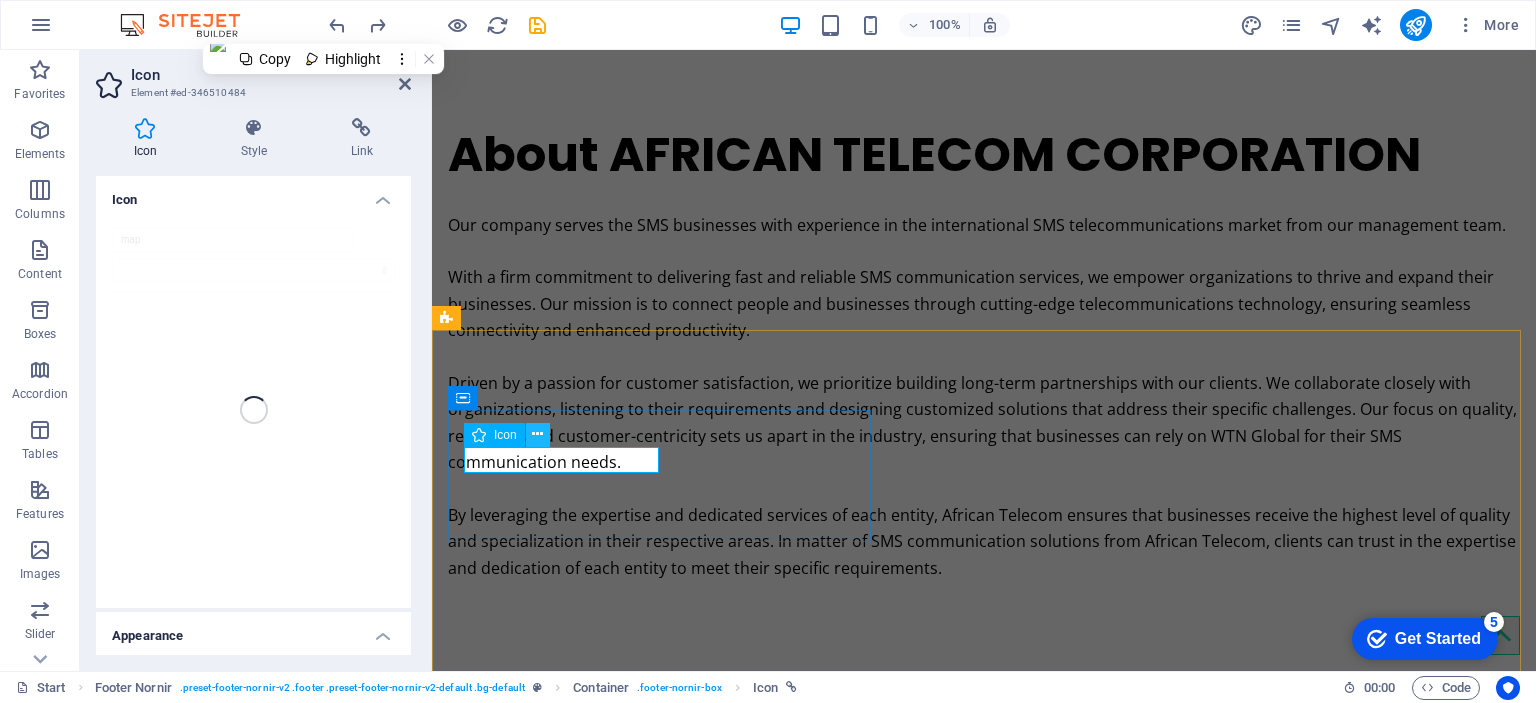 click at bounding box center [537, 434] 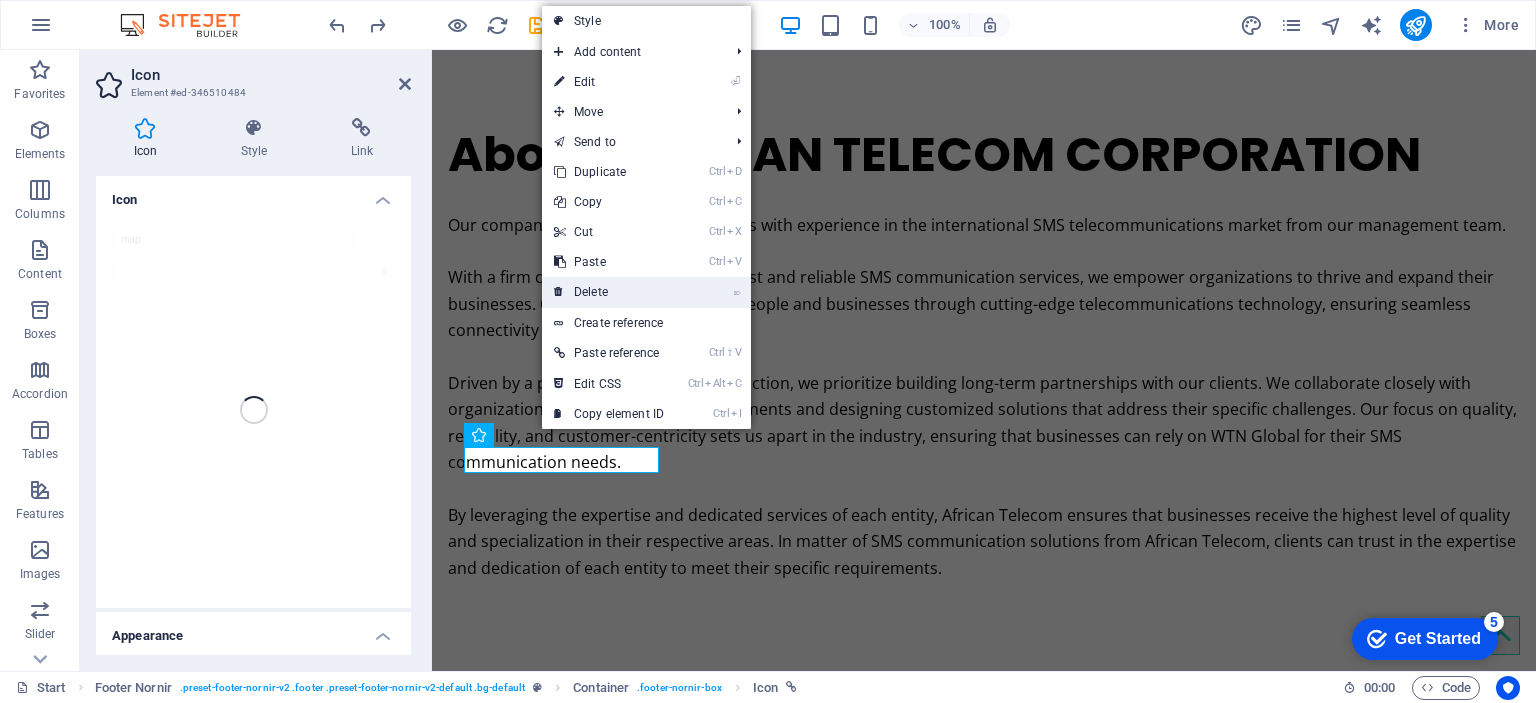 click on "⌦  Delete" at bounding box center [609, 292] 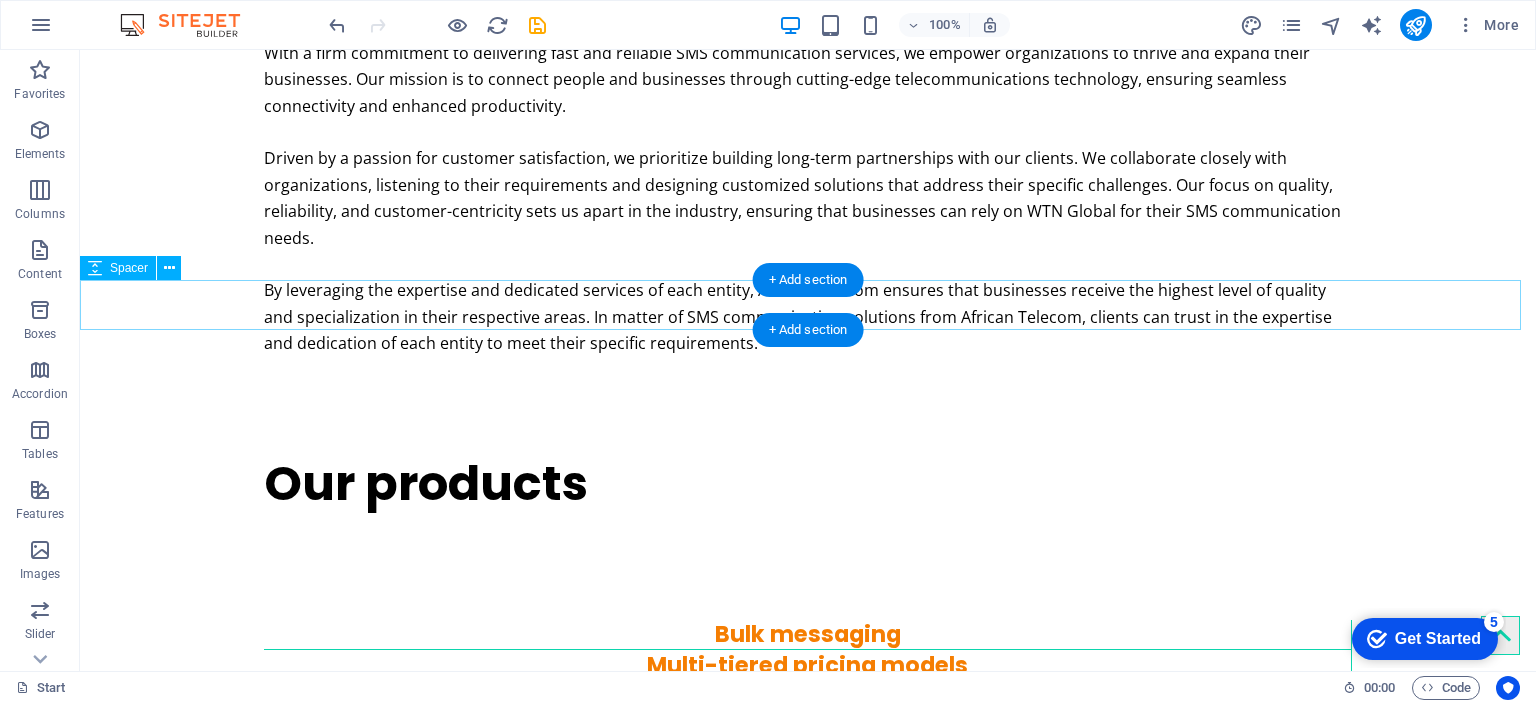 scroll, scrollTop: 3238, scrollLeft: 0, axis: vertical 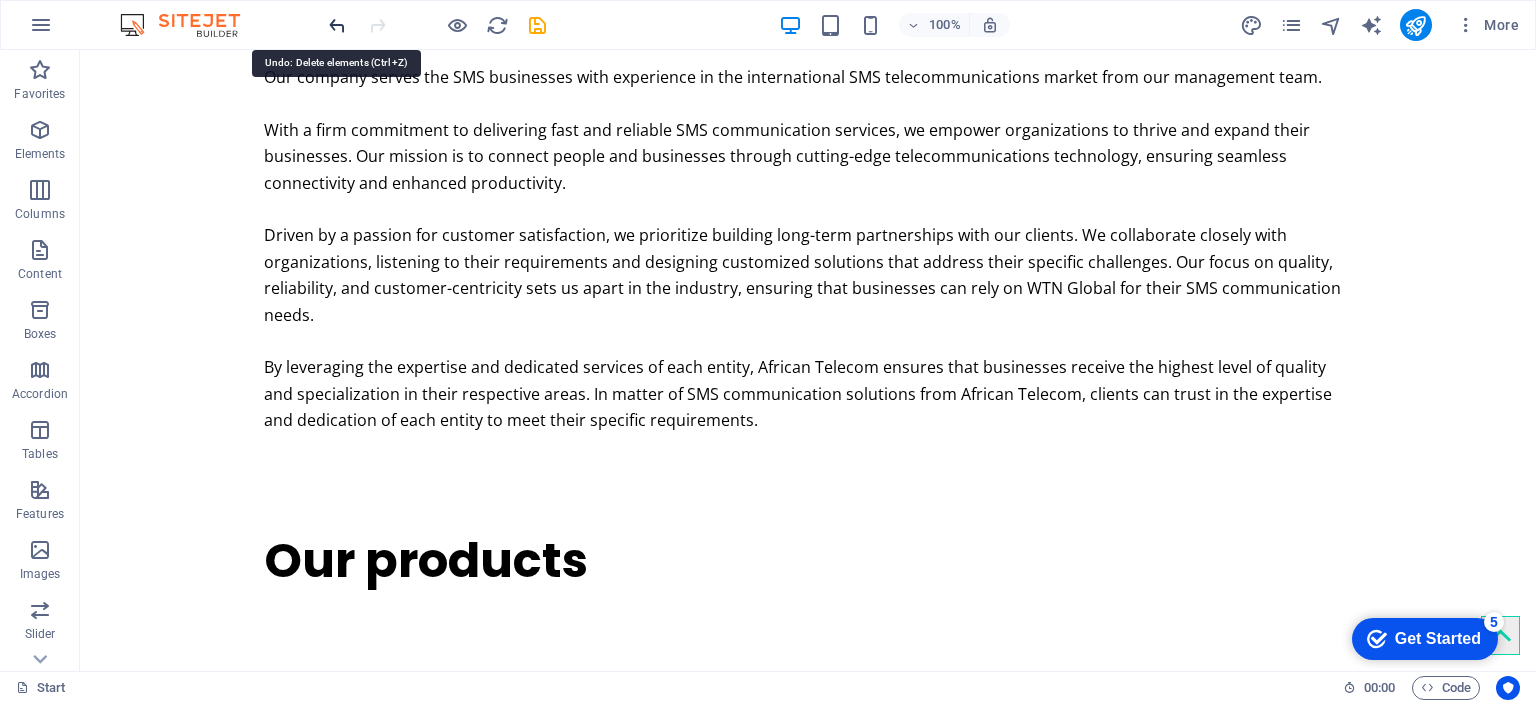 click at bounding box center (337, 25) 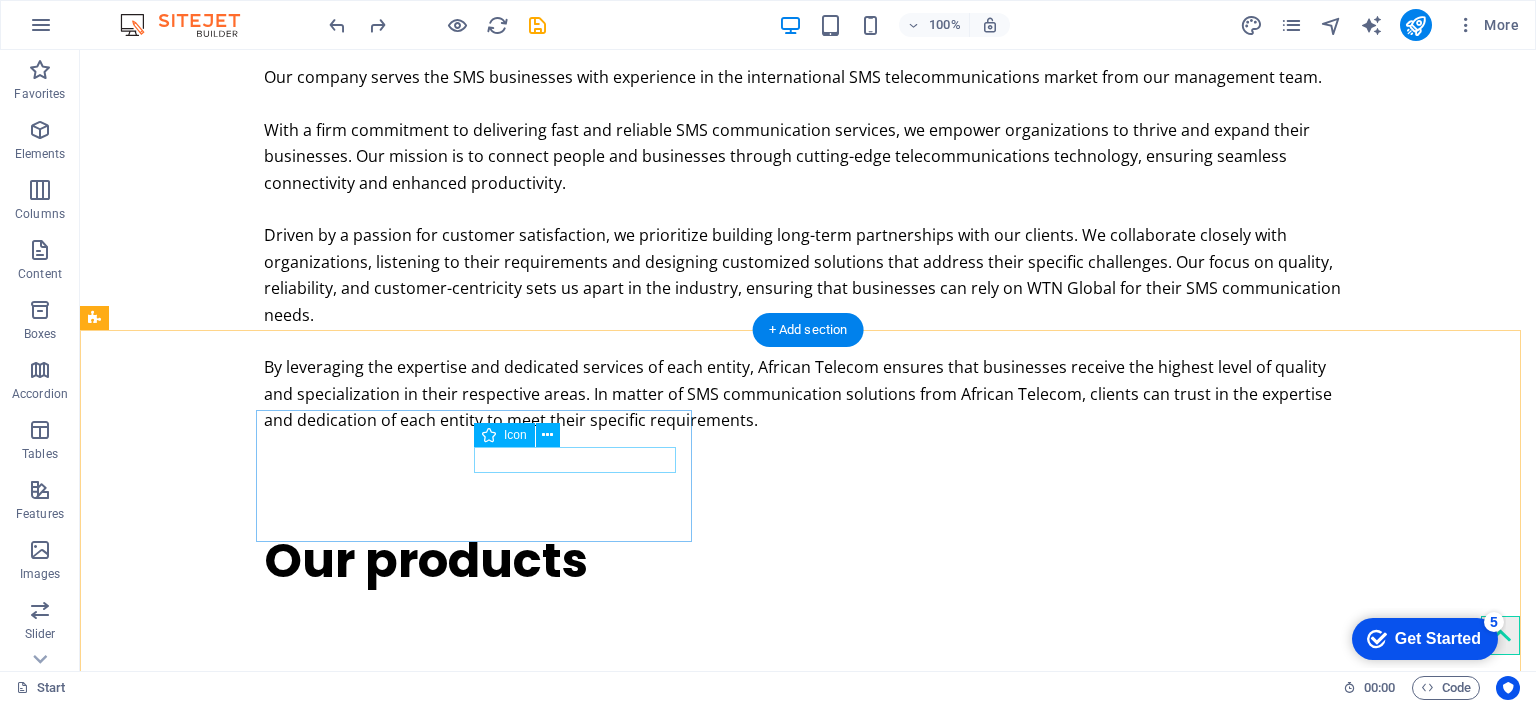 click at bounding box center [808, 1975] 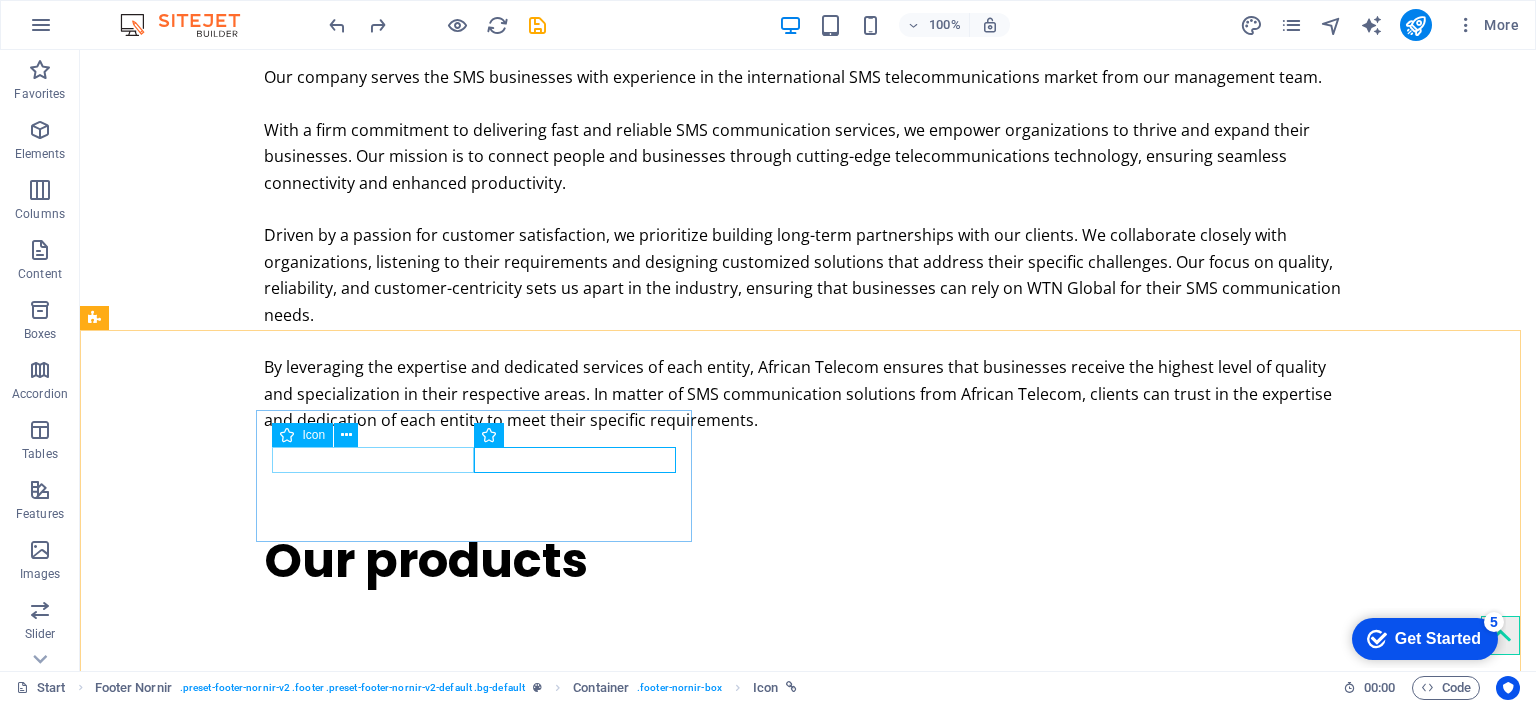 click at bounding box center (287, 435) 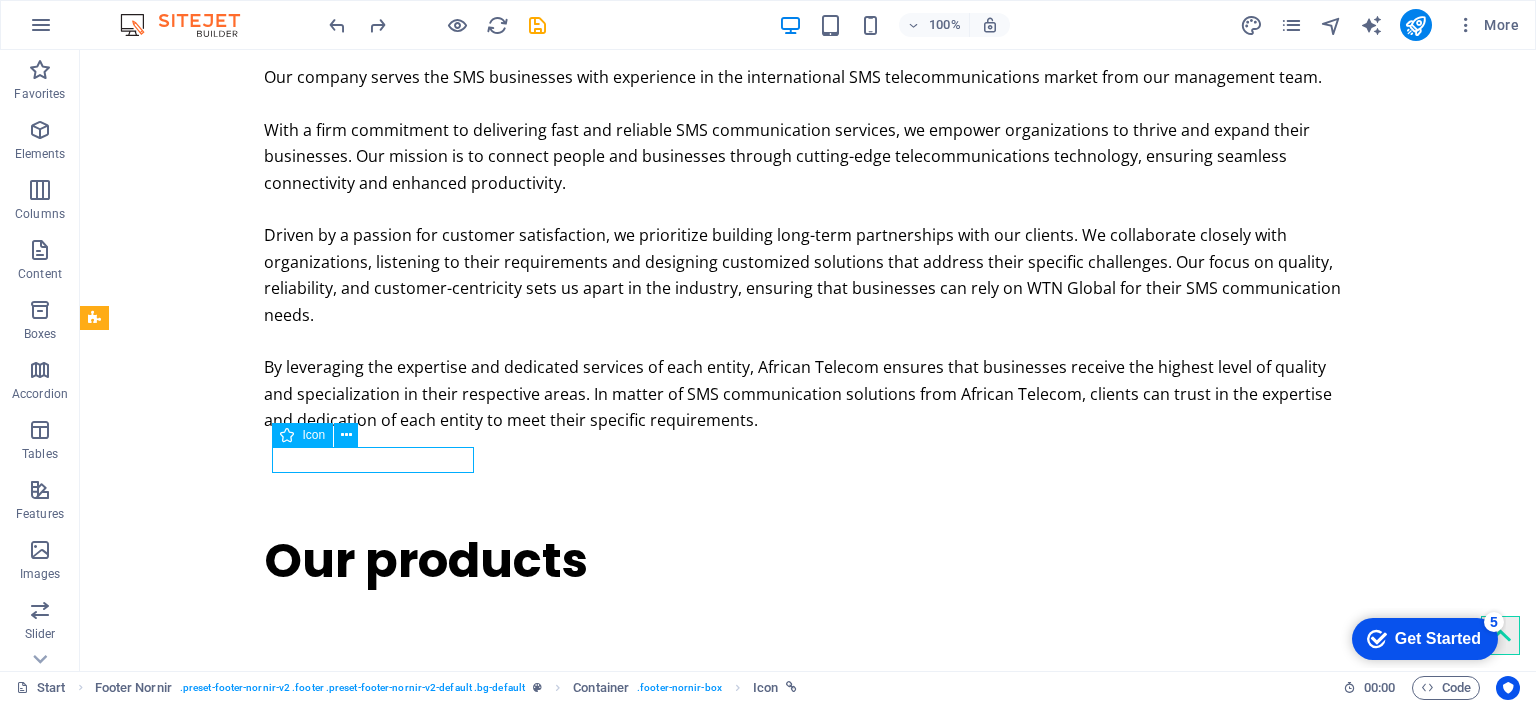 click at bounding box center (287, 435) 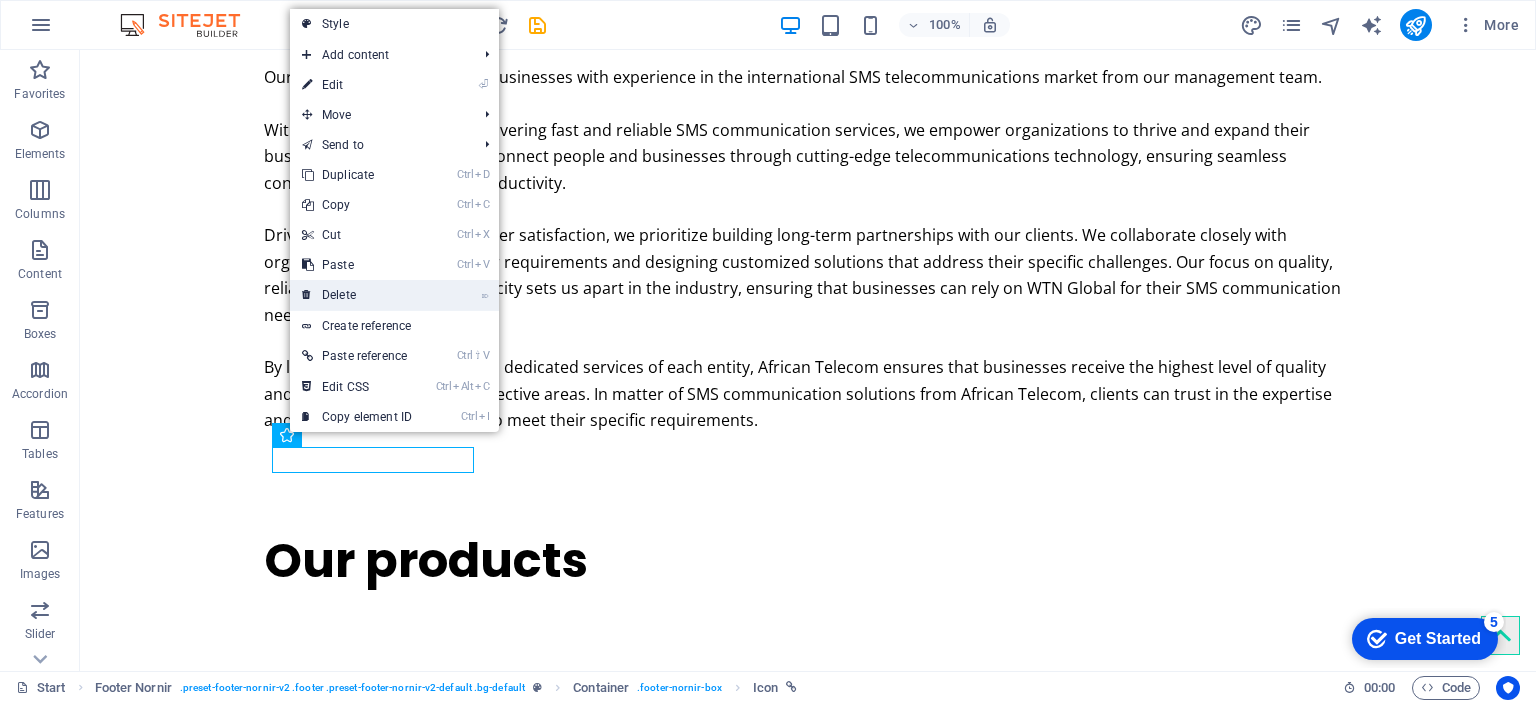 click on "⌦  Delete" at bounding box center (357, 295) 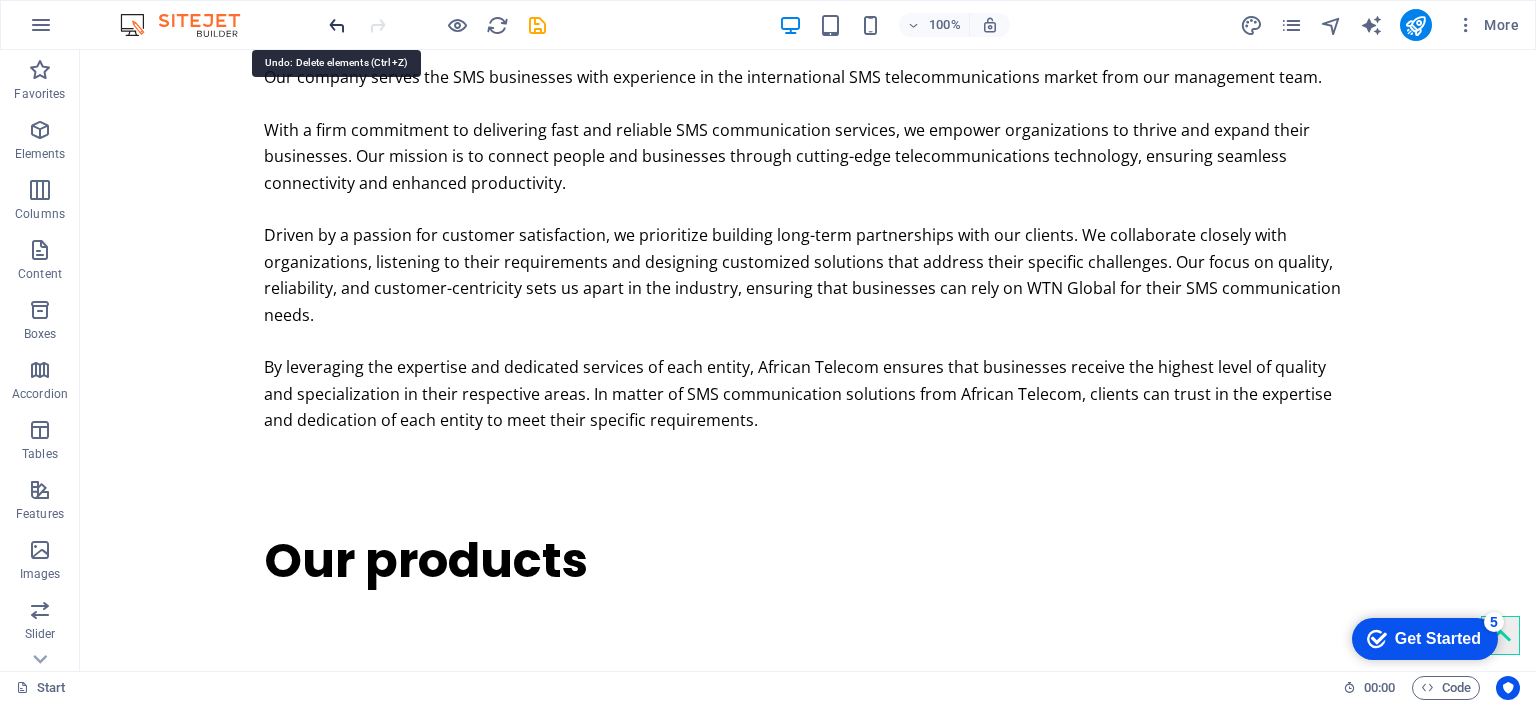 click at bounding box center (337, 25) 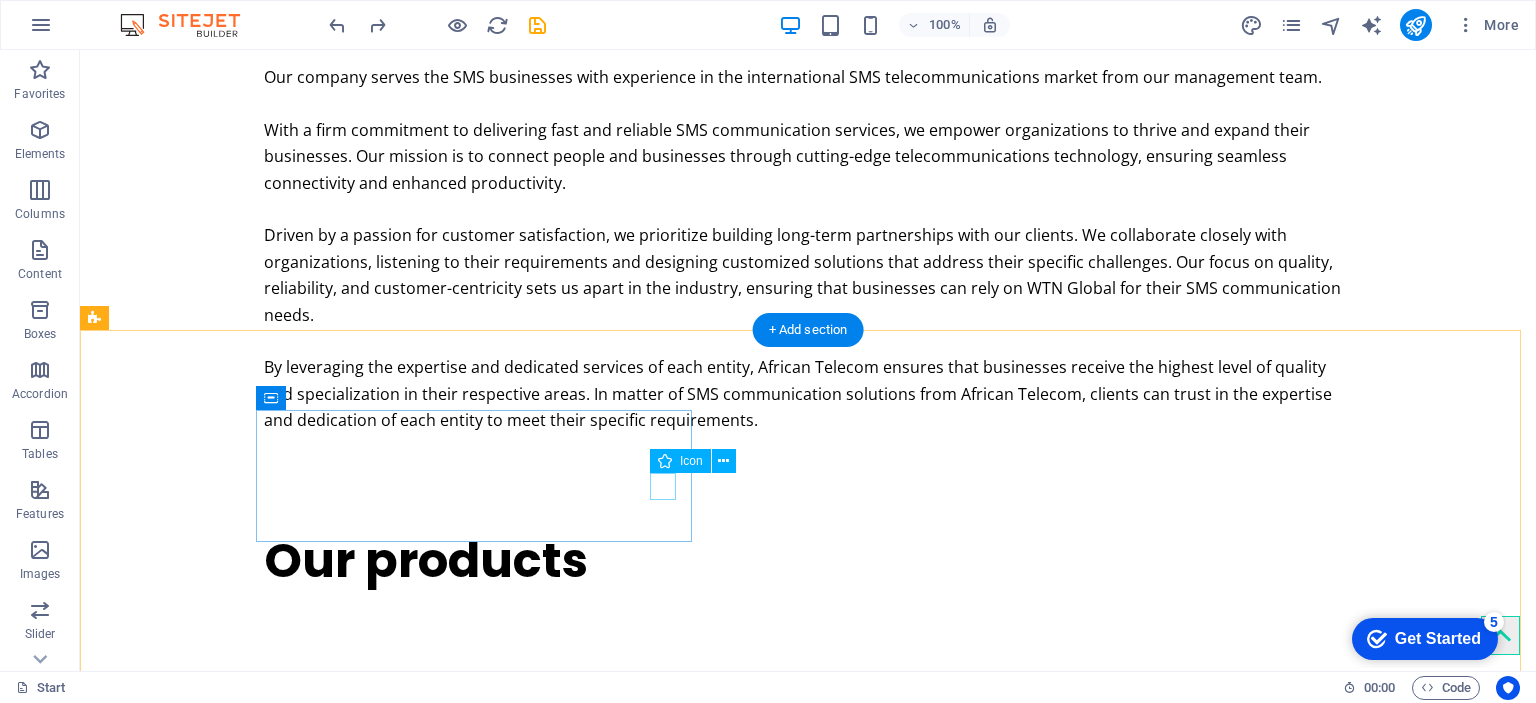 click at bounding box center [808, 2028] 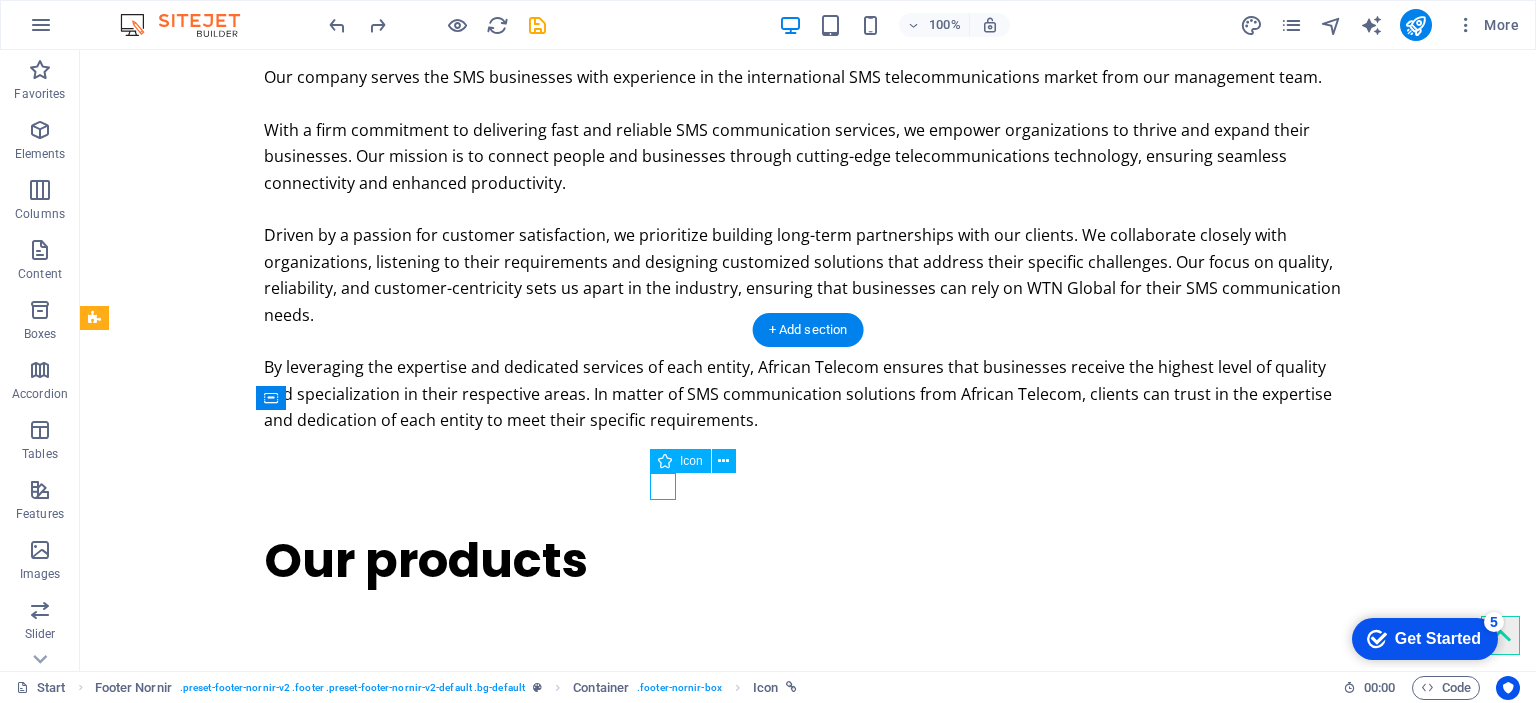 click at bounding box center [808, 2028] 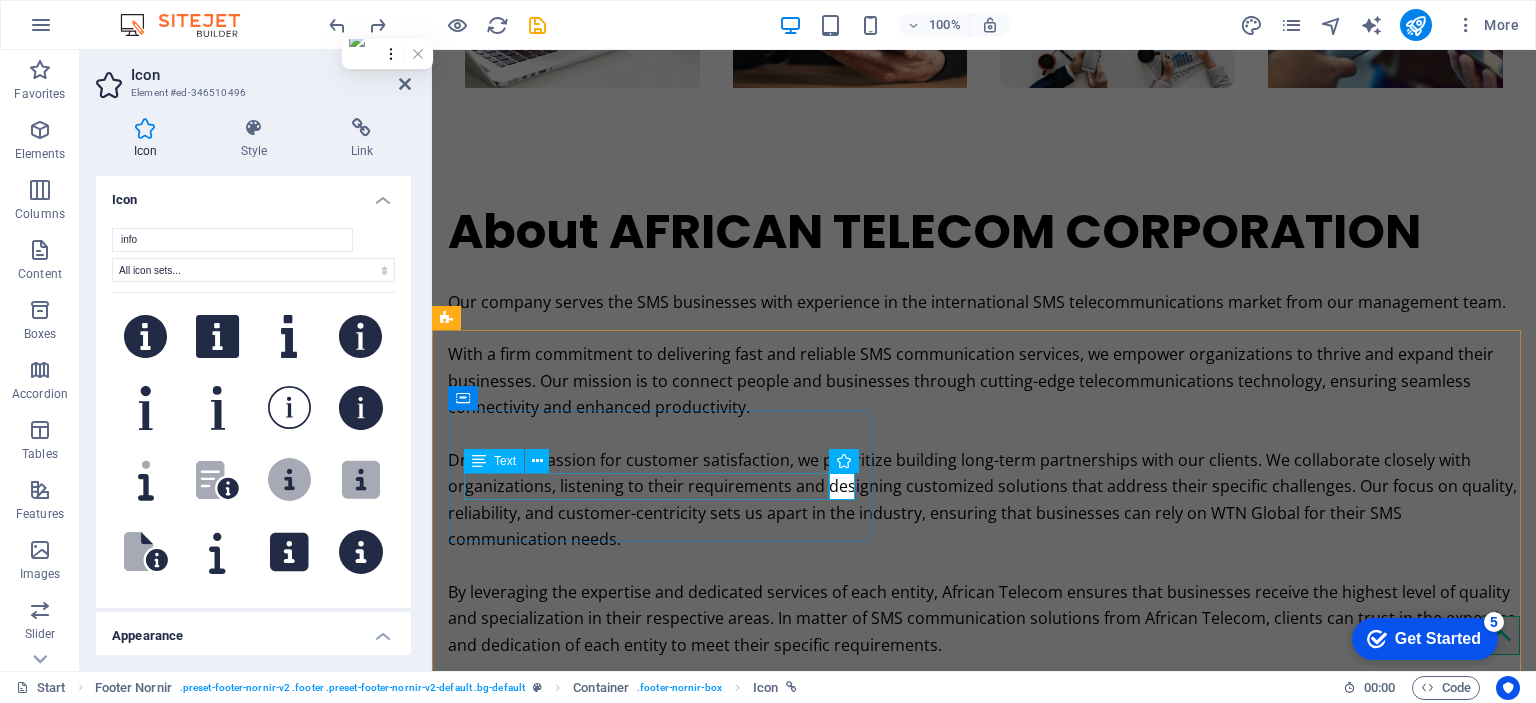 scroll, scrollTop: 3315, scrollLeft: 0, axis: vertical 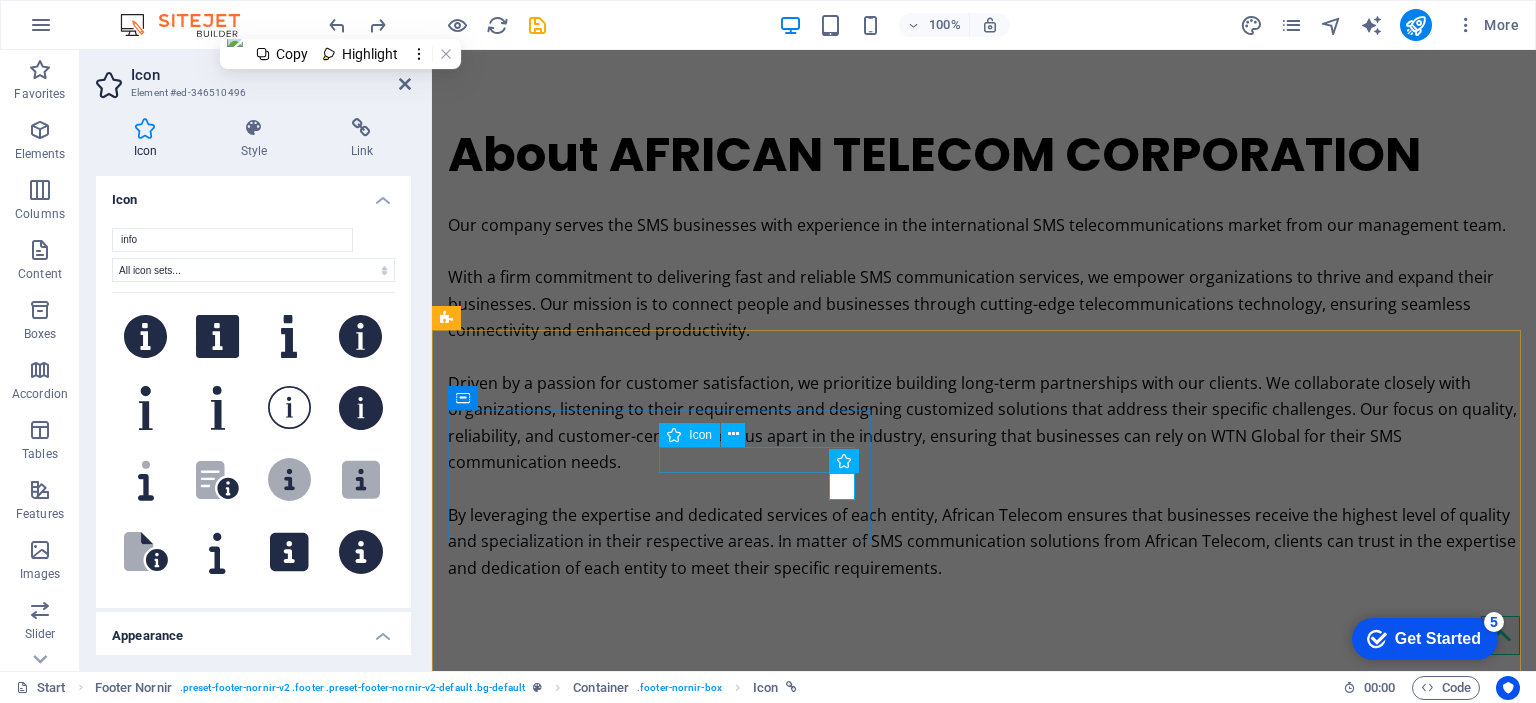 click at bounding box center [984, 2123] 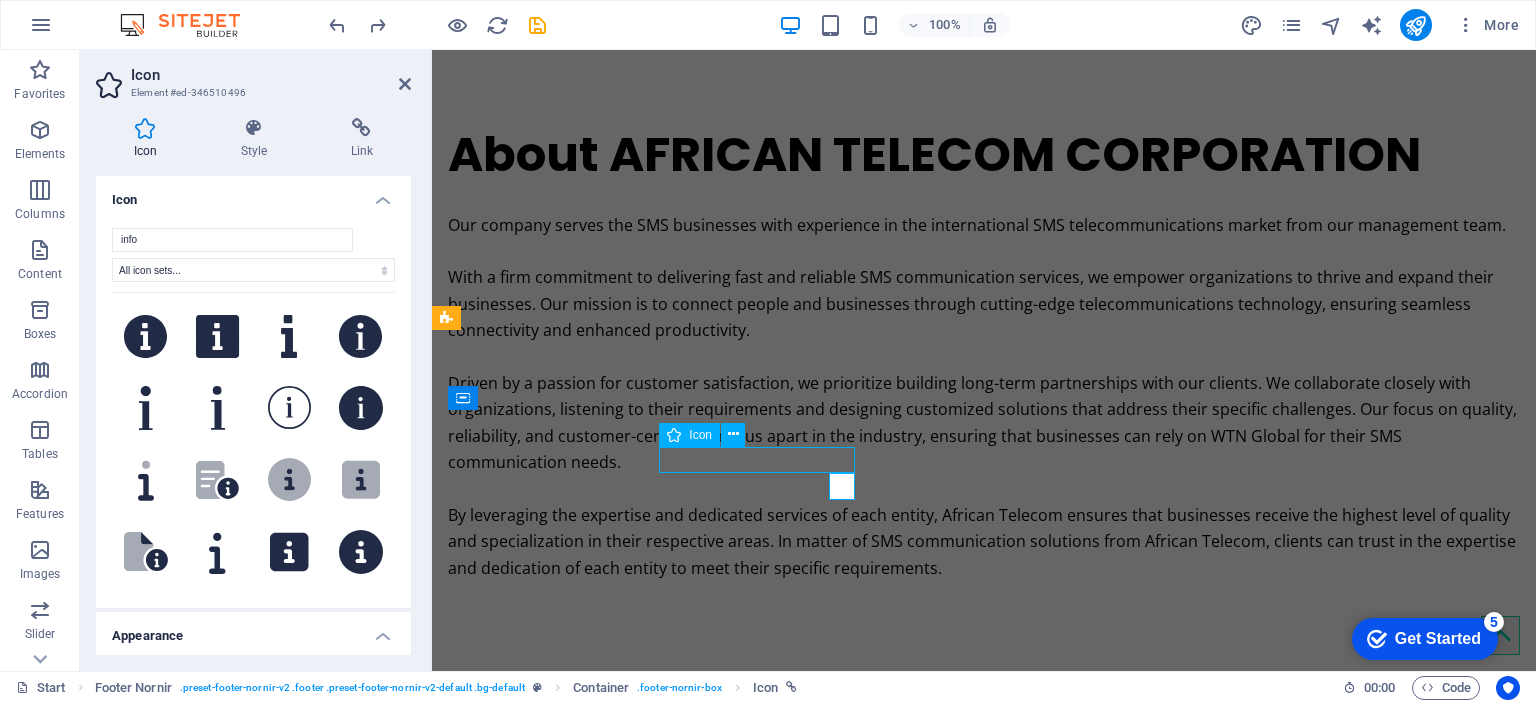 click at bounding box center (984, 2123) 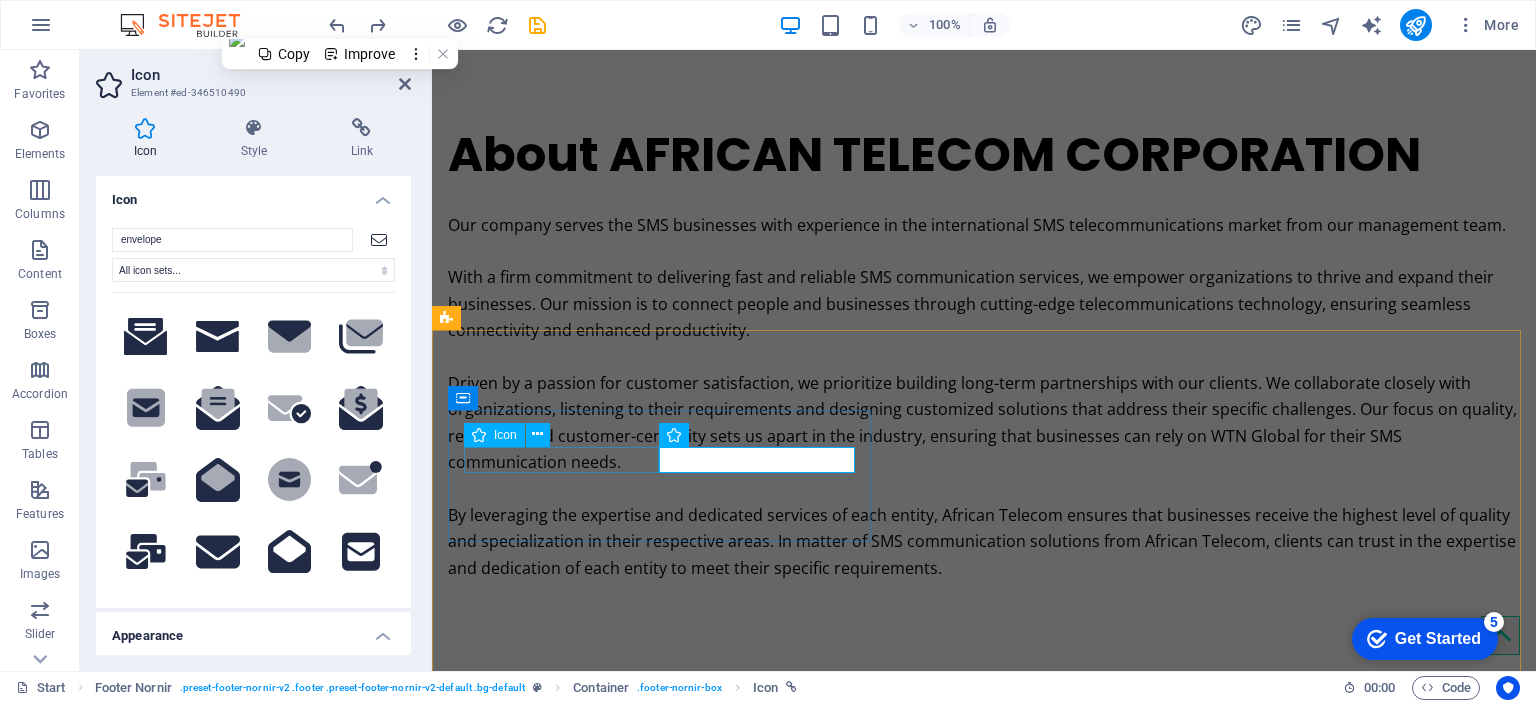 click at bounding box center [984, 2097] 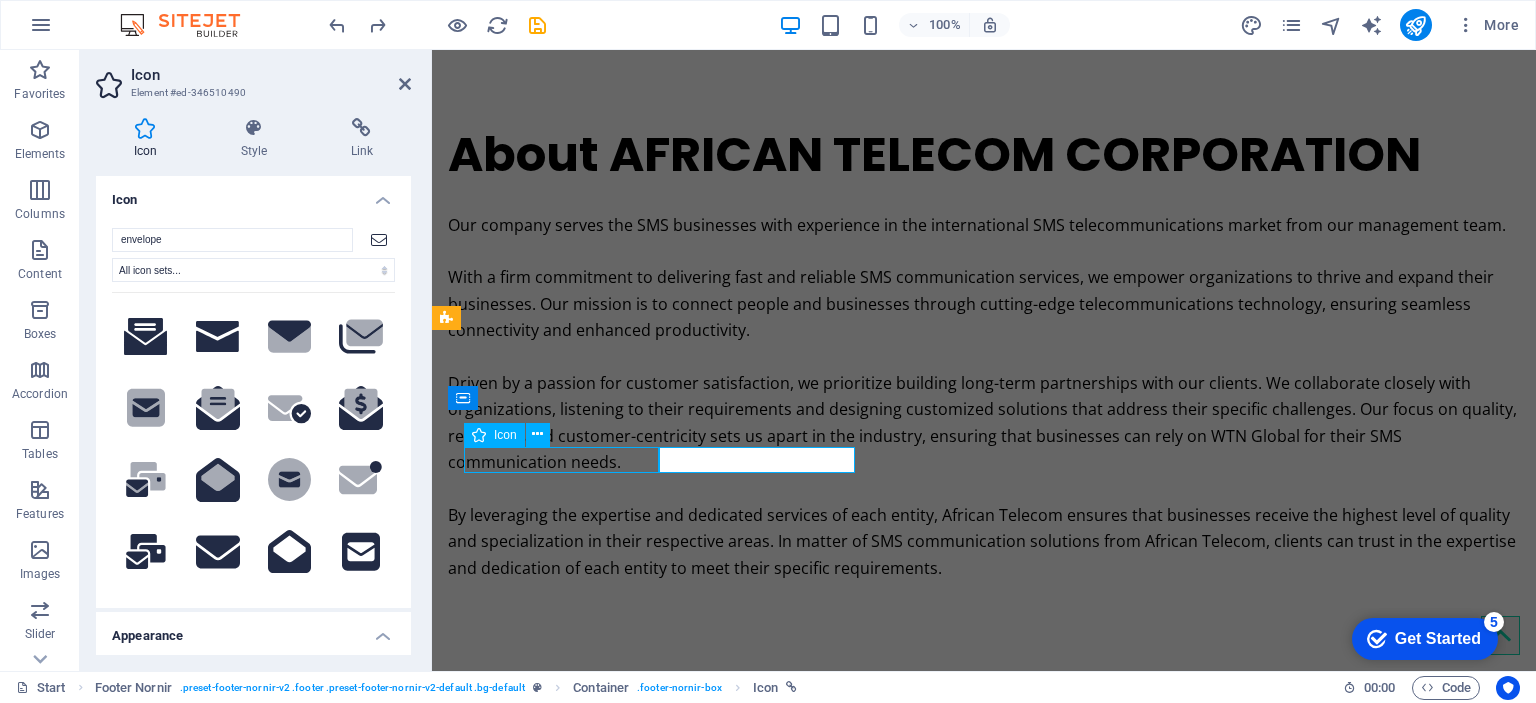 click at bounding box center [984, 2097] 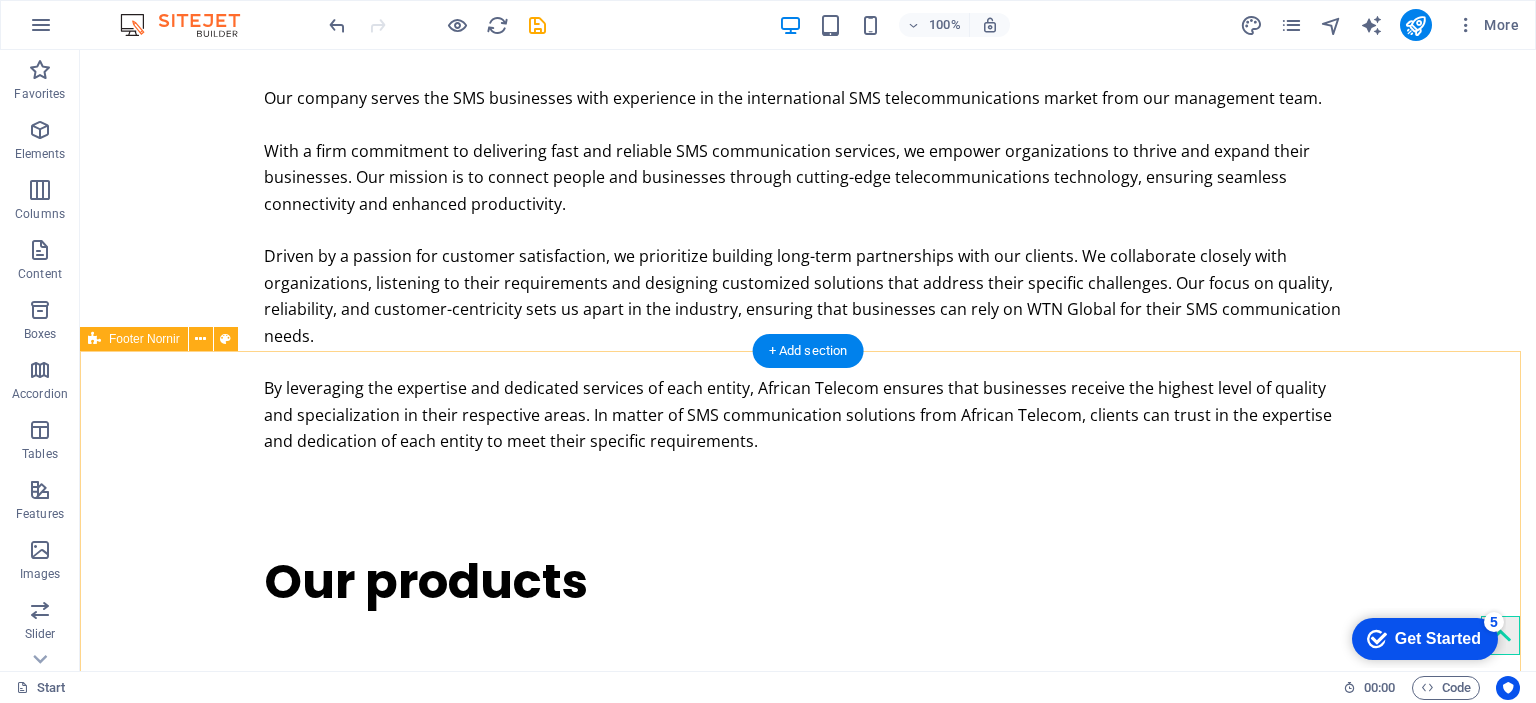 scroll, scrollTop: 3296, scrollLeft: 0, axis: vertical 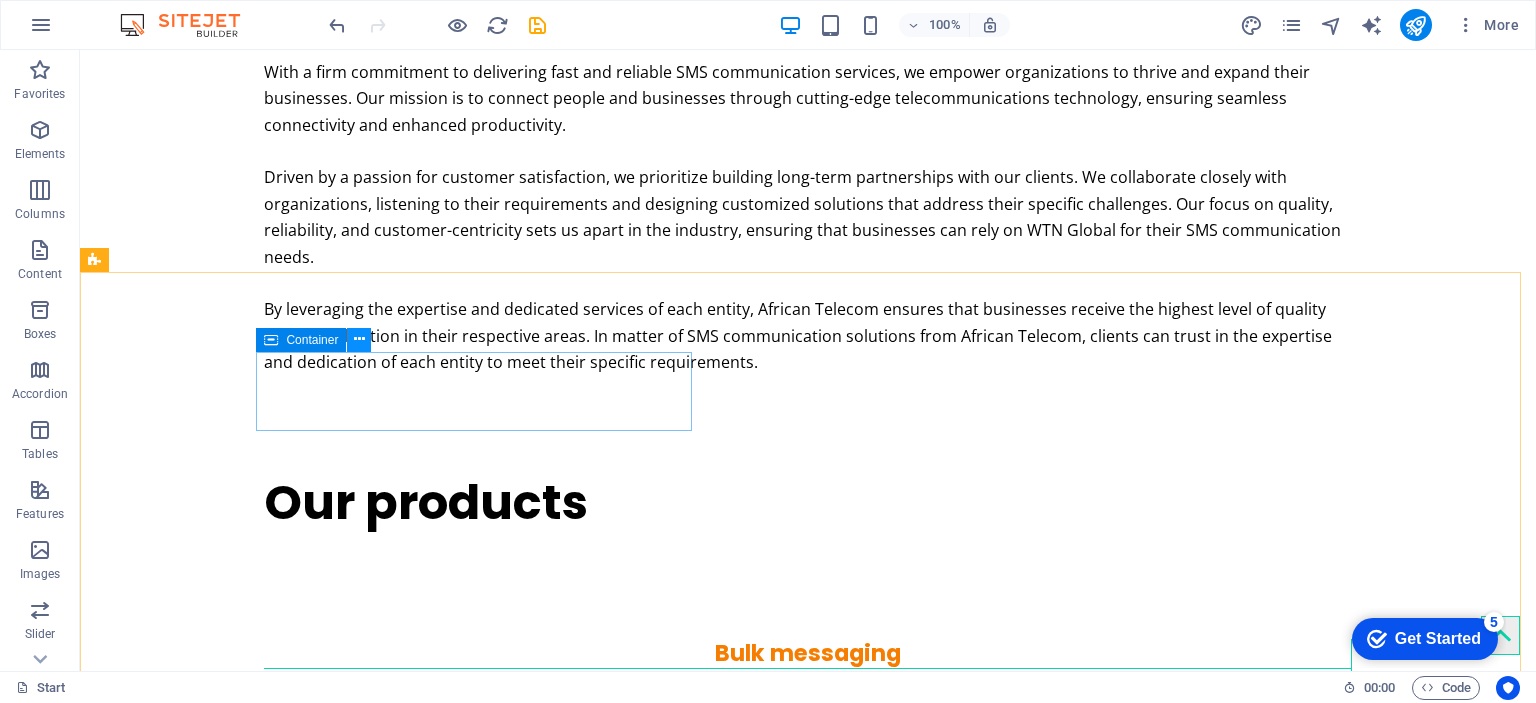 click at bounding box center [359, 339] 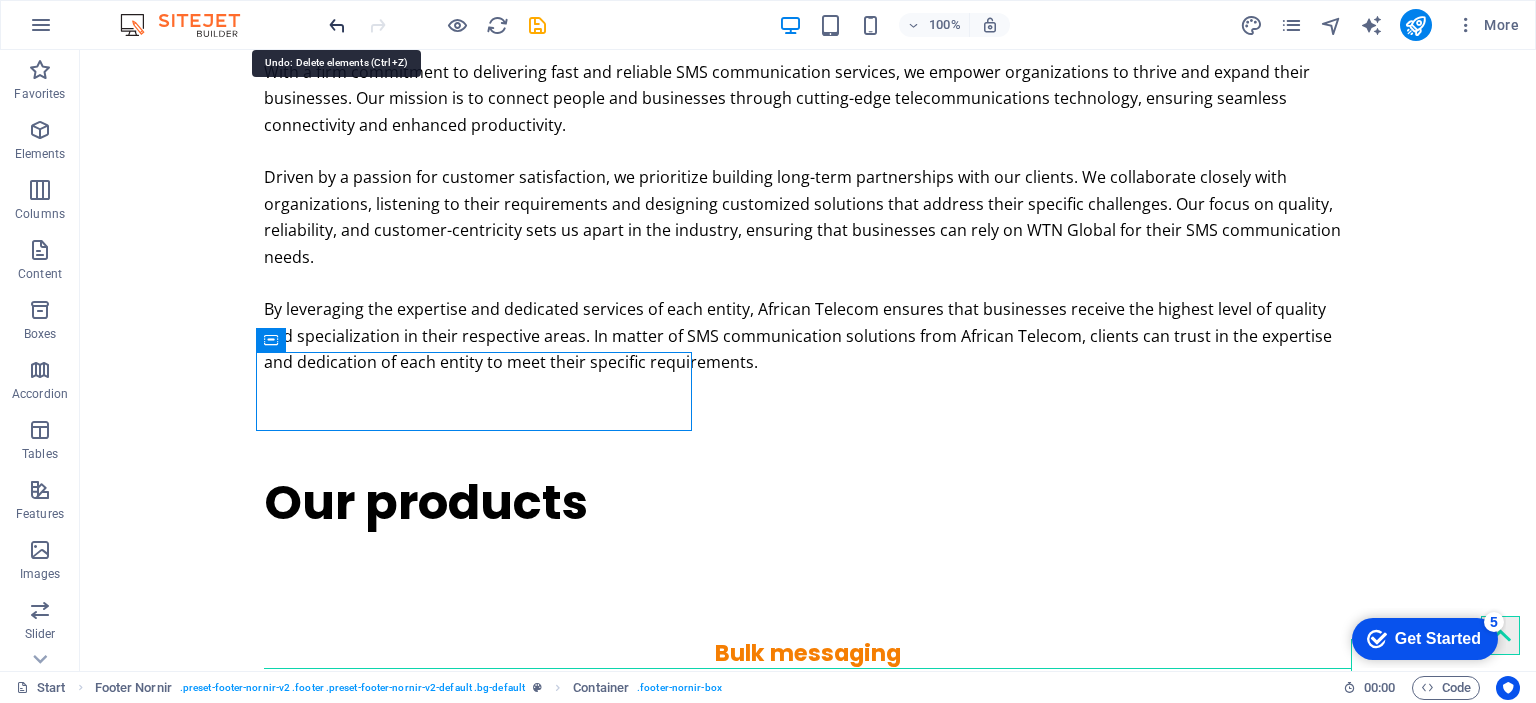 click at bounding box center [337, 25] 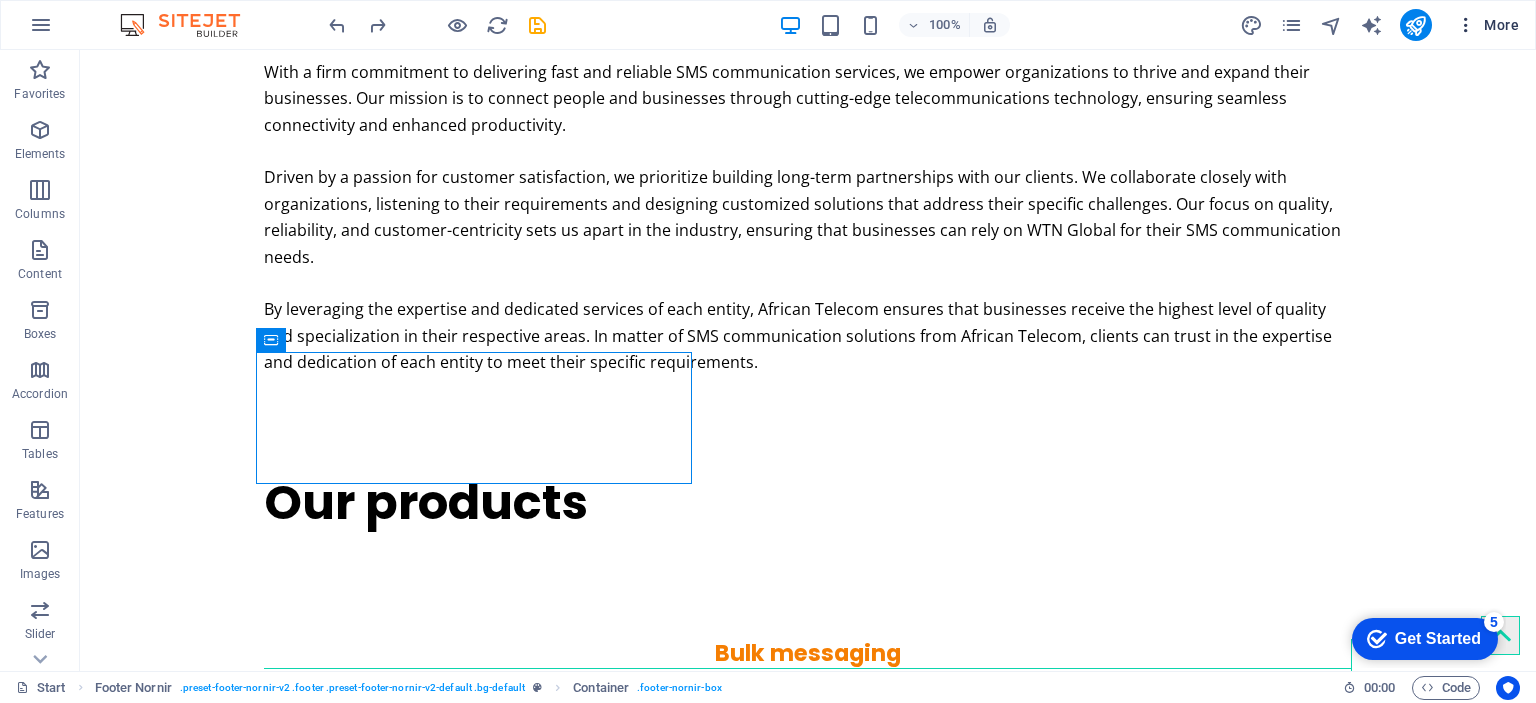 click at bounding box center [1466, 25] 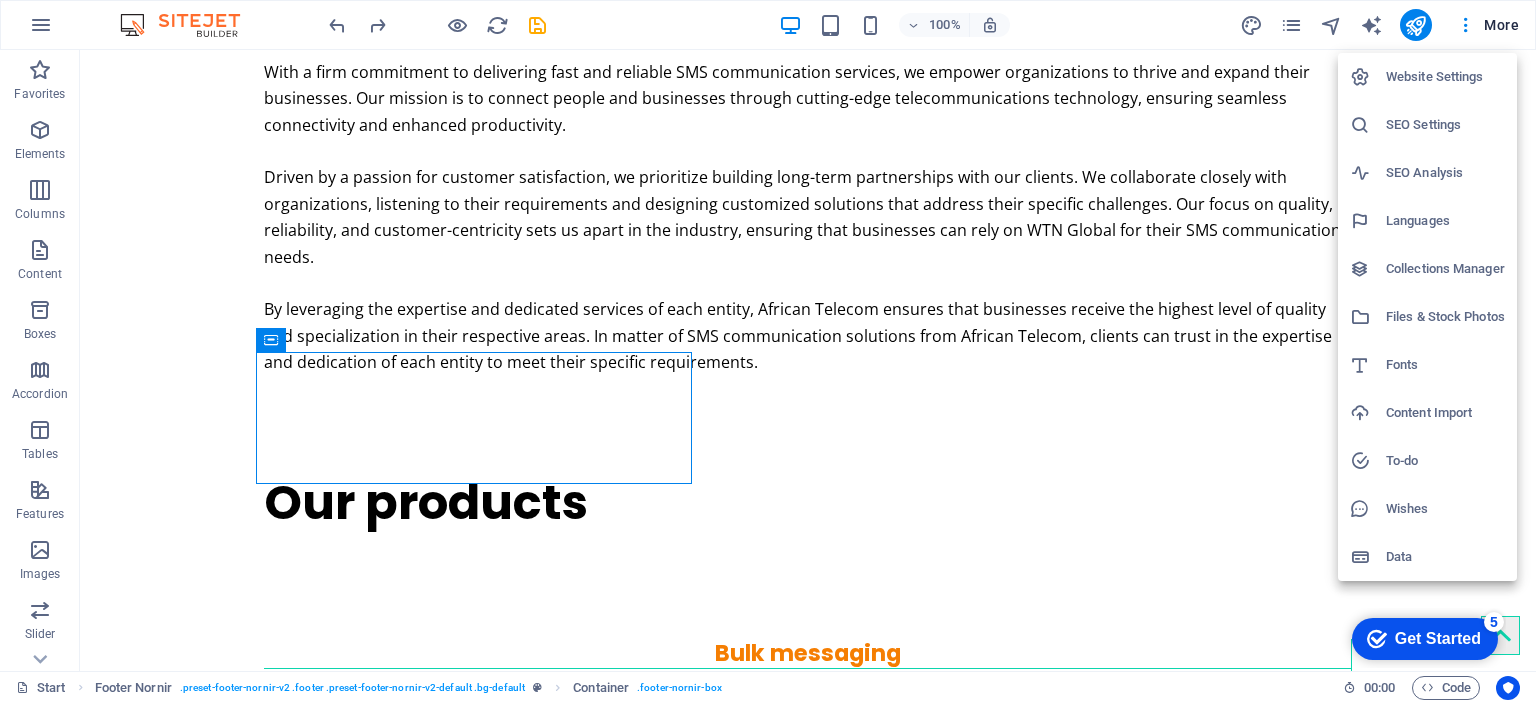 click on "Website Settings" at bounding box center (1445, 77) 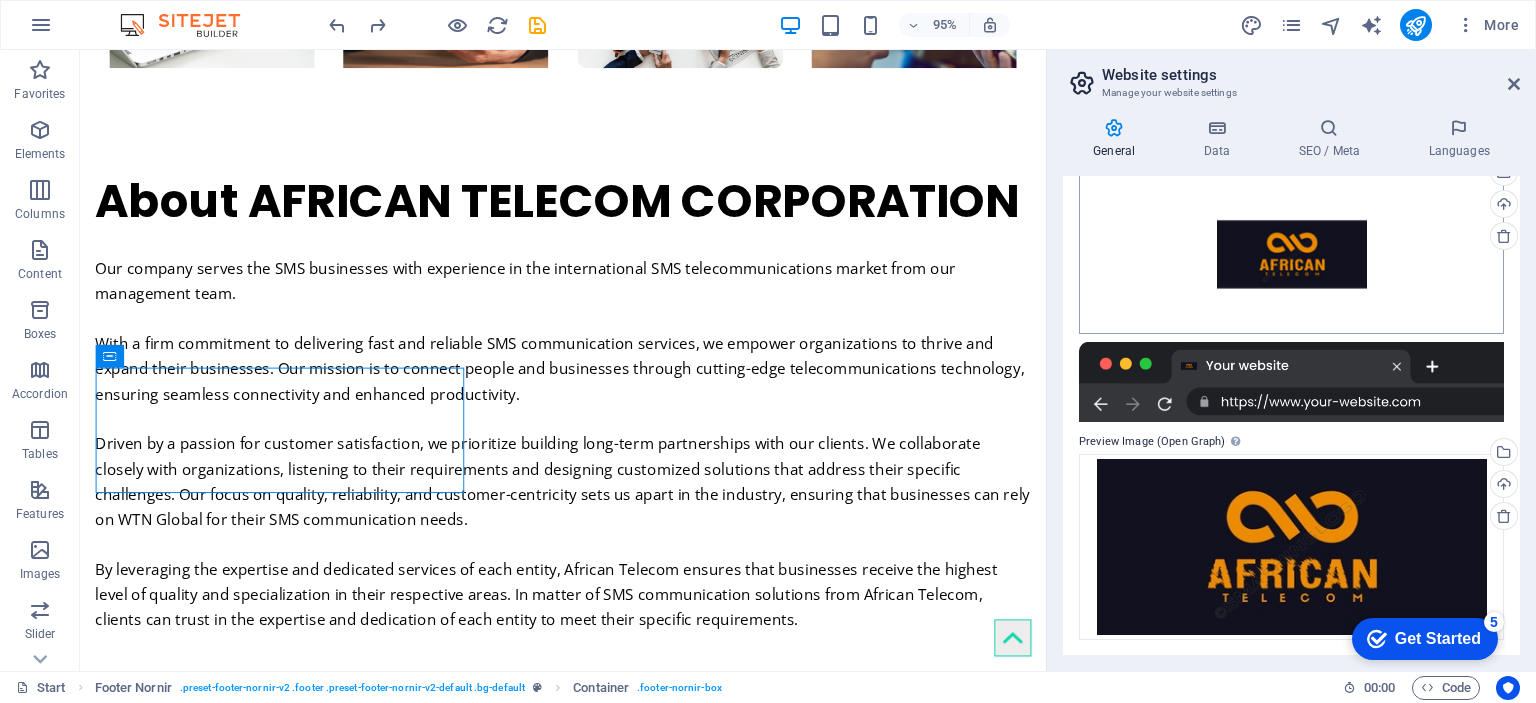 scroll, scrollTop: 0, scrollLeft: 0, axis: both 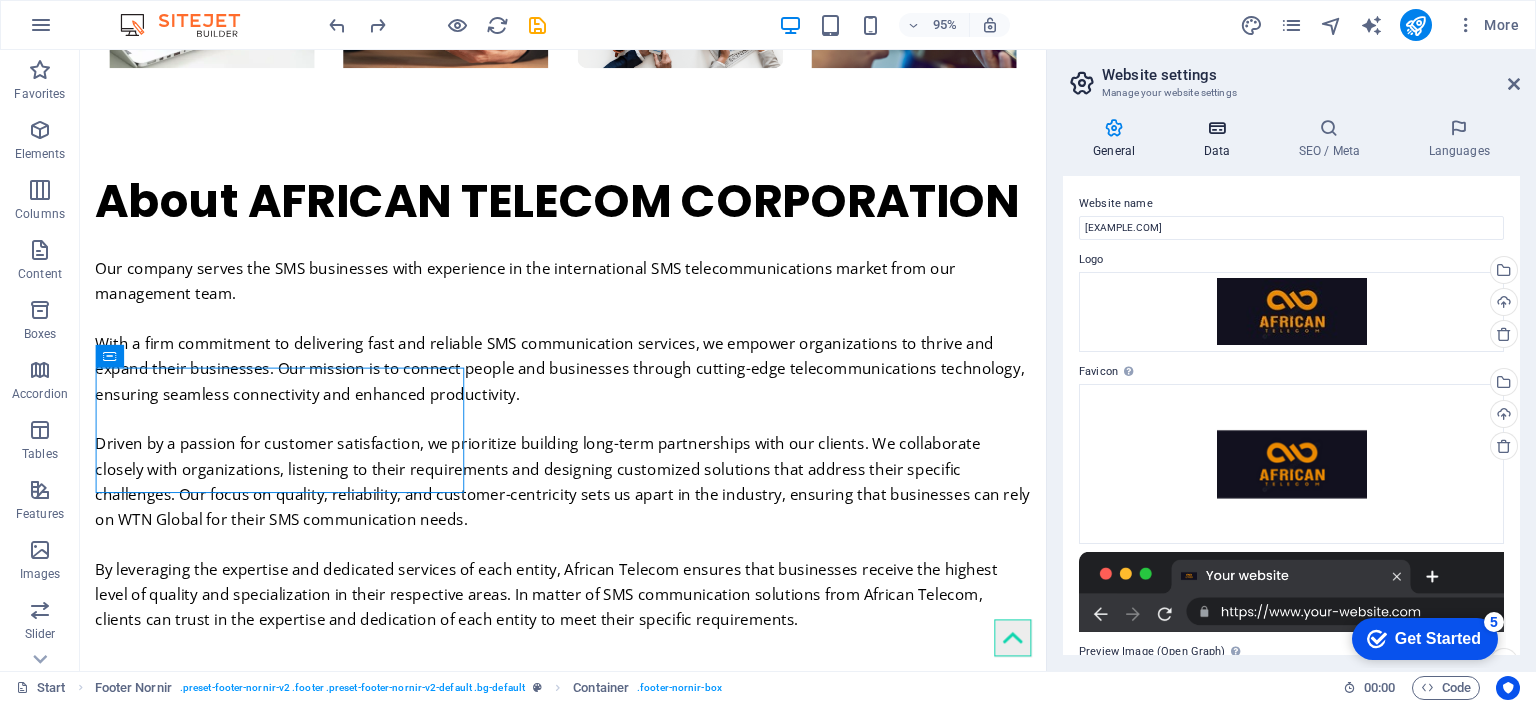 click at bounding box center [1216, 128] 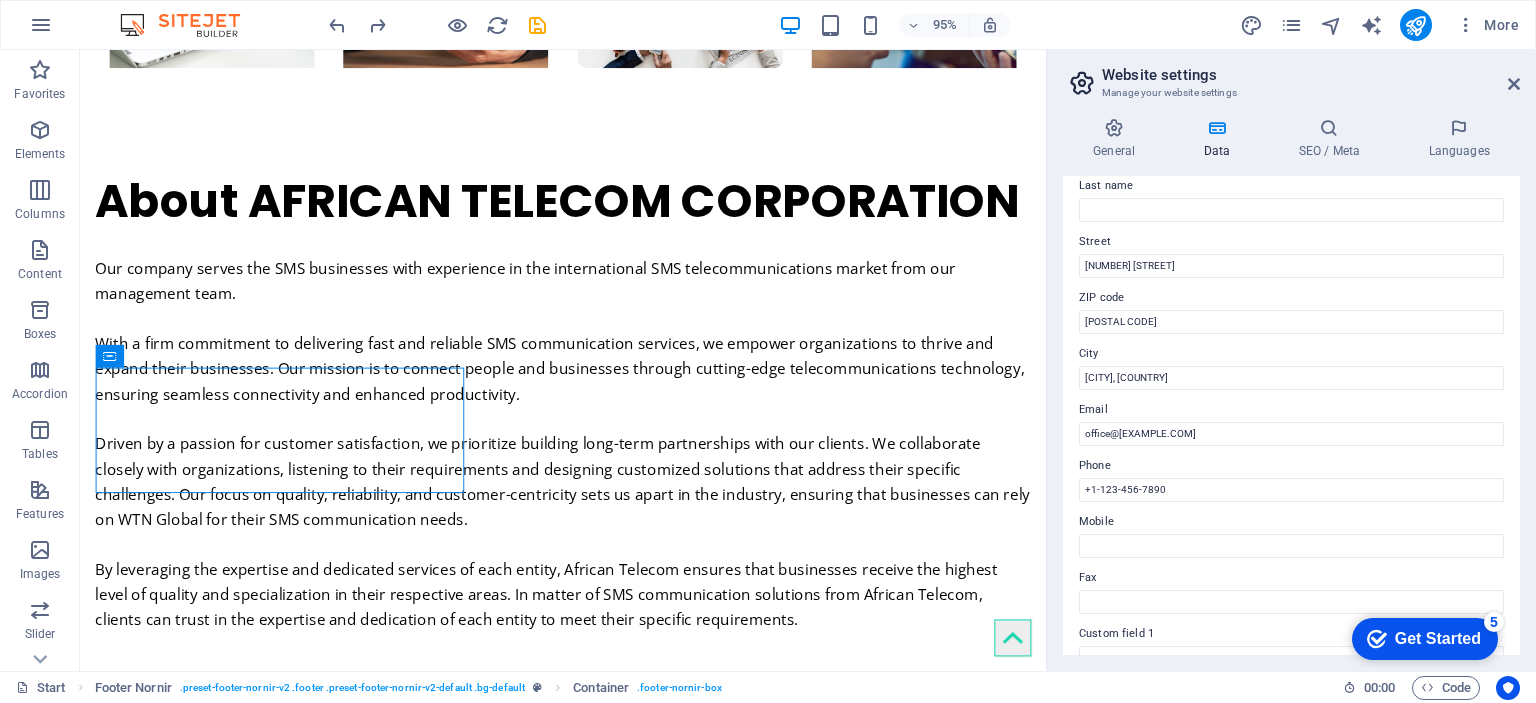 scroll, scrollTop: 200, scrollLeft: 0, axis: vertical 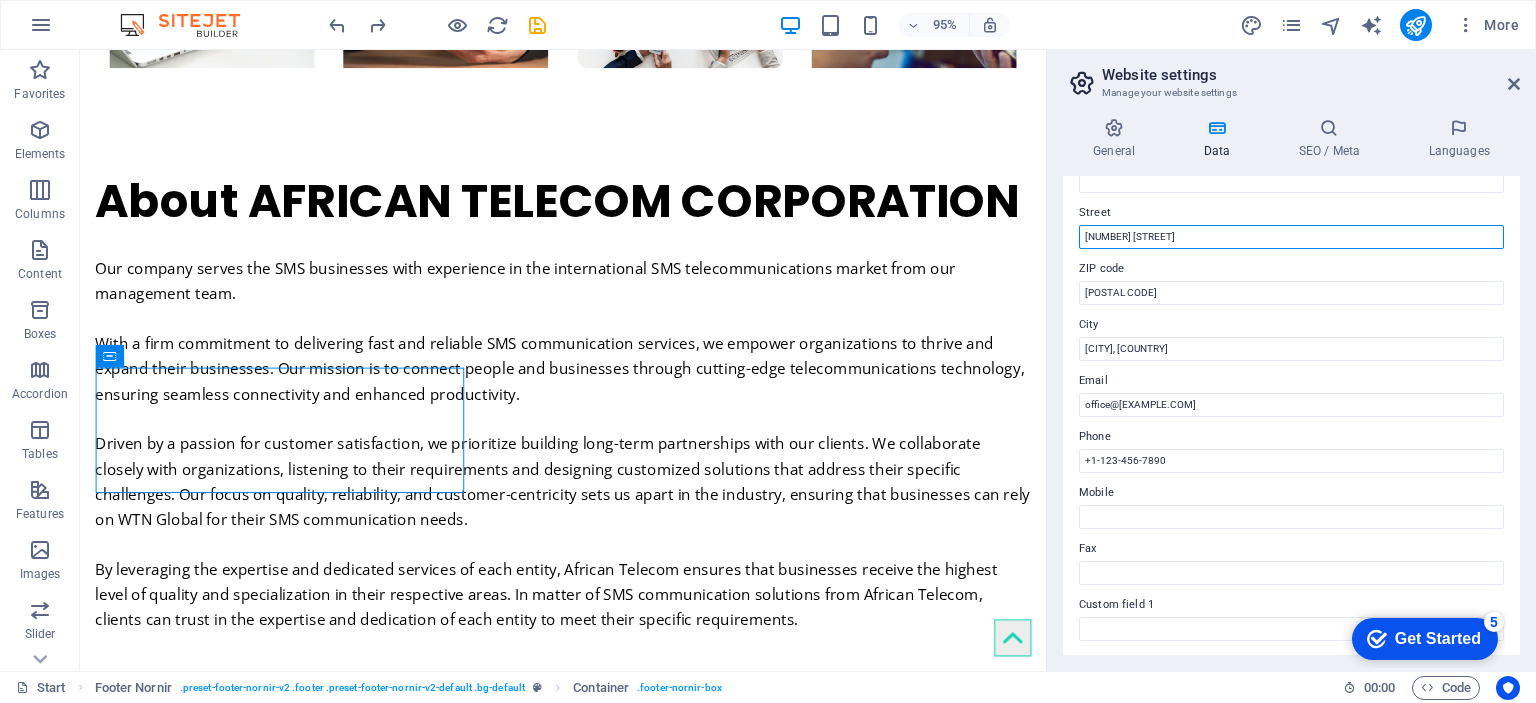 drag, startPoint x: 1212, startPoint y: 234, endPoint x: 1062, endPoint y: 229, distance: 150.08331 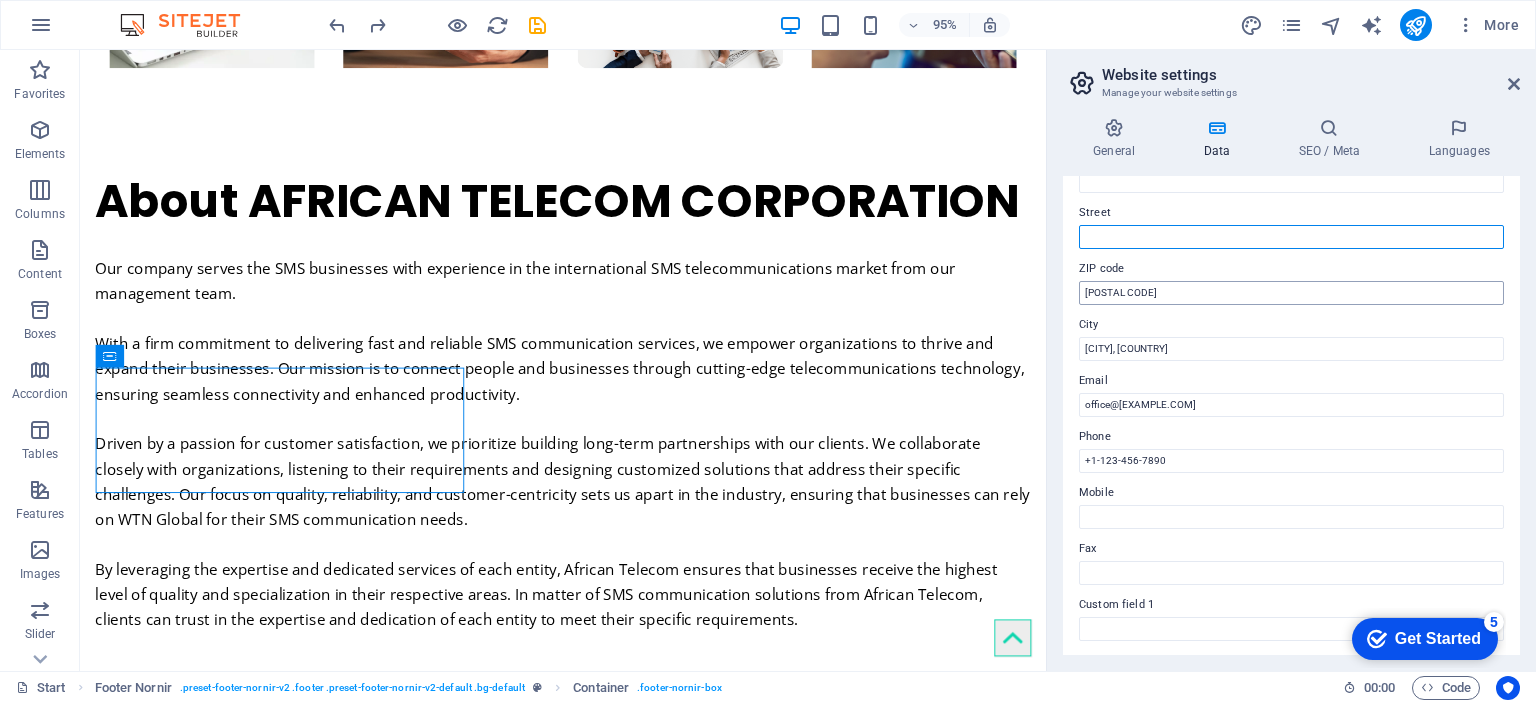 type 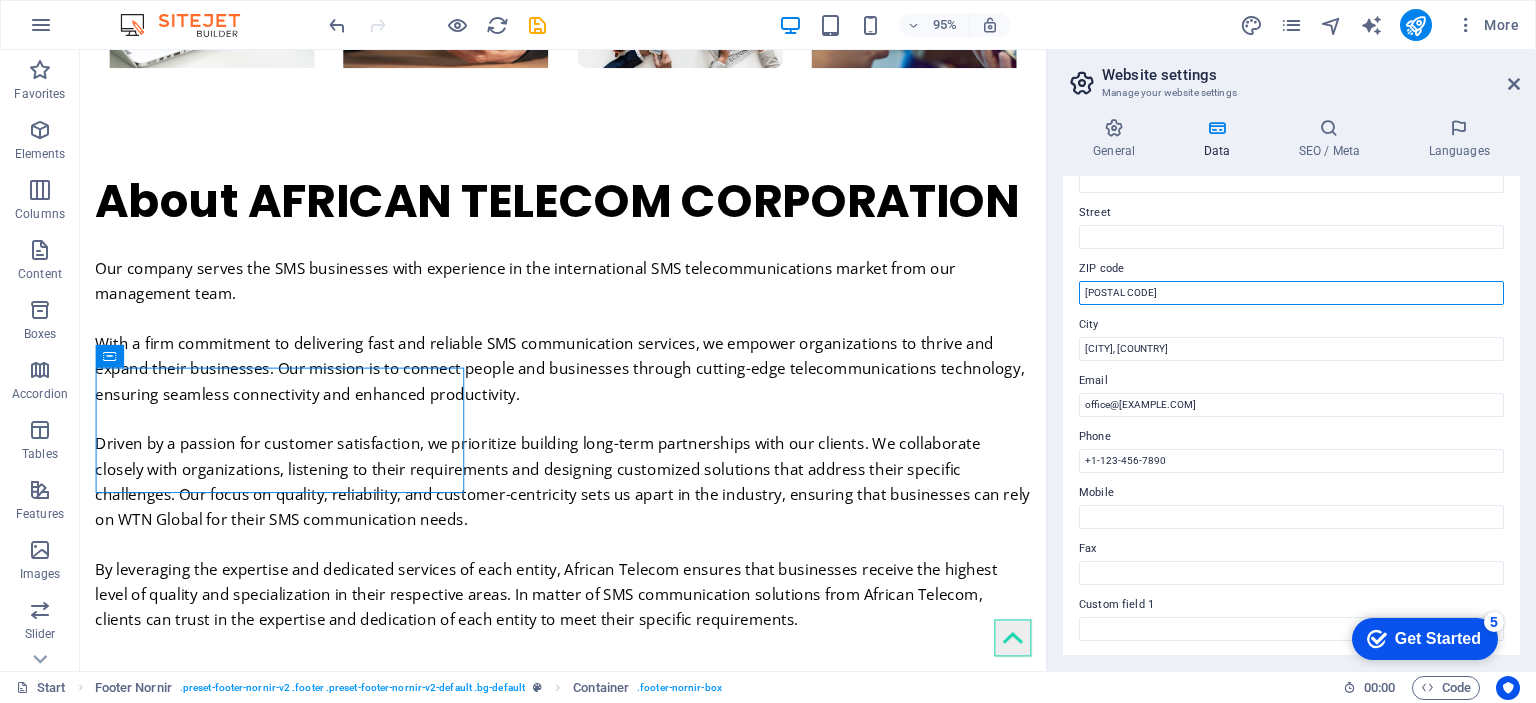 drag, startPoint x: 1235, startPoint y: 339, endPoint x: 1083, endPoint y: 304, distance: 155.97757 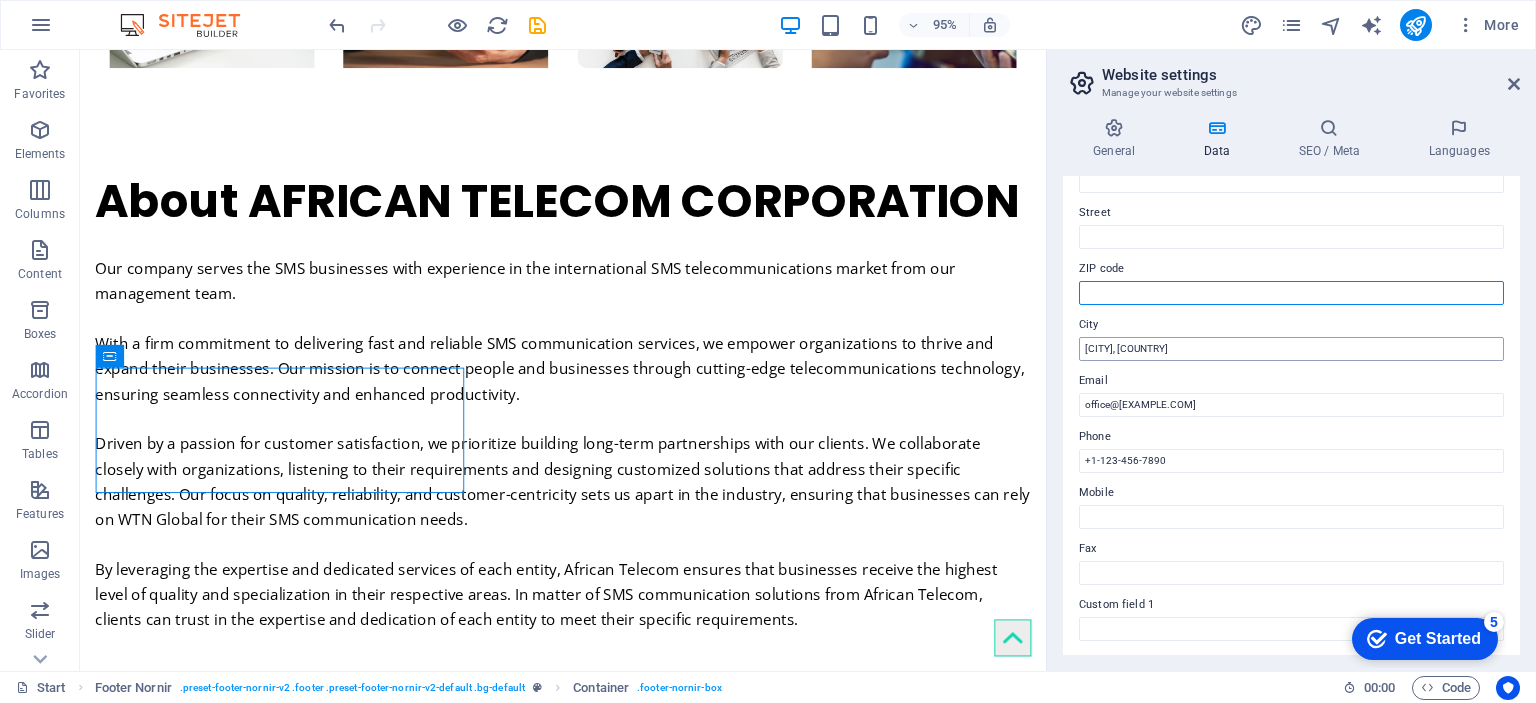 type 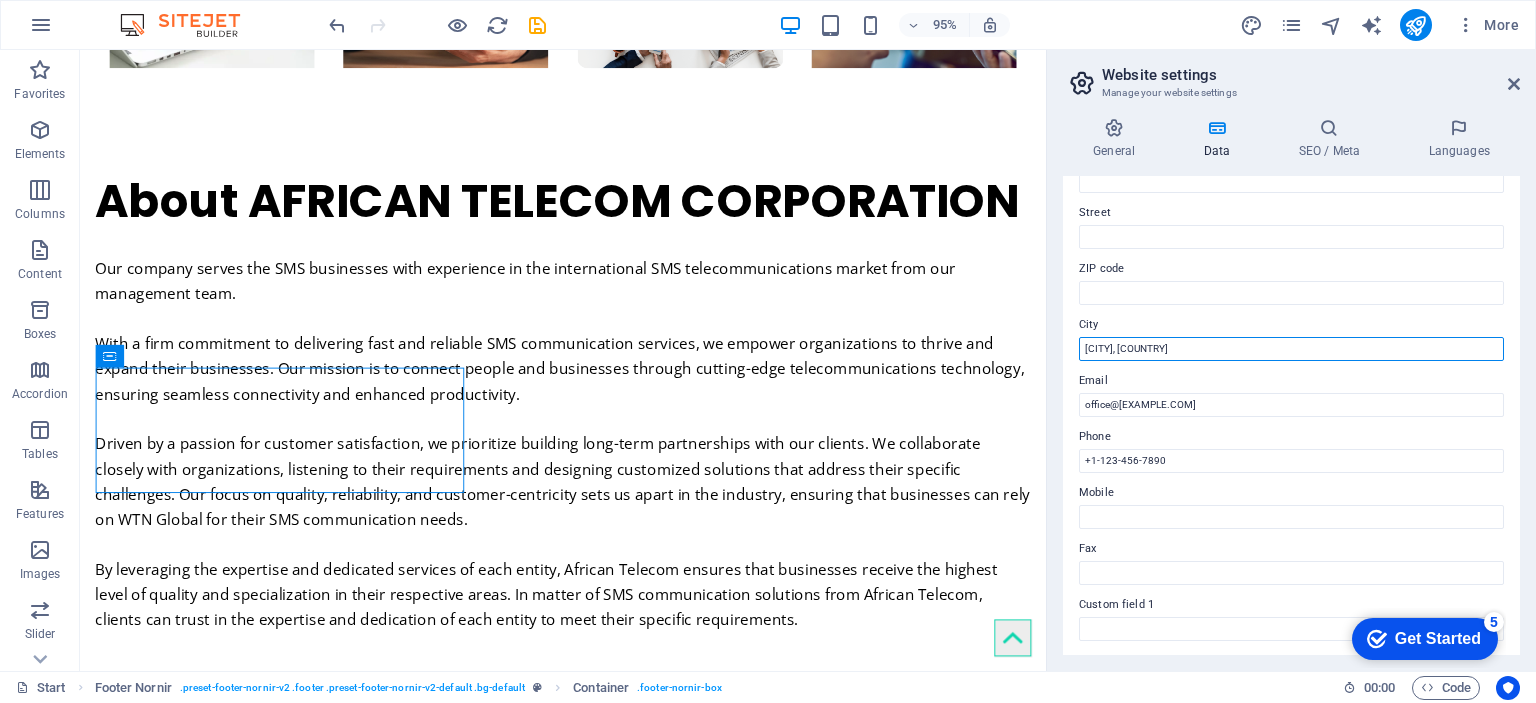 drag, startPoint x: 1286, startPoint y: 399, endPoint x: 1087, endPoint y: 355, distance: 203.80627 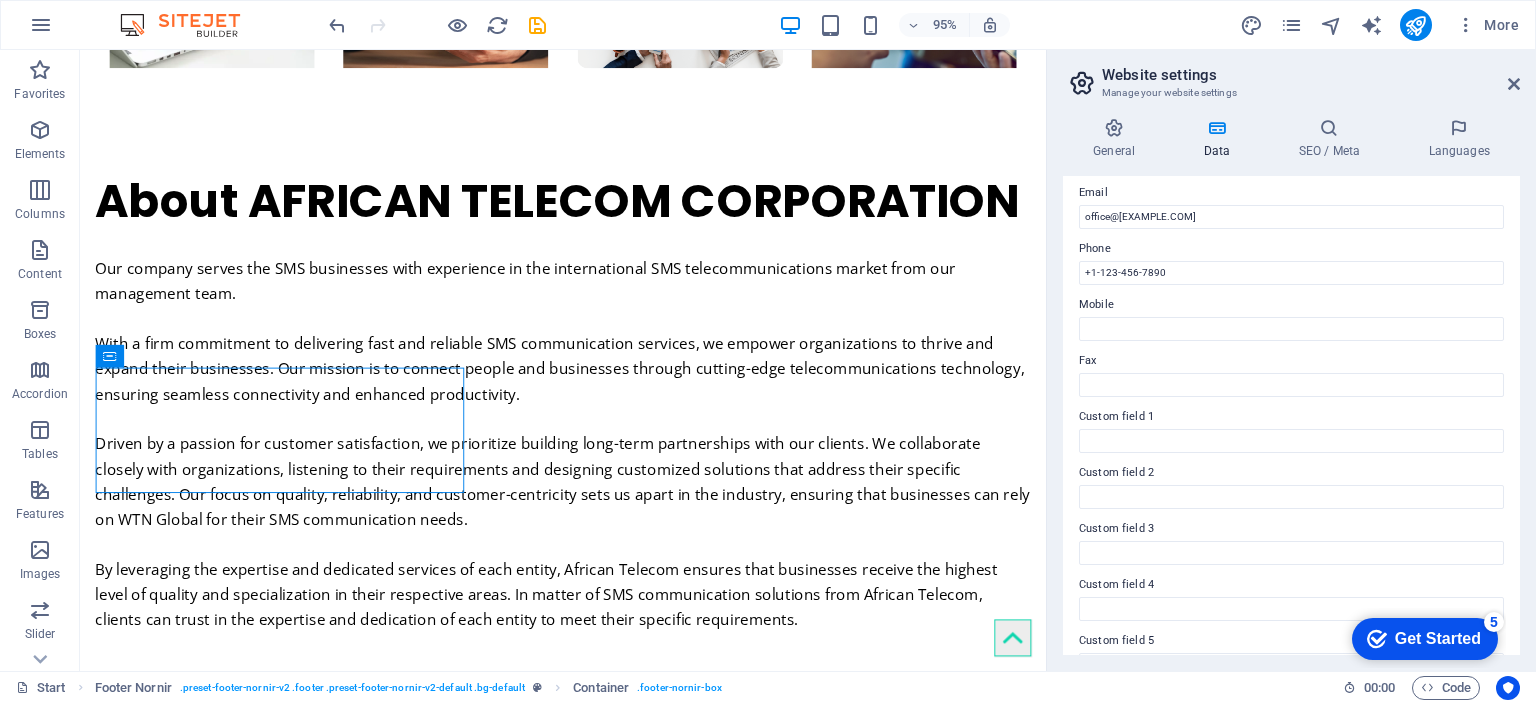 scroll, scrollTop: 400, scrollLeft: 0, axis: vertical 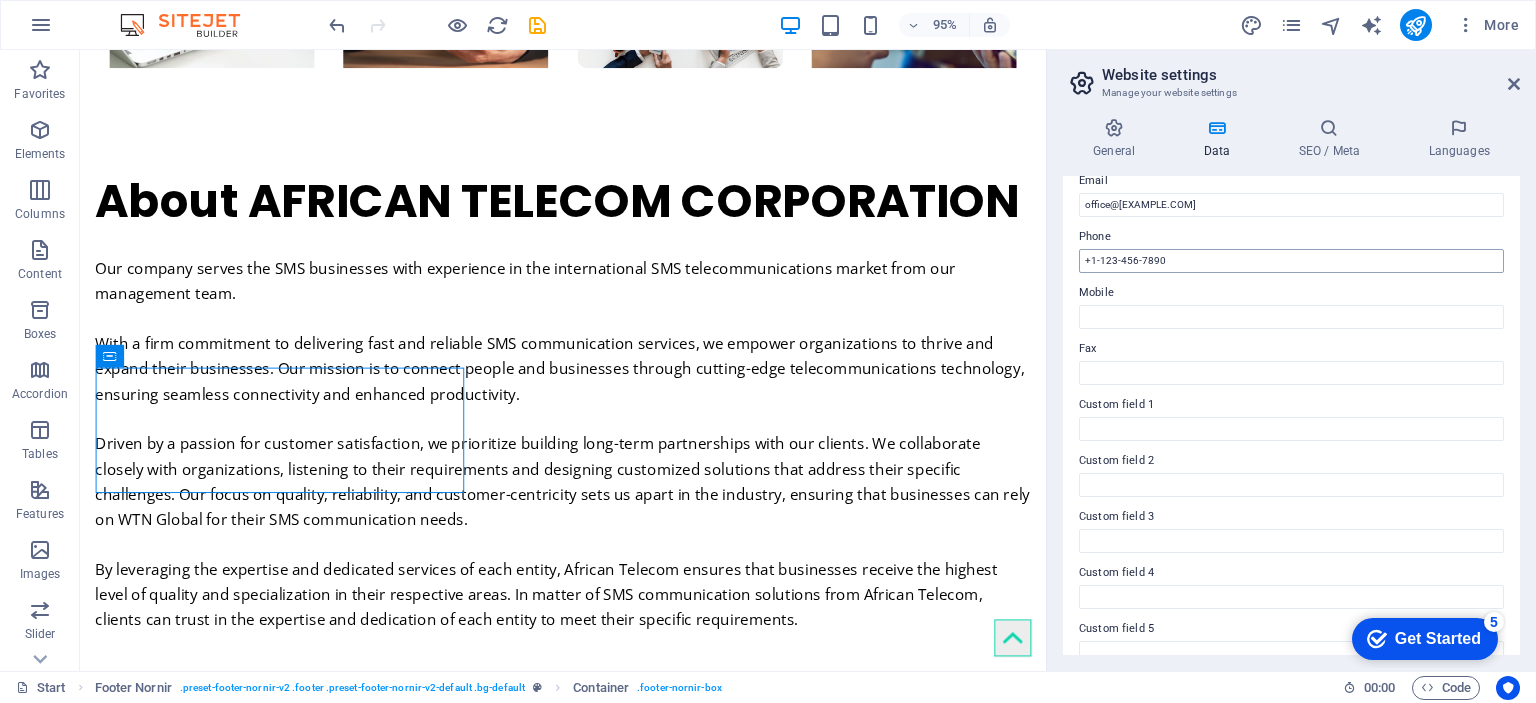 type 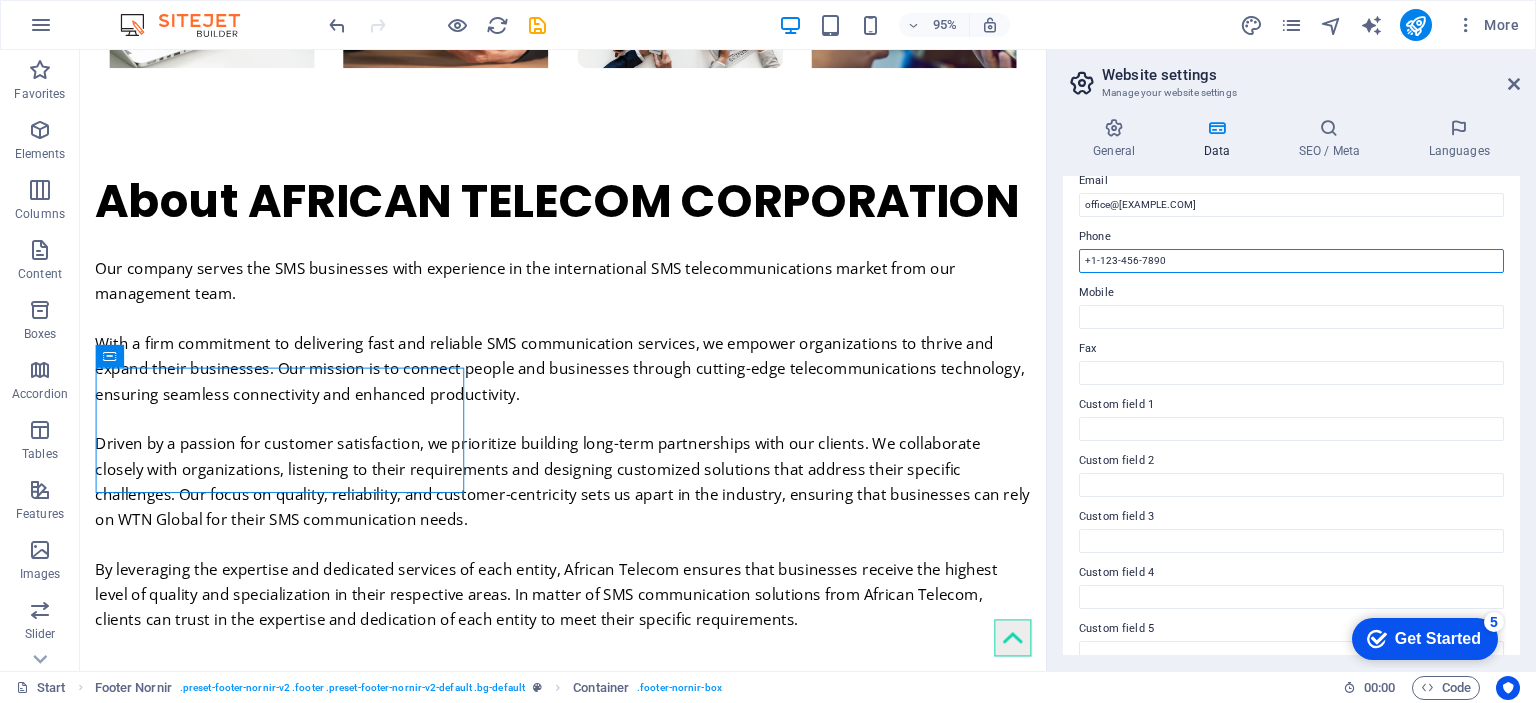 drag, startPoint x: 1191, startPoint y: 256, endPoint x: 1064, endPoint y: 258, distance: 127.01575 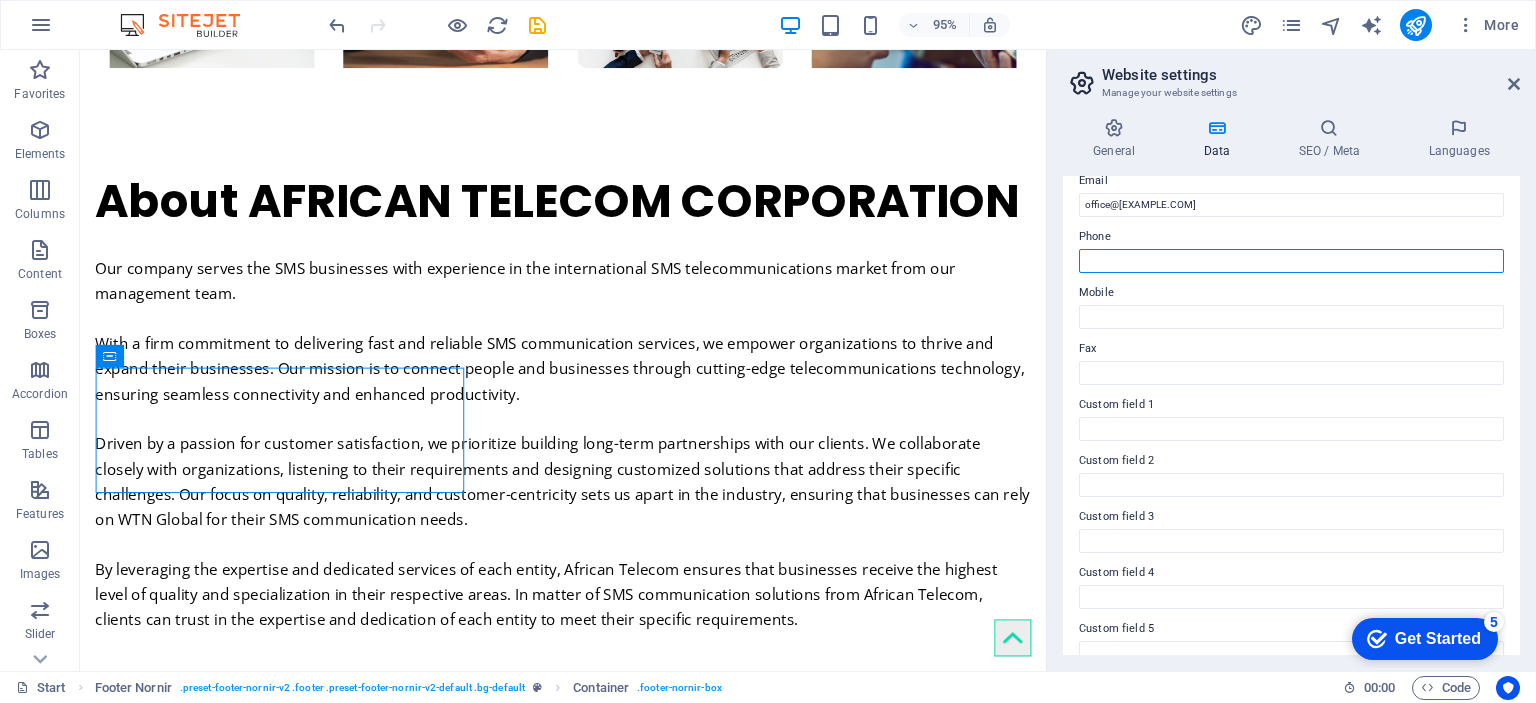 scroll, scrollTop: 480, scrollLeft: 0, axis: vertical 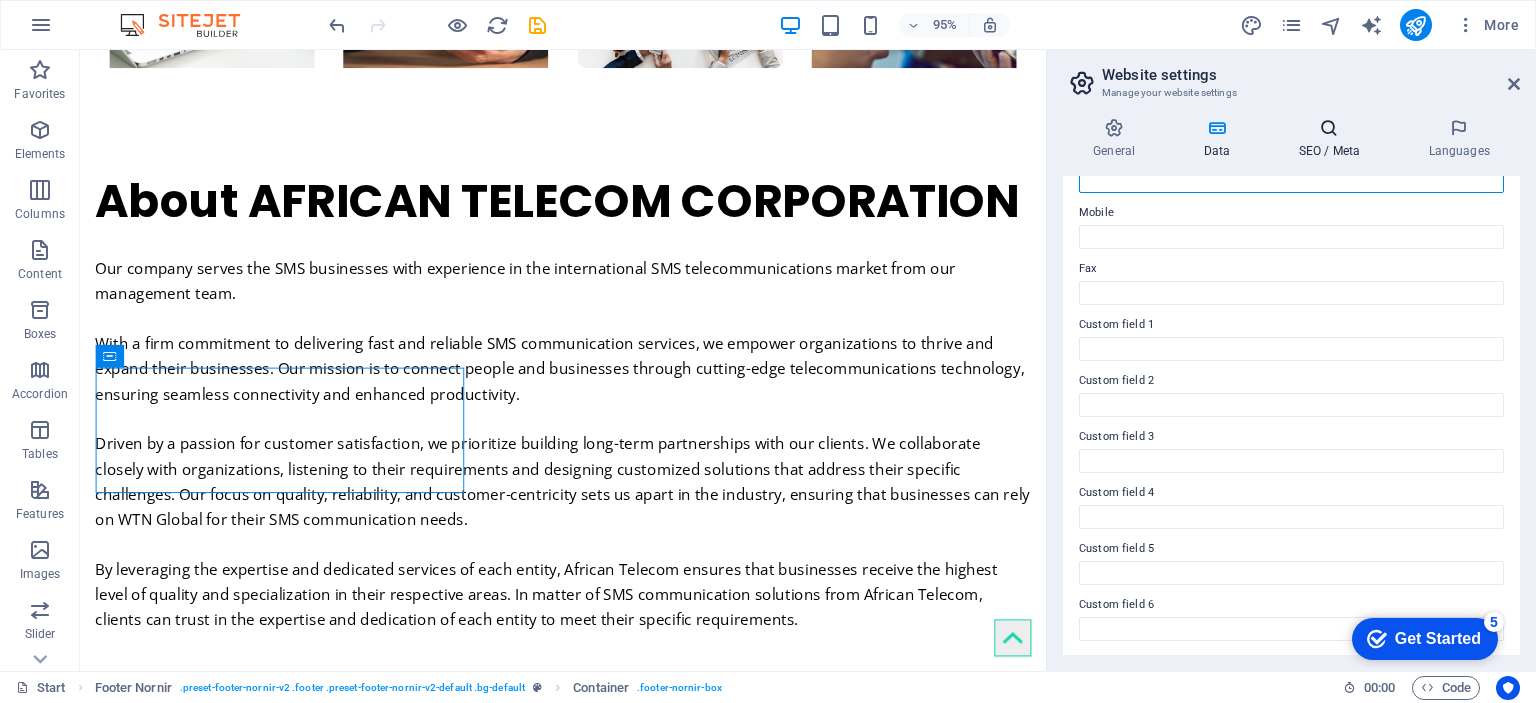type 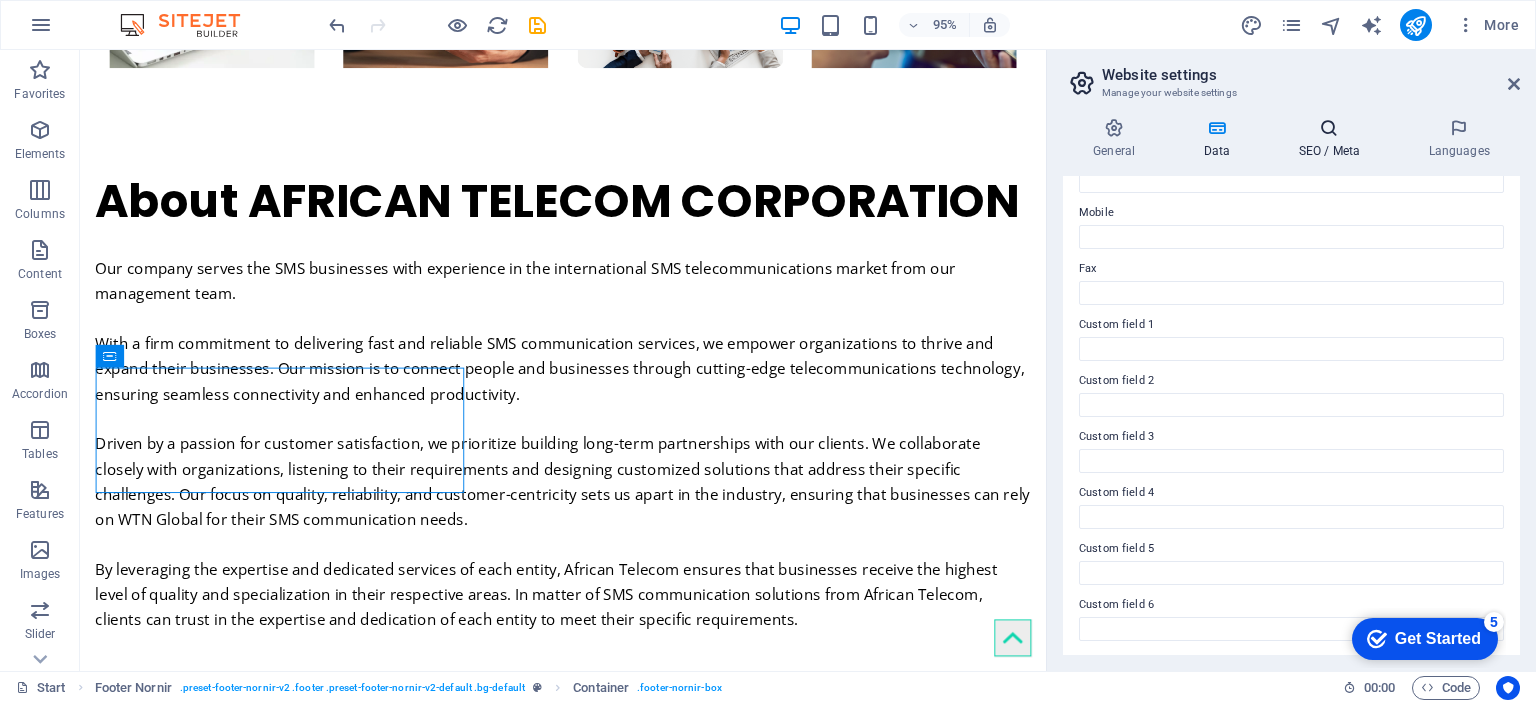 click on "SEO / Meta" at bounding box center (1333, 139) 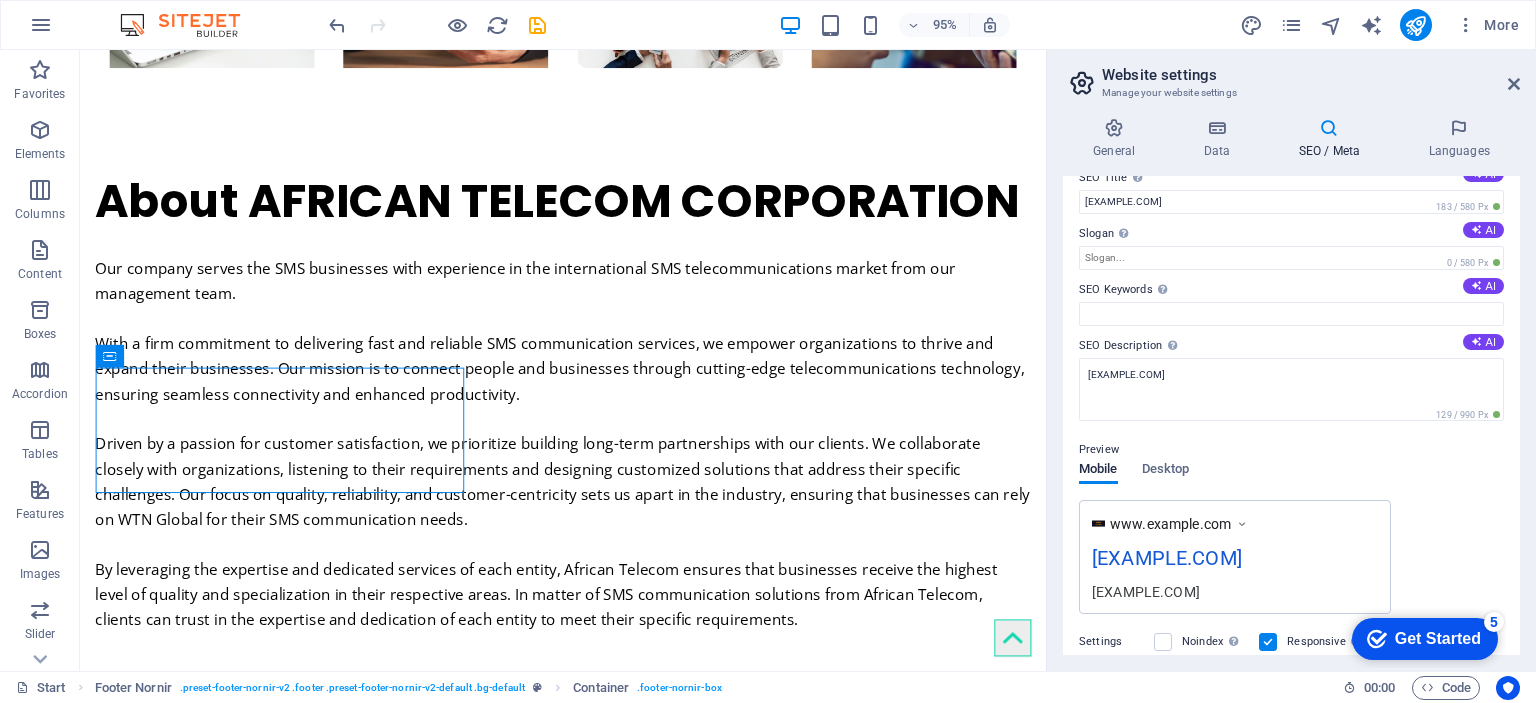 scroll, scrollTop: 0, scrollLeft: 0, axis: both 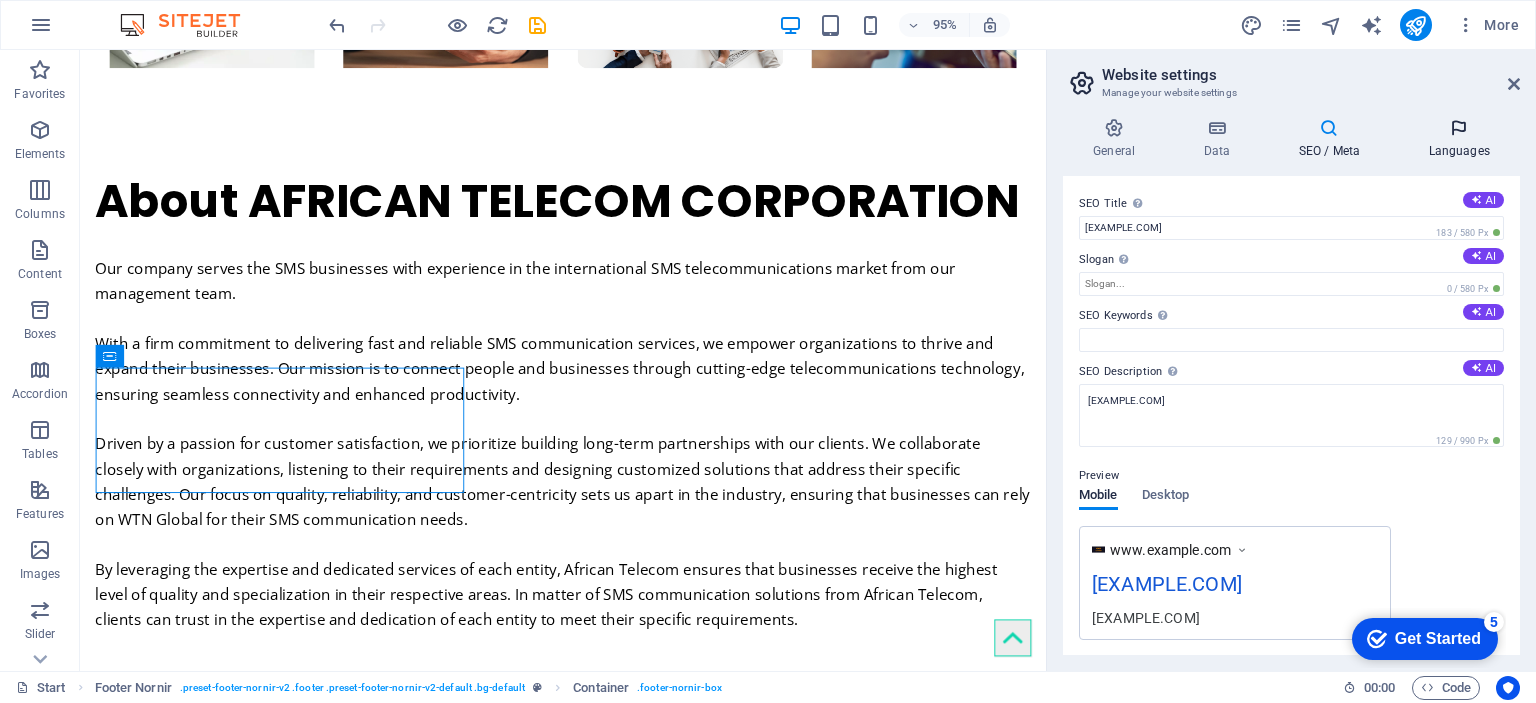 click on "Languages" at bounding box center (1459, 139) 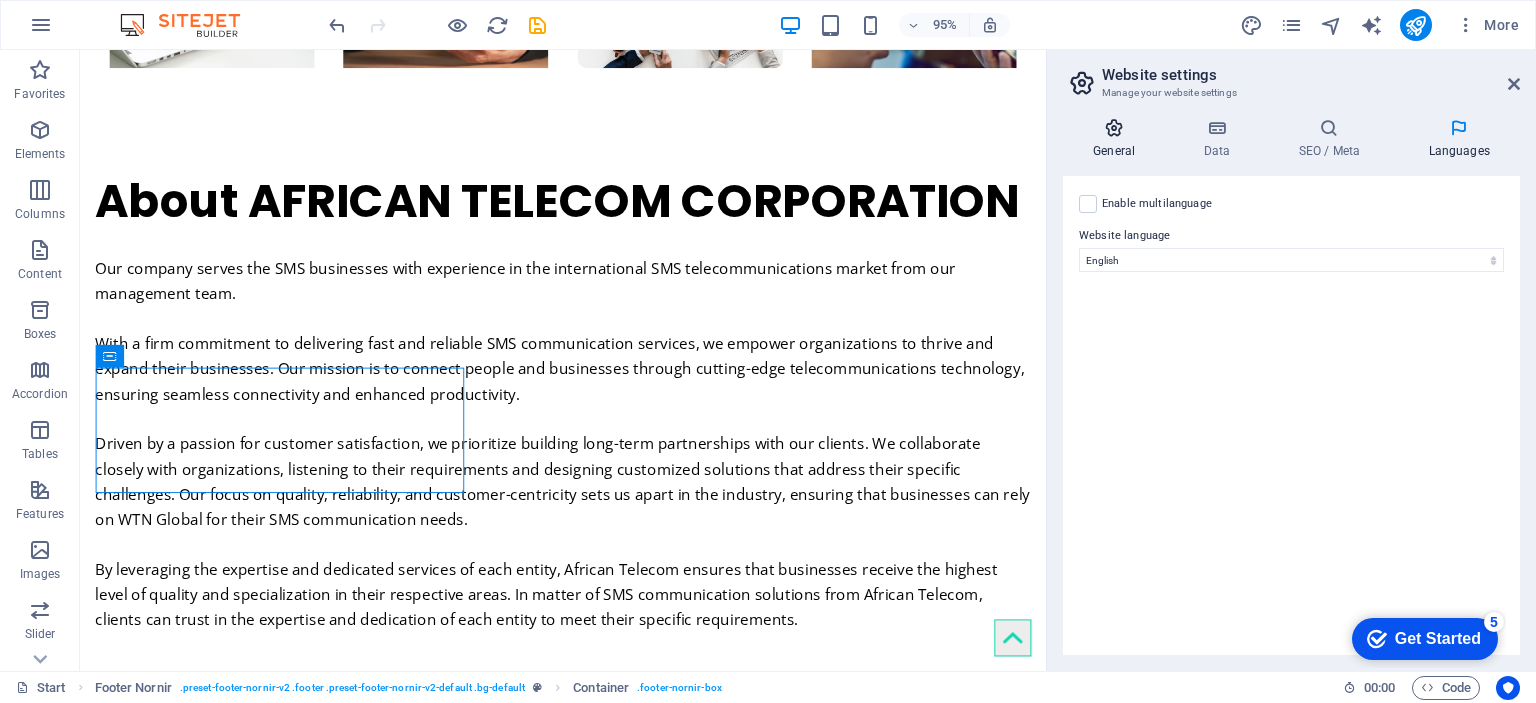 click on "General" at bounding box center [1118, 139] 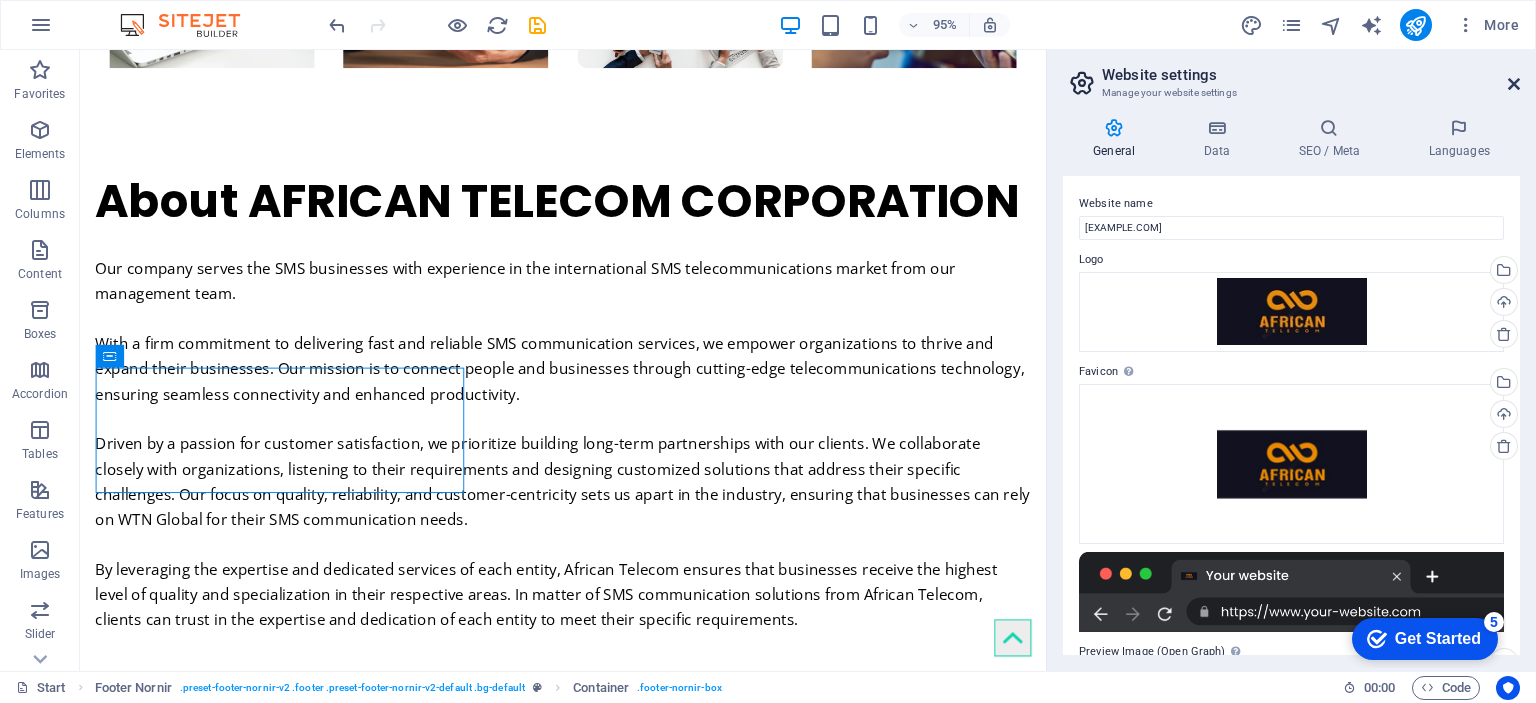 click at bounding box center (1514, 84) 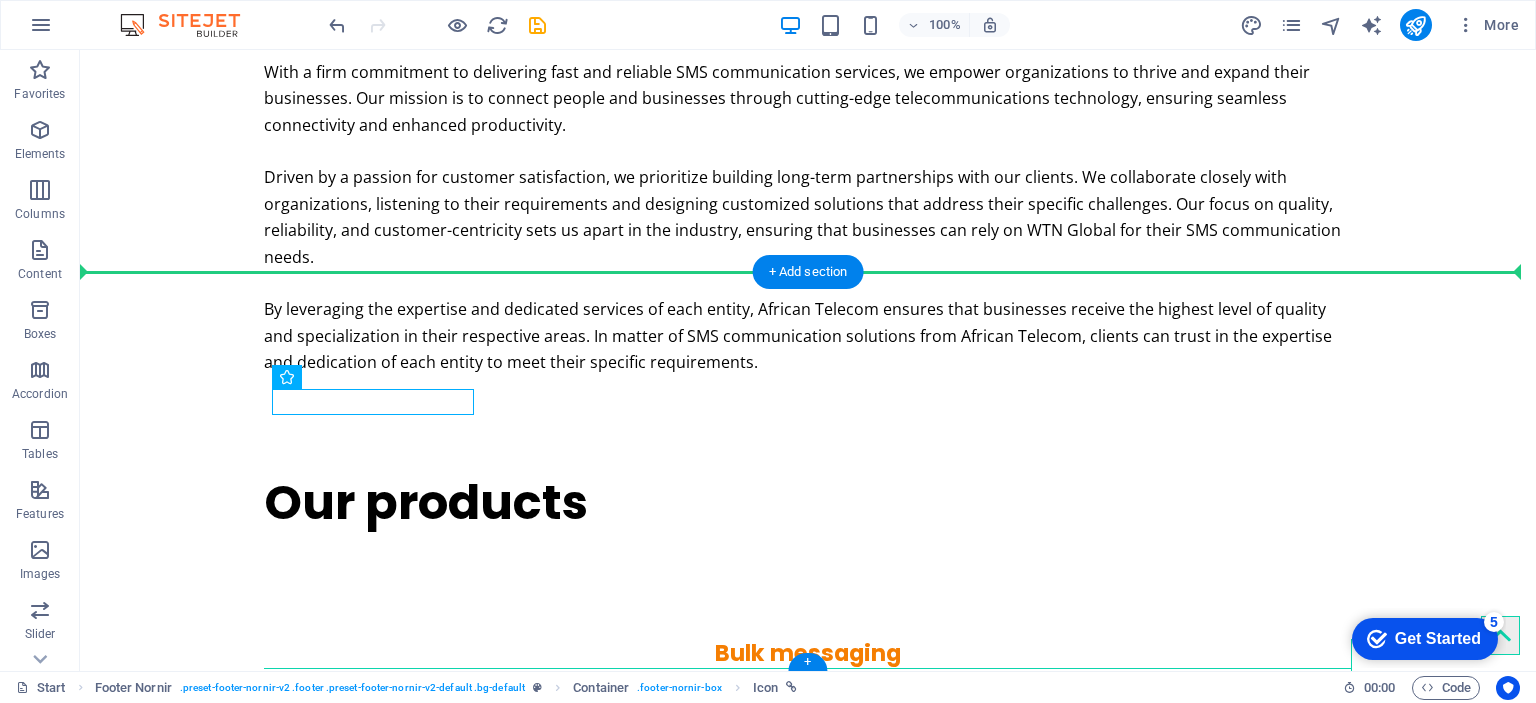 drag, startPoint x: 386, startPoint y: 430, endPoint x: 345, endPoint y: 331, distance: 107.15409 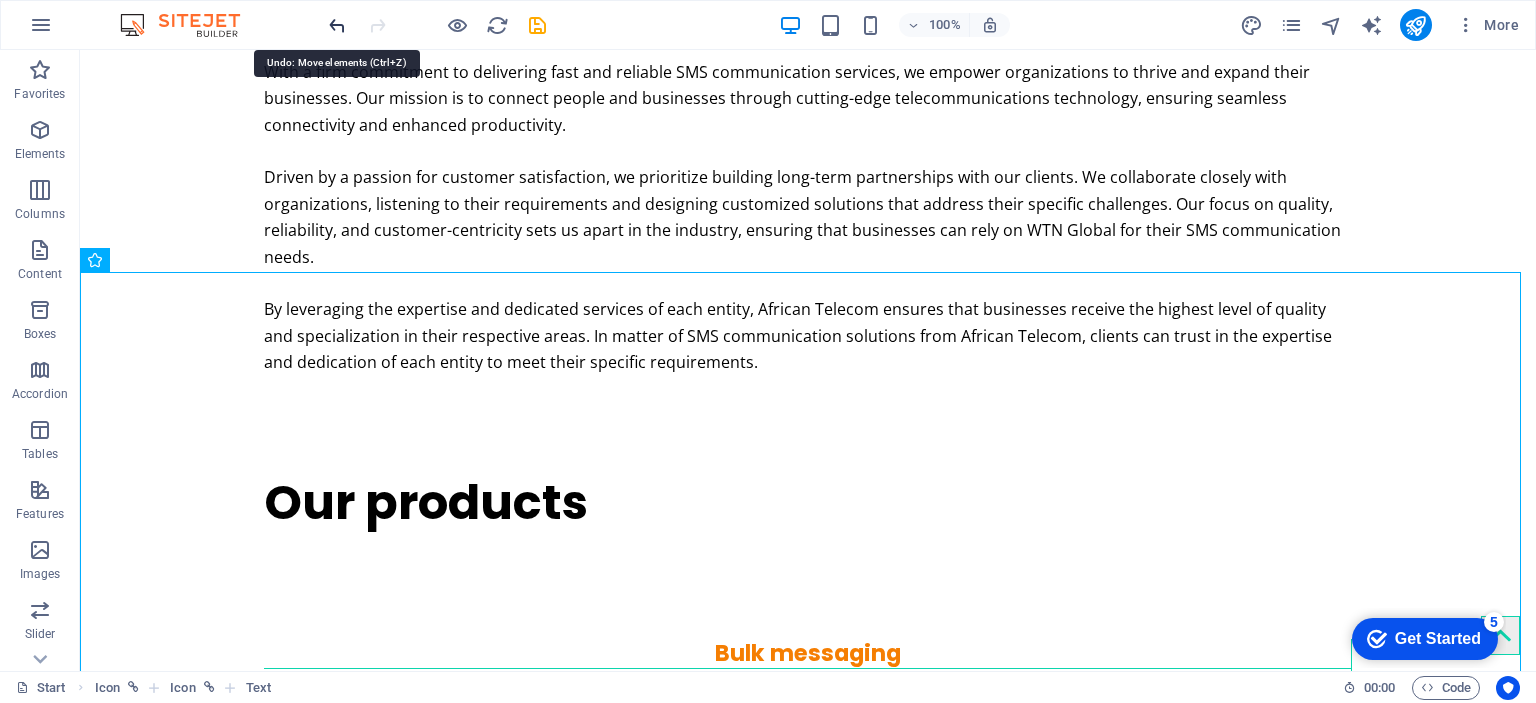 click at bounding box center (337, 25) 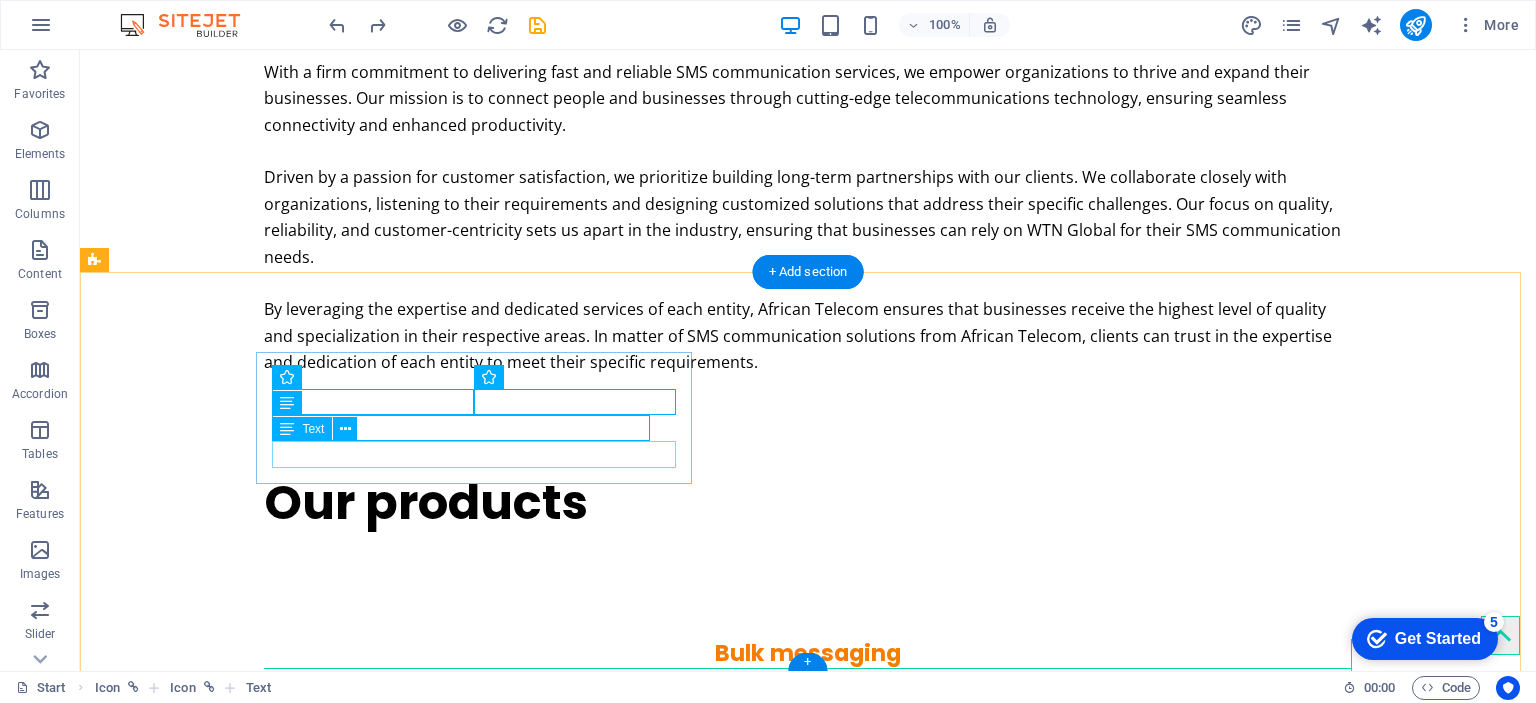 click on "Legal Notice  |  Privacy Policy" at bounding box center (808, 1997) 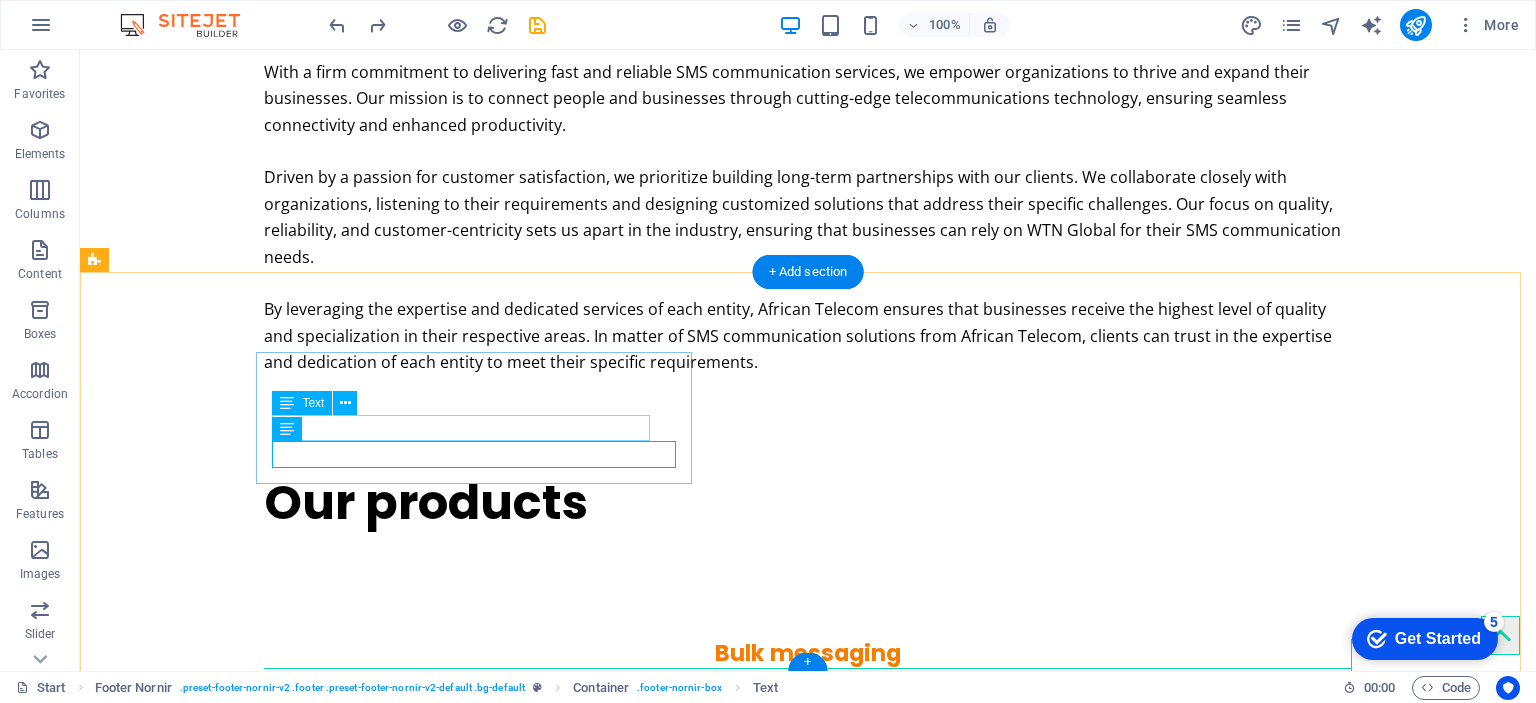 click on "office@[EMAIL]" at bounding box center [808, 1944] 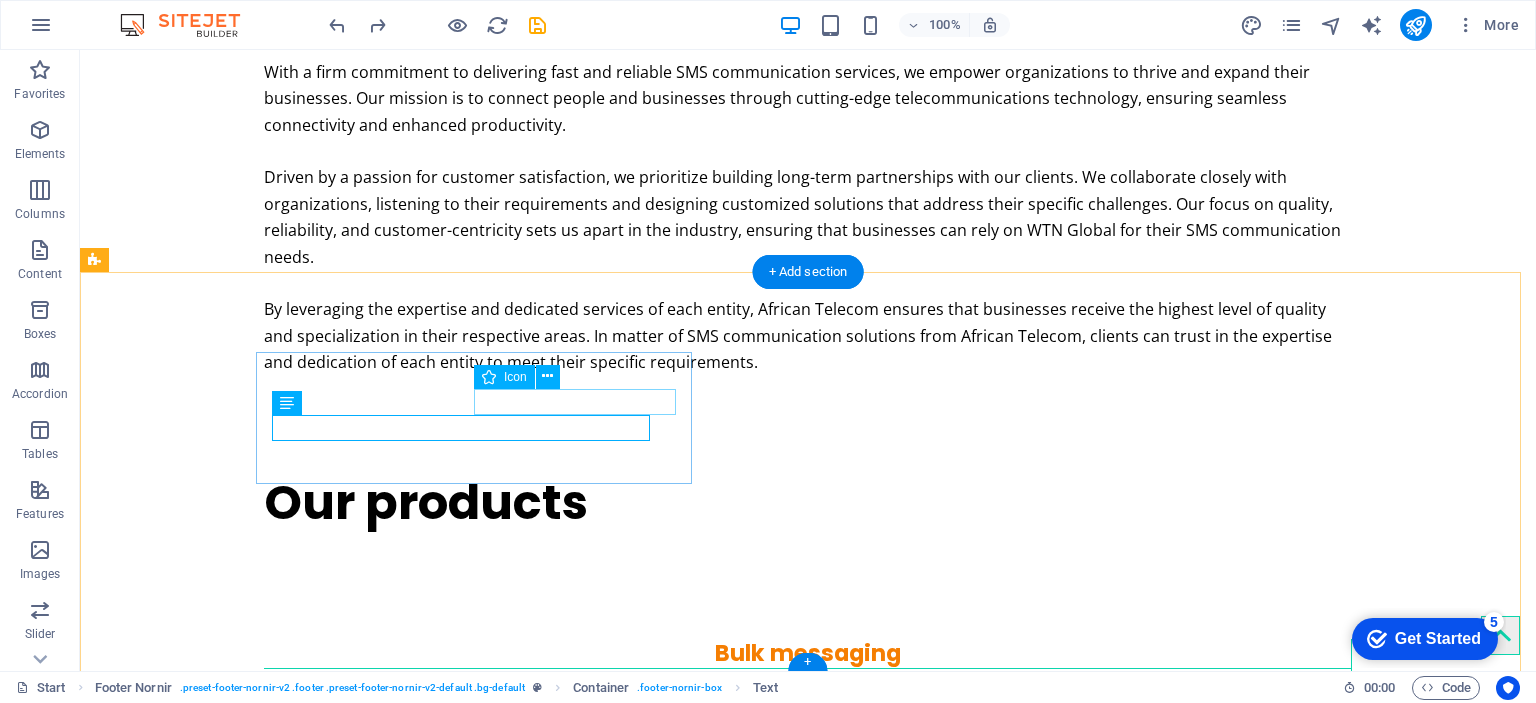 click at bounding box center [808, 1917] 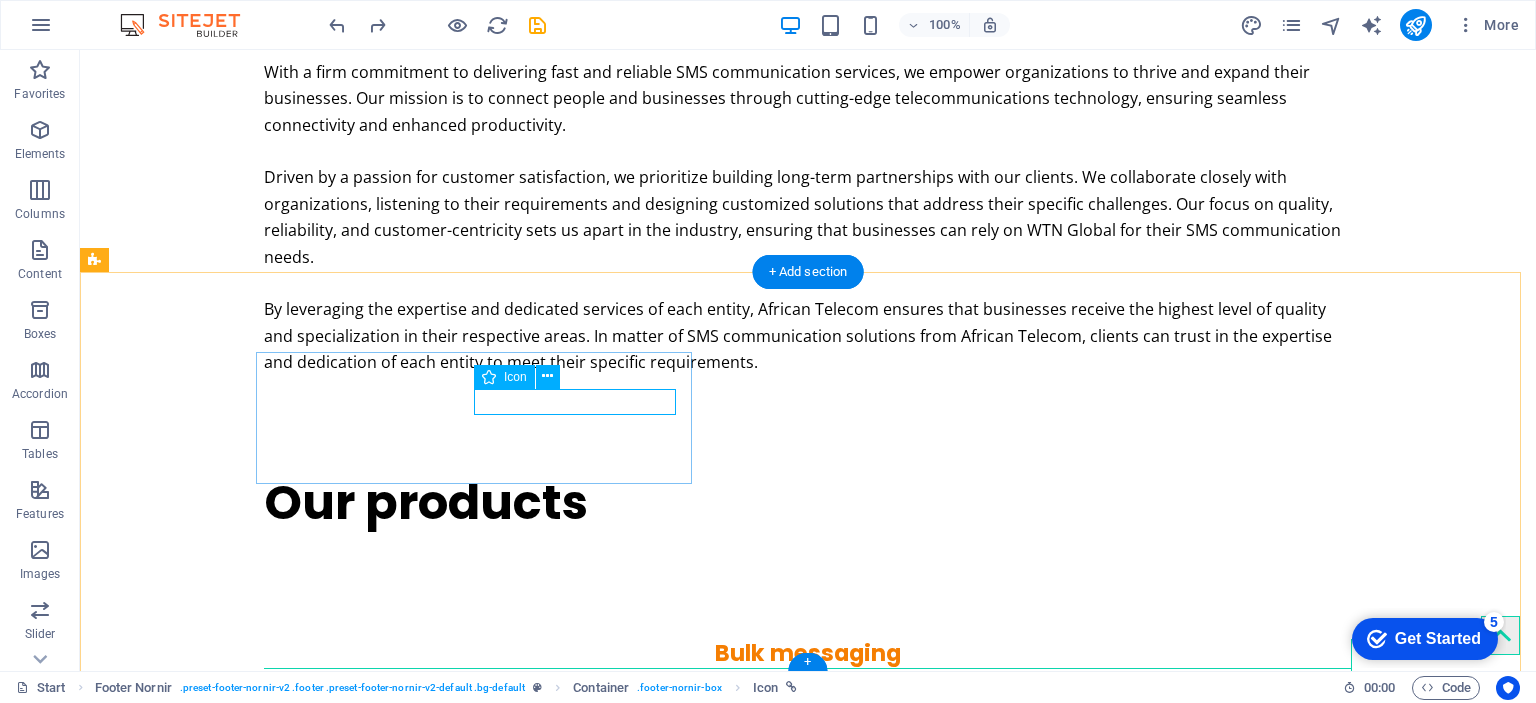 click at bounding box center [808, 1917] 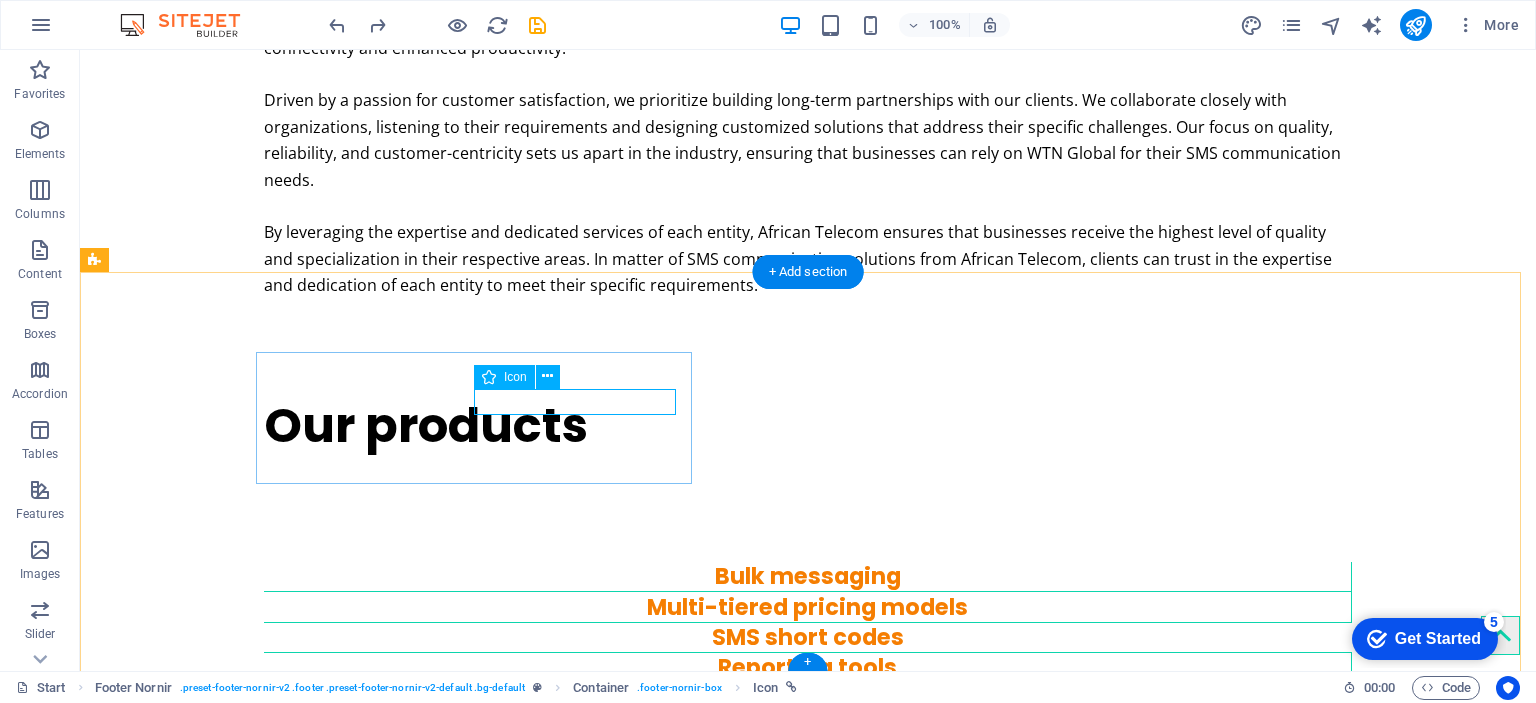 select on "xMidYMid" 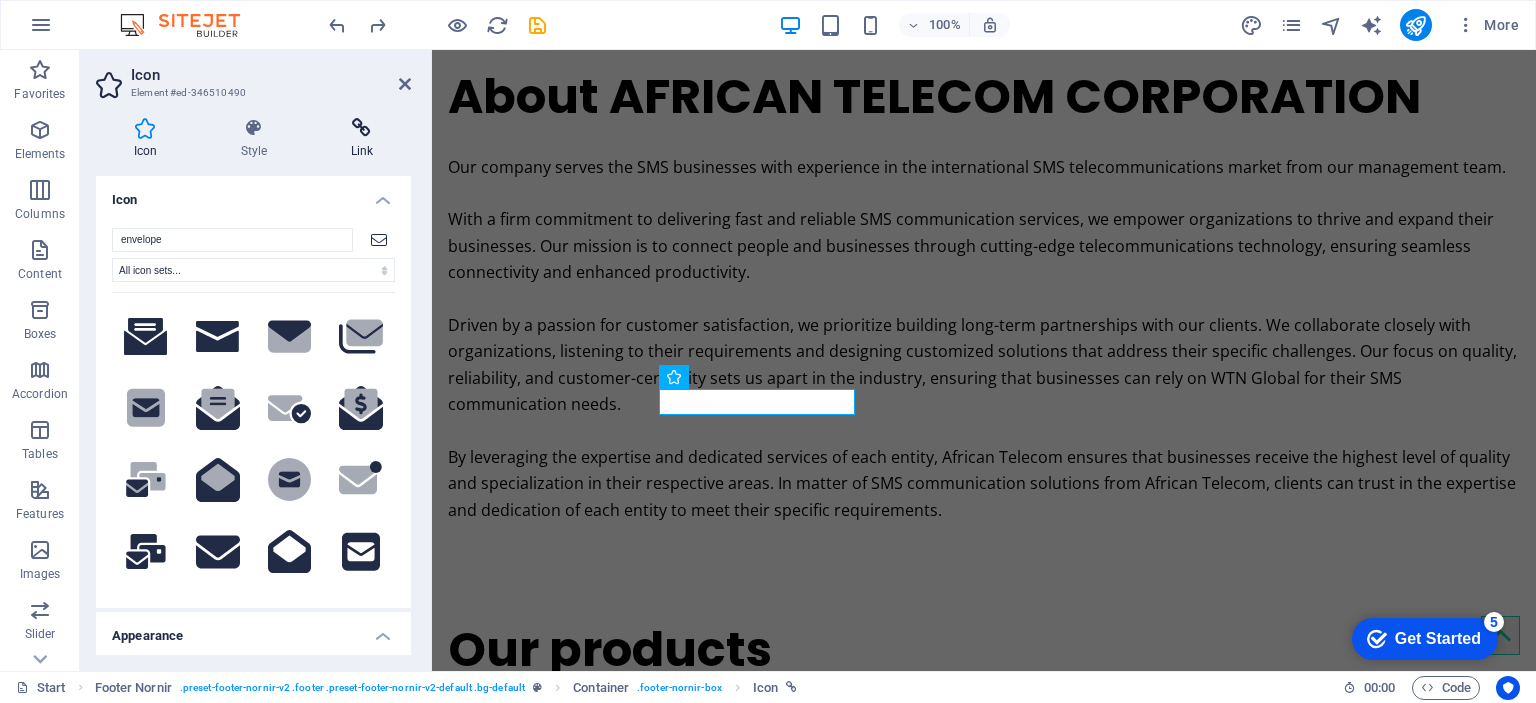 click on "Link" at bounding box center [362, 139] 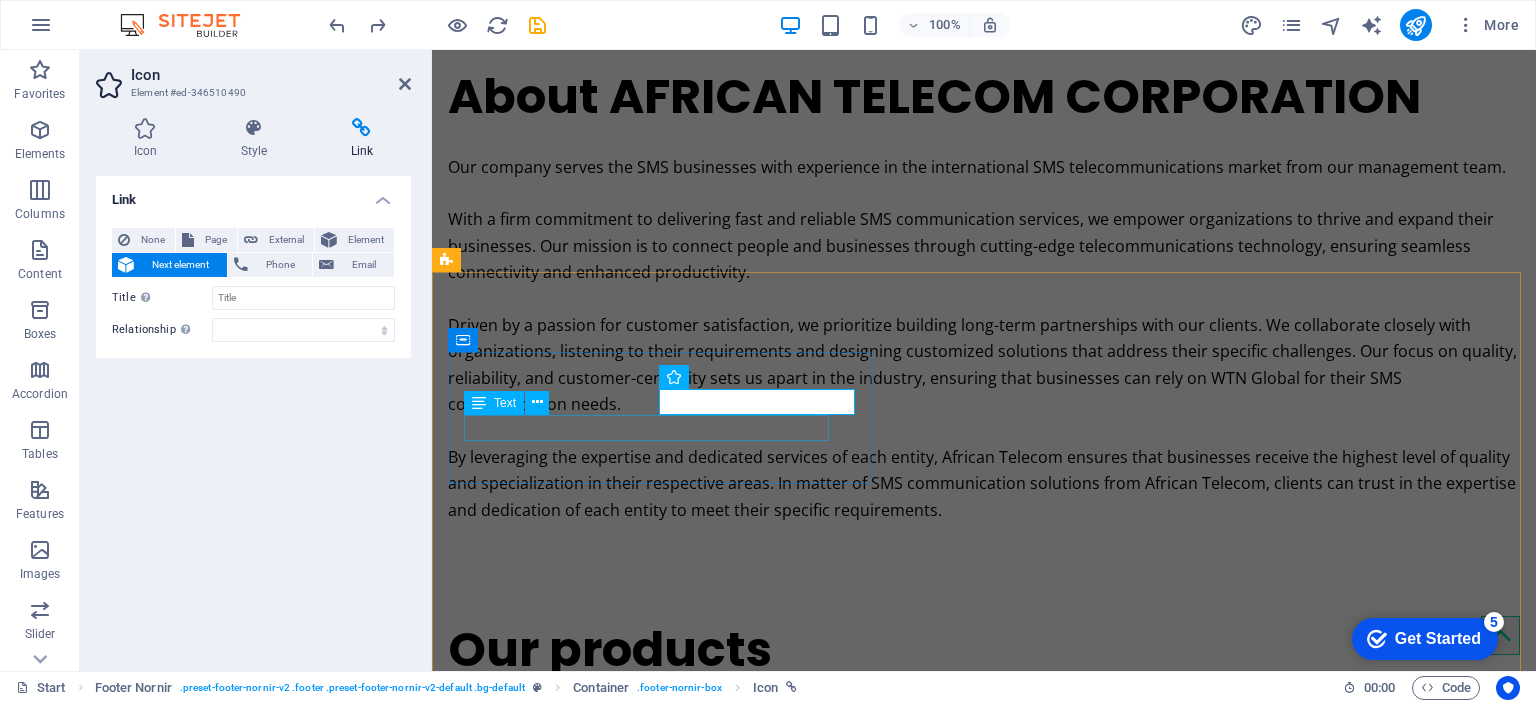 click on "office@[EMAIL]" at bounding box center (984, 2091) 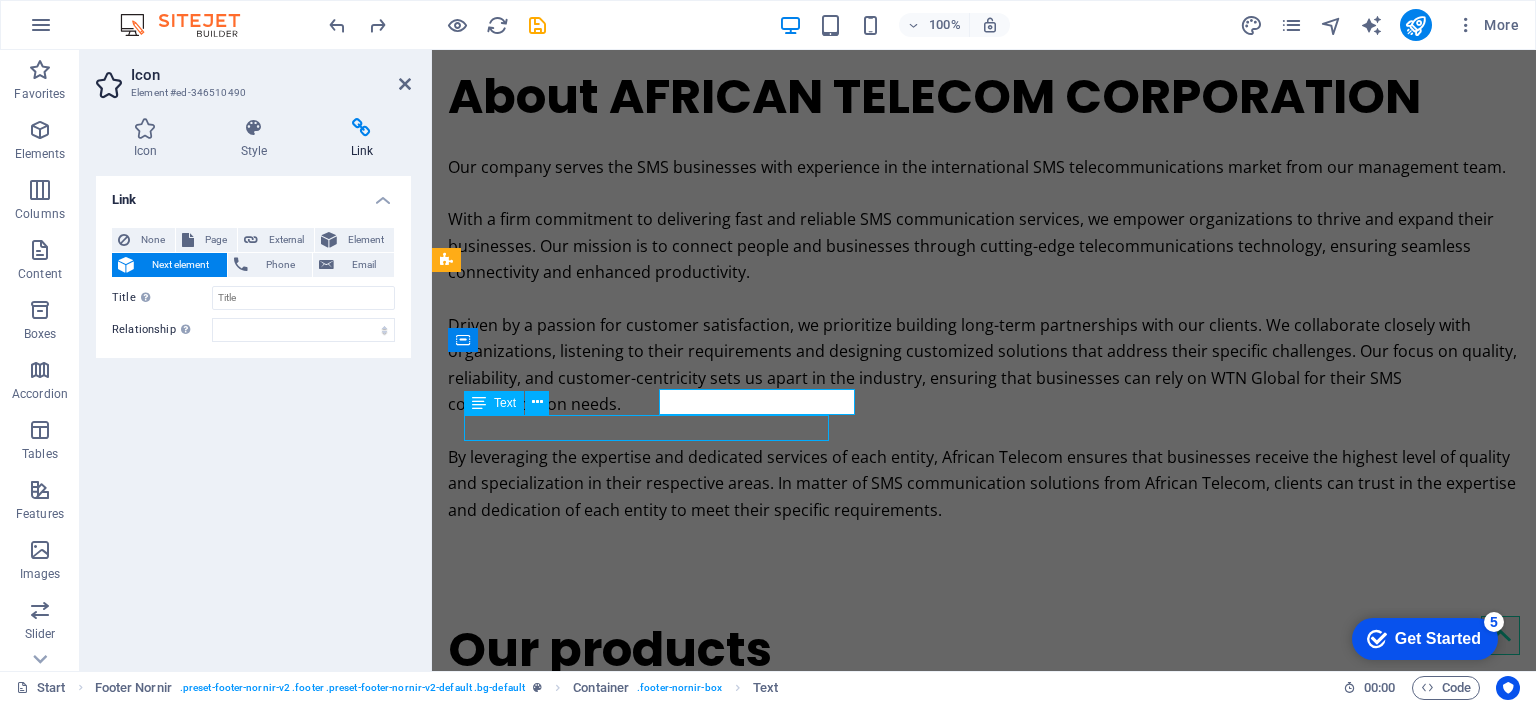 scroll, scrollTop: 3296, scrollLeft: 0, axis: vertical 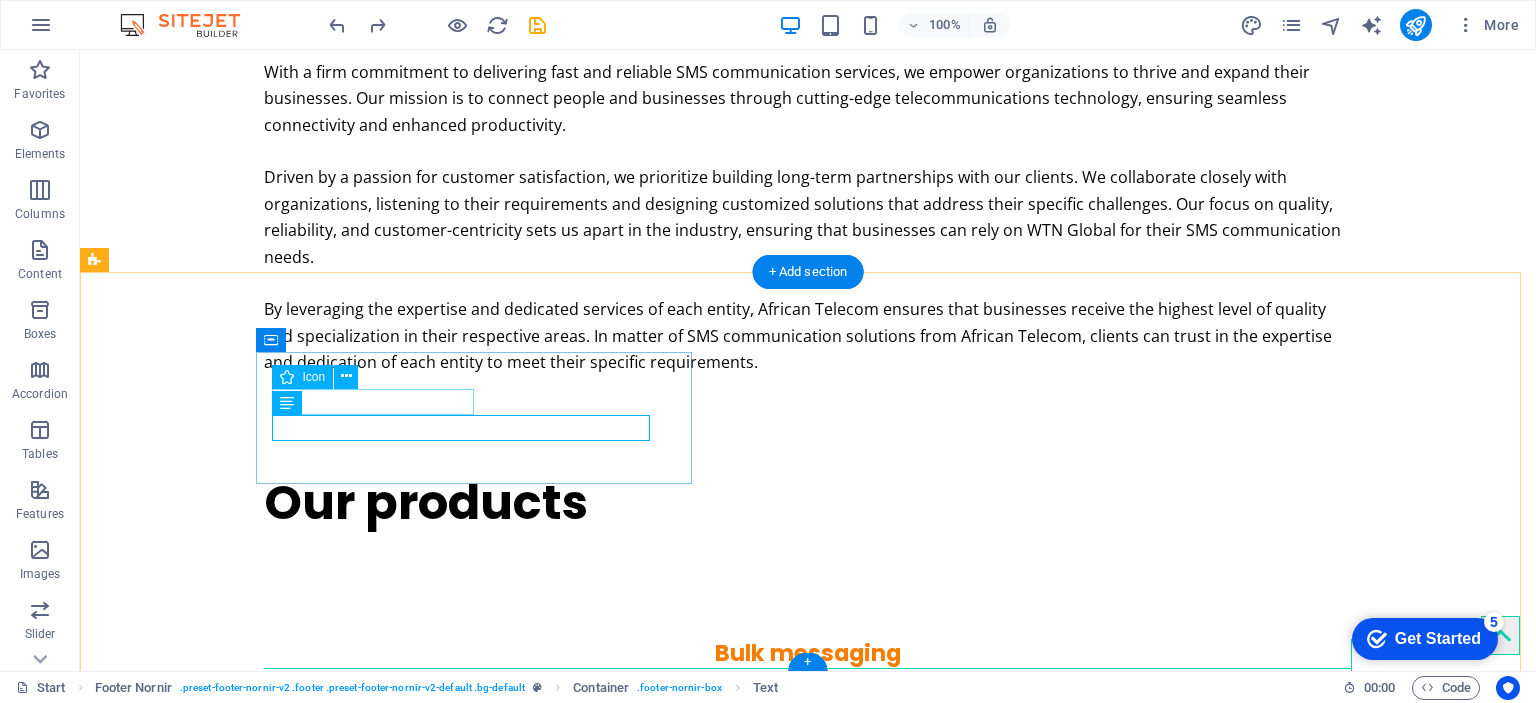 click at bounding box center (808, 1891) 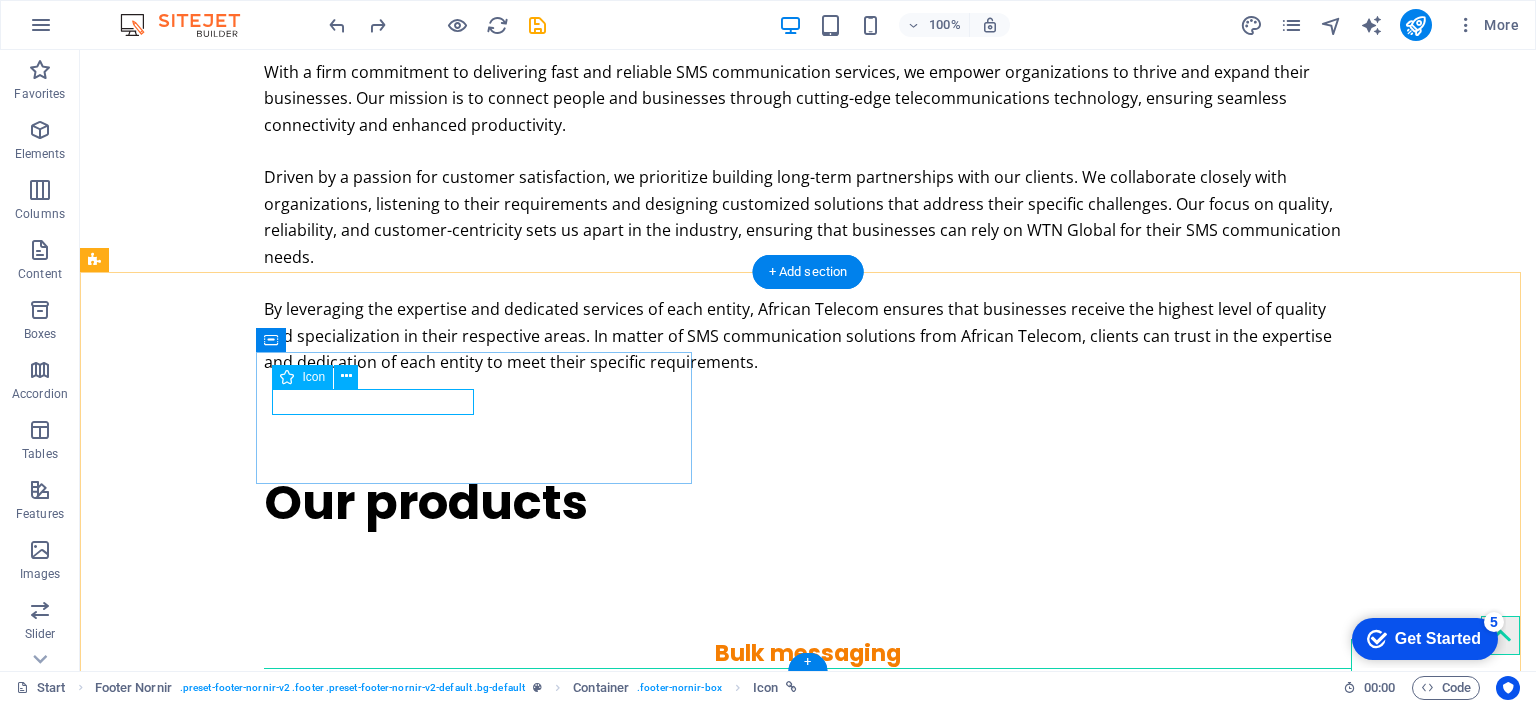 click at bounding box center (808, 1891) 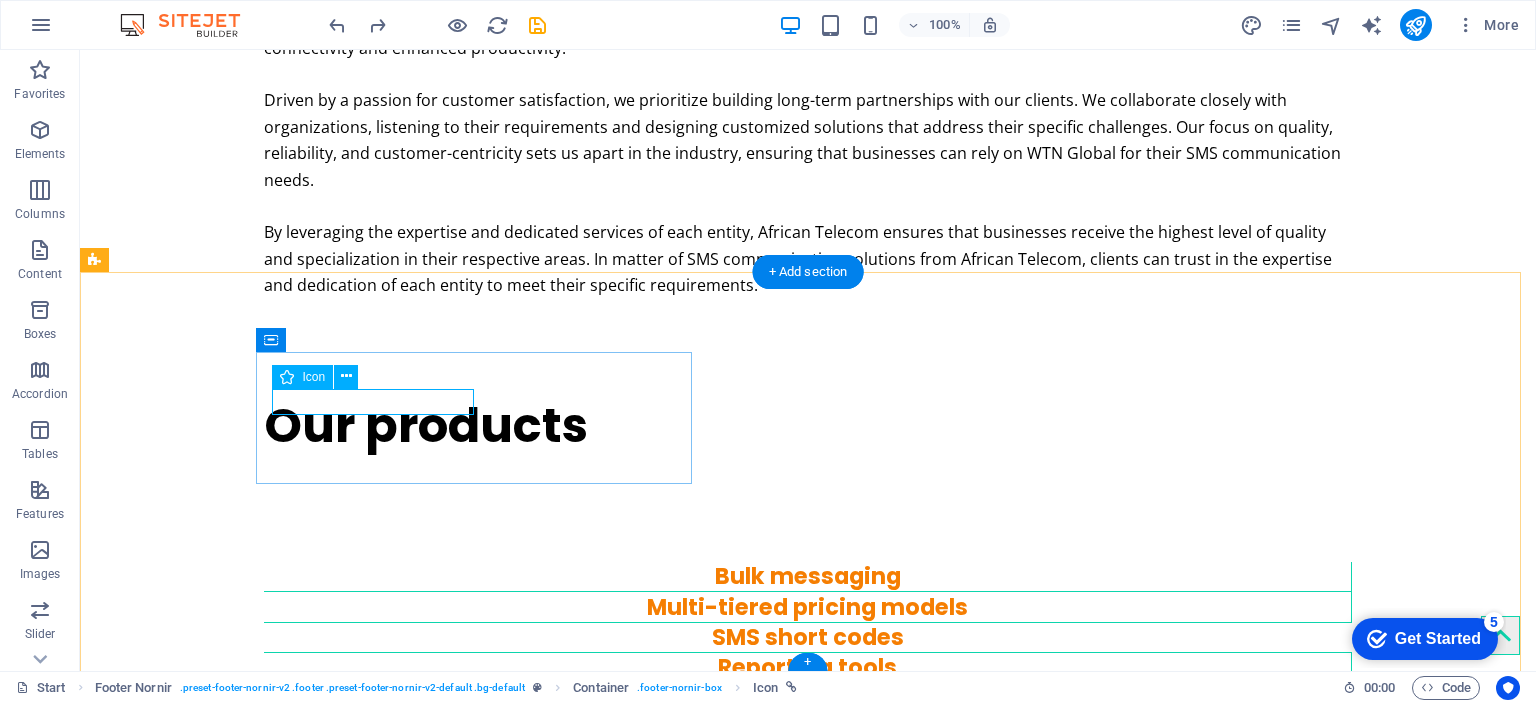 select on "xMidYMid" 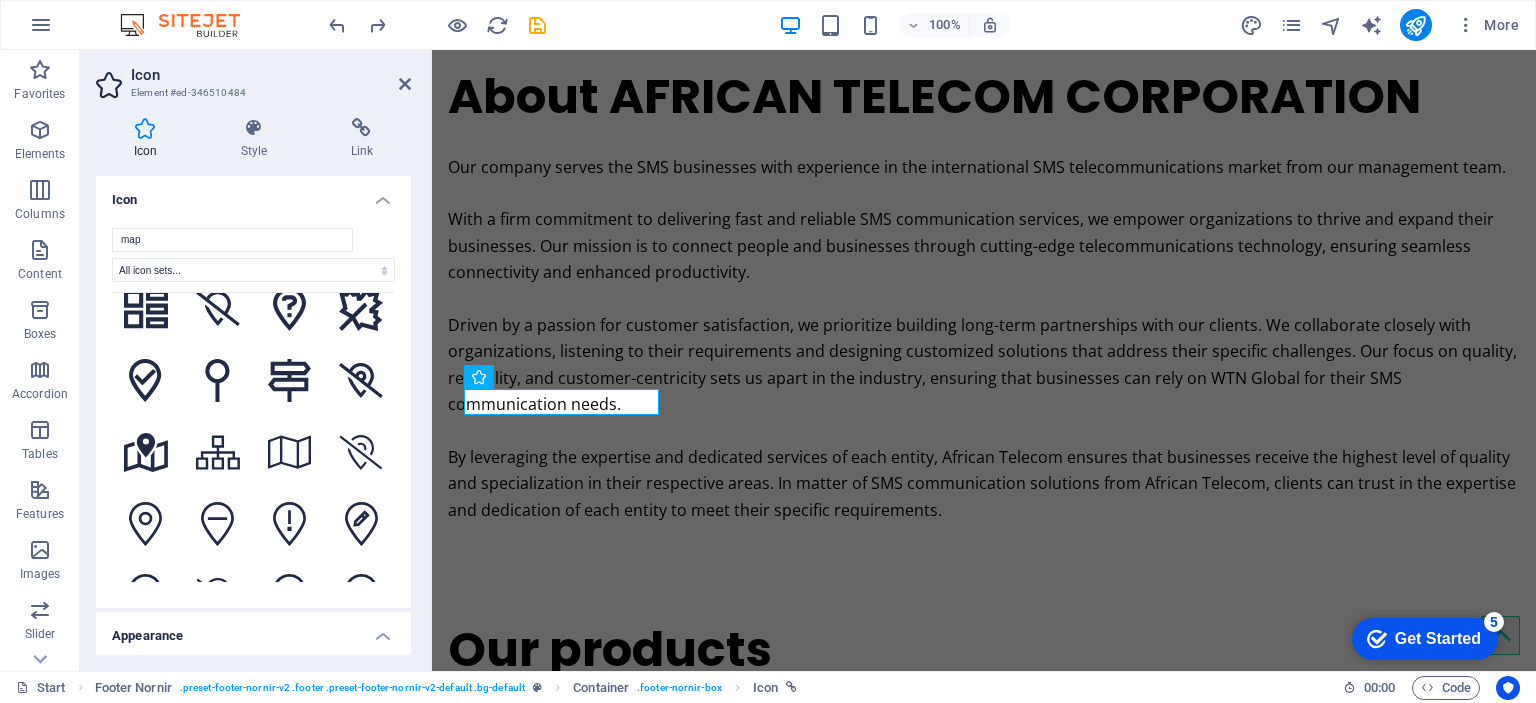 scroll, scrollTop: 2800, scrollLeft: 0, axis: vertical 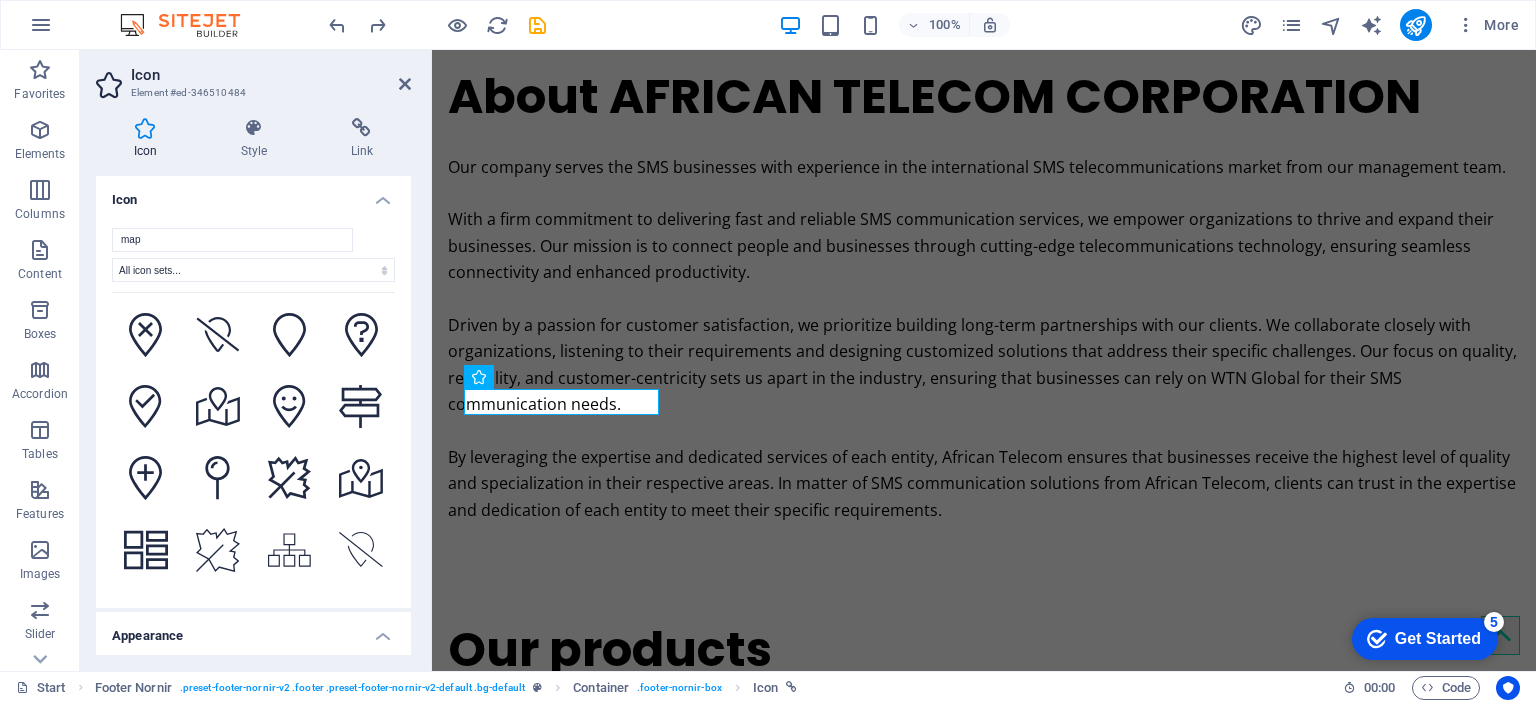 click at bounding box center (145, 128) 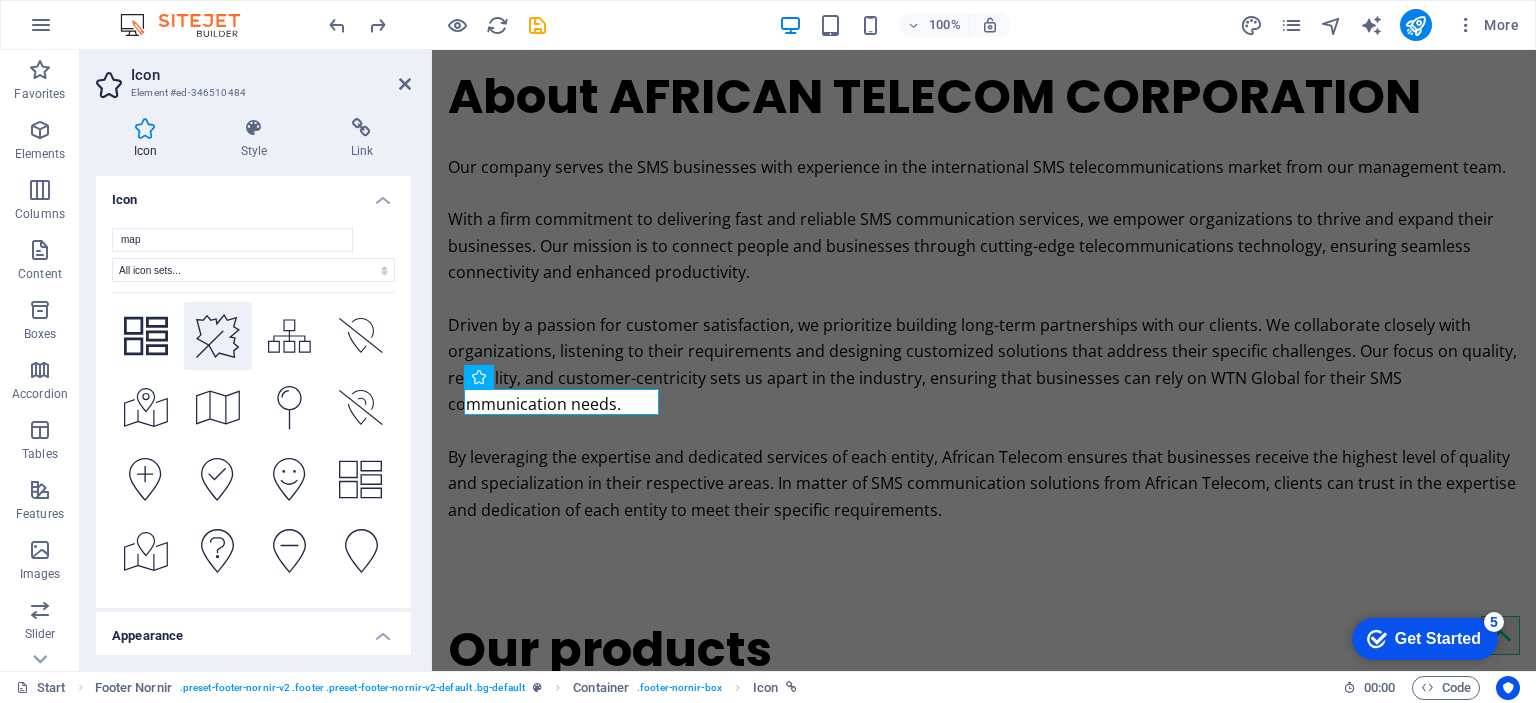 scroll, scrollTop: 3067, scrollLeft: 0, axis: vertical 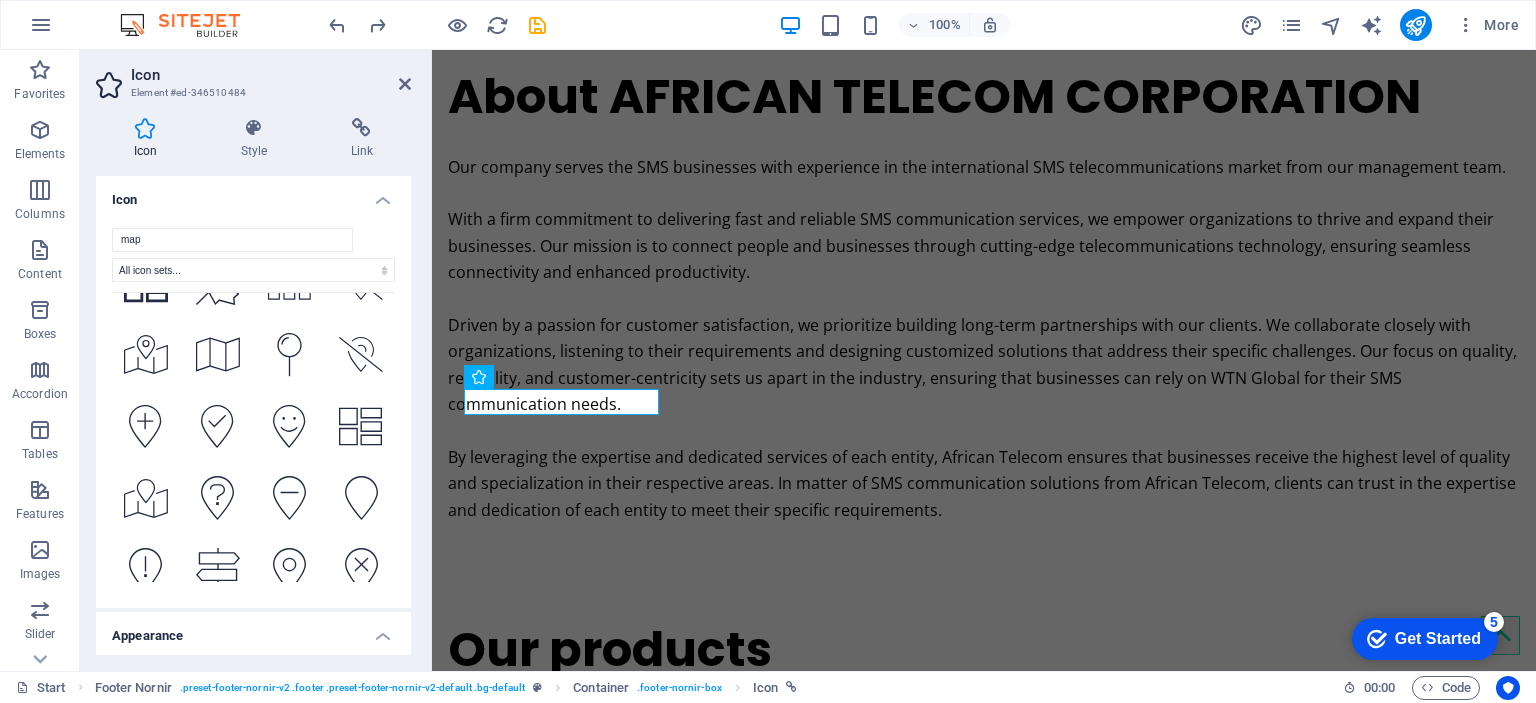 click on "Appearance" at bounding box center (253, 630) 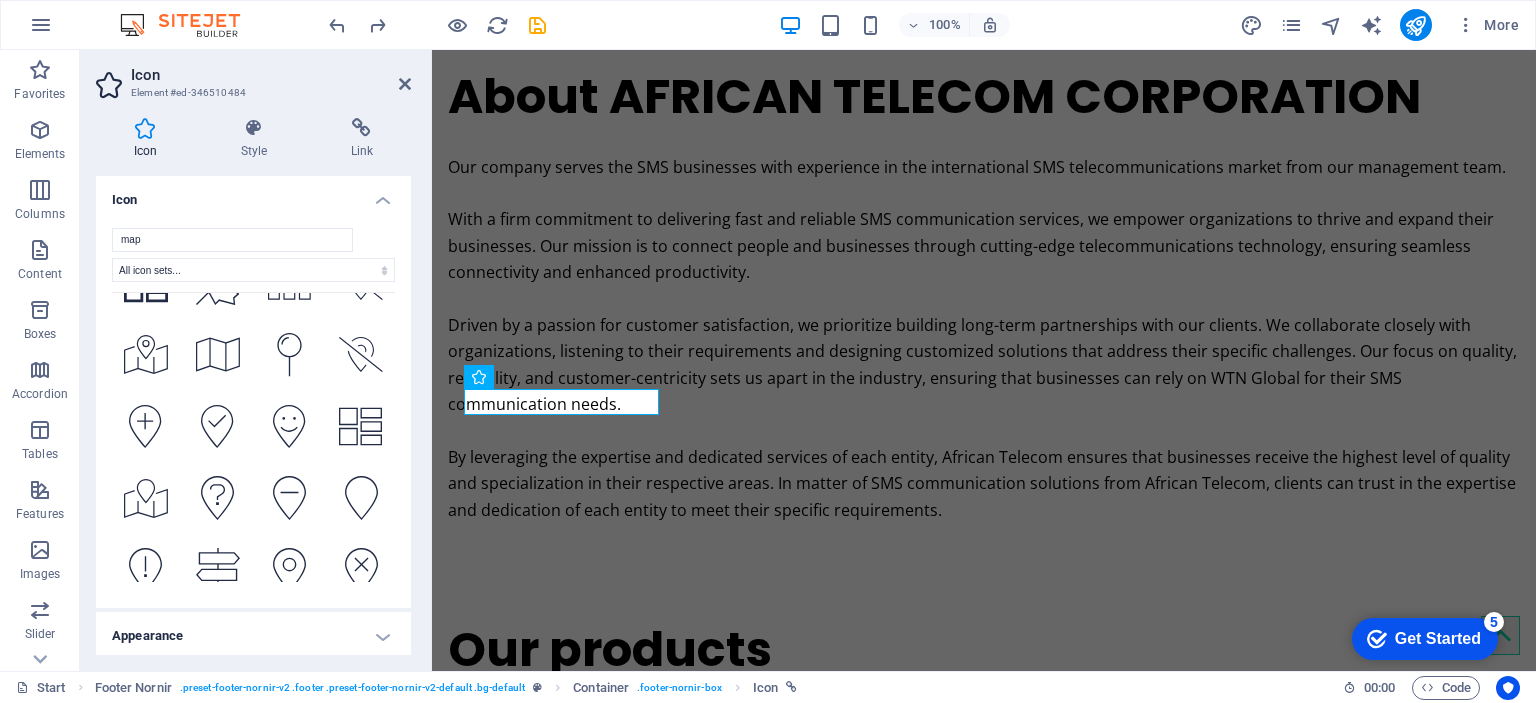 click on "Appearance" at bounding box center [253, 636] 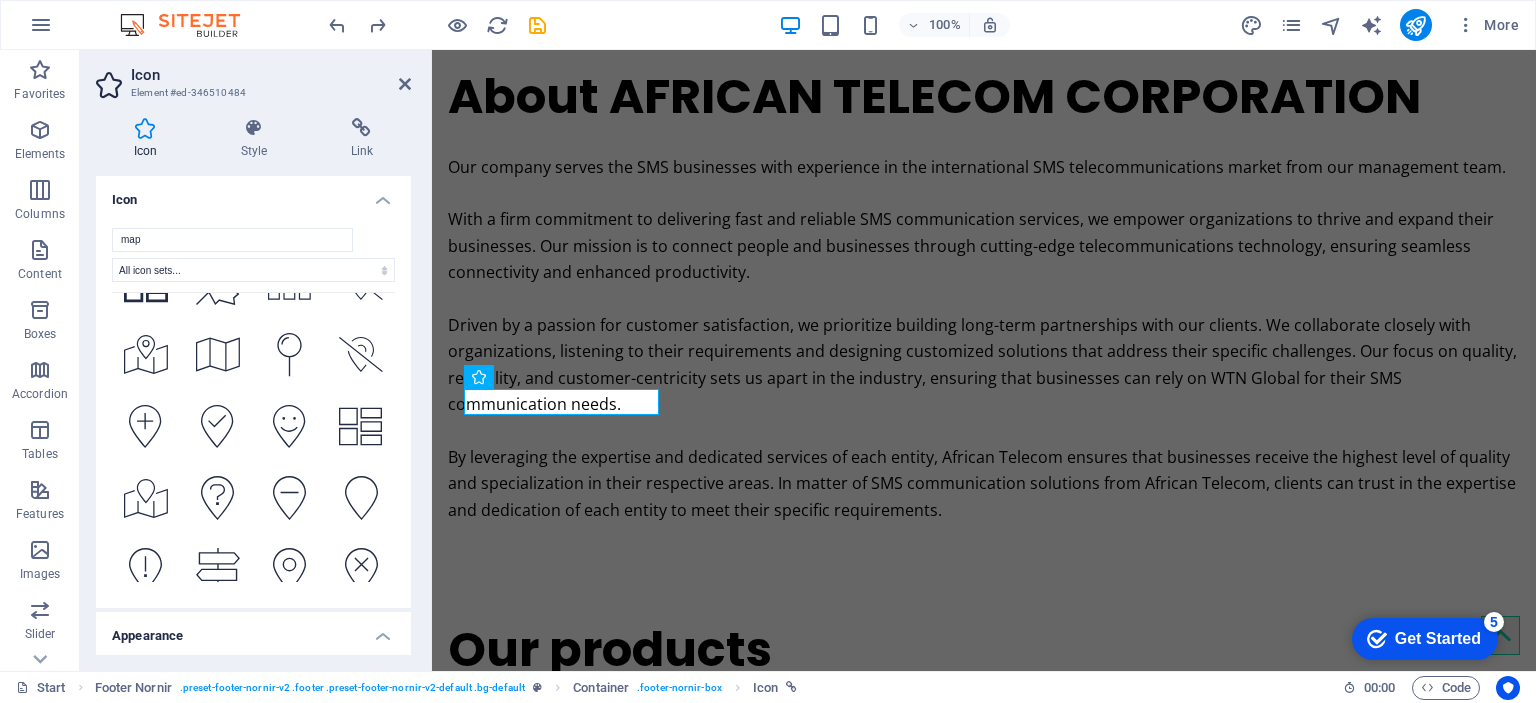 click on "Appearance" at bounding box center (253, 630) 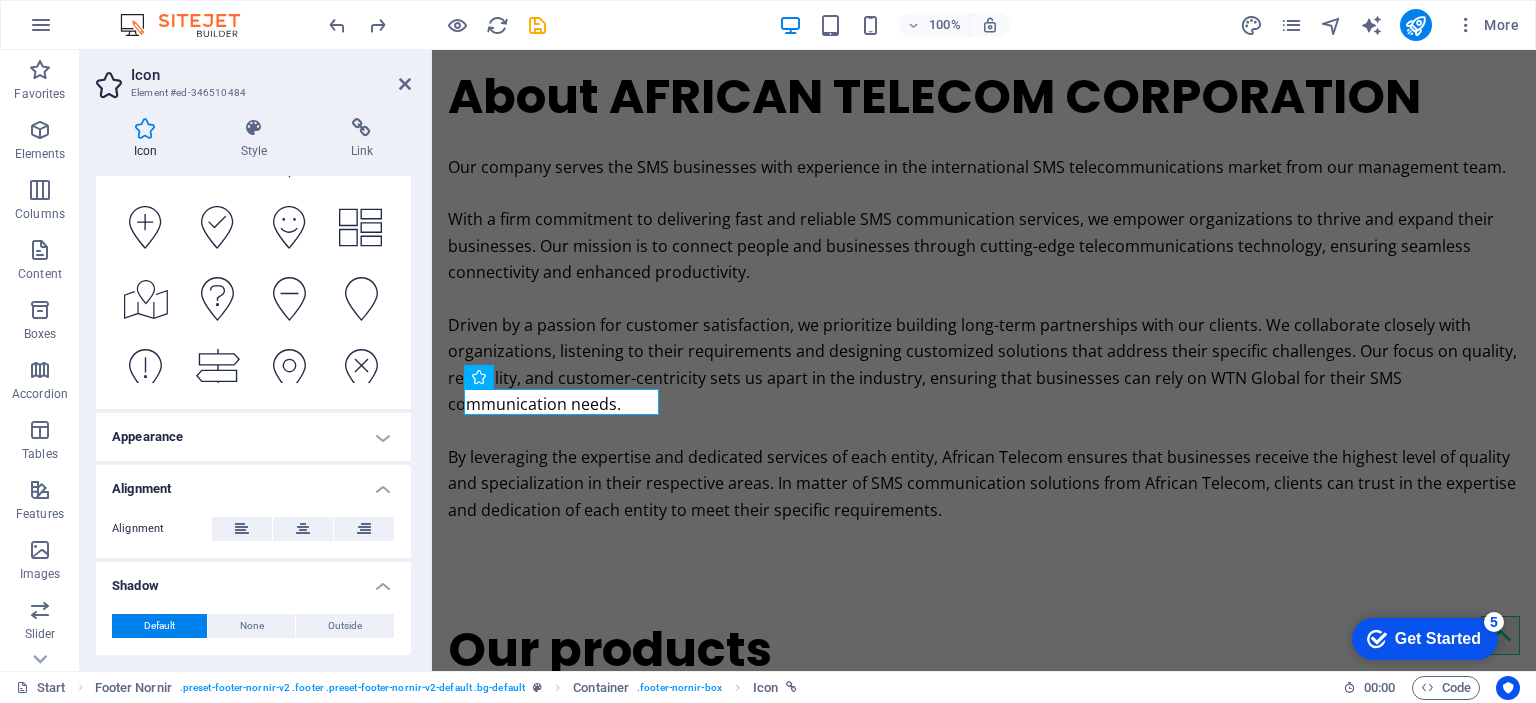 scroll, scrollTop: 294, scrollLeft: 0, axis: vertical 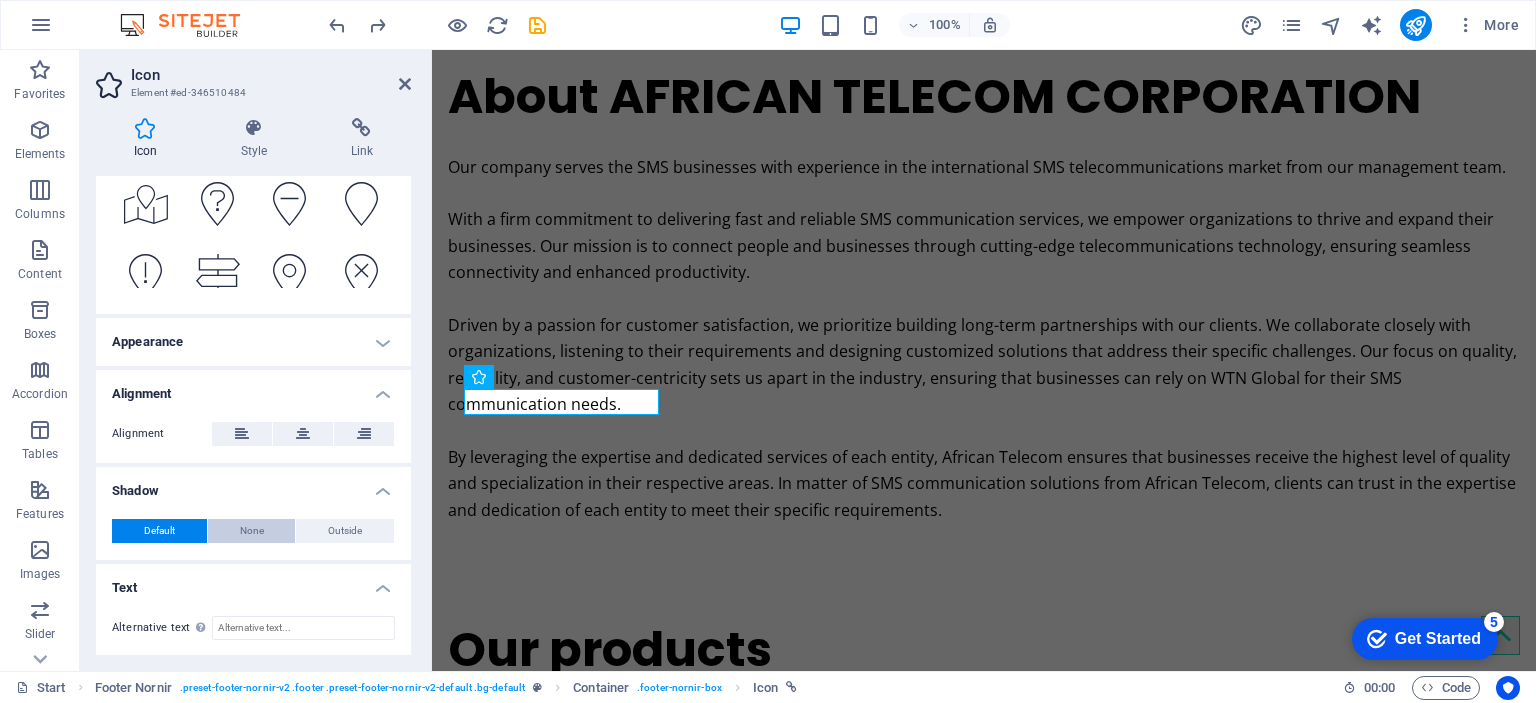 click on "None" at bounding box center (252, 531) 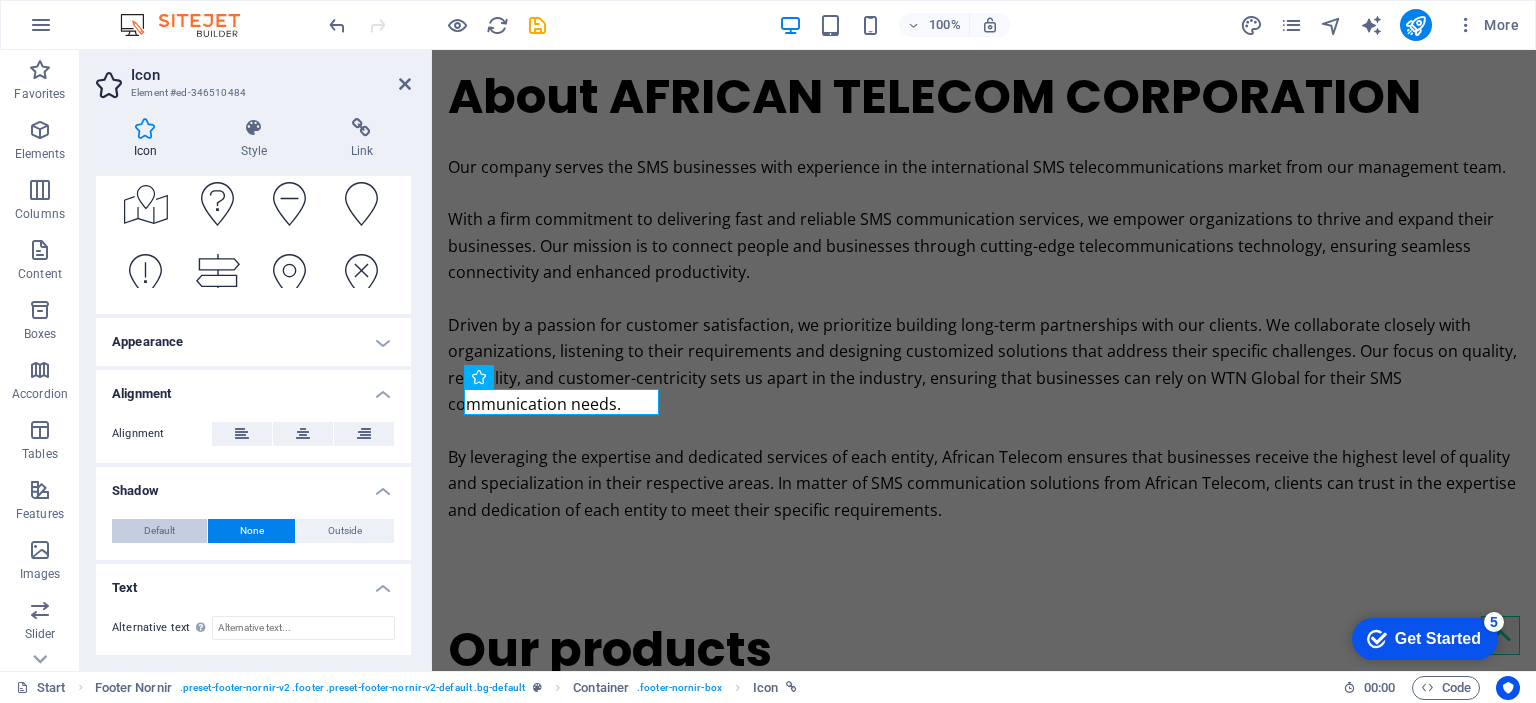 click on "Default" at bounding box center (159, 531) 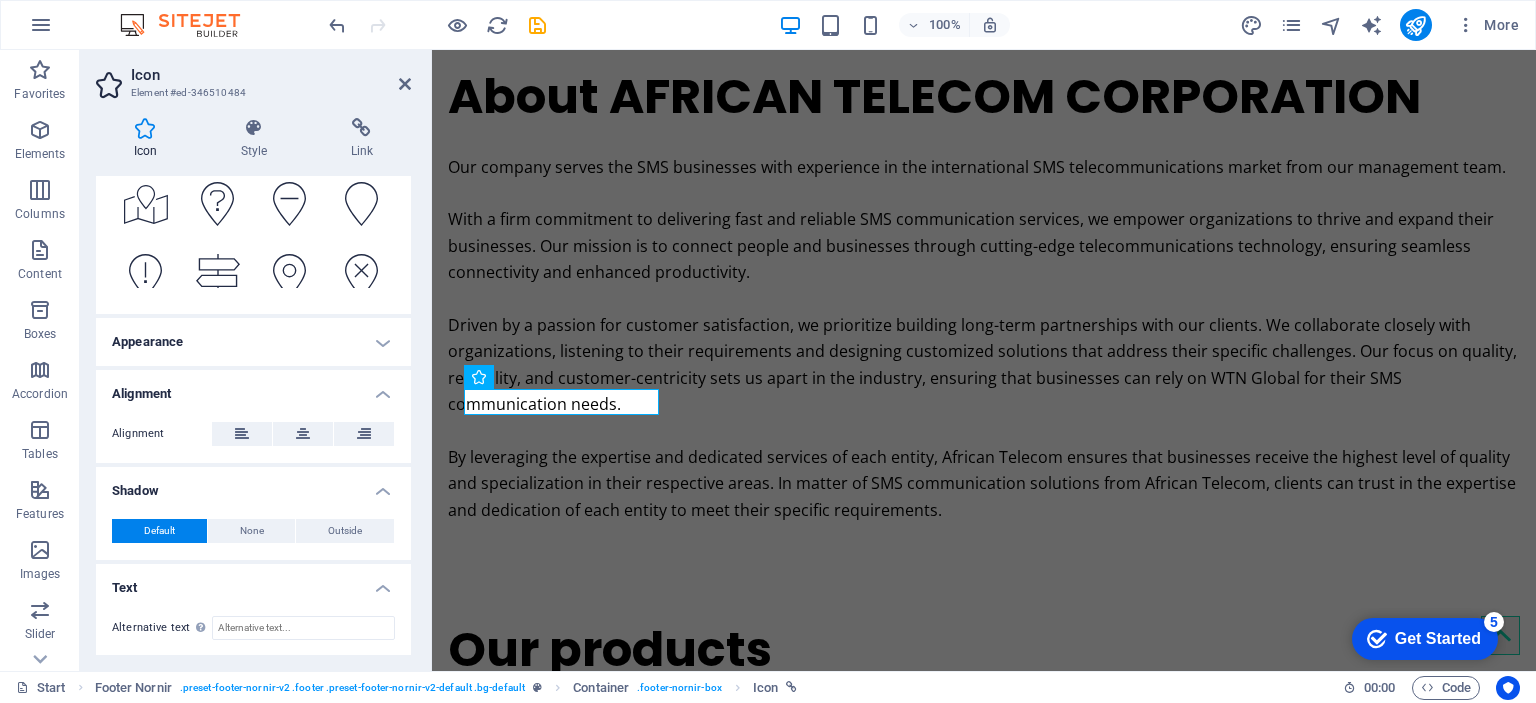 click on "Appearance" at bounding box center (253, 342) 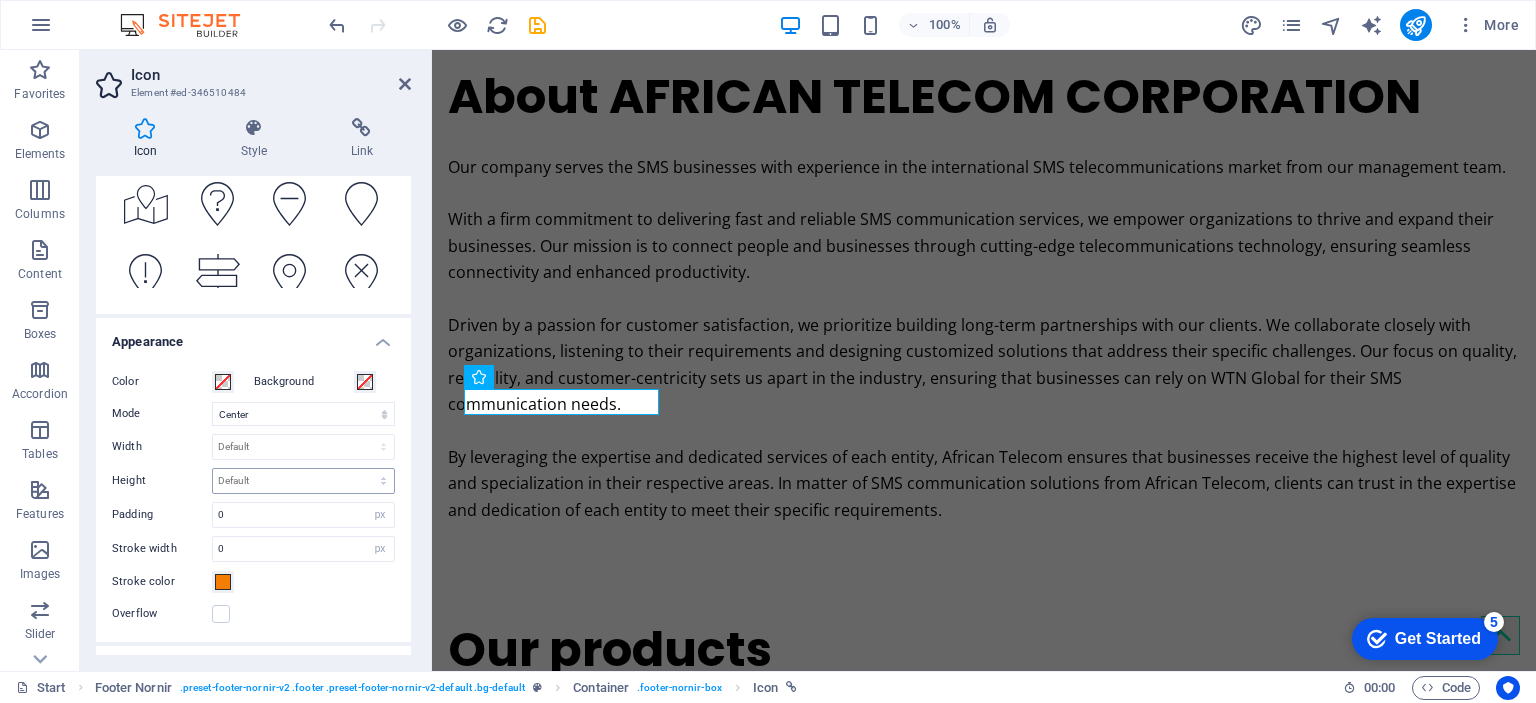 scroll, scrollTop: 0, scrollLeft: 0, axis: both 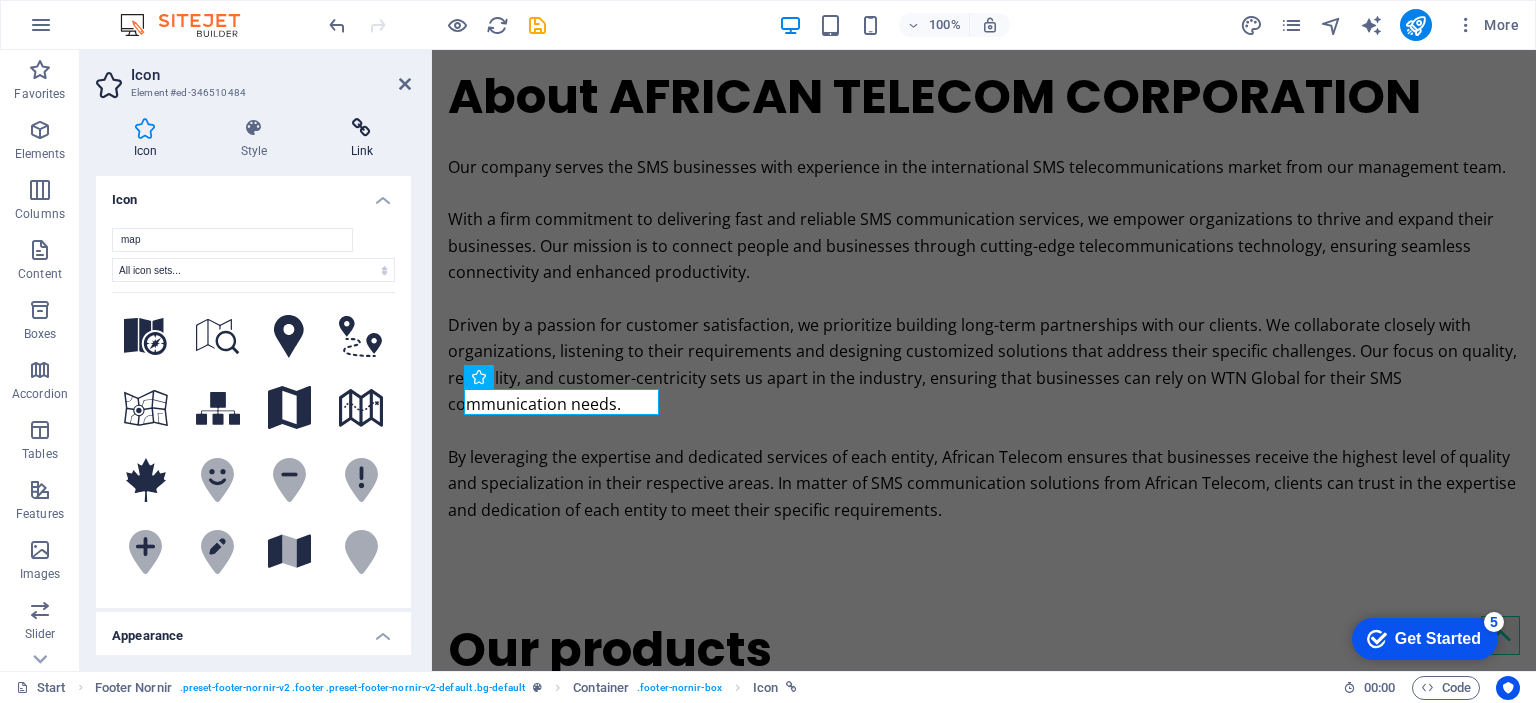 click on "Link" at bounding box center (362, 139) 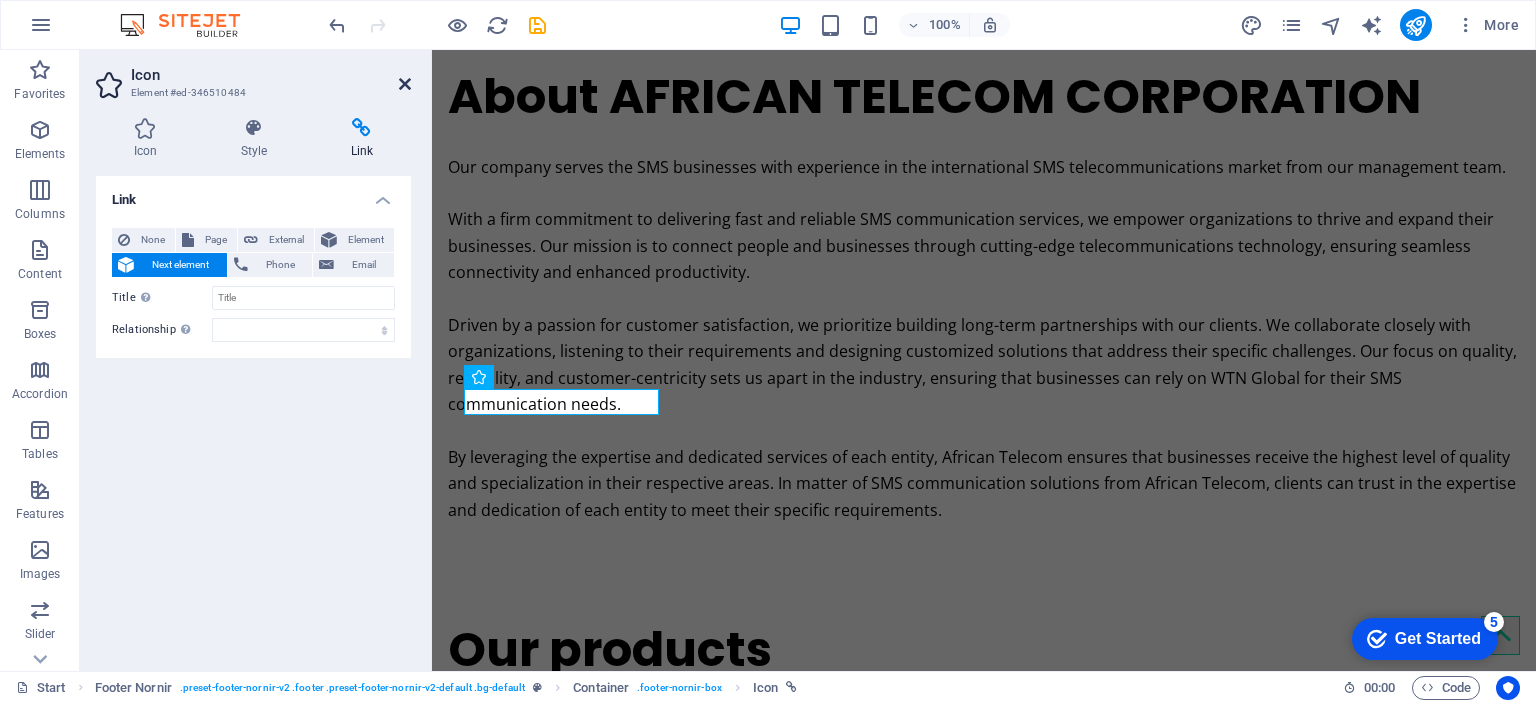 click at bounding box center [405, 84] 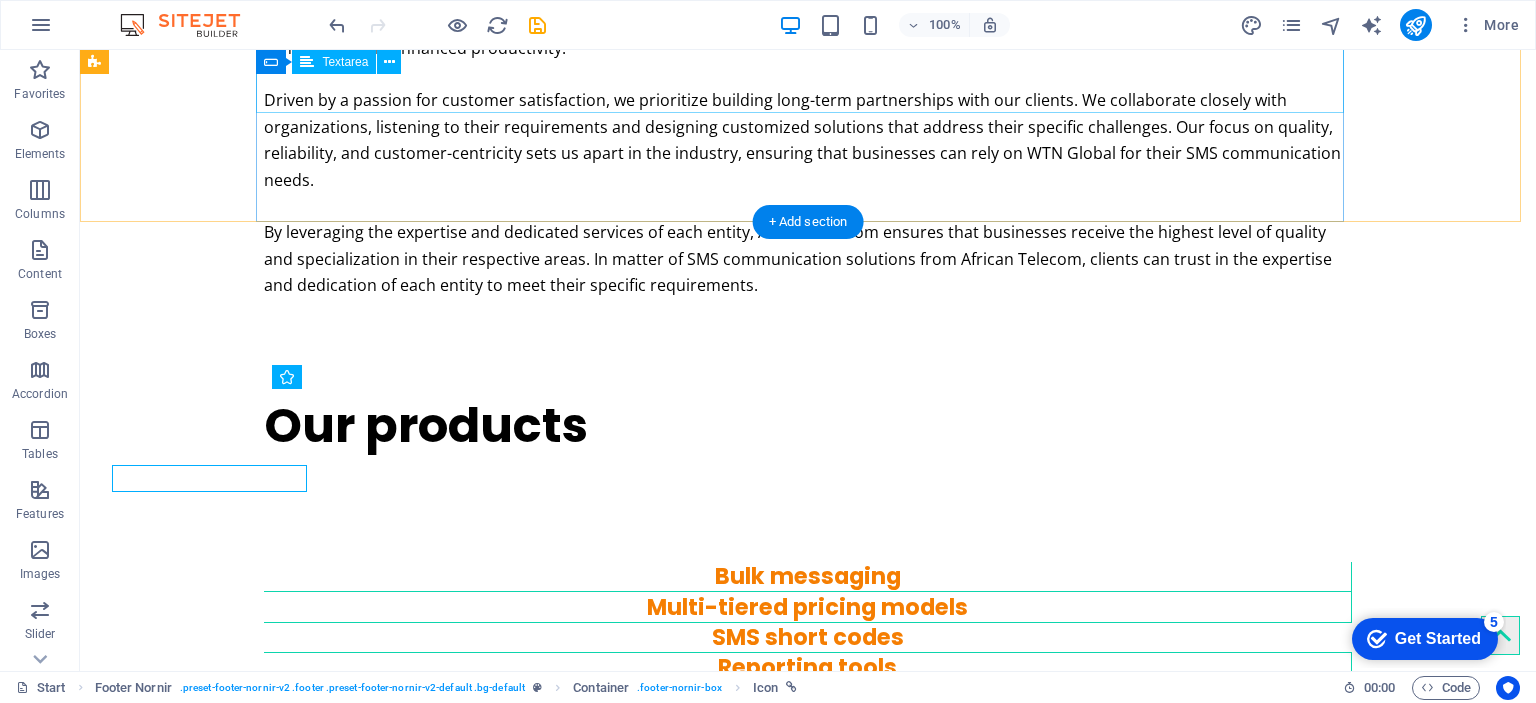 scroll, scrollTop: 3296, scrollLeft: 0, axis: vertical 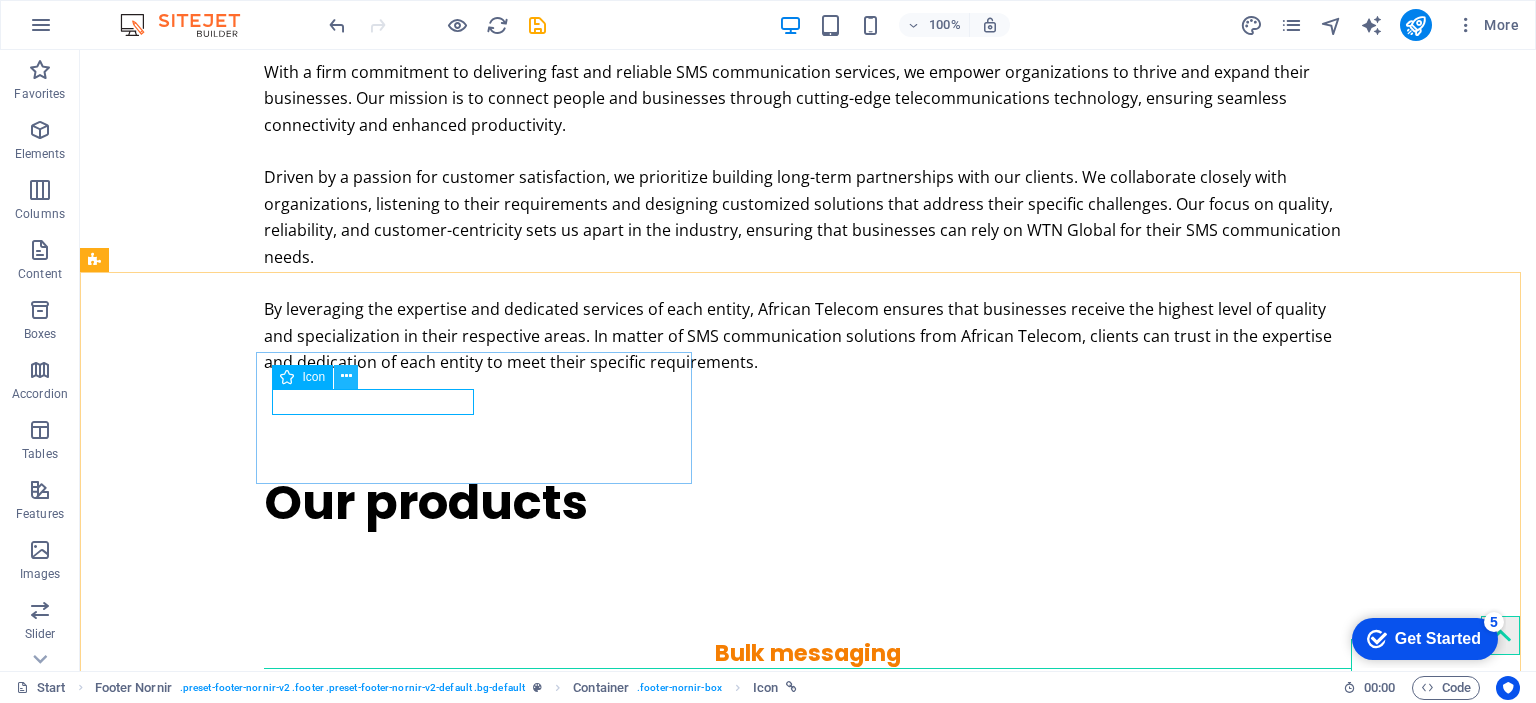 click at bounding box center [346, 377] 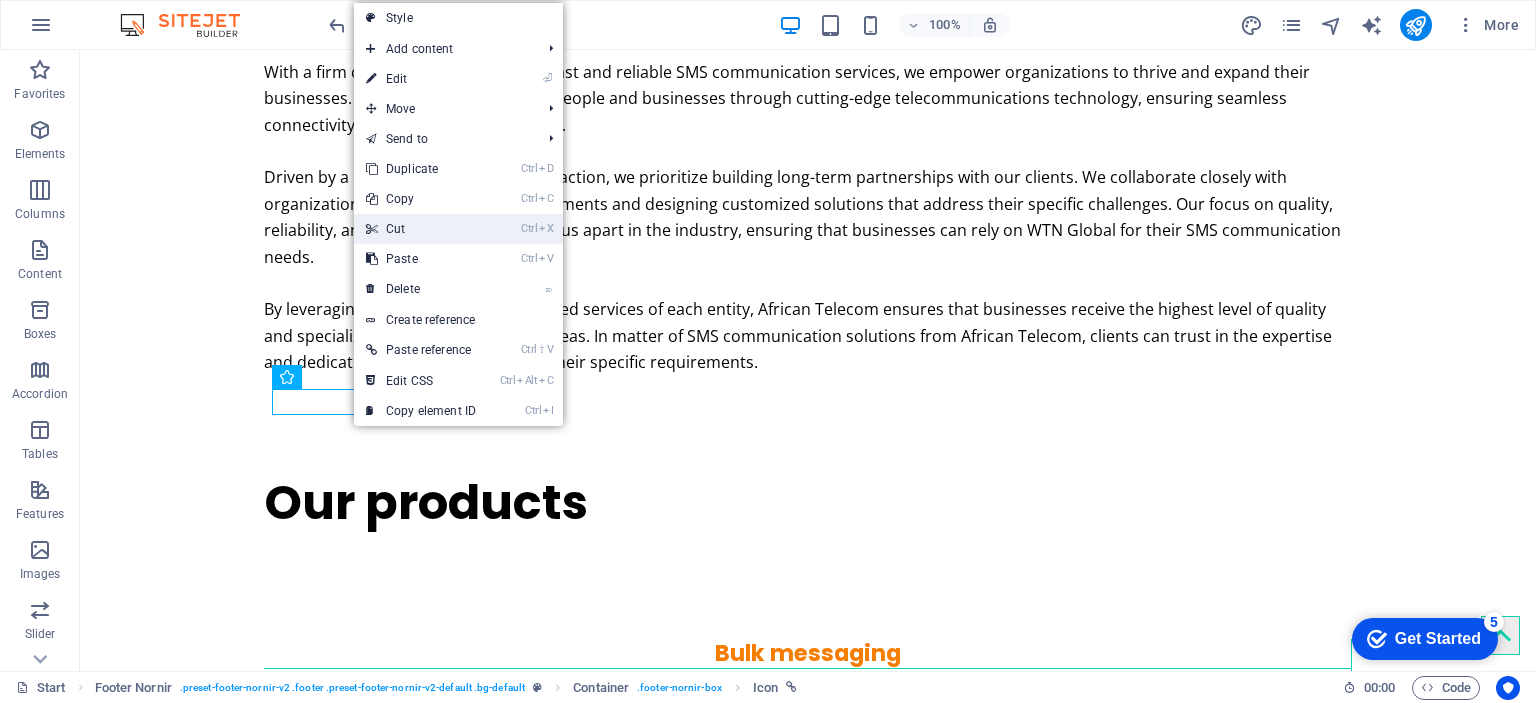 click on "Ctrl X  Cut" at bounding box center [421, 229] 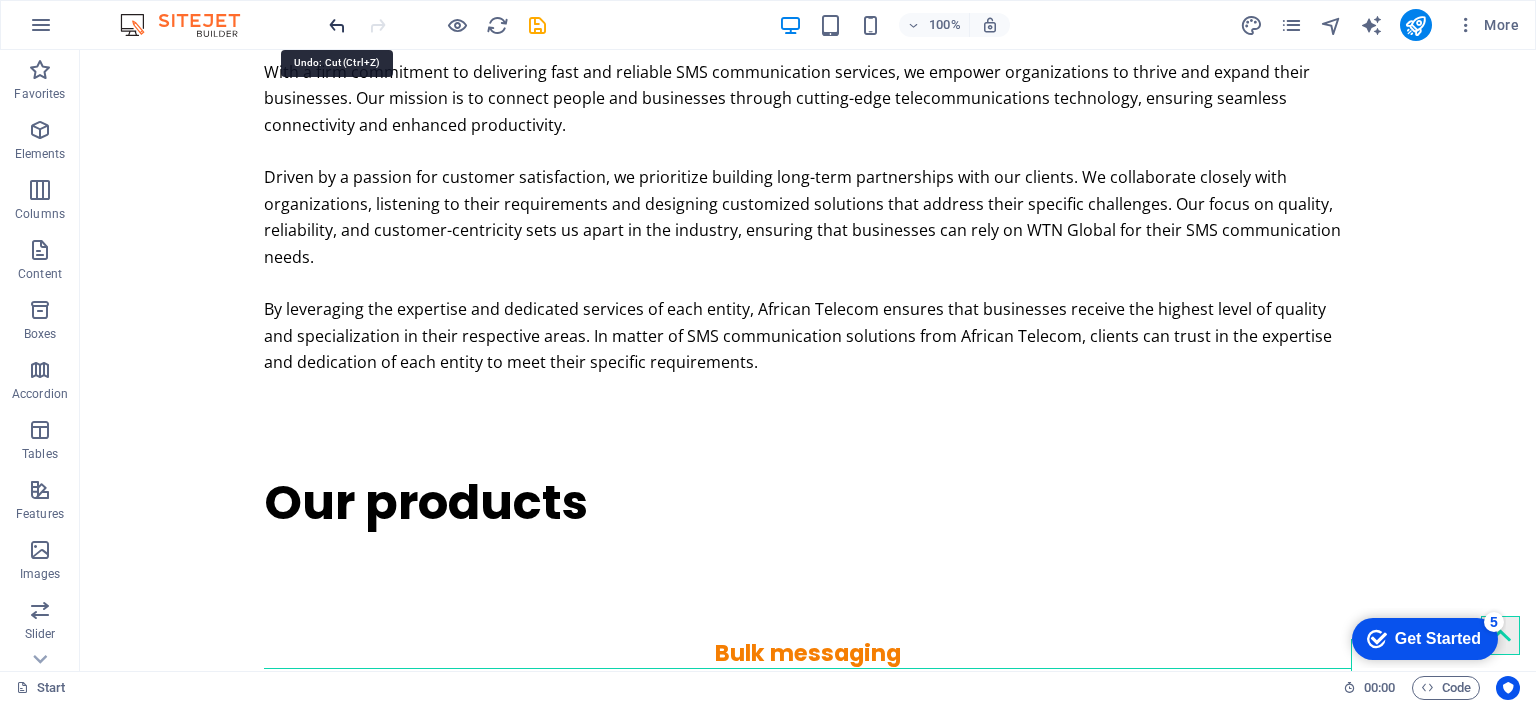 drag, startPoint x: 335, startPoint y: 23, endPoint x: 255, endPoint y: 5, distance: 82 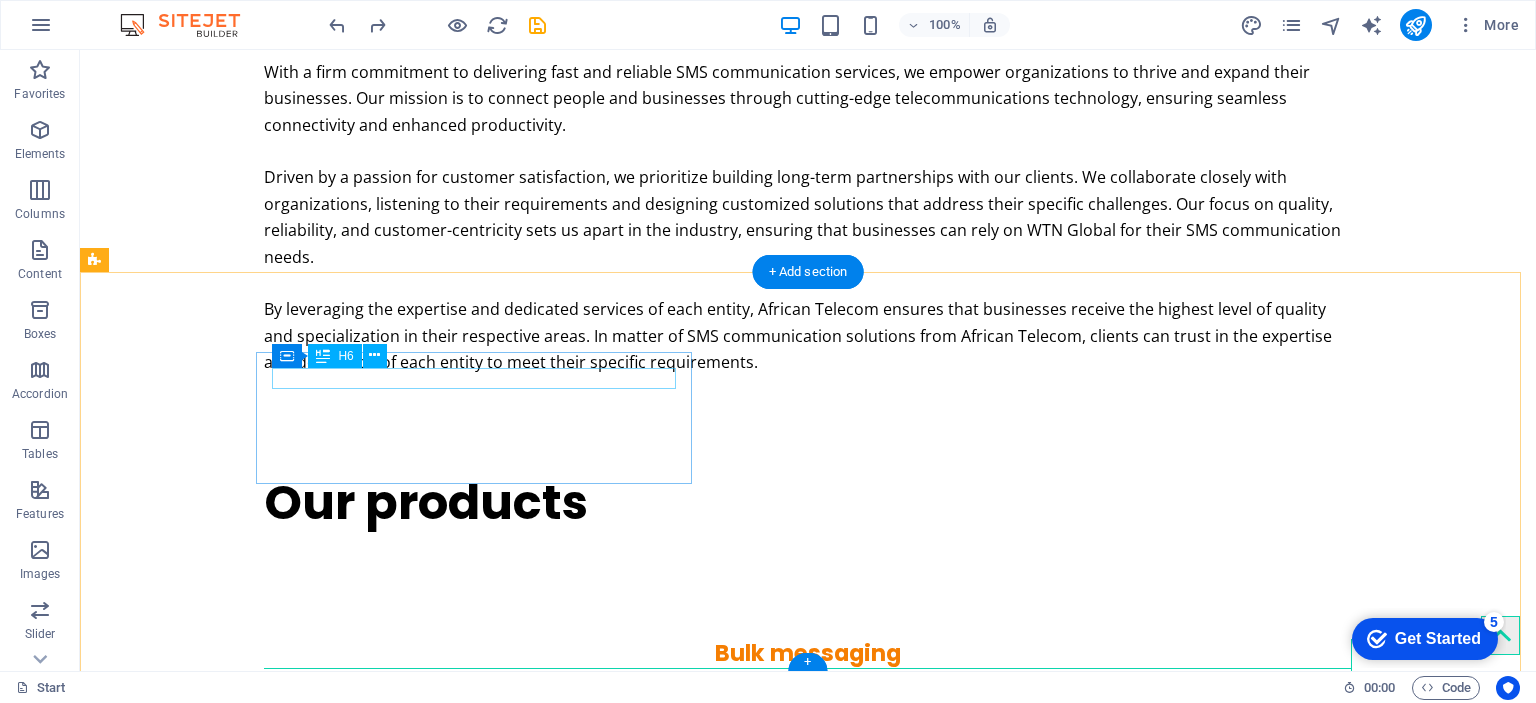 click on "[COMPANY_NAME]" at bounding box center [808, 1867] 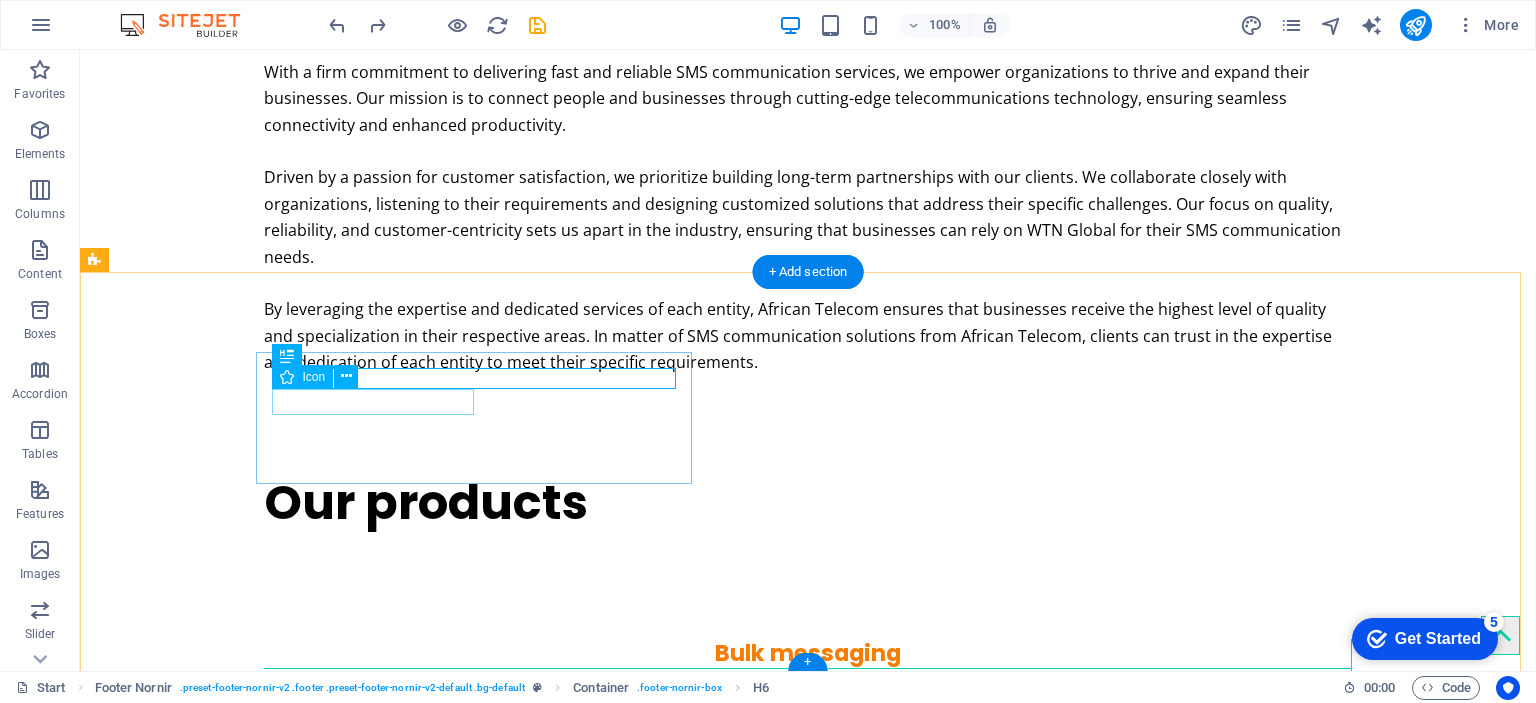 click at bounding box center (808, 1891) 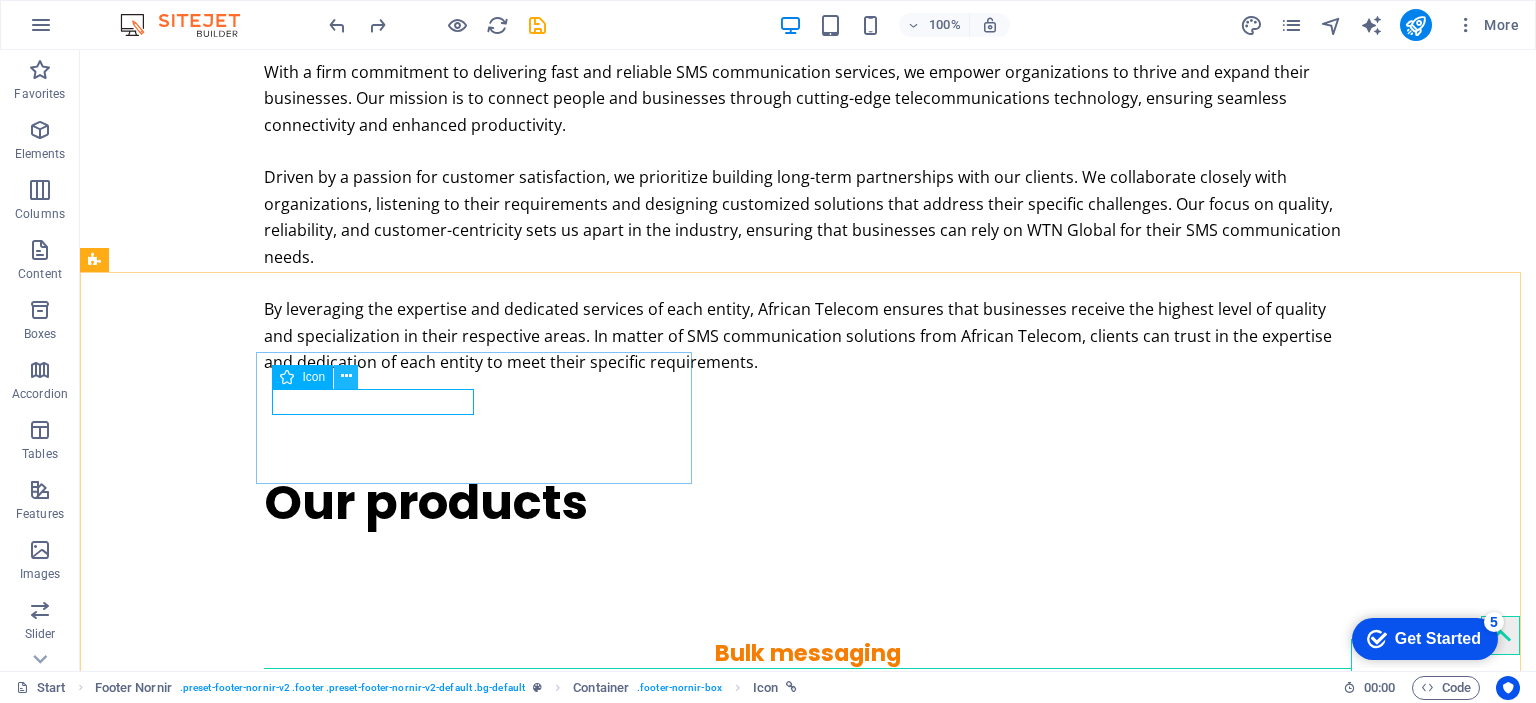 click at bounding box center [346, 377] 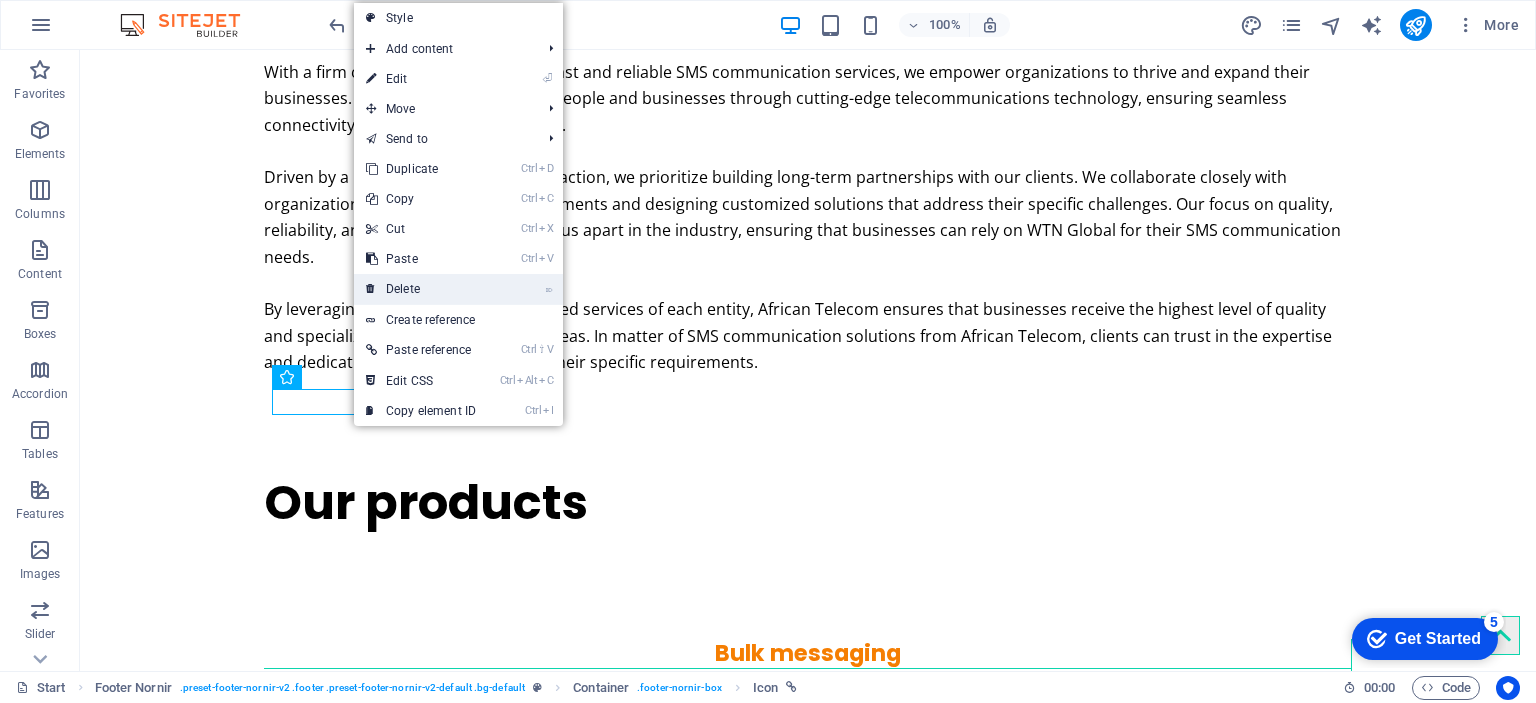 click on "⌦  Delete" at bounding box center [421, 289] 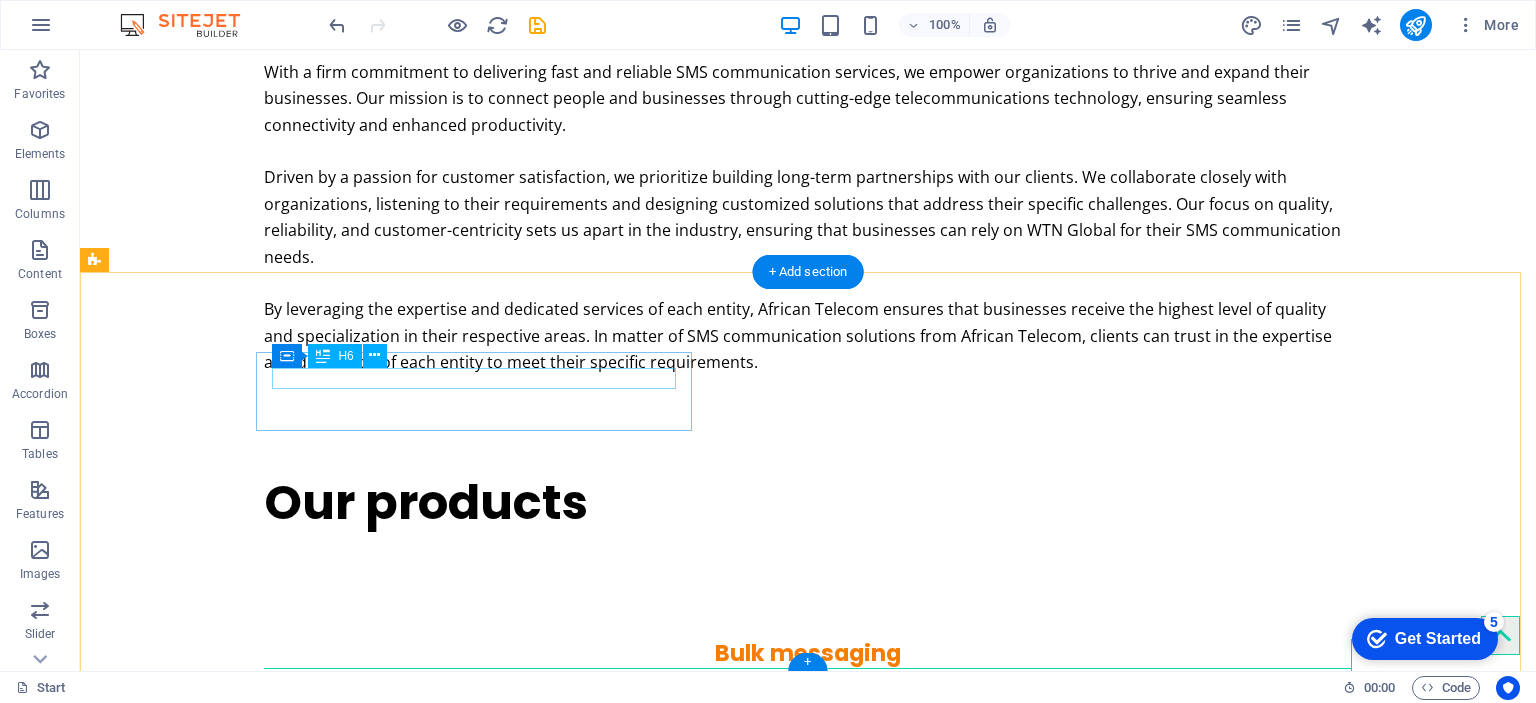click on "[COMPANY_NAME]" at bounding box center (808, 1867) 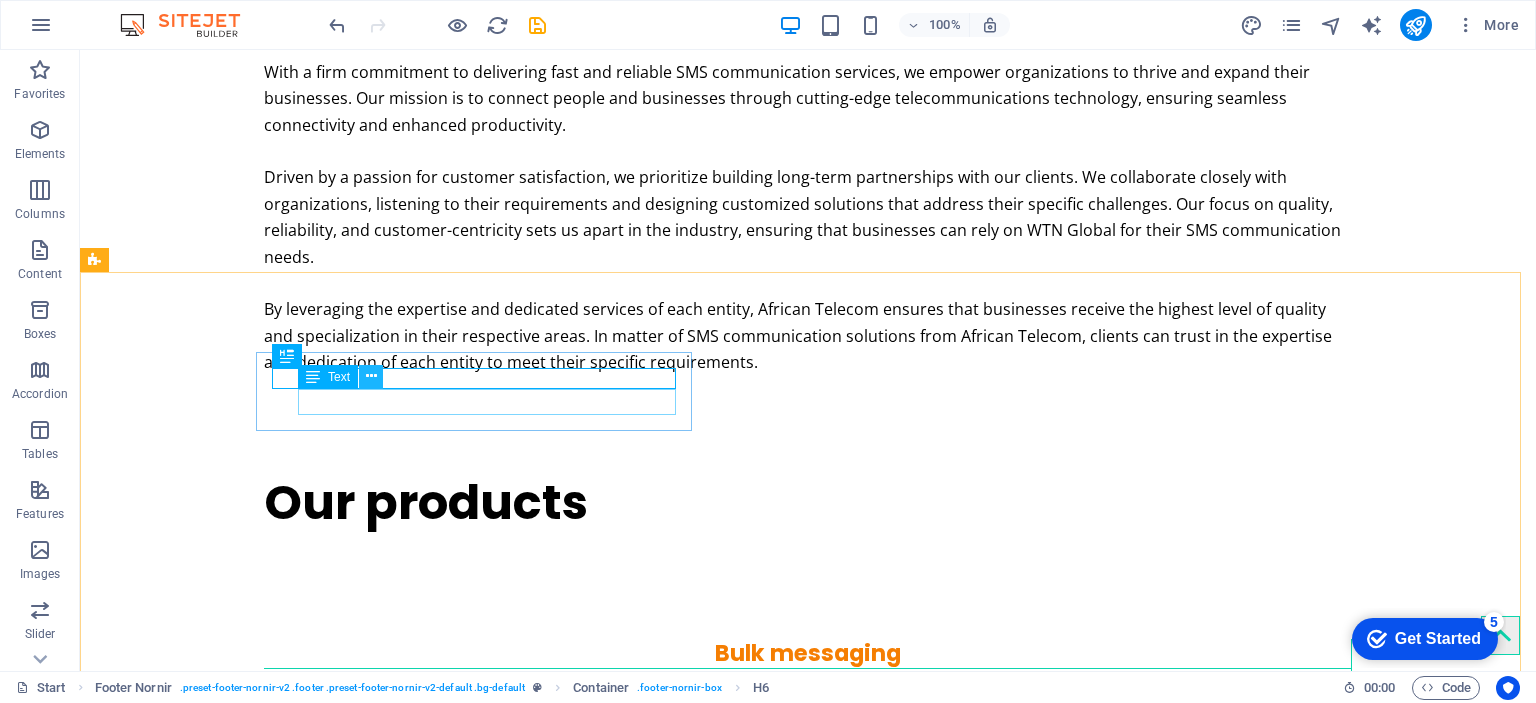 click at bounding box center [371, 376] 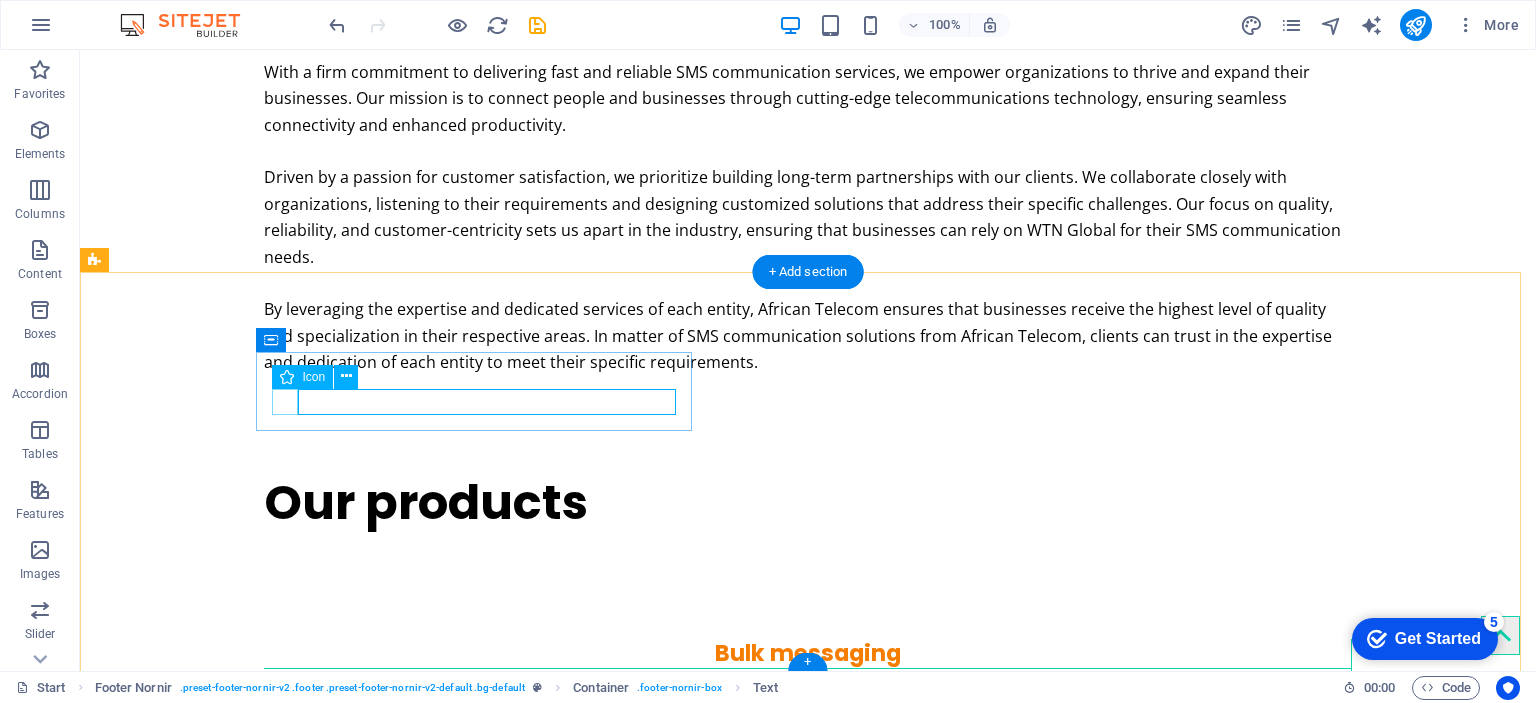 click at bounding box center [808, 1891] 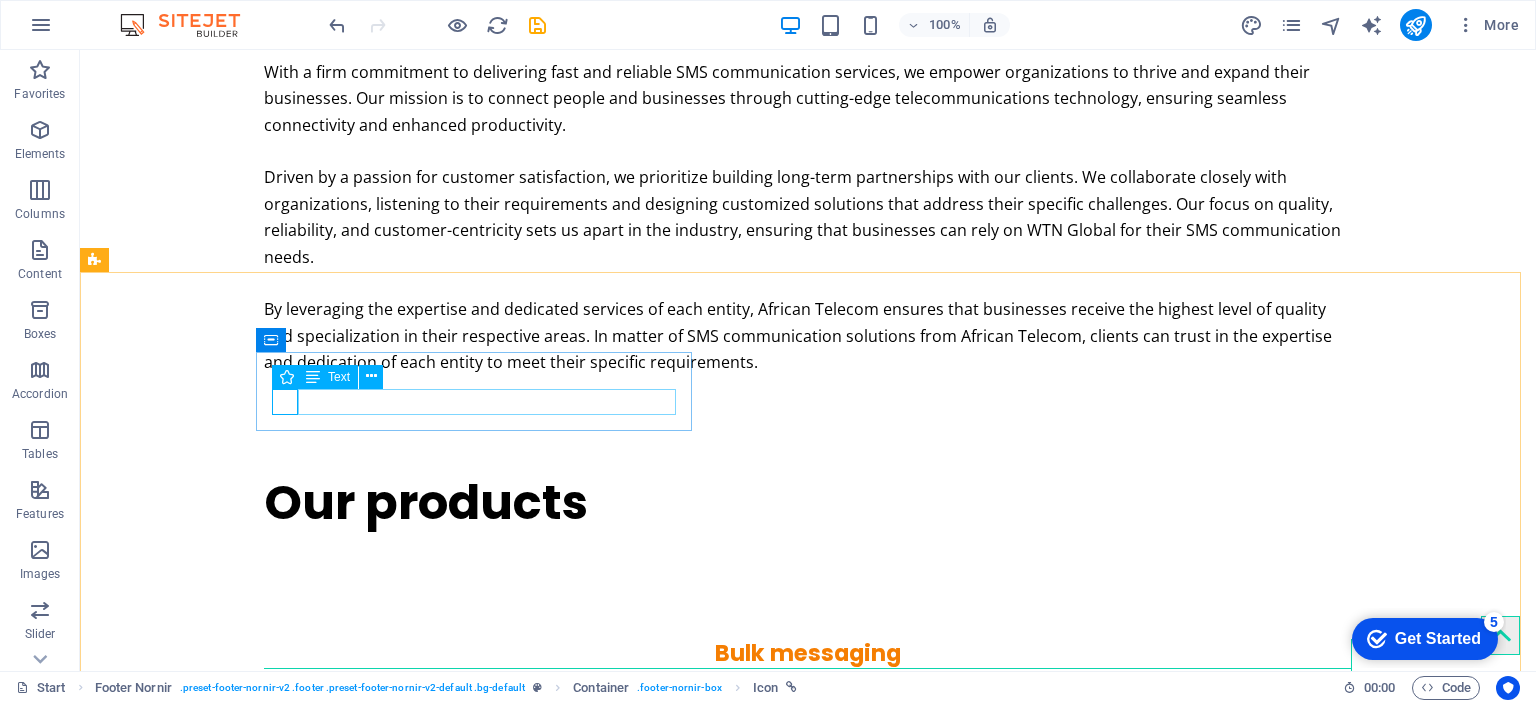 click on "Text" at bounding box center [328, 377] 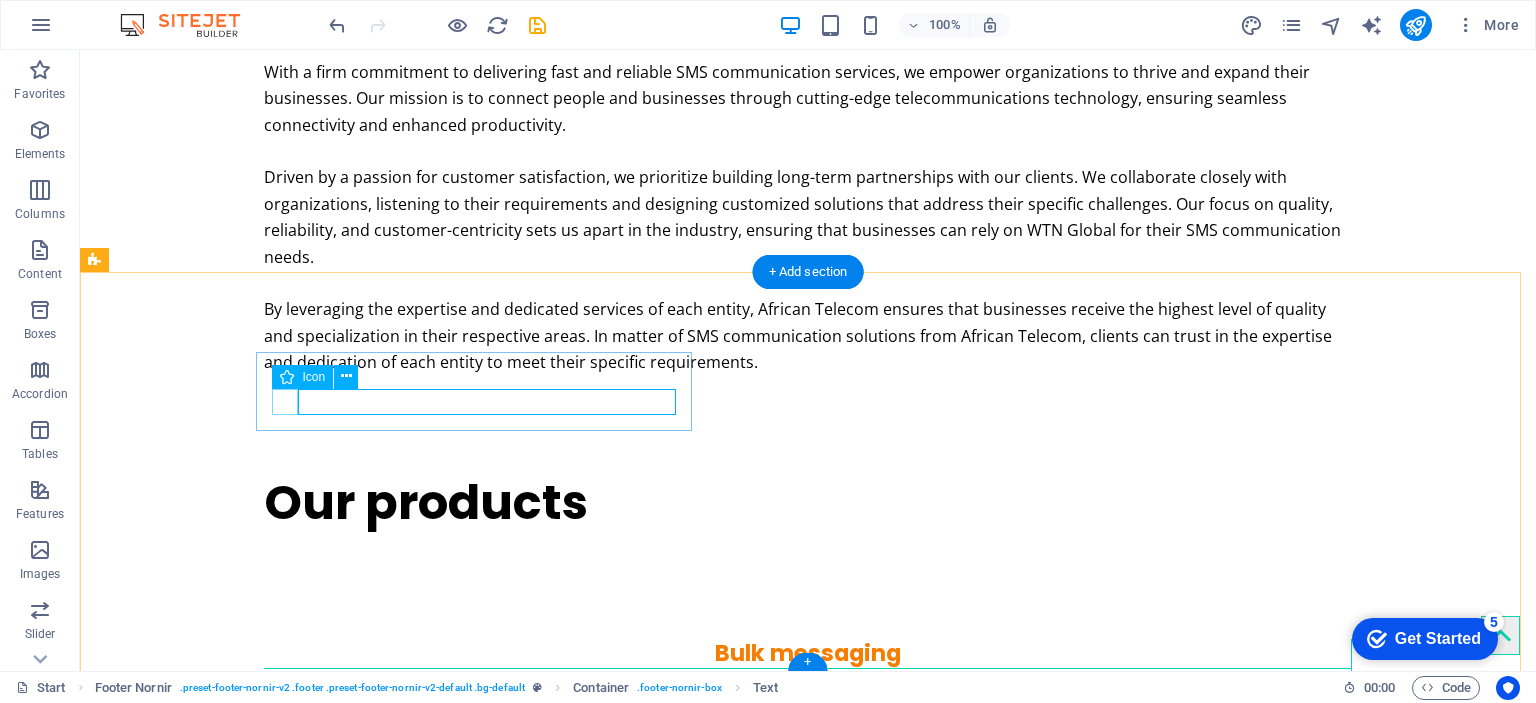 click at bounding box center (808, 1891) 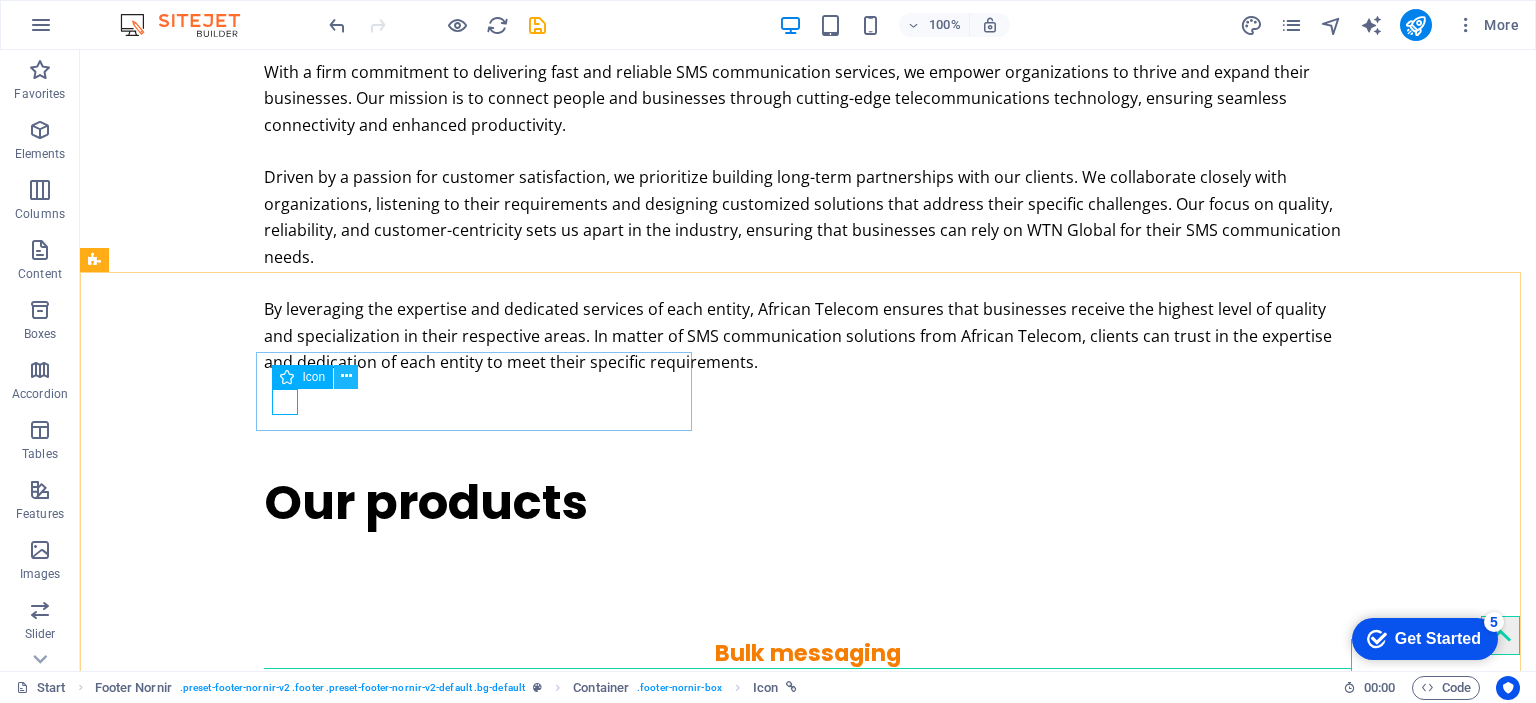 click at bounding box center [346, 376] 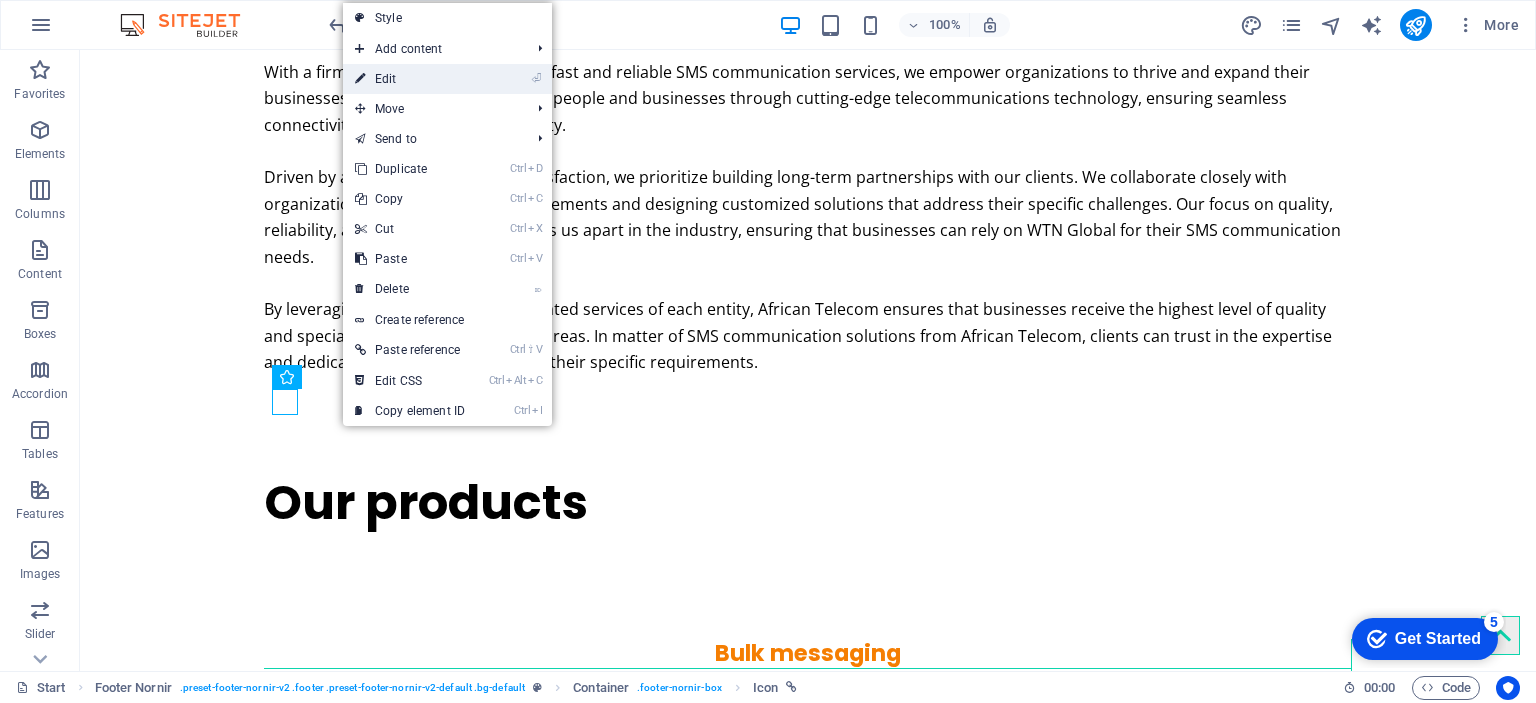 click on "⏎  Edit" at bounding box center [410, 79] 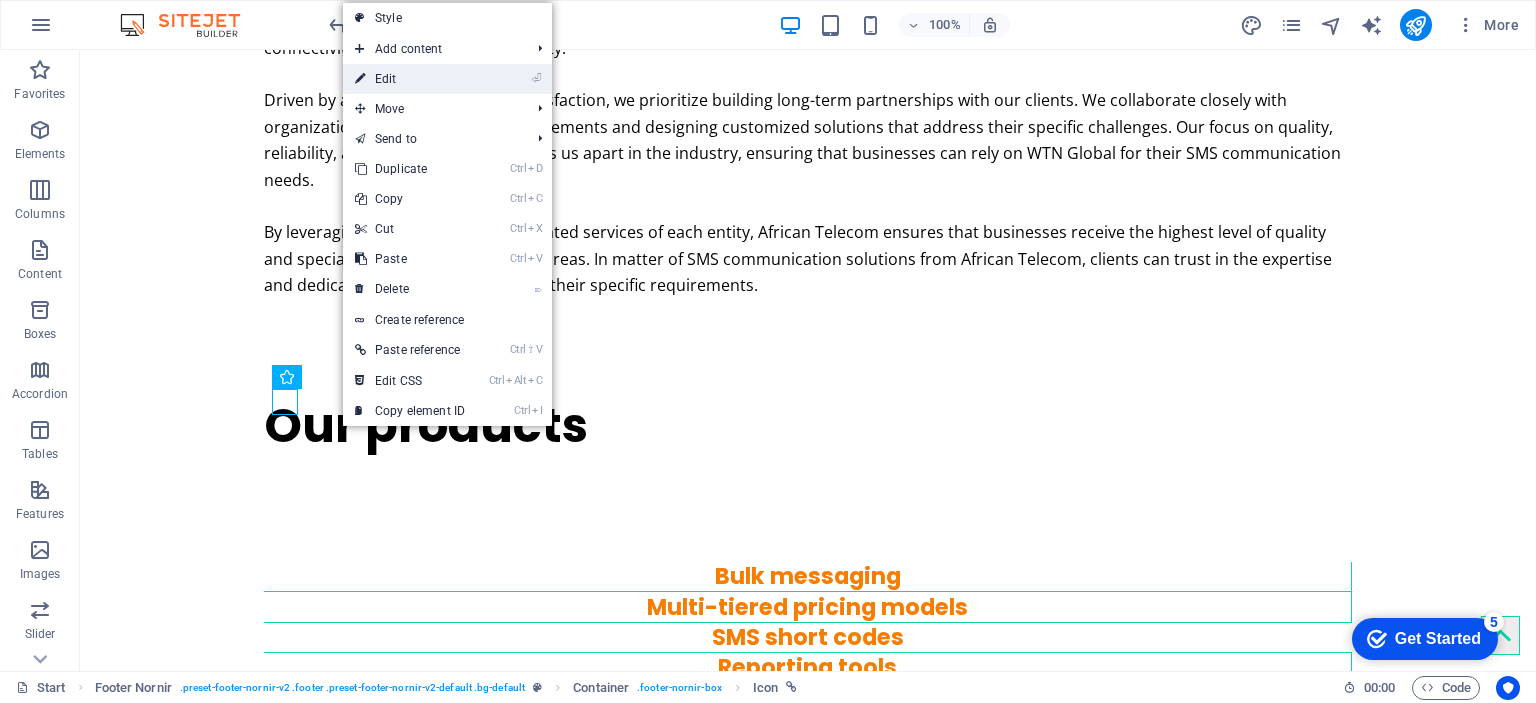select on "xMidYMid" 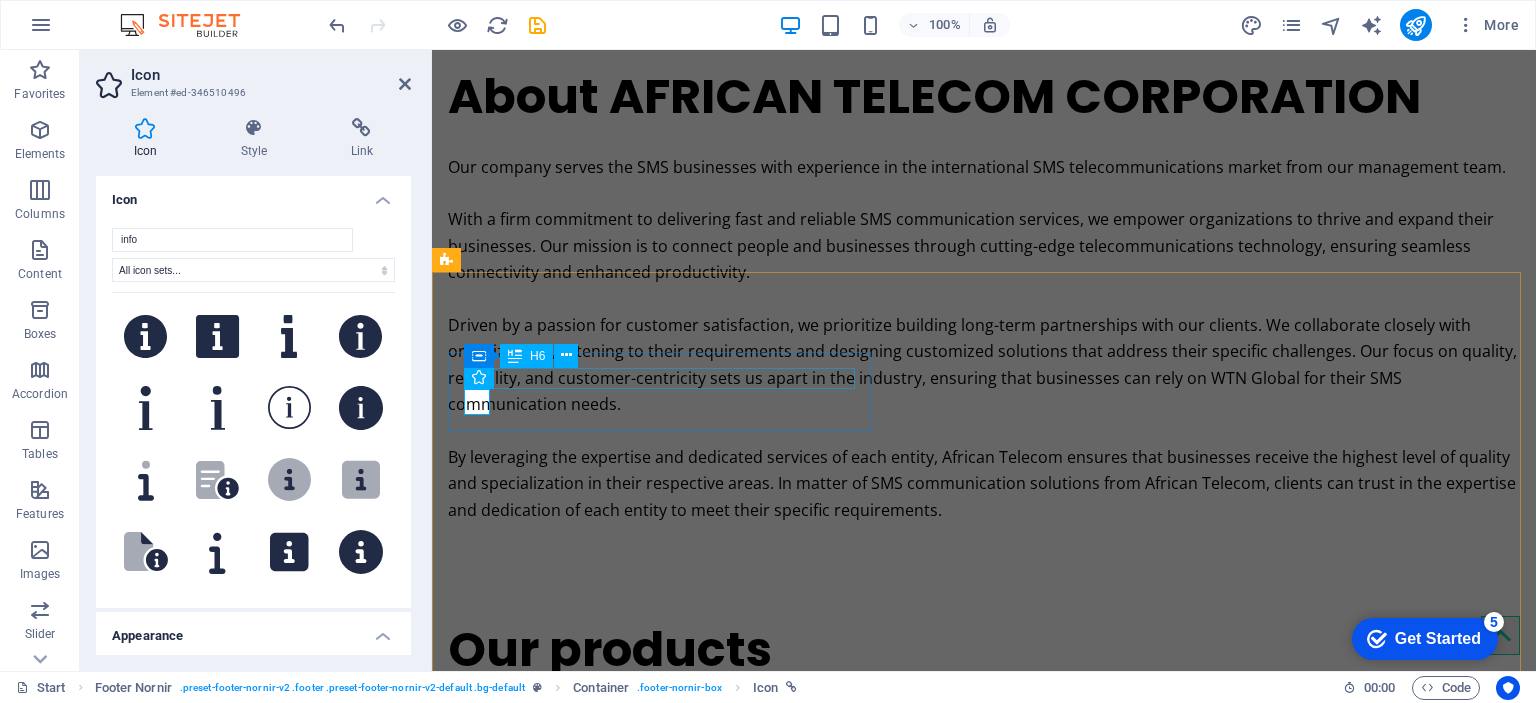 click on "[COMPANY_NAME]" at bounding box center (984, 2015) 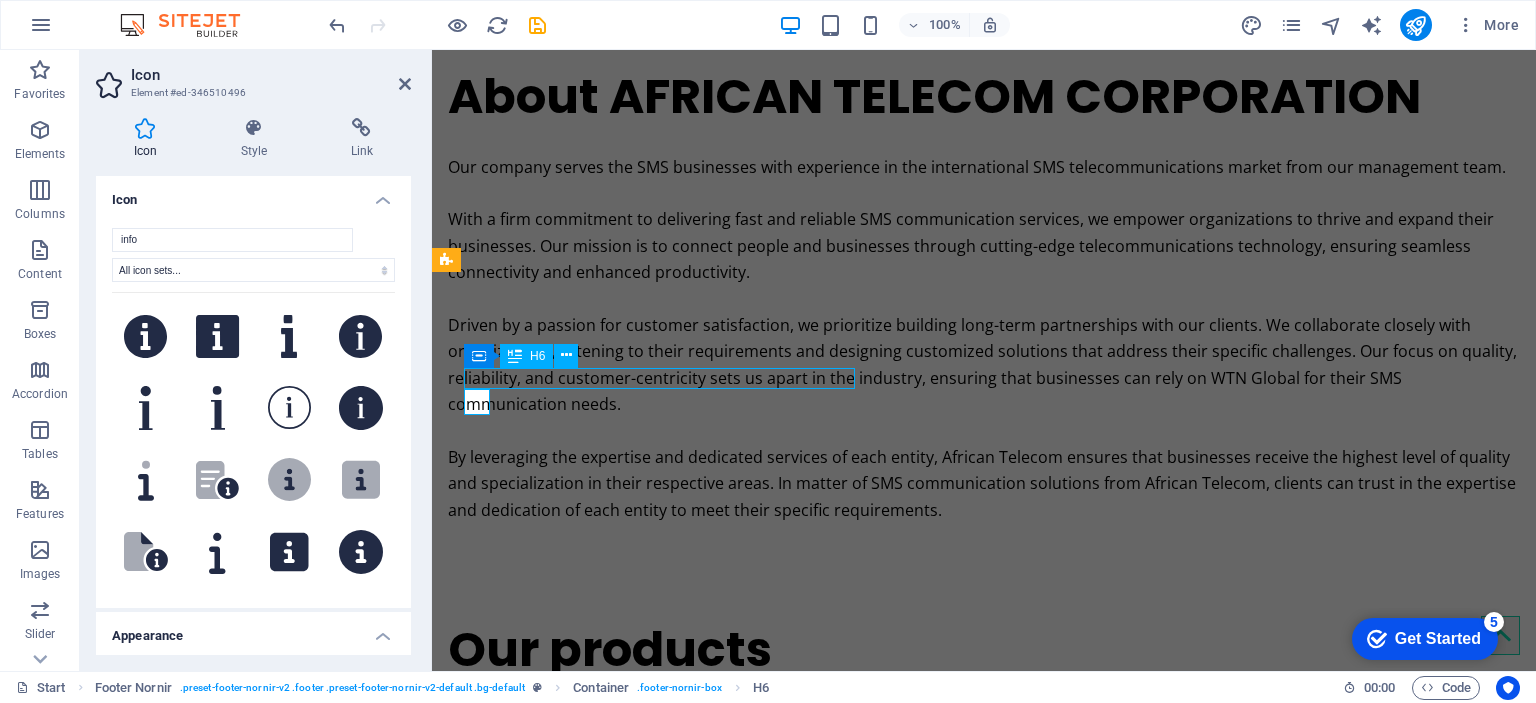 scroll, scrollTop: 3296, scrollLeft: 0, axis: vertical 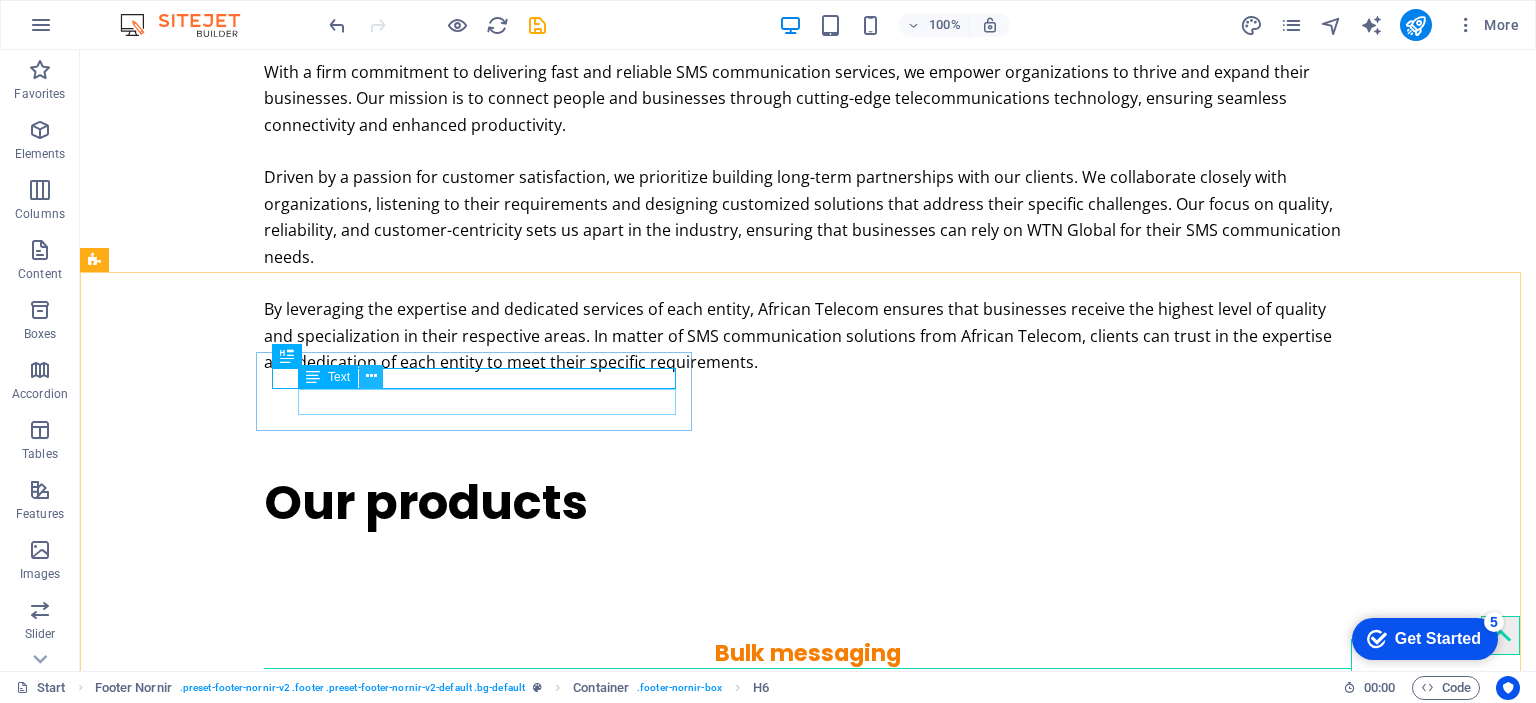 click at bounding box center [371, 376] 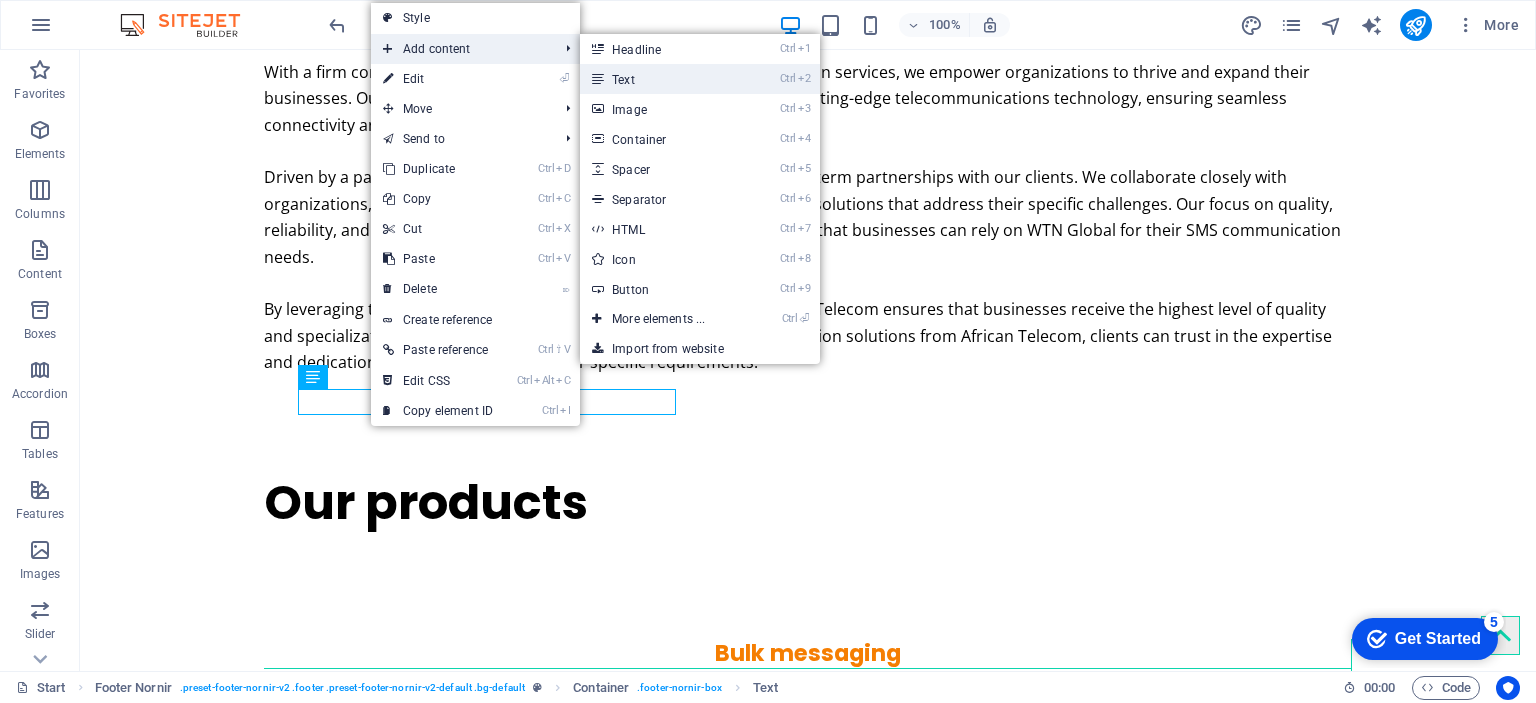 click on "Ctrl 2  Text" at bounding box center [662, 79] 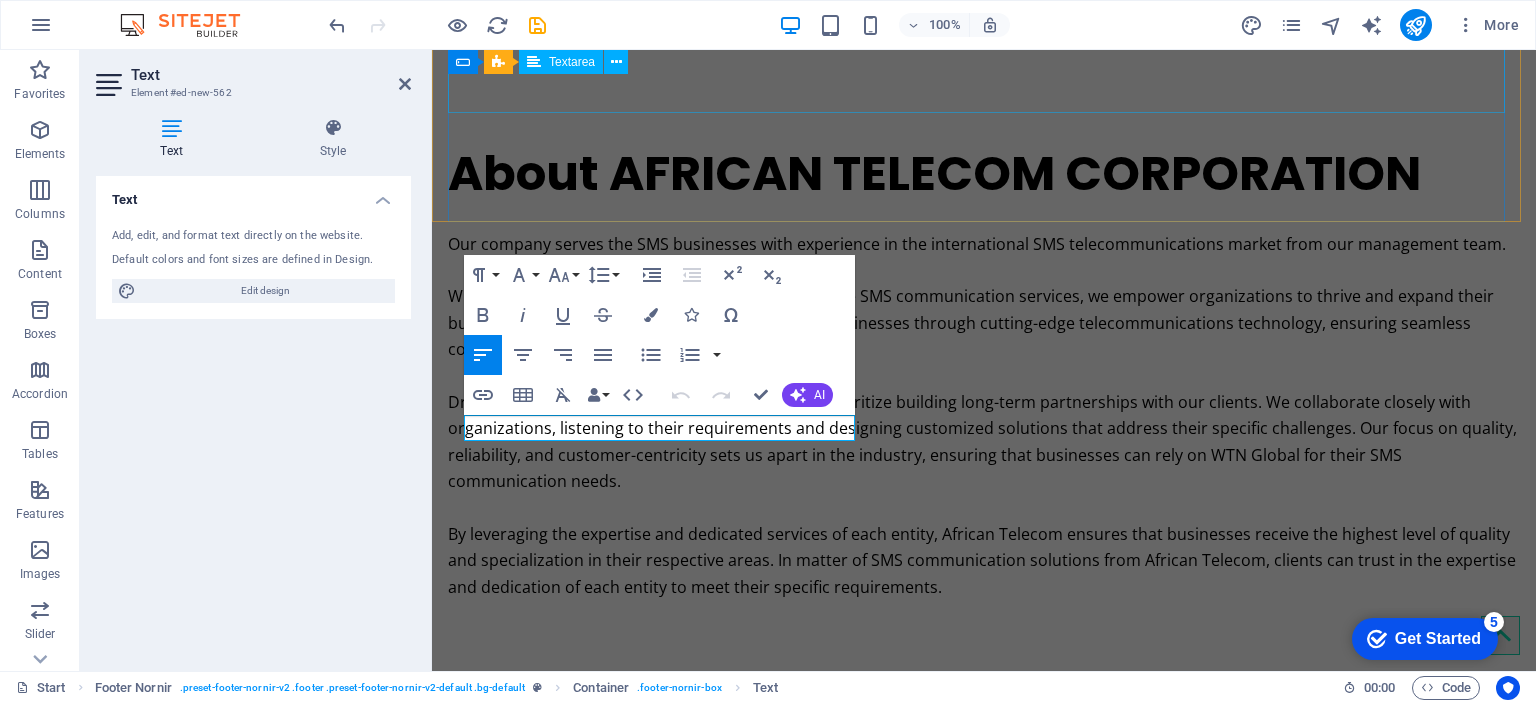 scroll, scrollTop: 3373, scrollLeft: 0, axis: vertical 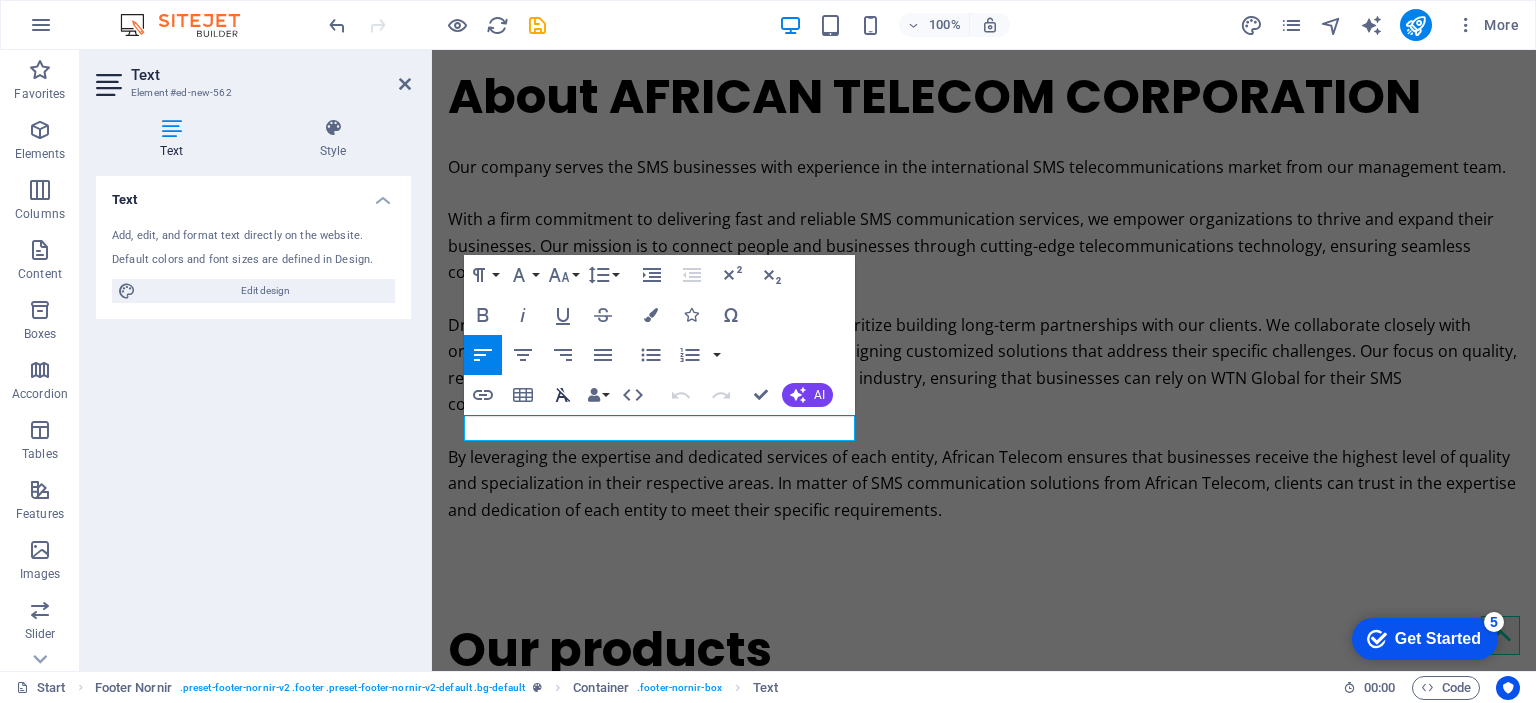type 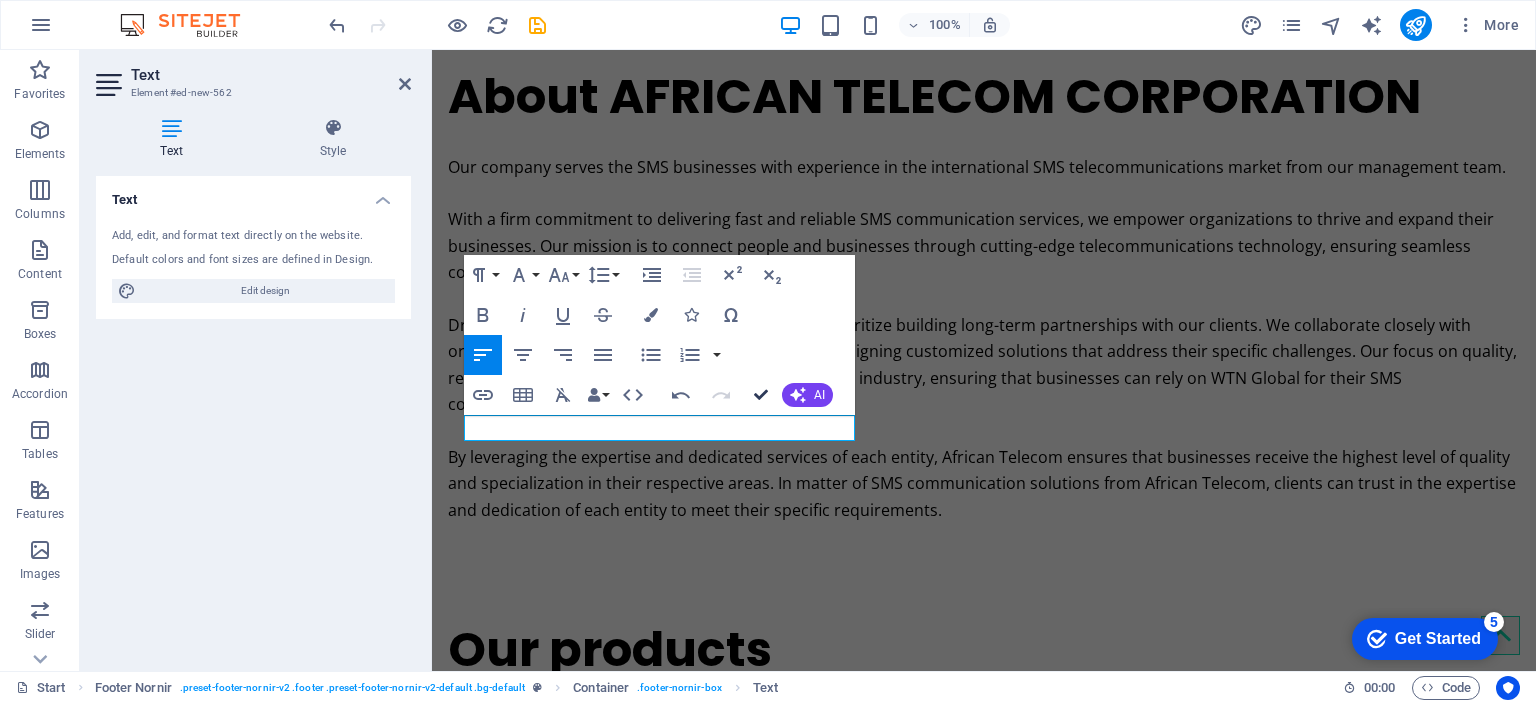 drag, startPoint x: 753, startPoint y: 390, endPoint x: 673, endPoint y: 357, distance: 86.53901 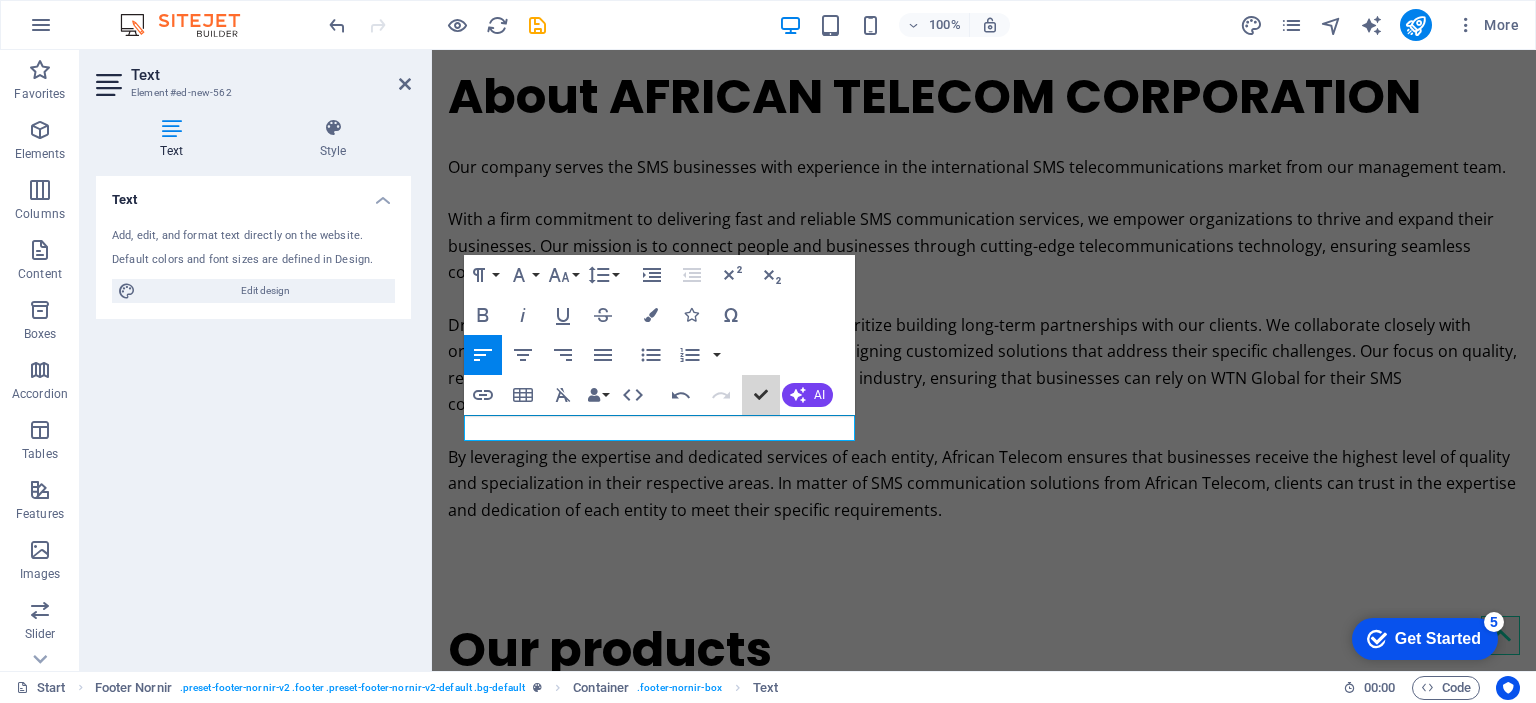 scroll, scrollTop: 3296, scrollLeft: 0, axis: vertical 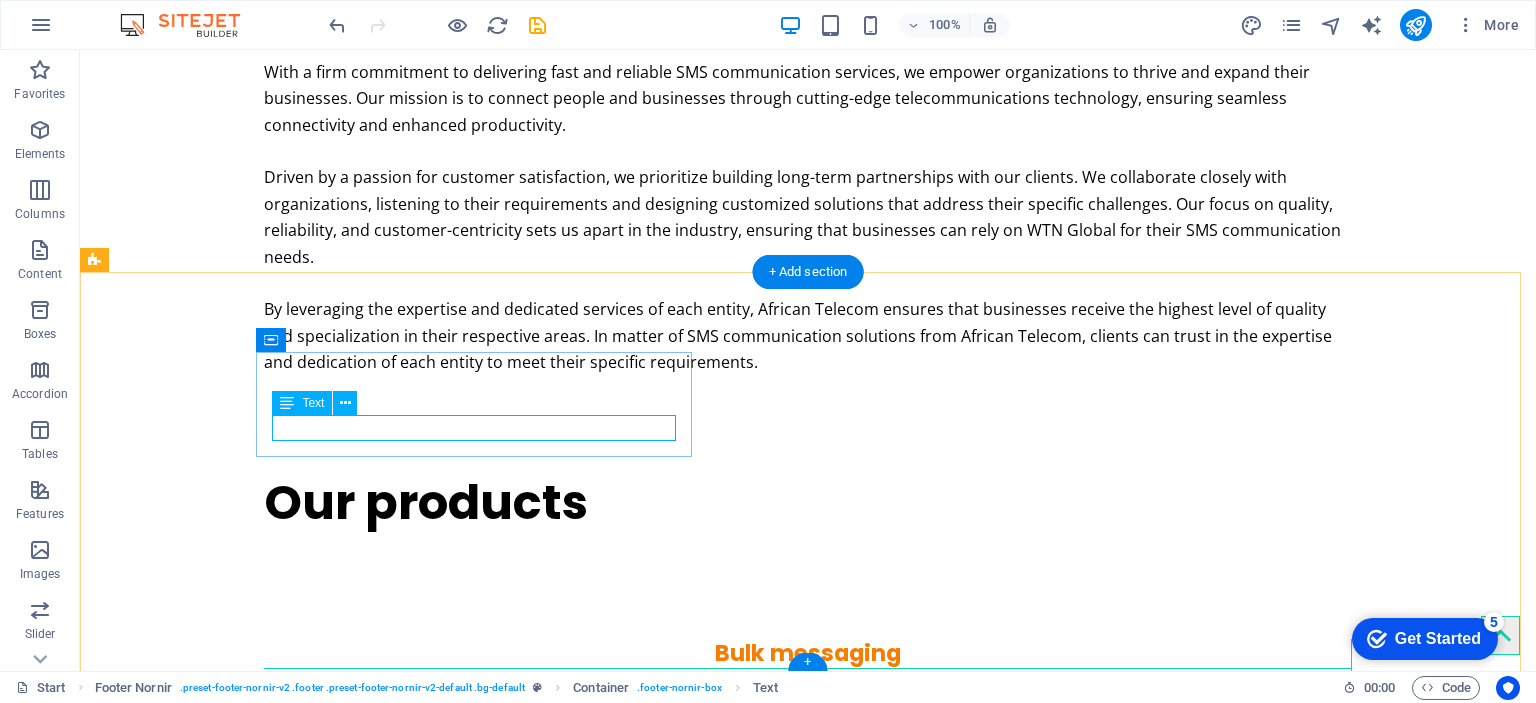 click on "office@[EMAIL]" at bounding box center [808, 1944] 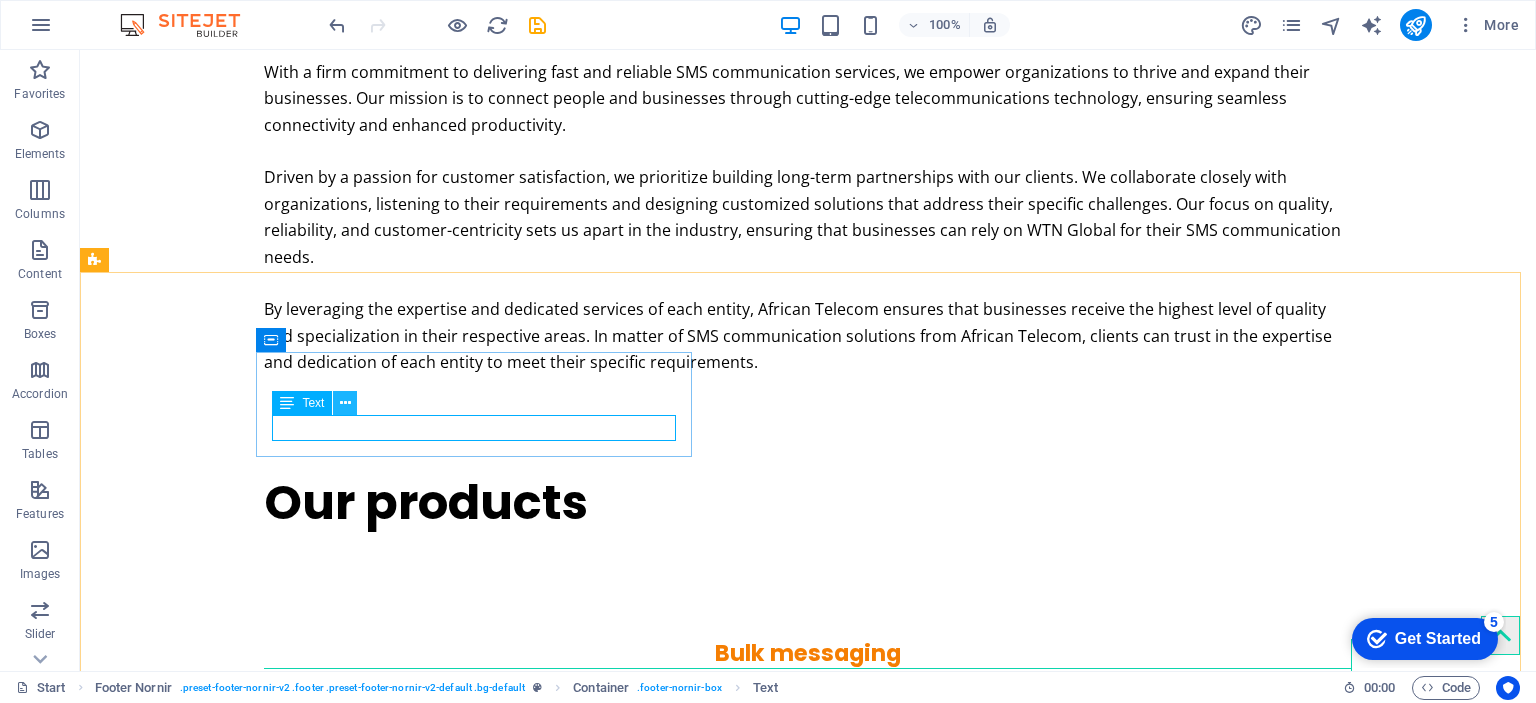 click at bounding box center [345, 403] 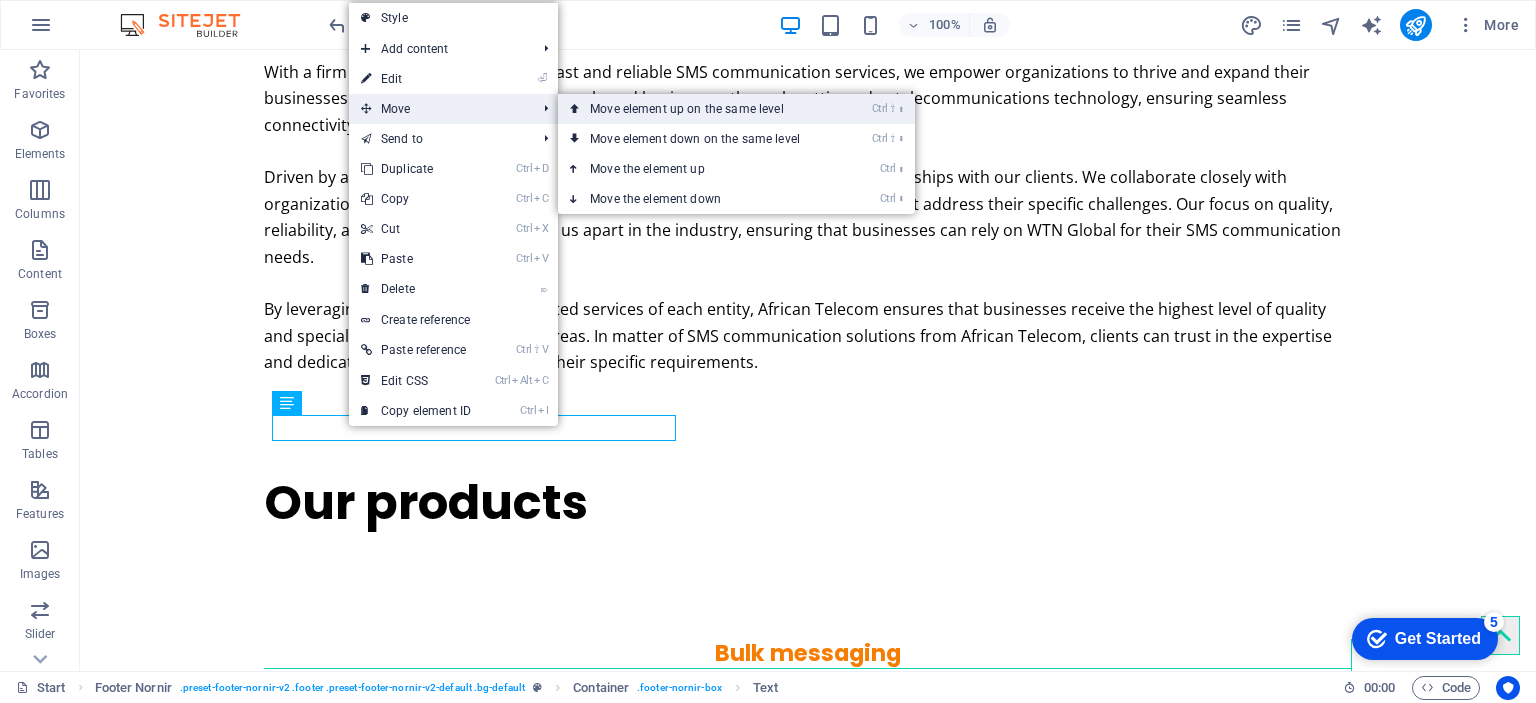 click on "Ctrl ⇧ ⬆  Move element up on the same level" at bounding box center [699, 109] 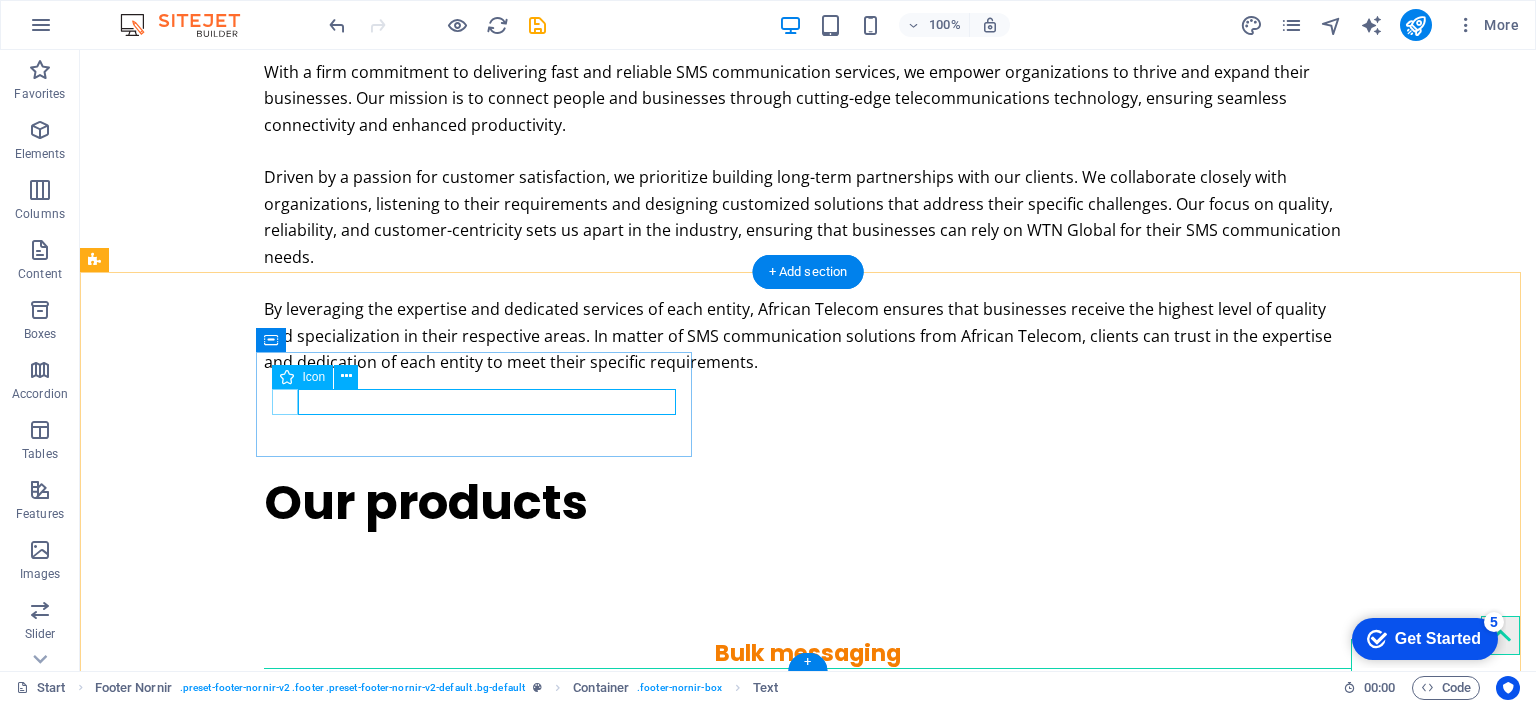 click at bounding box center [808, 1891] 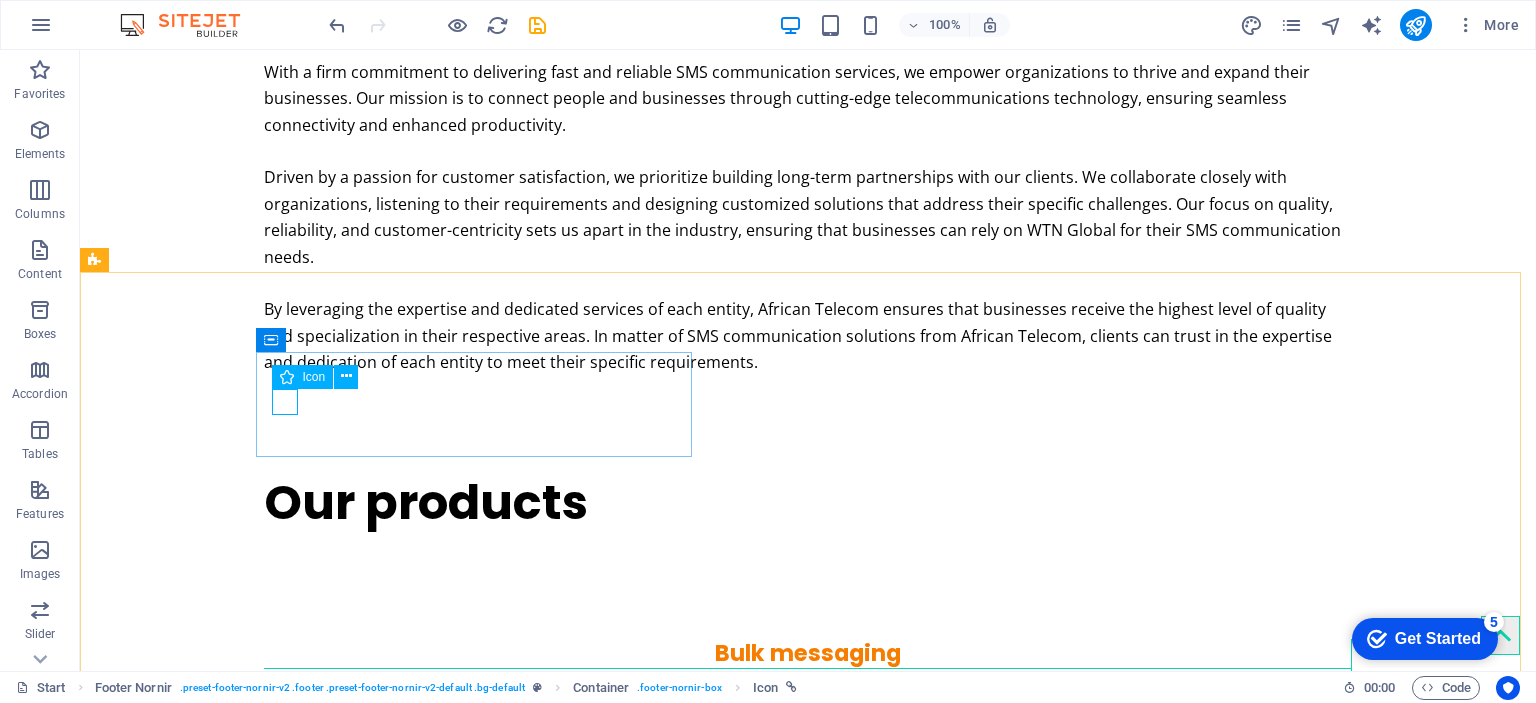 click on "Icon" at bounding box center [313, 377] 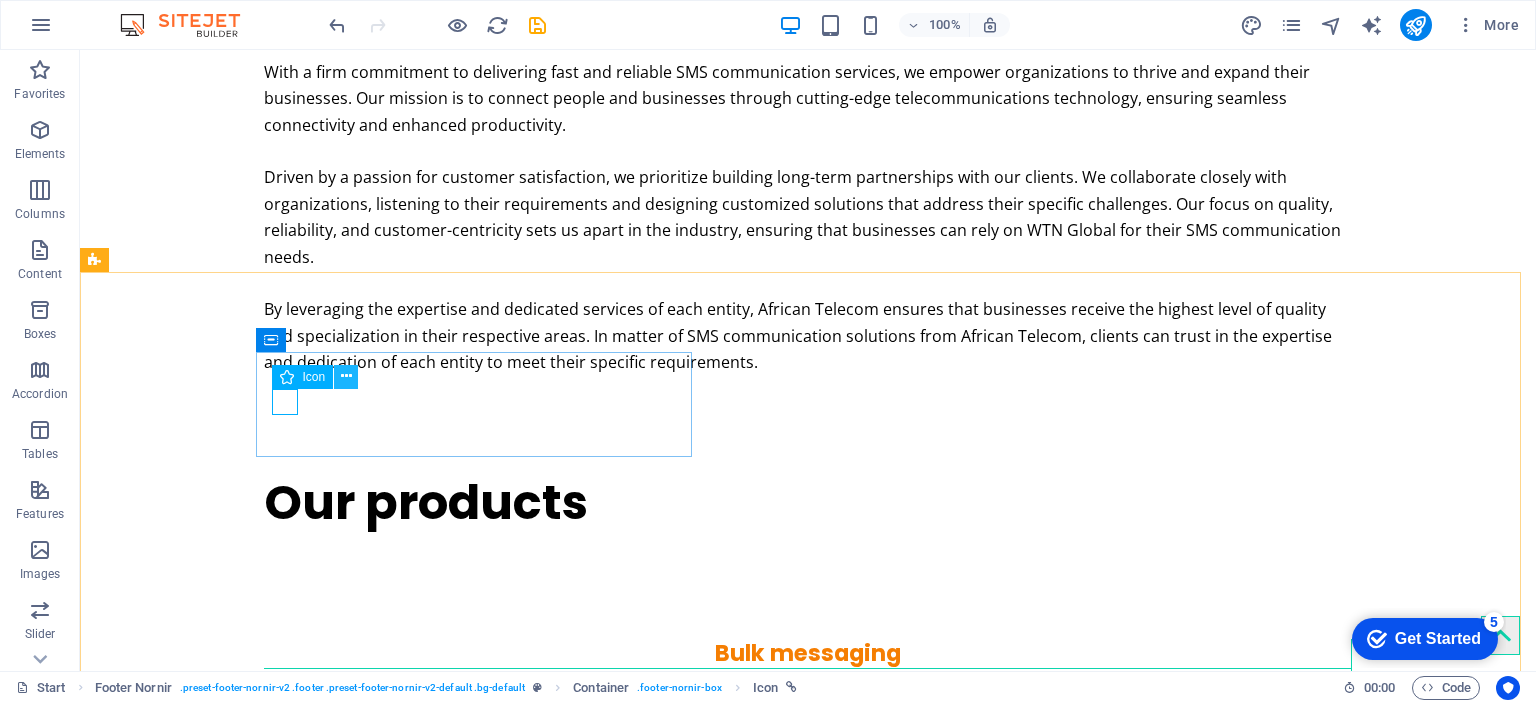 click at bounding box center [346, 376] 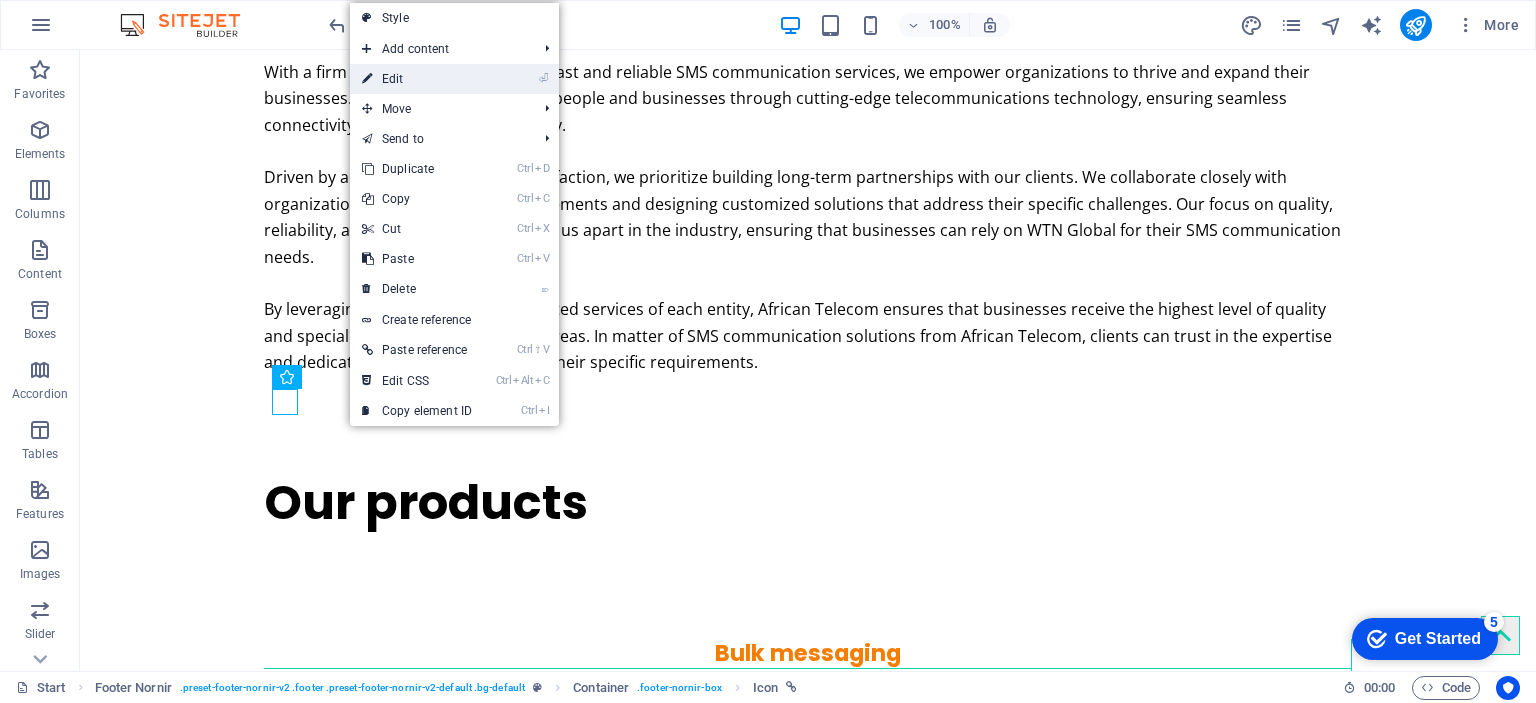 click on "⏎  Edit" at bounding box center (417, 79) 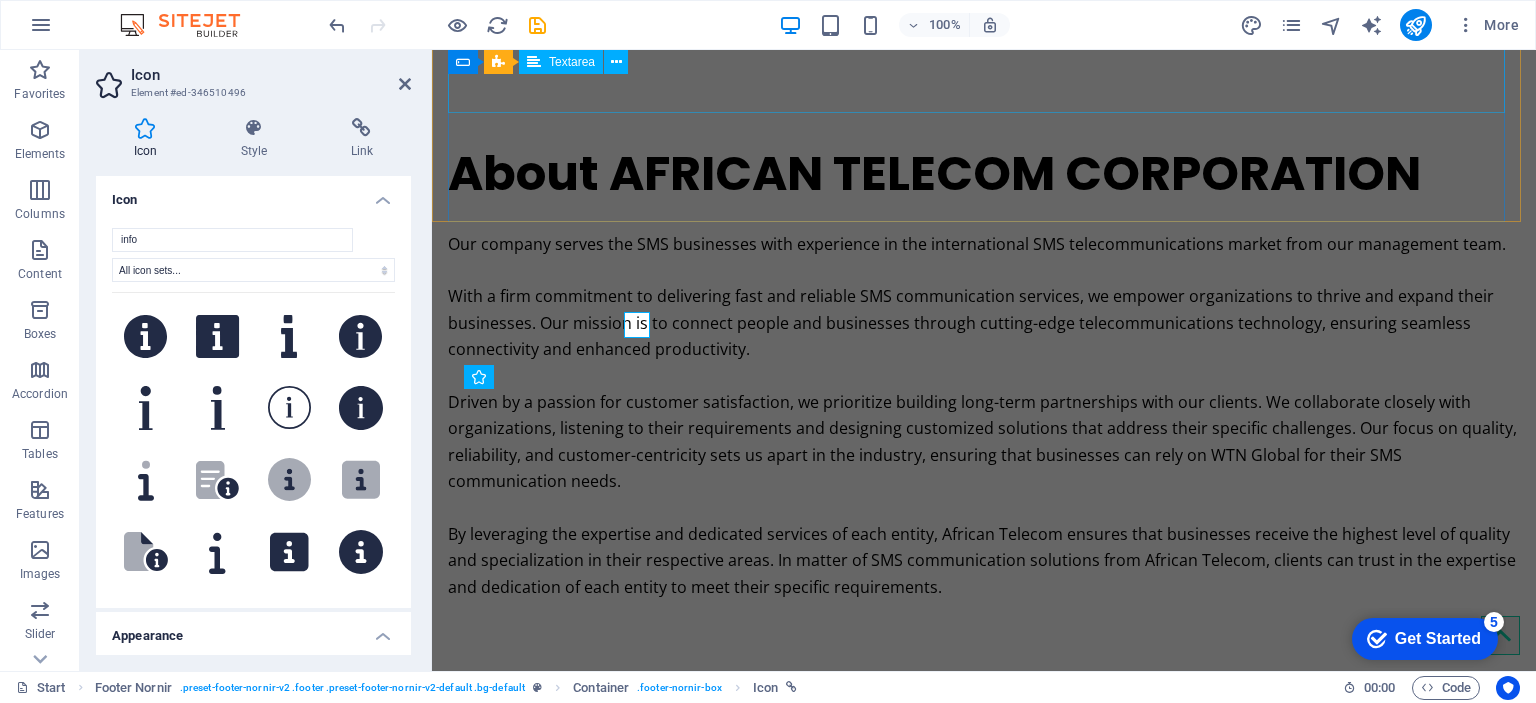 scroll, scrollTop: 3373, scrollLeft: 0, axis: vertical 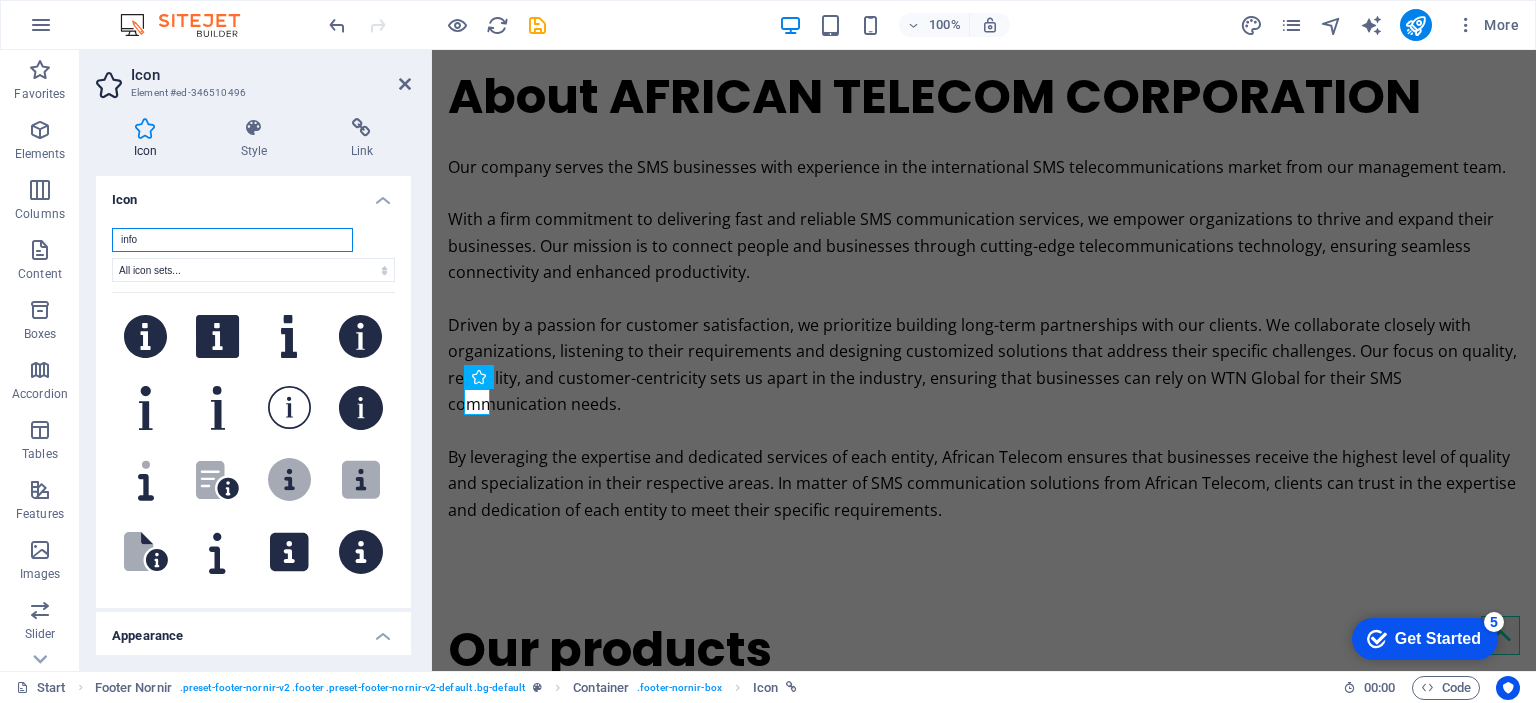 click on "info" at bounding box center [232, 240] 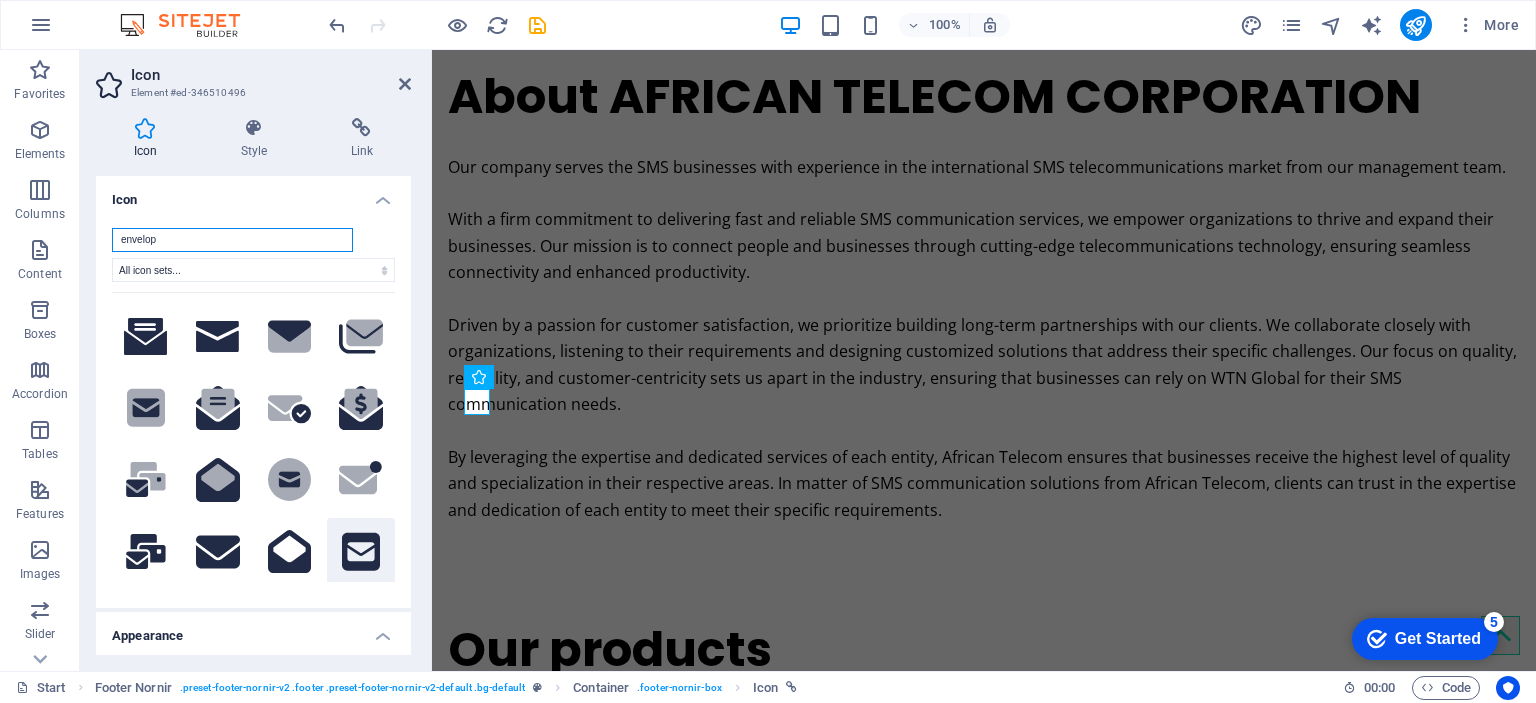 type on "envelop" 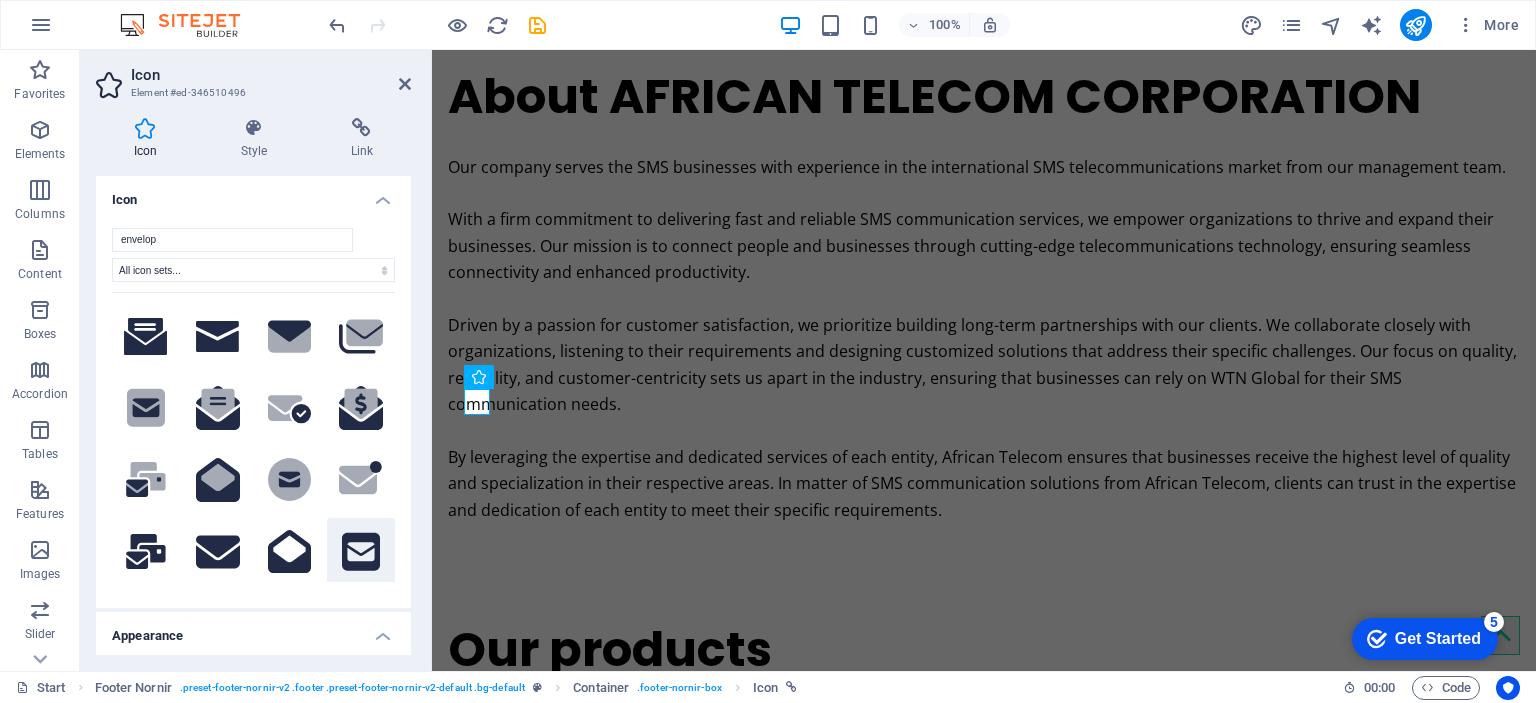 click 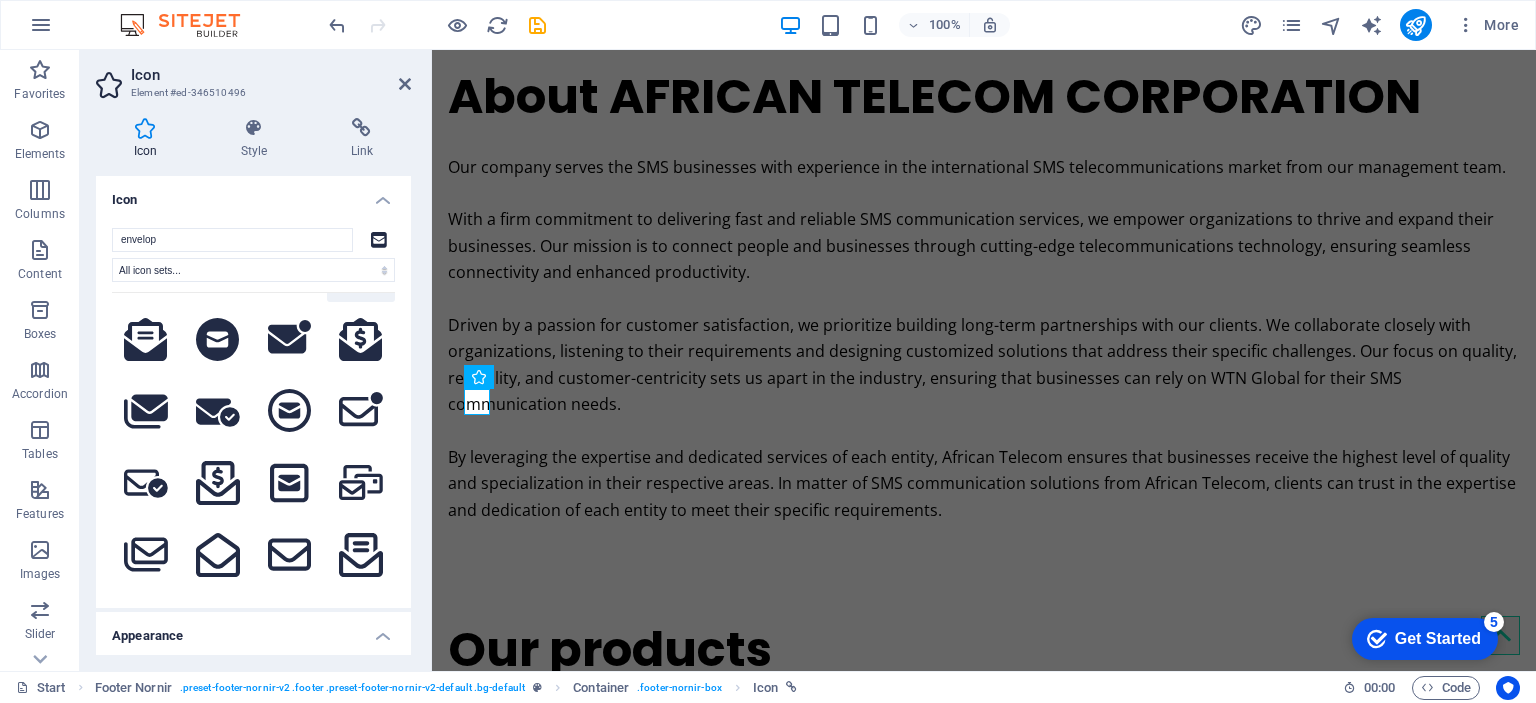 scroll, scrollTop: 300, scrollLeft: 0, axis: vertical 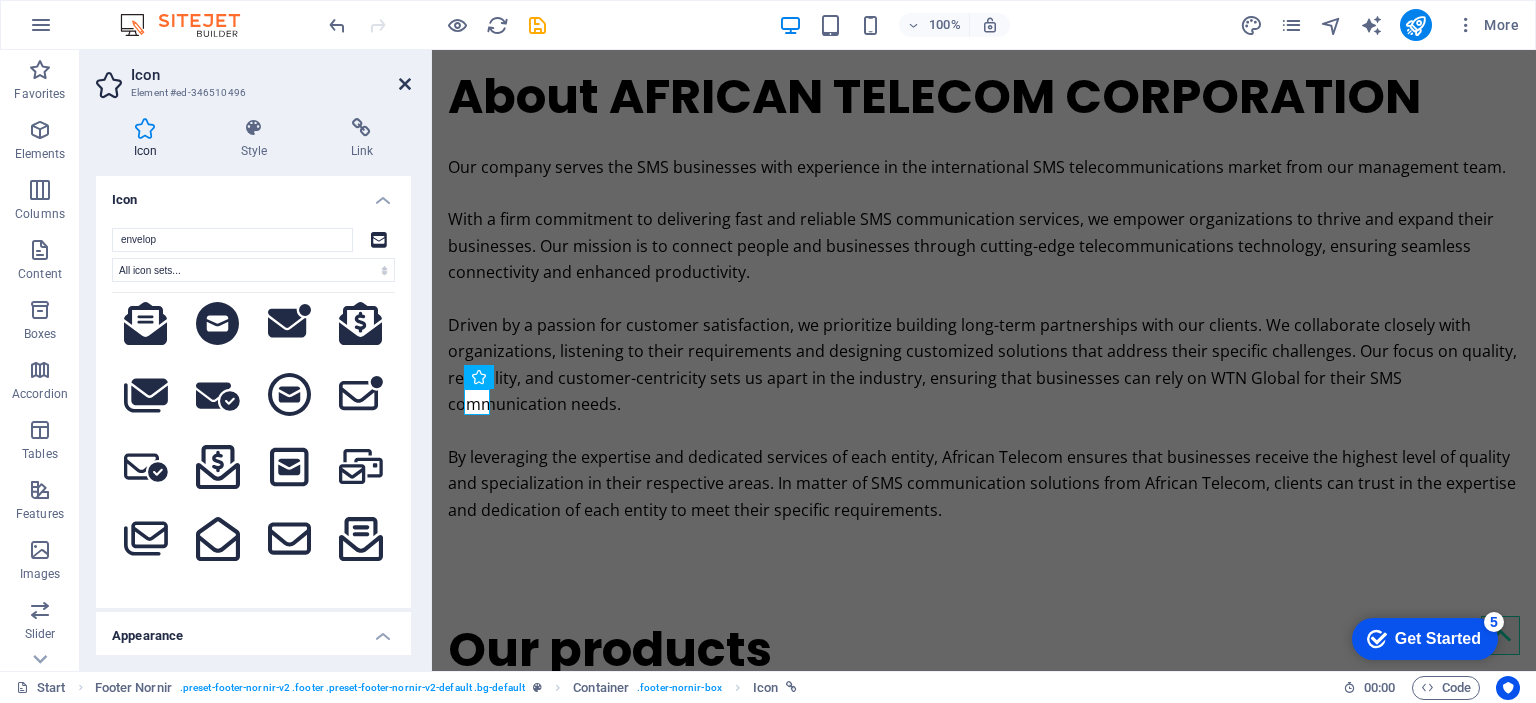 click at bounding box center (405, 84) 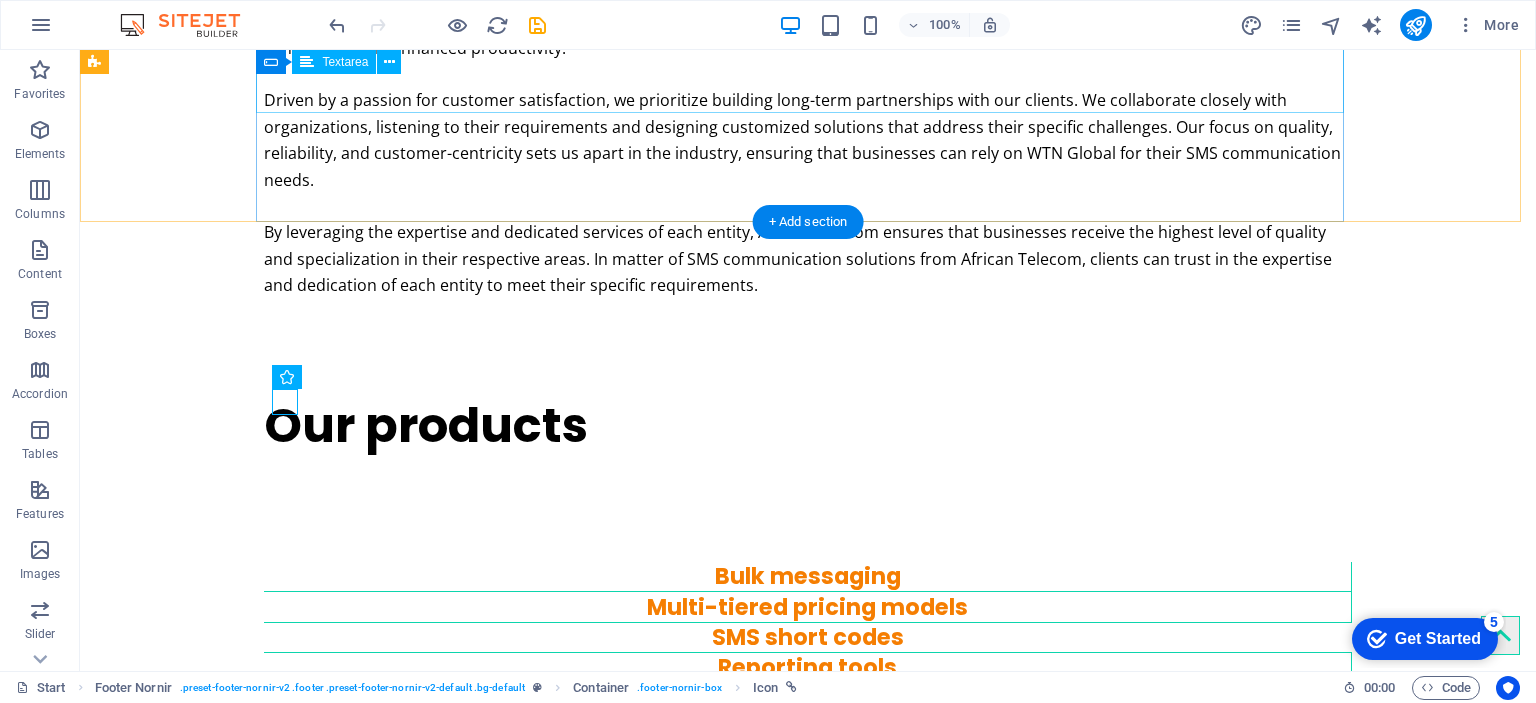 scroll, scrollTop: 3296, scrollLeft: 0, axis: vertical 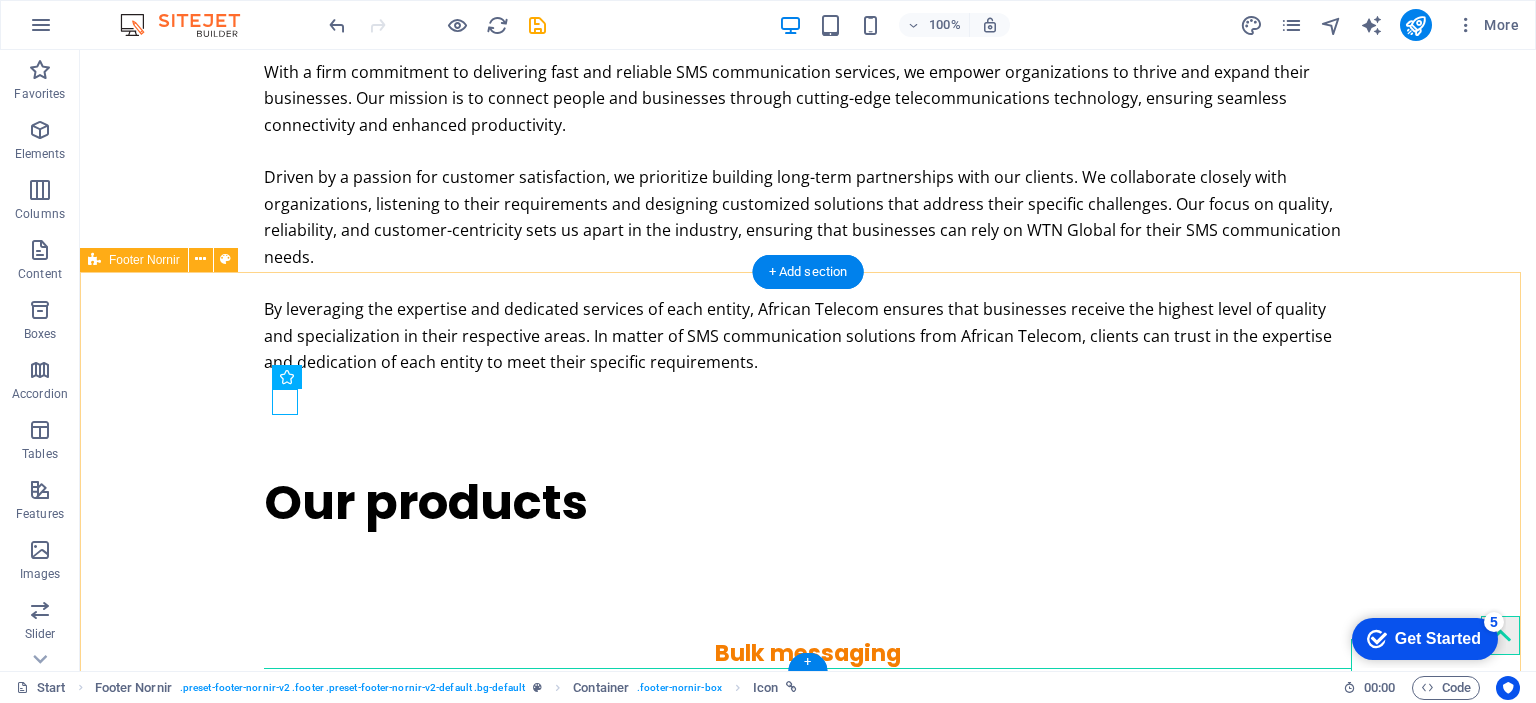 click on "[COMPANY_NAME] office@[EMAIL] Legal Notice  |  Privacy Policy" at bounding box center (808, 1961) 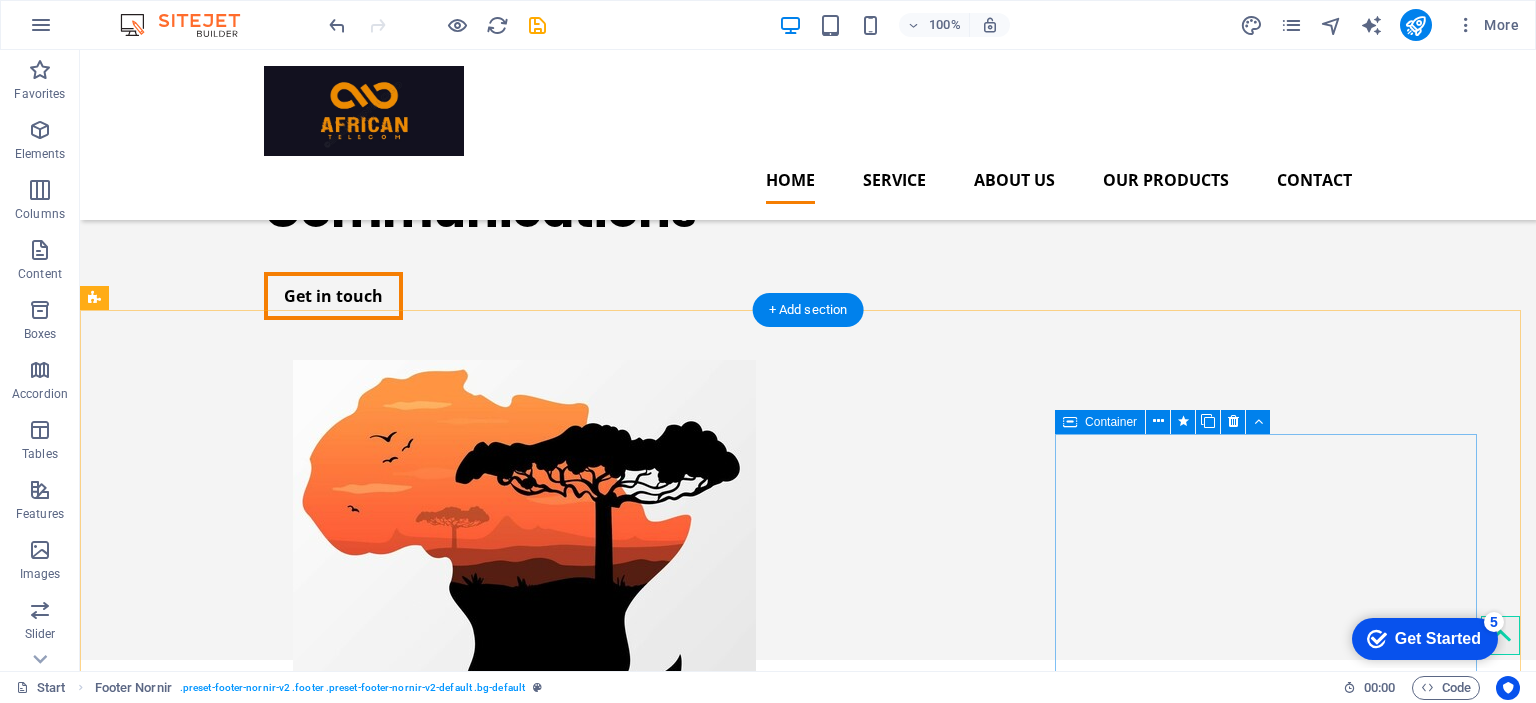scroll, scrollTop: 0, scrollLeft: 0, axis: both 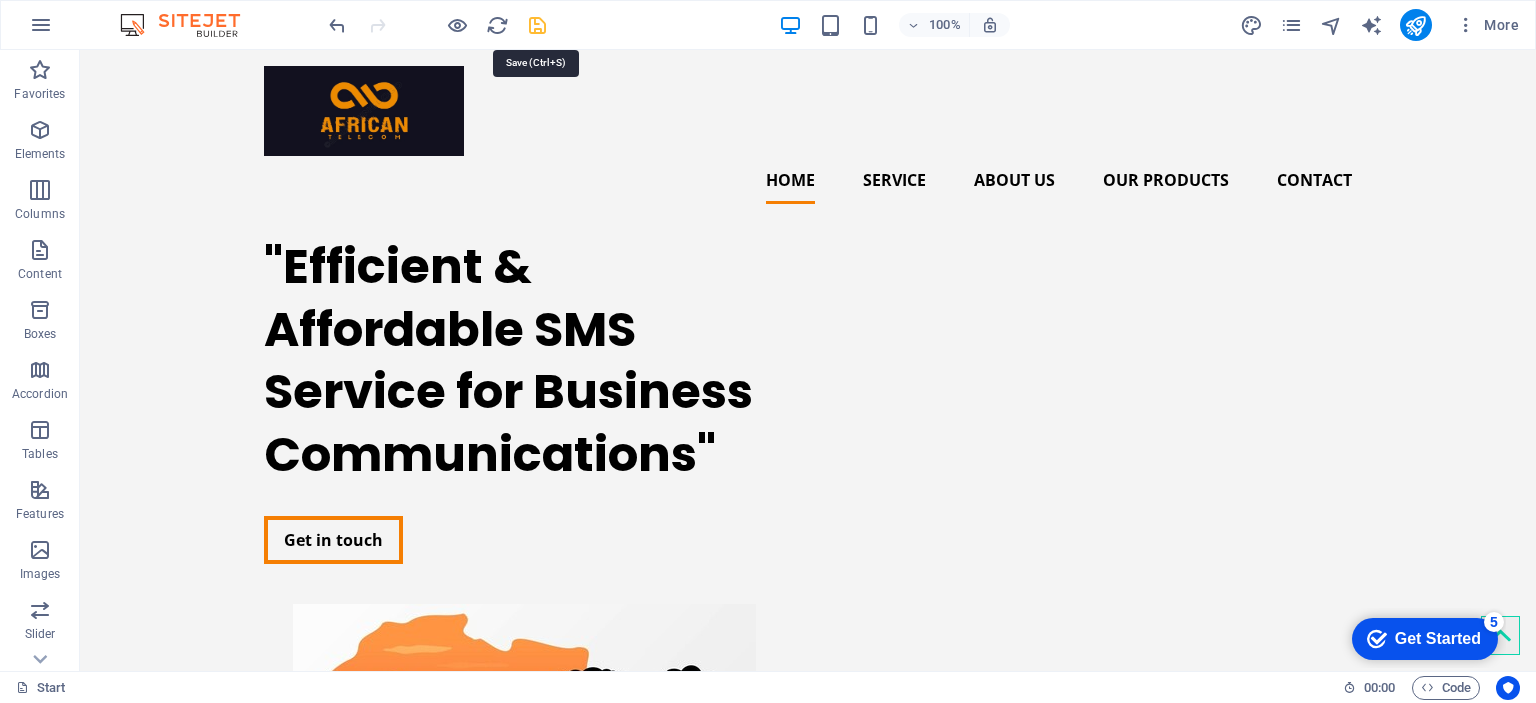 click at bounding box center (537, 25) 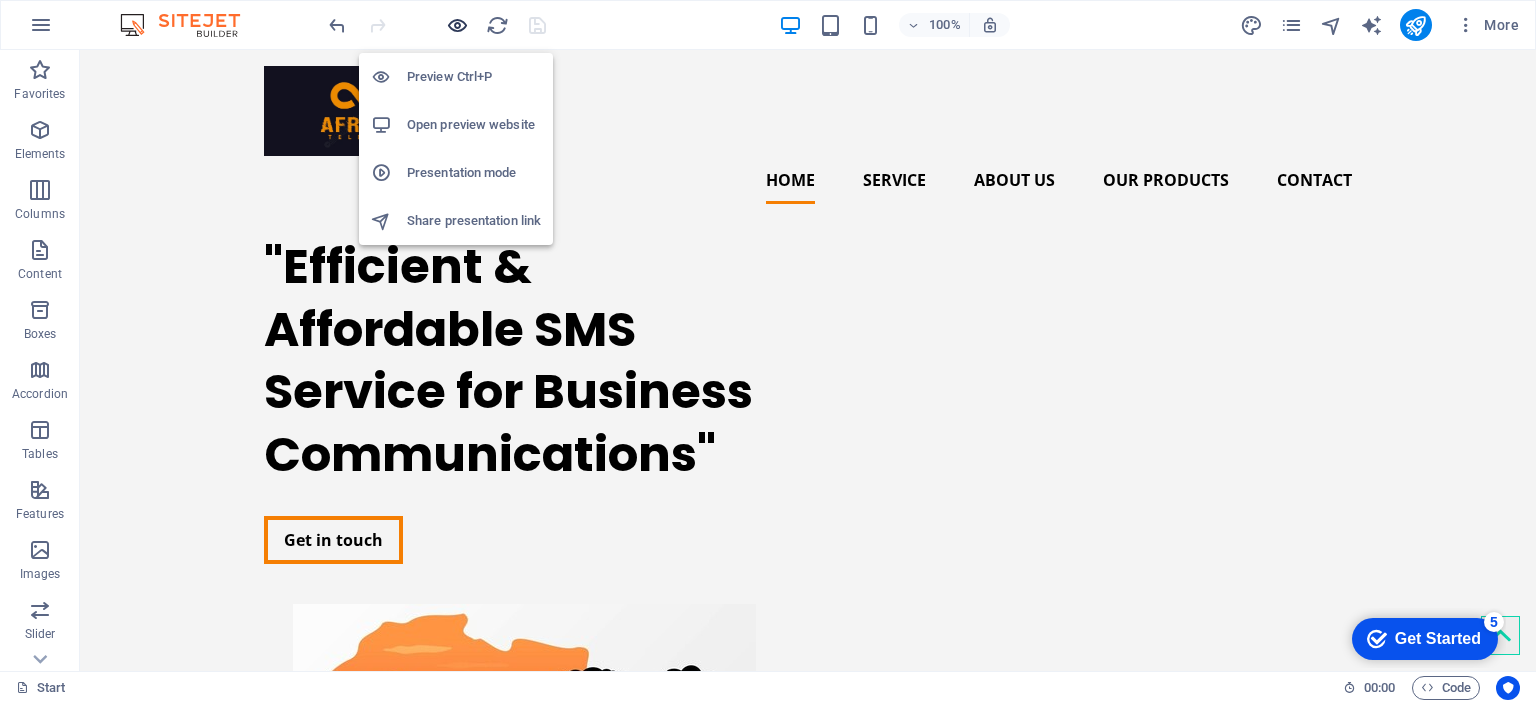 click at bounding box center [457, 25] 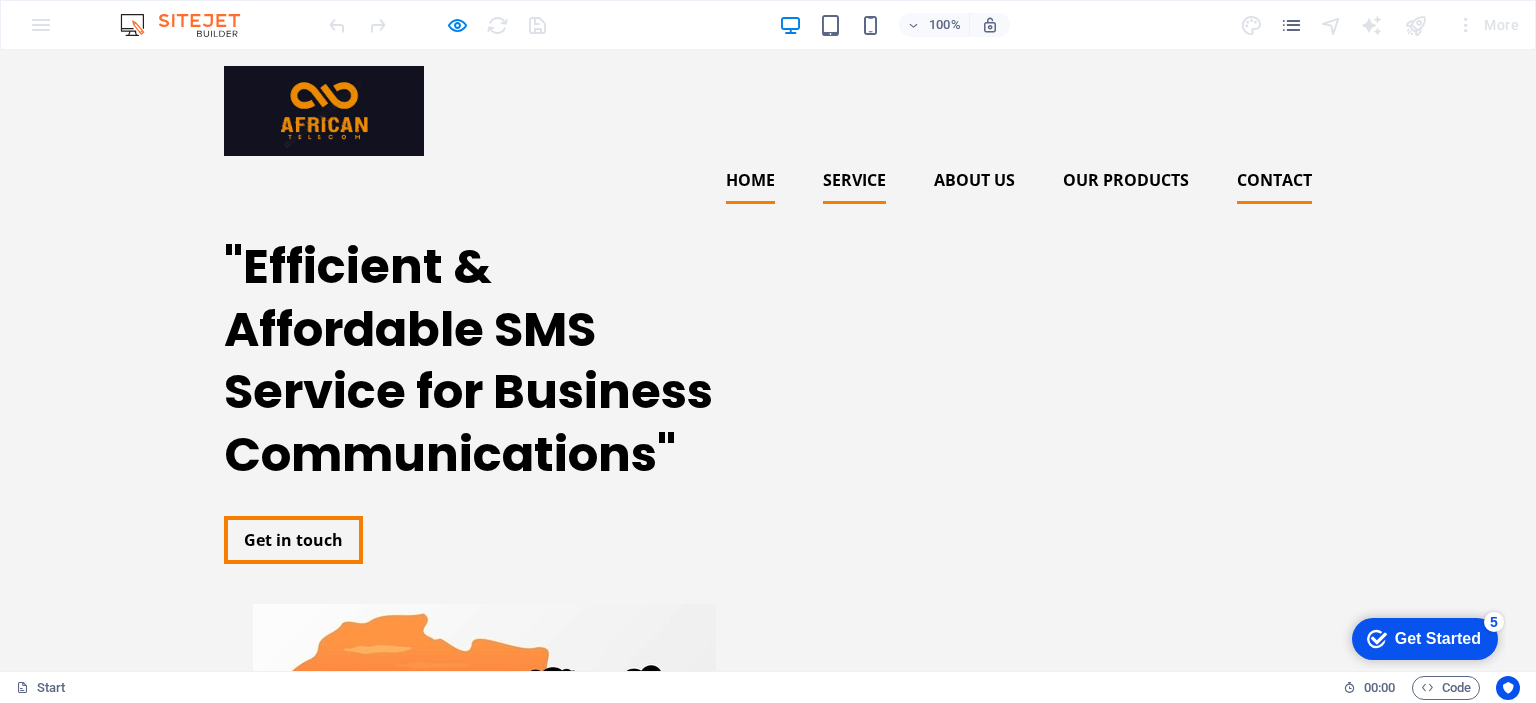 click on "Contact" at bounding box center (1274, 180) 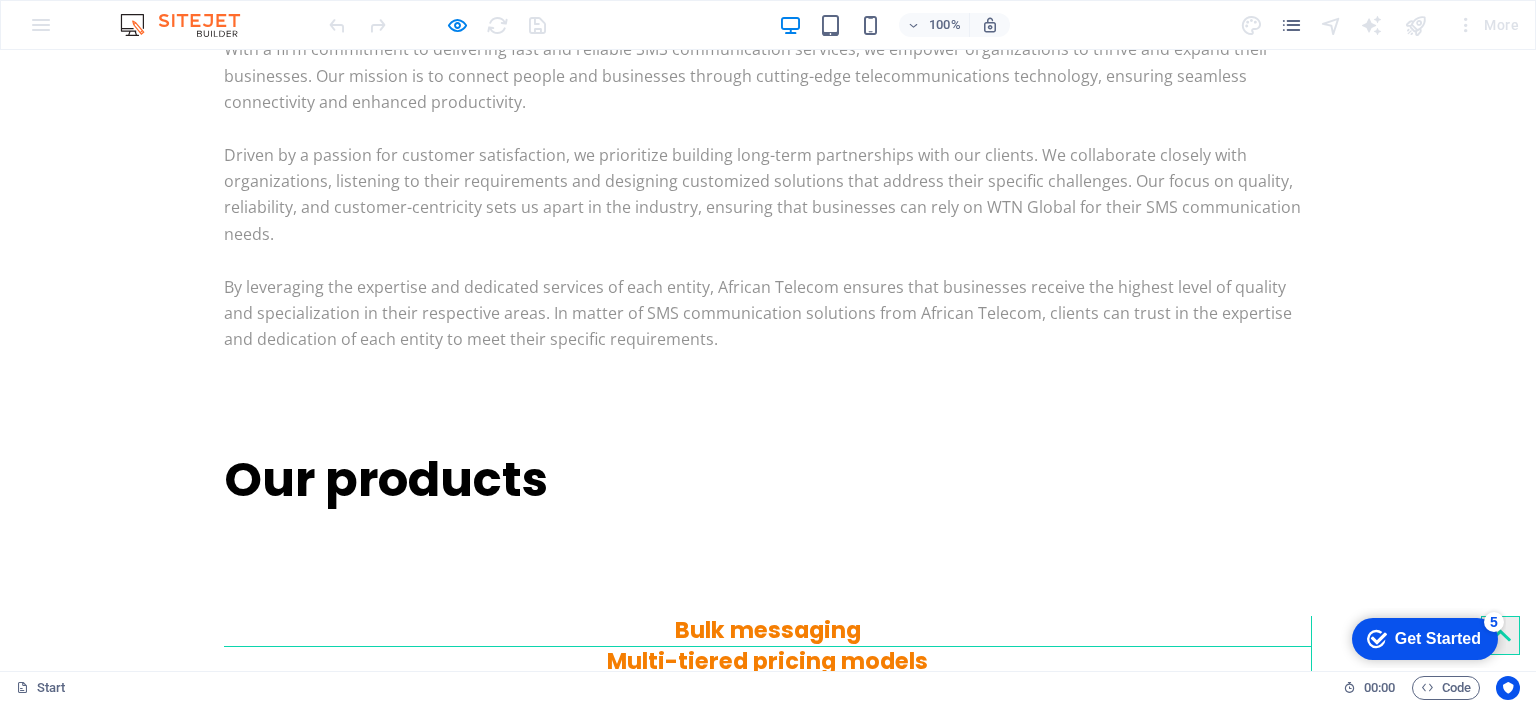 scroll, scrollTop: 3316, scrollLeft: 0, axis: vertical 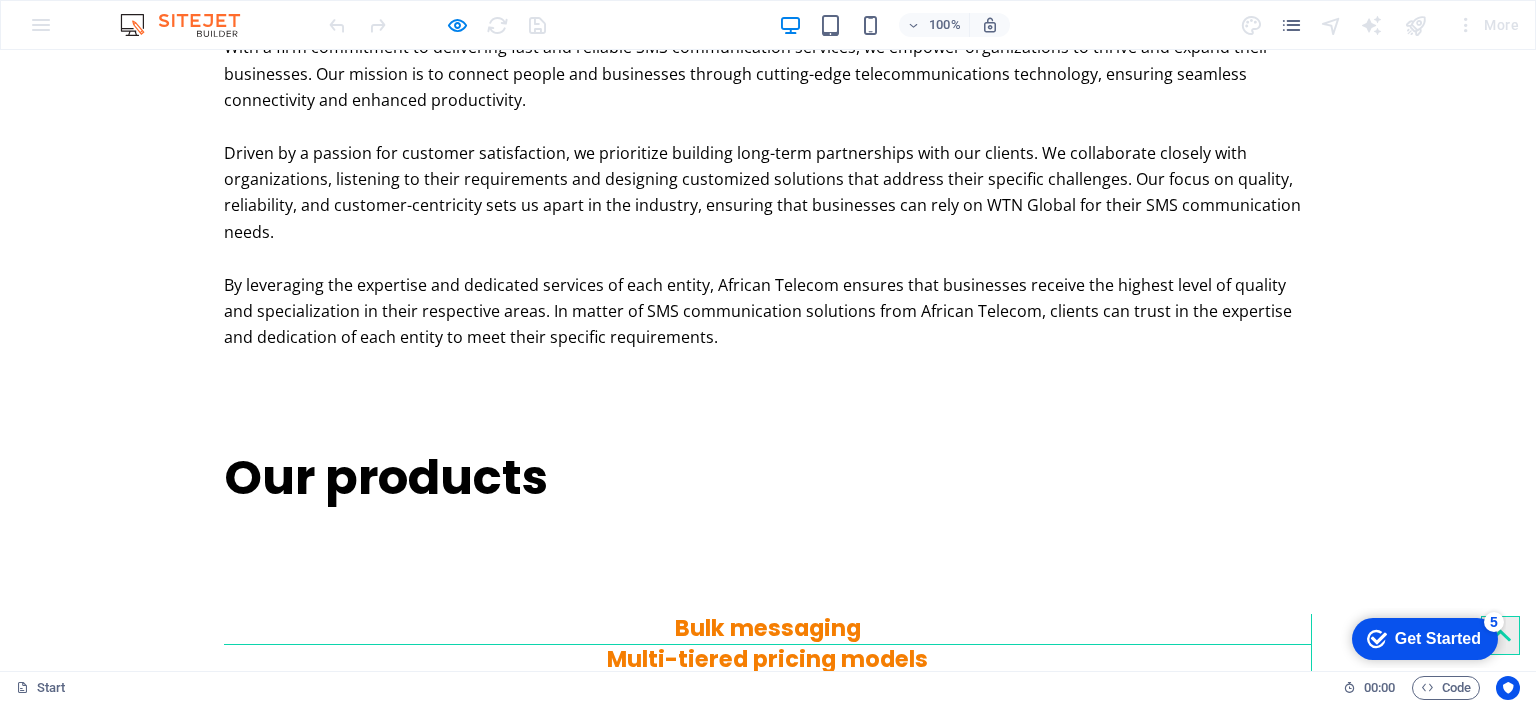 click on "Legal Notice" at bounding box center (286, 1919) 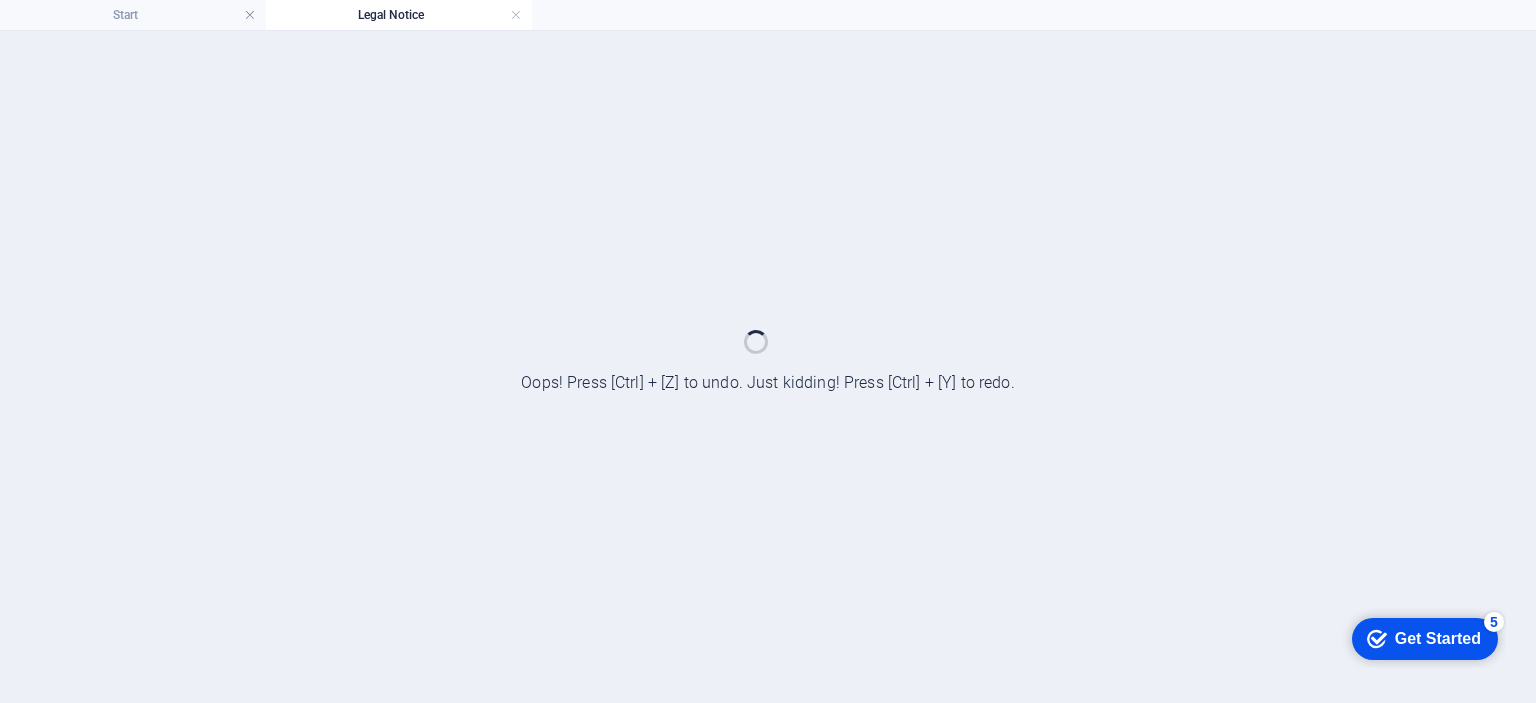 scroll, scrollTop: 0, scrollLeft: 0, axis: both 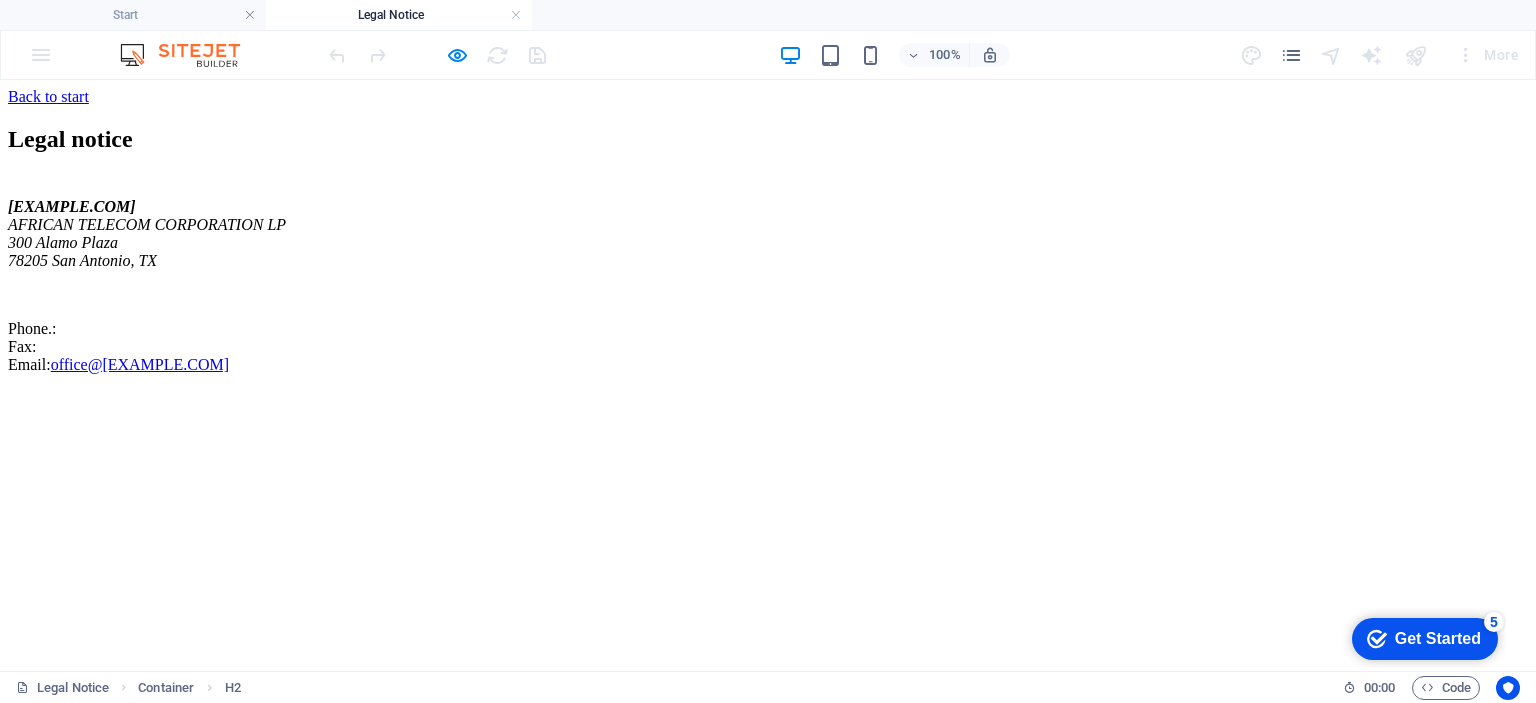 click on "Back to start" at bounding box center [768, 97] 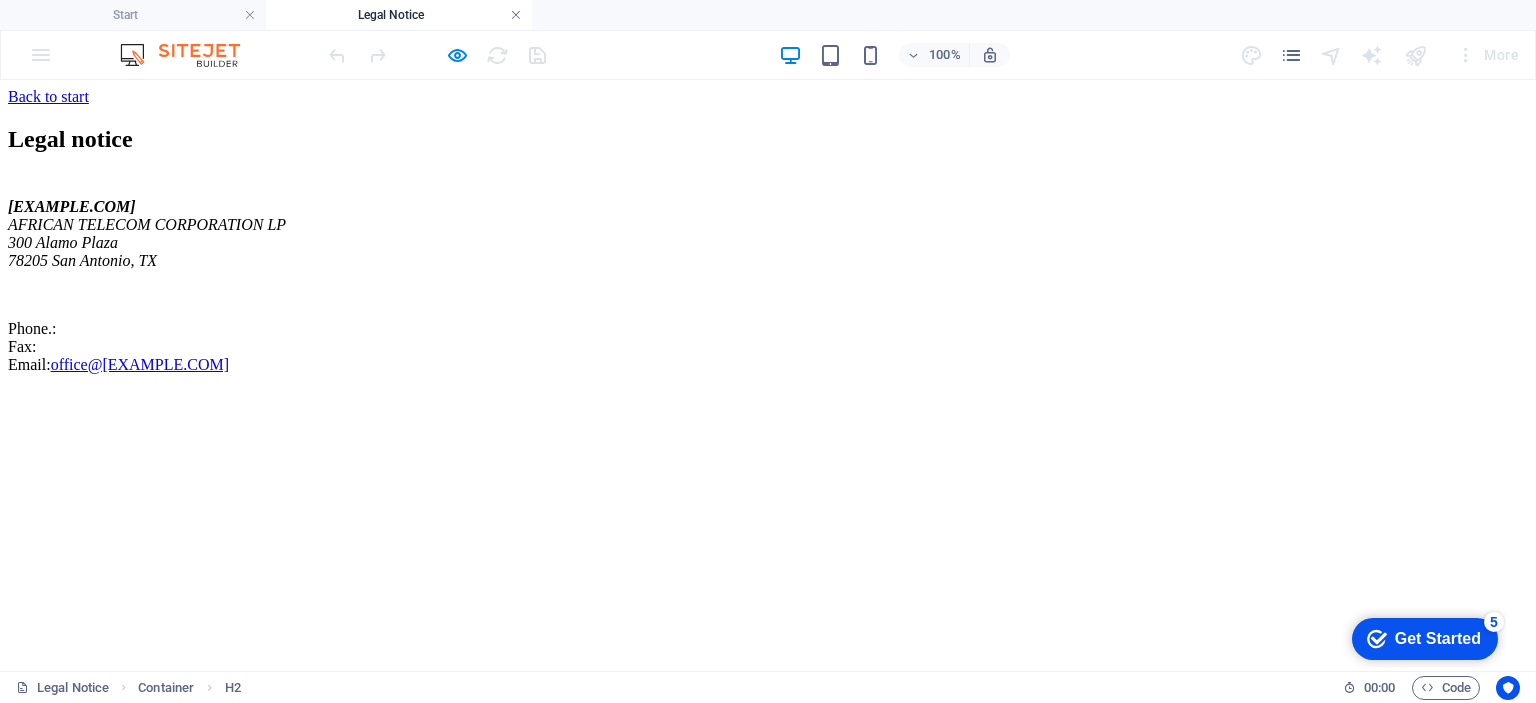 click at bounding box center (516, 15) 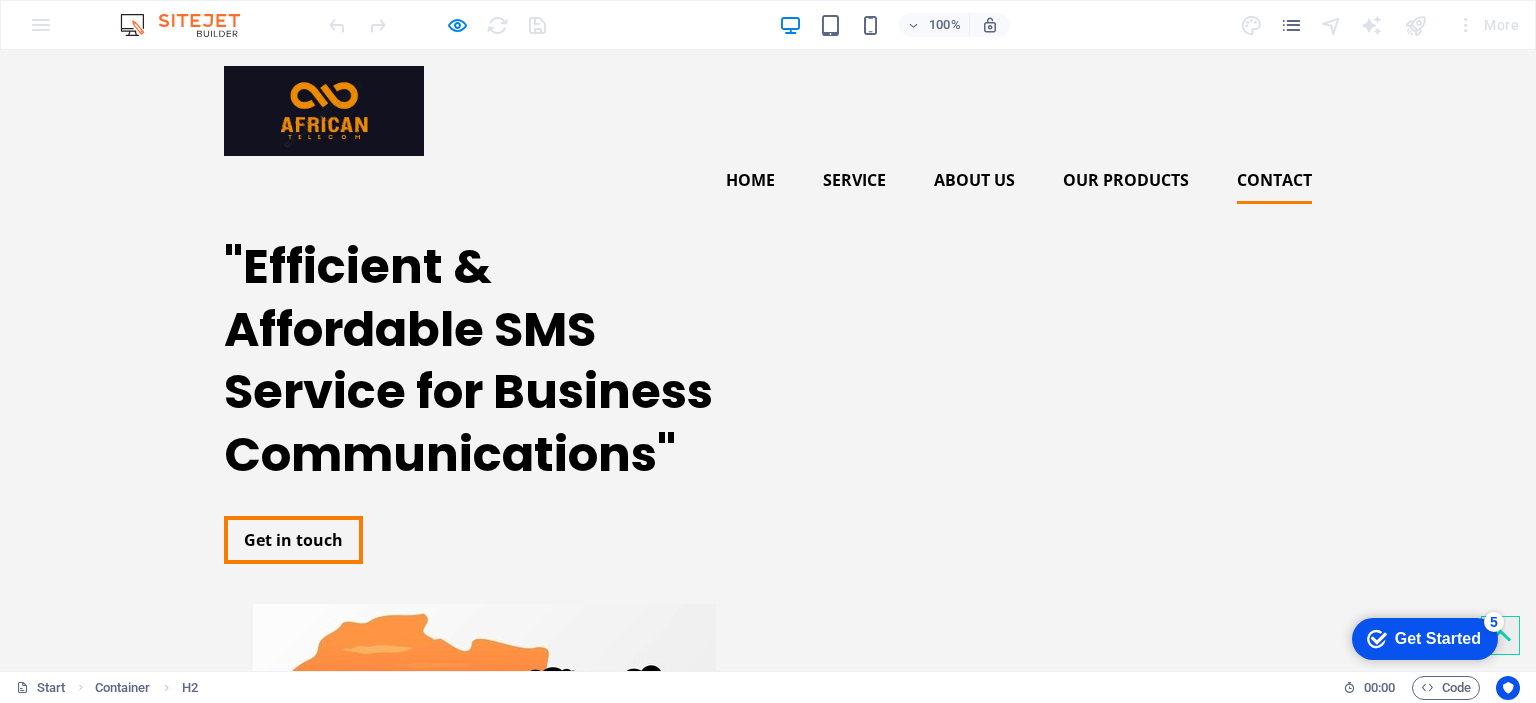 scroll, scrollTop: 3264, scrollLeft: 0, axis: vertical 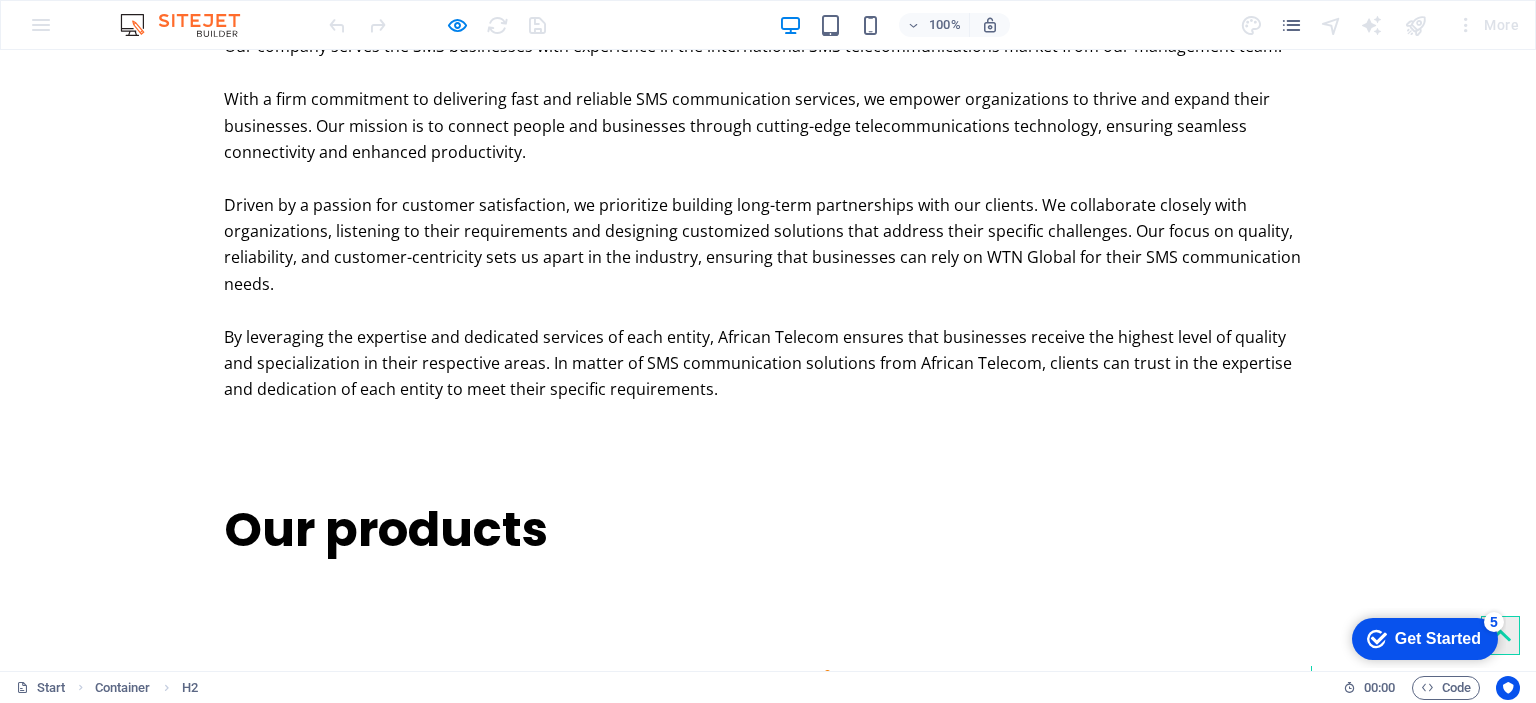 click on "Privacy Policy" at bounding box center (392, 1971) 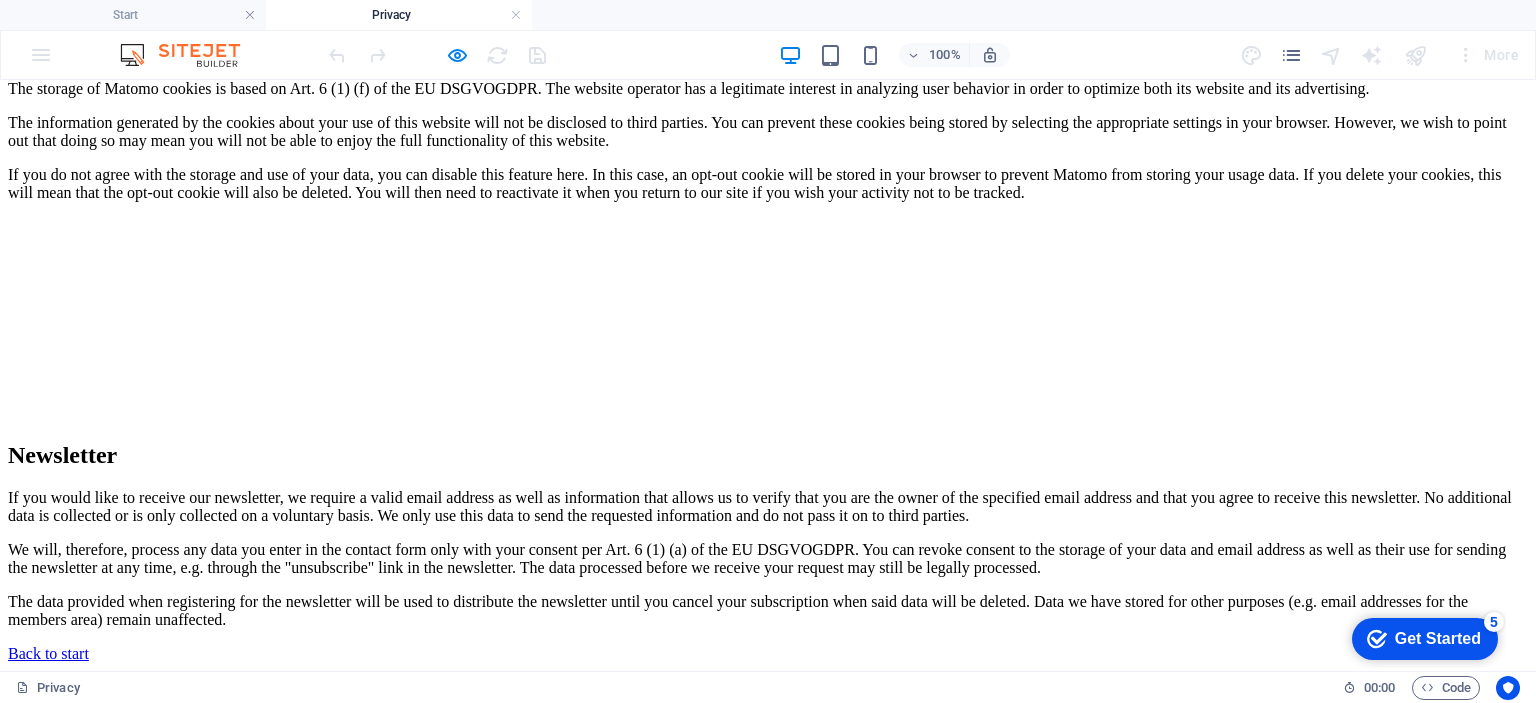 scroll, scrollTop: 4918, scrollLeft: 0, axis: vertical 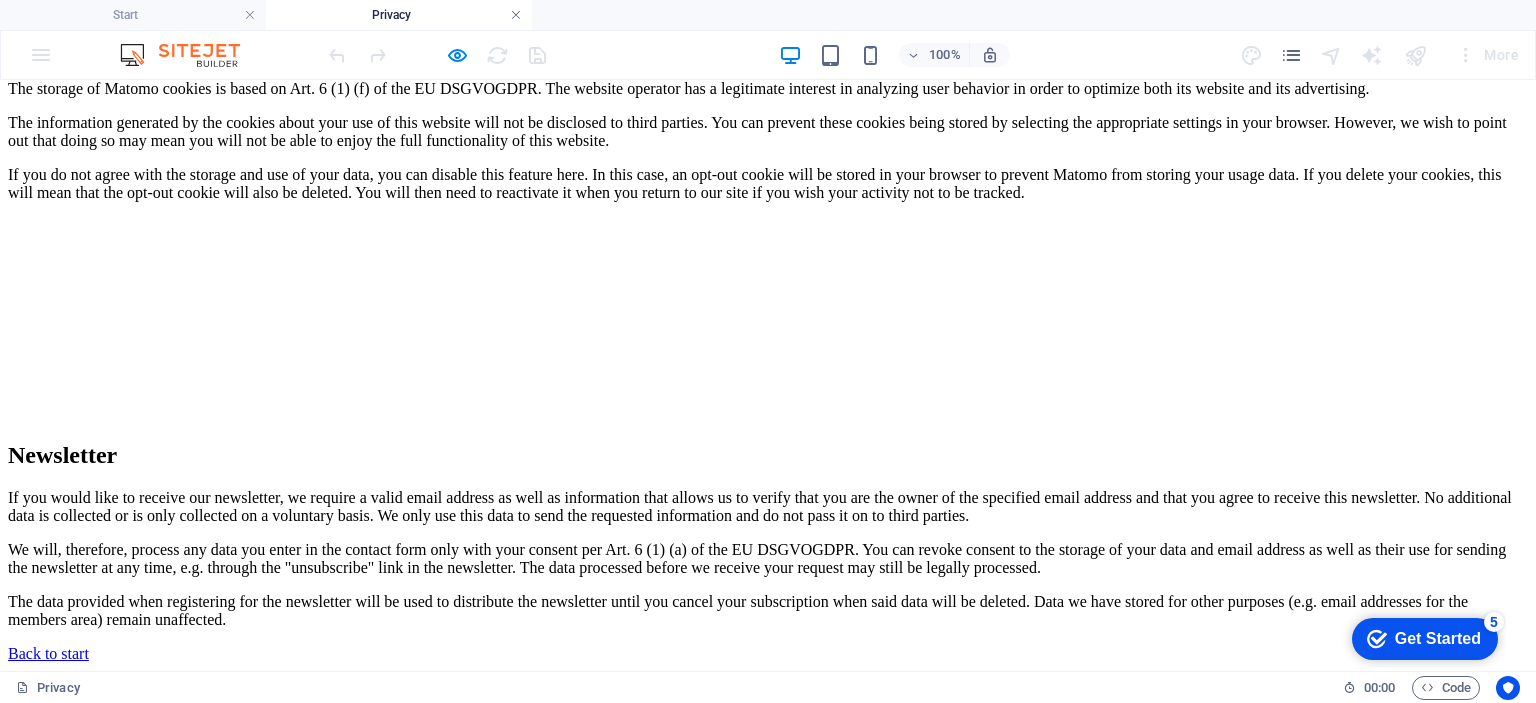 click at bounding box center [516, 15] 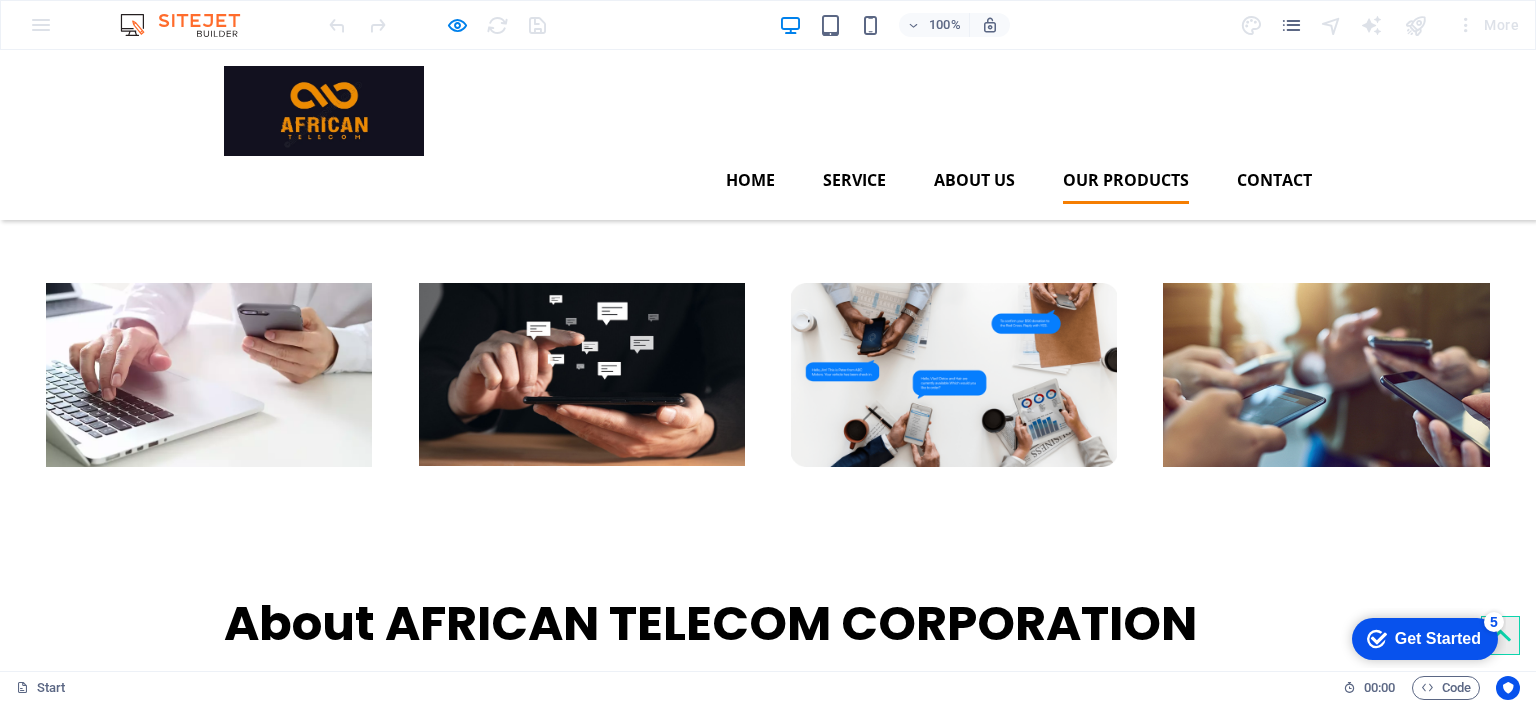 scroll, scrollTop: 2564, scrollLeft: 0, axis: vertical 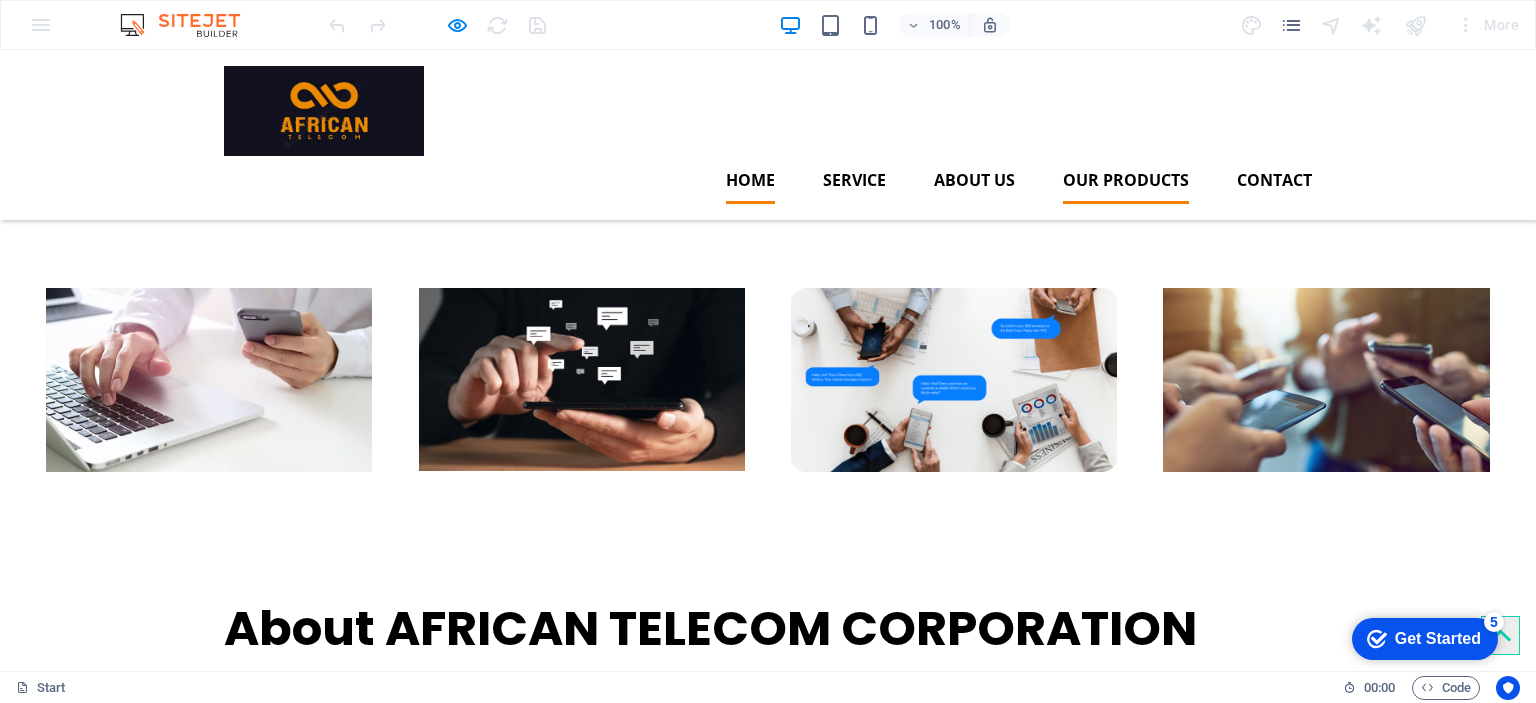 click on "Home" at bounding box center [750, 180] 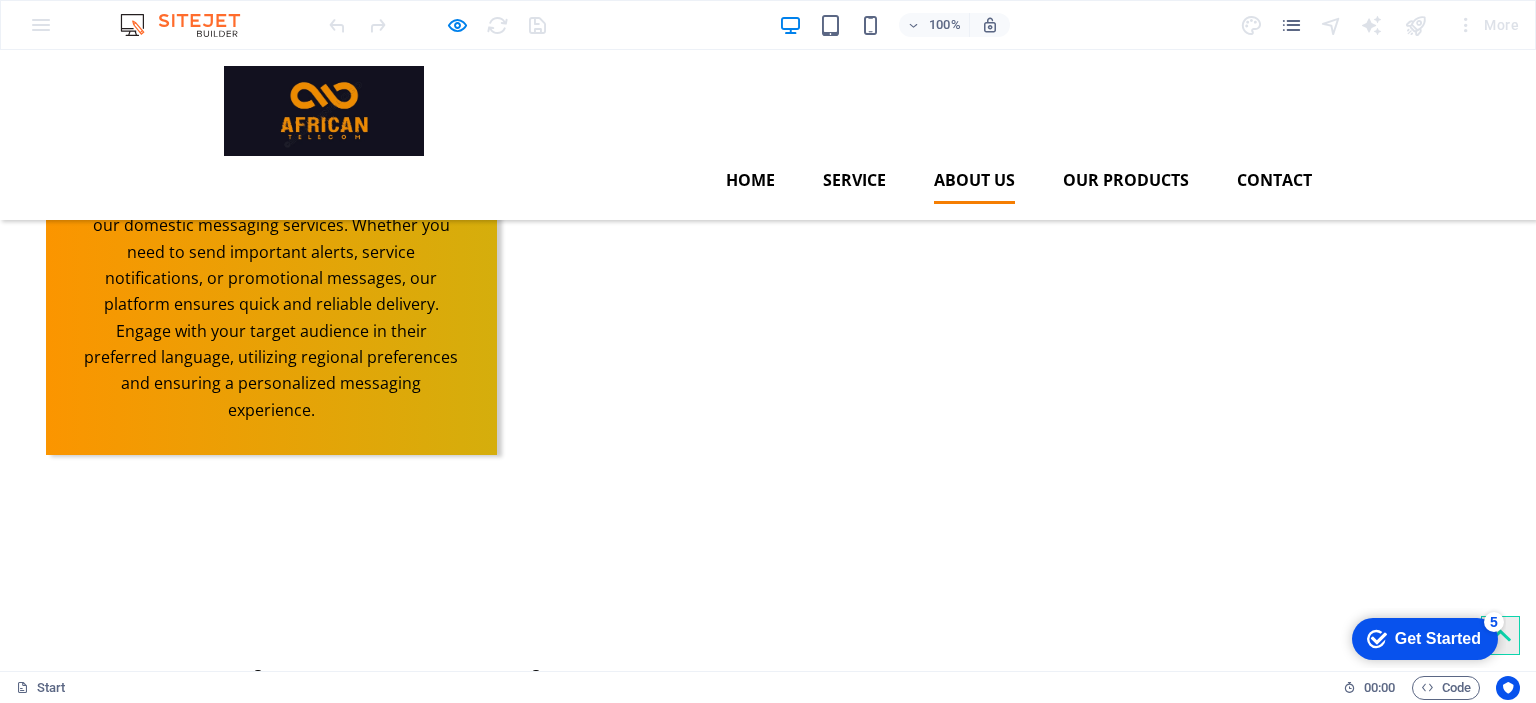scroll, scrollTop: 1622, scrollLeft: 0, axis: vertical 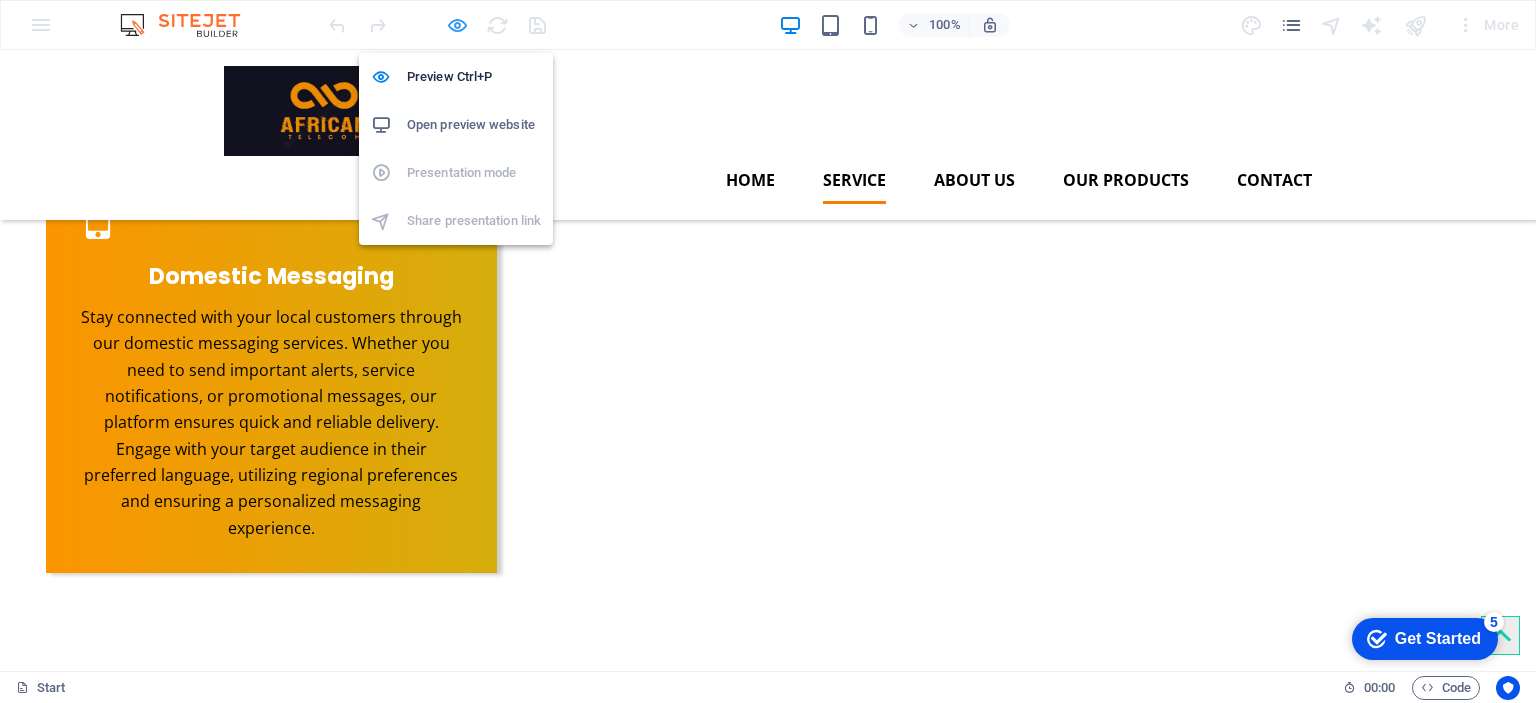 click at bounding box center (457, 25) 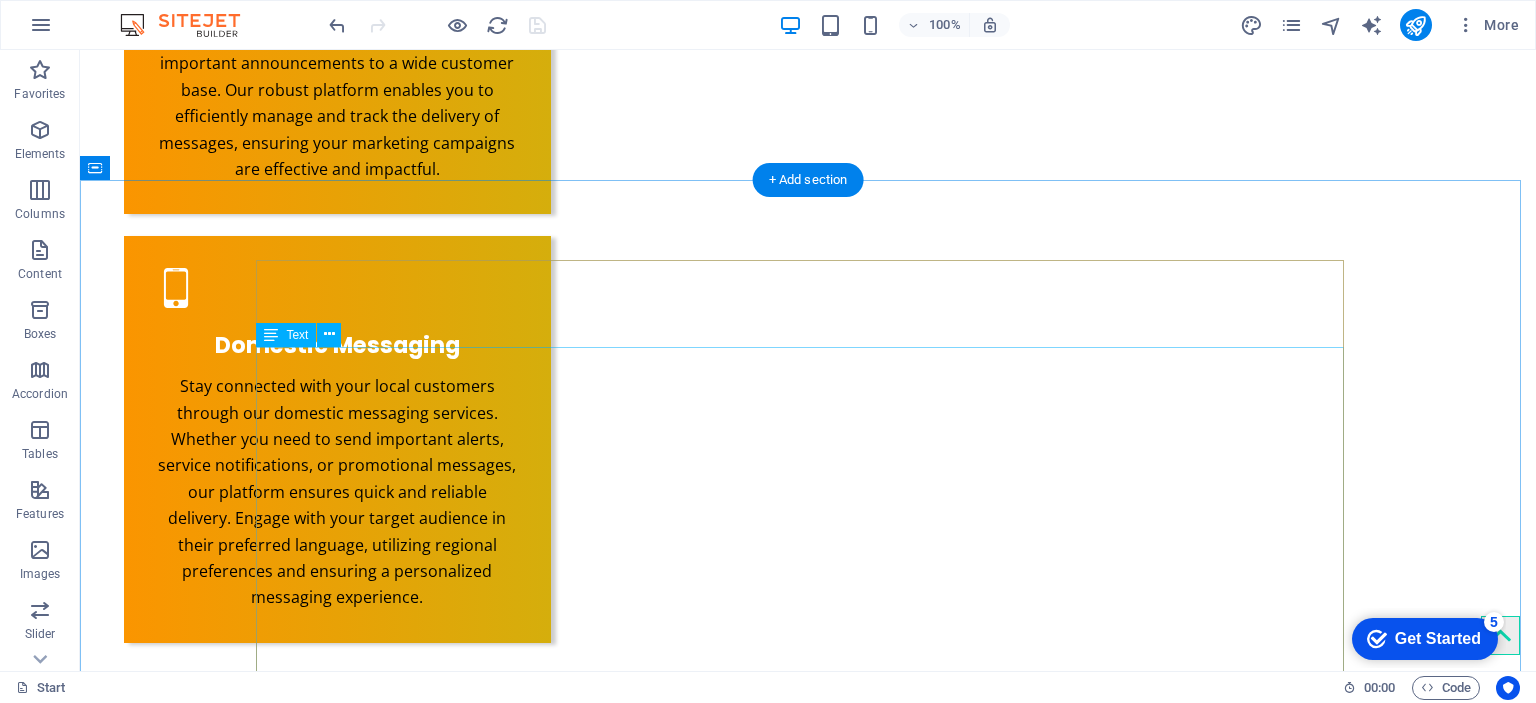 scroll, scrollTop: 1722, scrollLeft: 0, axis: vertical 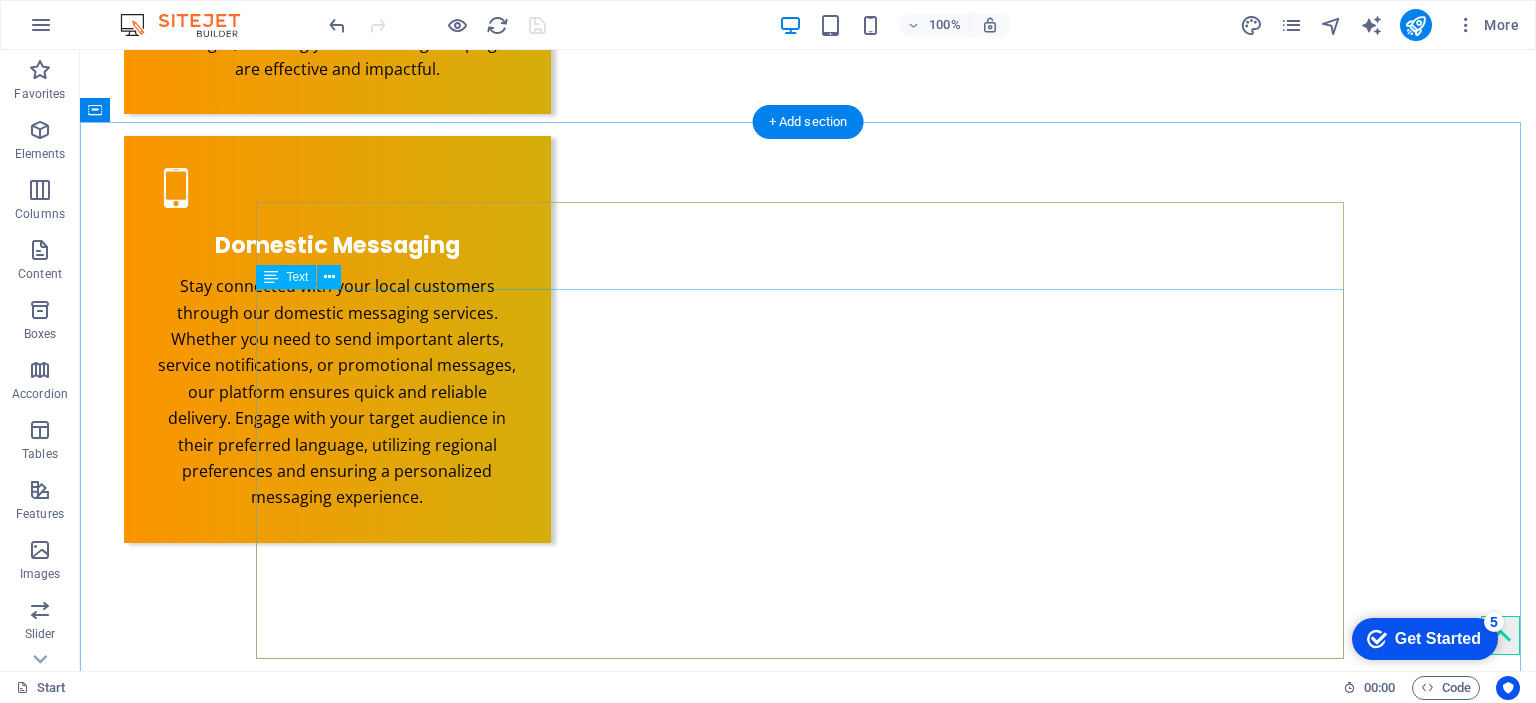 click on "Our company serves the SMS businesses with experience in the international SMS telecommunications market from our management team. With a firm commitment to delivering fast and reliable SMS communication services, we empower organizations to thrive and expand their businesses. Our mission is to connect people and businesses through cutting-edge telecommunications technology, ensuring seamless connectivity and enhanced productivity. Driven by a passion for customer satisfaction, we prioritize building long-term partnerships with our clients. We collaborate closely with organizations, listening to their requirements and designing customized solutions that address their specific challenges. Our focus on quality, reliability, and customer-centricity sets us apart in the industry, ensuring that businesses can rely on WTN Global for their SMS communication needs." at bounding box center (808, 1764) 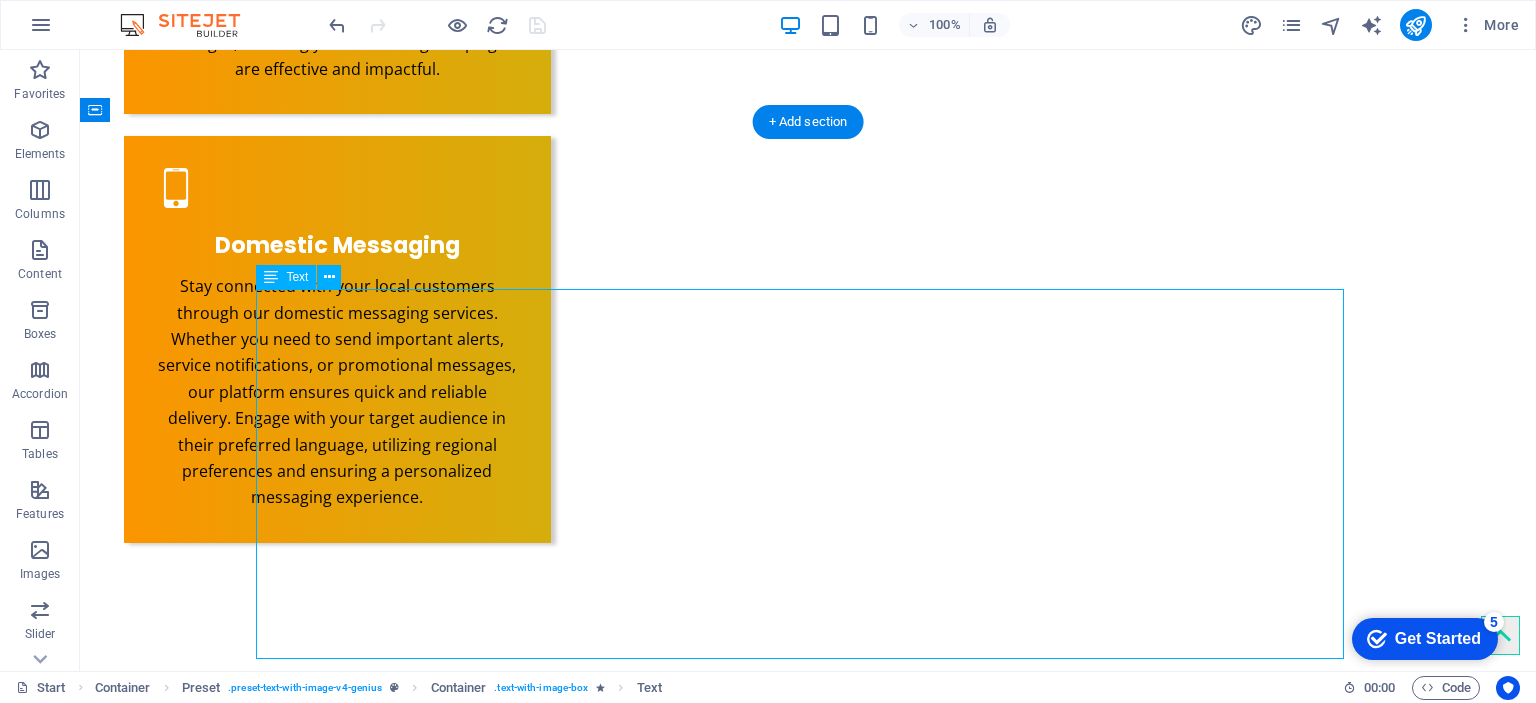 click on "Our company serves the SMS businesses with experience in the international SMS telecommunications market from our management team. With a firm commitment to delivering fast and reliable SMS communication services, we empower organizations to thrive and expand their businesses. Our mission is to connect people and businesses through cutting-edge telecommunications technology, ensuring seamless connectivity and enhanced productivity. Driven by a passion for customer satisfaction, we prioritize building long-term partnerships with our clients. We collaborate closely with organizations, listening to their requirements and designing customized solutions that address their specific challenges. Our focus on quality, reliability, and customer-centricity sets us apart in the industry, ensuring that businesses can rely on WTN Global for their SMS communication needs." at bounding box center [808, 1764] 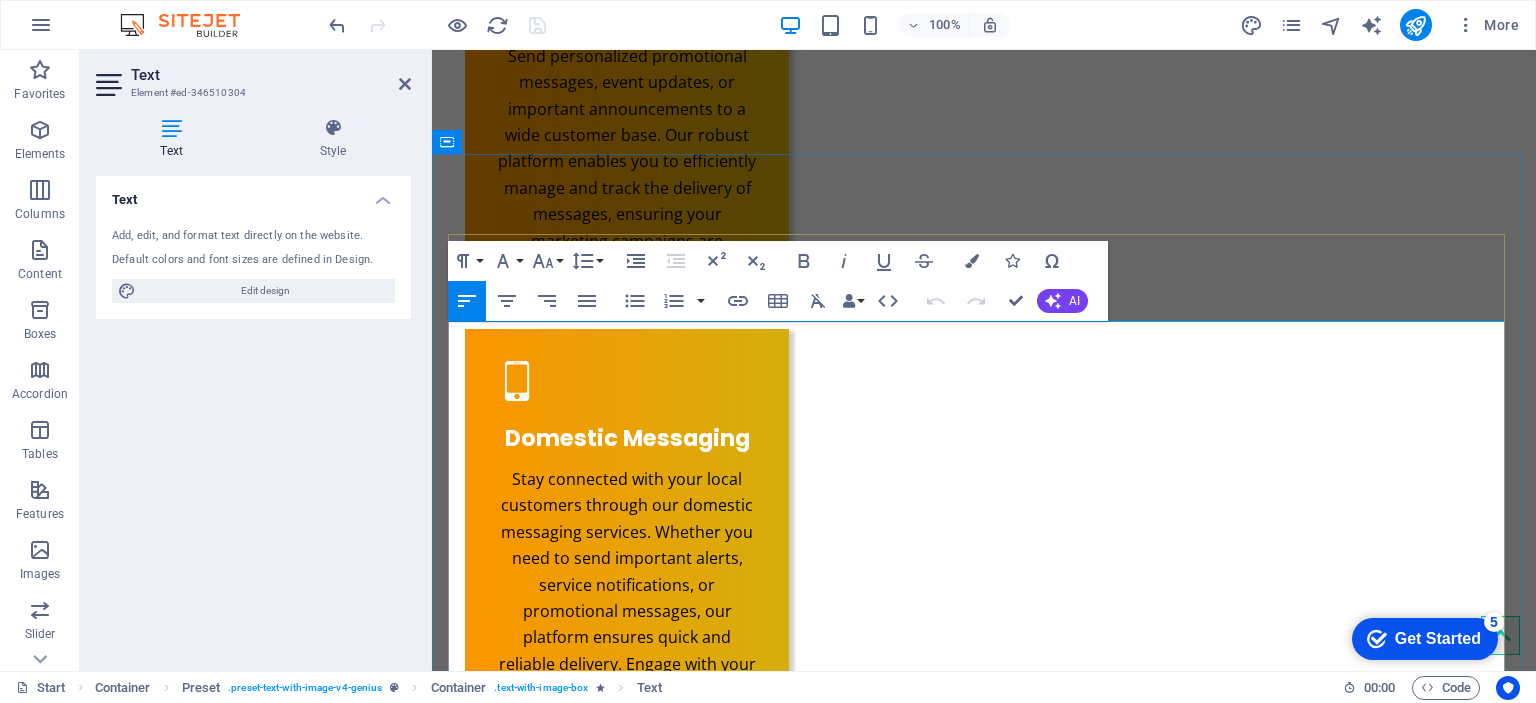 scroll, scrollTop: 1922, scrollLeft: 0, axis: vertical 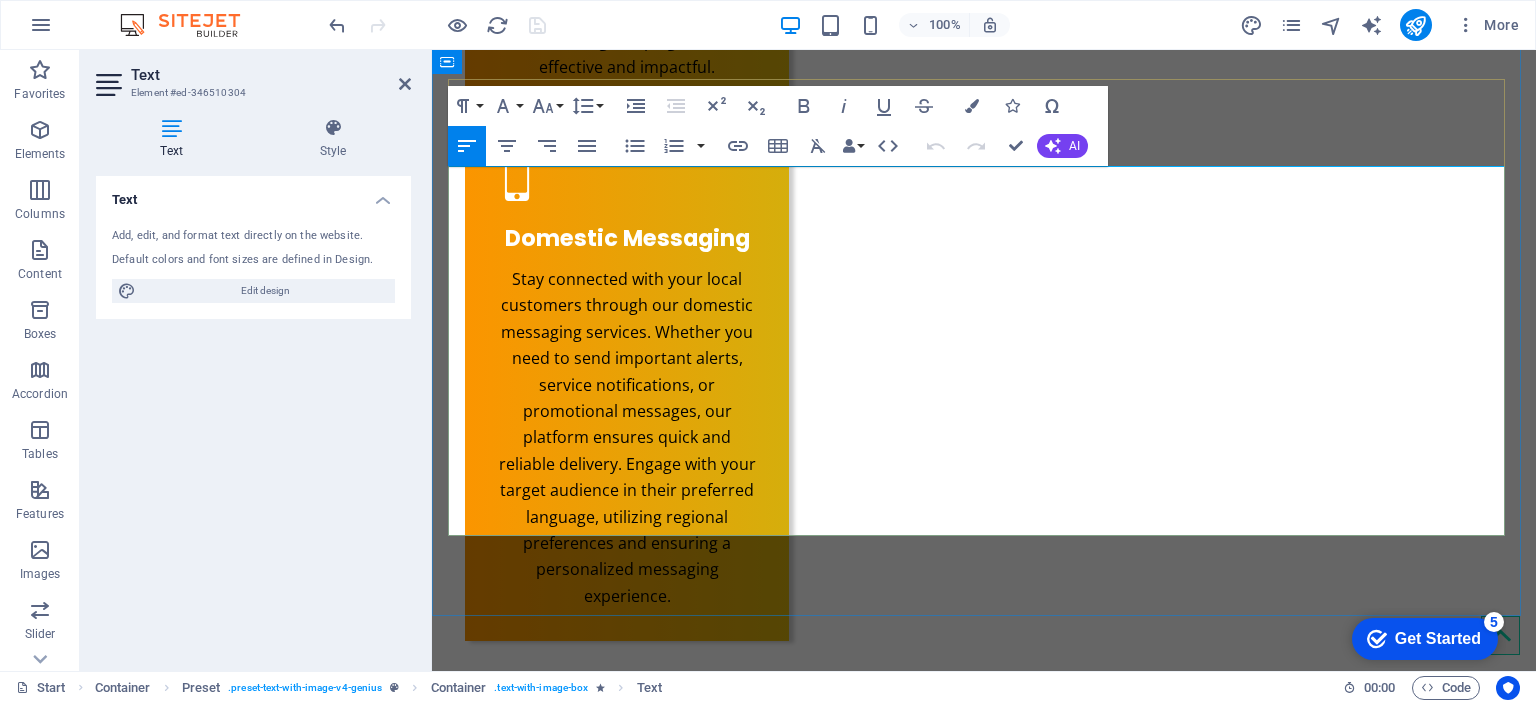 drag, startPoint x: 1136, startPoint y: 498, endPoint x: 1252, endPoint y: 491, distance: 116.21101 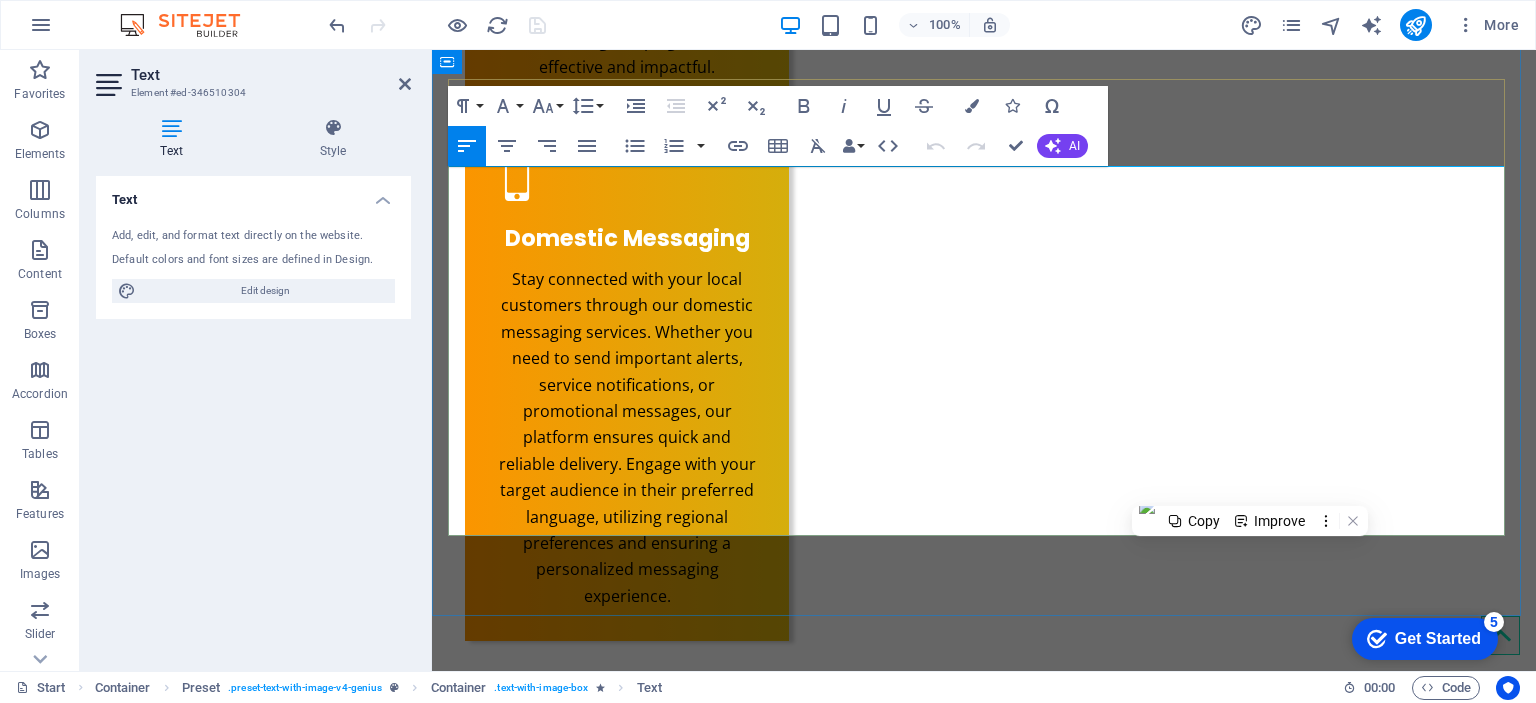 copy on "African Telecom" 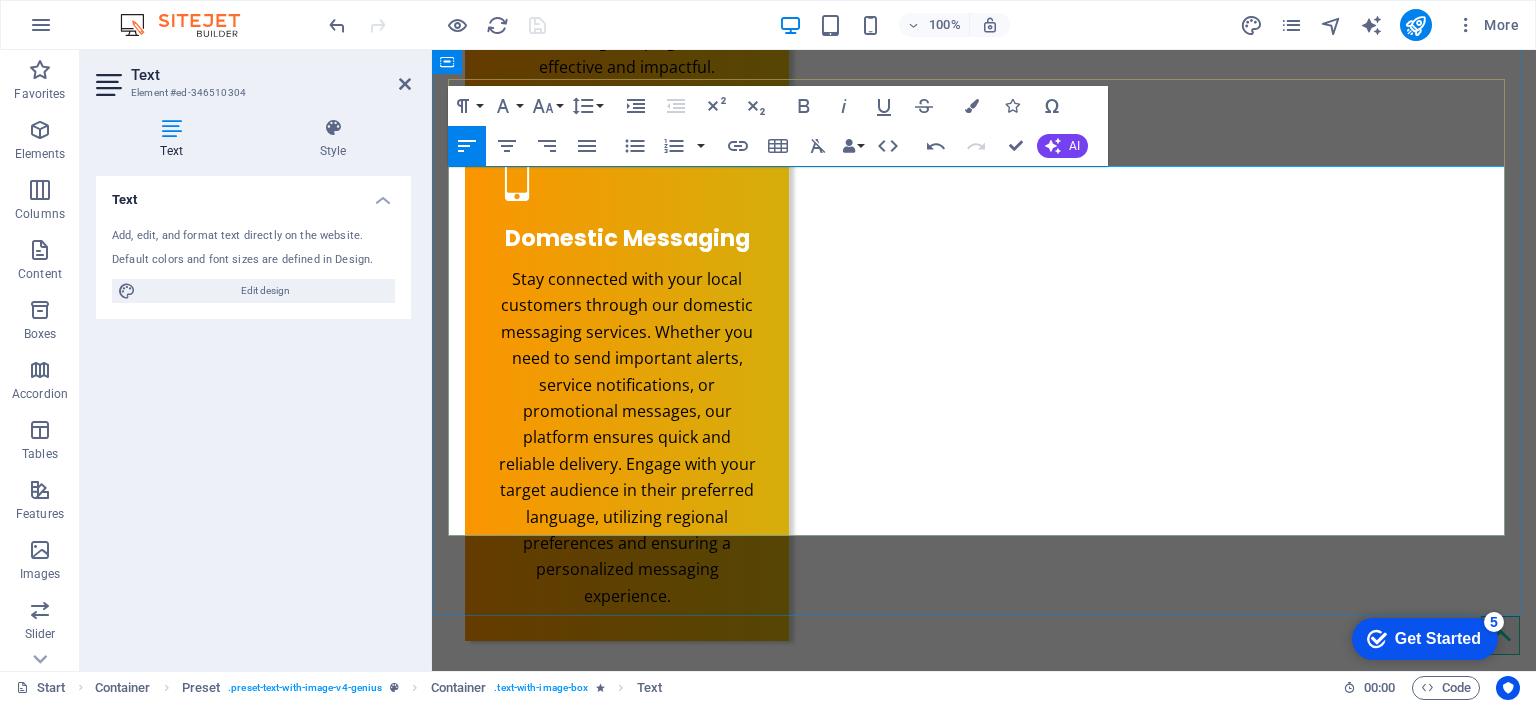 click on "By leveraging the expertise and dedicated services of each entity, [COMPANY_NAME] ensures that businesses receive the highest level of quality and specialization in their respective areas. In matter of SMS communication solutions from [COMPANY_NAME], clients can trust in the expertise and dedication of each entity to meet their specific requirements." at bounding box center (982, 1934) 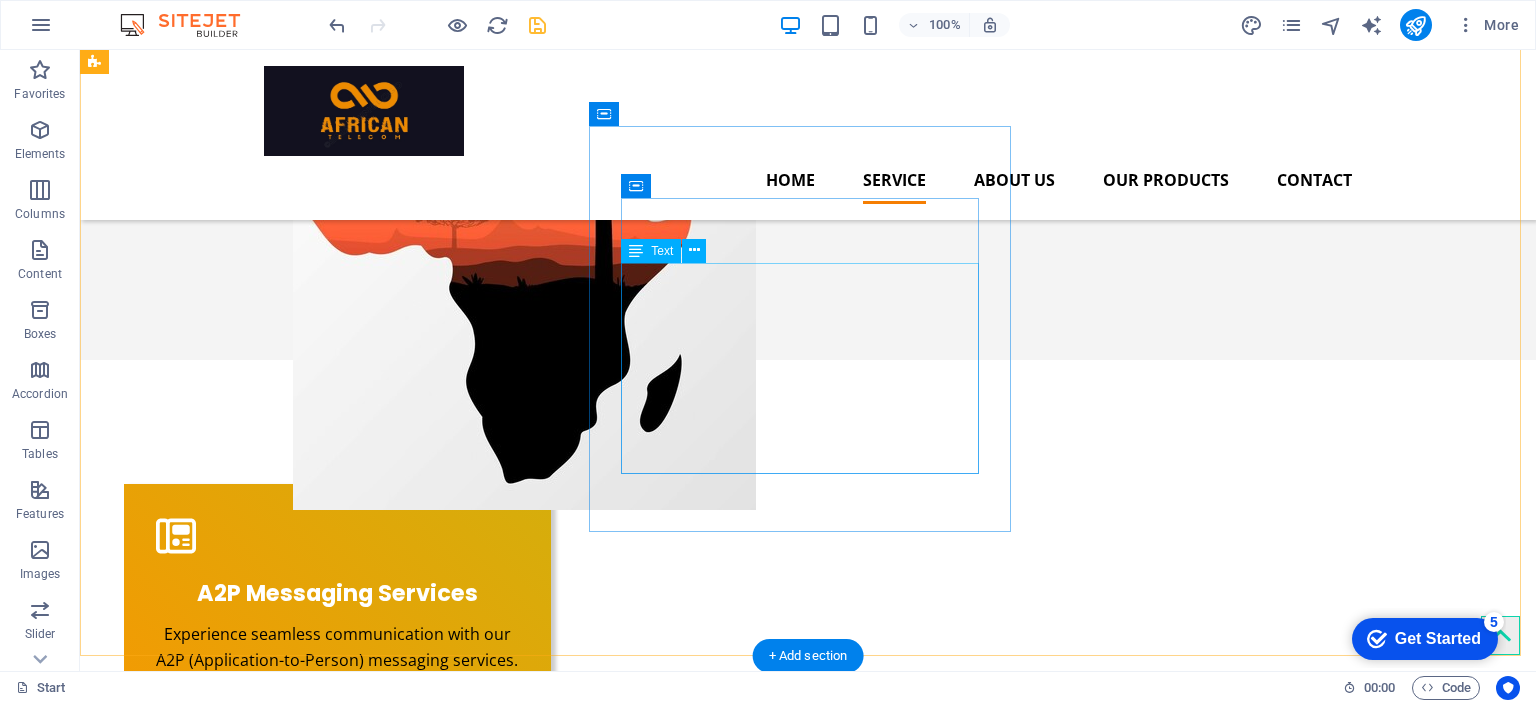 scroll, scrollTop: 0, scrollLeft: 0, axis: both 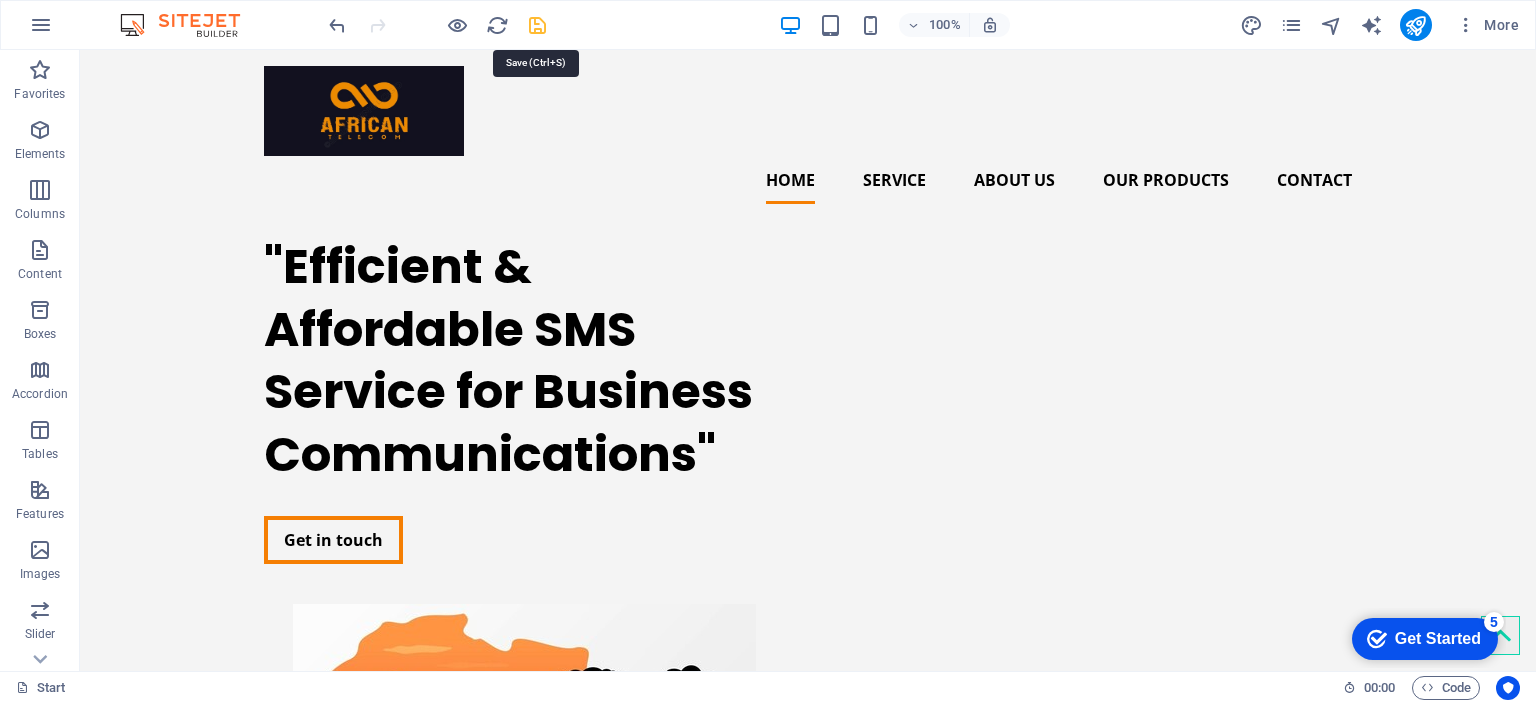 click at bounding box center [537, 25] 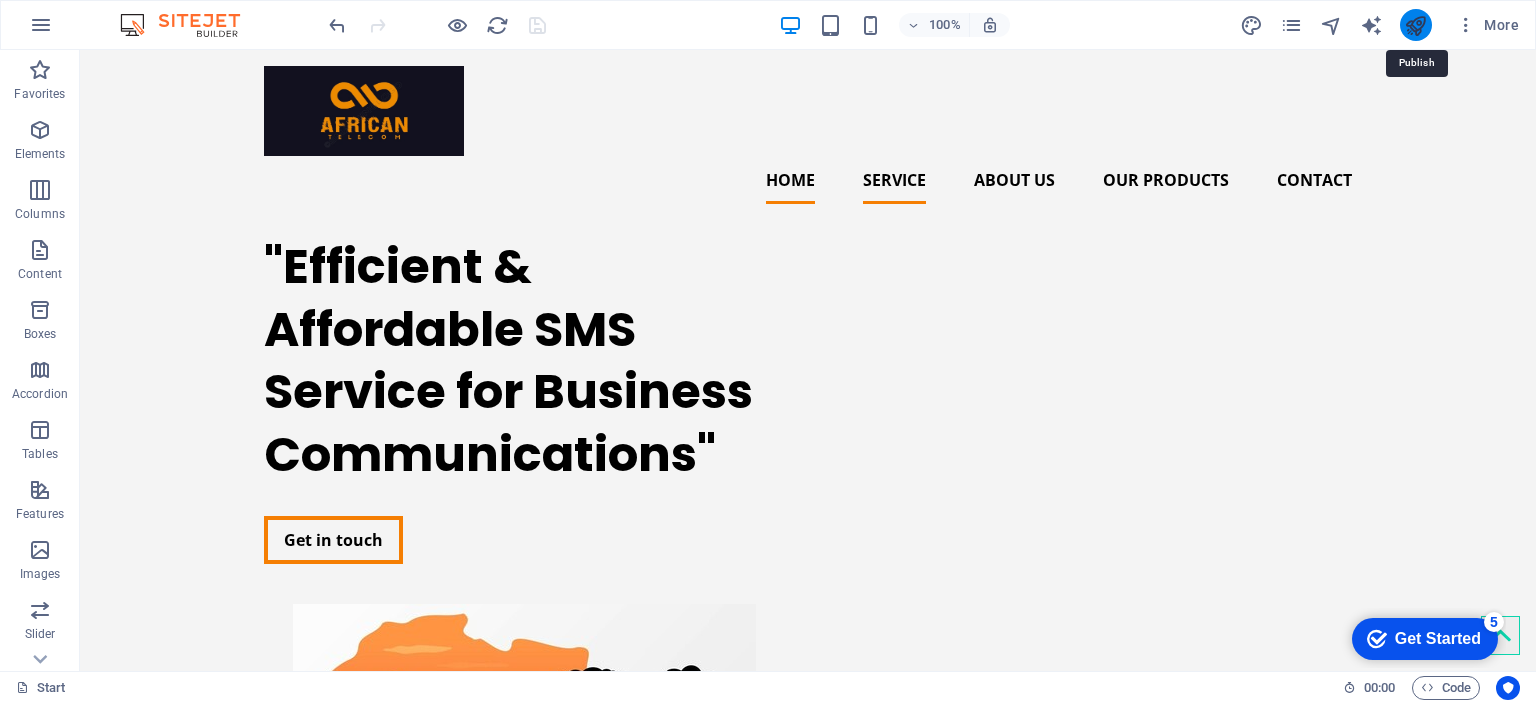click at bounding box center (1415, 25) 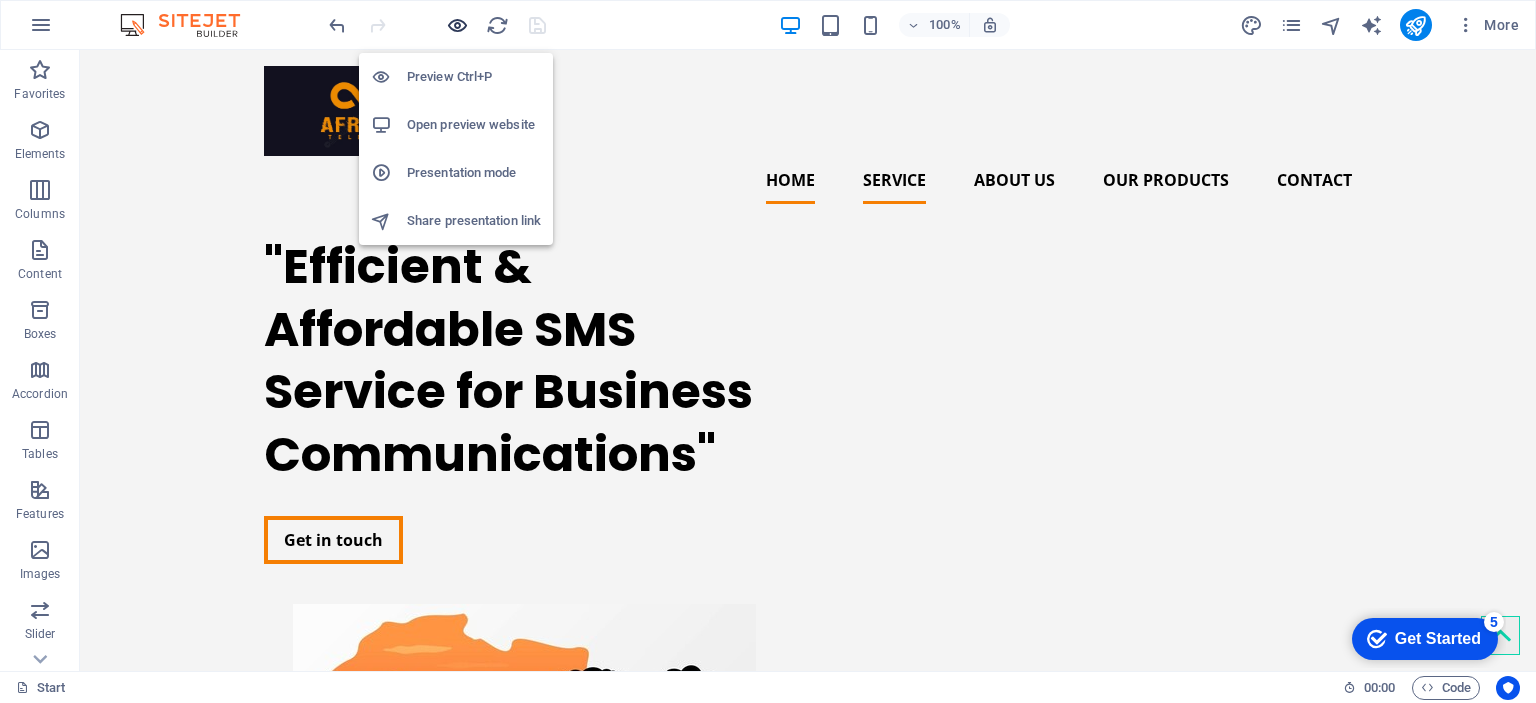 click at bounding box center (457, 25) 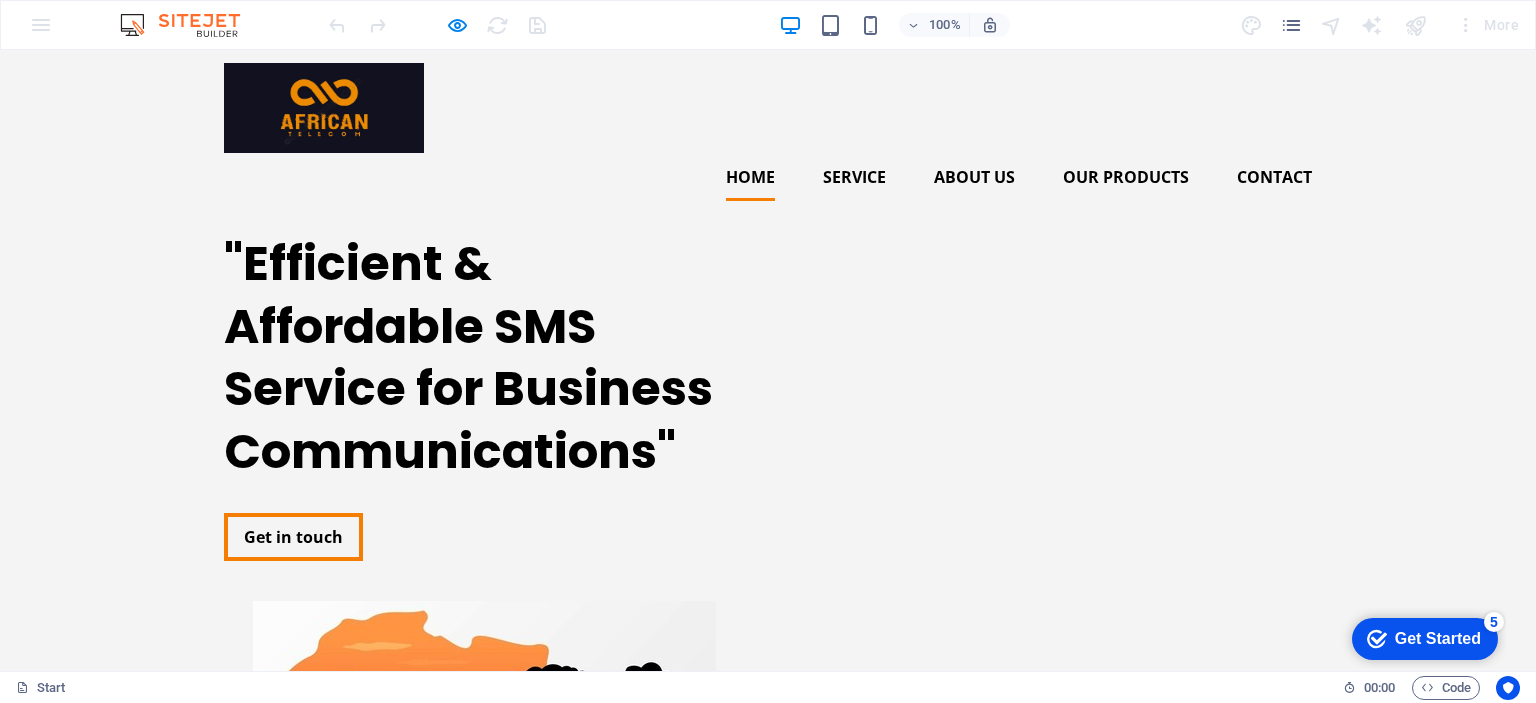 scroll, scrollTop: 0, scrollLeft: 0, axis: both 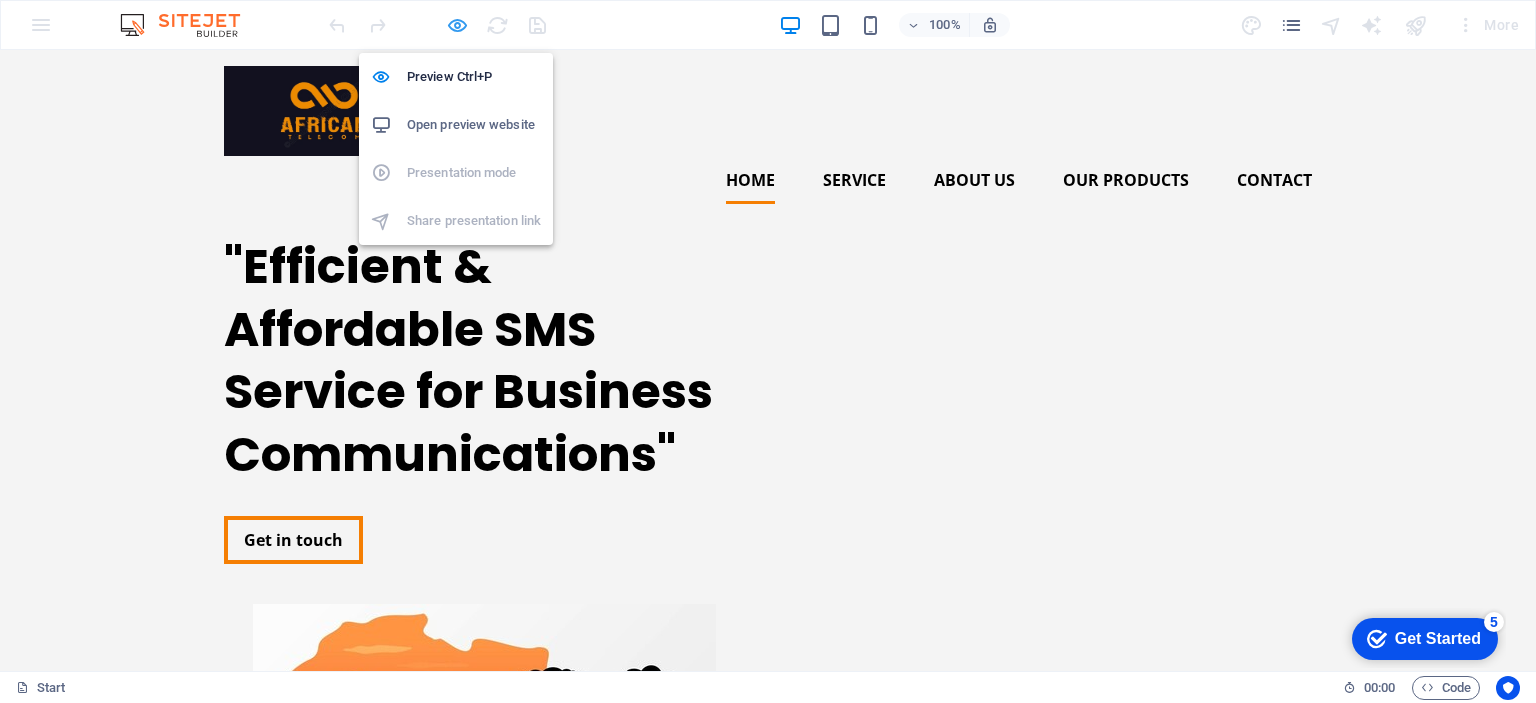 click at bounding box center [457, 25] 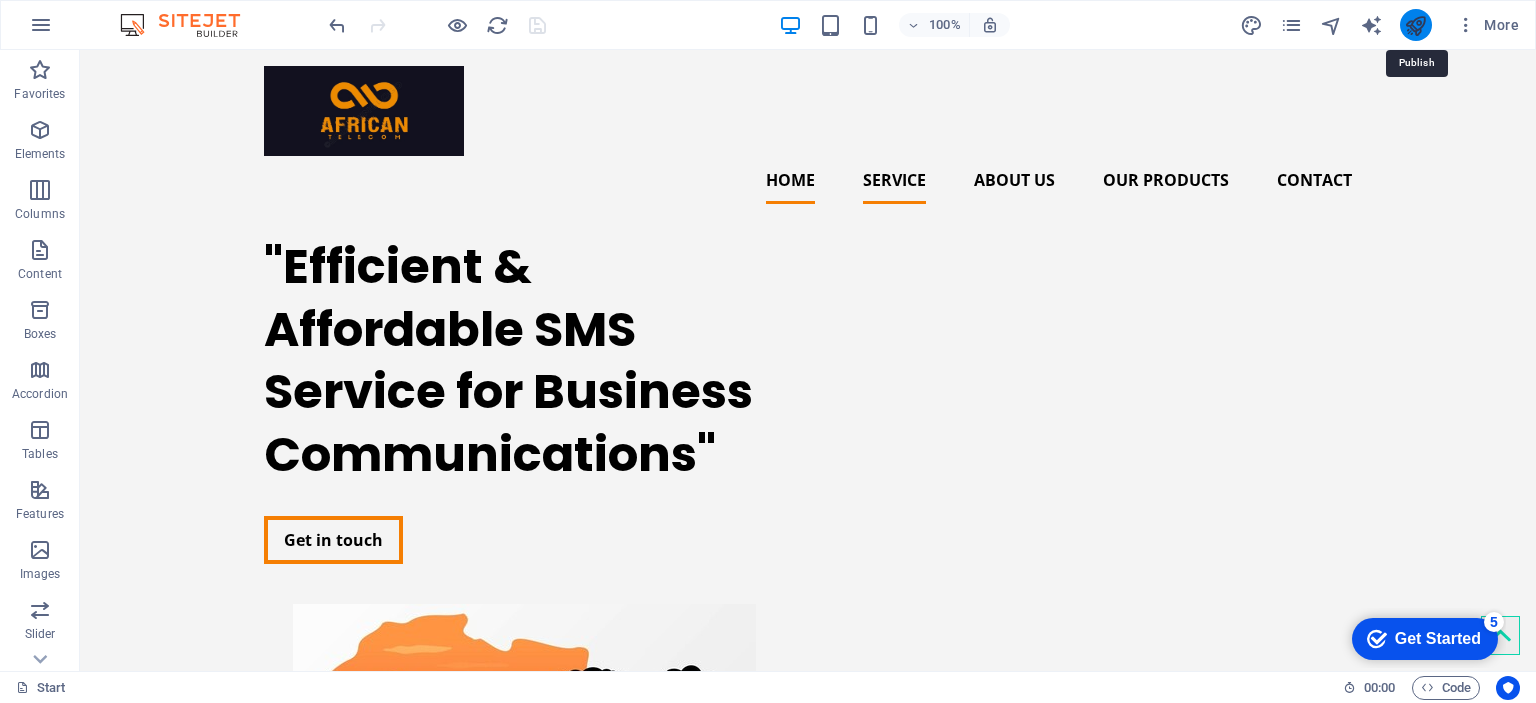 click at bounding box center (1415, 25) 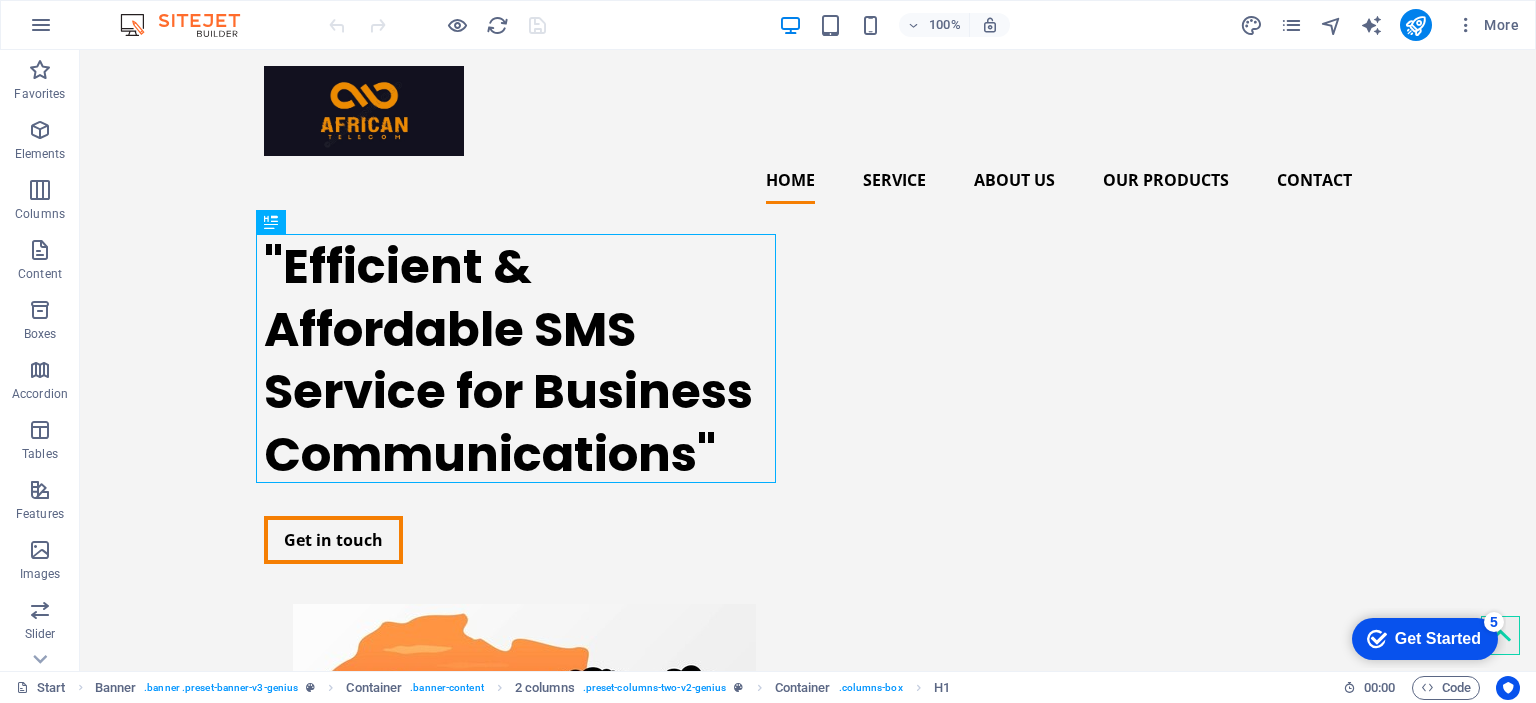scroll, scrollTop: 0, scrollLeft: 0, axis: both 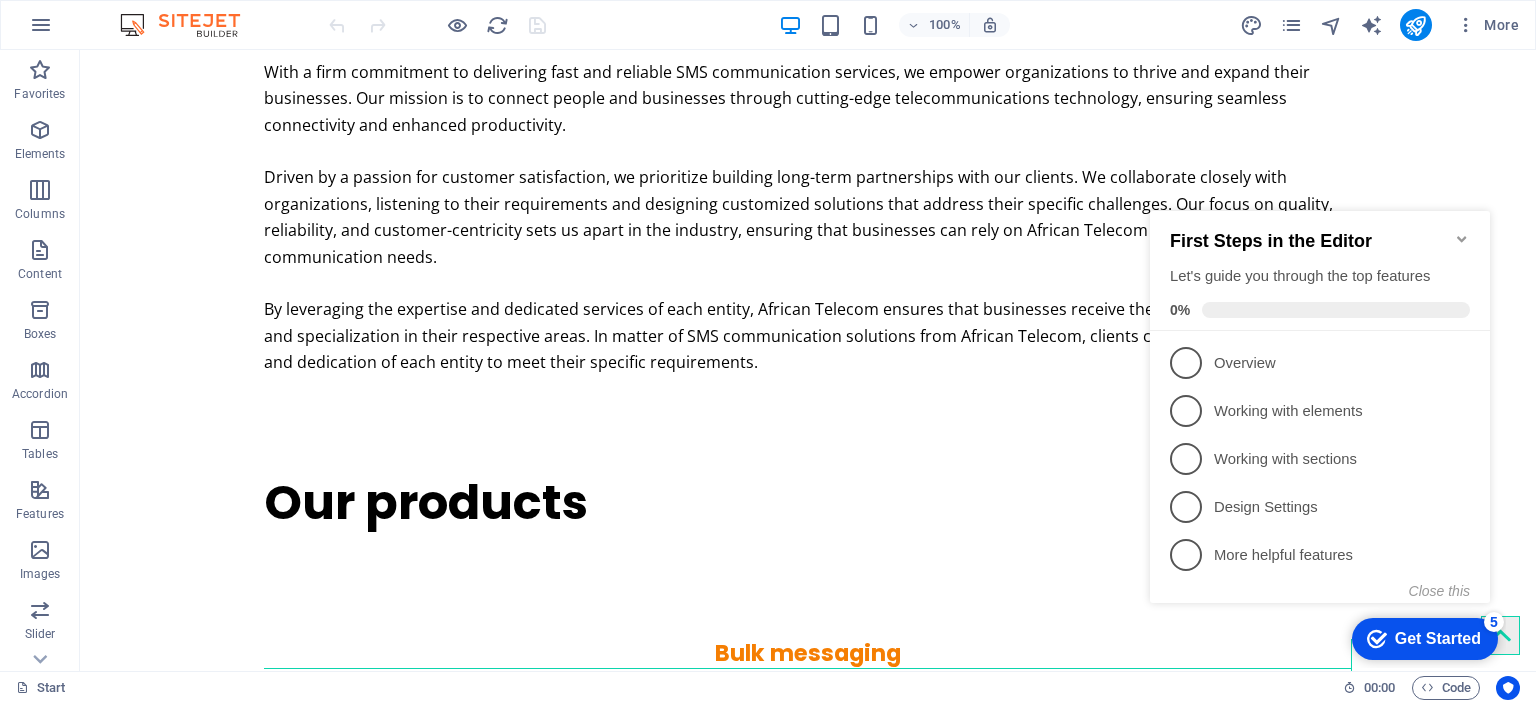 click 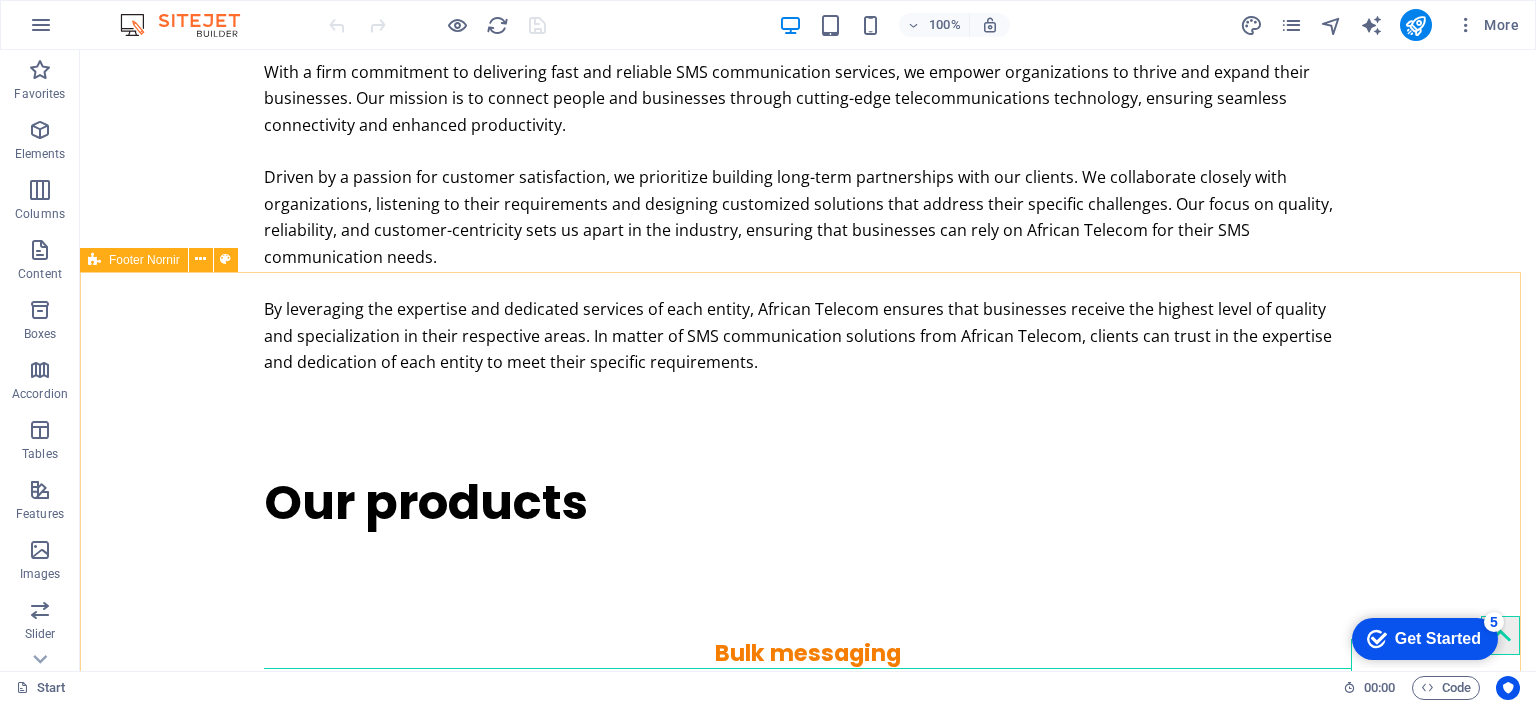 click on "Footer Nornir" at bounding box center (144, 260) 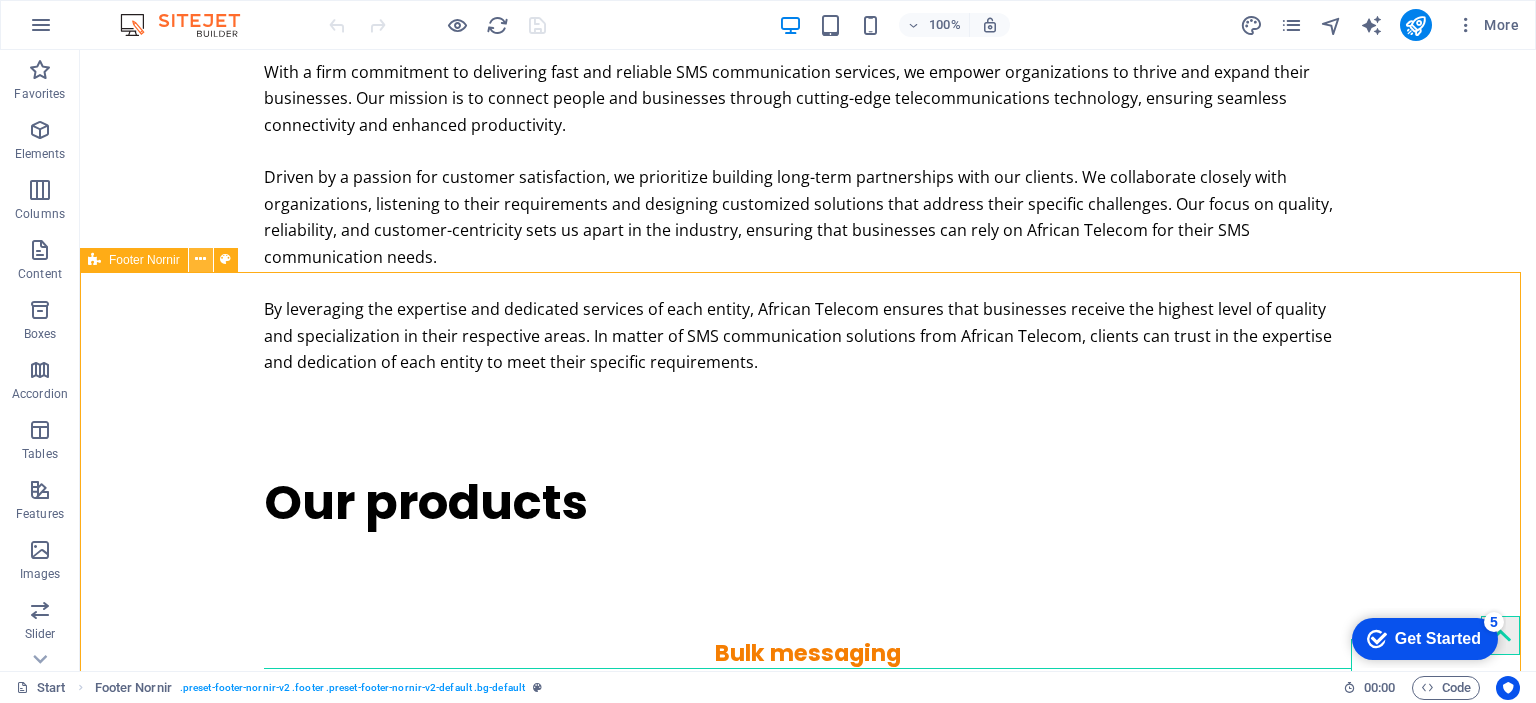 click at bounding box center [200, 259] 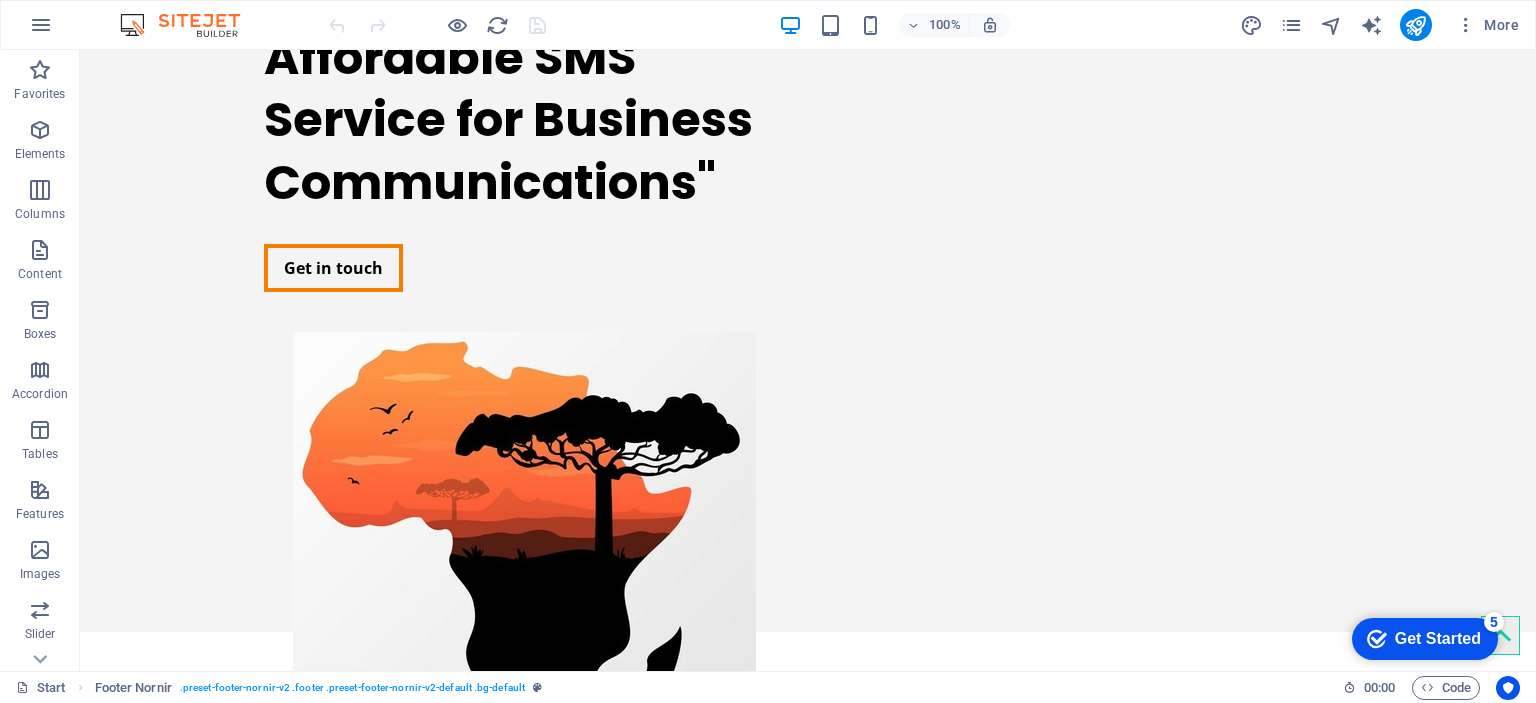 scroll, scrollTop: 0, scrollLeft: 0, axis: both 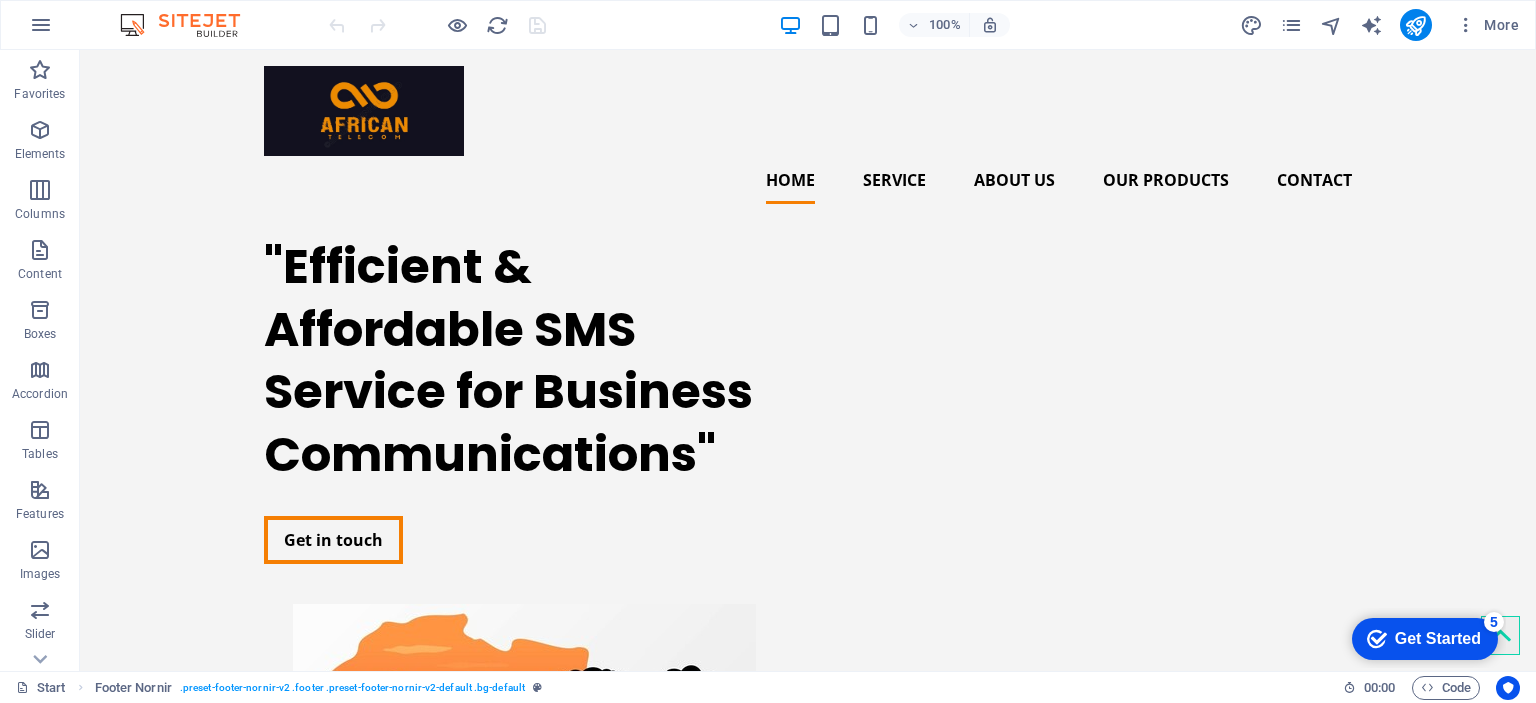 drag, startPoint x: 1525, startPoint y: 569, endPoint x: 1600, endPoint y: 71, distance: 503.61594 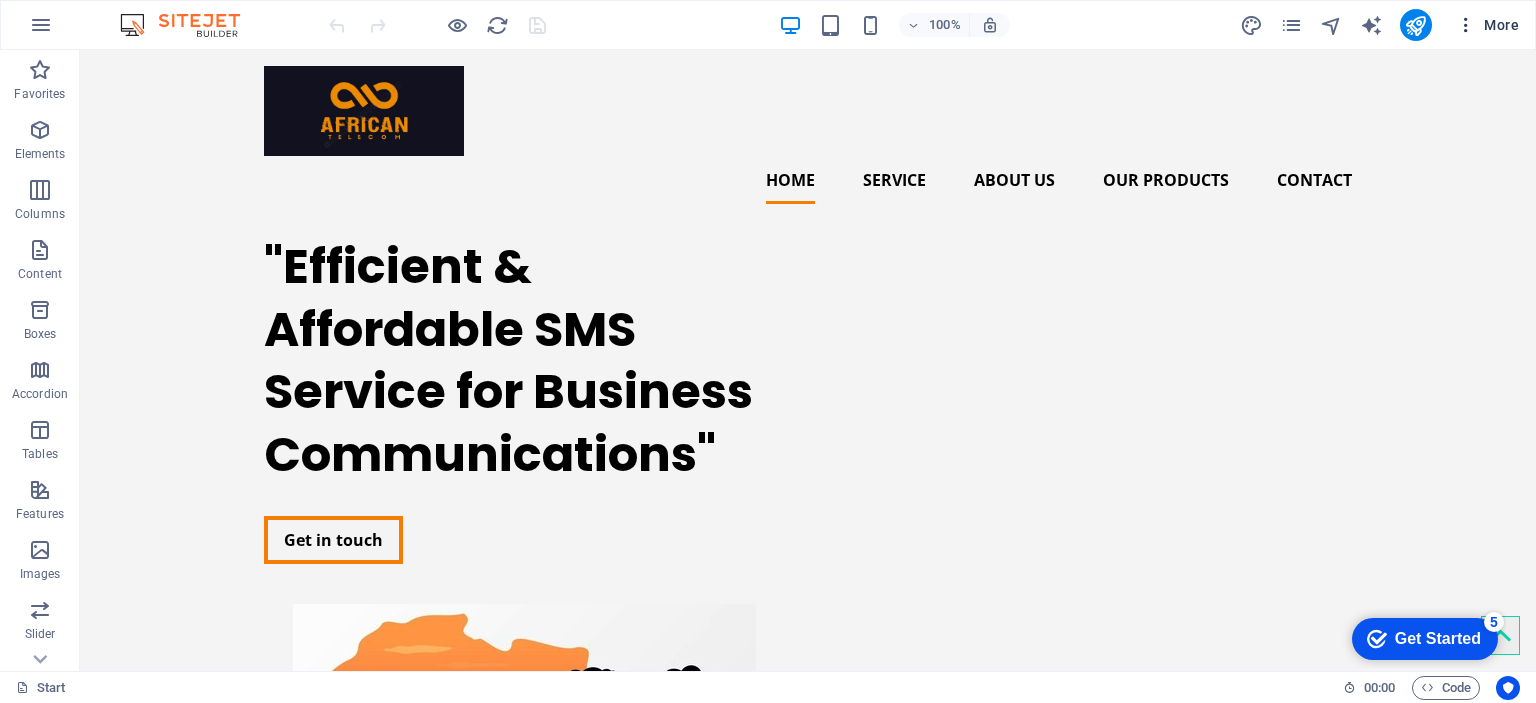 click at bounding box center (1466, 25) 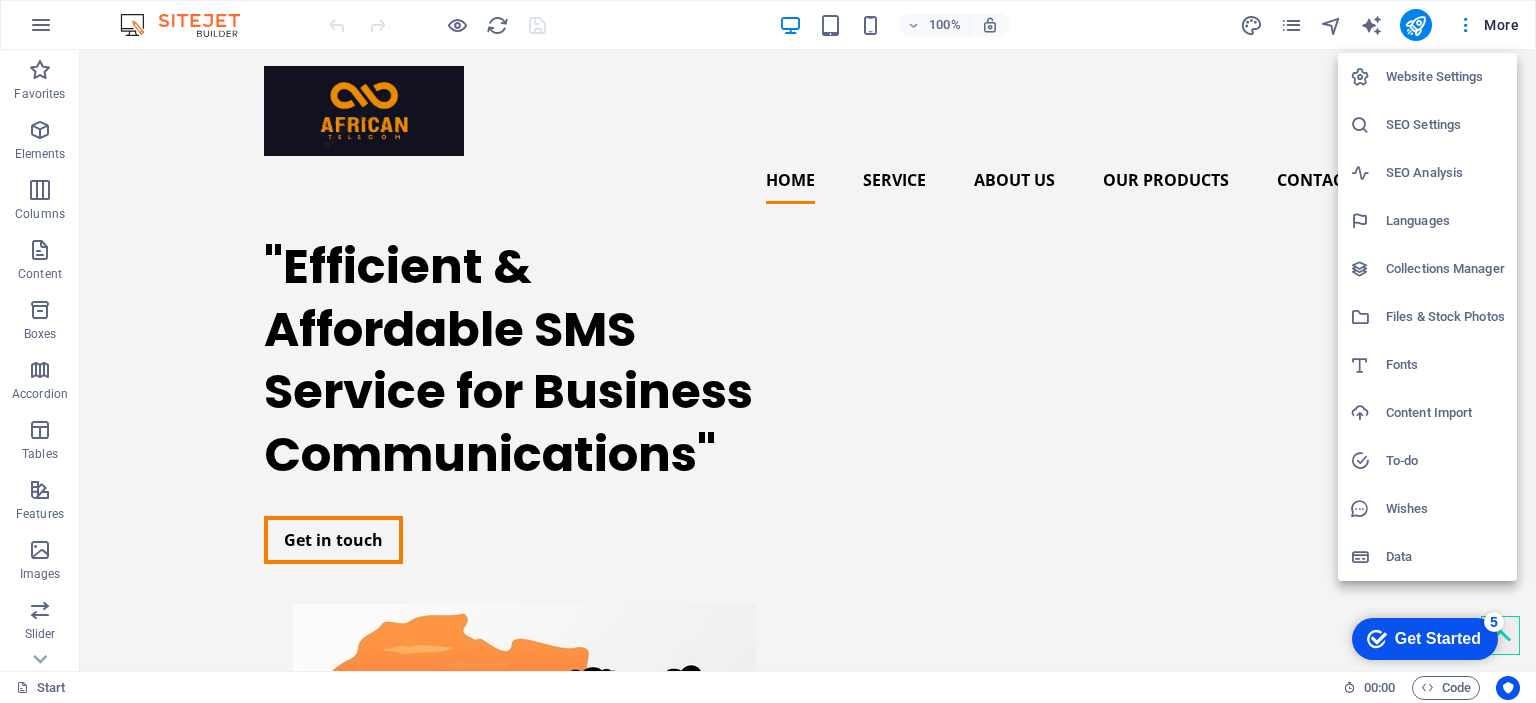 click on "Website Settings" at bounding box center [1445, 77] 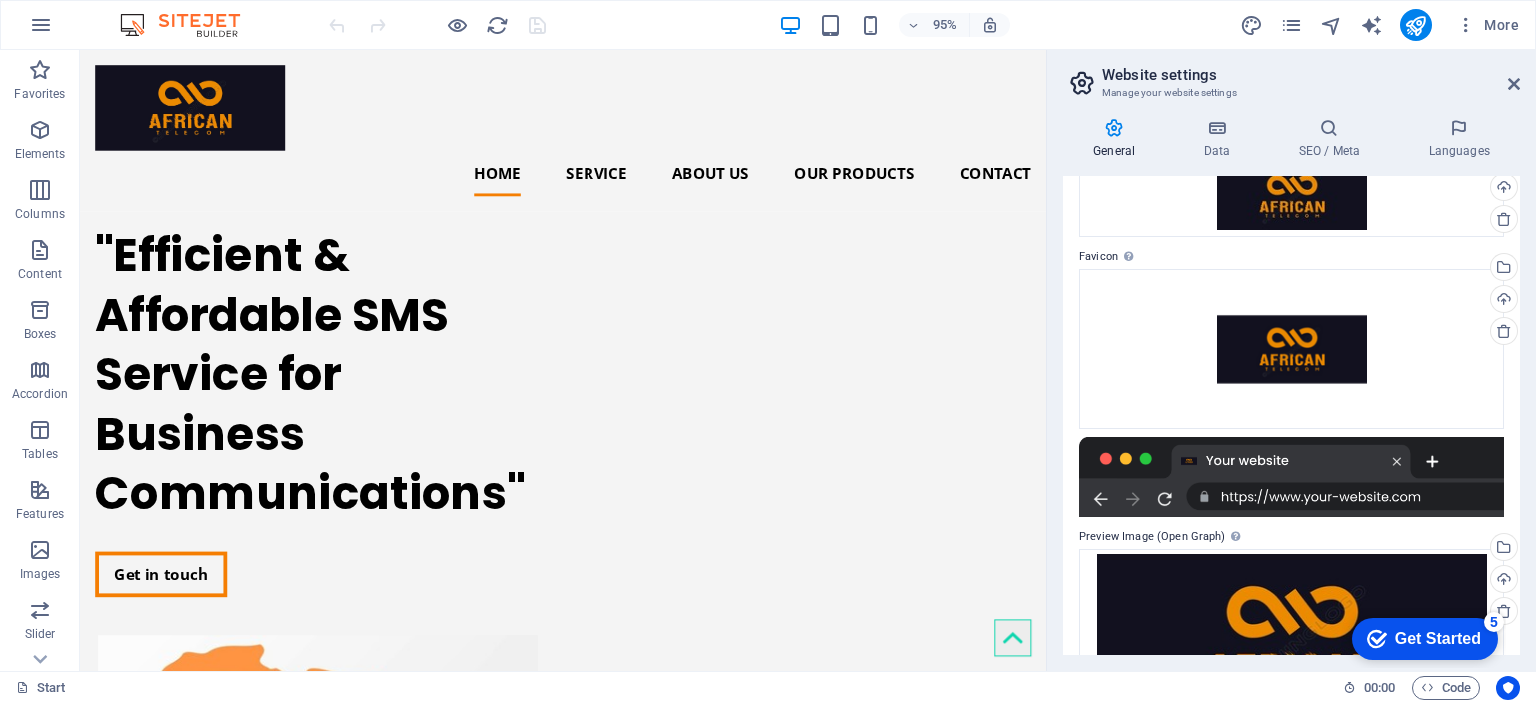 scroll, scrollTop: 210, scrollLeft: 0, axis: vertical 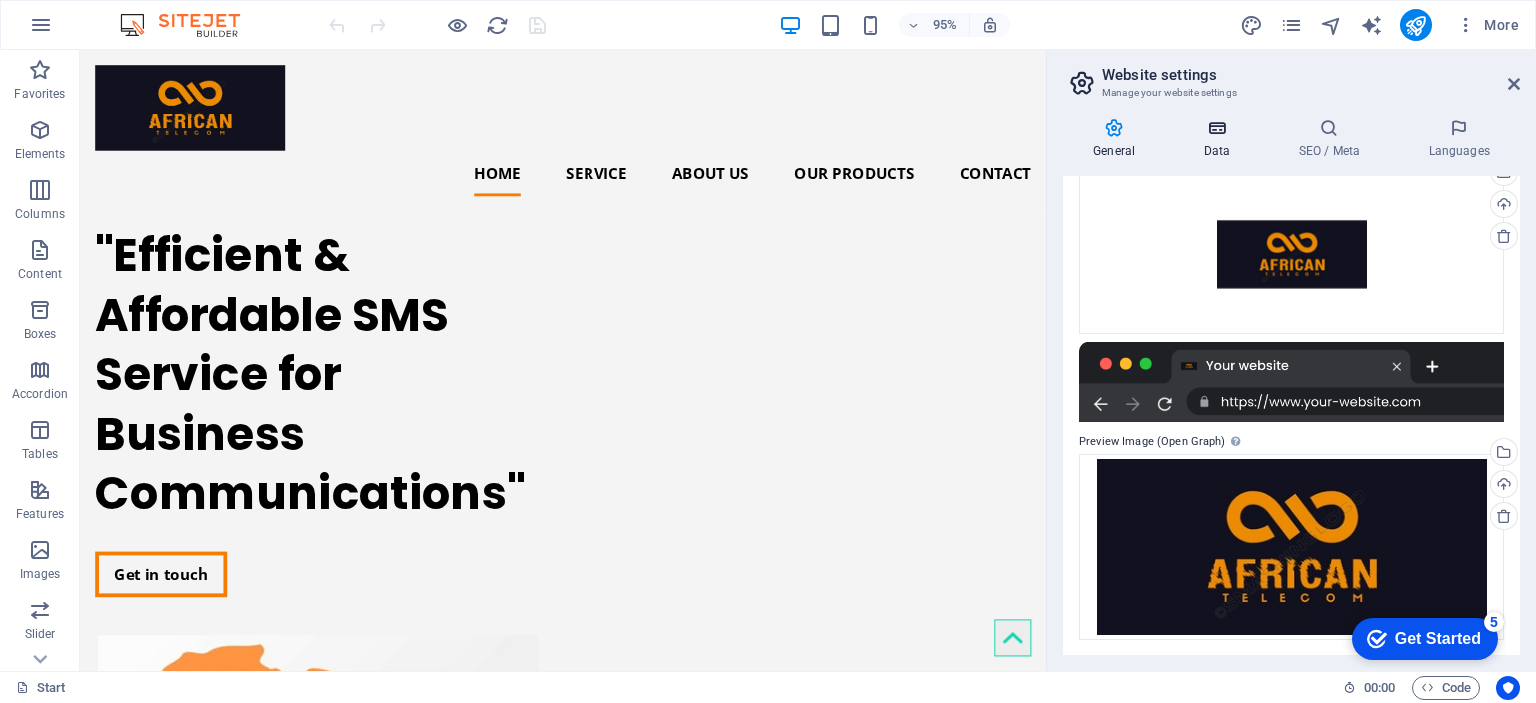 click on "Data" at bounding box center (1220, 139) 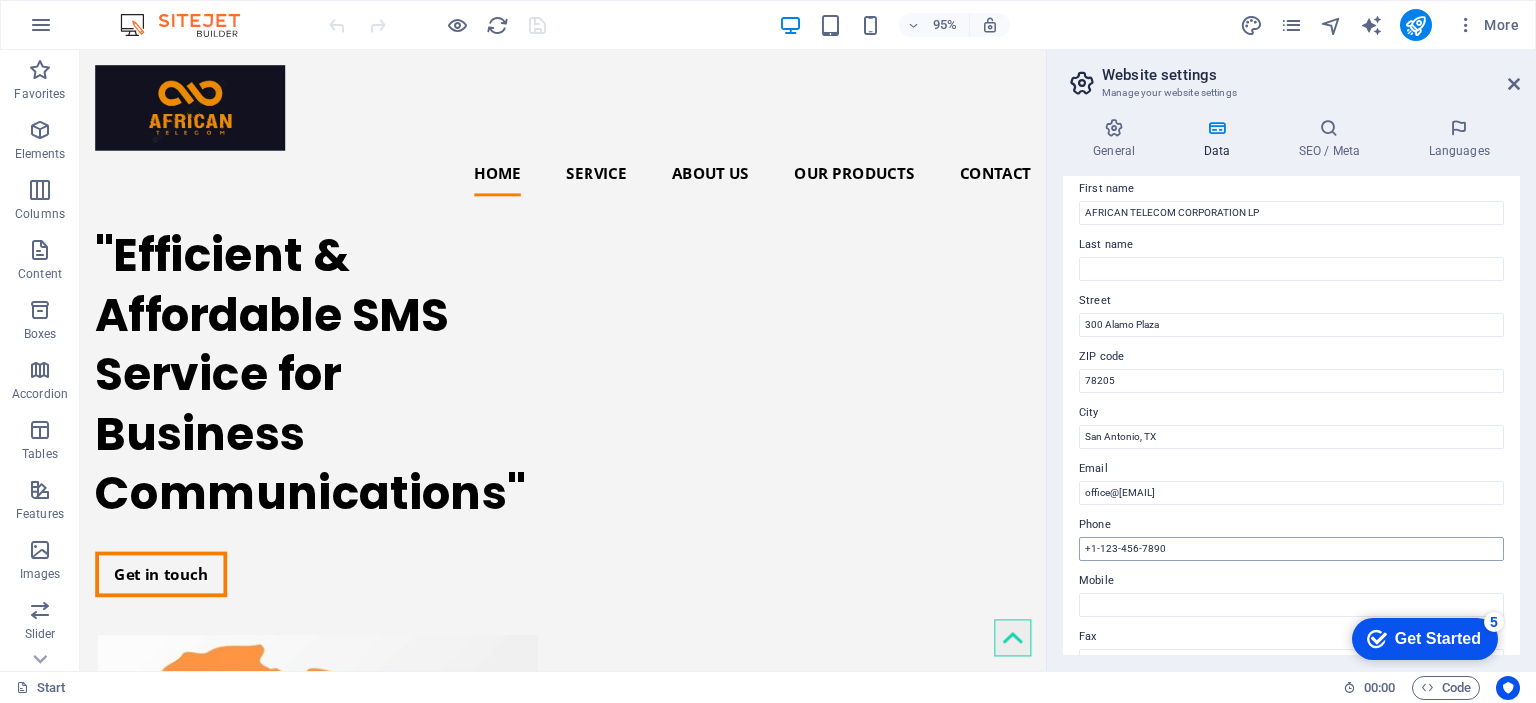 scroll, scrollTop: 100, scrollLeft: 0, axis: vertical 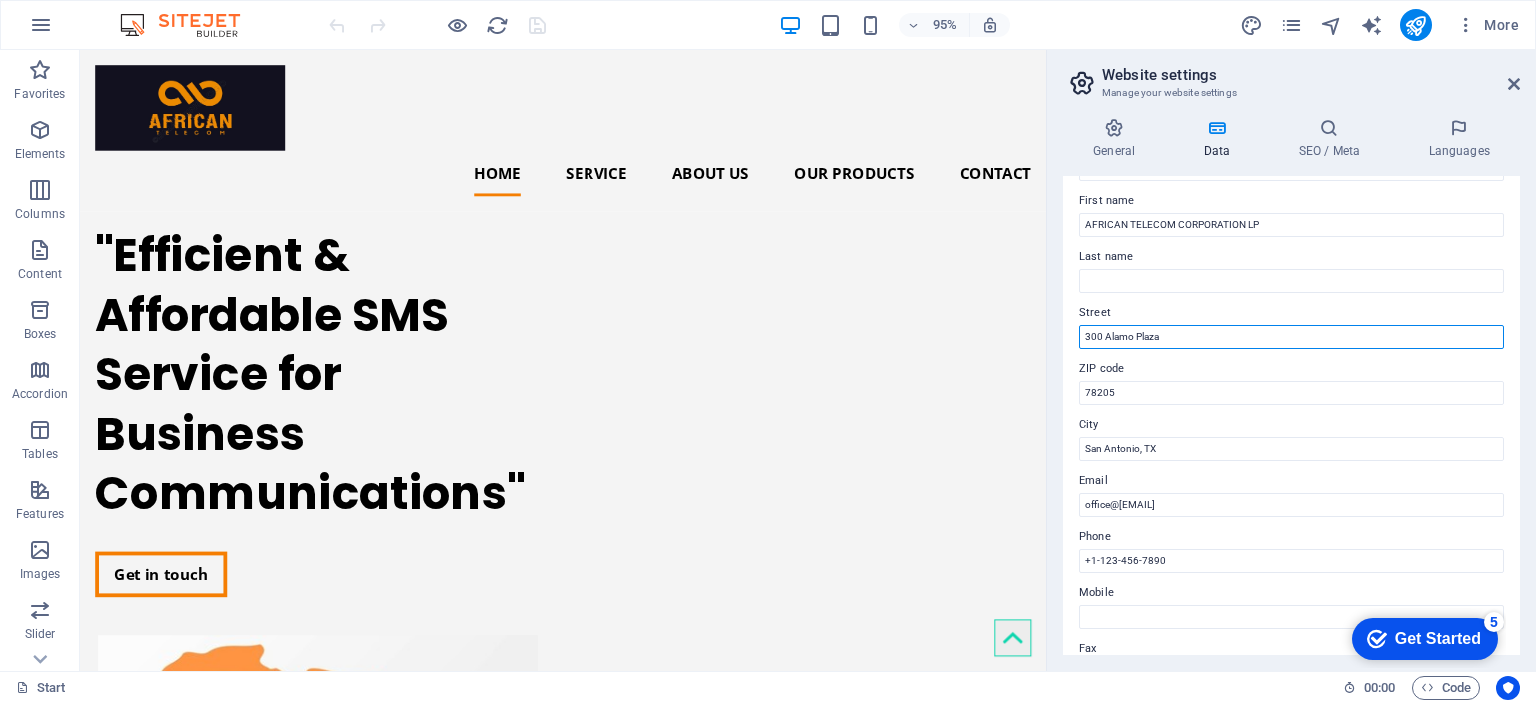 drag, startPoint x: 1172, startPoint y: 337, endPoint x: 1057, endPoint y: 339, distance: 115.01739 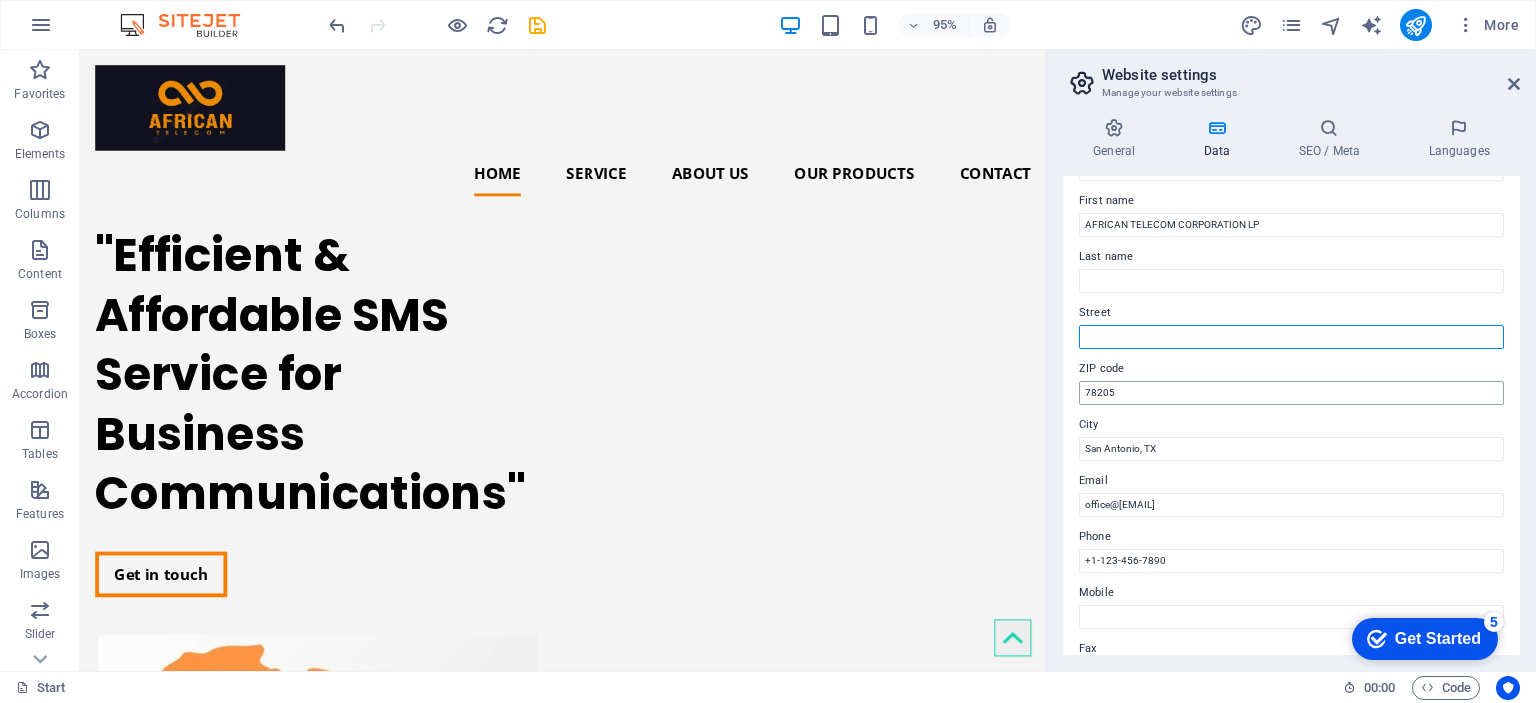 type 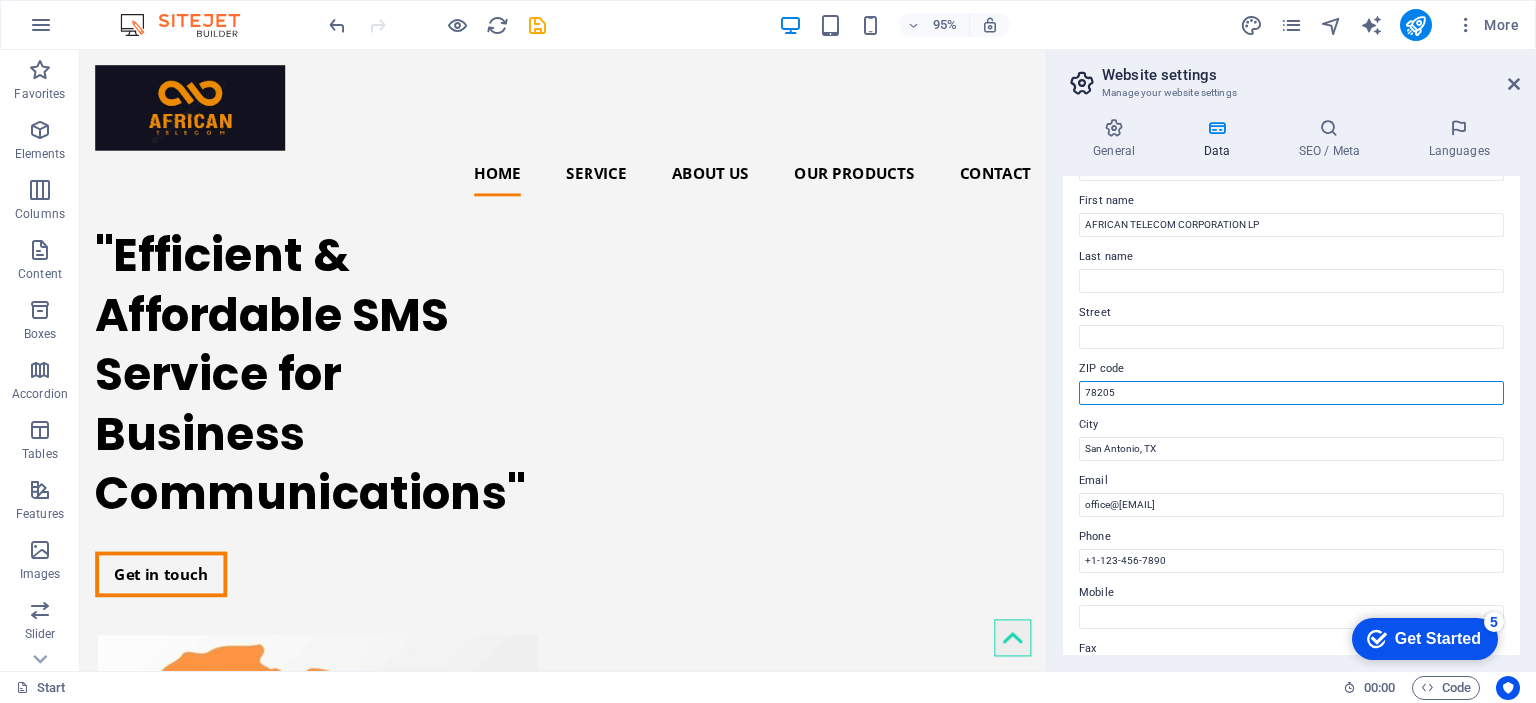 drag, startPoint x: 1083, startPoint y: 396, endPoint x: 1058, endPoint y: 398, distance: 25.079872 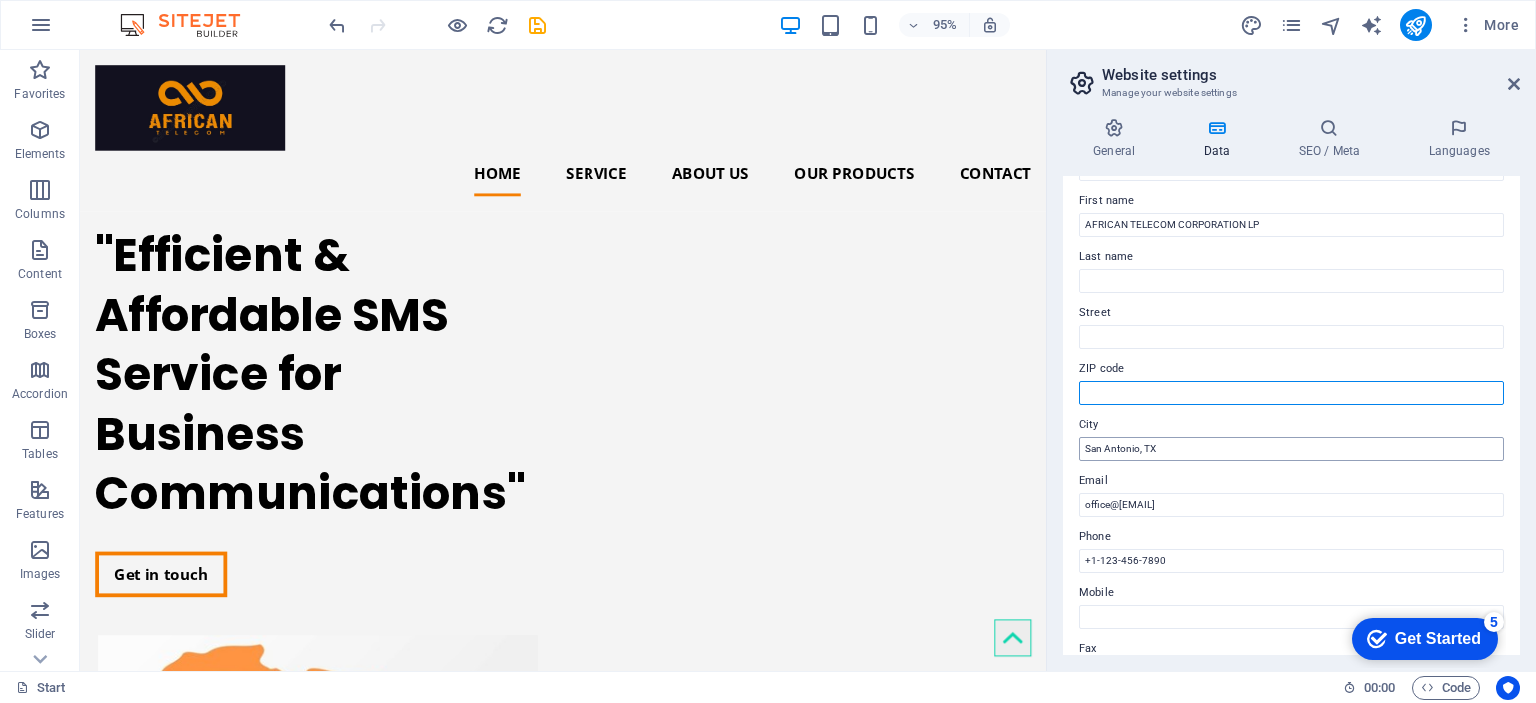 type 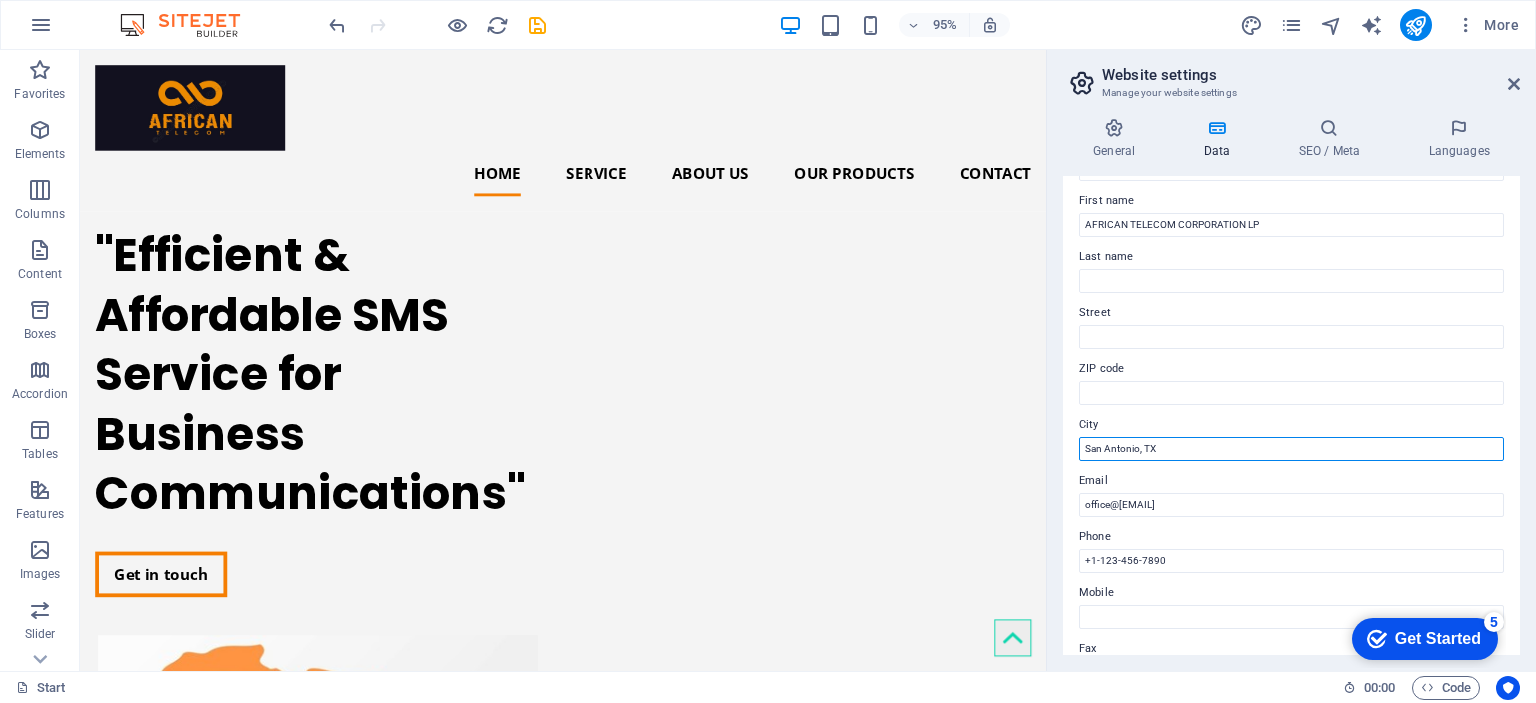 drag, startPoint x: 1252, startPoint y: 498, endPoint x: 1087, endPoint y: 472, distance: 167.03592 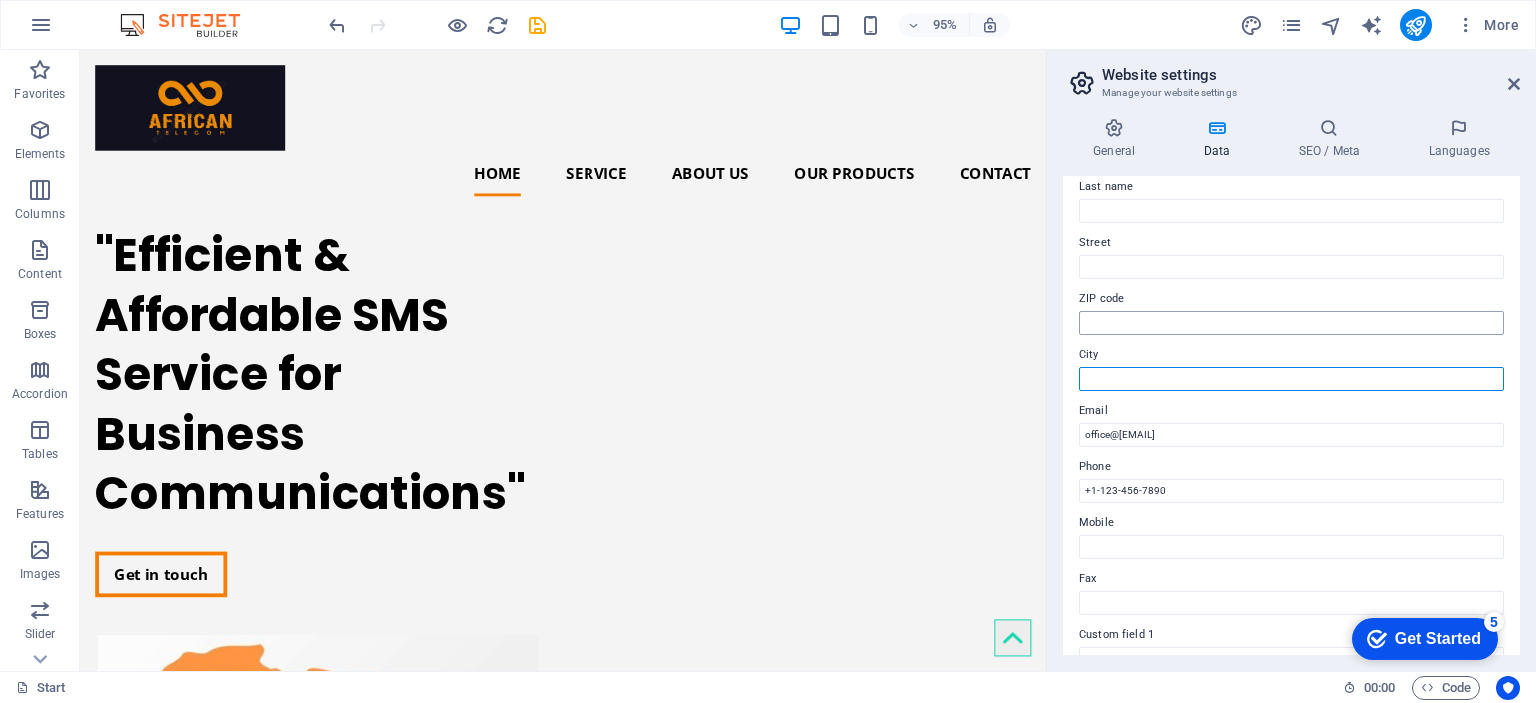 scroll, scrollTop: 200, scrollLeft: 0, axis: vertical 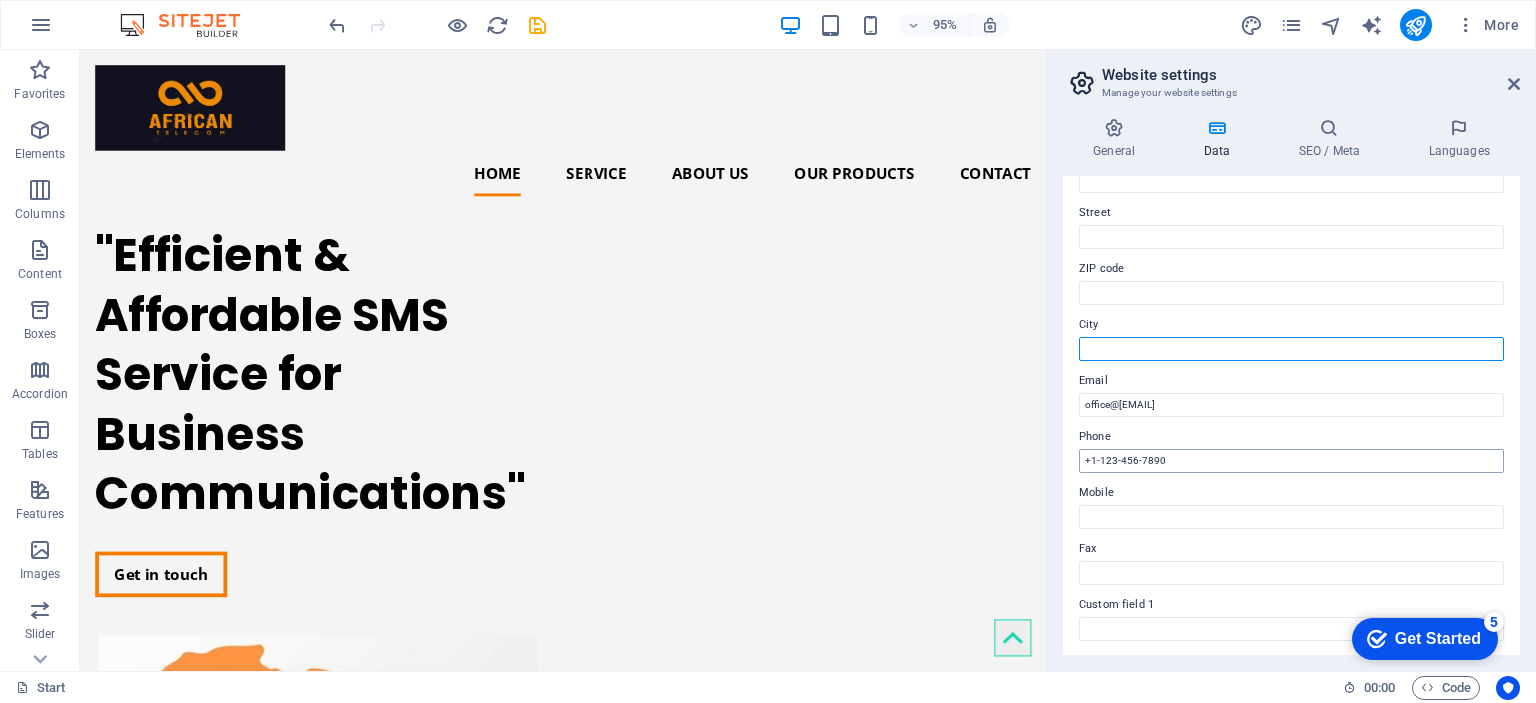 type 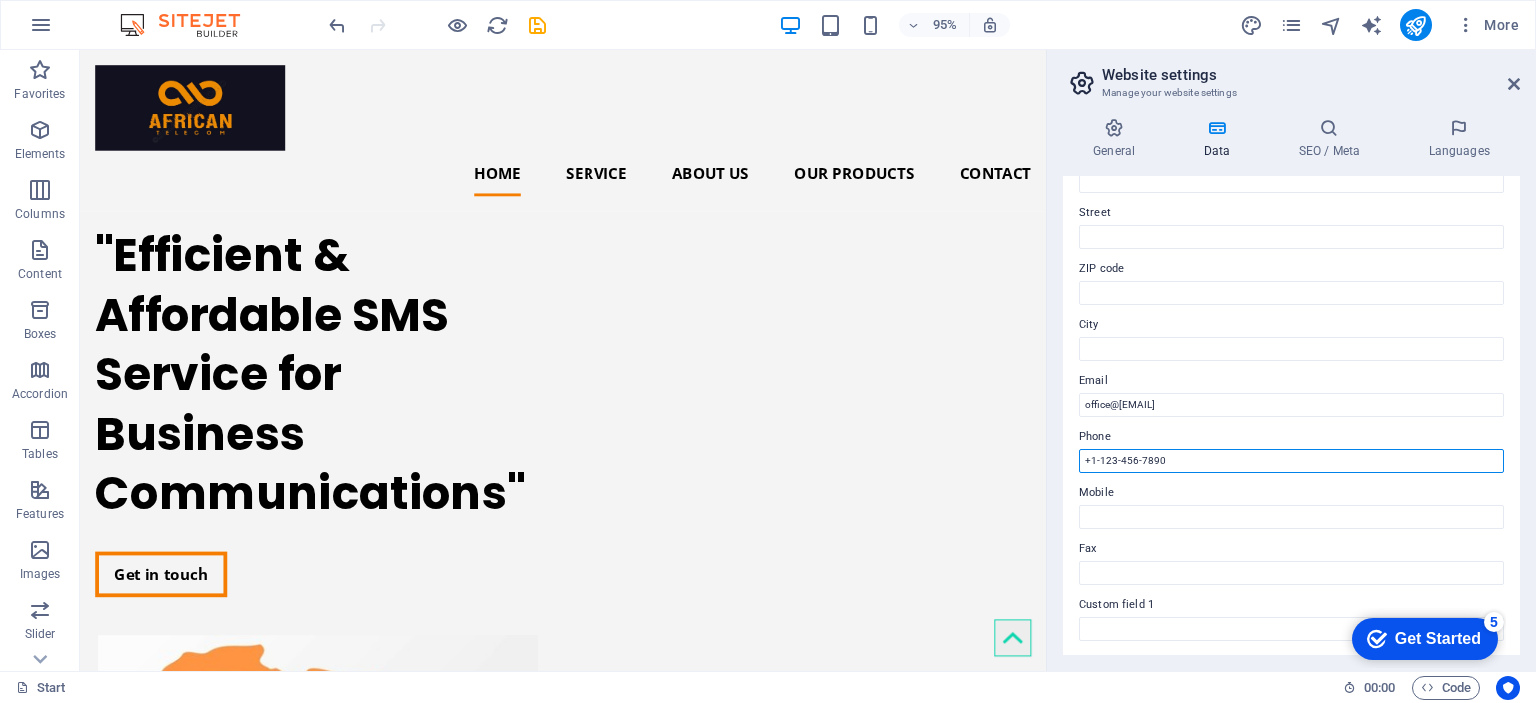 drag, startPoint x: 1251, startPoint y: 511, endPoint x: 1084, endPoint y: 488, distance: 168.57639 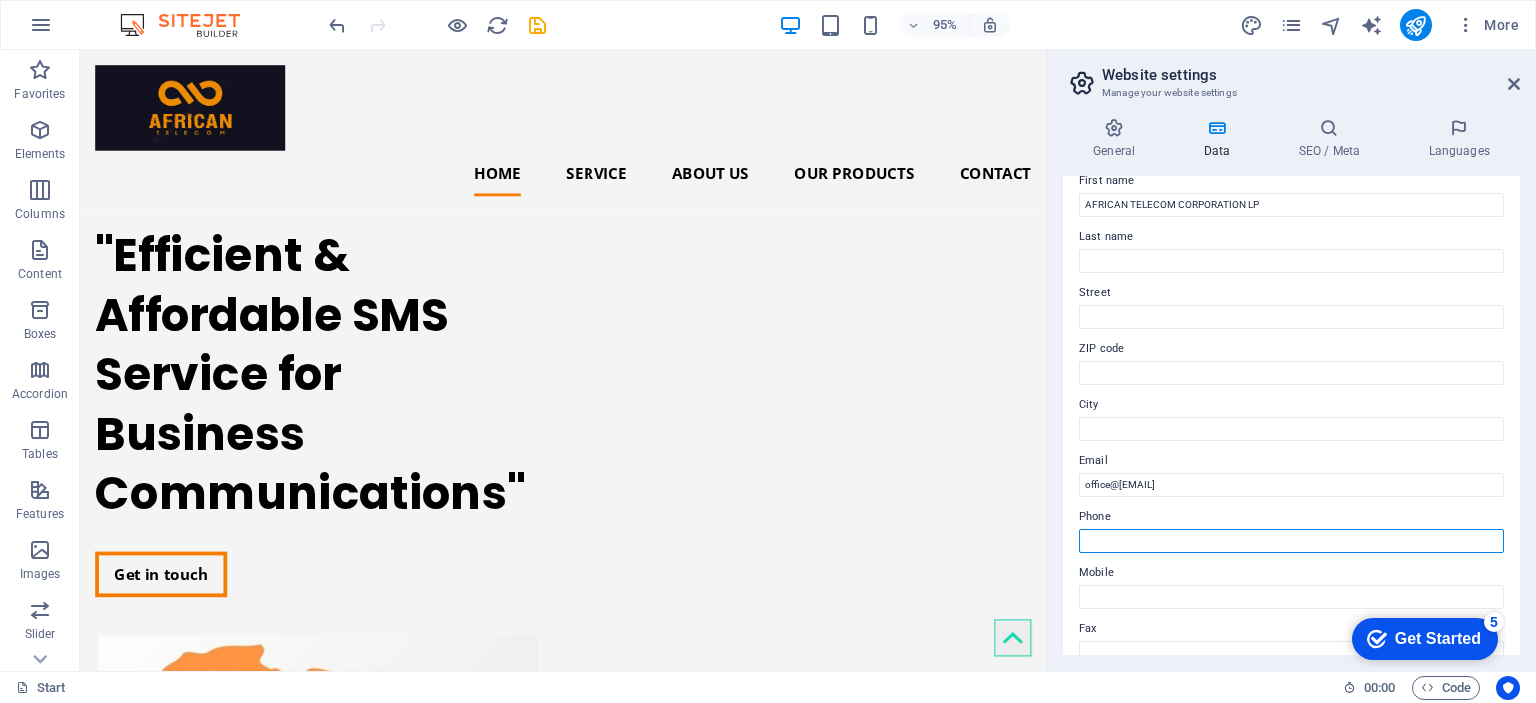 scroll, scrollTop: 0, scrollLeft: 0, axis: both 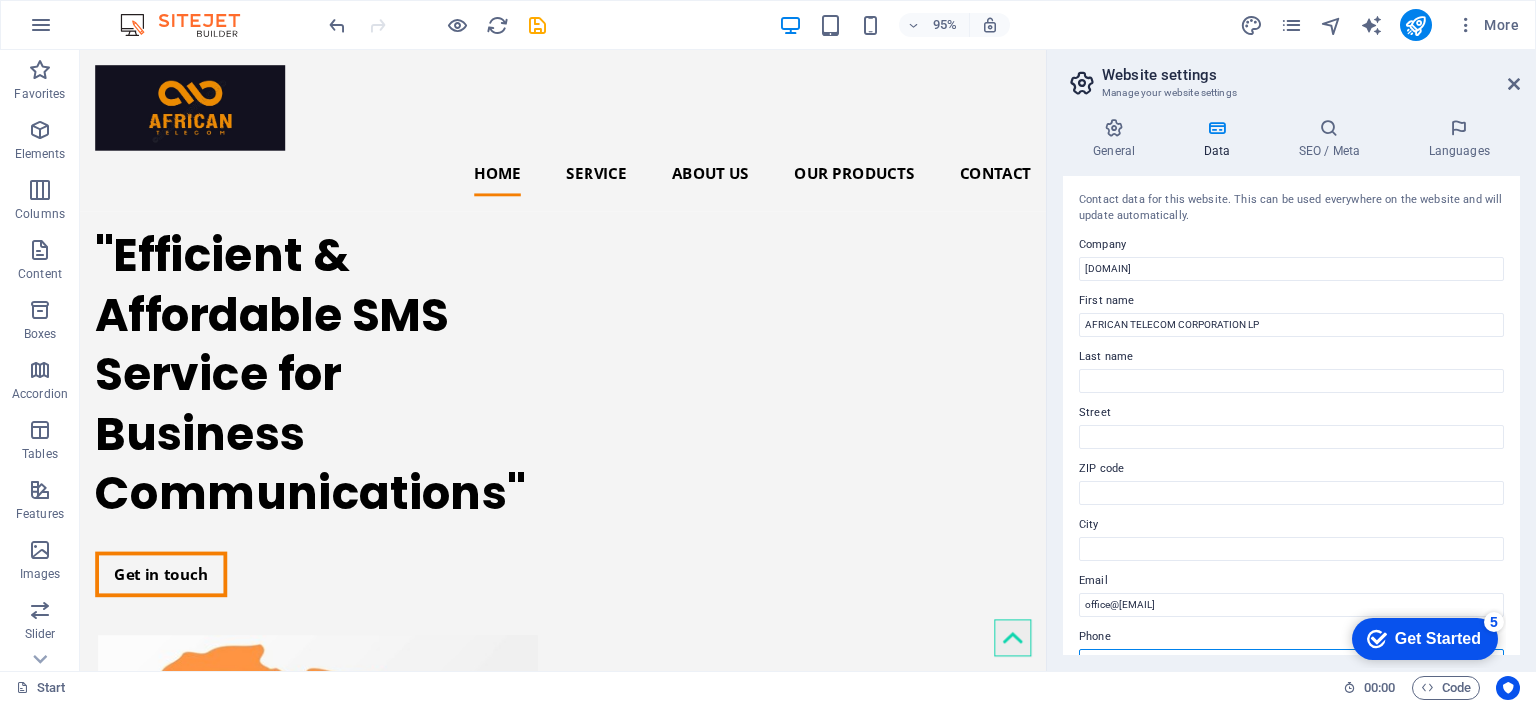 type 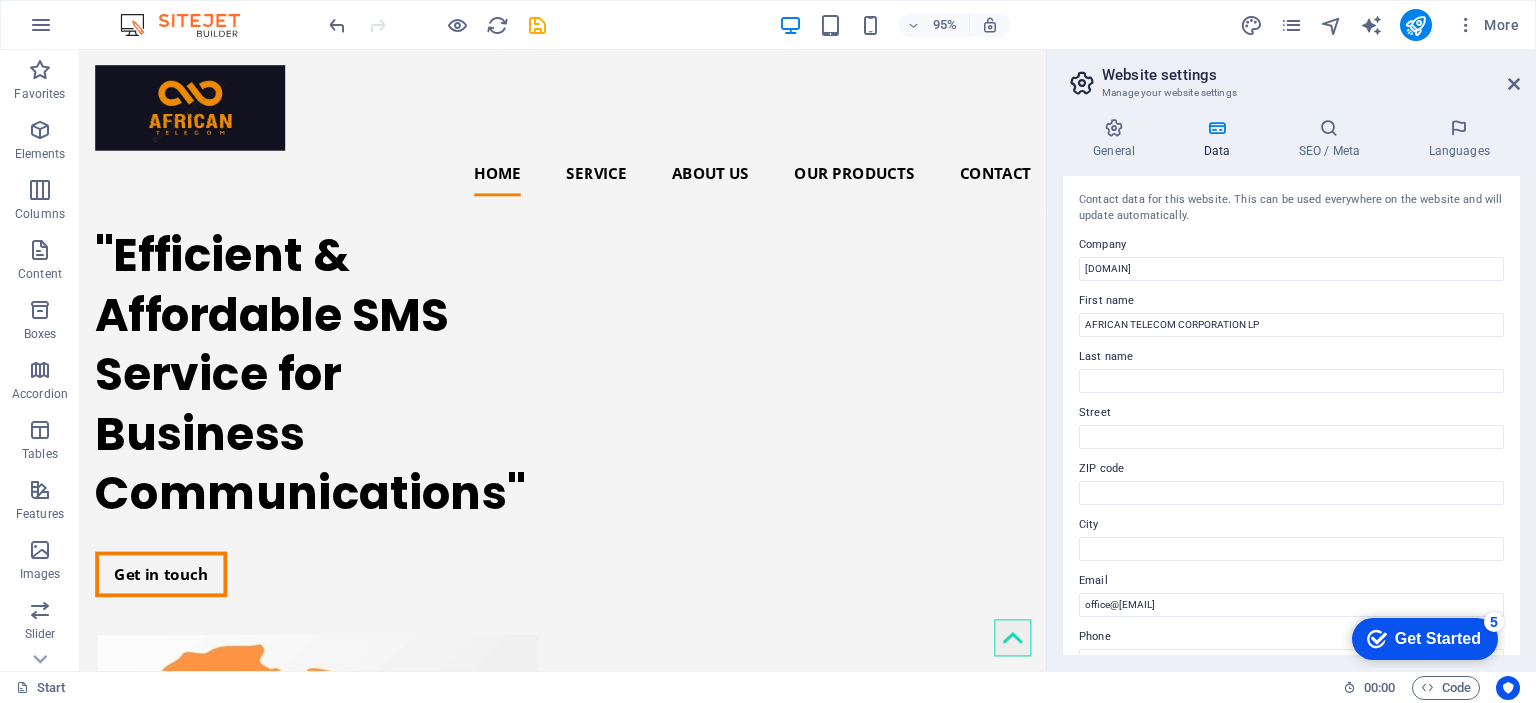 click at bounding box center [1216, 128] 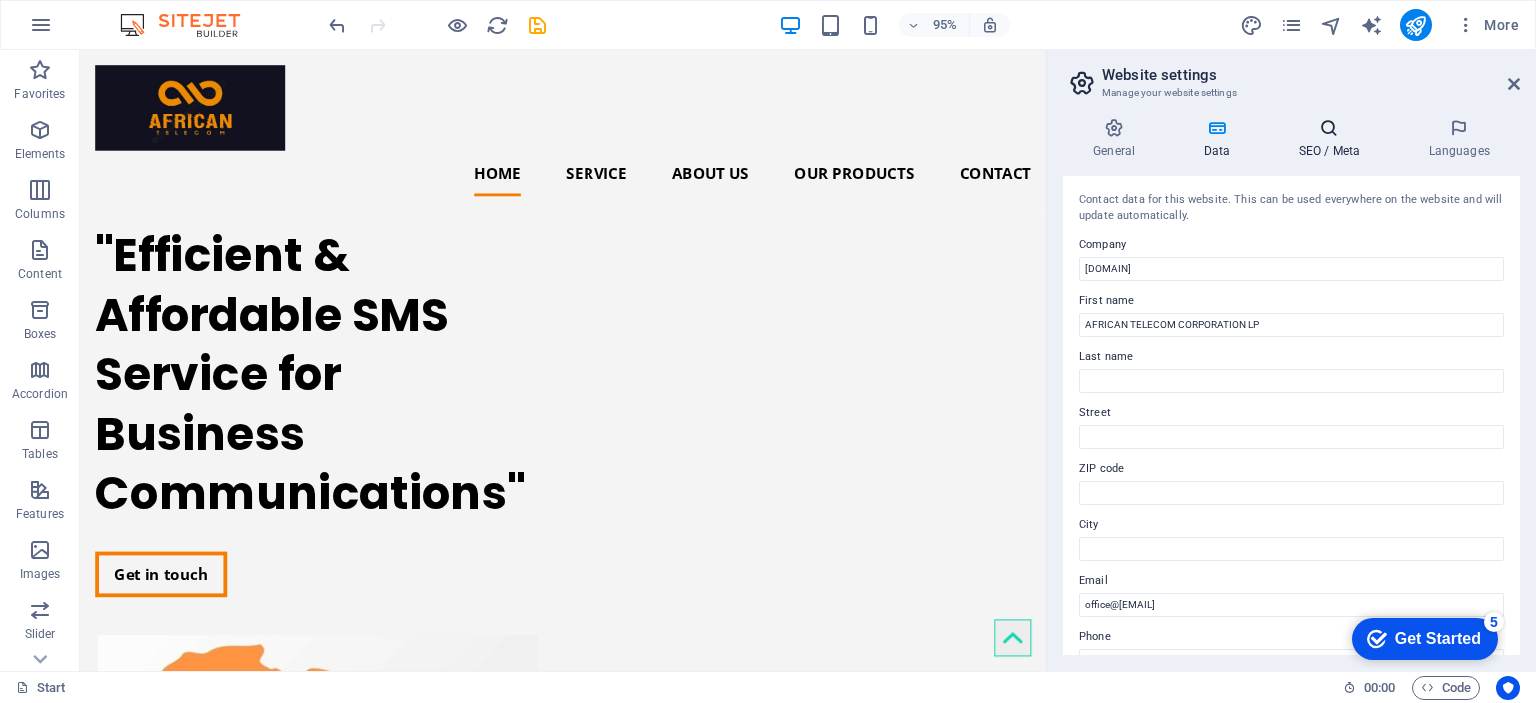 click at bounding box center (1329, 128) 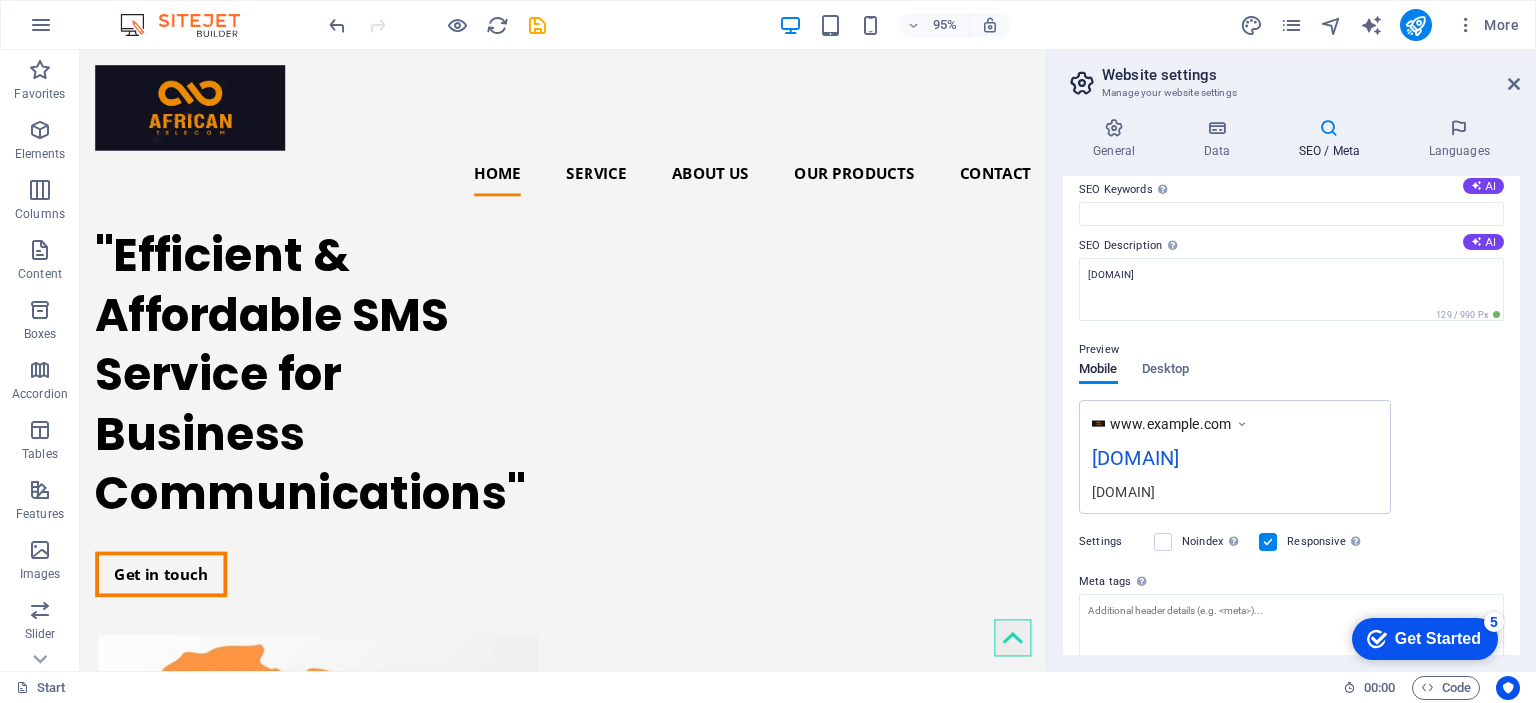 scroll, scrollTop: 255, scrollLeft: 0, axis: vertical 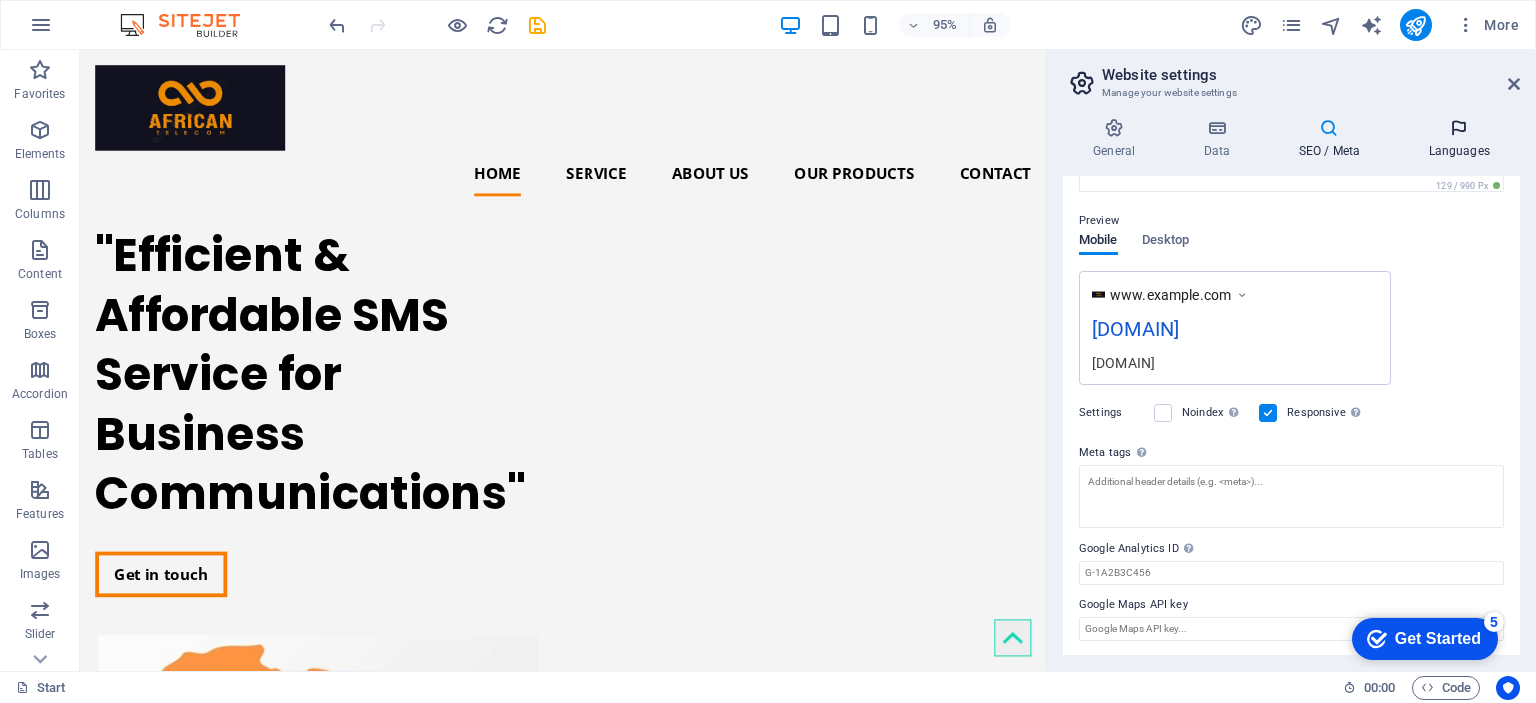 click at bounding box center (1459, 128) 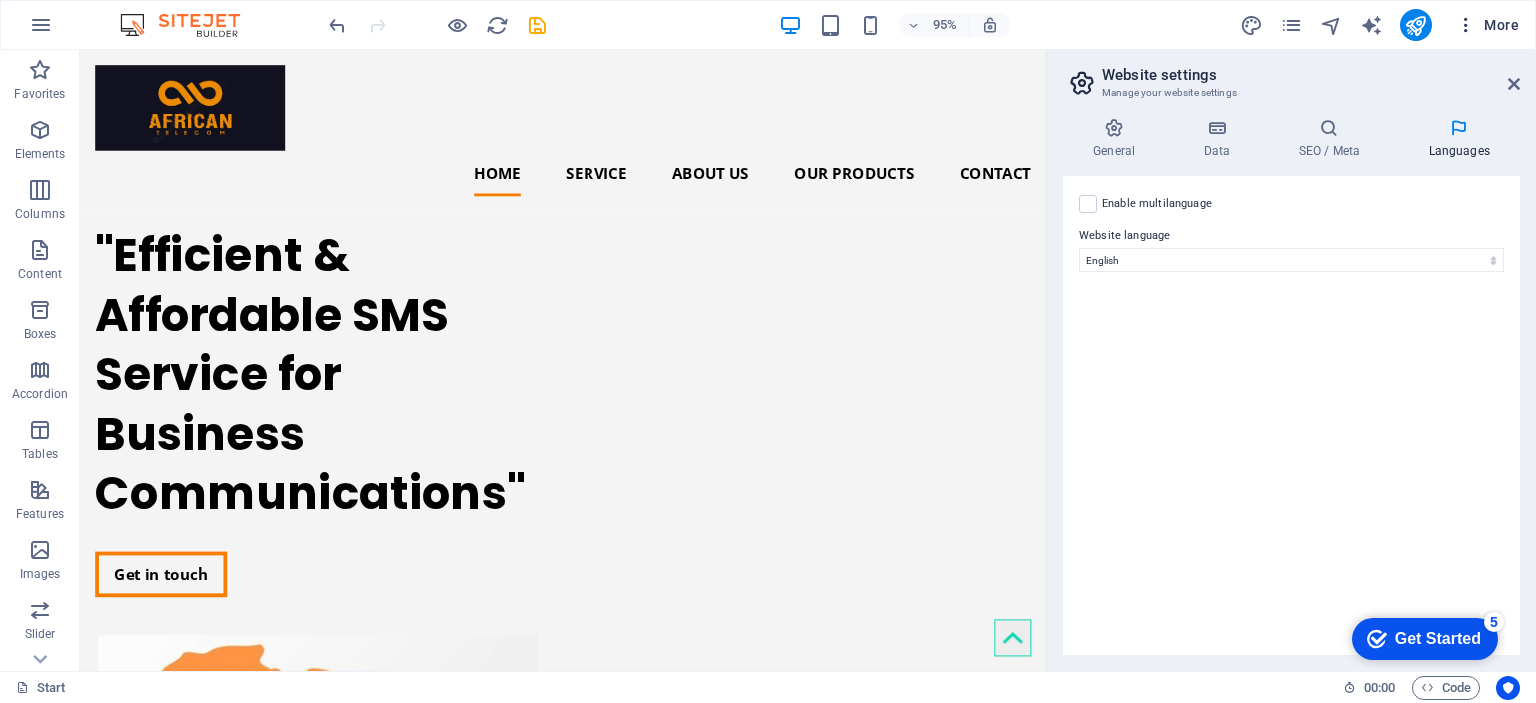 click at bounding box center (1466, 25) 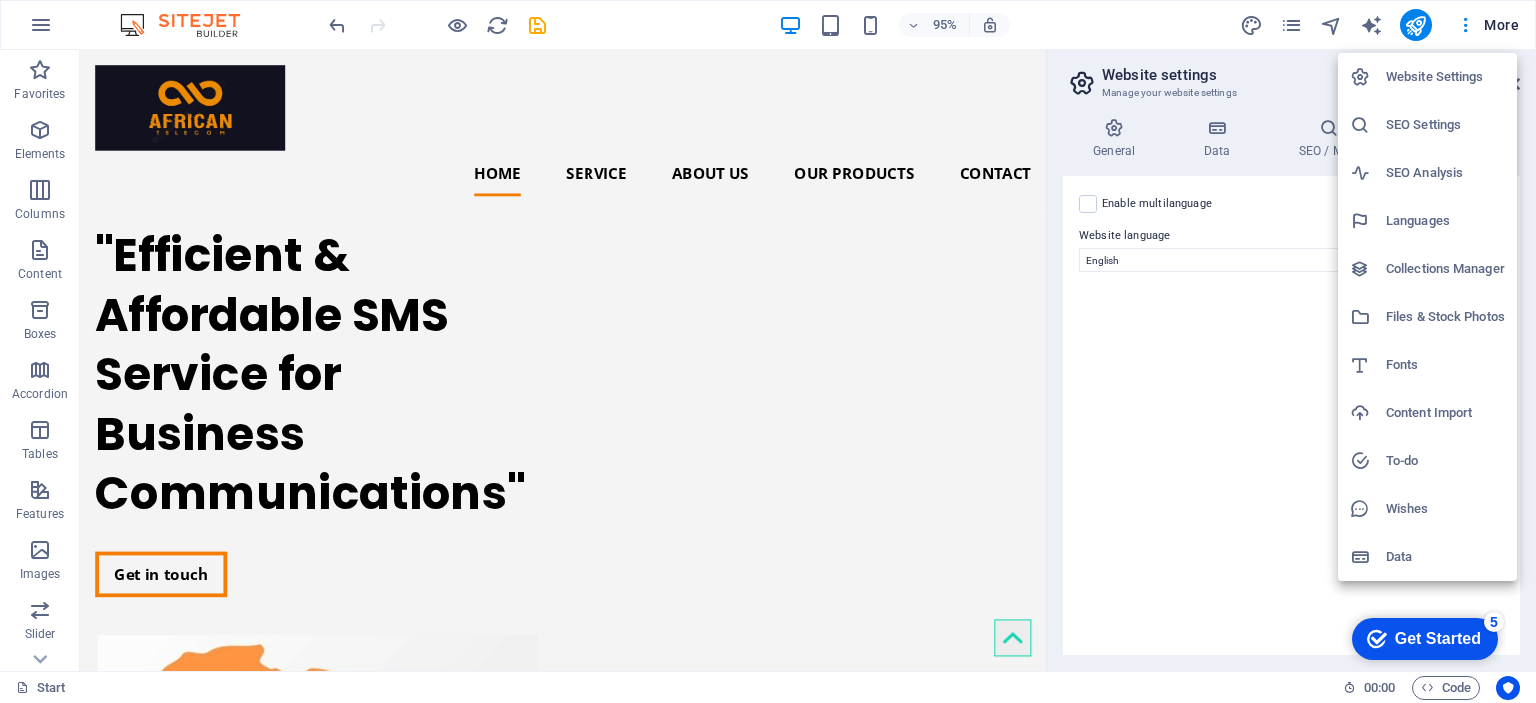 click on "Collections Manager" at bounding box center (1445, 269) 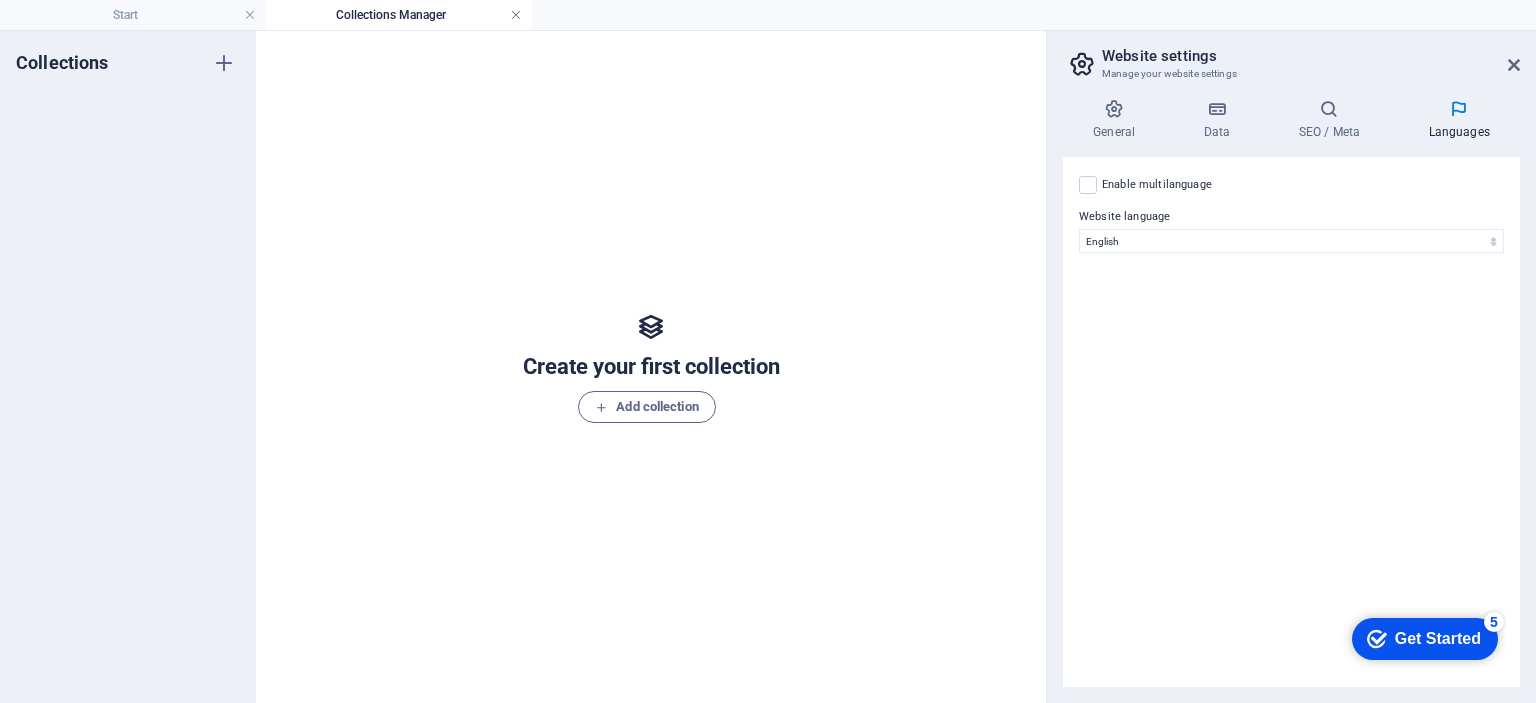 click at bounding box center [516, 15] 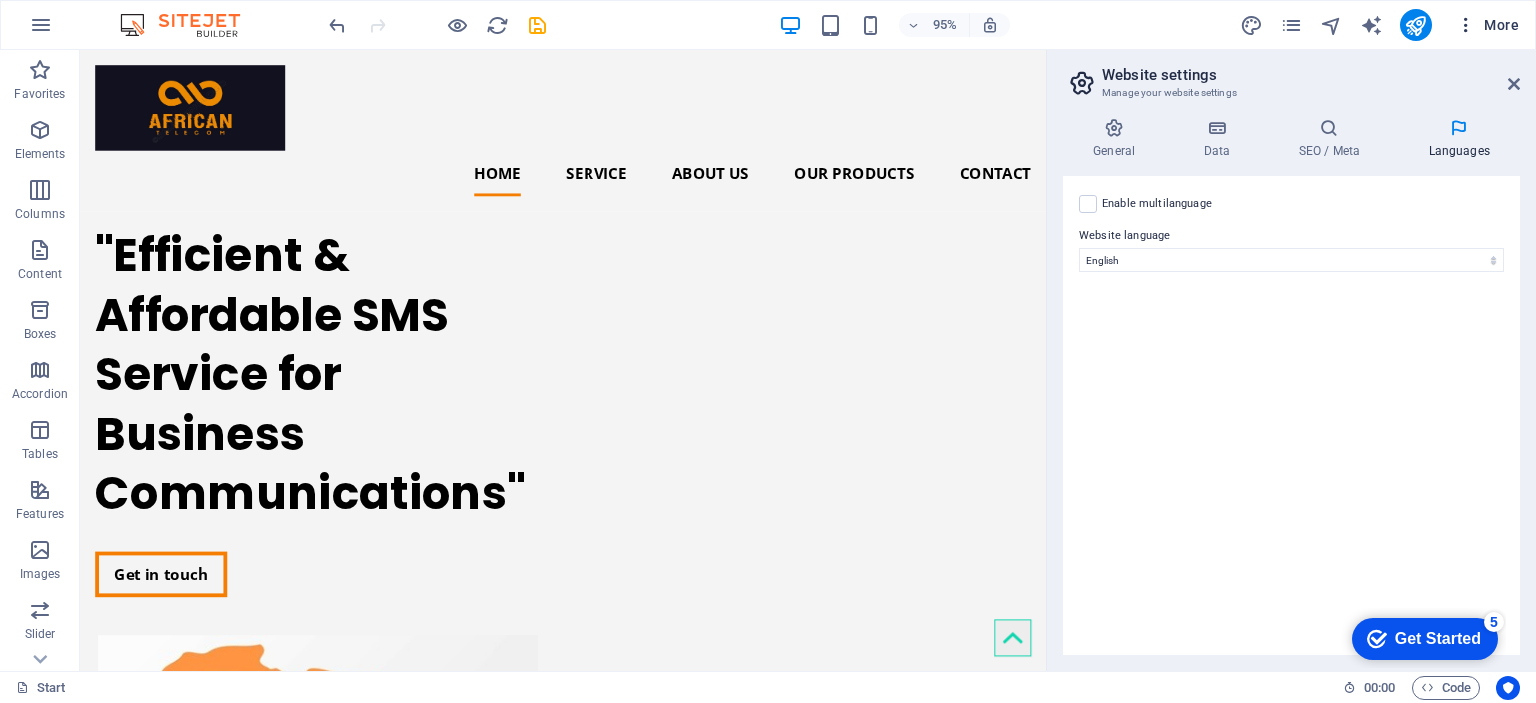 click at bounding box center (1466, 25) 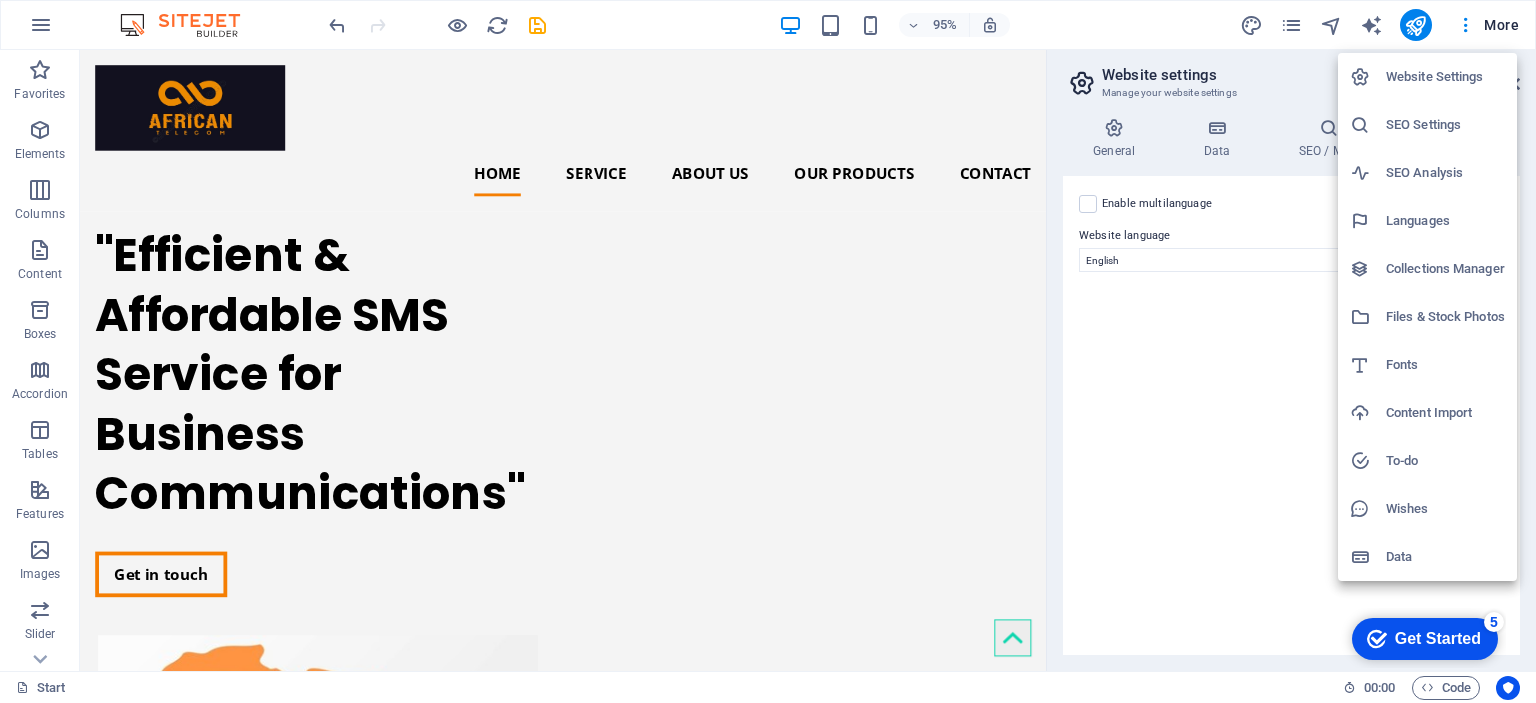 click on "Data" at bounding box center [1445, 557] 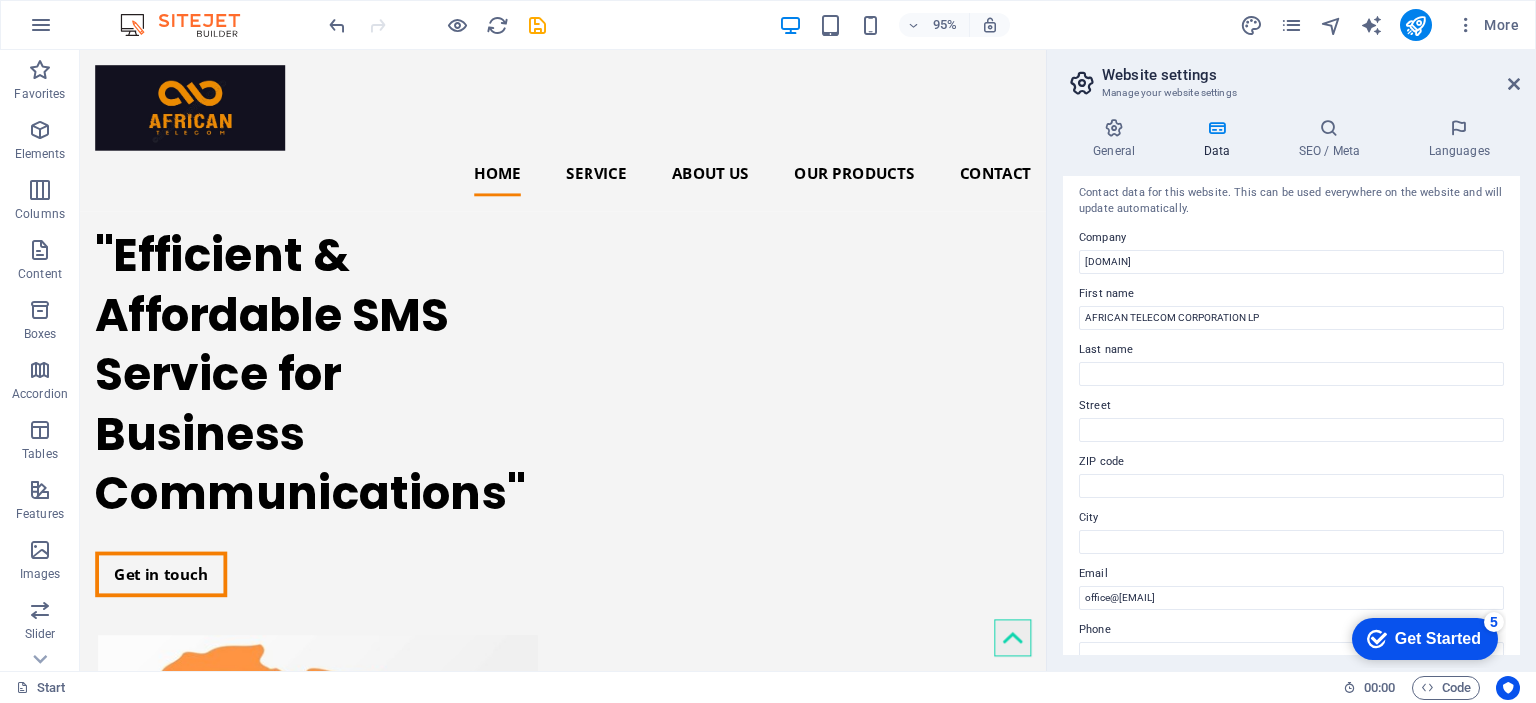 scroll, scrollTop: 0, scrollLeft: 0, axis: both 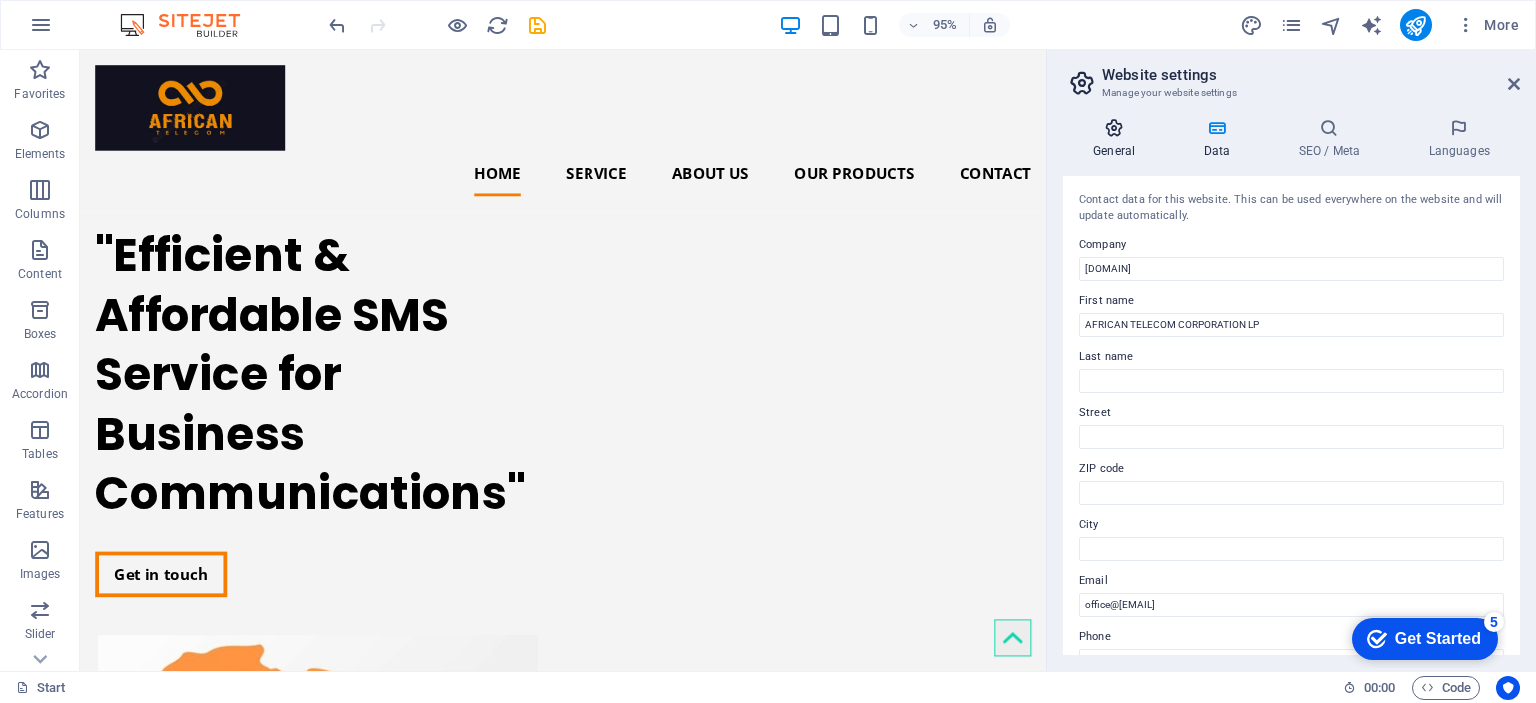 click at bounding box center (1114, 128) 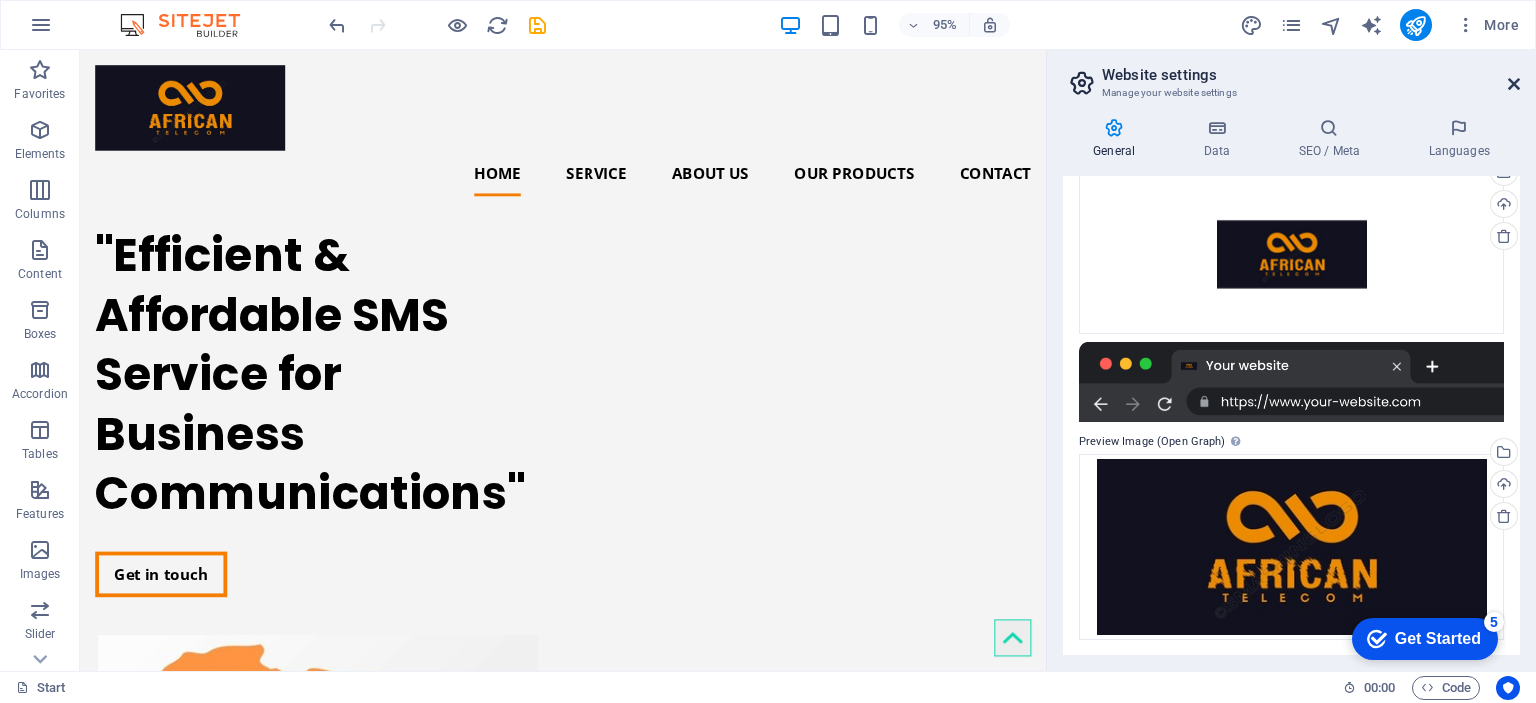 click at bounding box center (1514, 84) 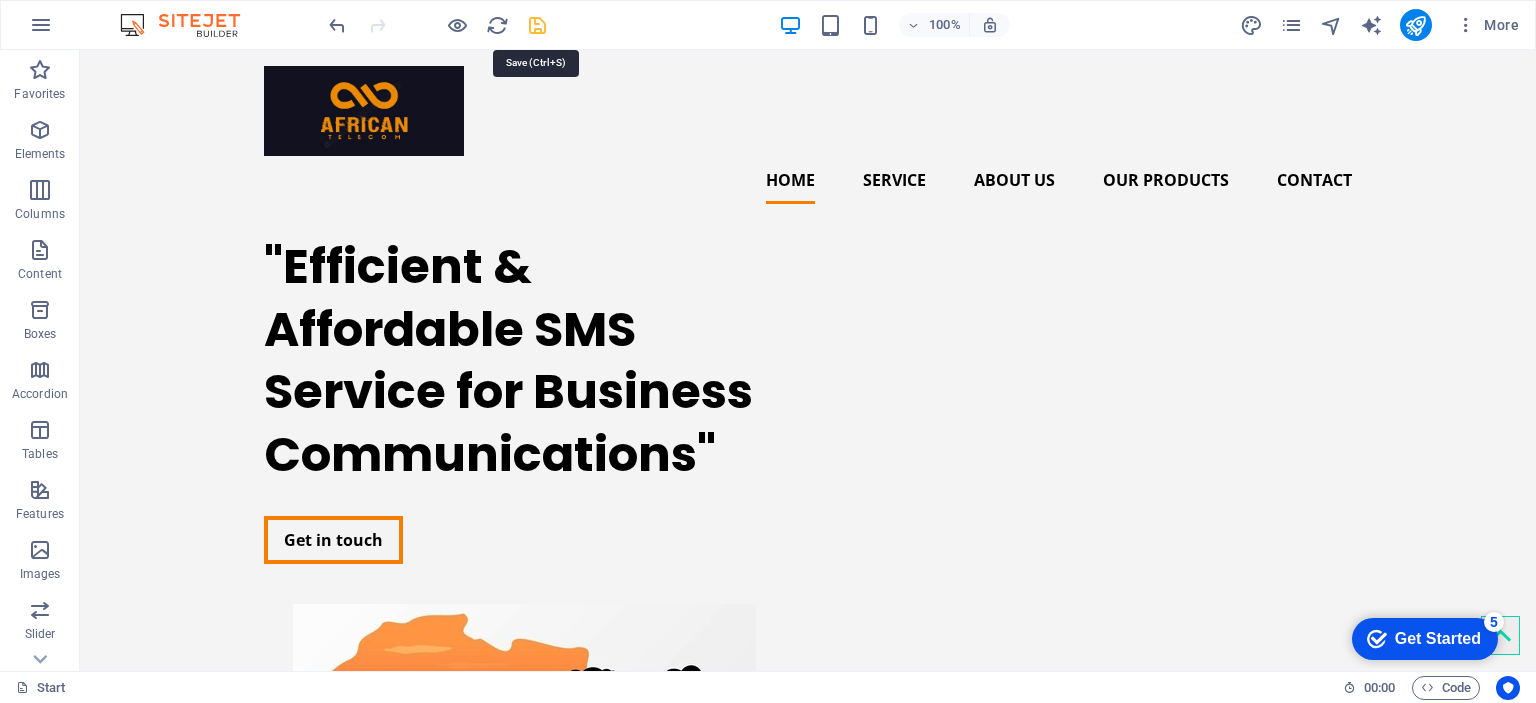 click at bounding box center (537, 25) 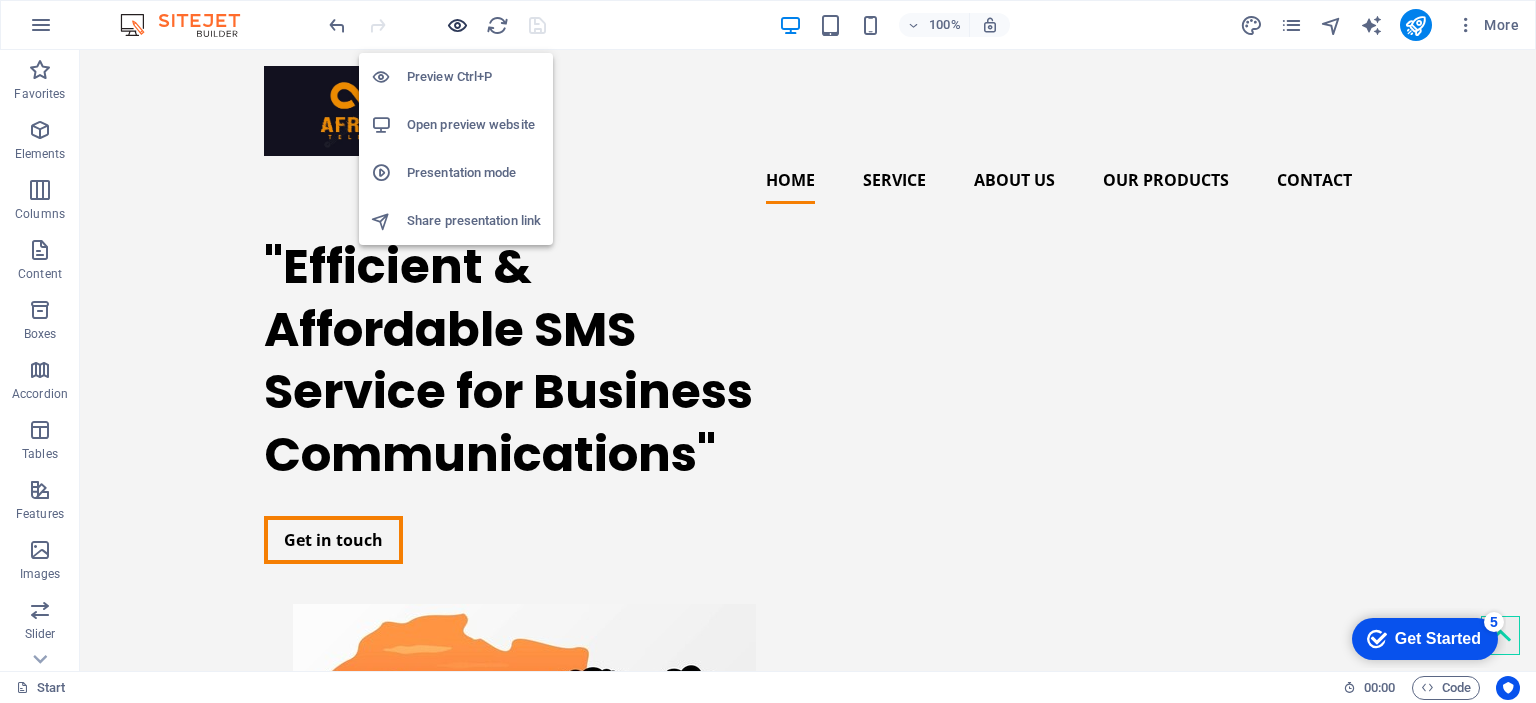 click at bounding box center [457, 25] 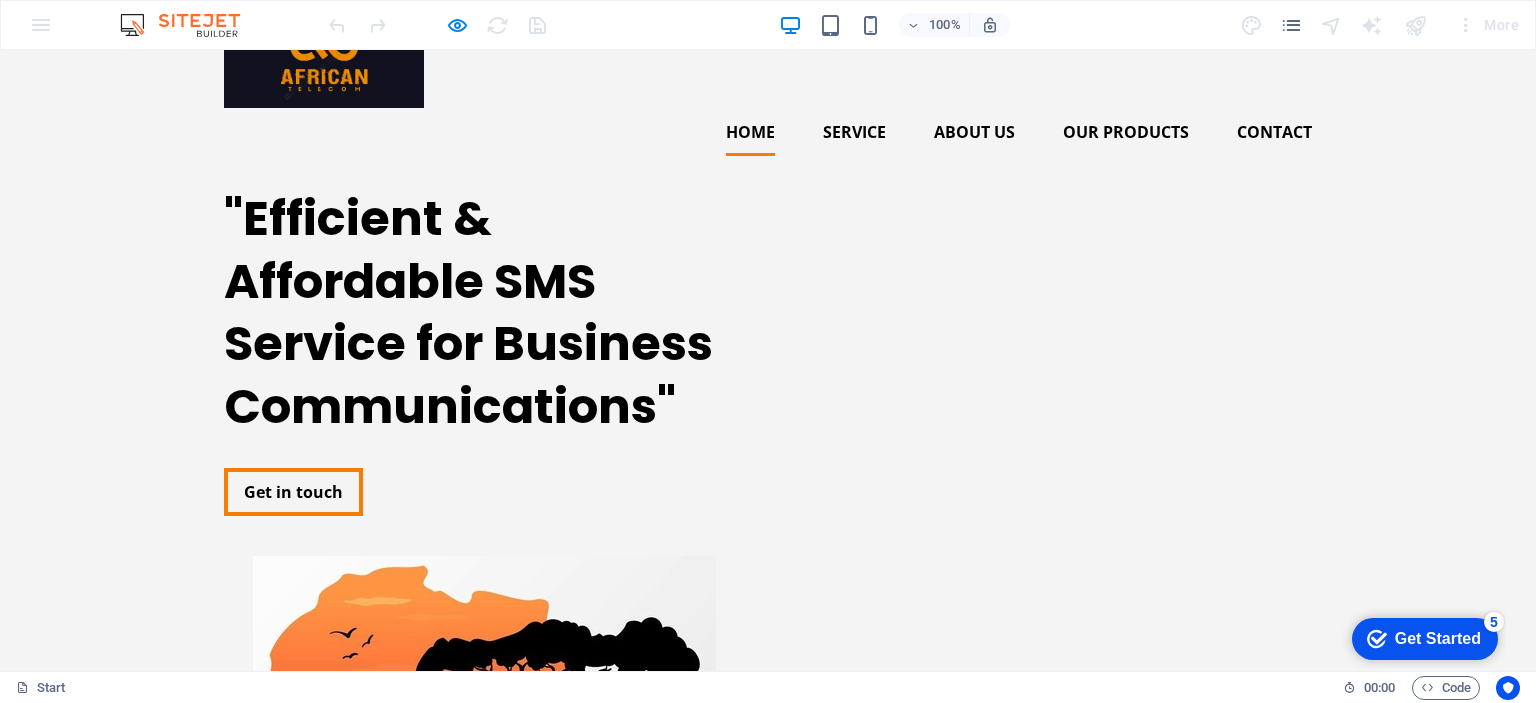 scroll, scrollTop: 0, scrollLeft: 0, axis: both 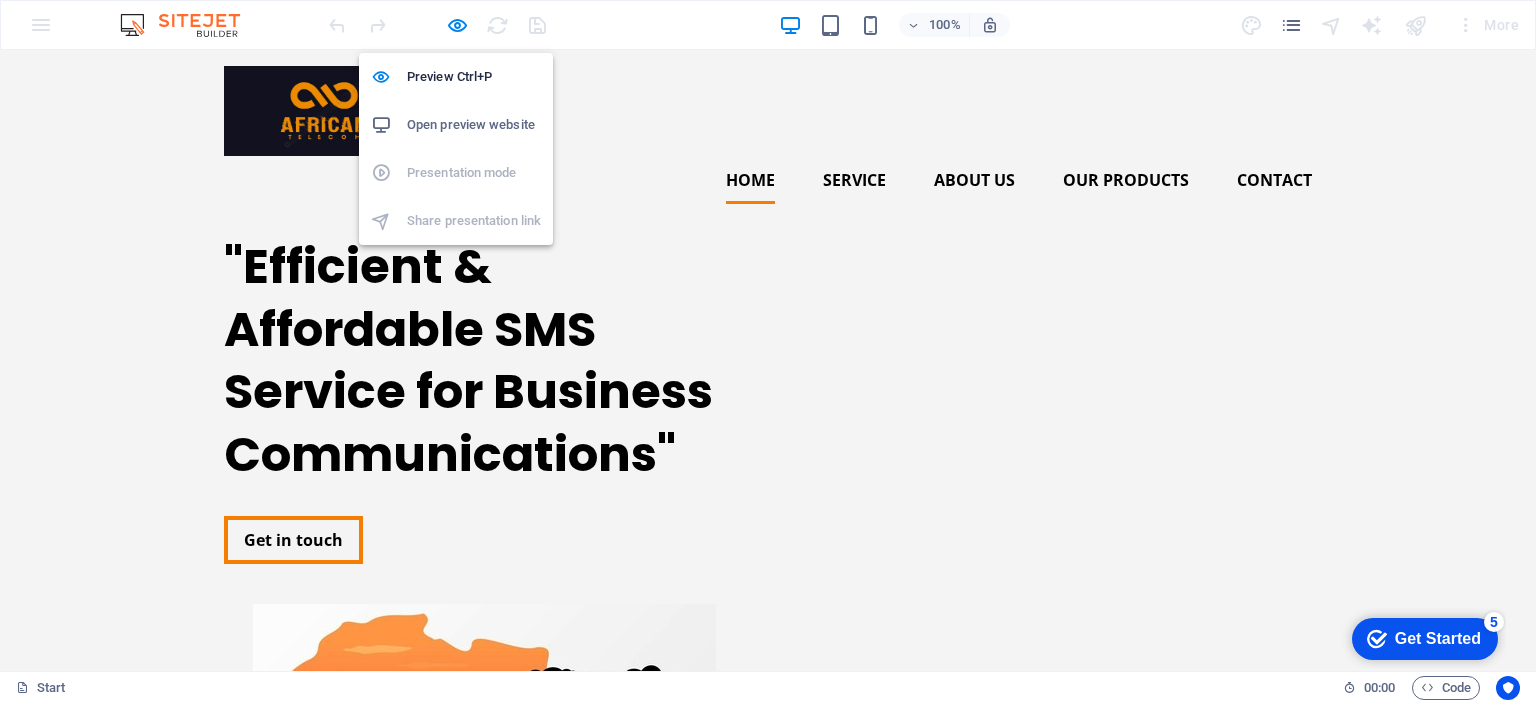 click on "Open preview website" at bounding box center [474, 125] 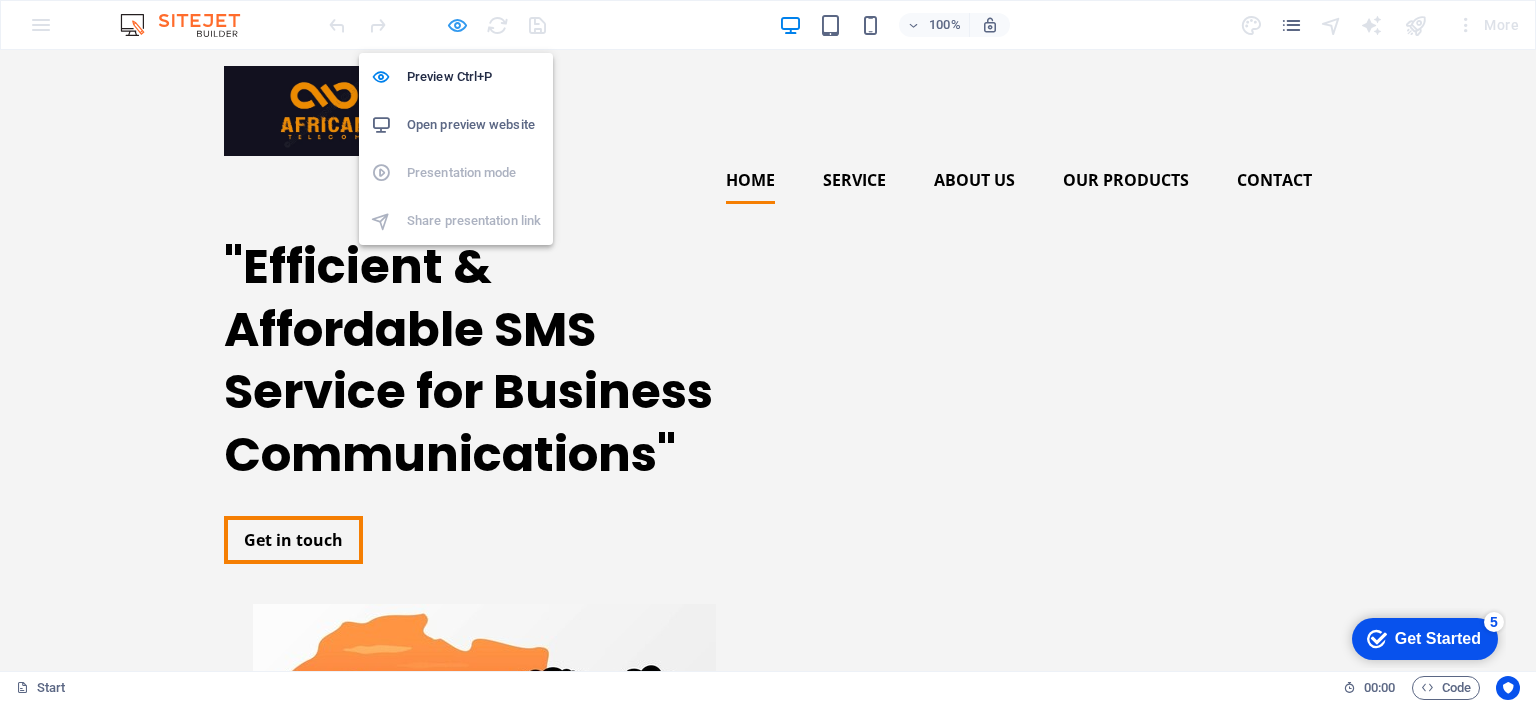 click at bounding box center (457, 25) 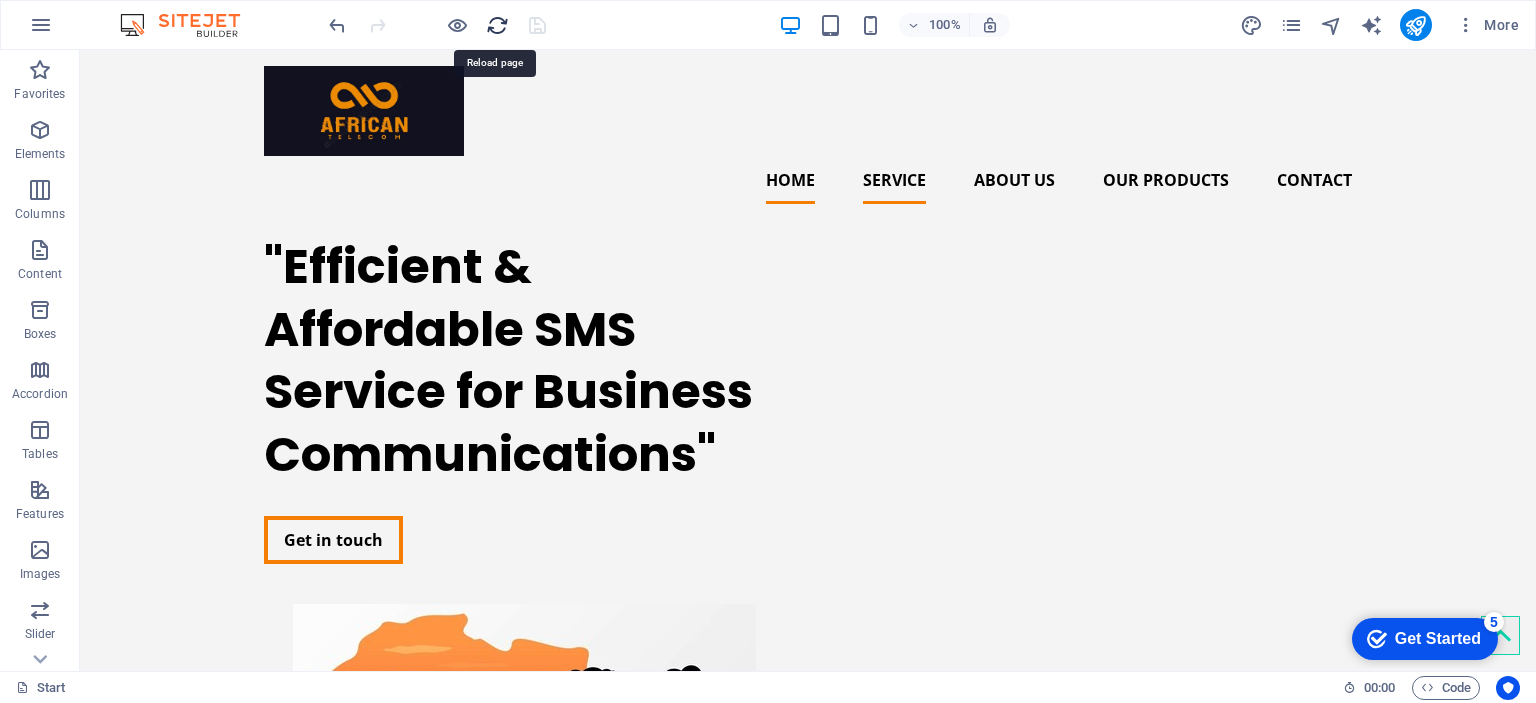 click at bounding box center [497, 25] 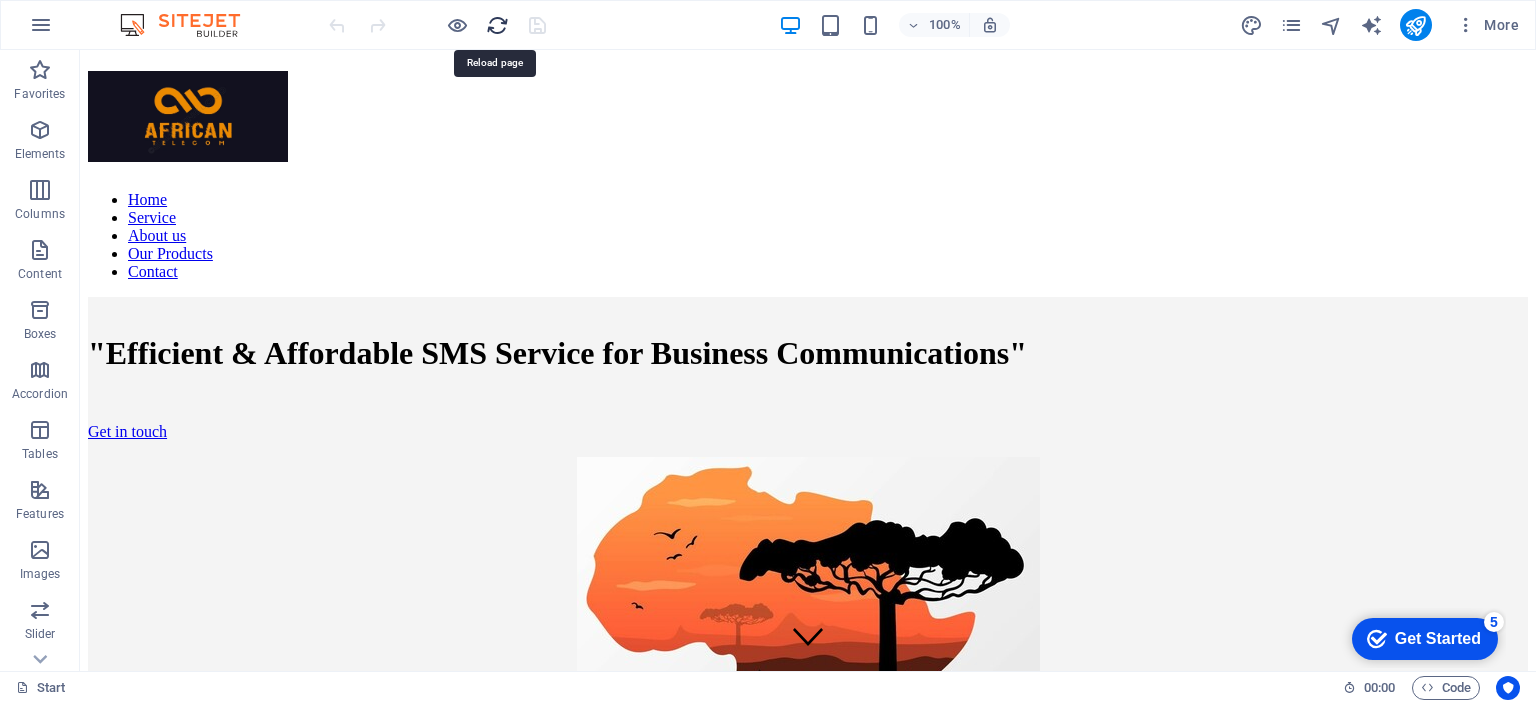 scroll, scrollTop: 0, scrollLeft: 0, axis: both 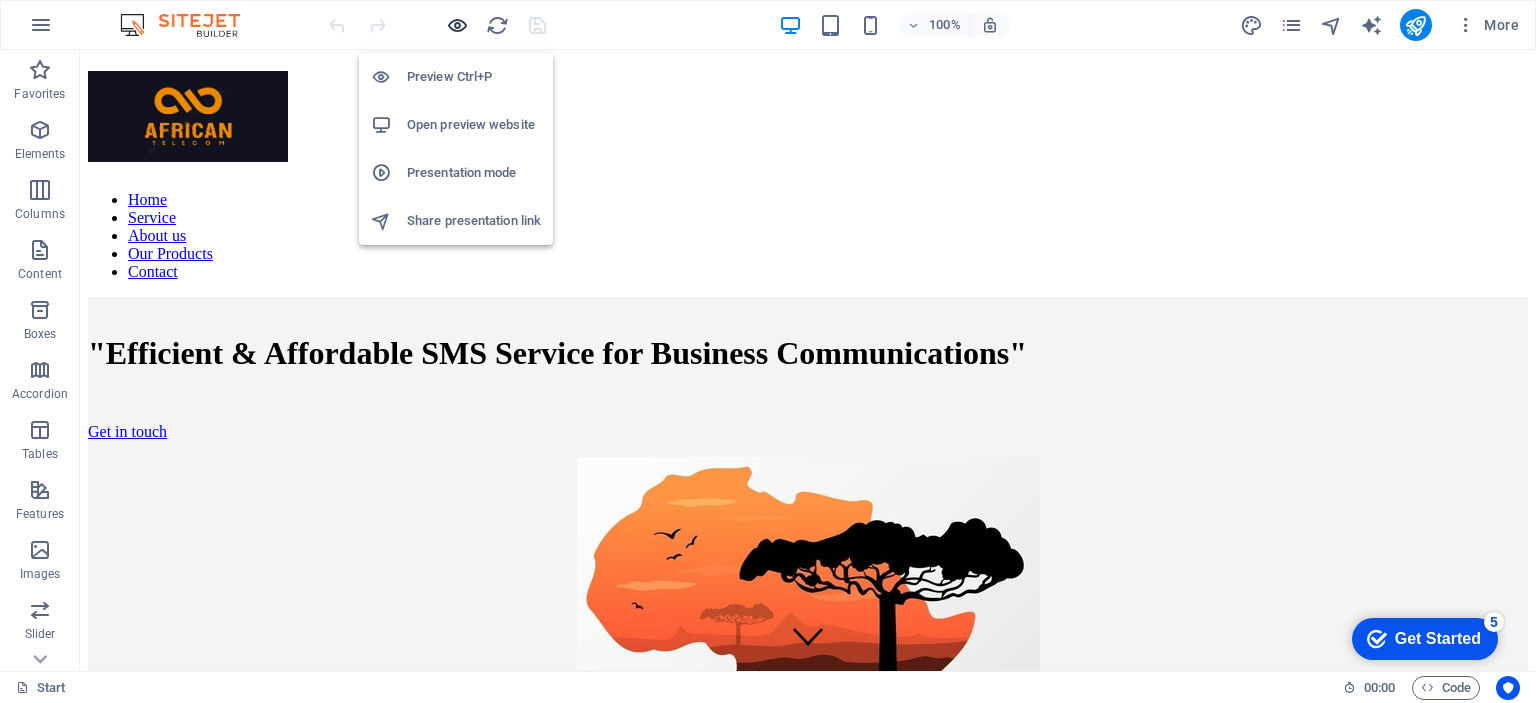 click at bounding box center [457, 25] 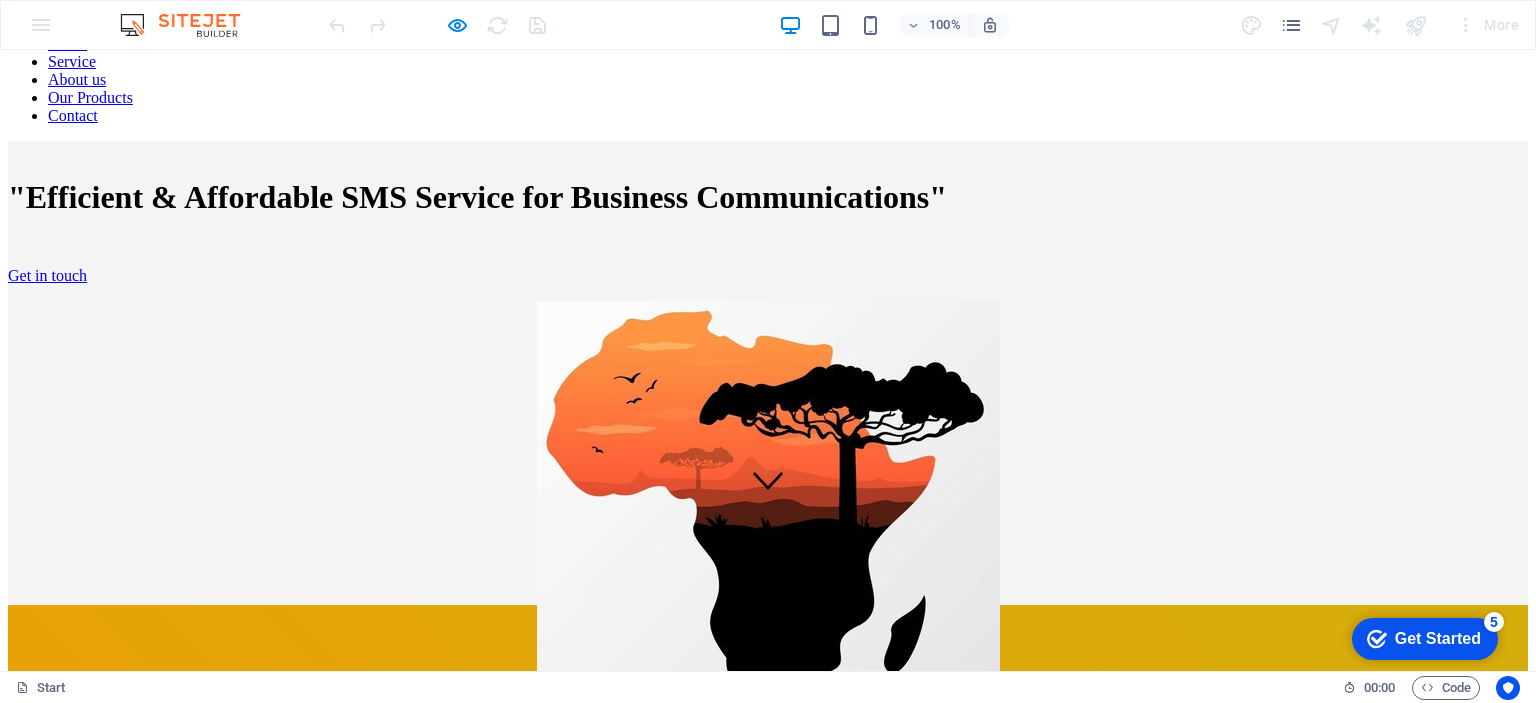 scroll, scrollTop: 0, scrollLeft: 0, axis: both 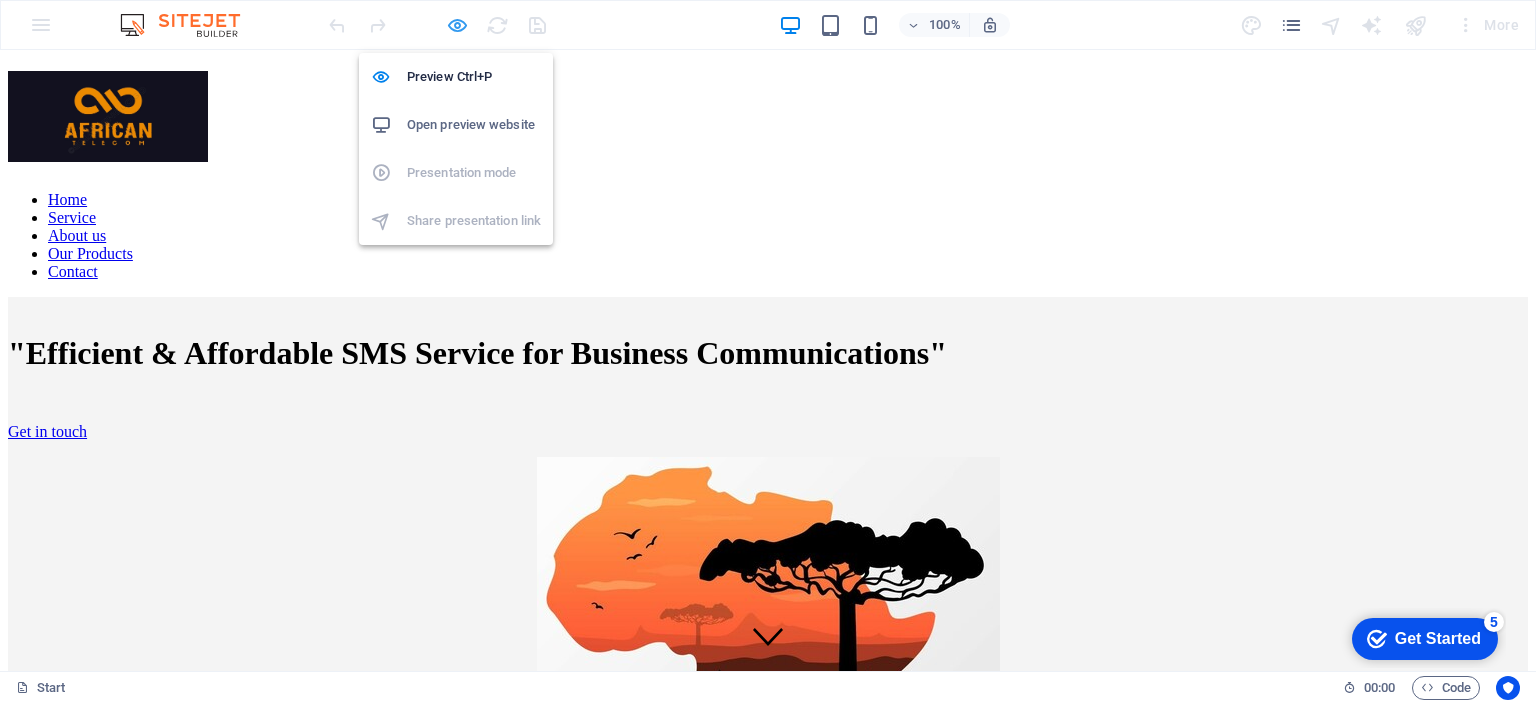 click at bounding box center (457, 25) 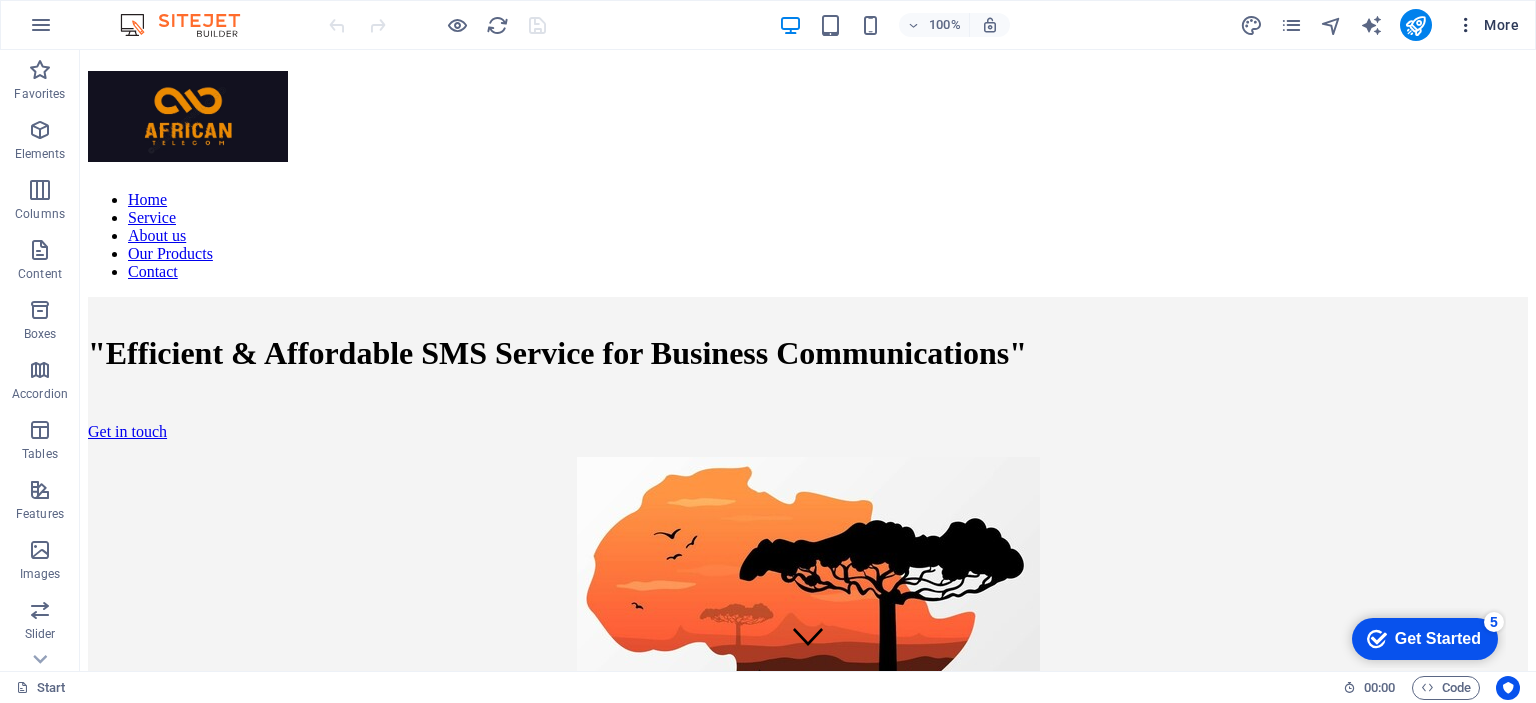 click at bounding box center [1466, 25] 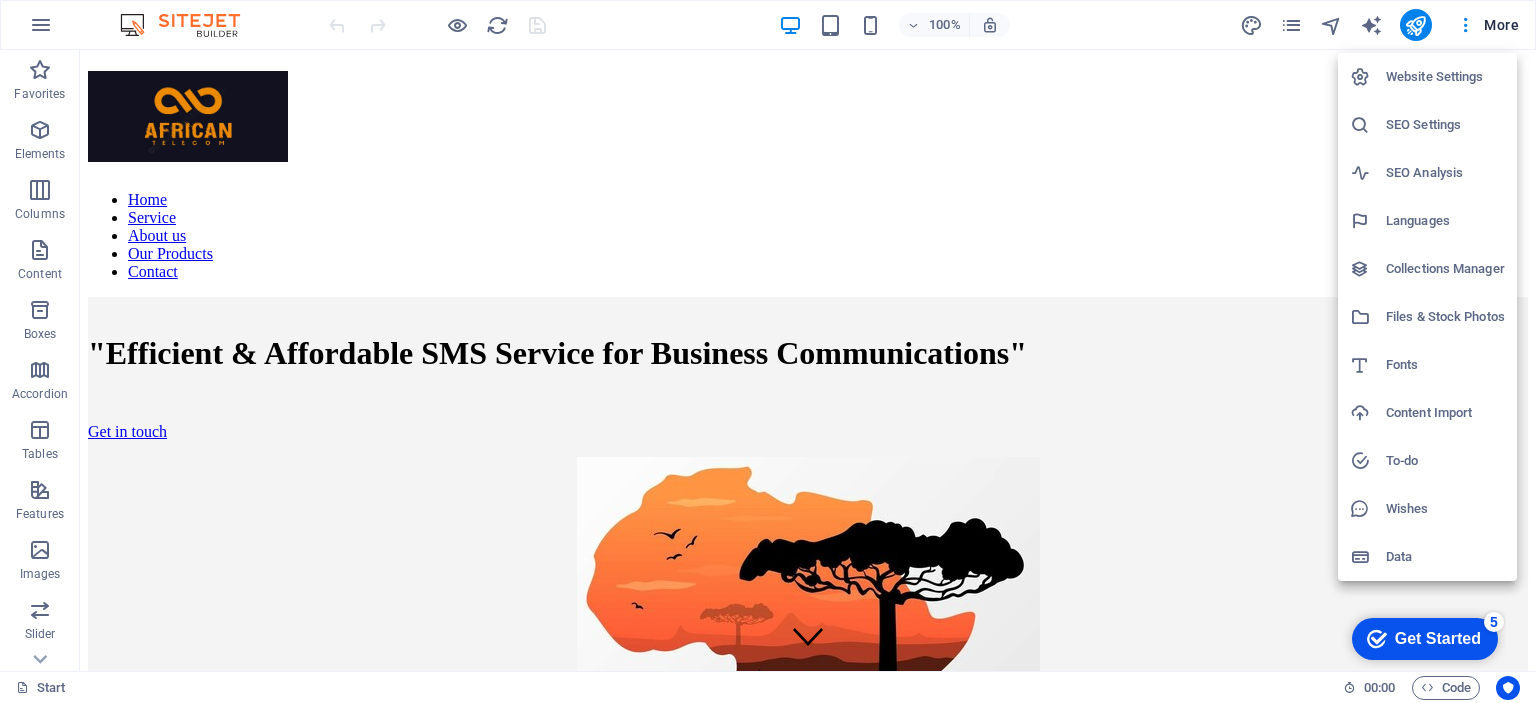 click on "Data" at bounding box center [1445, 557] 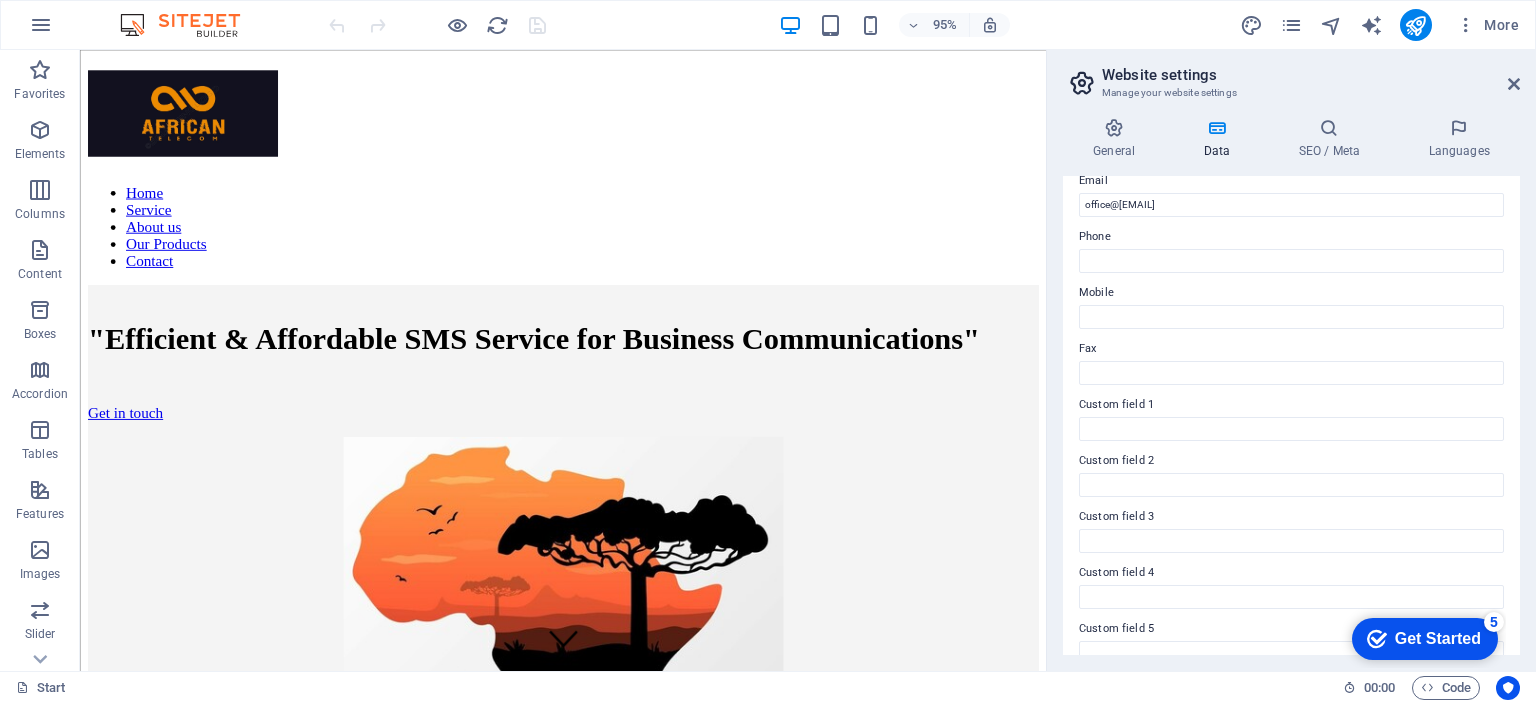 scroll, scrollTop: 0, scrollLeft: 0, axis: both 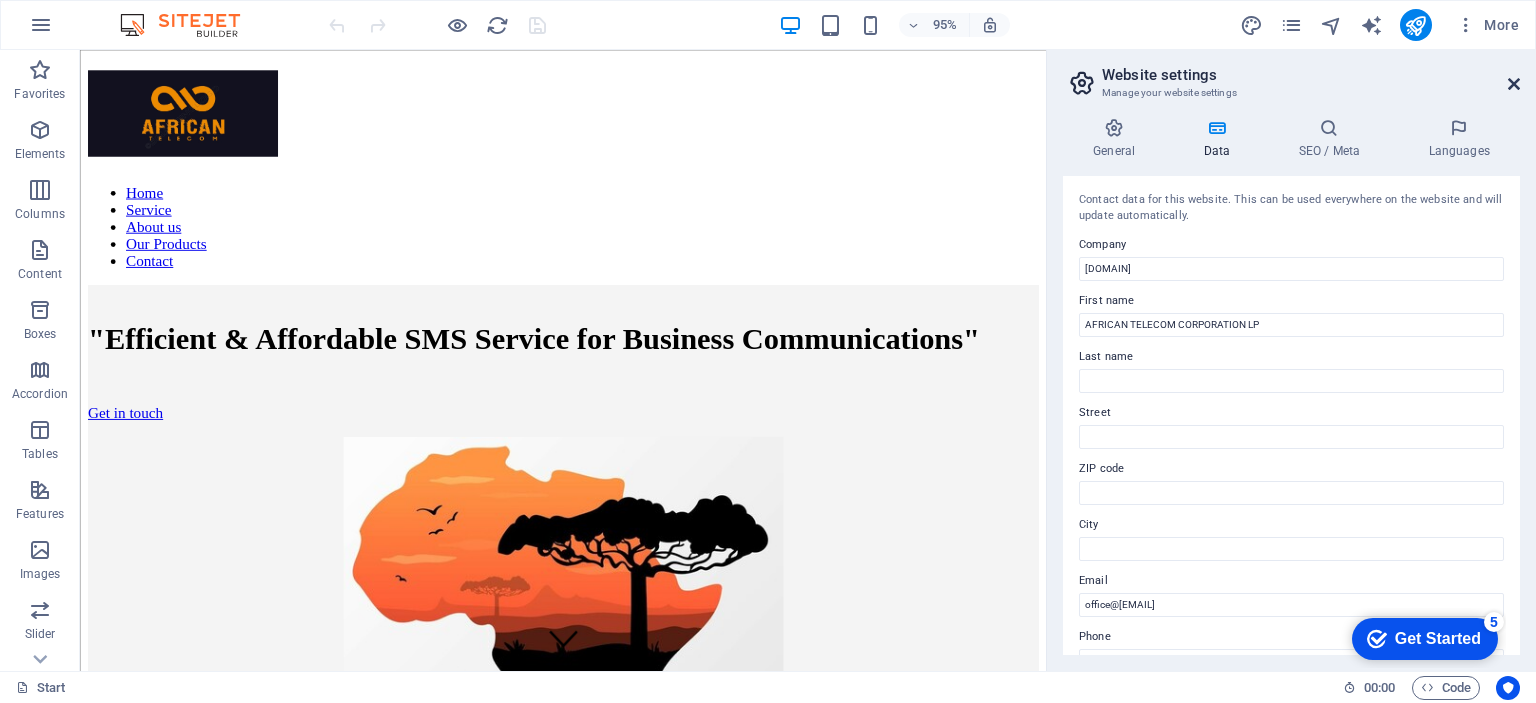 click at bounding box center (1514, 84) 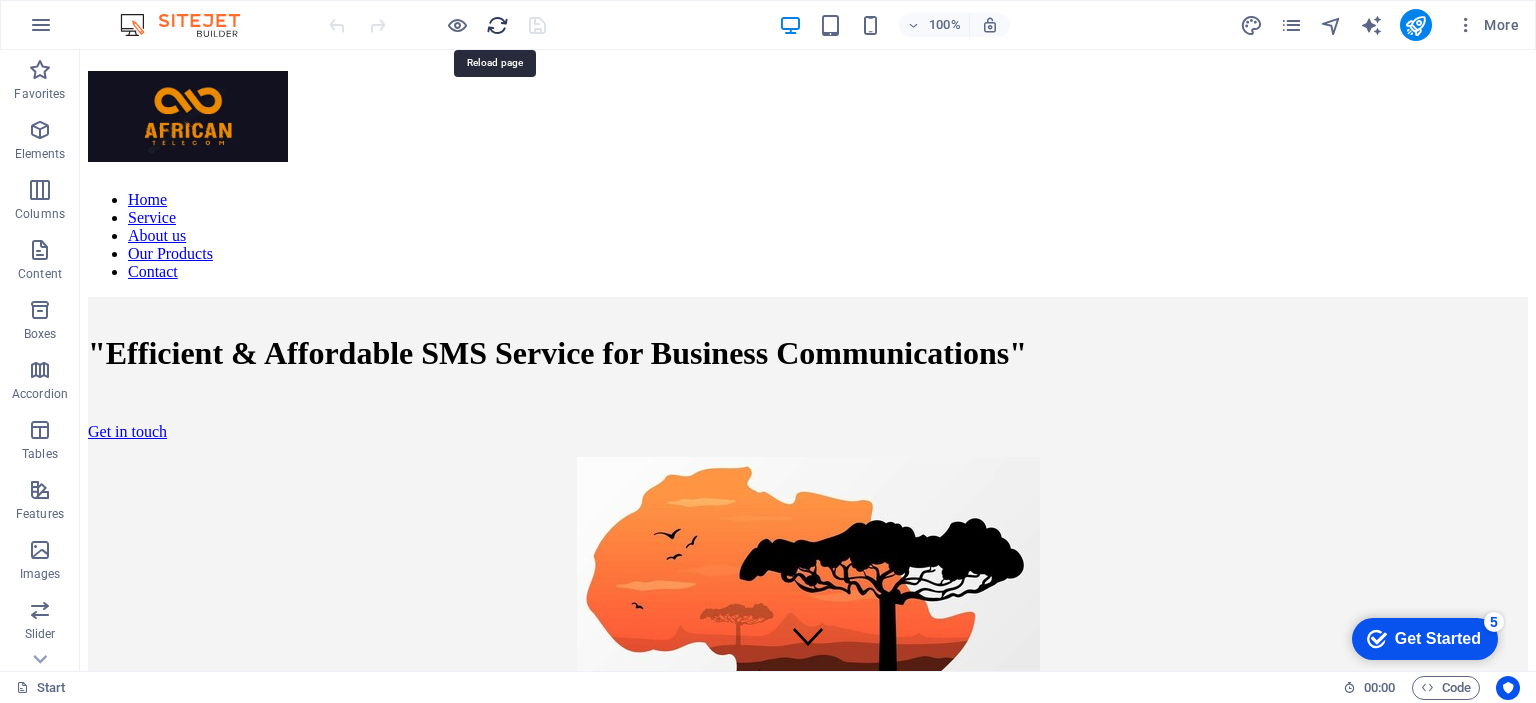 click at bounding box center [497, 25] 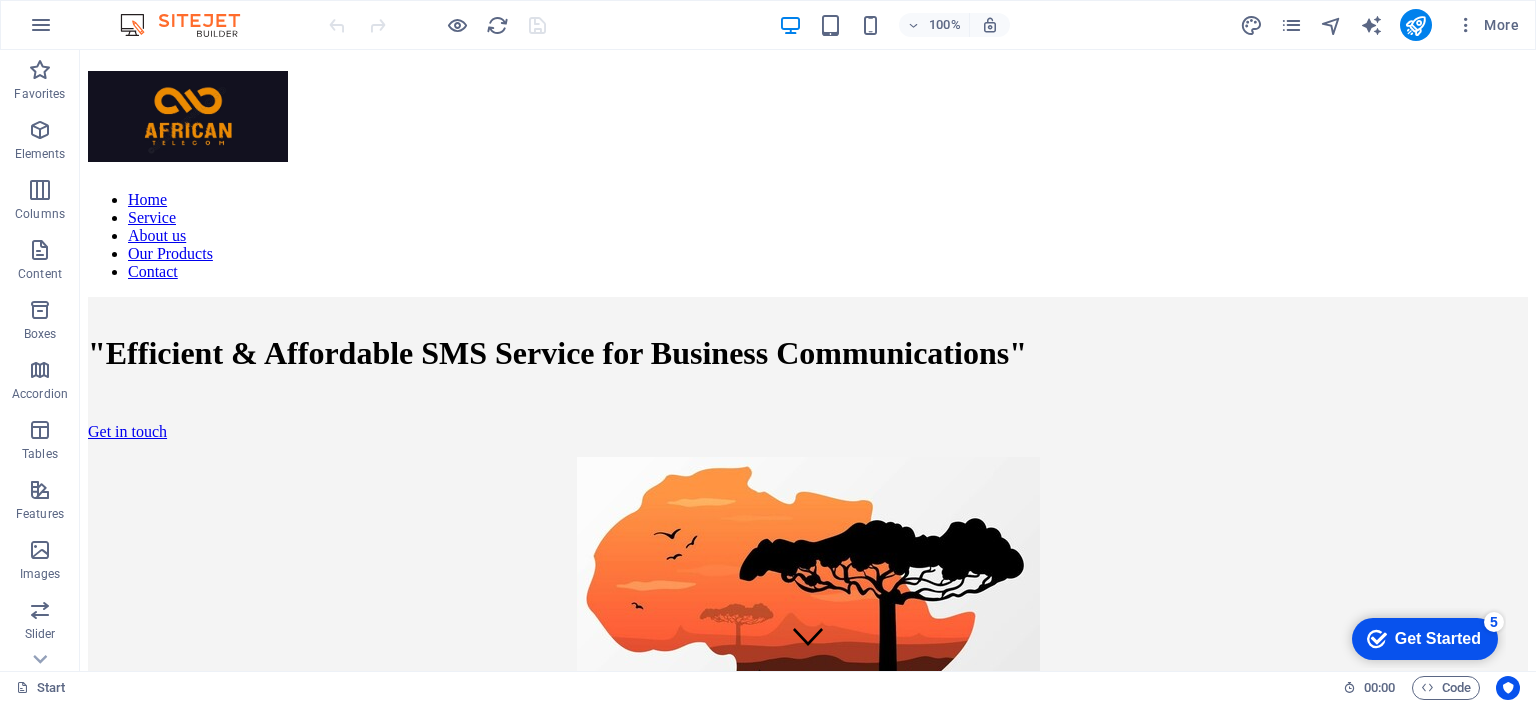 scroll, scrollTop: 0, scrollLeft: 0, axis: both 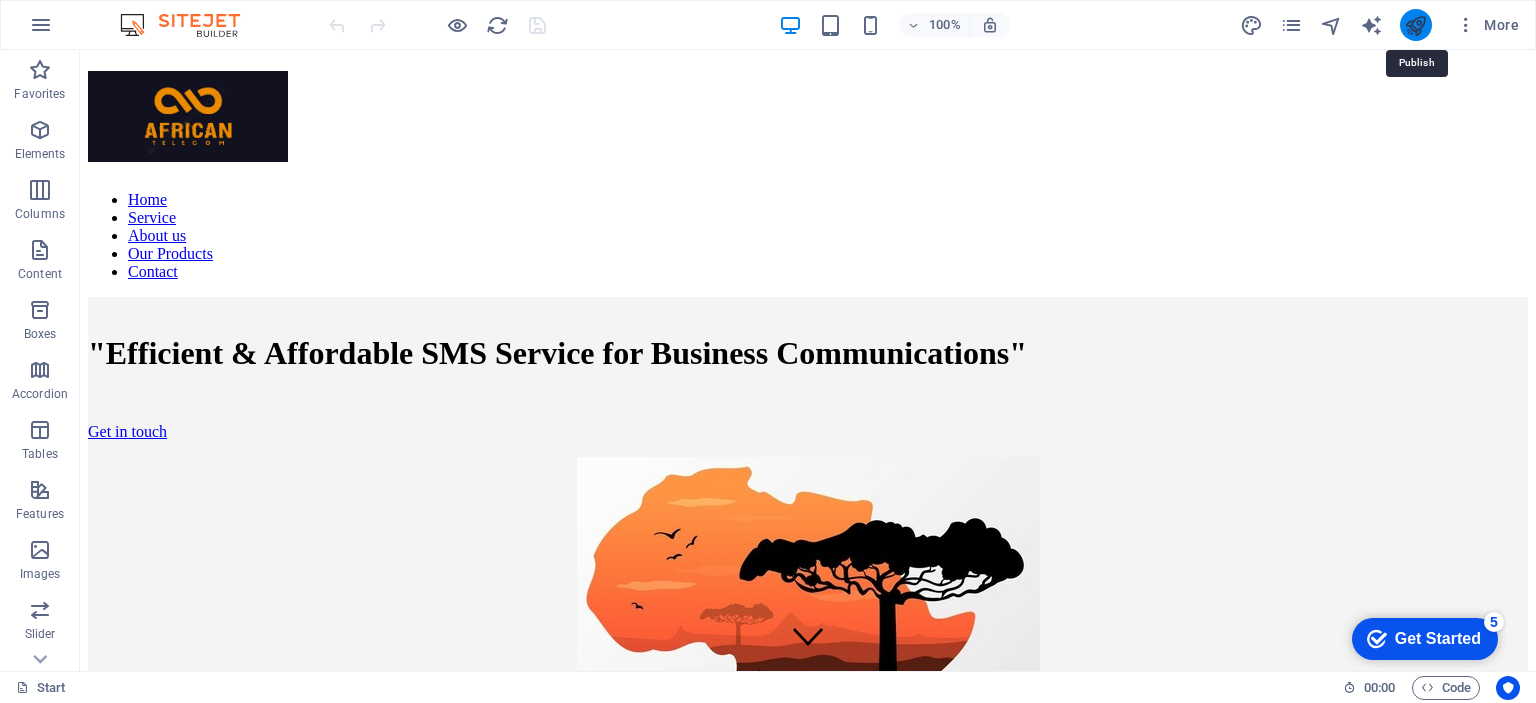 click at bounding box center [1415, 25] 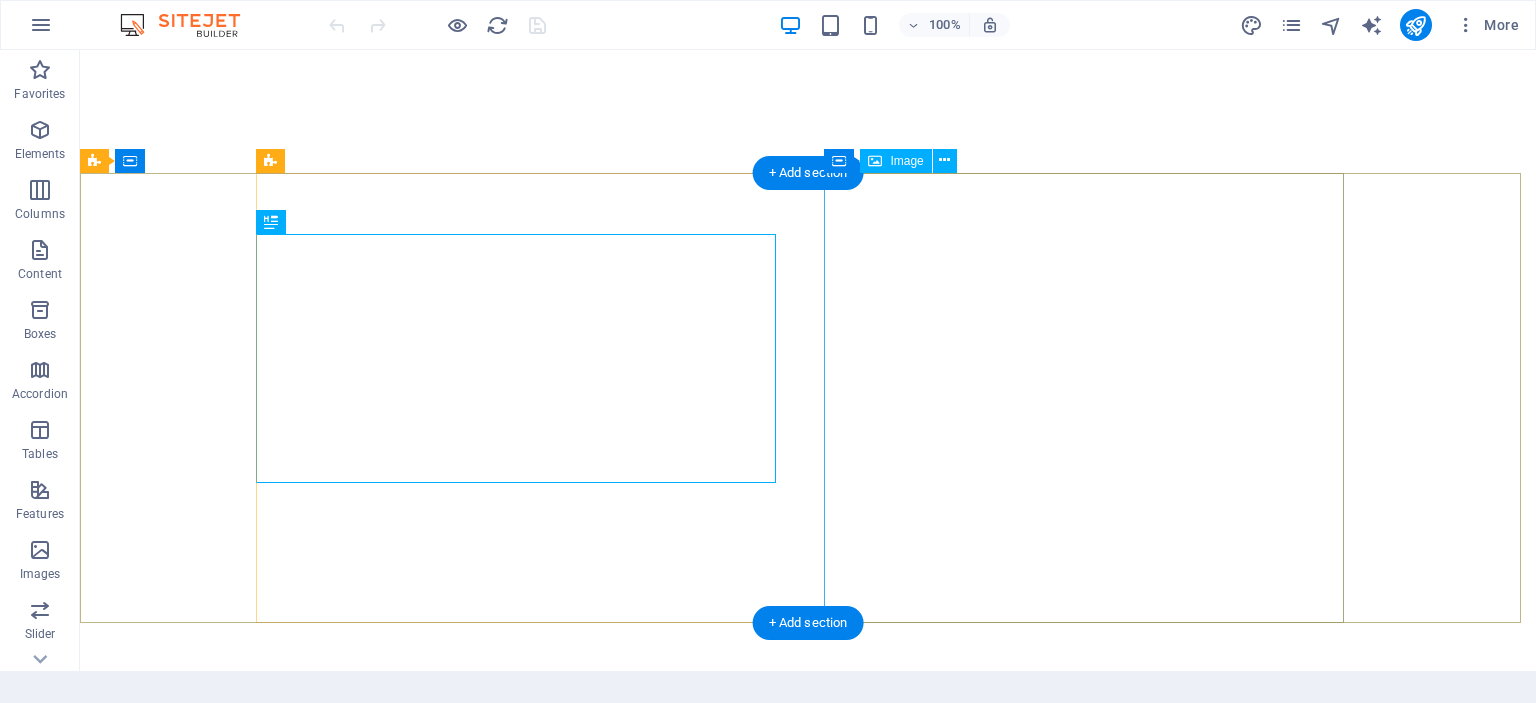 scroll, scrollTop: 0, scrollLeft: 0, axis: both 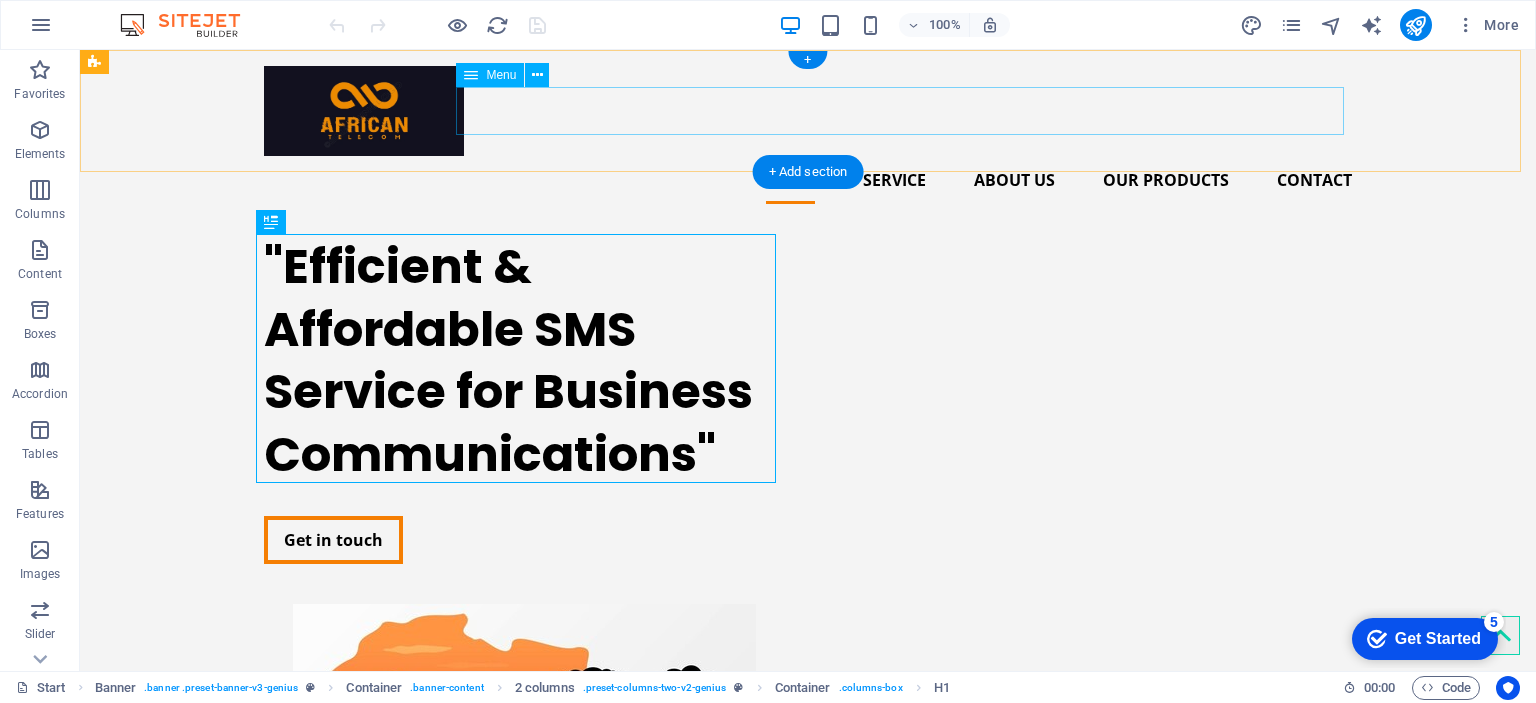 click on "Home Service About us Our Products Contact" at bounding box center [808, 180] 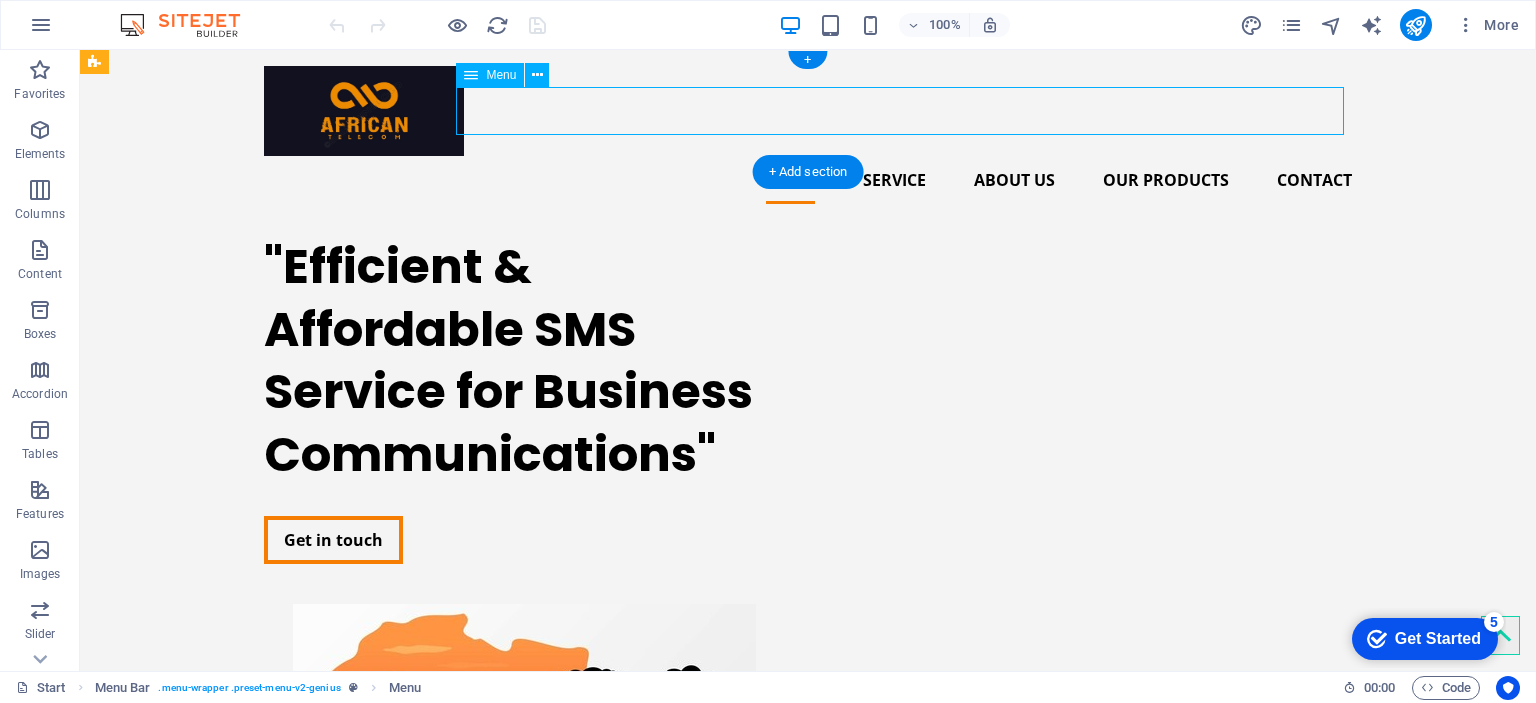 click on "Home Service About us Our Products Contact" at bounding box center (808, 180) 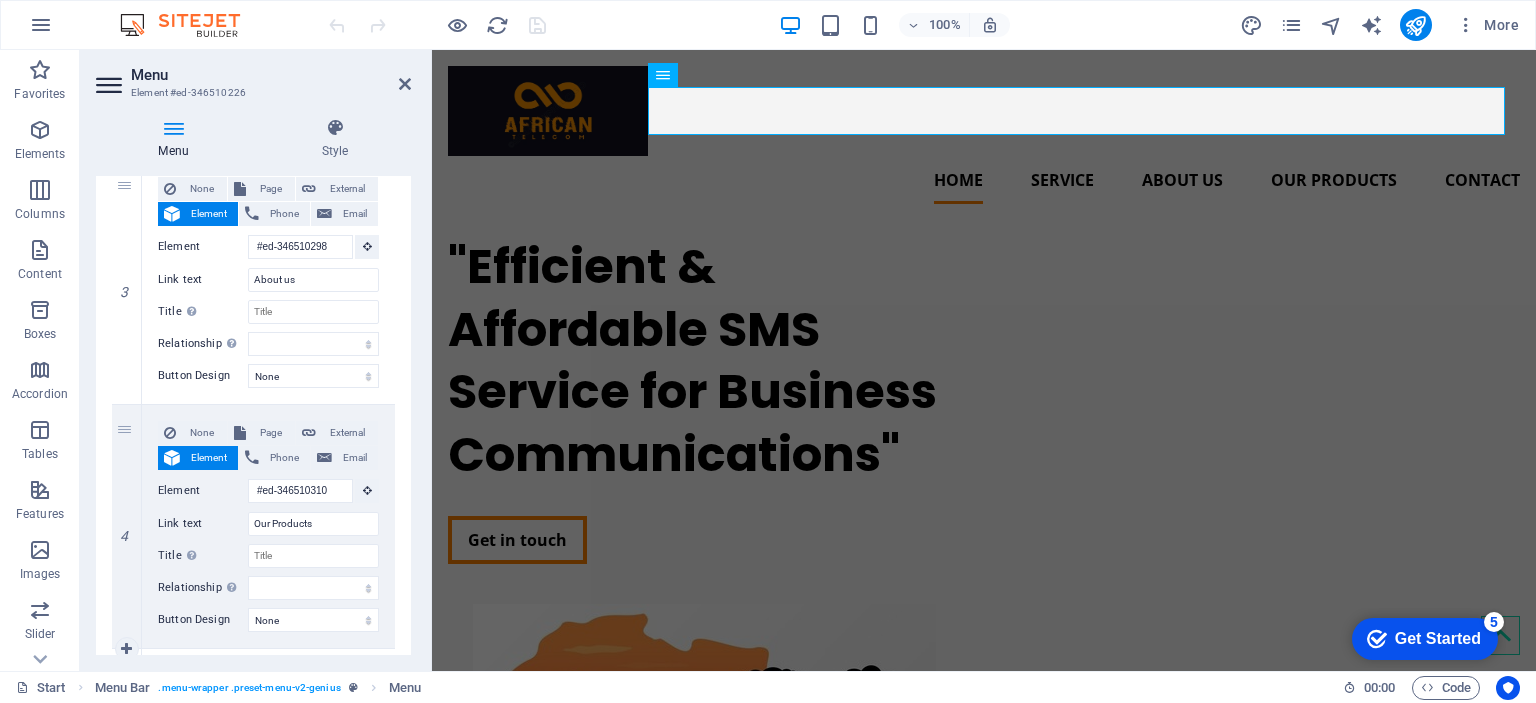 scroll, scrollTop: 1016, scrollLeft: 0, axis: vertical 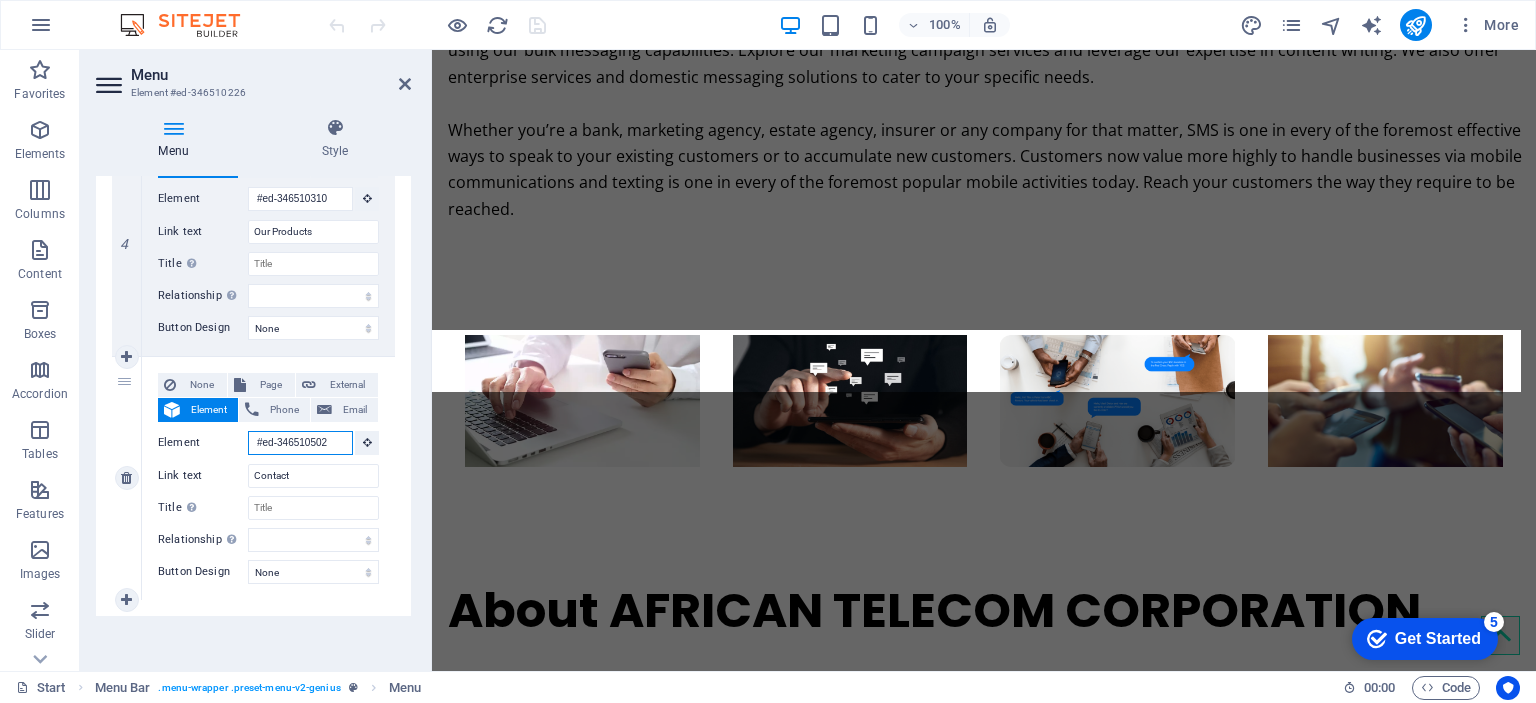 click on "#ed-346510502" at bounding box center [300, 443] 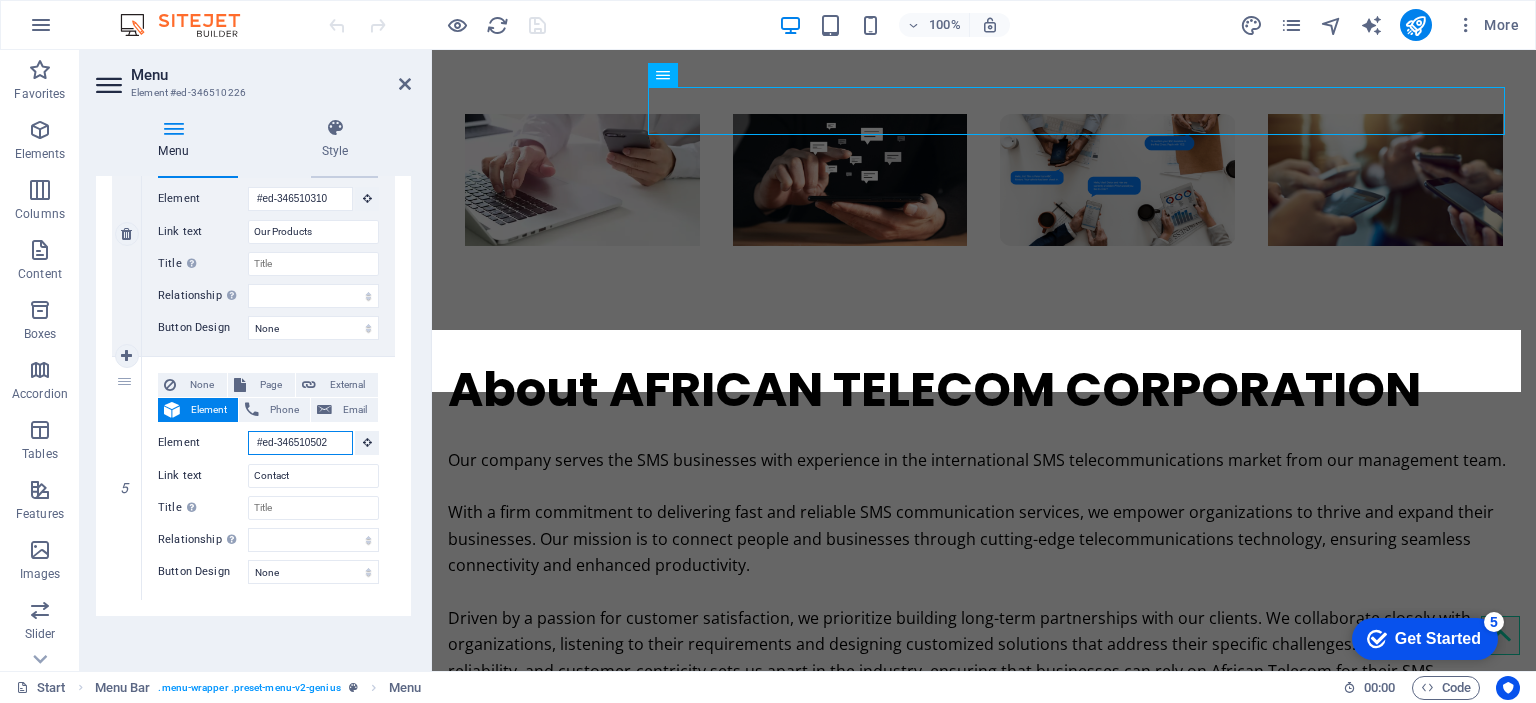 scroll, scrollTop: 3373, scrollLeft: 0, axis: vertical 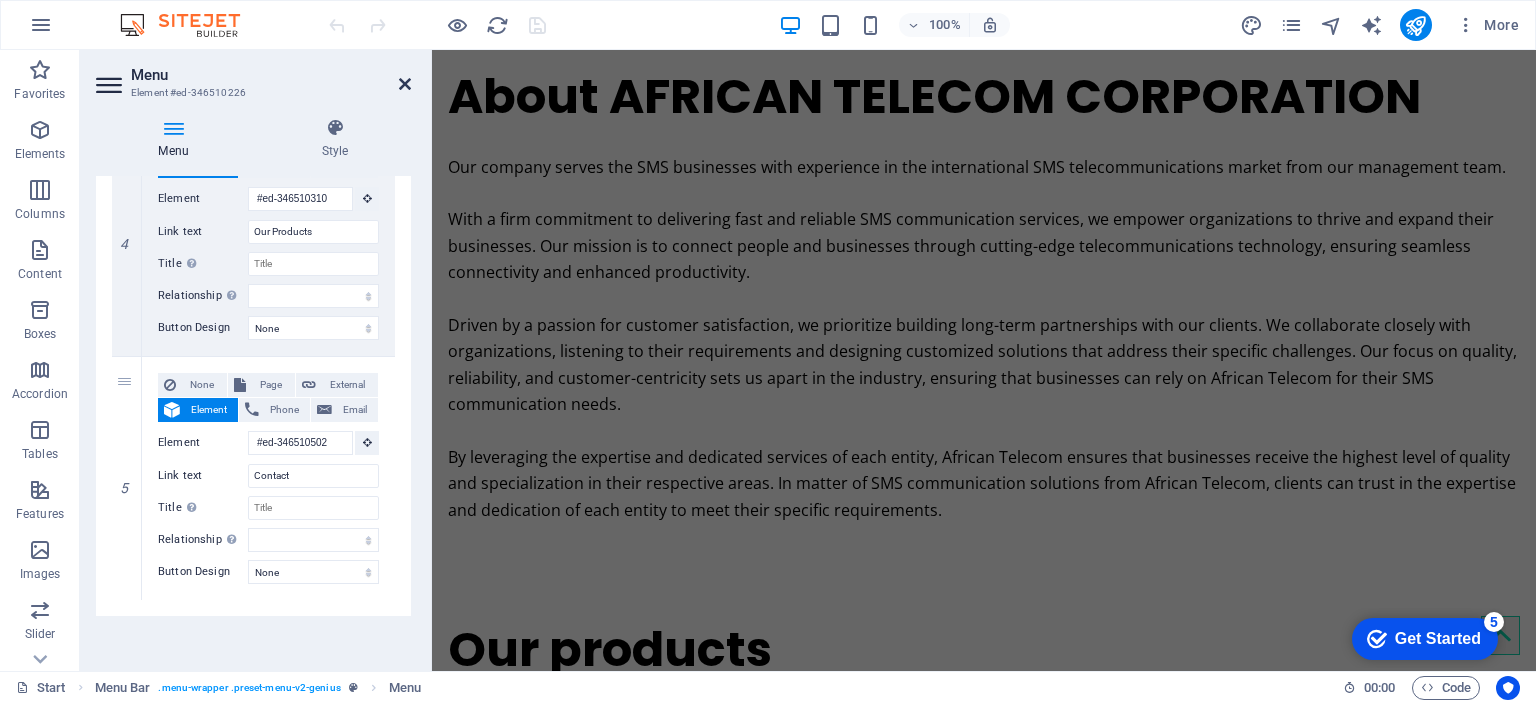 click at bounding box center [405, 84] 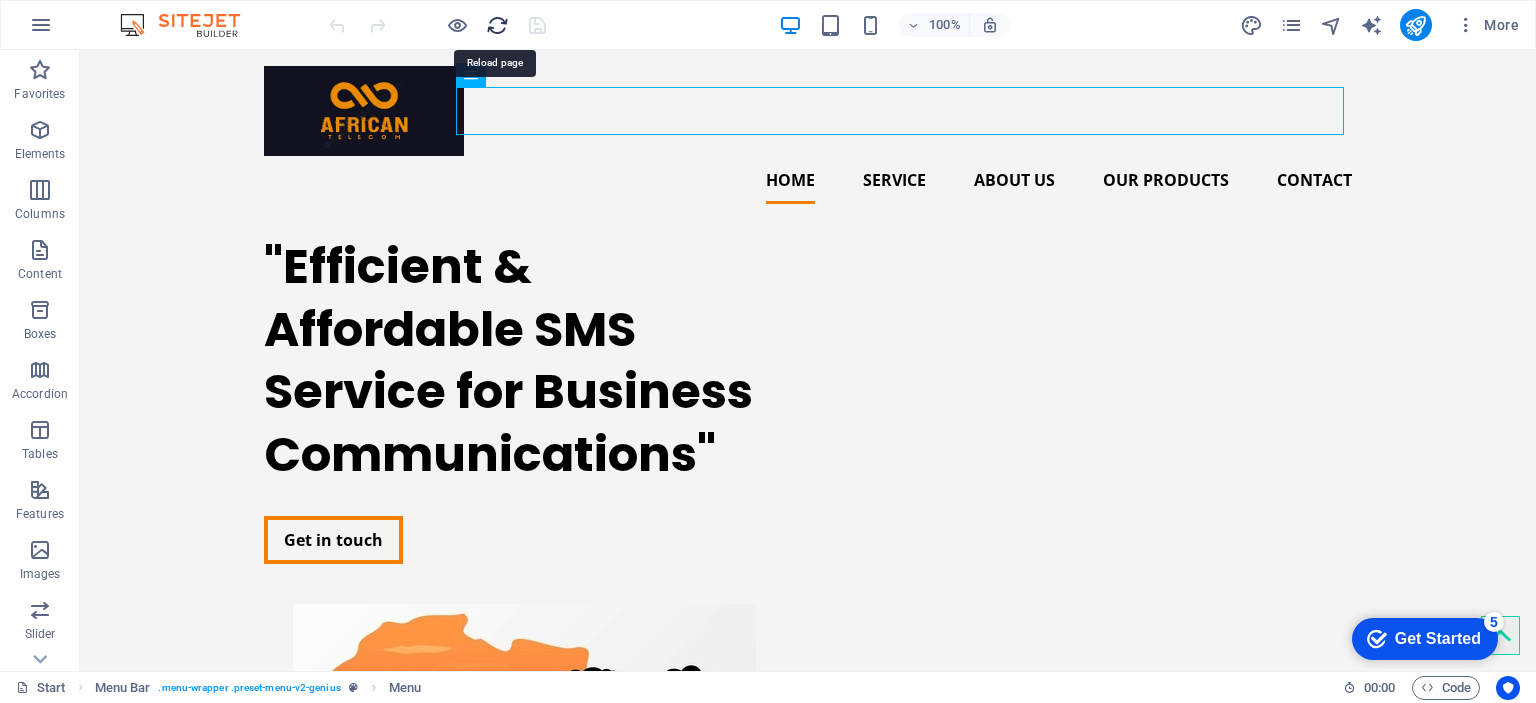 click at bounding box center (497, 25) 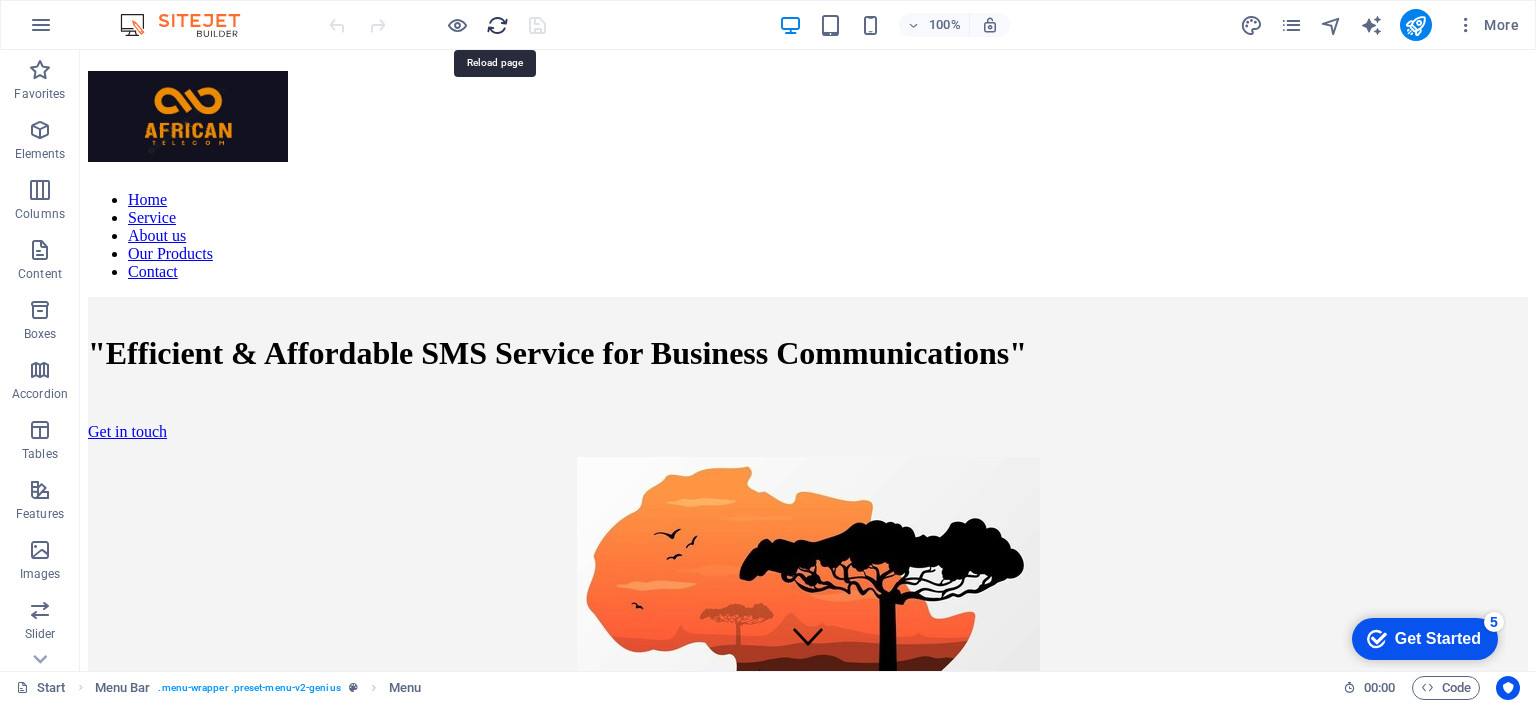 scroll, scrollTop: 0, scrollLeft: 0, axis: both 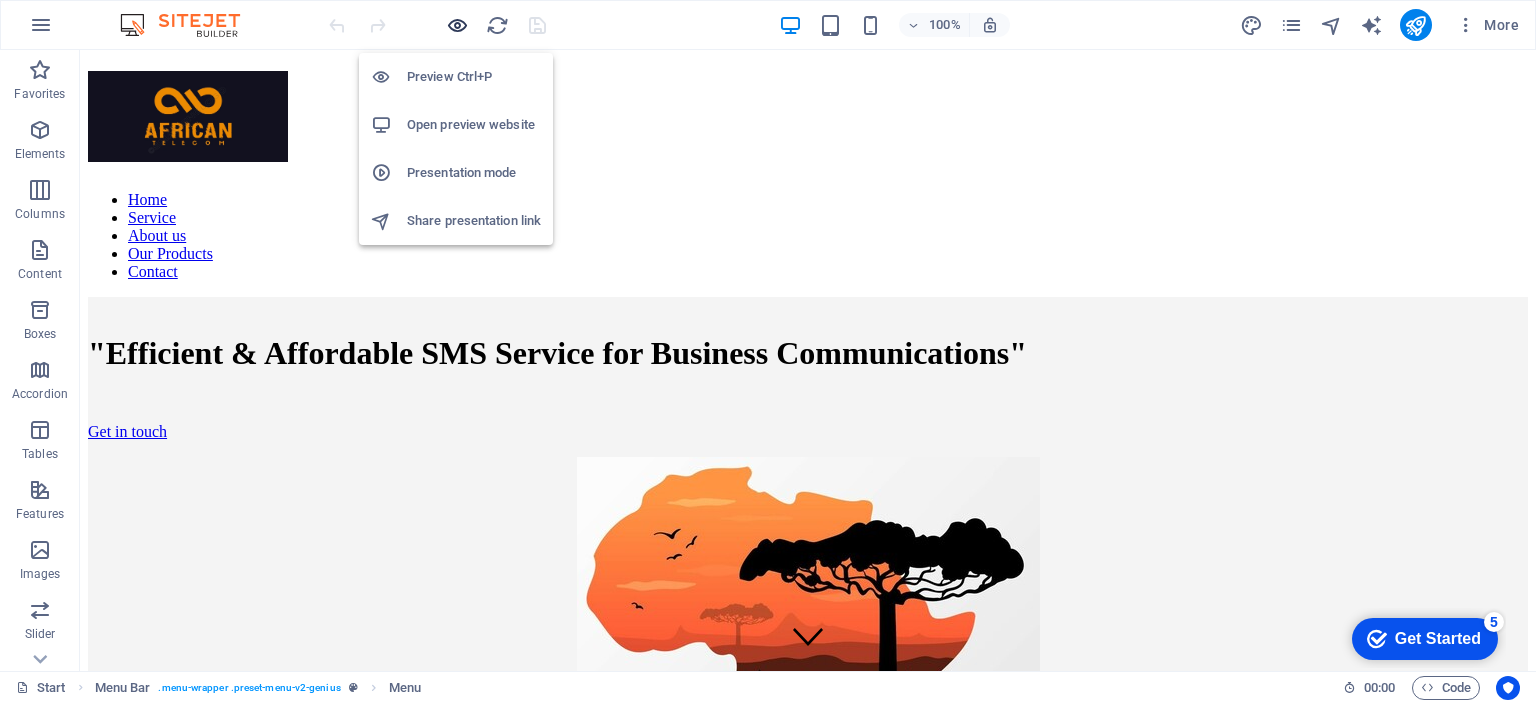 click at bounding box center [457, 25] 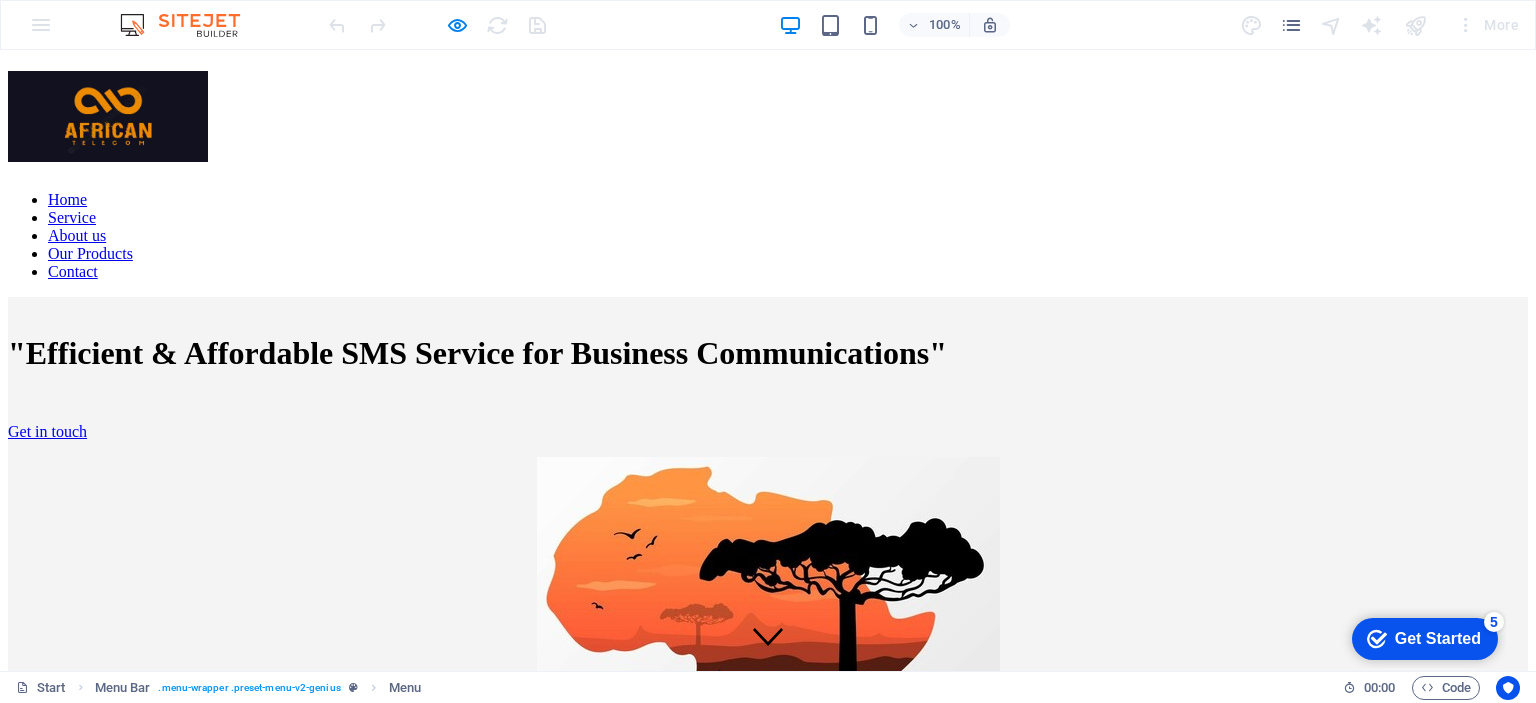 click on "Contact" at bounding box center [73, 271] 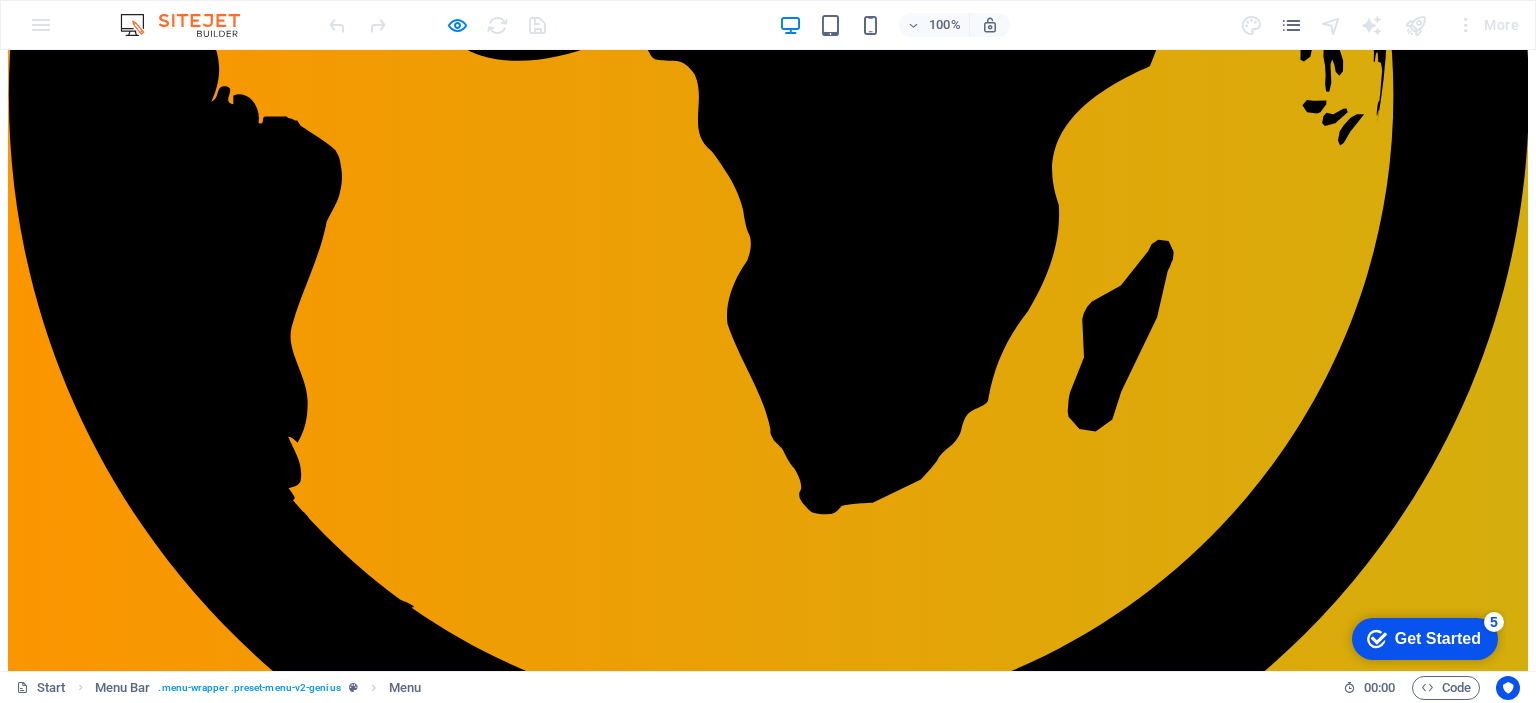 scroll, scrollTop: 3316, scrollLeft: 0, axis: vertical 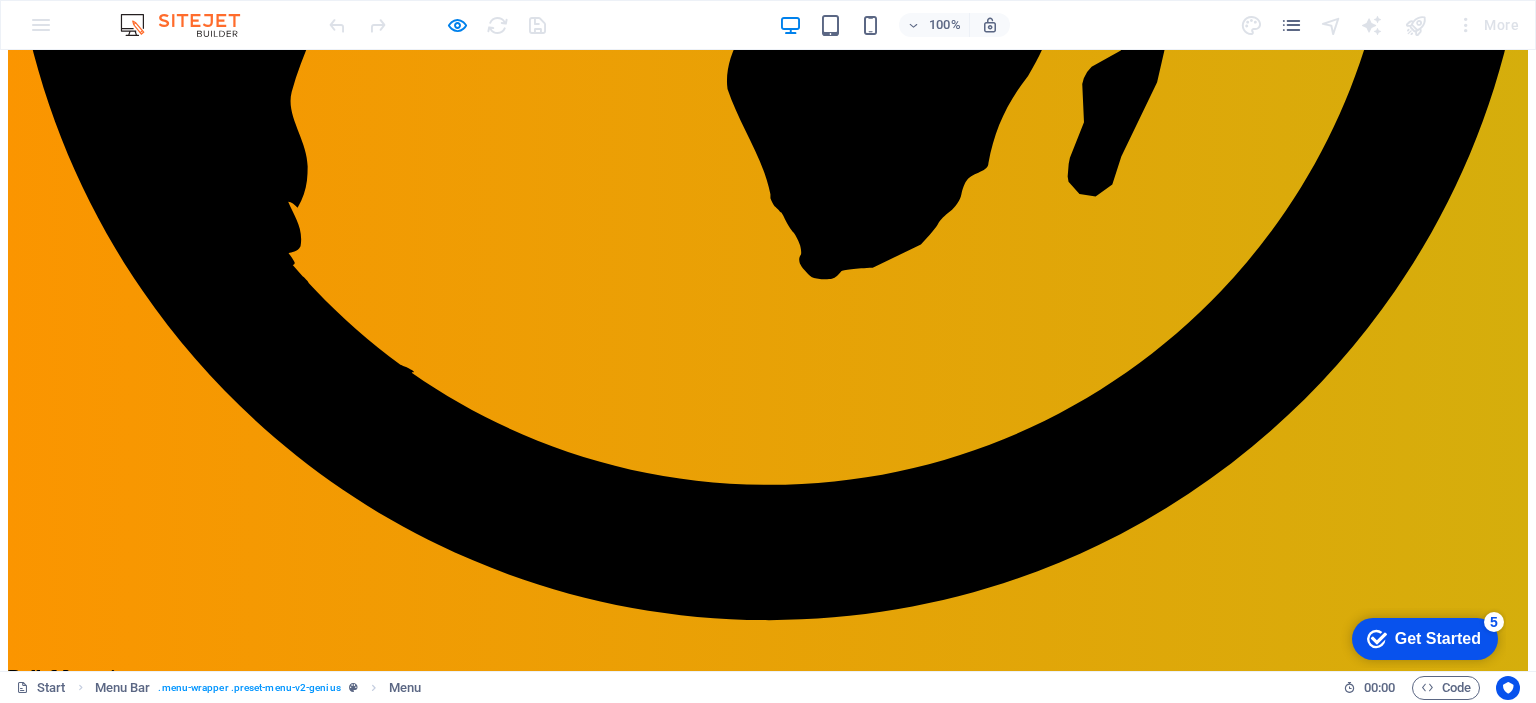 click on "[COMPANY_NAME]" at bounding box center [768, 8912] 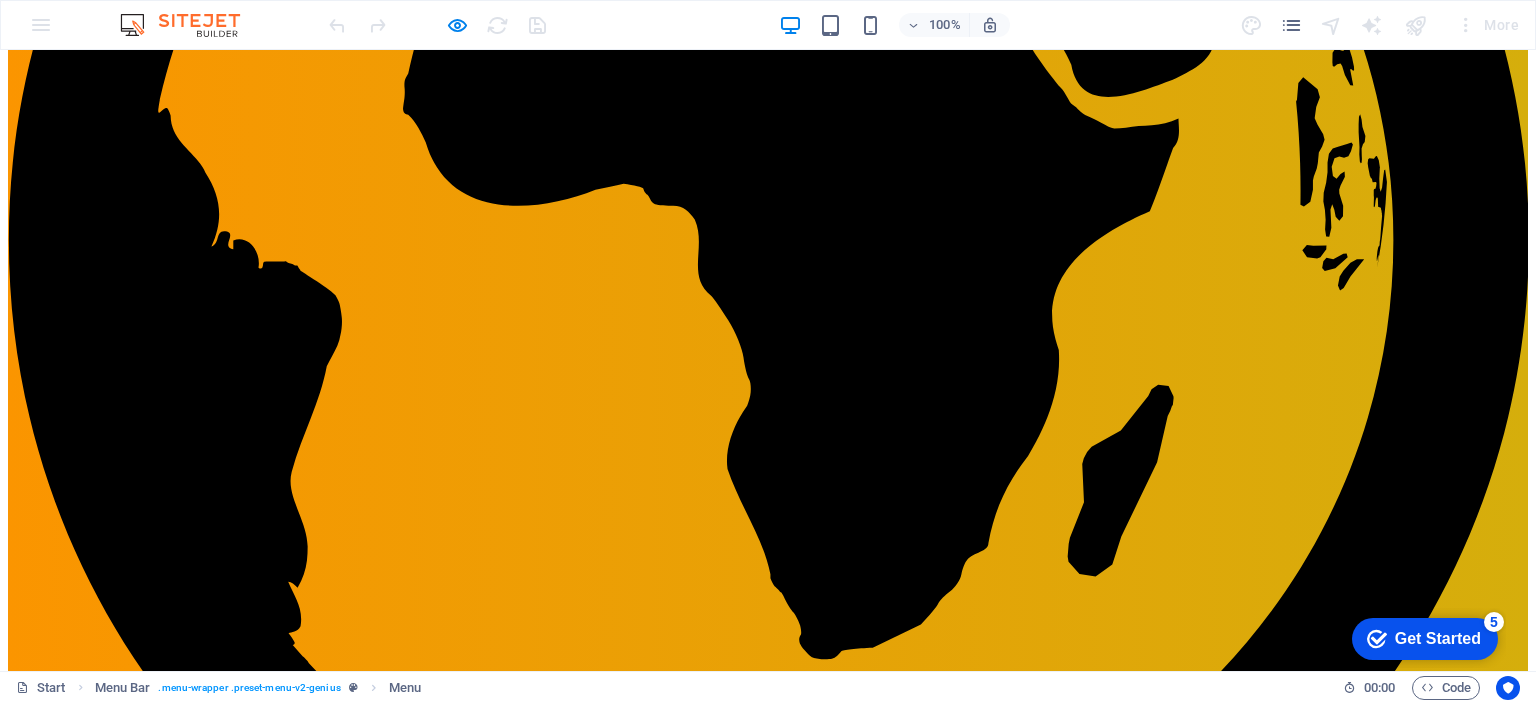 scroll, scrollTop: 2916, scrollLeft: 0, axis: vertical 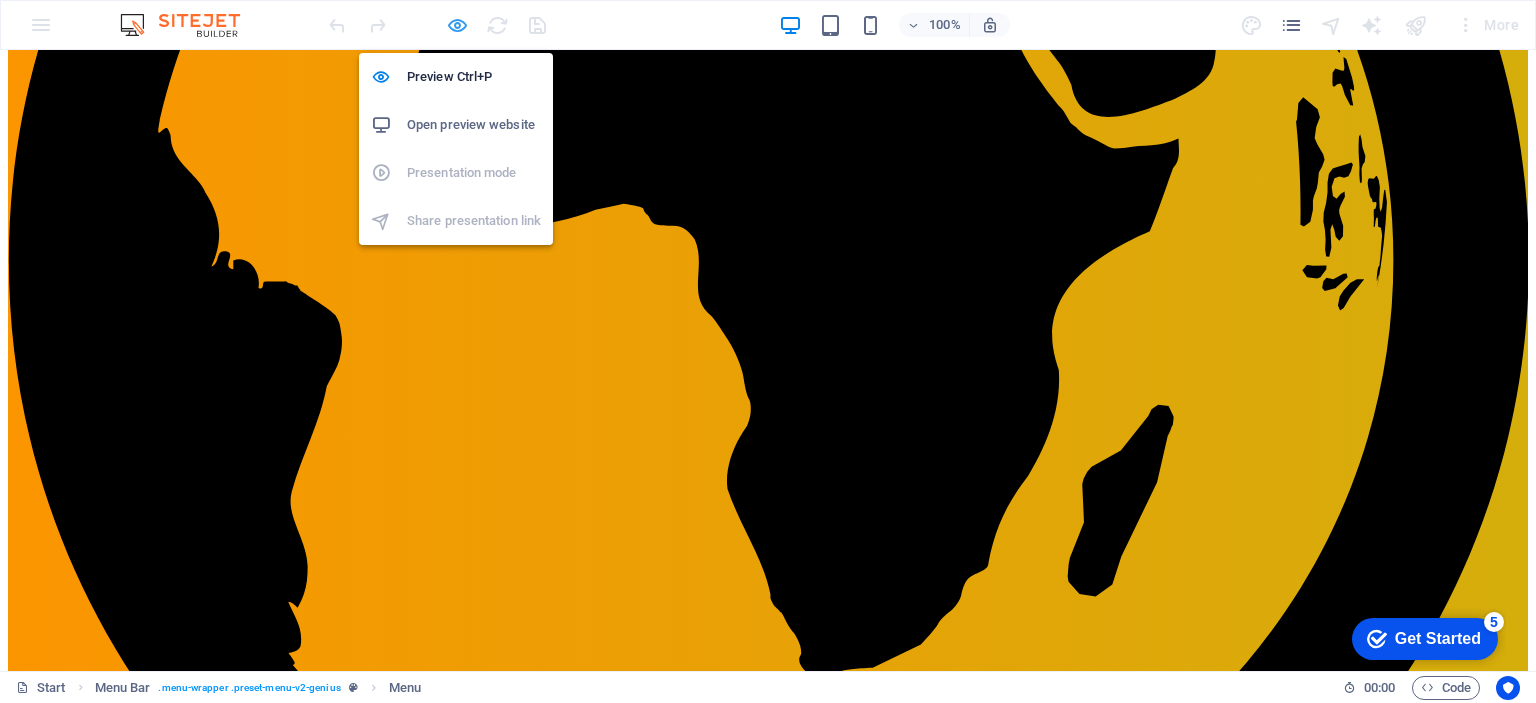 click at bounding box center (457, 25) 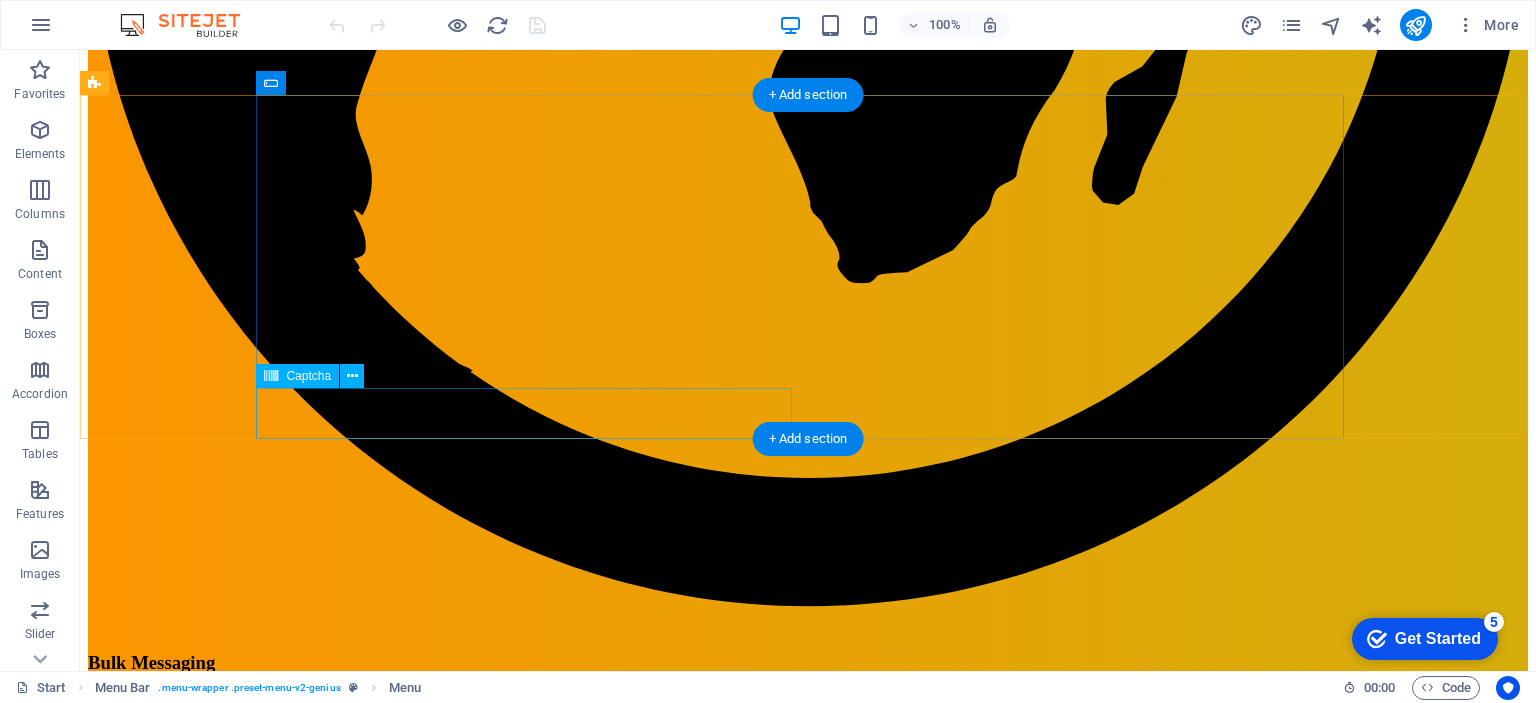 scroll, scrollTop: 3296, scrollLeft: 0, axis: vertical 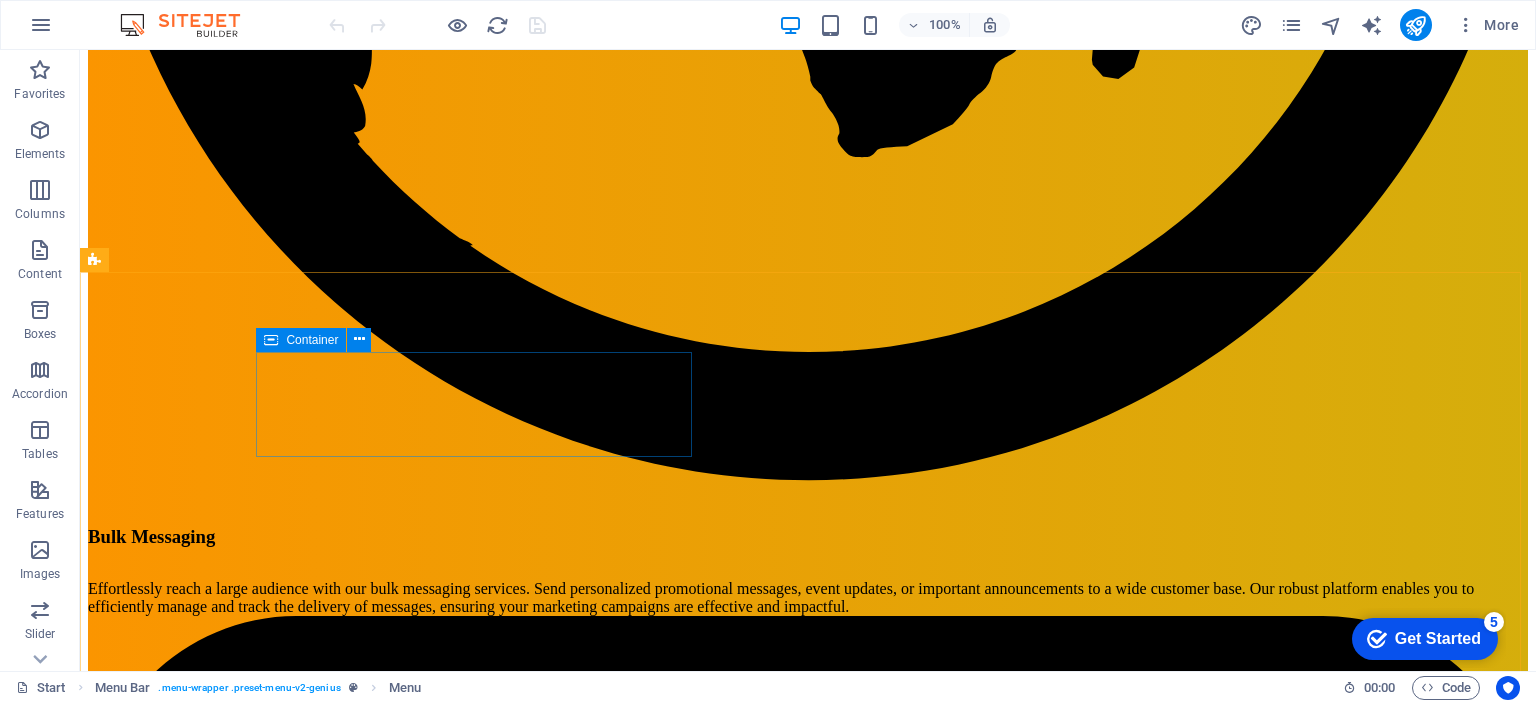 click at bounding box center [271, 340] 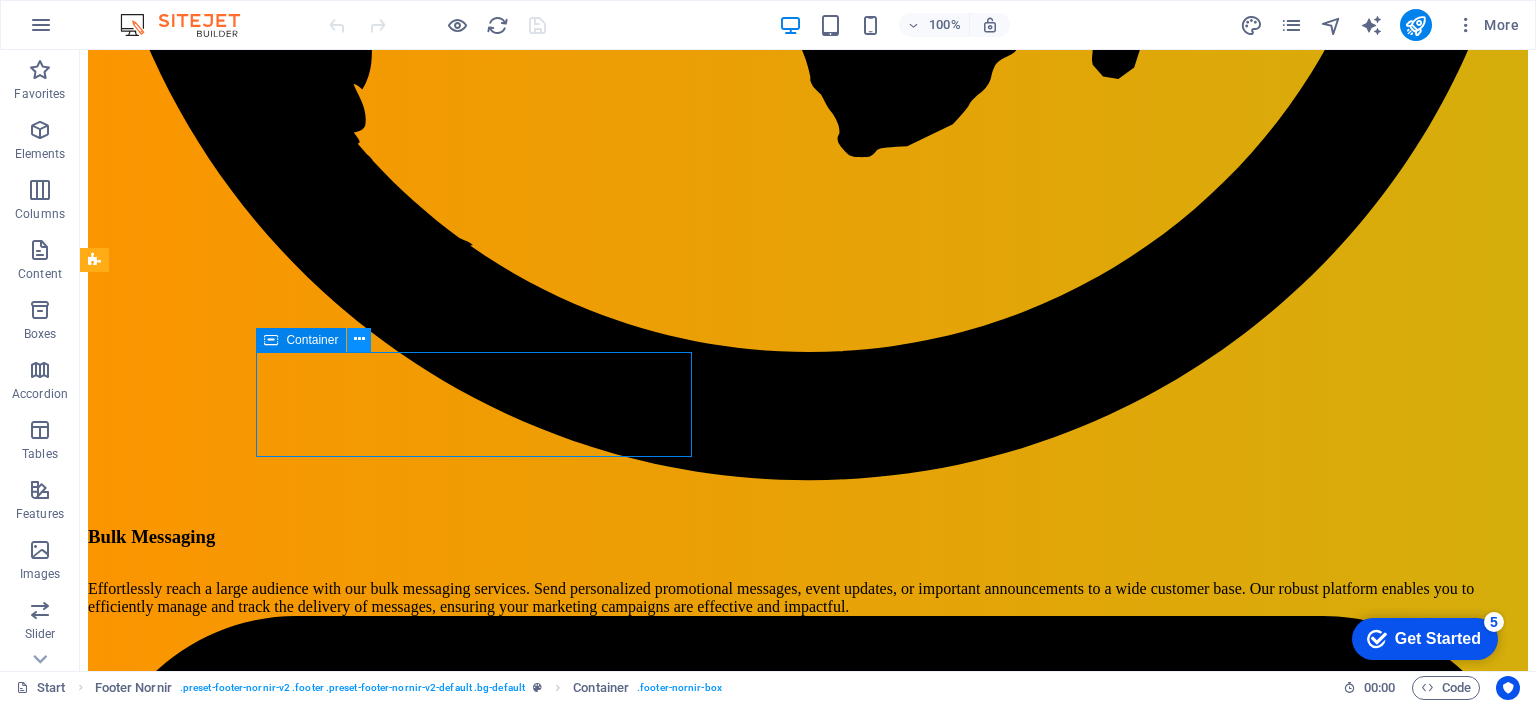 click at bounding box center (359, 339) 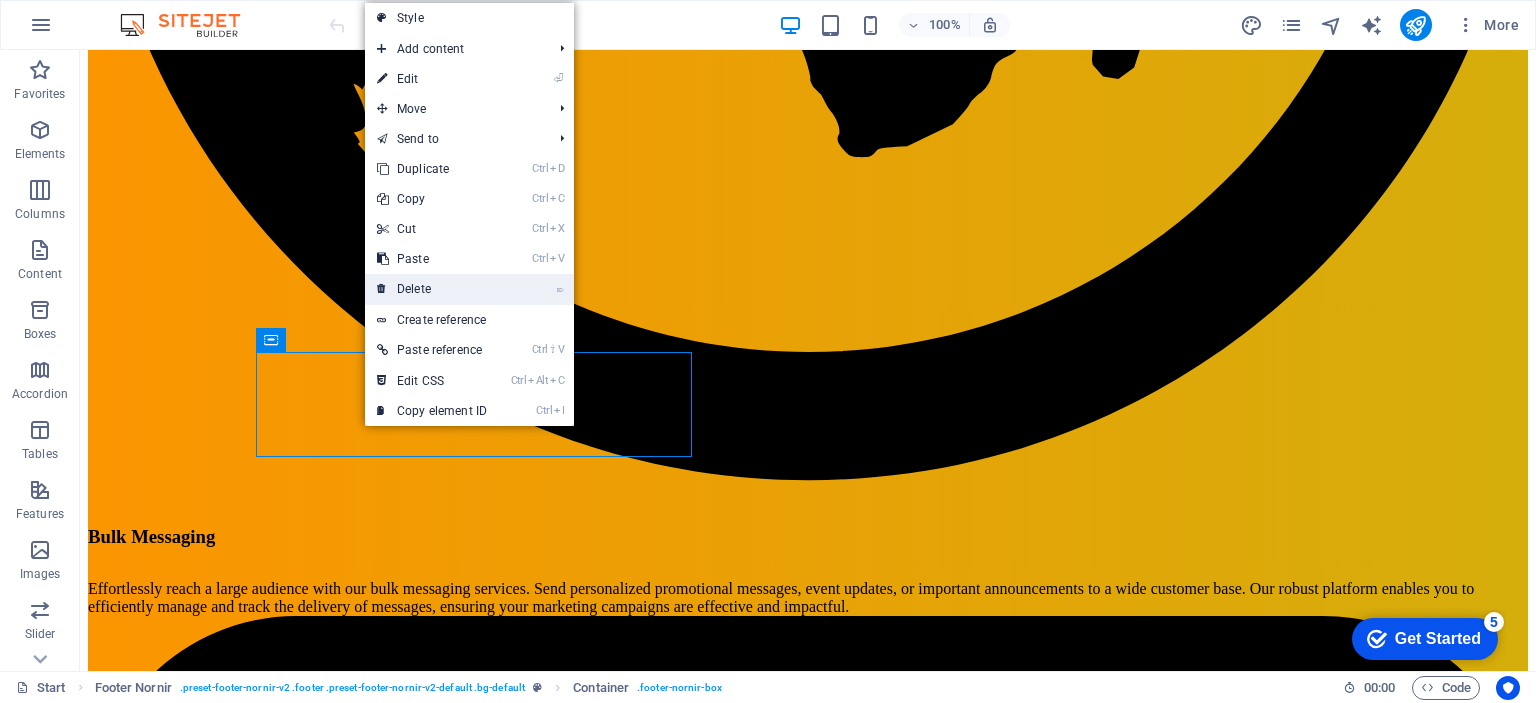 click on "⌦  Delete" at bounding box center (432, 289) 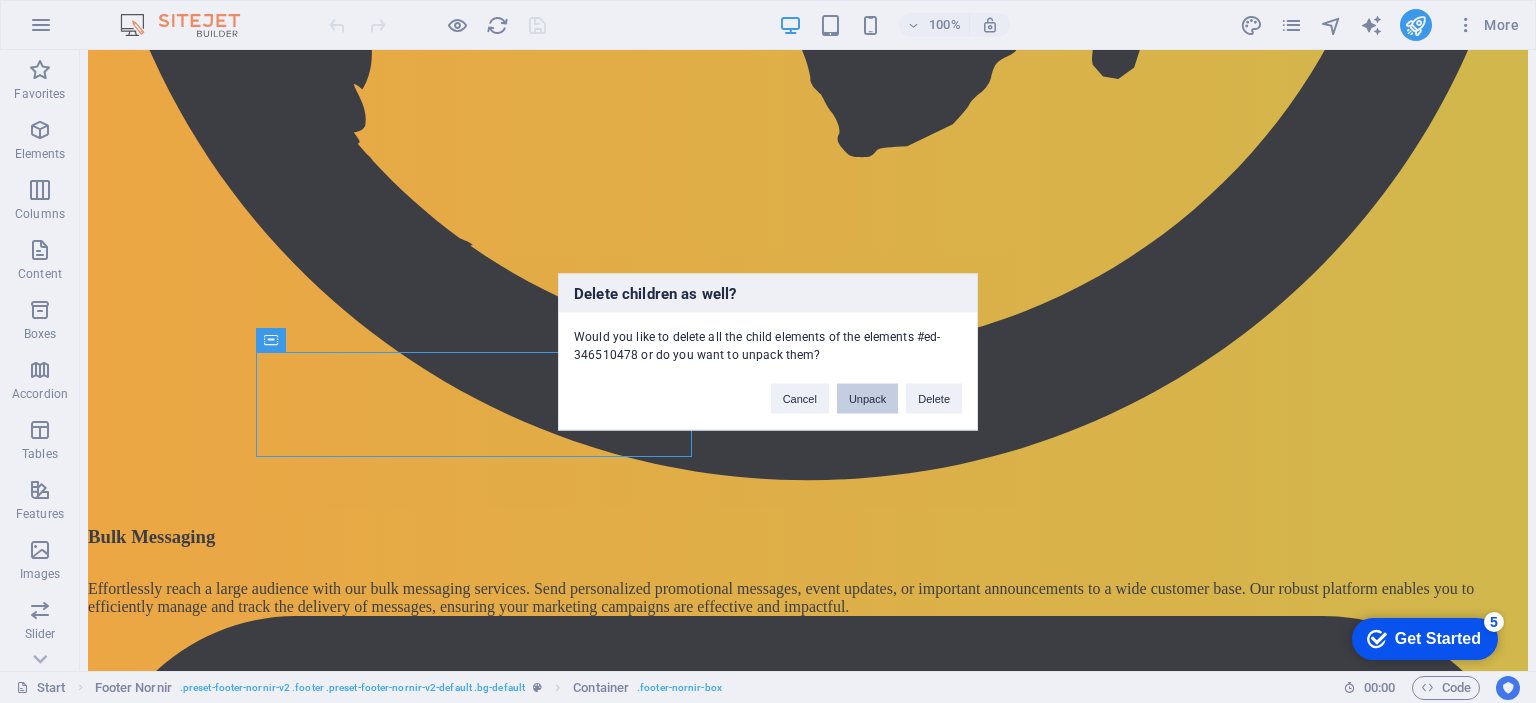 click on "Unpack" at bounding box center (867, 398) 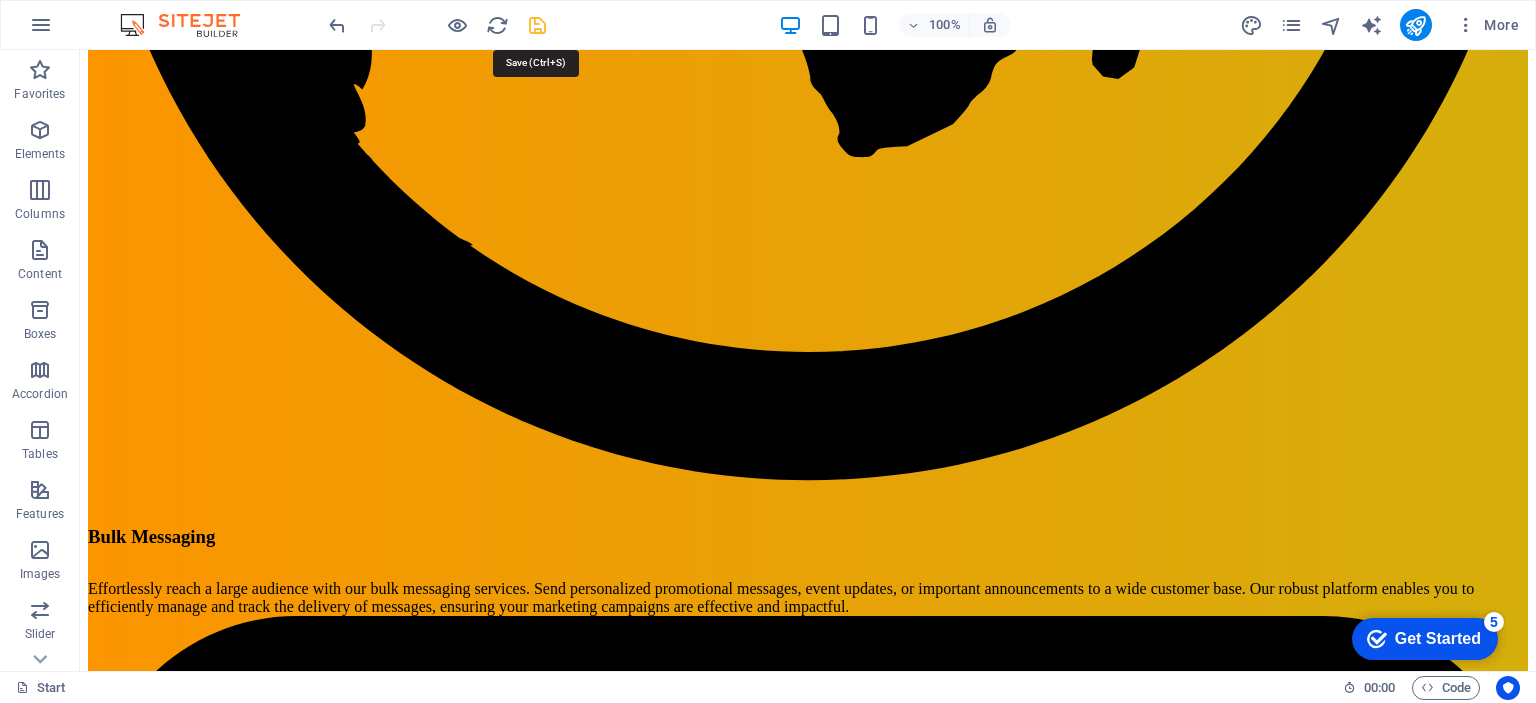 click at bounding box center (537, 25) 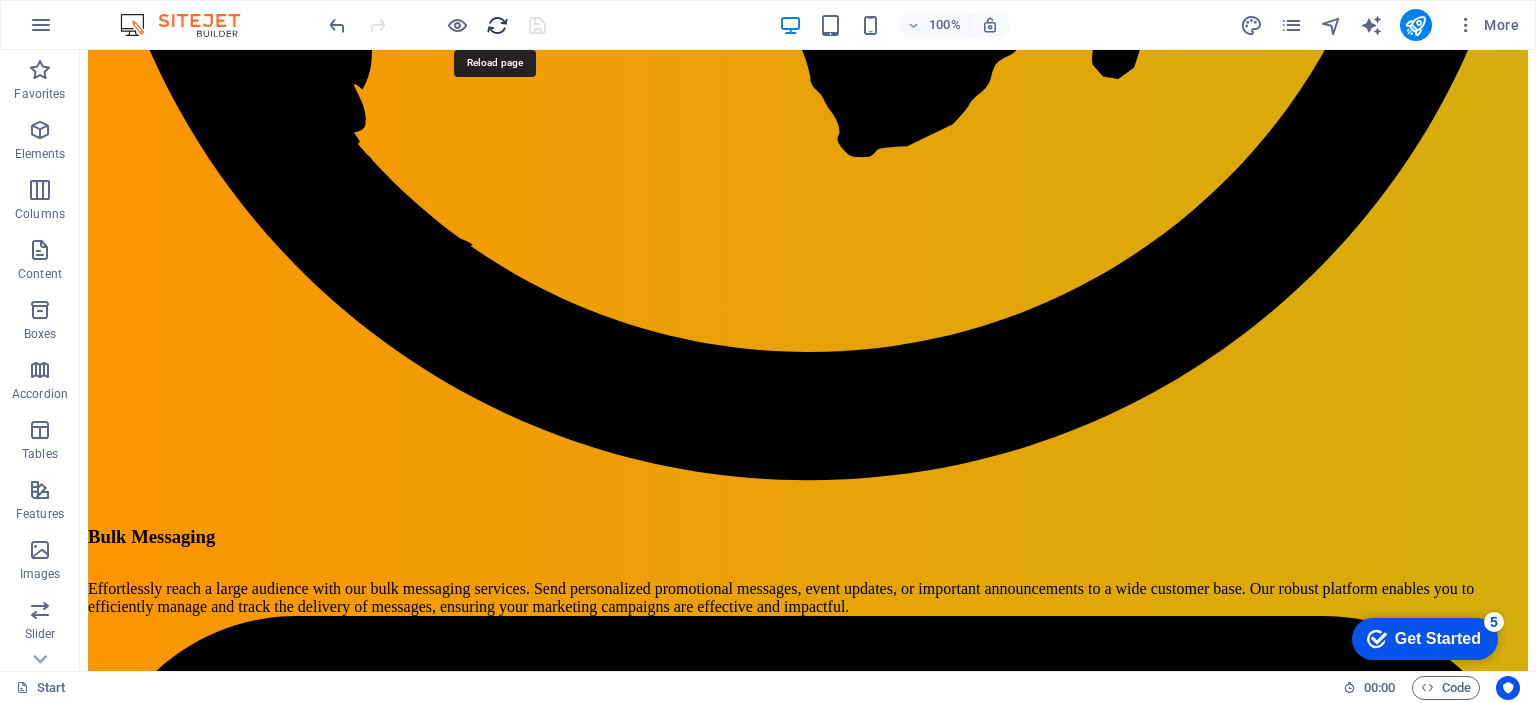 click at bounding box center [497, 25] 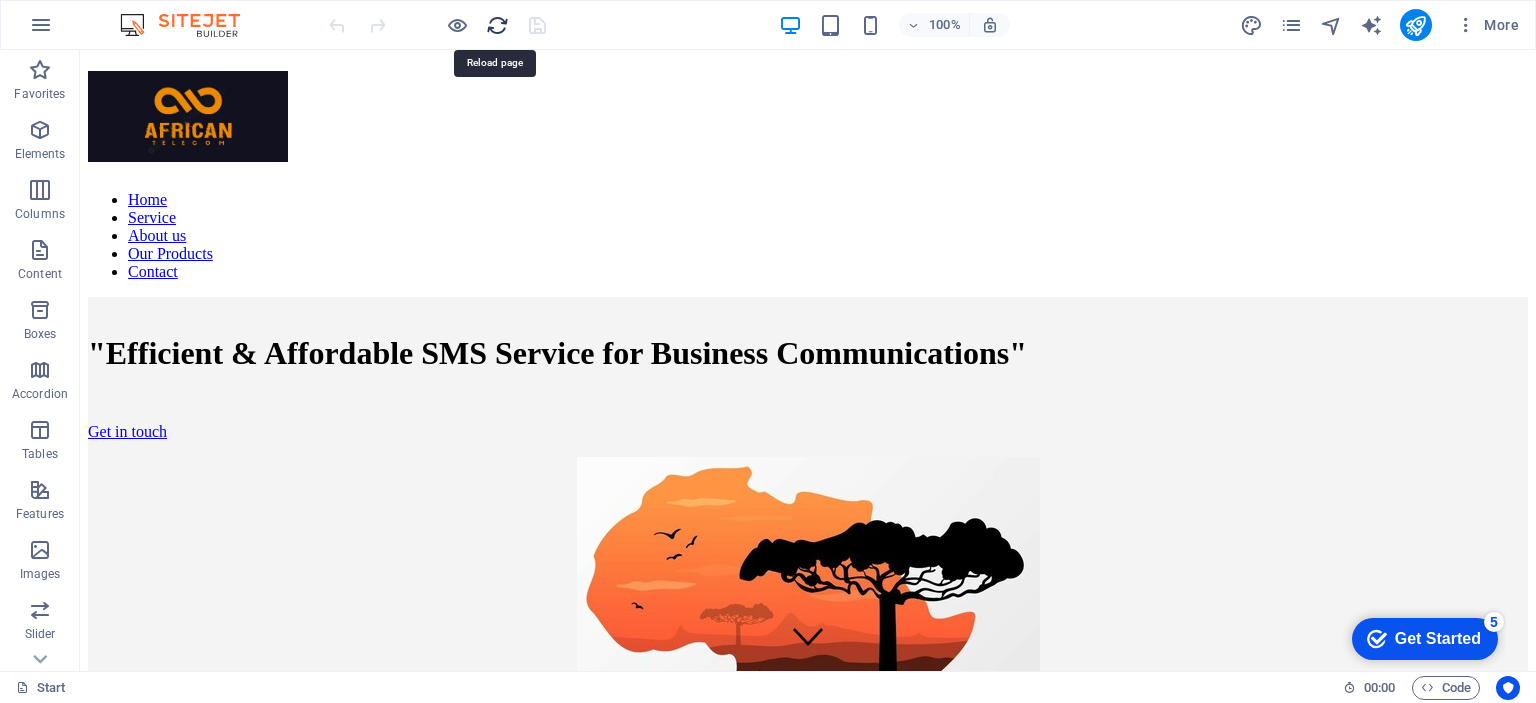 scroll, scrollTop: 0, scrollLeft: 0, axis: both 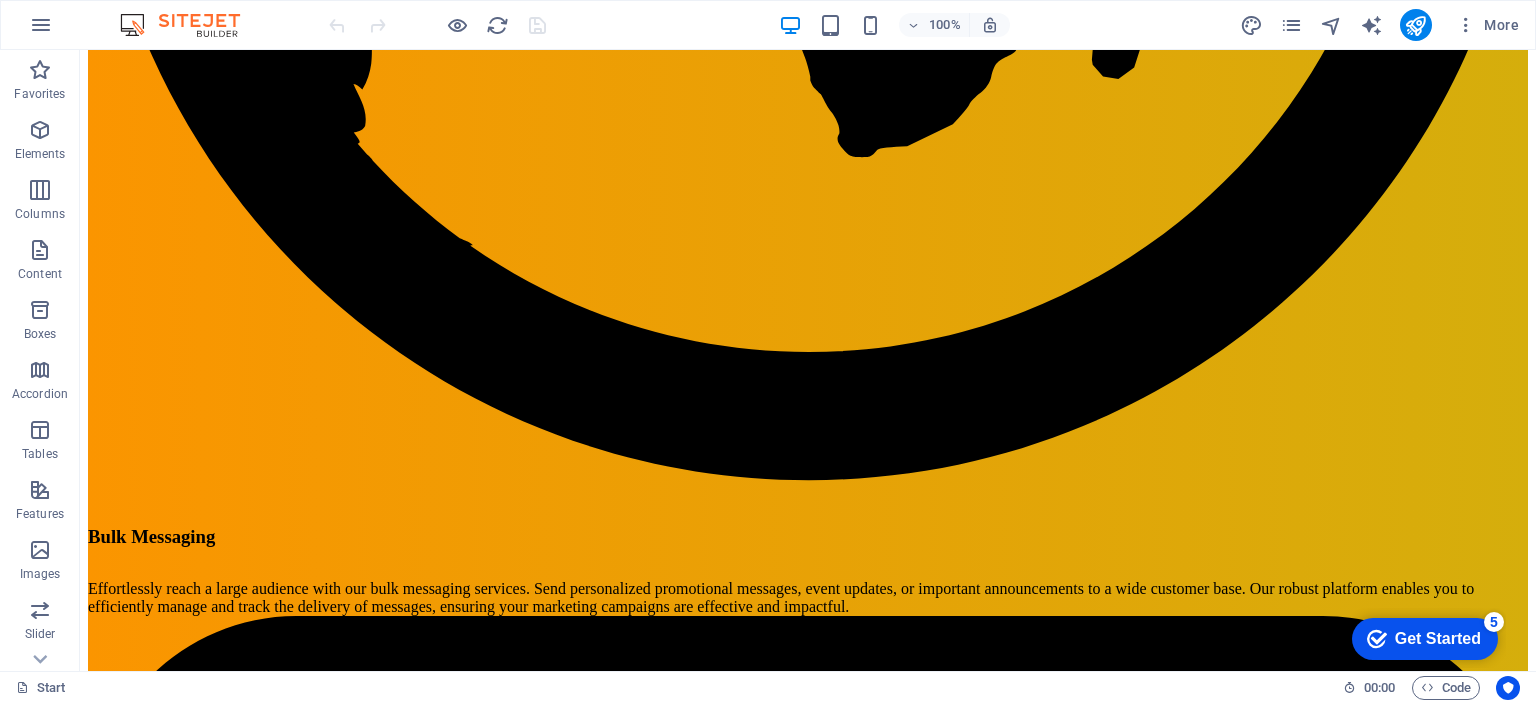 click at bounding box center (1535, 351) 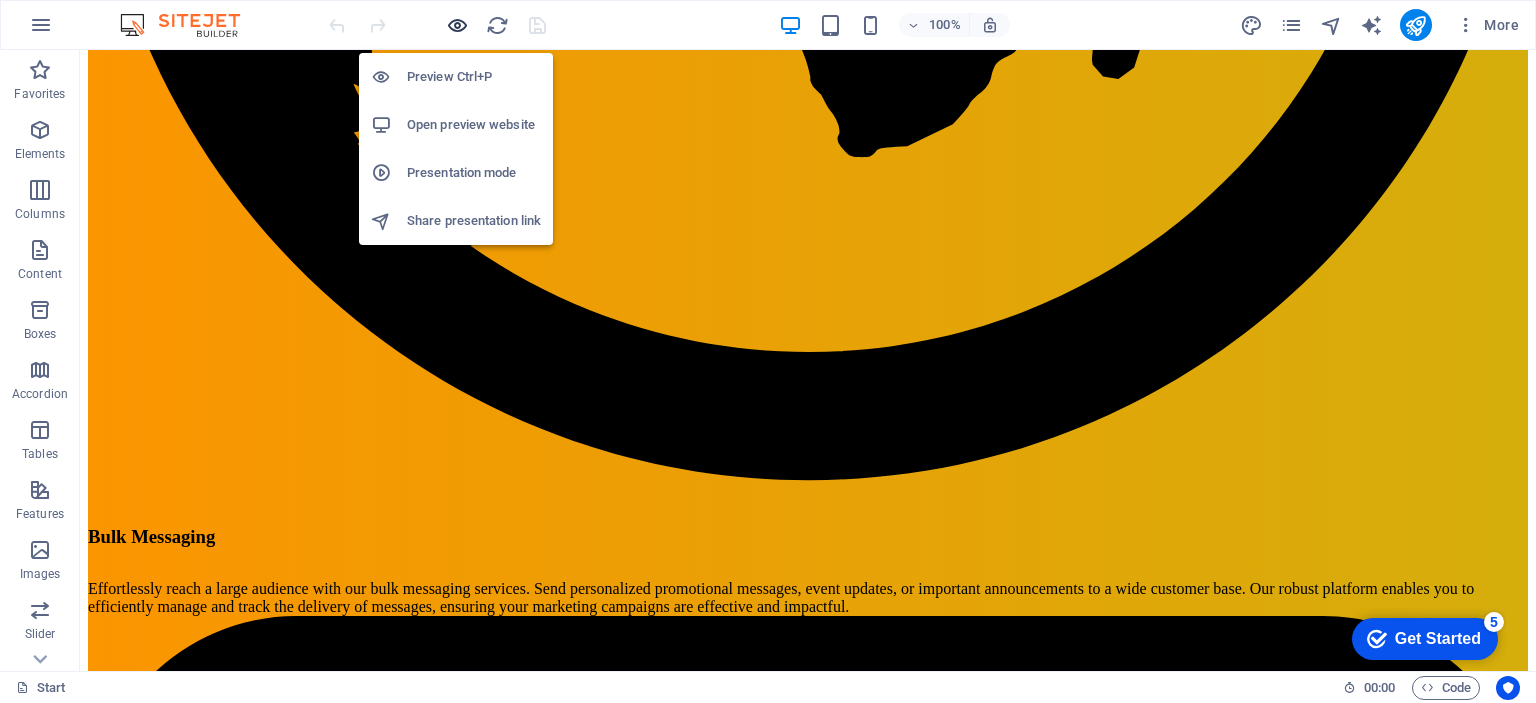 click at bounding box center [457, 25] 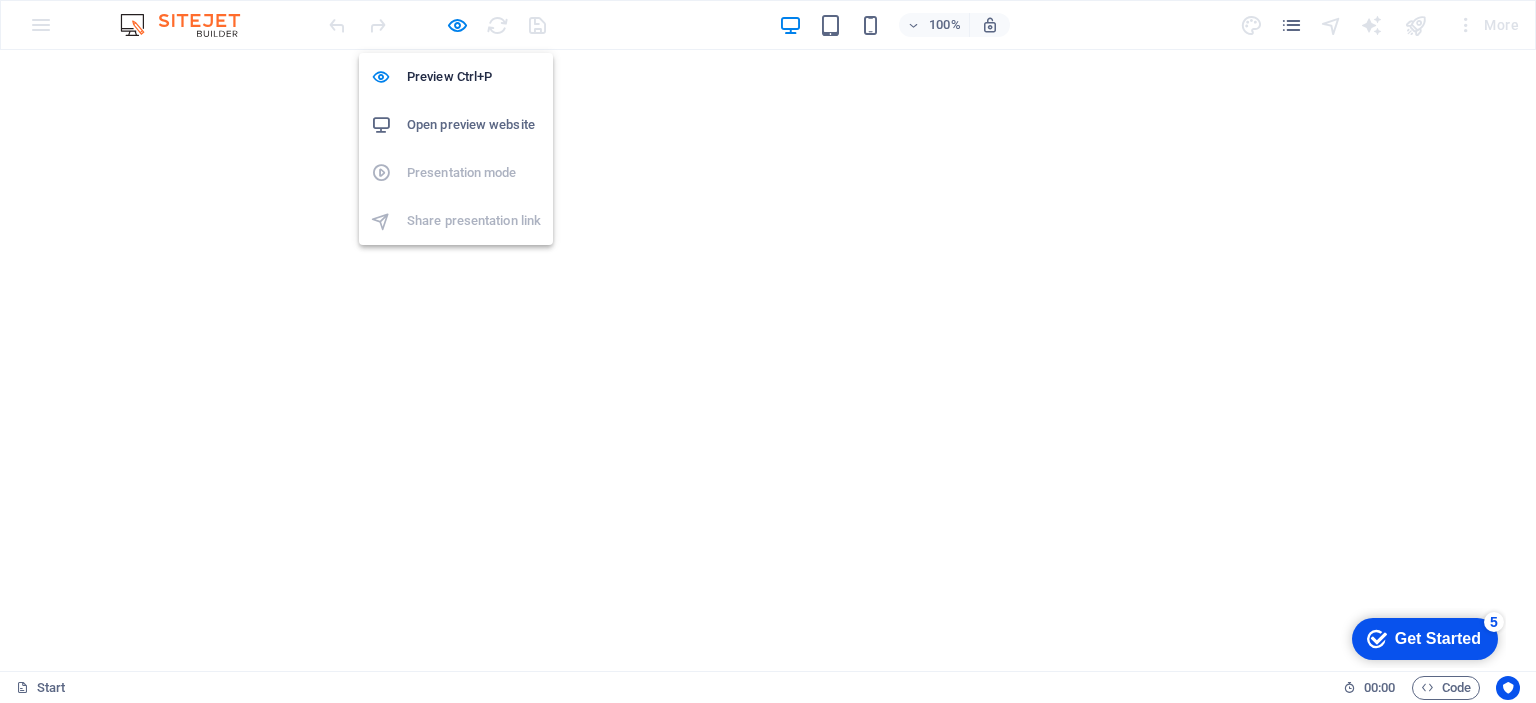 scroll, scrollTop: 3316, scrollLeft: 0, axis: vertical 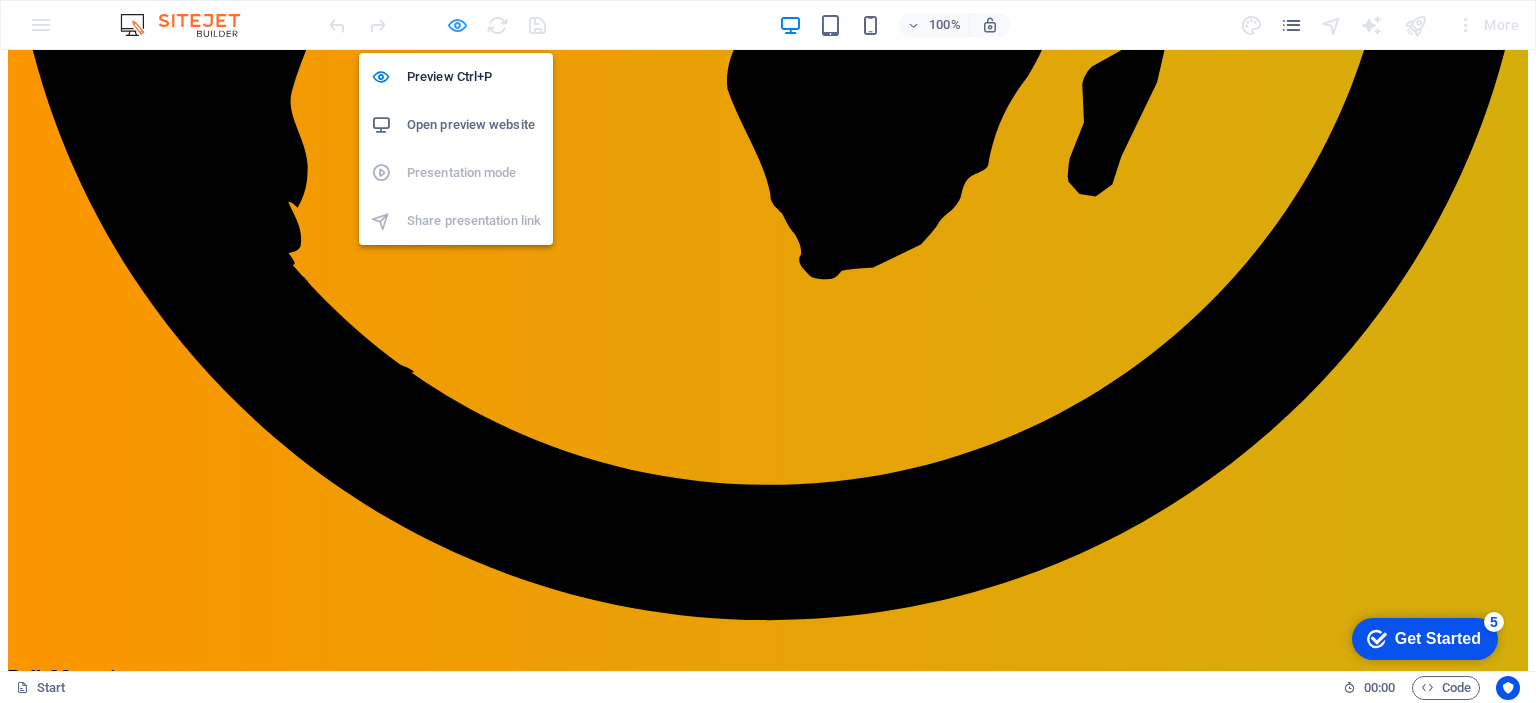 click at bounding box center (457, 25) 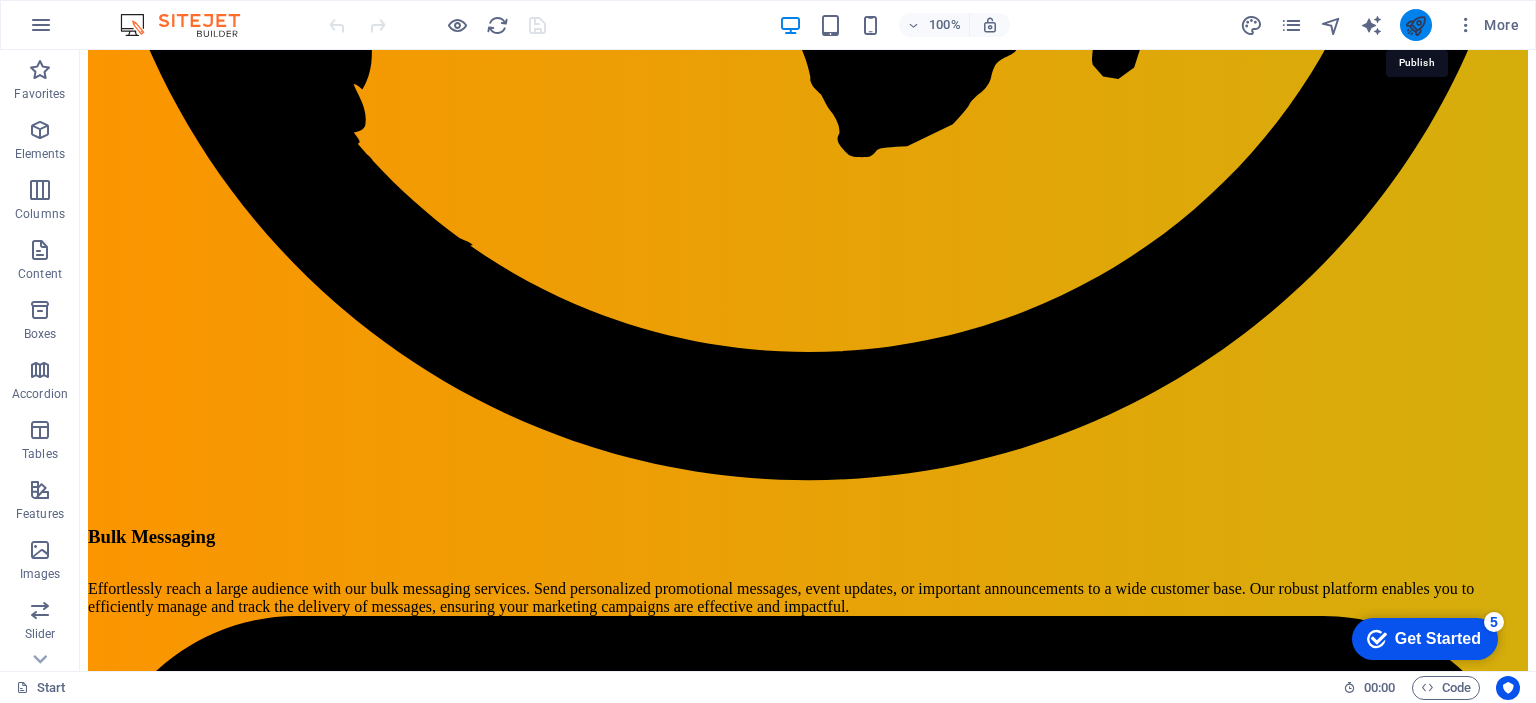 click at bounding box center [1415, 25] 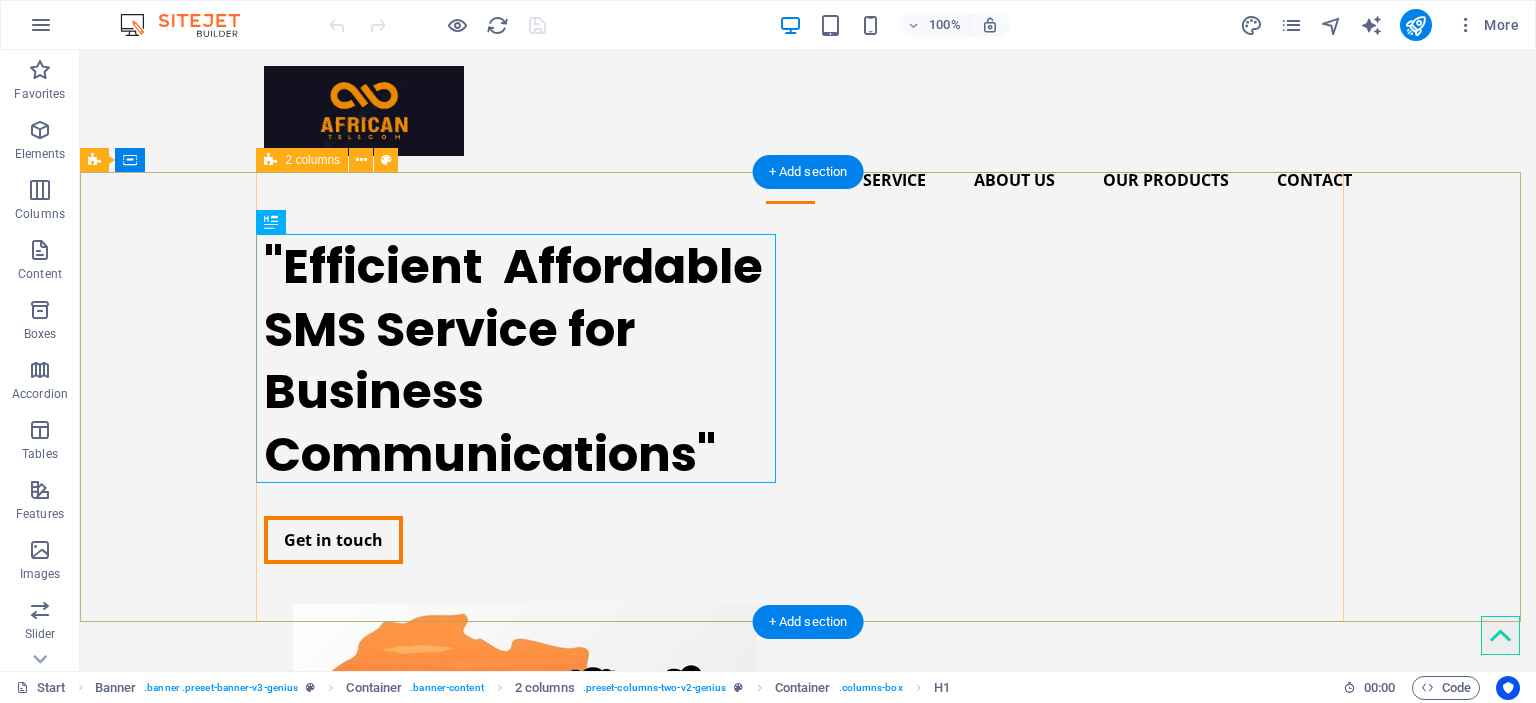 scroll, scrollTop: 0, scrollLeft: 0, axis: both 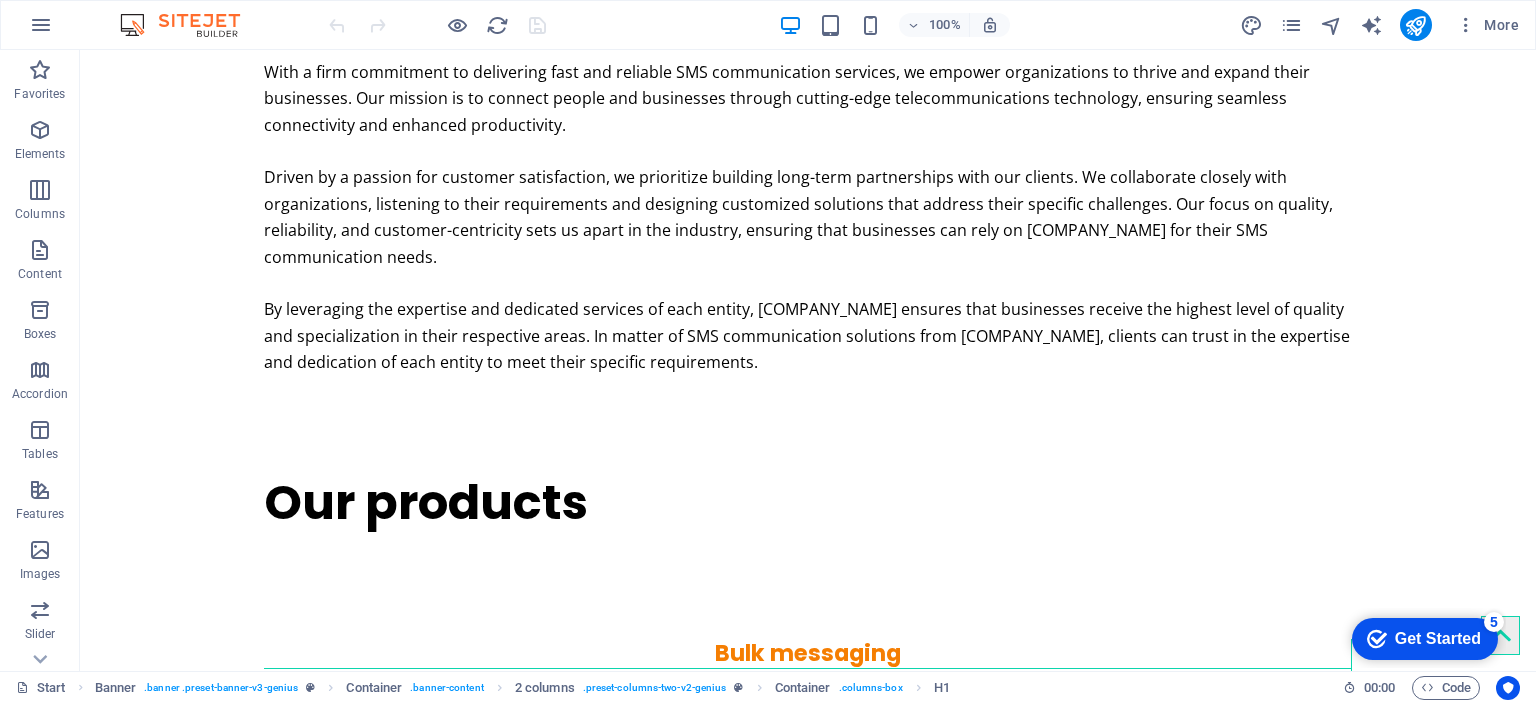 drag, startPoint x: 1528, startPoint y: 97, endPoint x: 1378, endPoint y: 726, distance: 646.63824 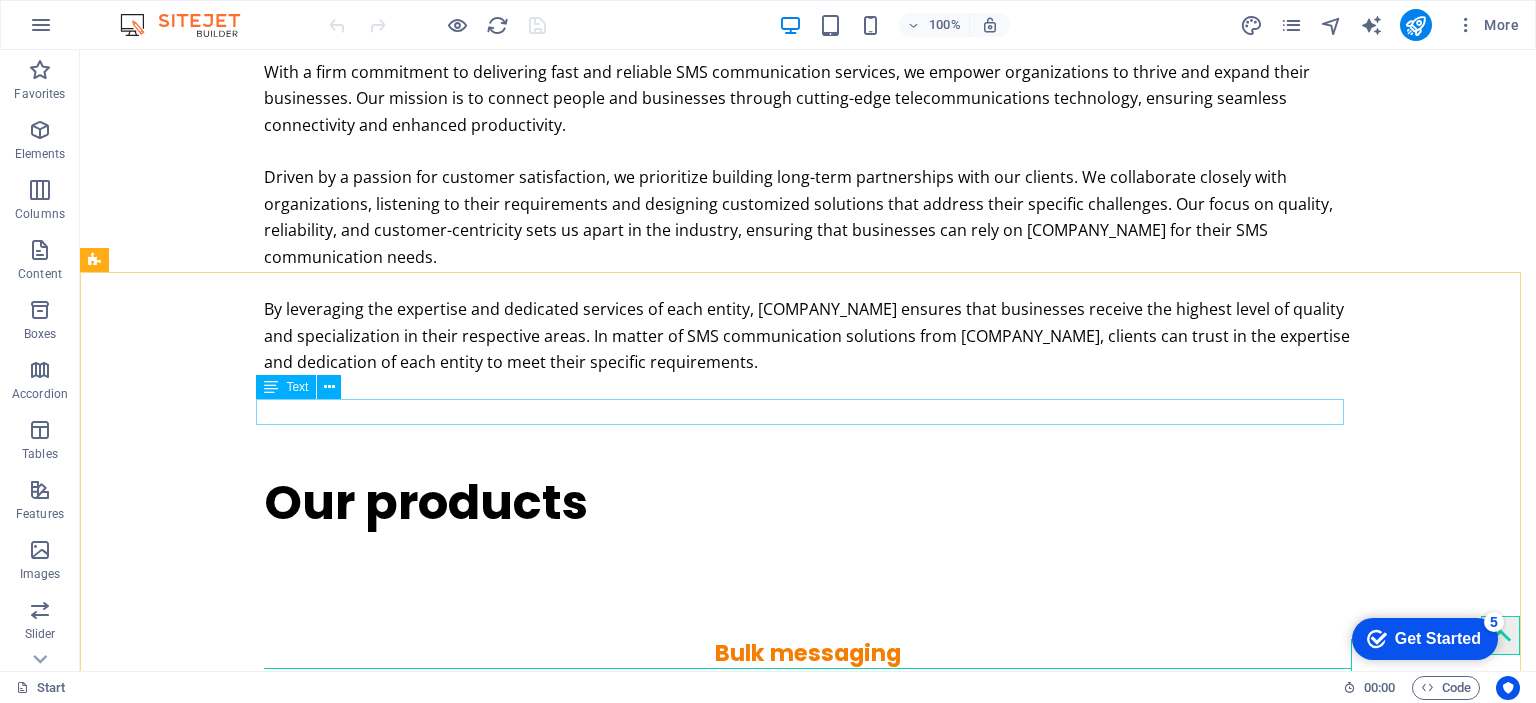 click on "Text" at bounding box center [297, 387] 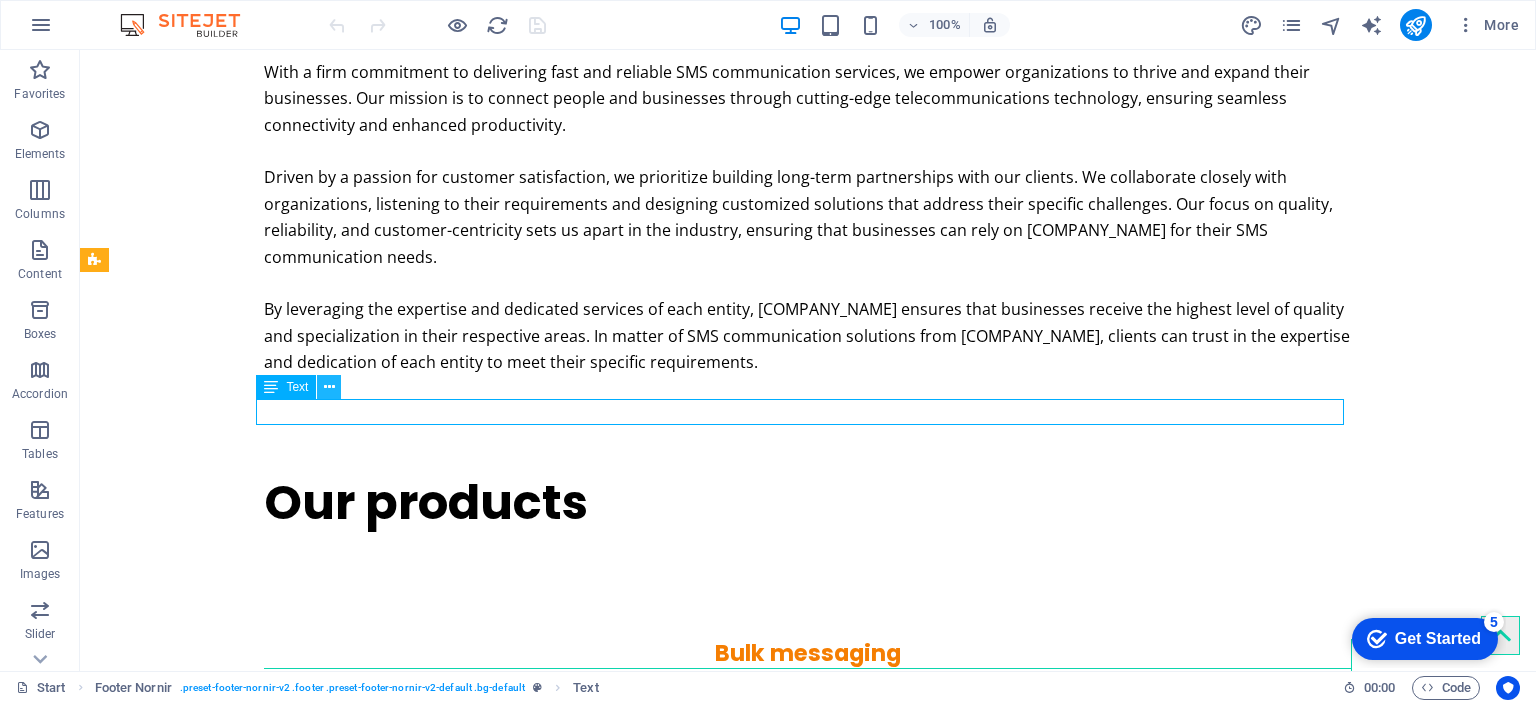 click at bounding box center (329, 387) 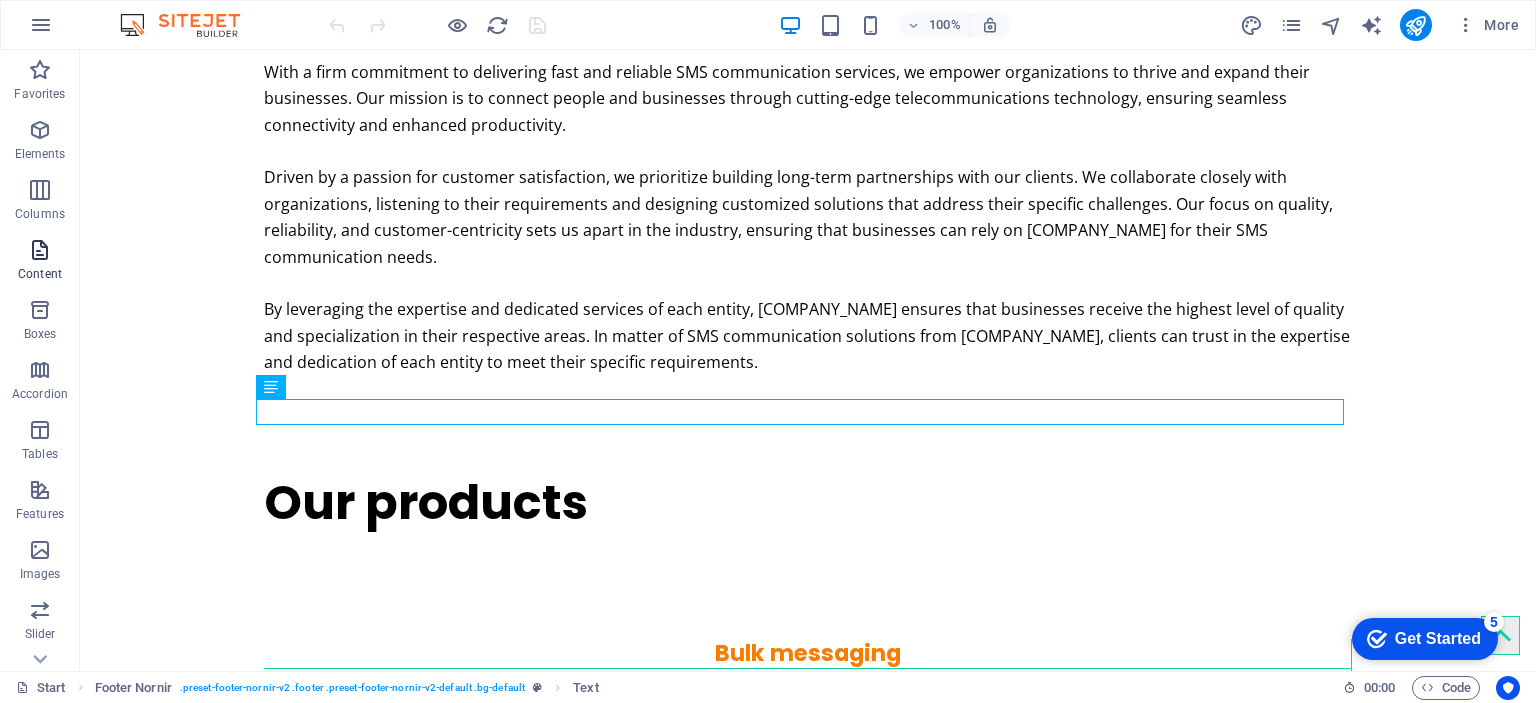click on "Content" at bounding box center [40, 274] 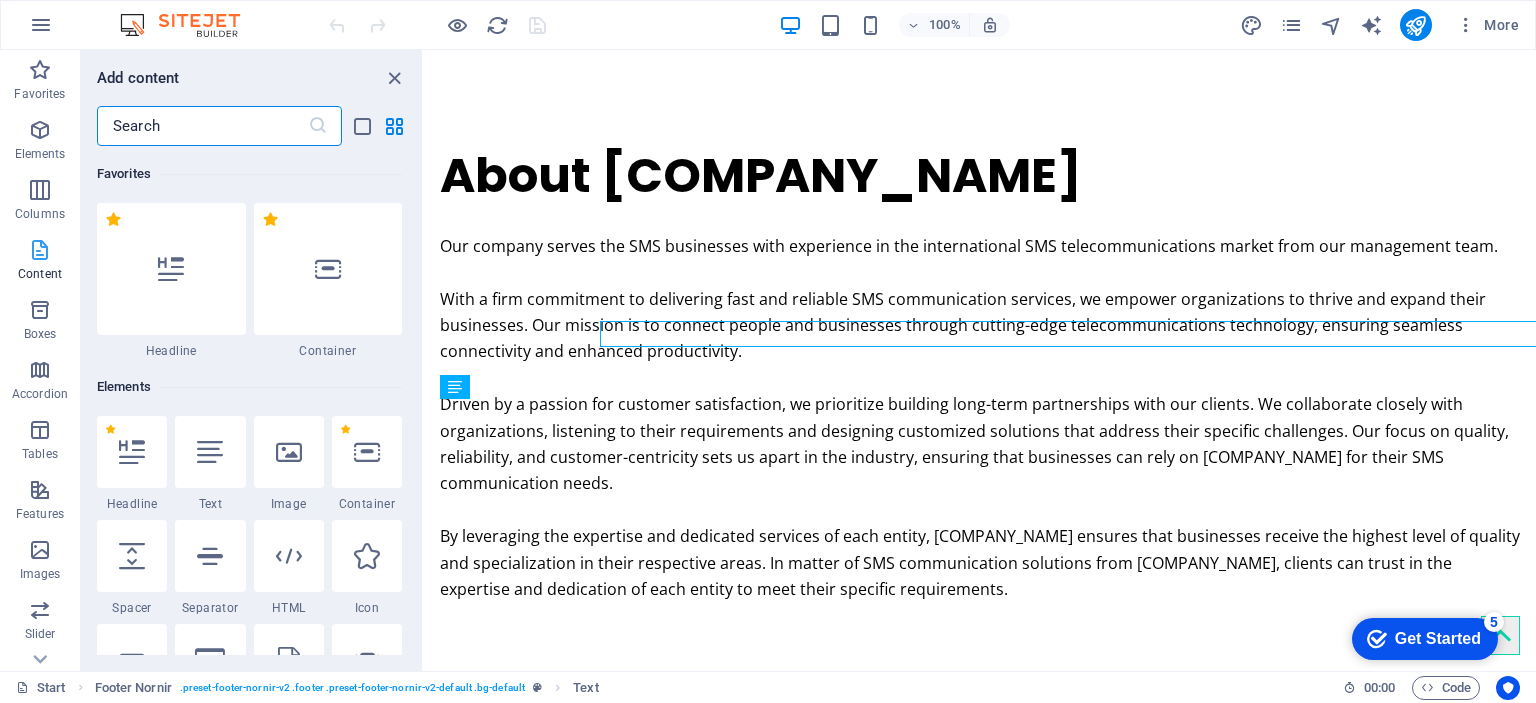 scroll, scrollTop: 3375, scrollLeft: 0, axis: vertical 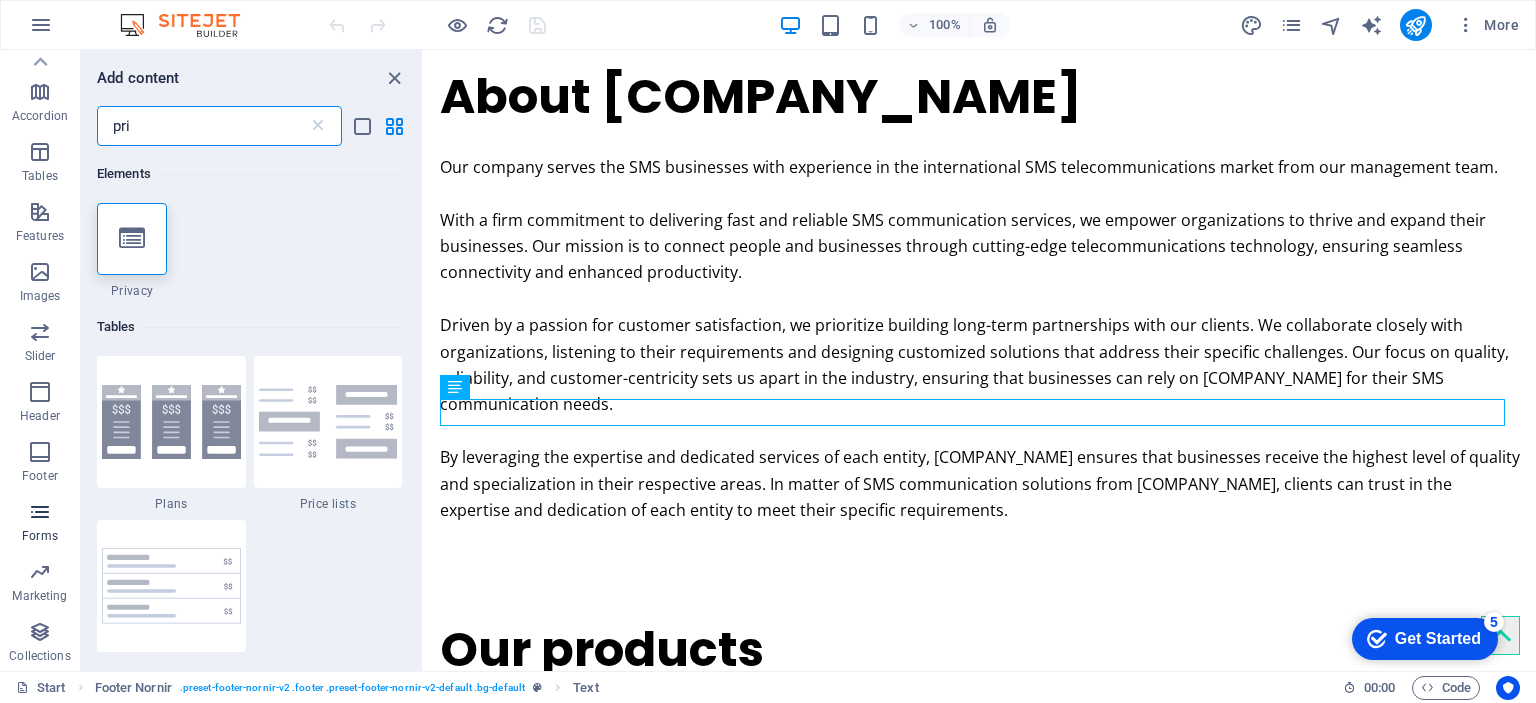 type on "pri" 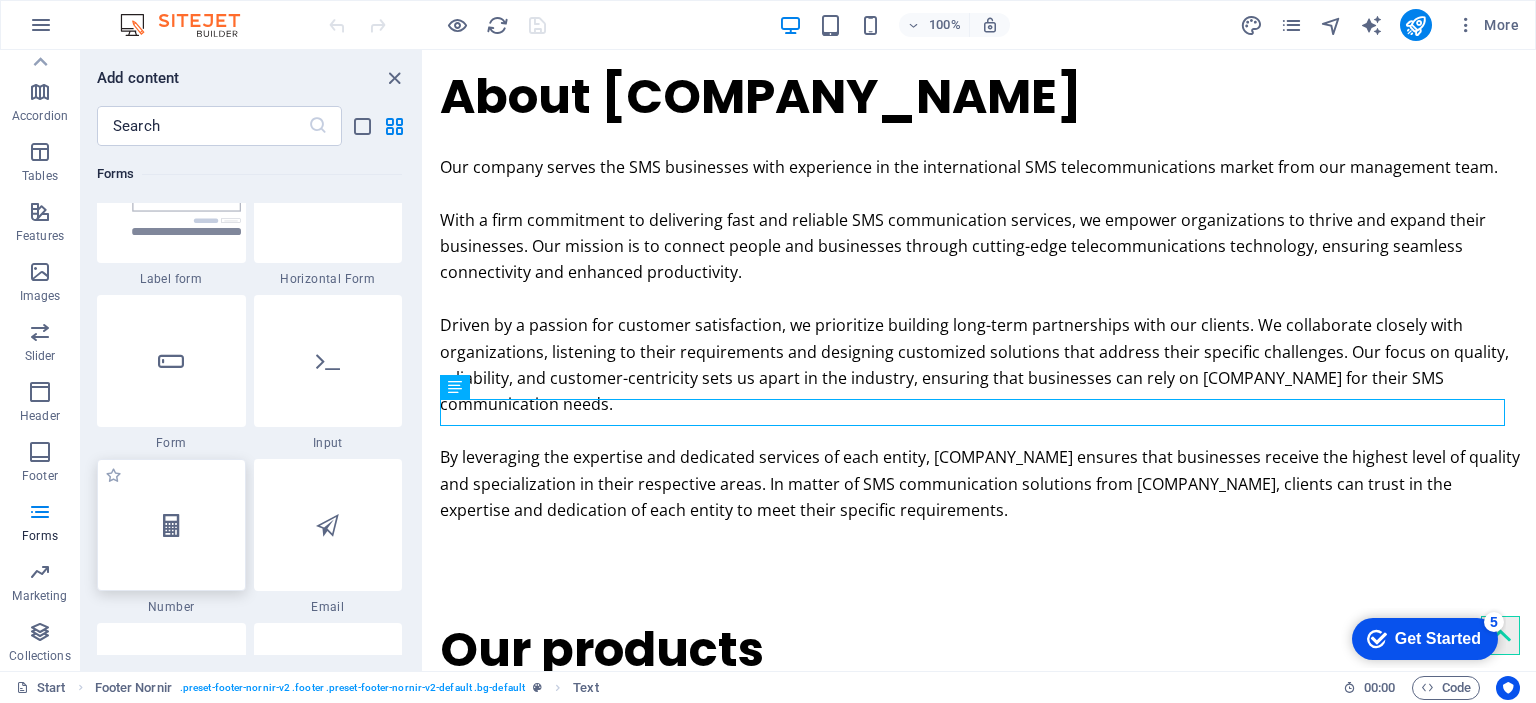 scroll, scrollTop: 15100, scrollLeft: 0, axis: vertical 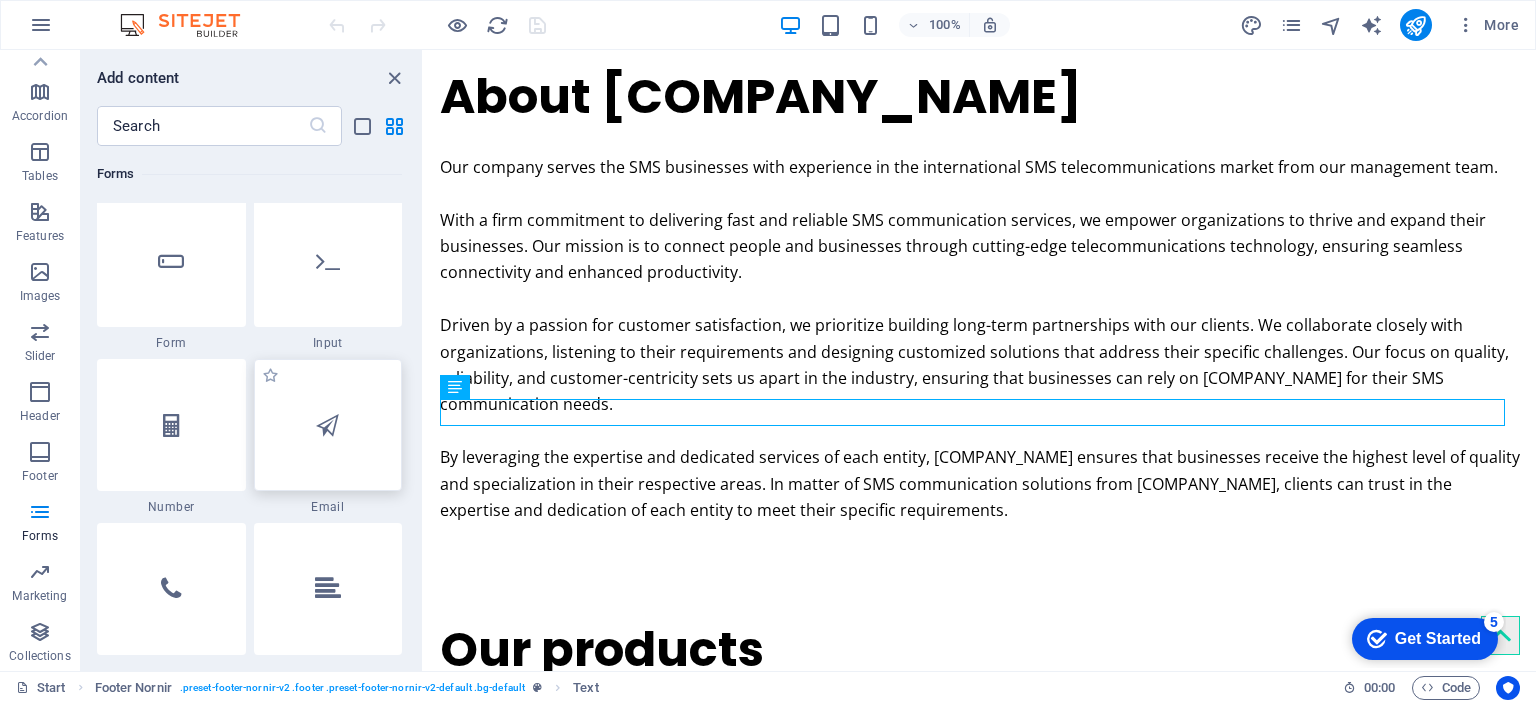 click at bounding box center (328, 425) 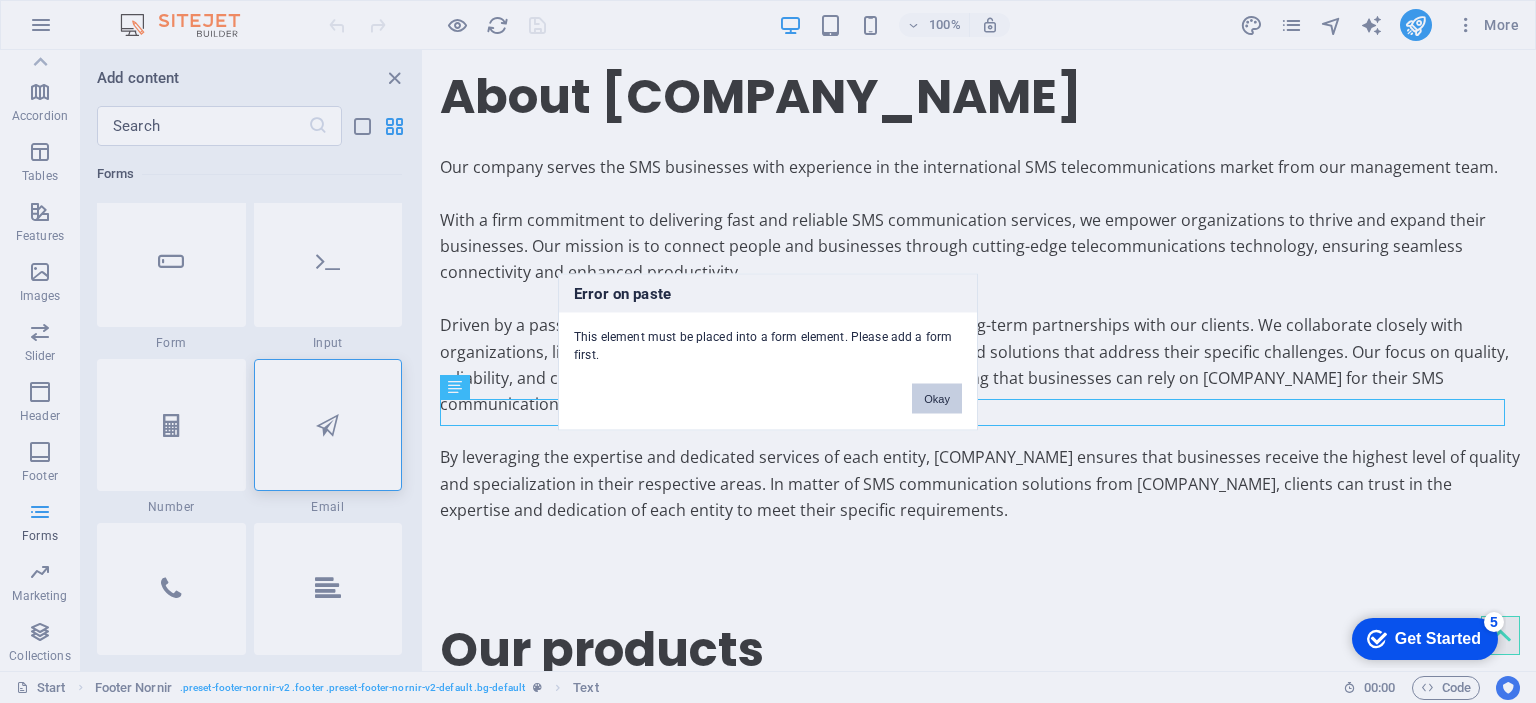 click on "Okay" at bounding box center (937, 398) 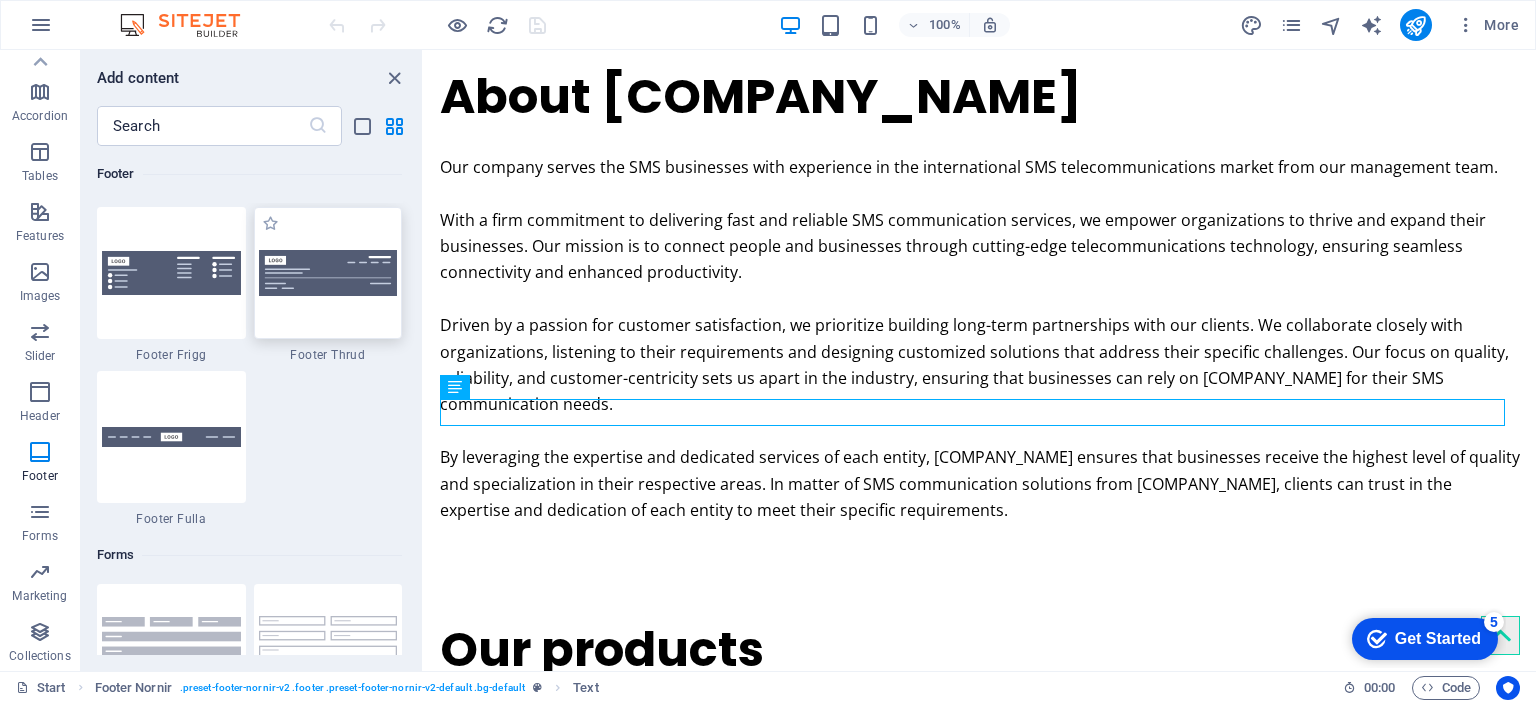 scroll, scrollTop: 14000, scrollLeft: 0, axis: vertical 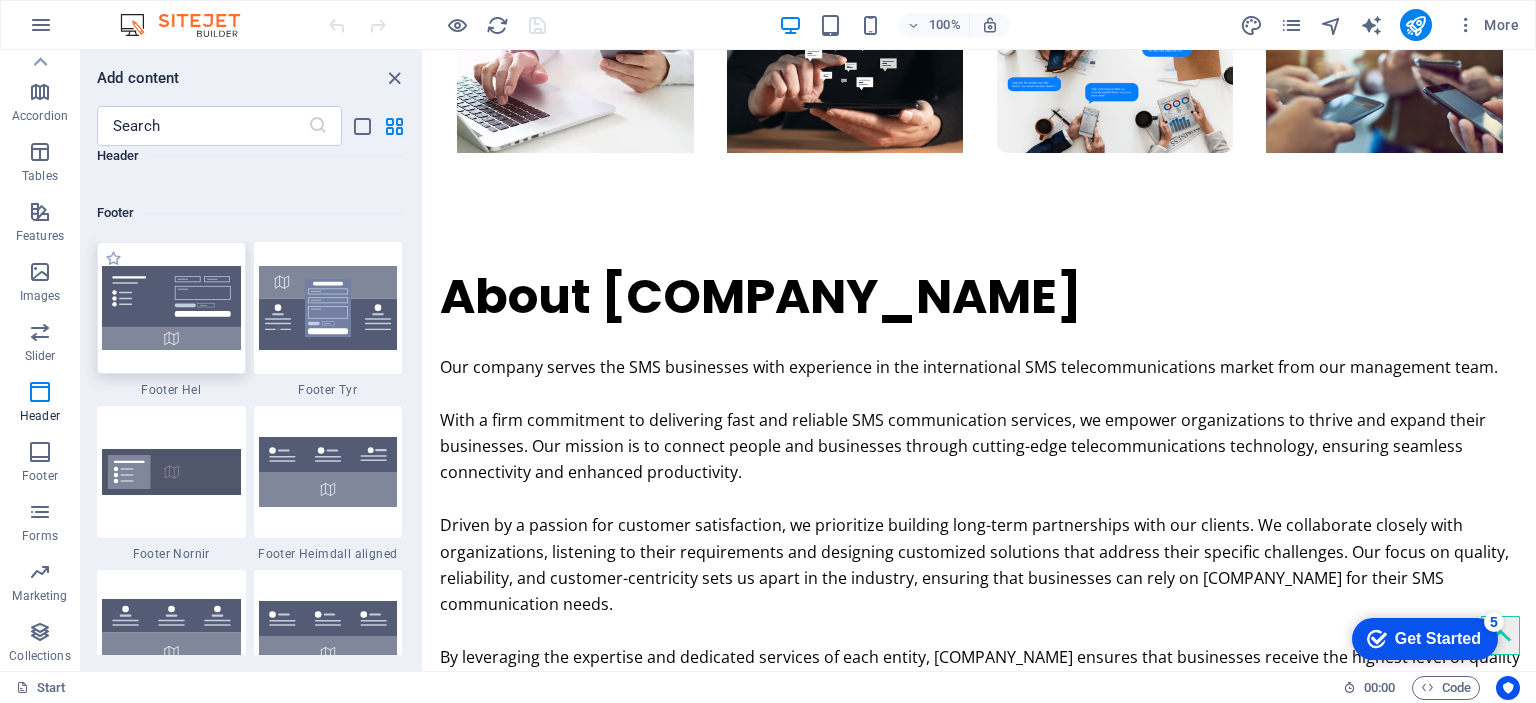 click at bounding box center [171, 308] 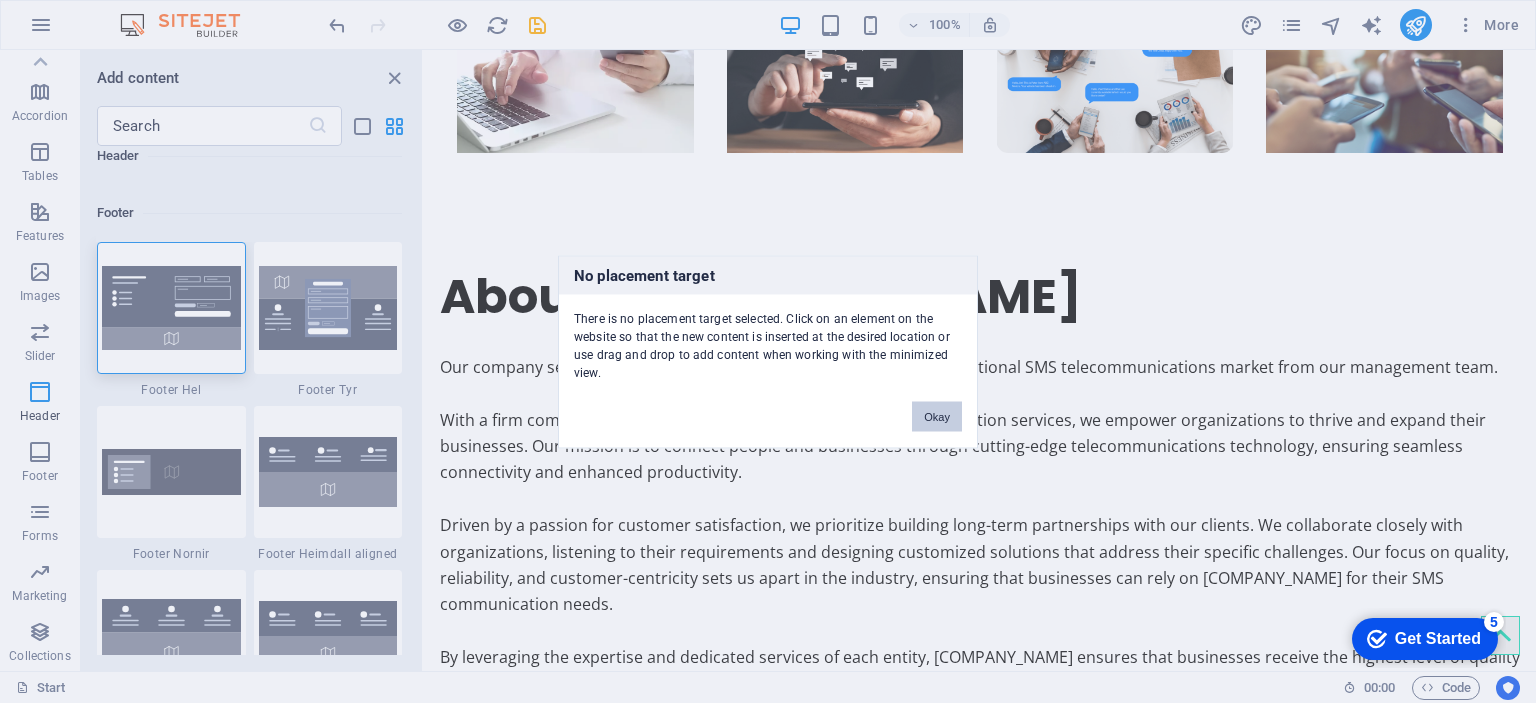 click on "Okay" at bounding box center [937, 416] 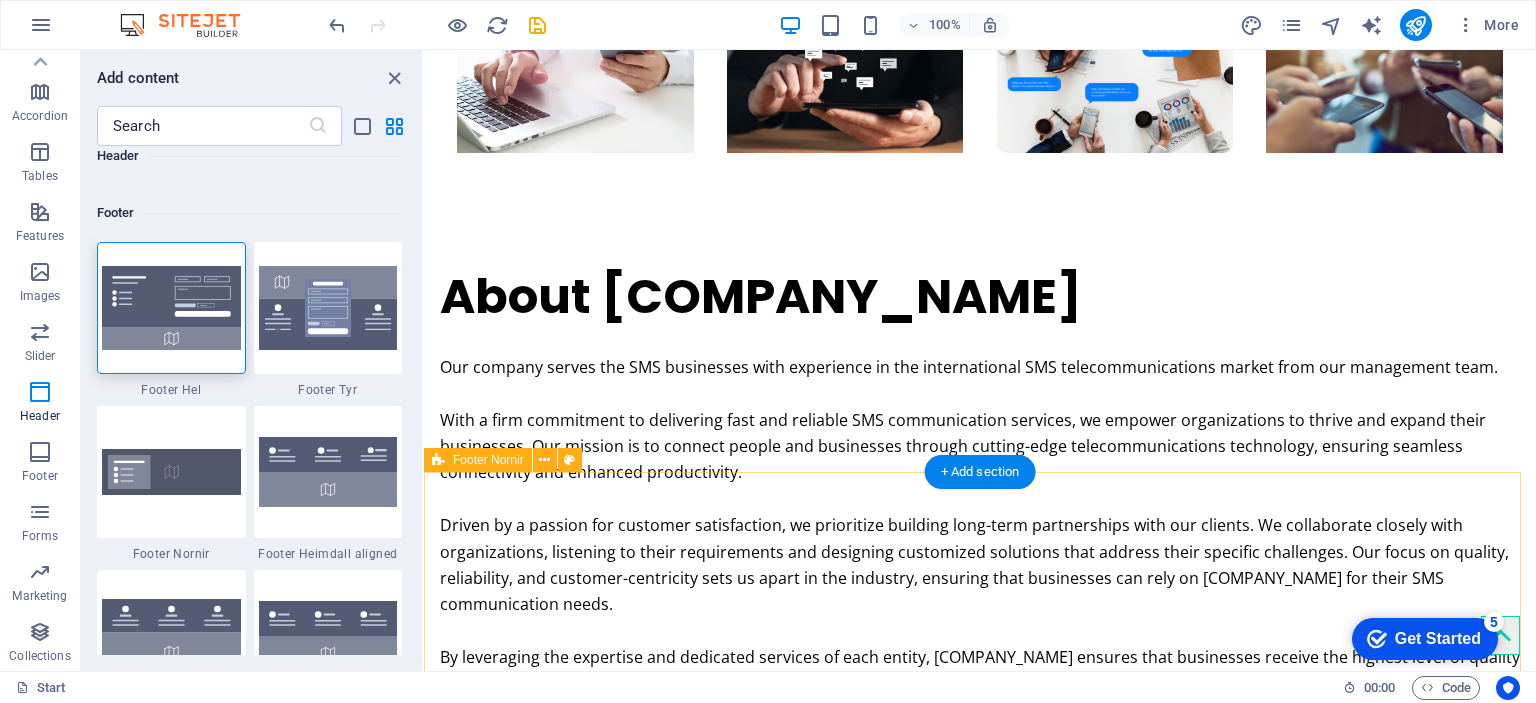 click on "[COMPANY_NAME] office@[EMAIL] Legal Notice  |  Privacy Policy" at bounding box center [980, 2309] 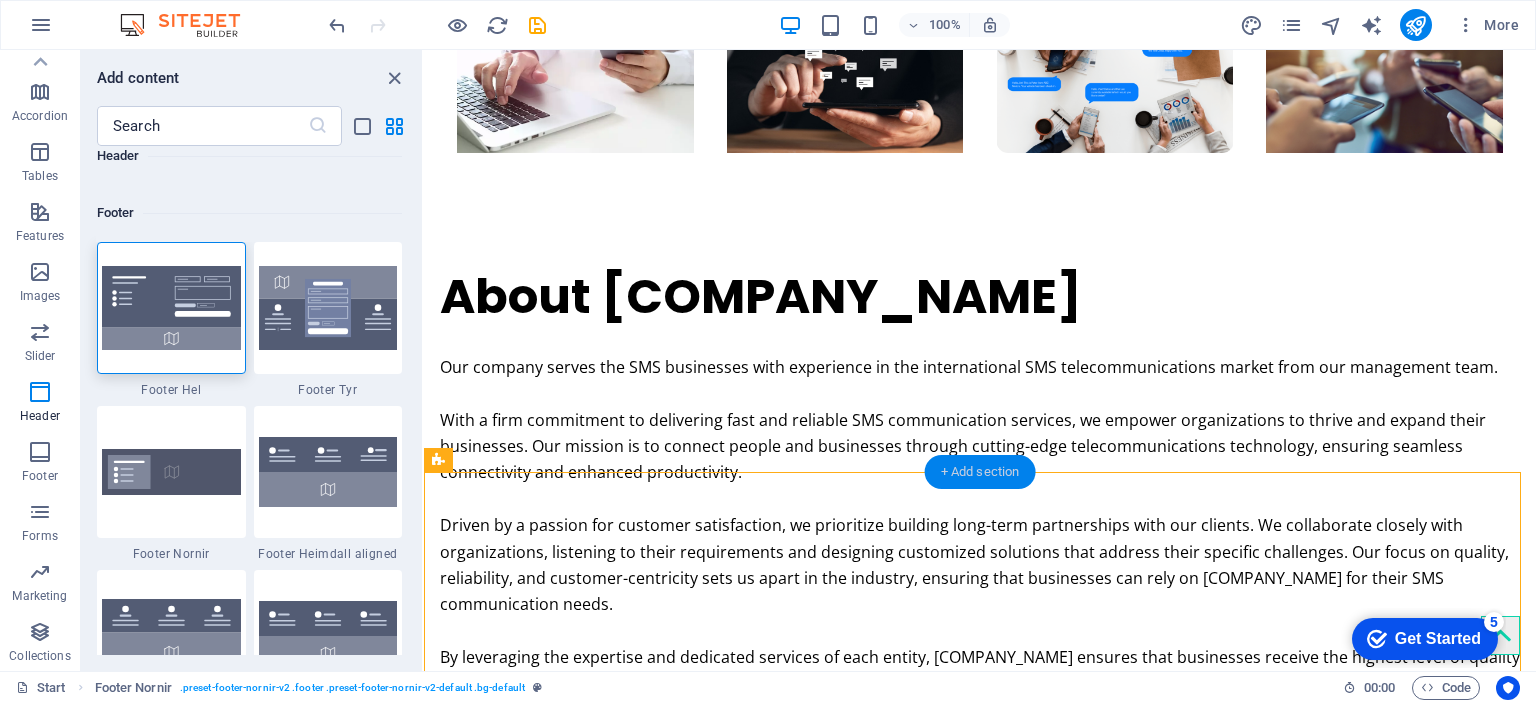 click on "+ Add section" at bounding box center [980, 472] 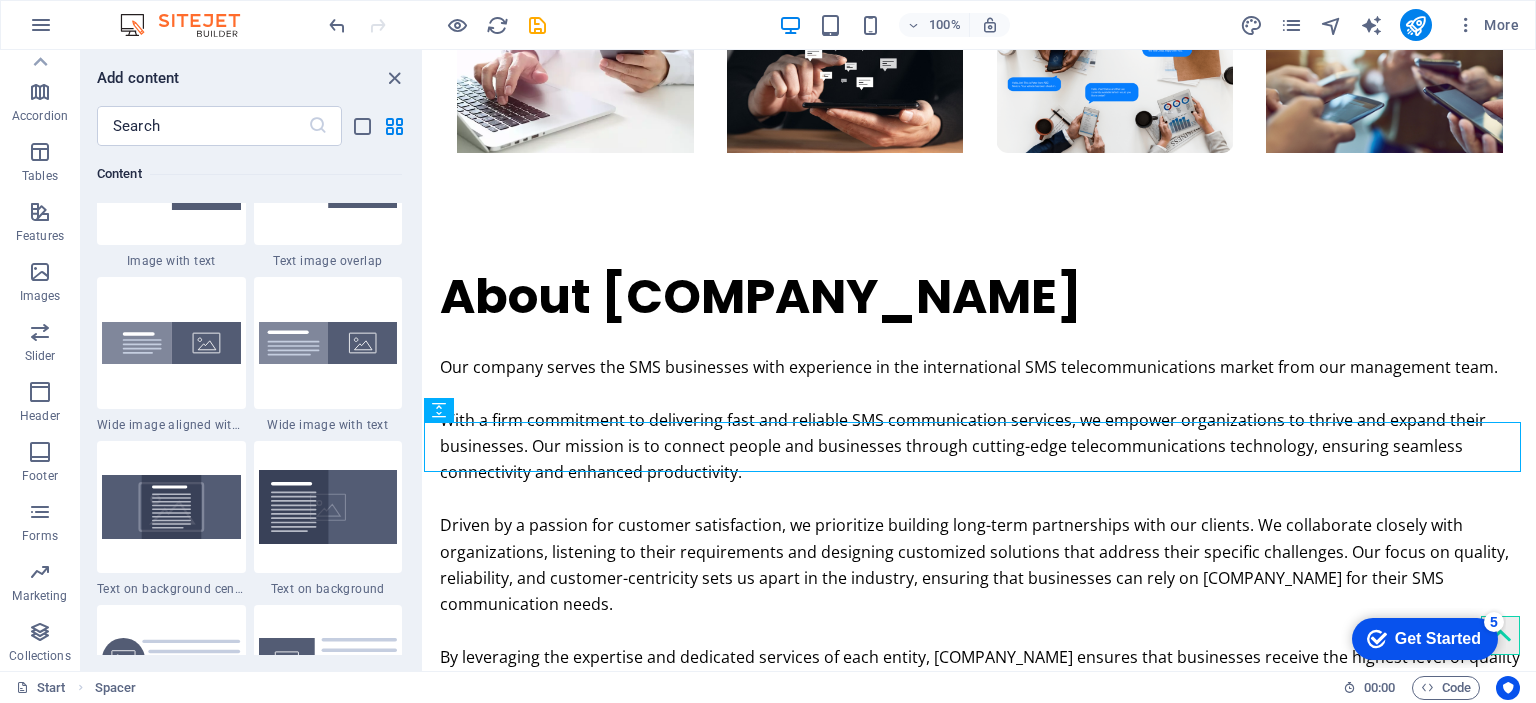 scroll, scrollTop: 4199, scrollLeft: 0, axis: vertical 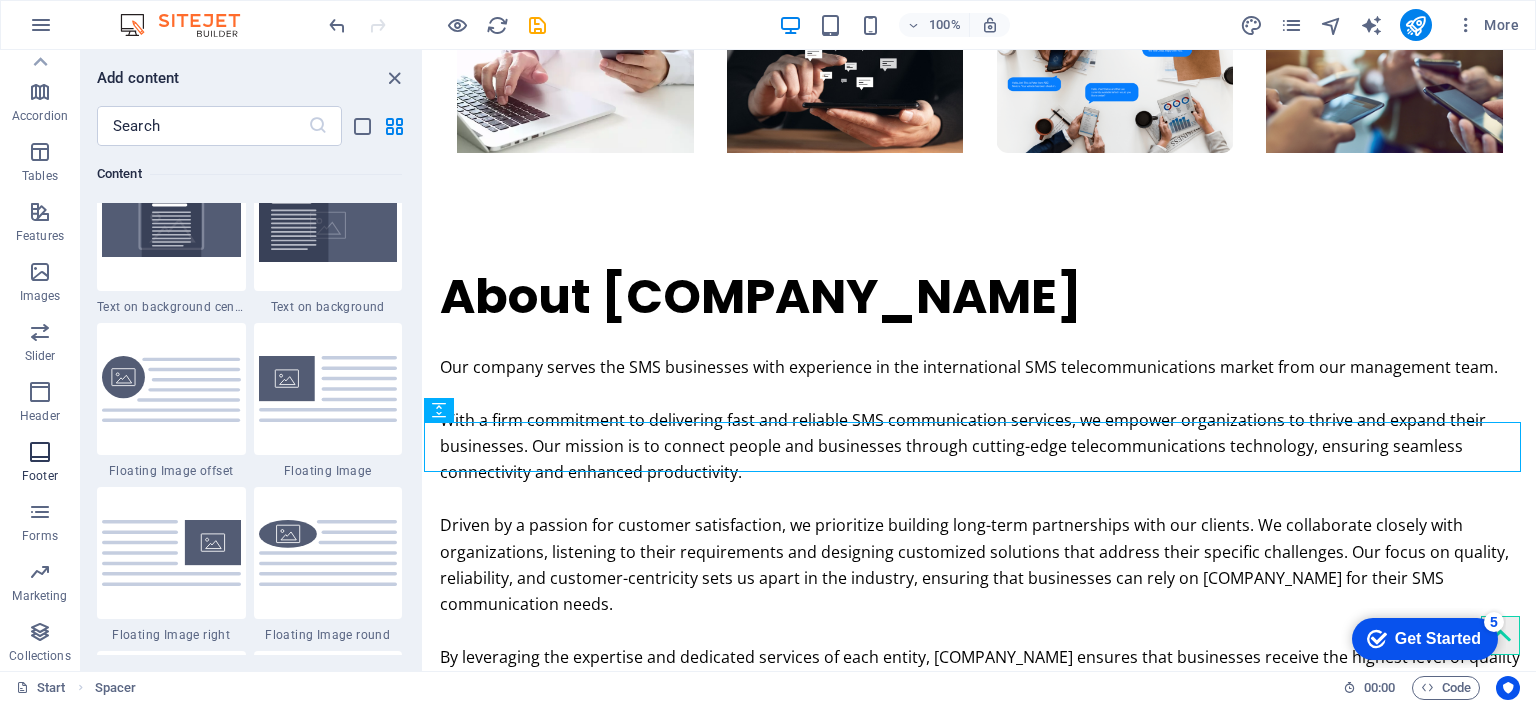click on "Footer" at bounding box center [40, 464] 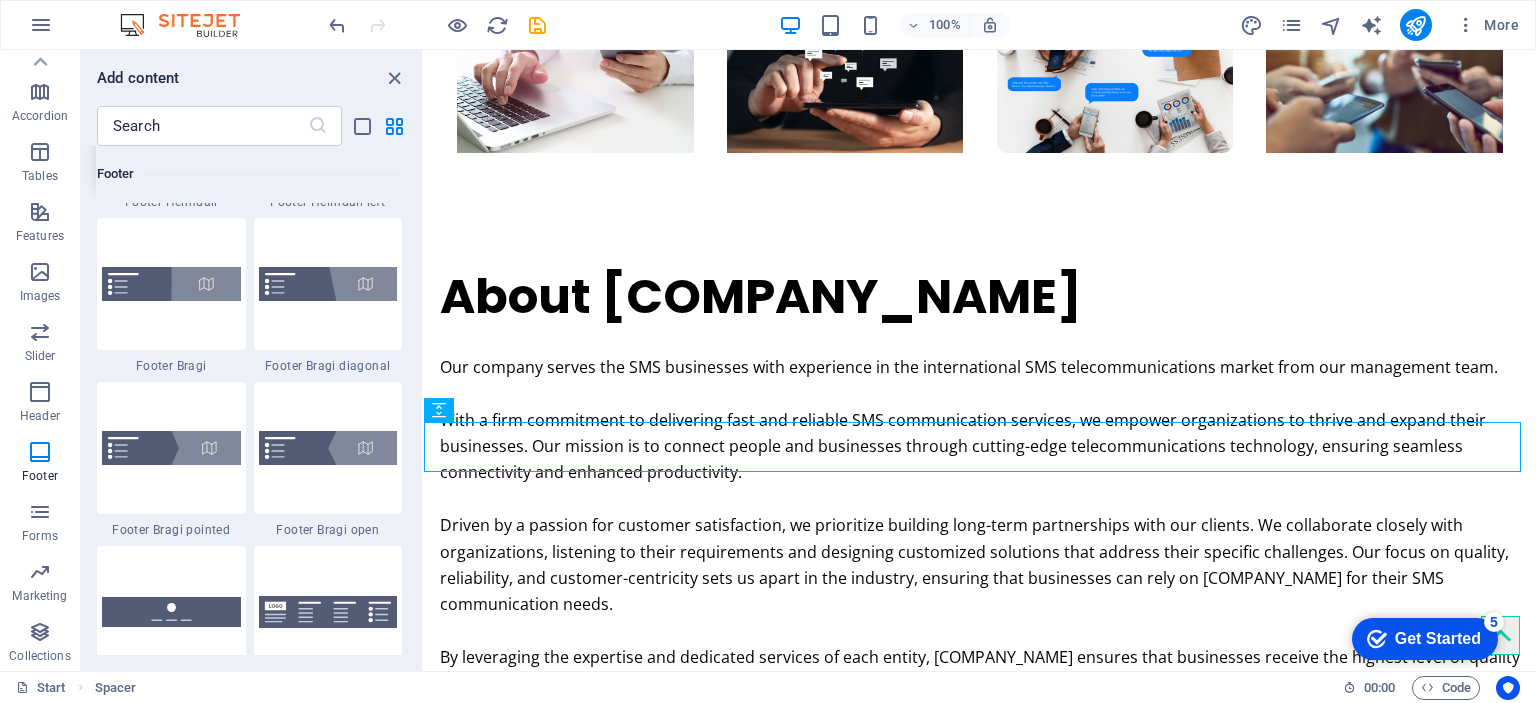 scroll, scrollTop: 13739, scrollLeft: 0, axis: vertical 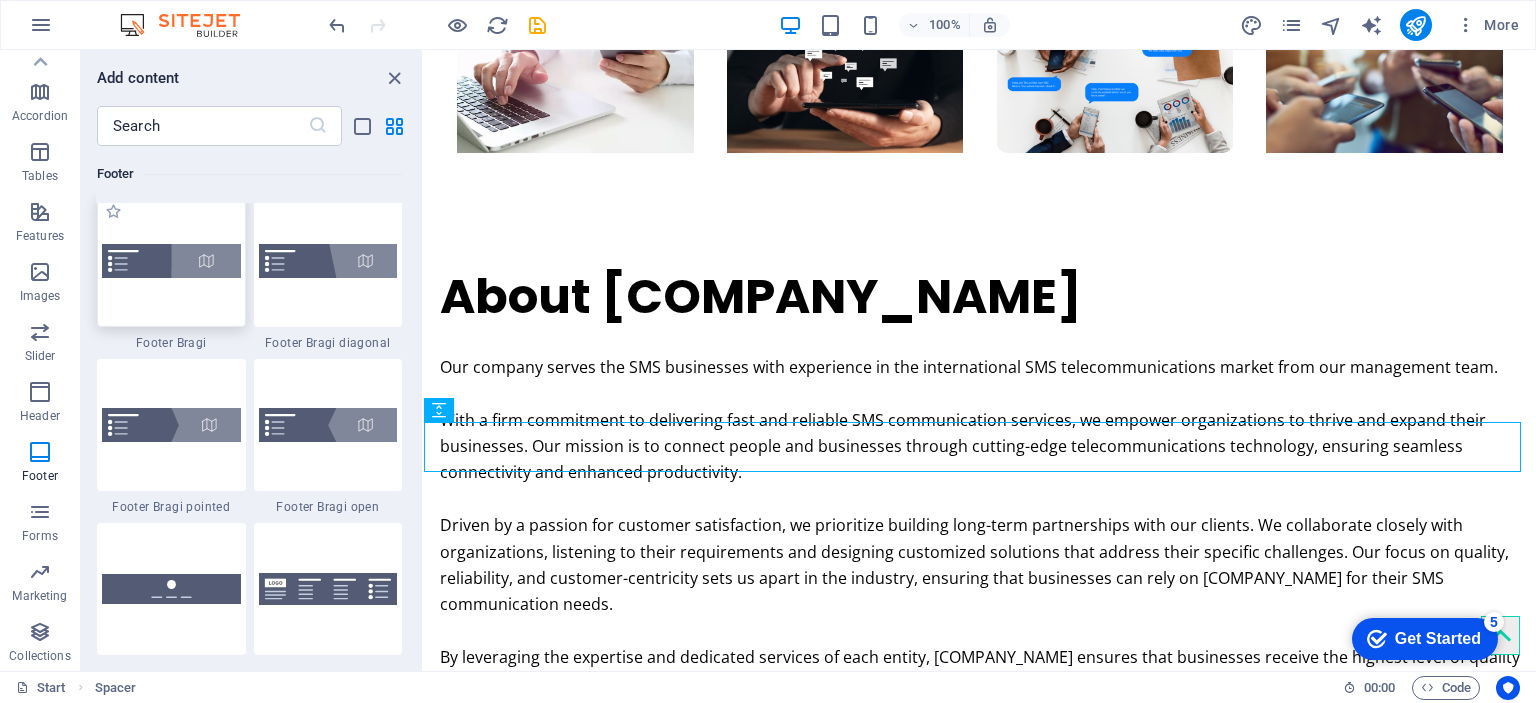 click at bounding box center [171, 261] 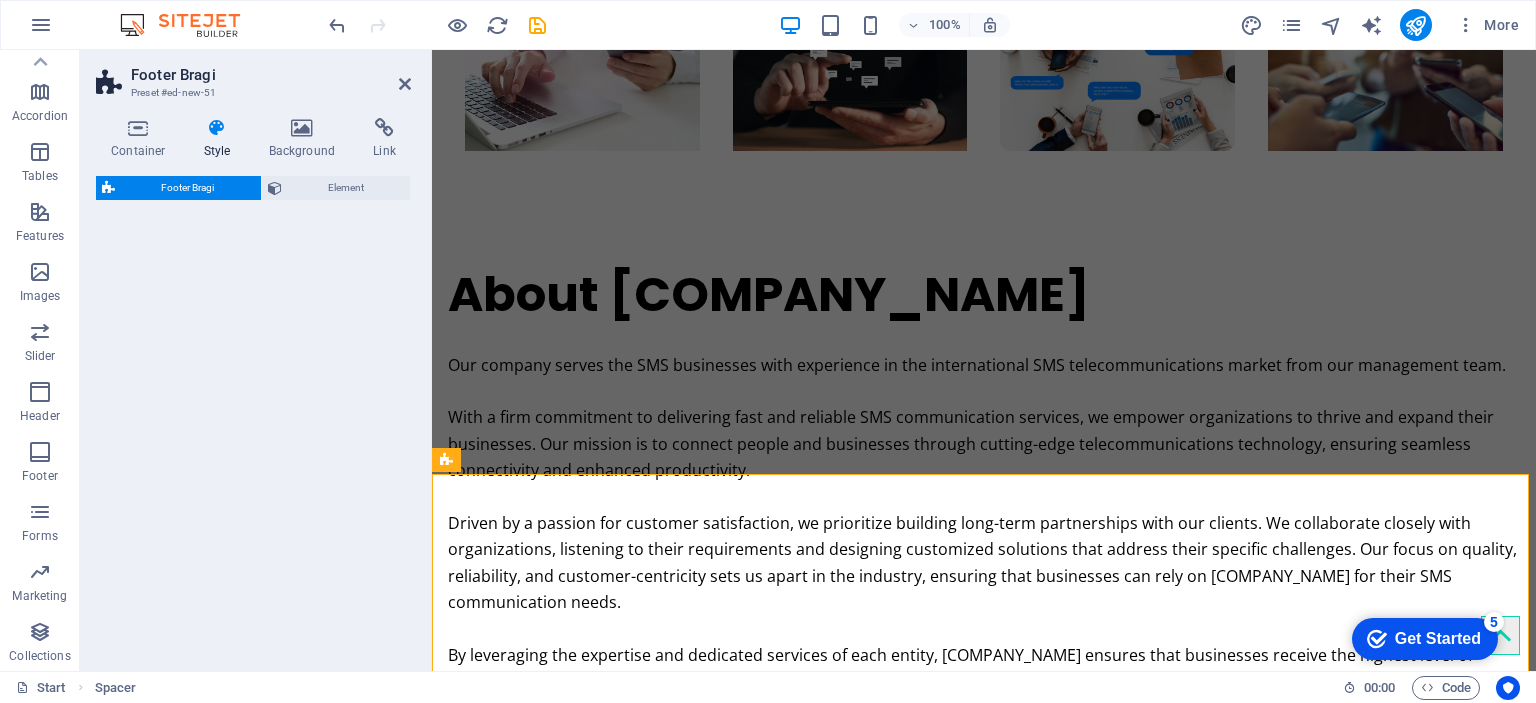 select on "%" 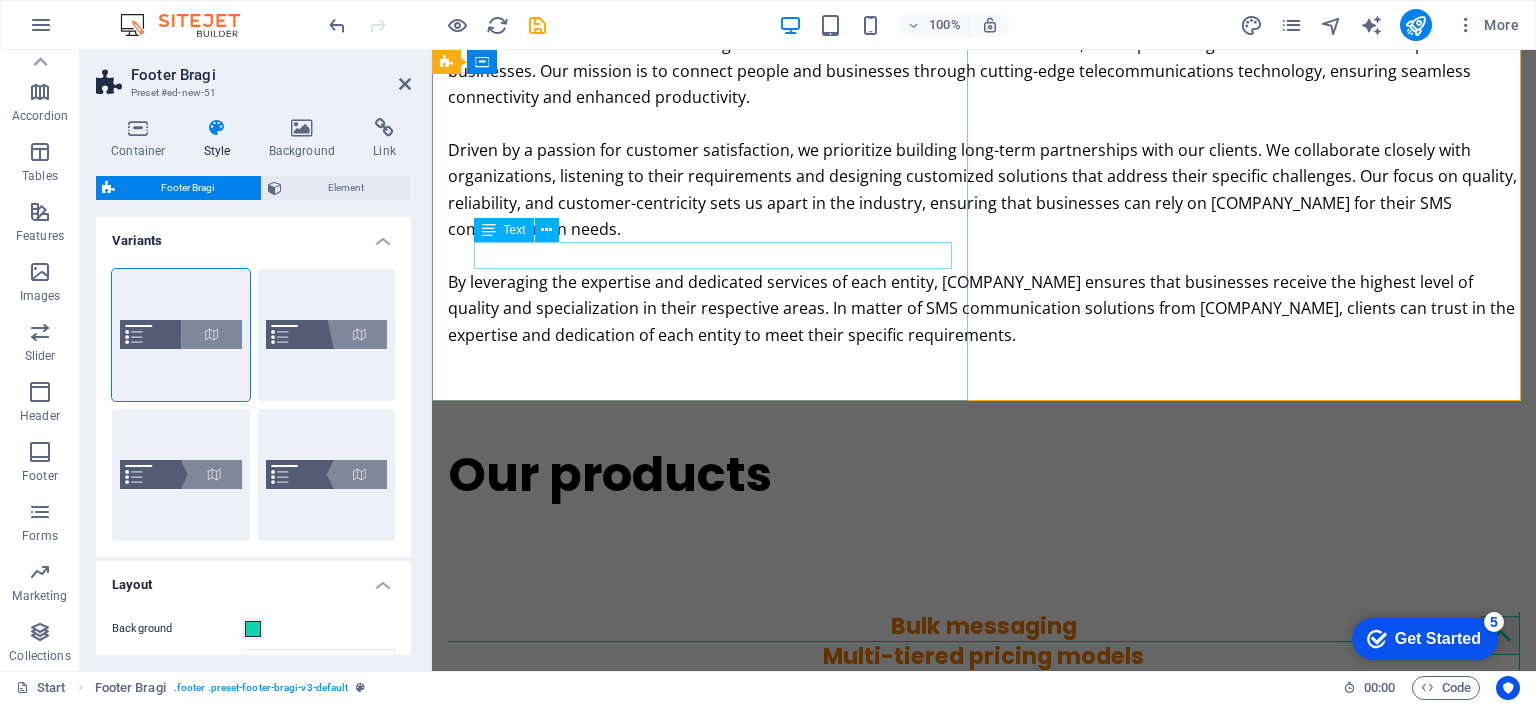 scroll, scrollTop: 3454, scrollLeft: 0, axis: vertical 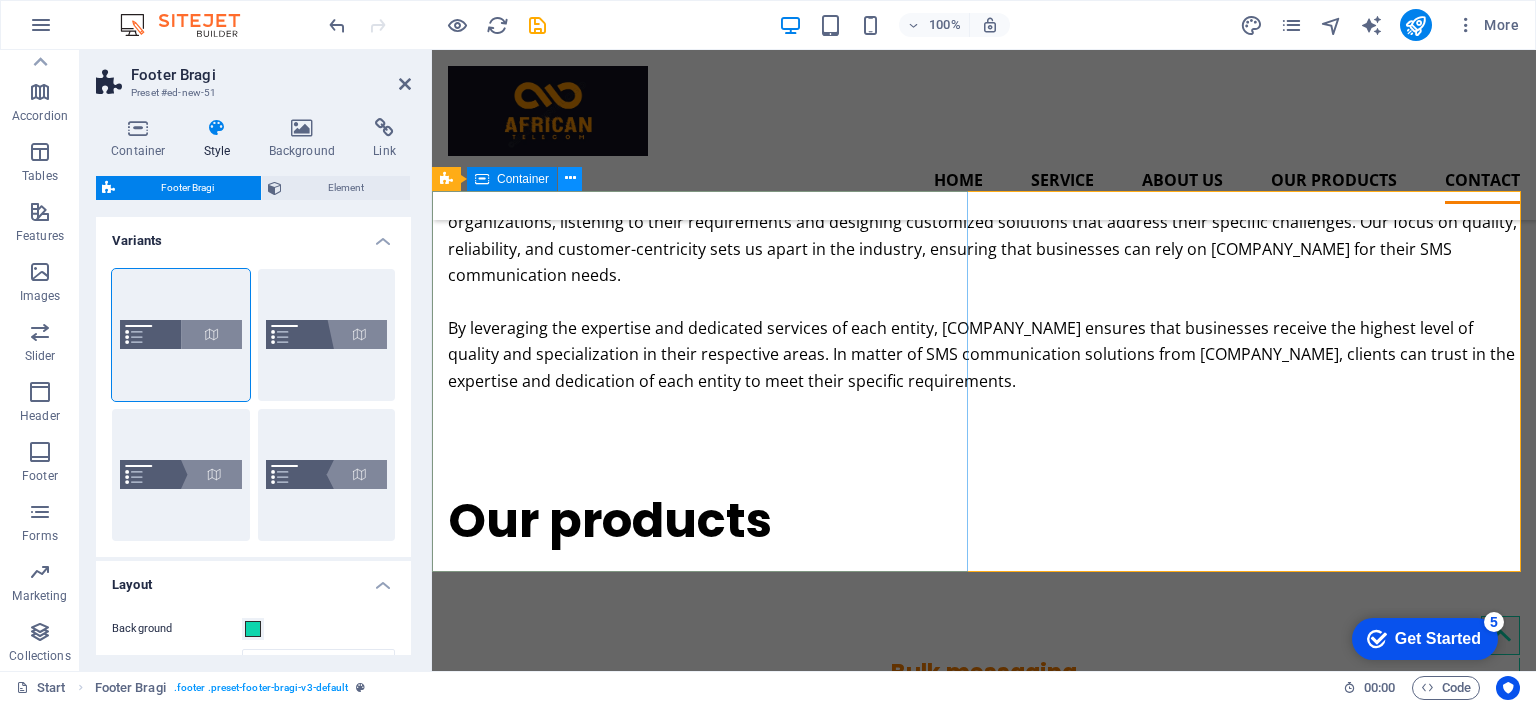 click at bounding box center (570, 178) 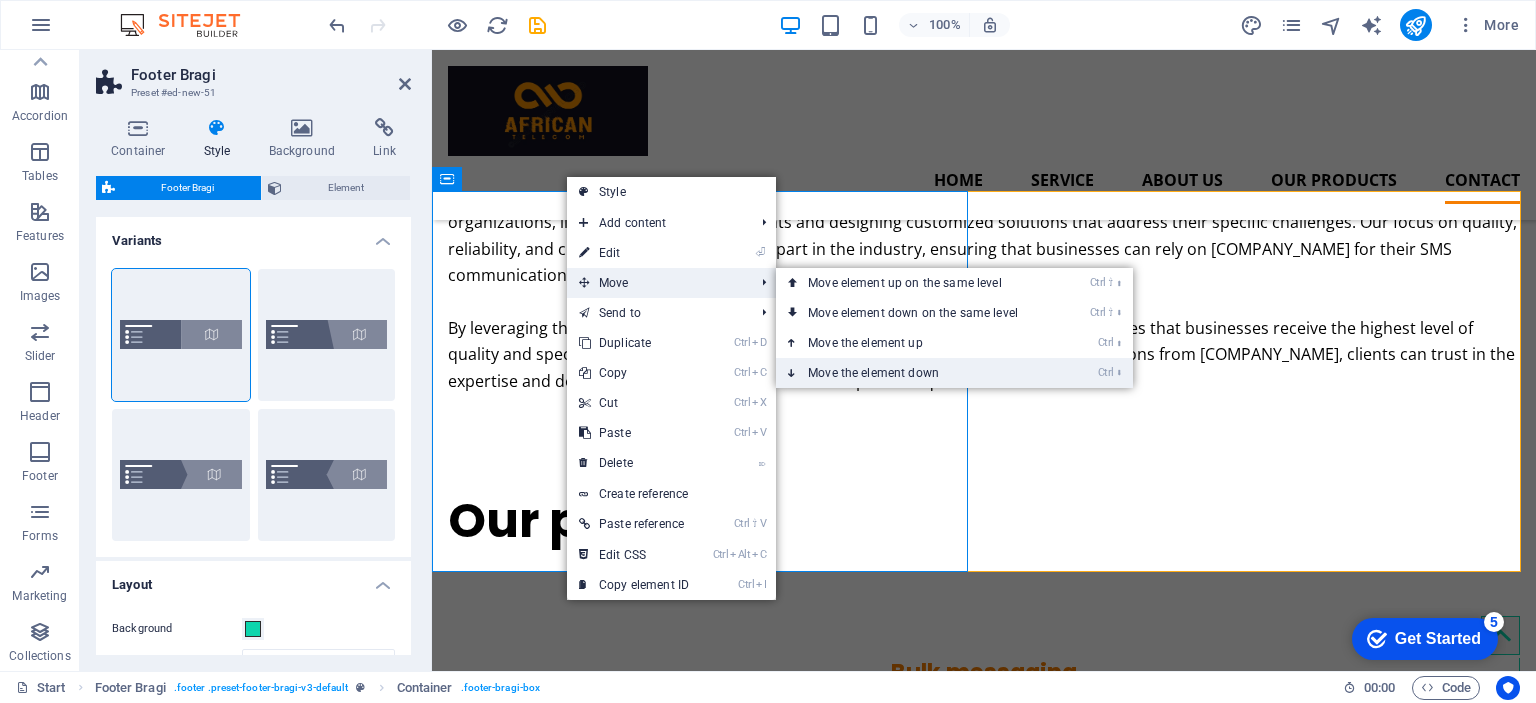 click on "Ctrl ⬇  Move the element down" at bounding box center [917, 373] 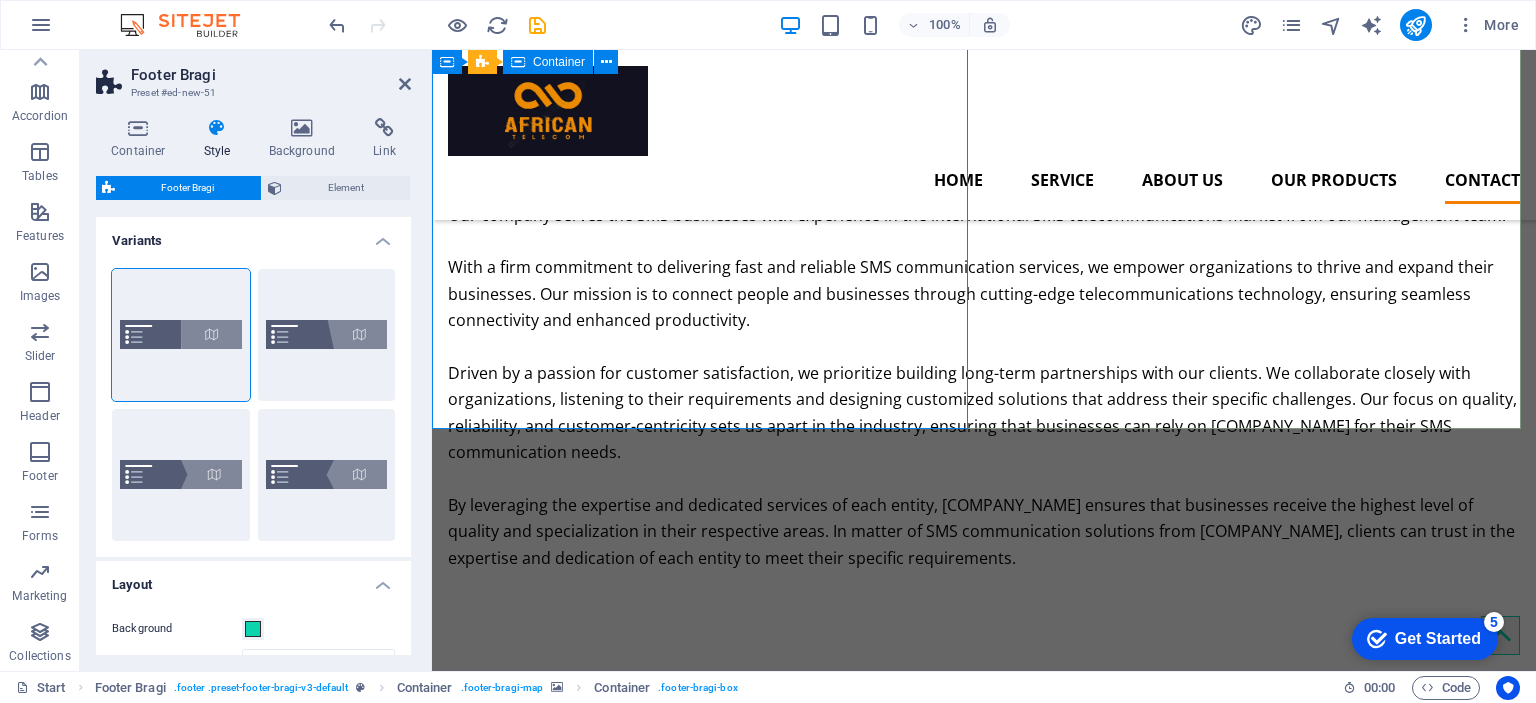 scroll, scrollTop: 3254, scrollLeft: 0, axis: vertical 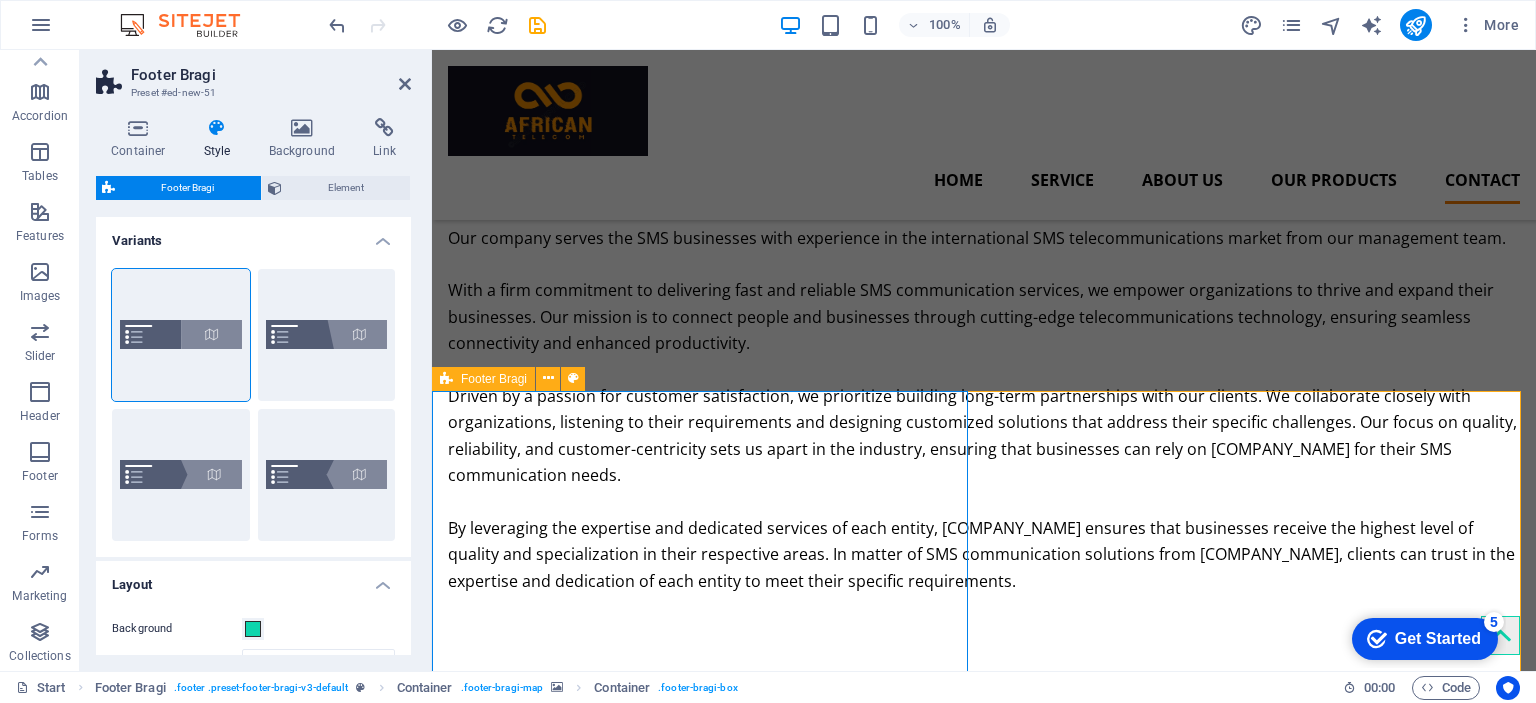 click on "Footer Bragi" at bounding box center [494, 379] 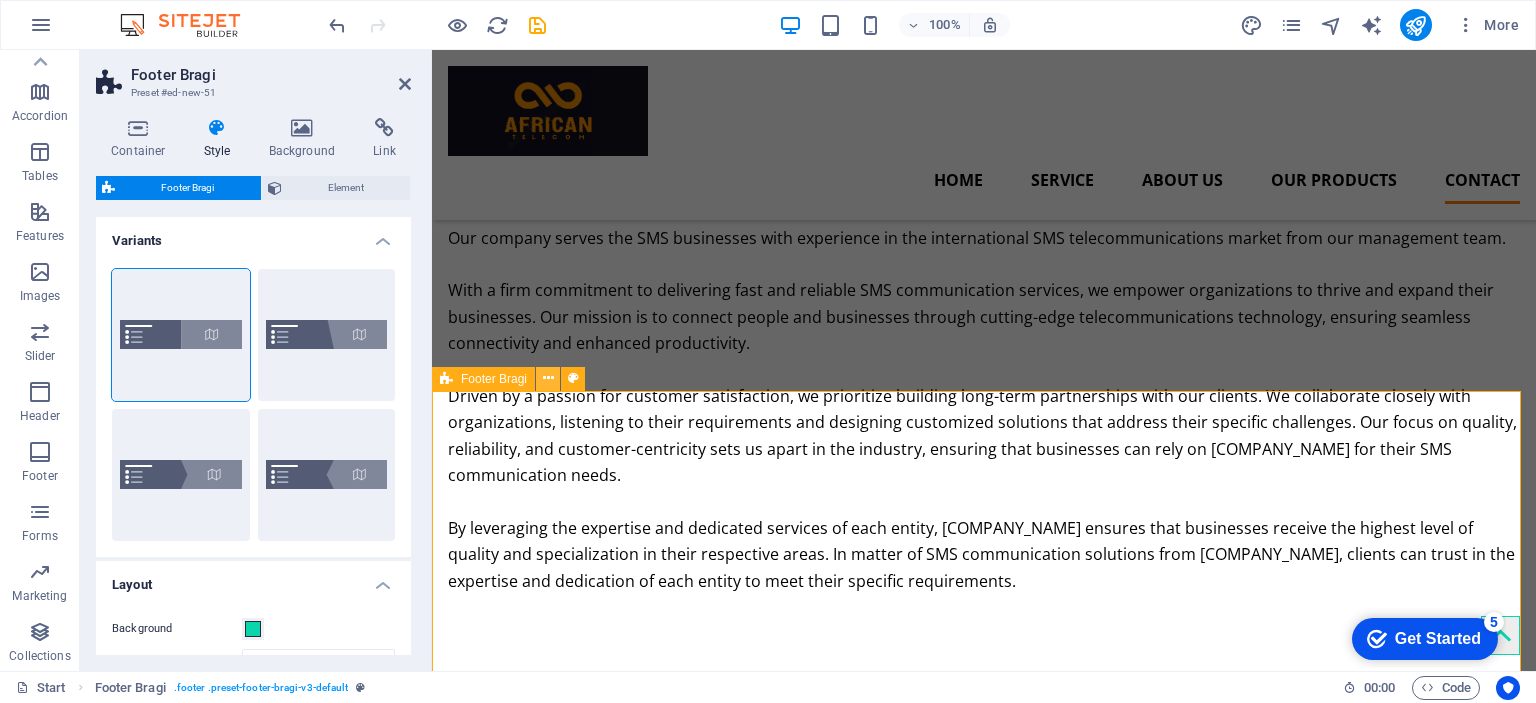 click at bounding box center (548, 378) 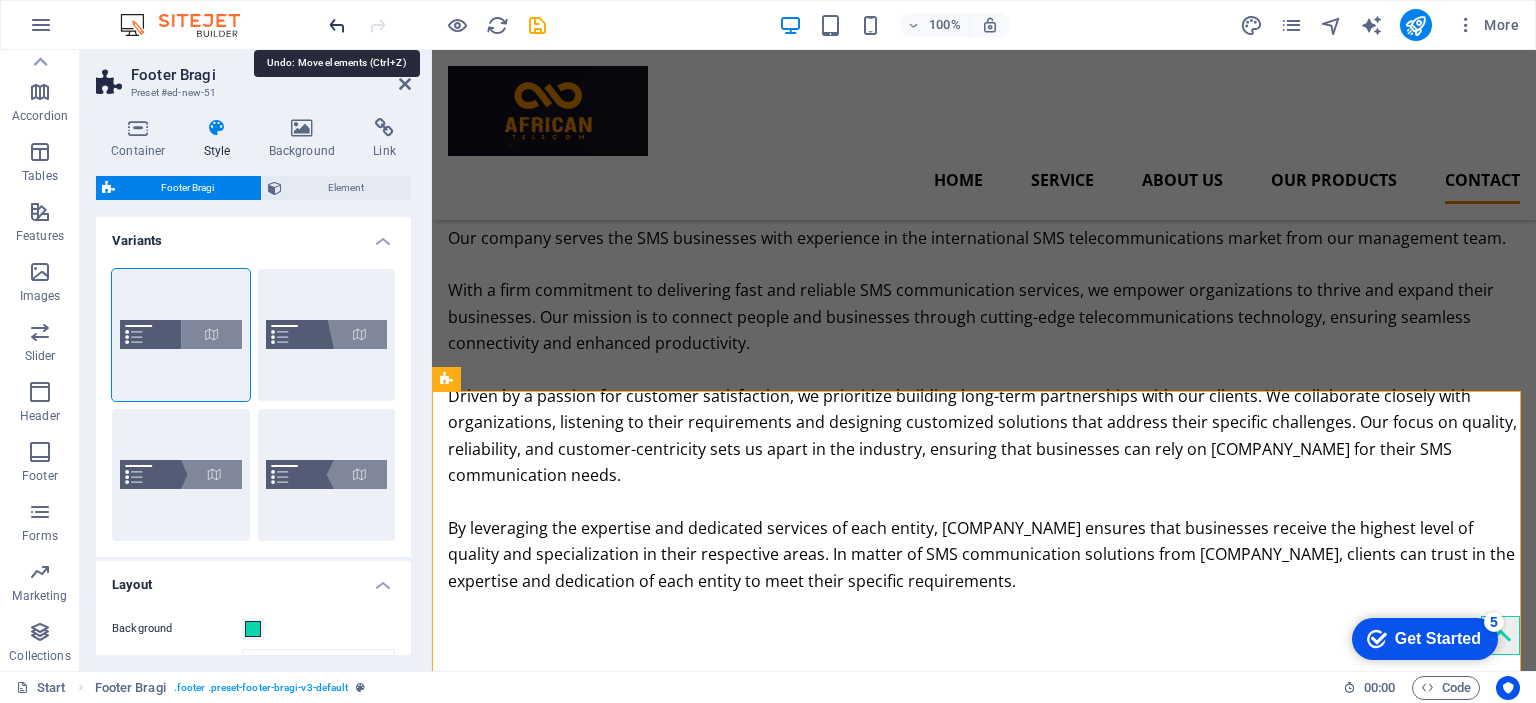 click at bounding box center [337, 25] 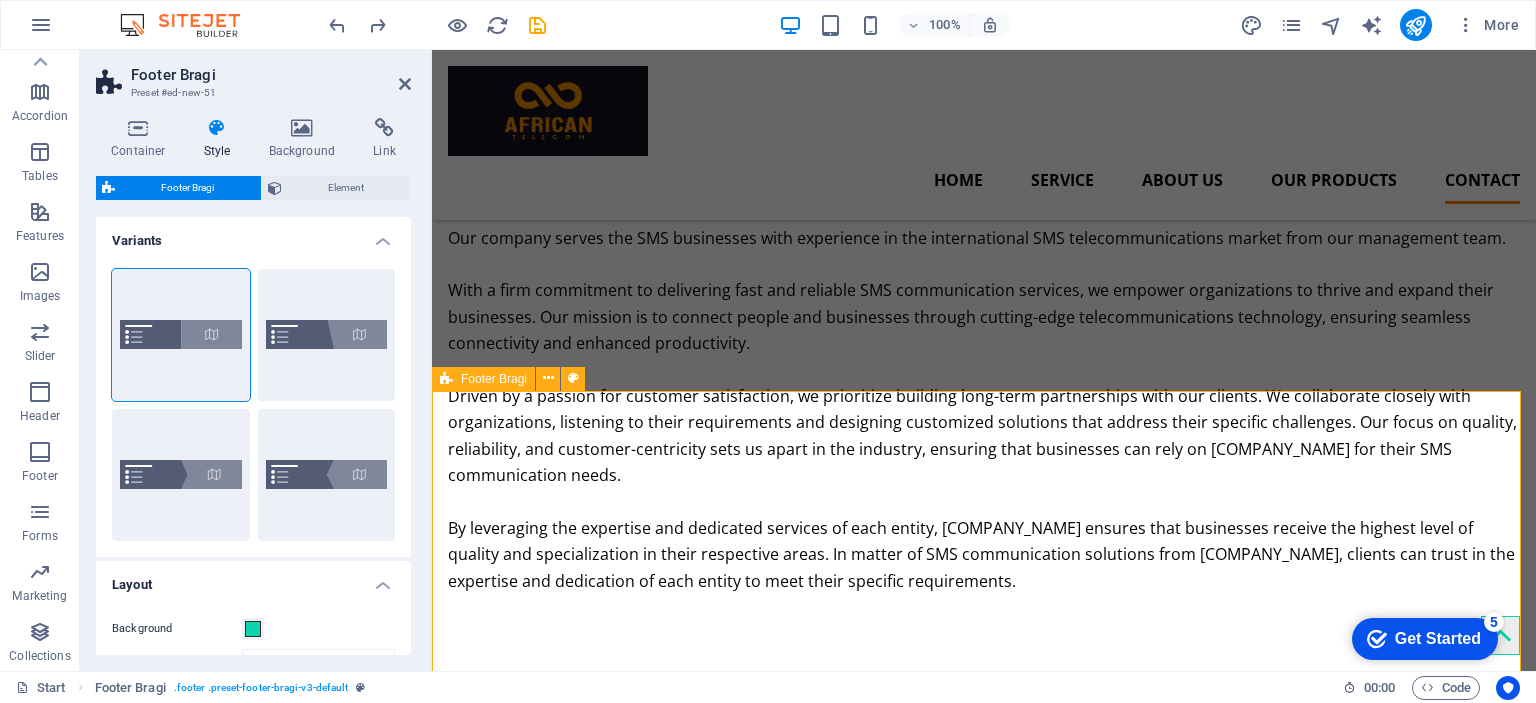 click at bounding box center [446, 379] 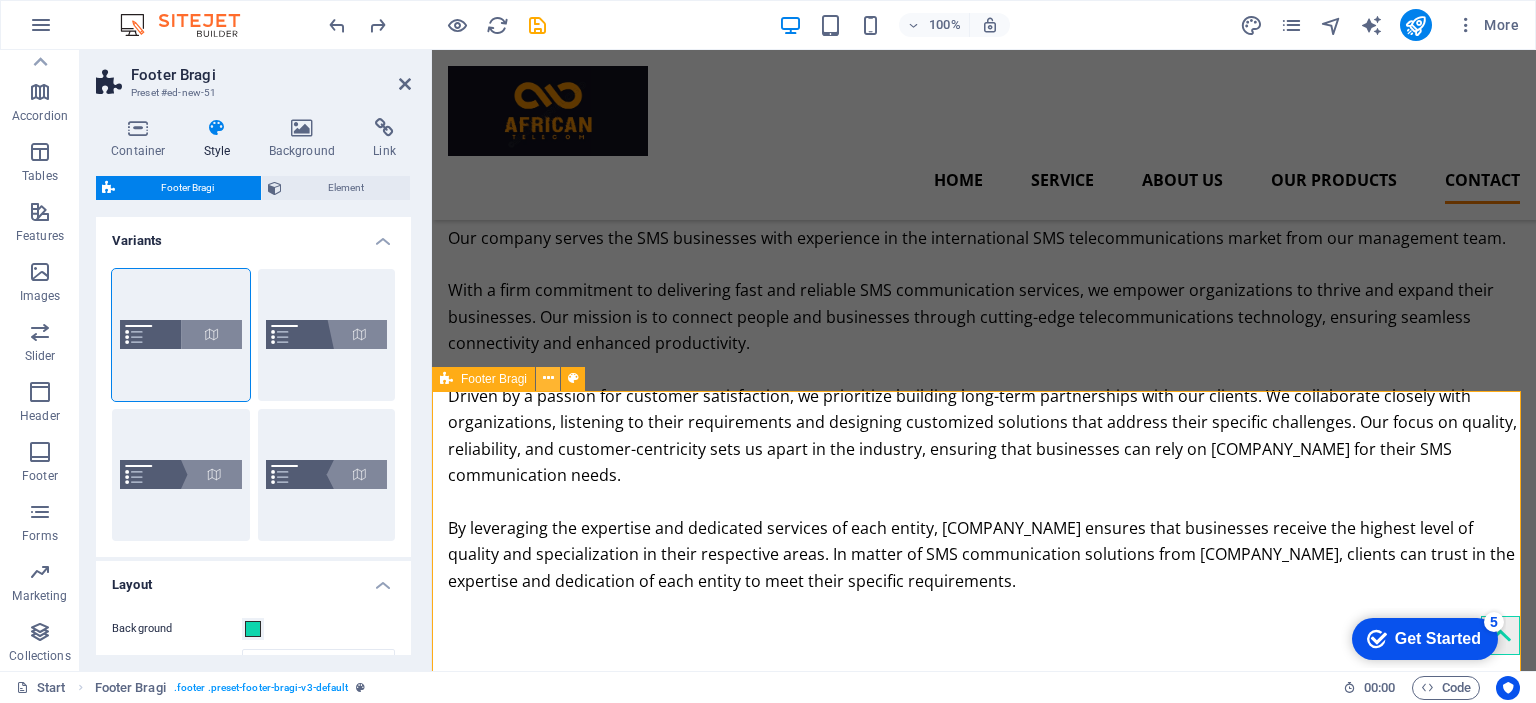 click at bounding box center [548, 378] 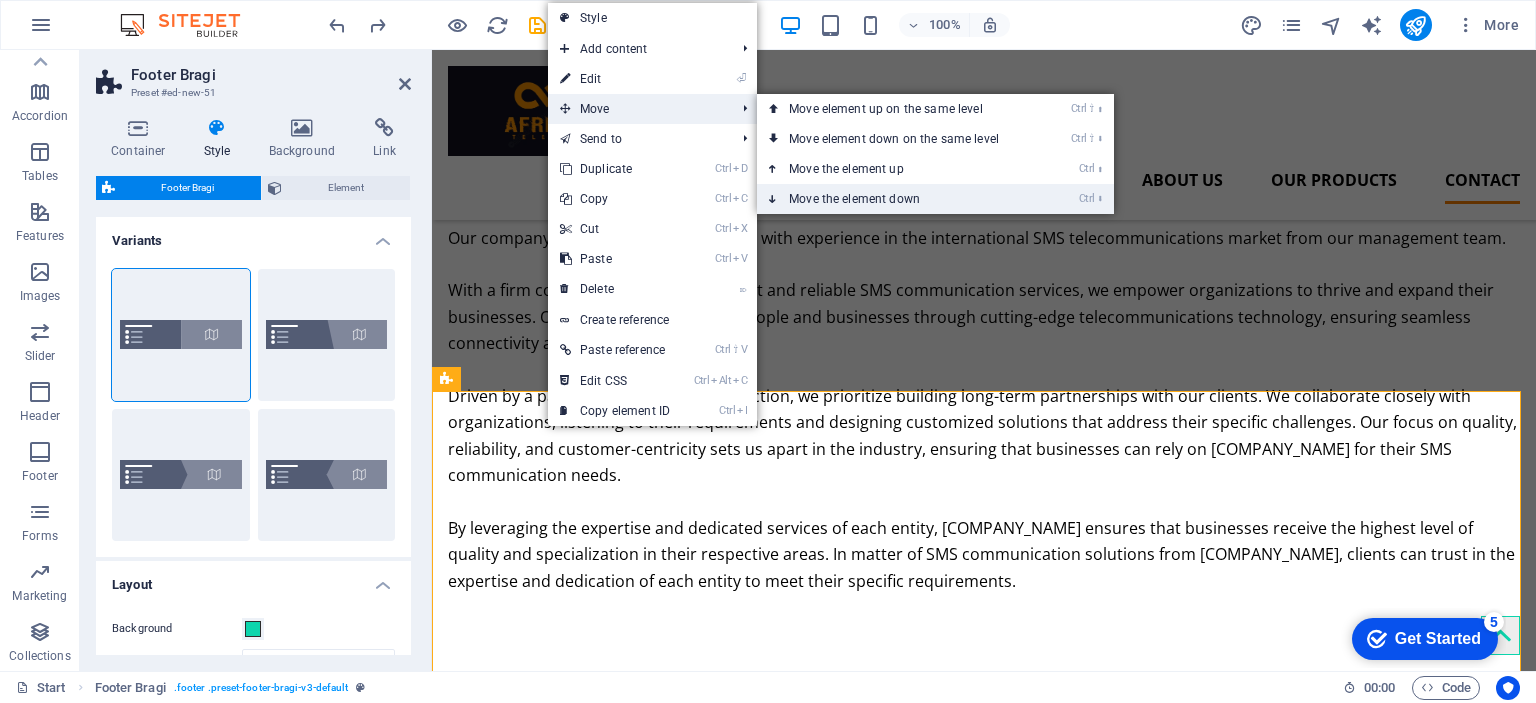 click on "Ctrl ⬇  Move the element down" at bounding box center (898, 199) 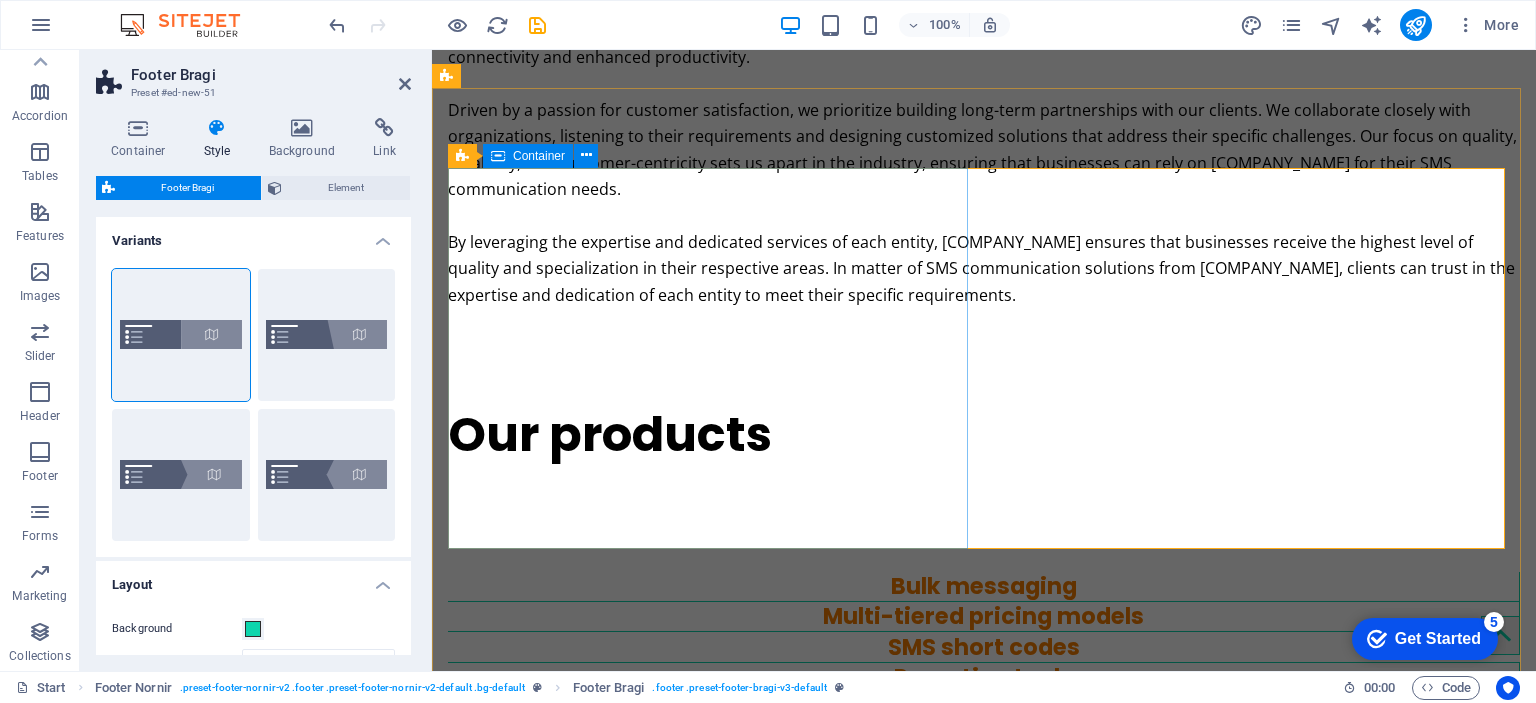 scroll, scrollTop: 3388, scrollLeft: 0, axis: vertical 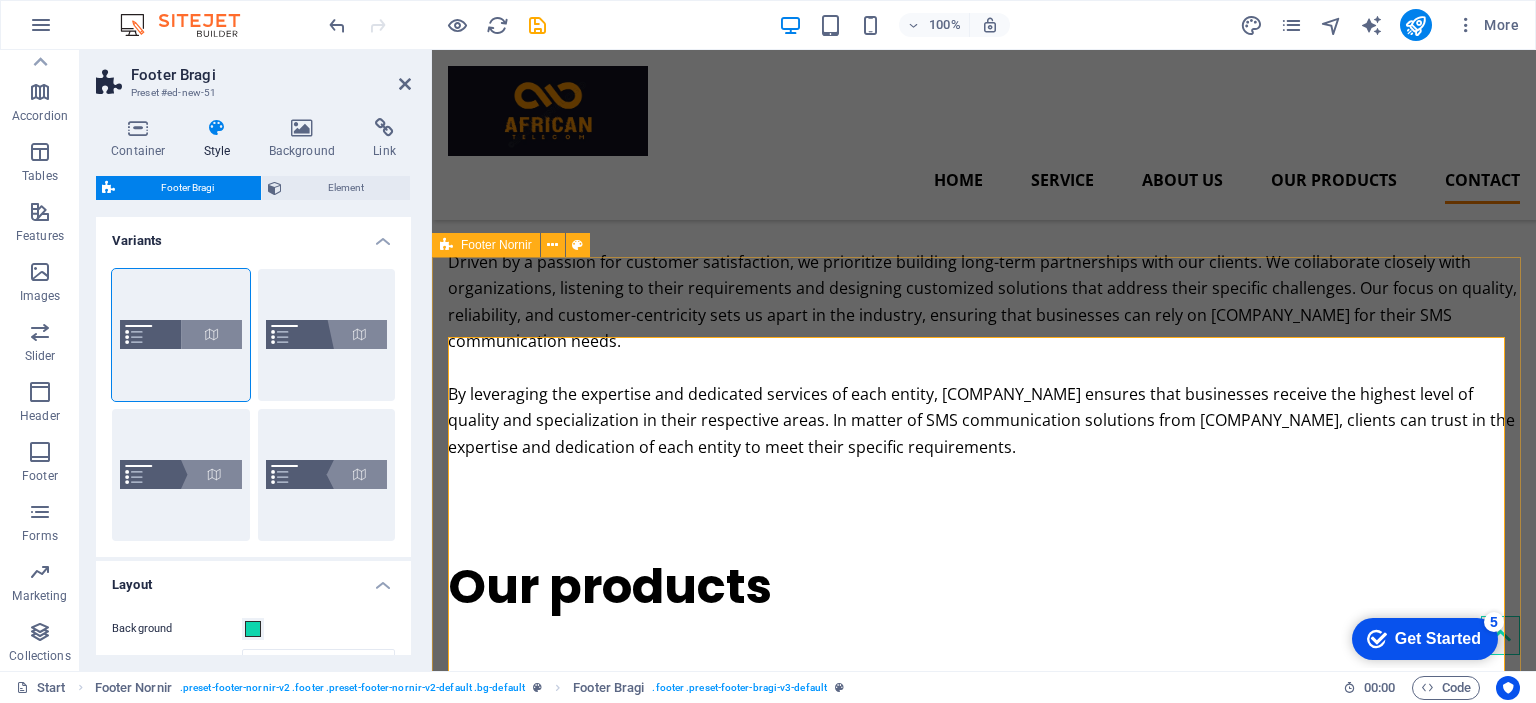 click on "Footer Nornir" at bounding box center [496, 245] 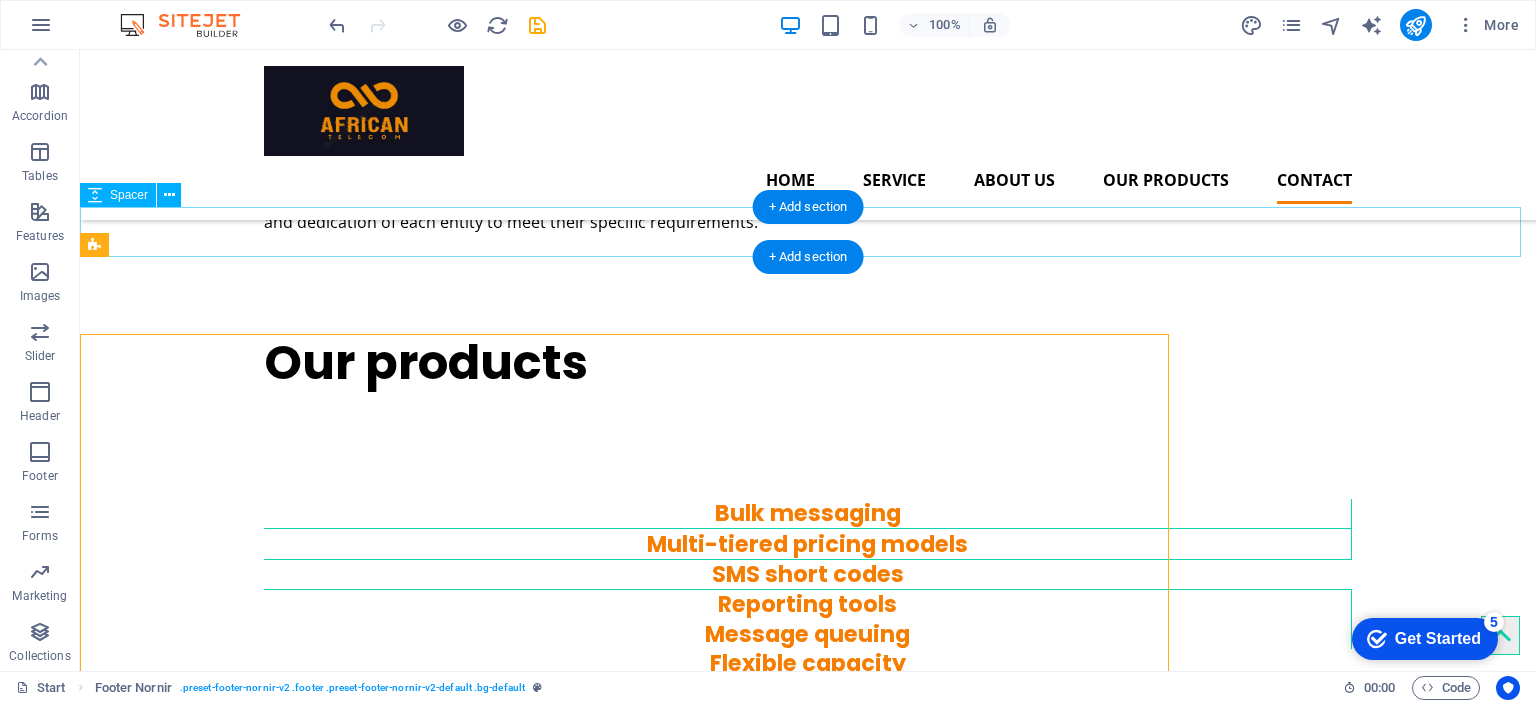 scroll, scrollTop: 3311, scrollLeft: 0, axis: vertical 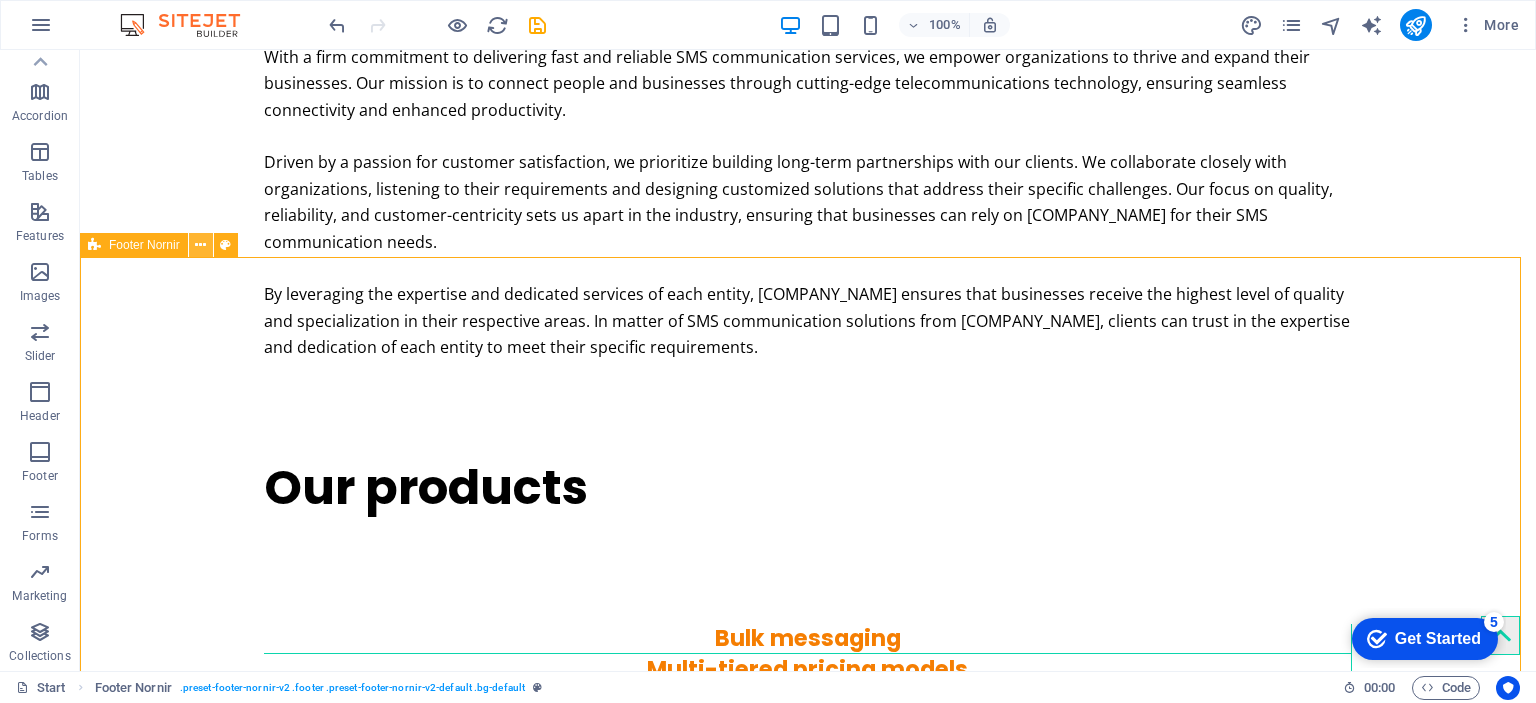 click at bounding box center (200, 245) 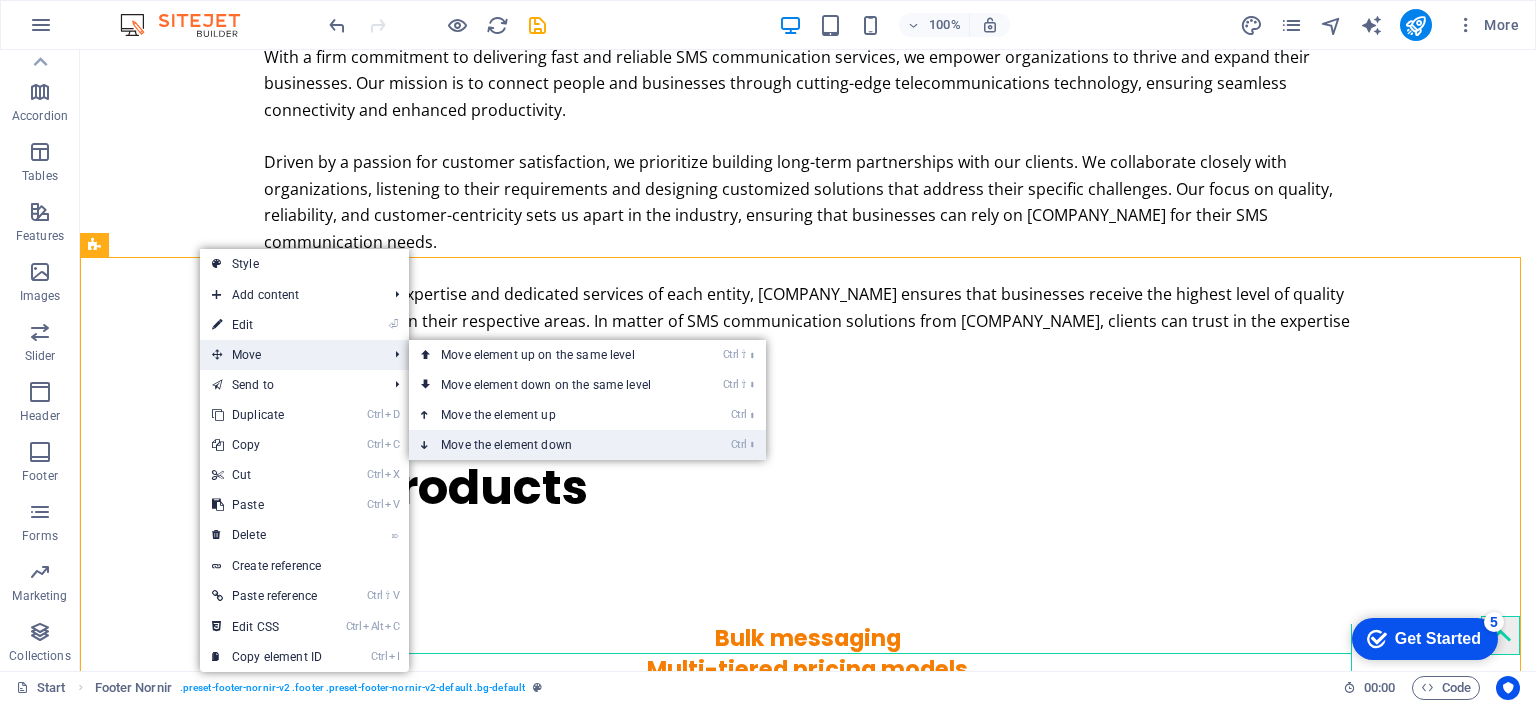 click on "Ctrl ⬇  Move the element down" at bounding box center (550, 445) 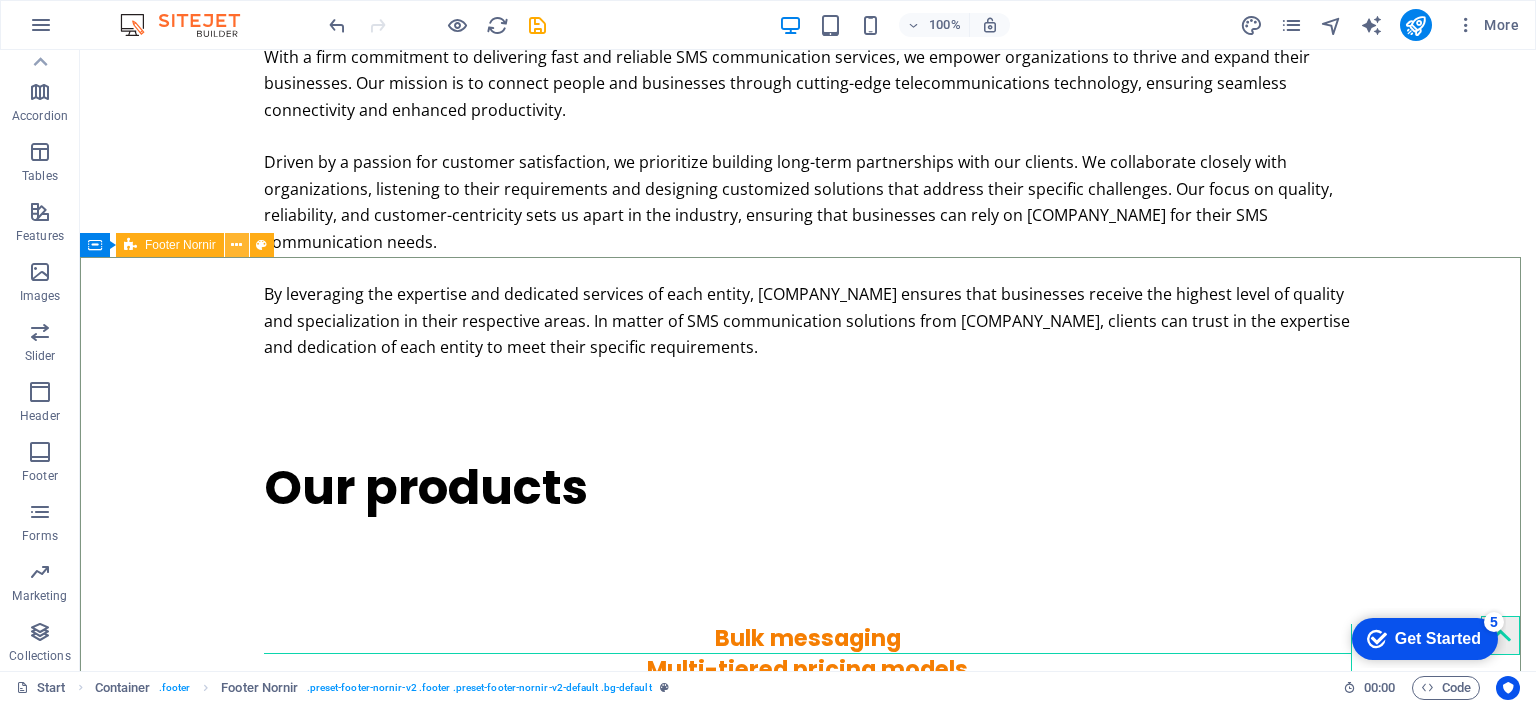 click at bounding box center (237, 245) 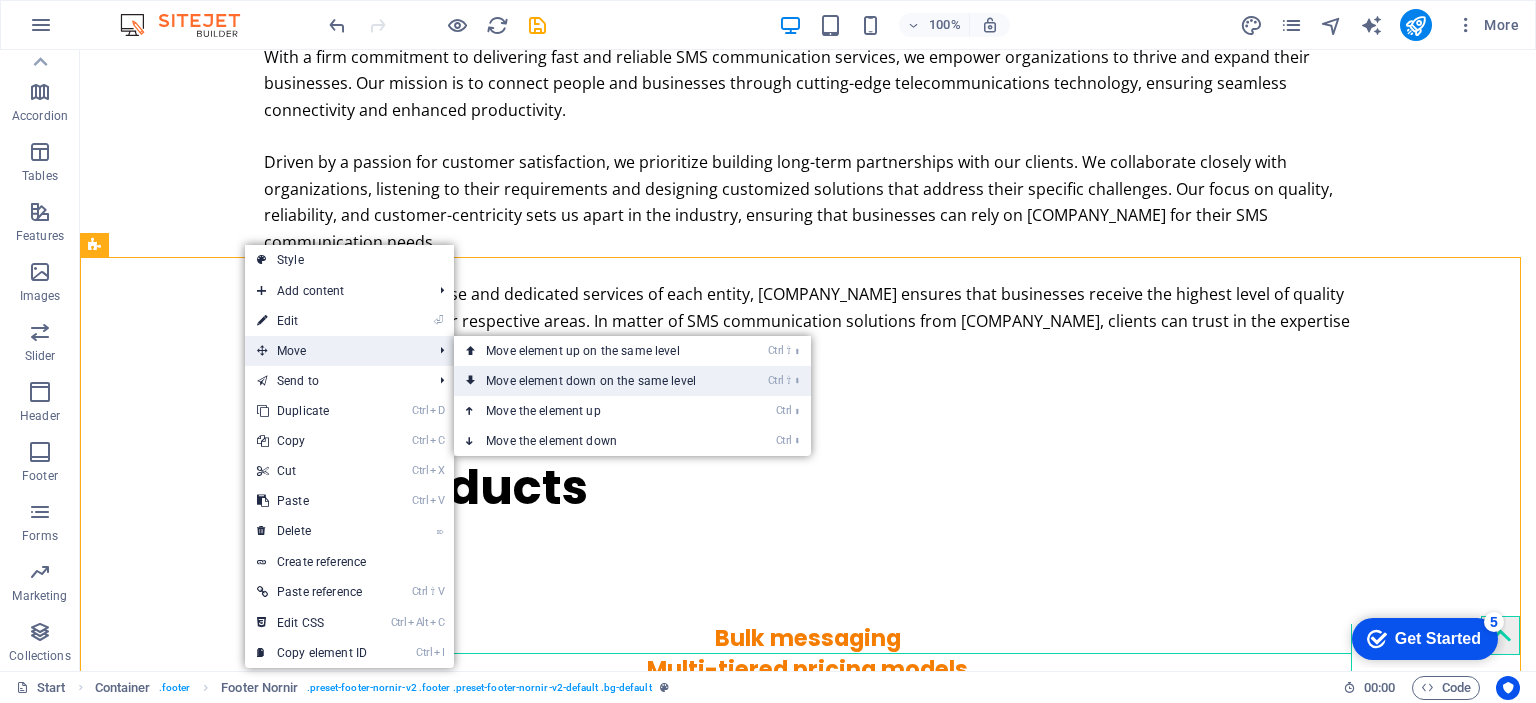 click on "Ctrl ⇧ ⬇  Move element down on the same level" at bounding box center [595, 381] 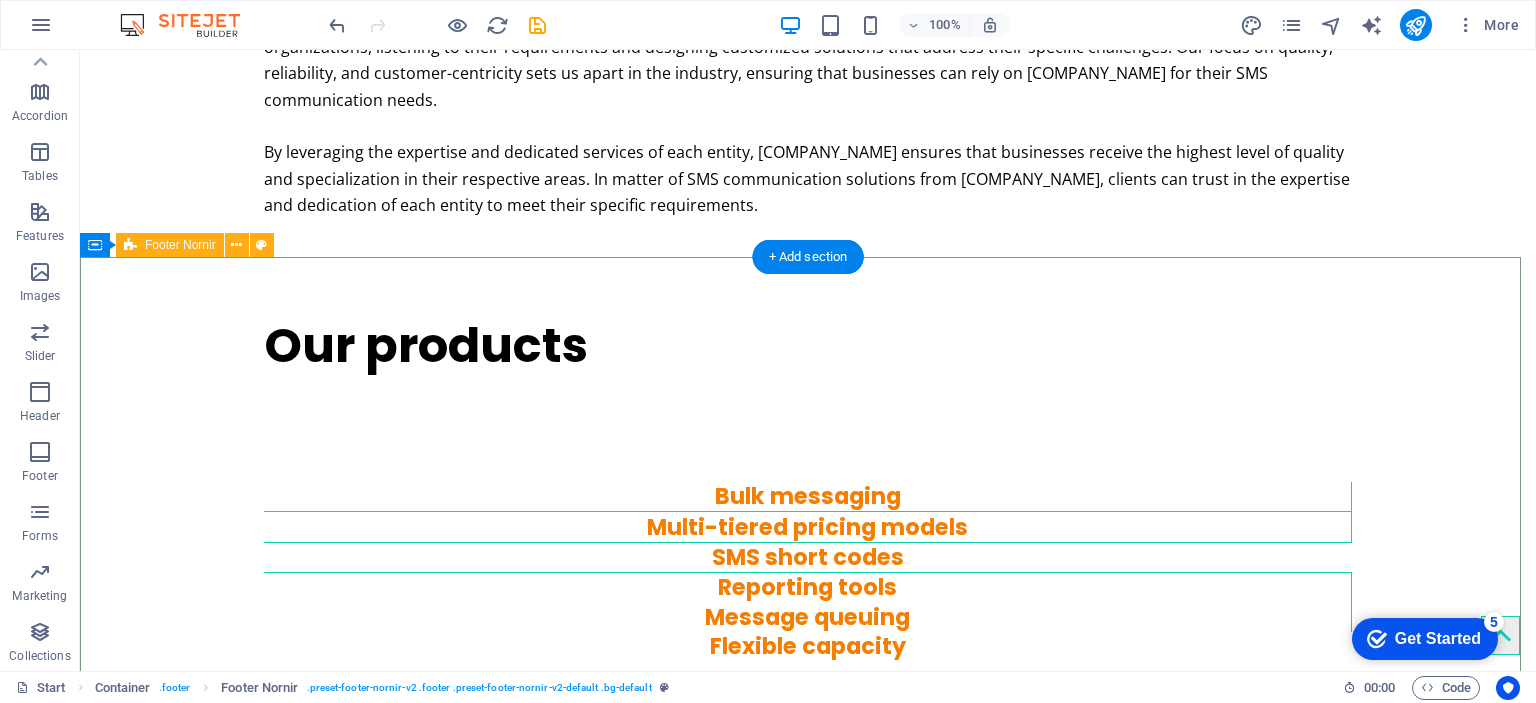 scroll, scrollTop: 3511, scrollLeft: 0, axis: vertical 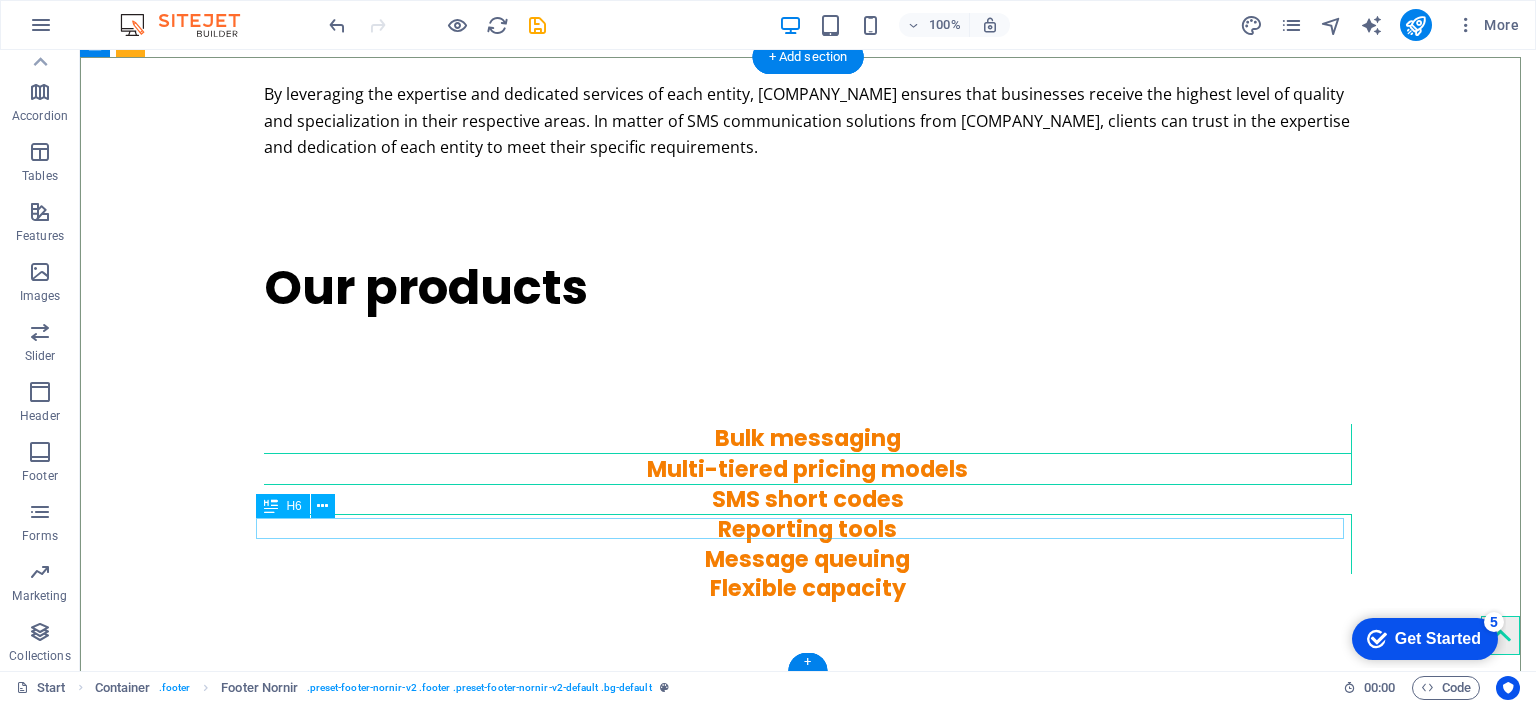 click on "[COMPANY_NAME]" at bounding box center [808, 2672] 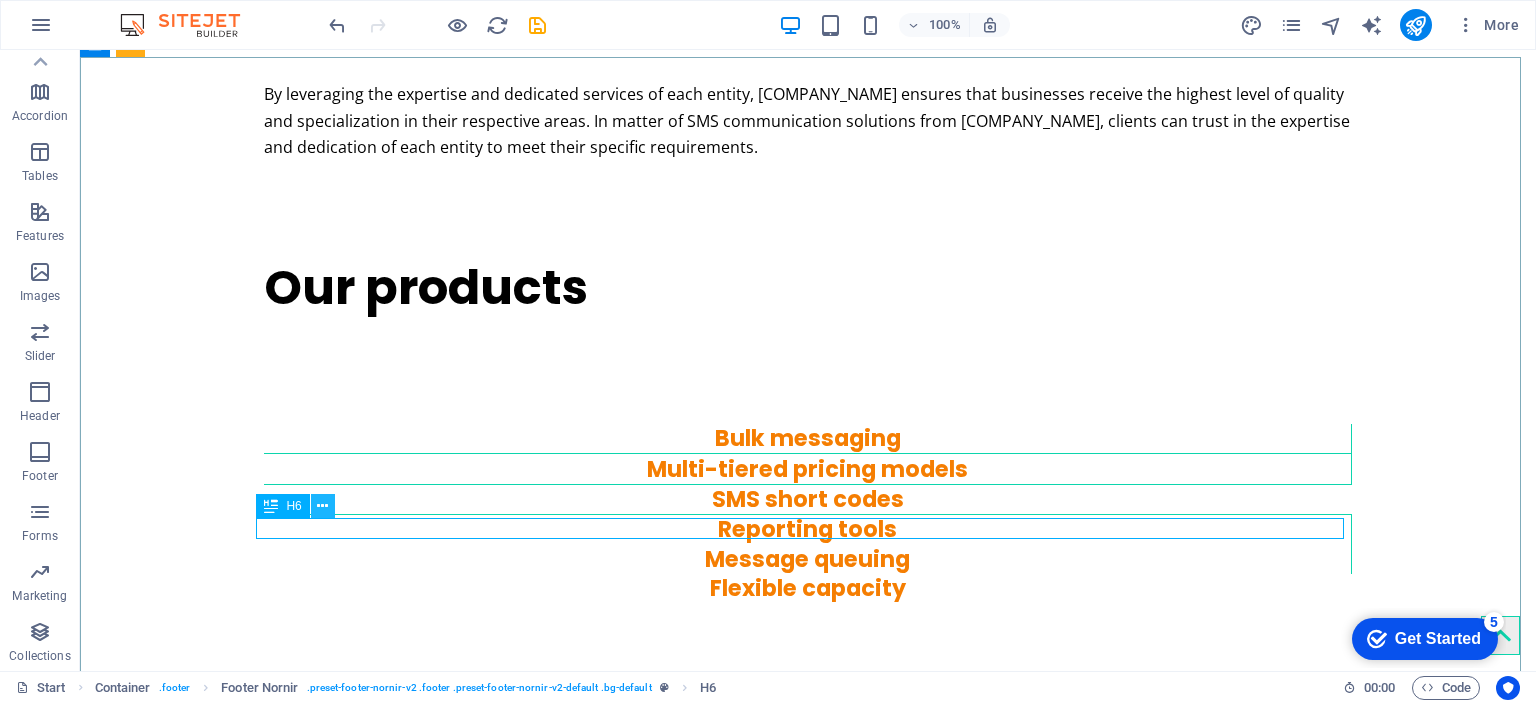click at bounding box center [322, 506] 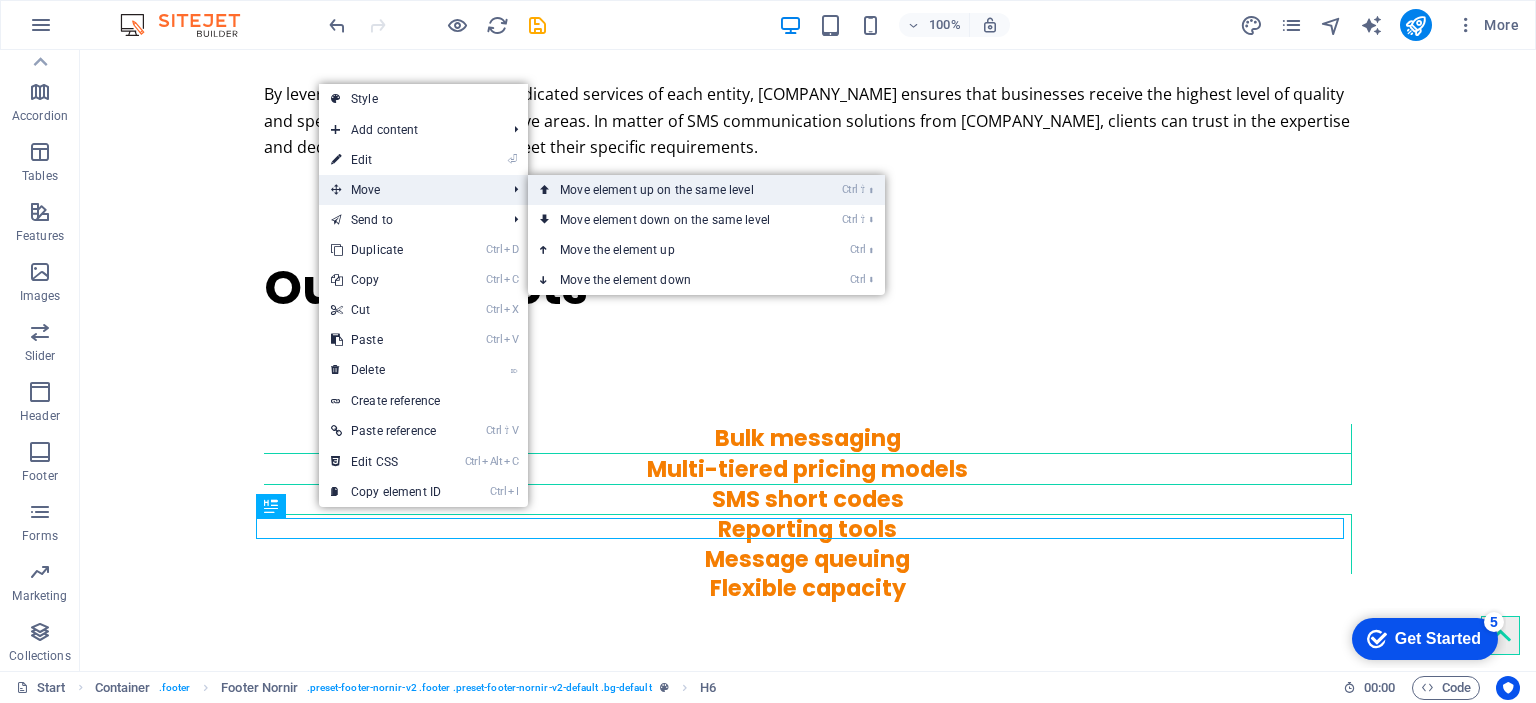 click on "Ctrl ⇧ ⬆  Move element up on the same level" at bounding box center (669, 190) 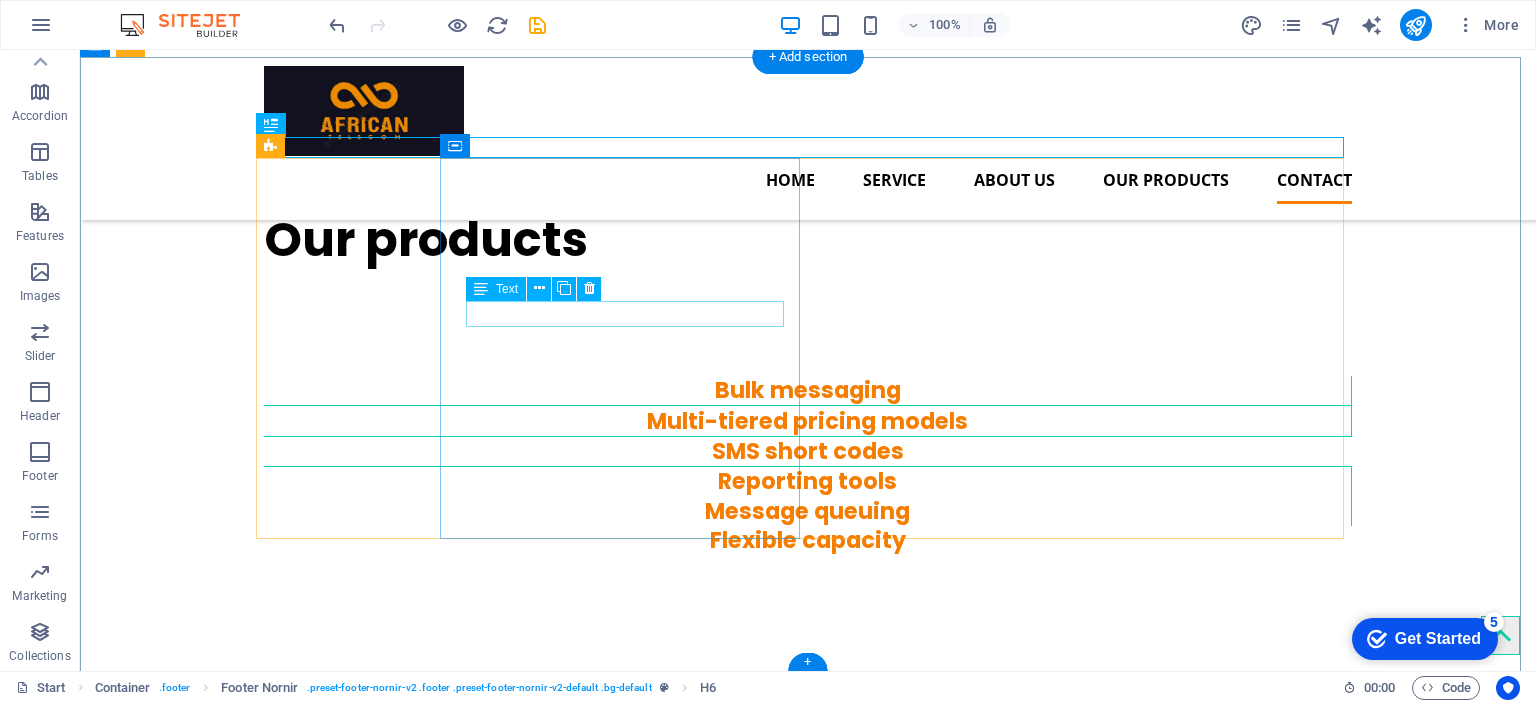 scroll, scrollTop: 3311, scrollLeft: 0, axis: vertical 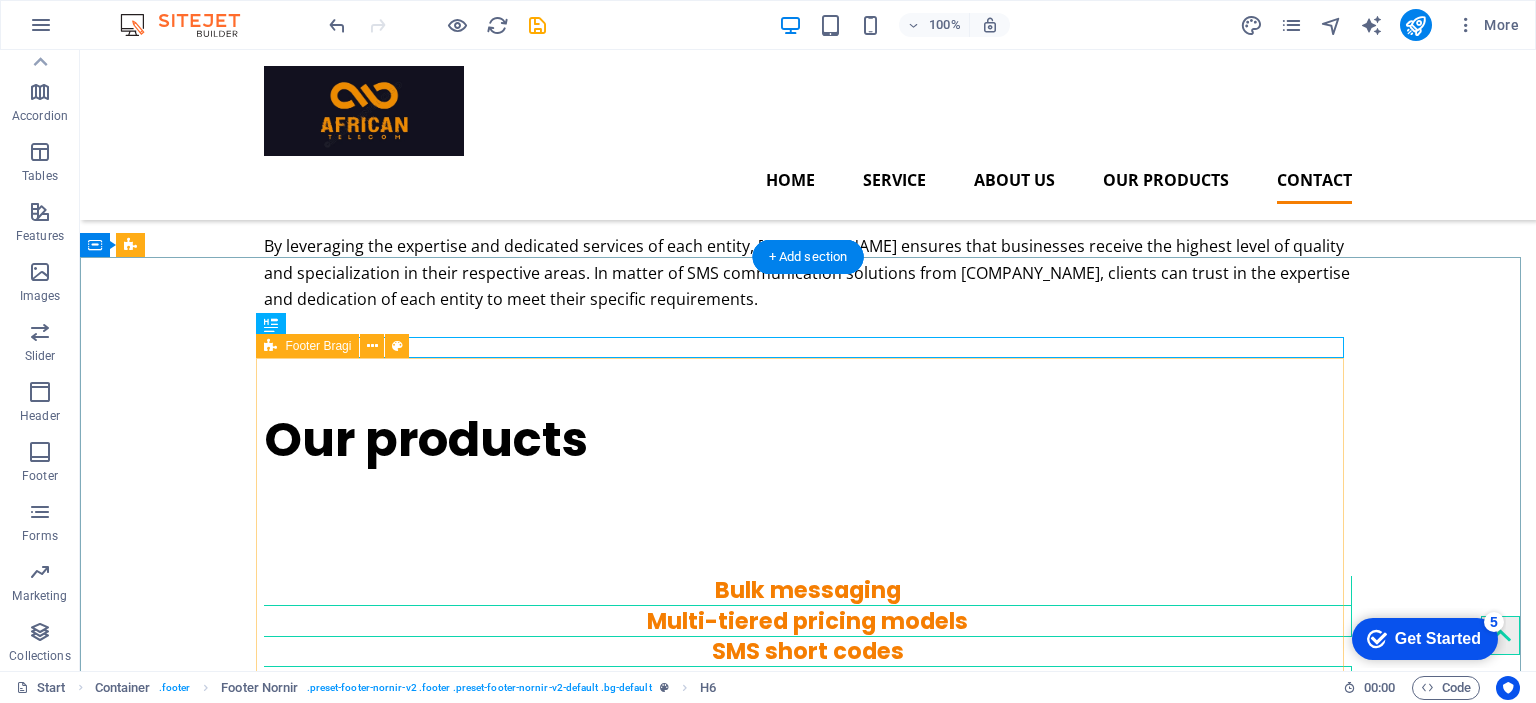 click on "Get in touch [DOMAIN] [NUMBER] [STREET], [POSTAL_CODE] [CITY], [STATE] [PHONE] office@[EMAIL] Legal Notice  |  Privacy Policy Drop content here or  Add elements  Paste clipboard" at bounding box center (808, 2317) 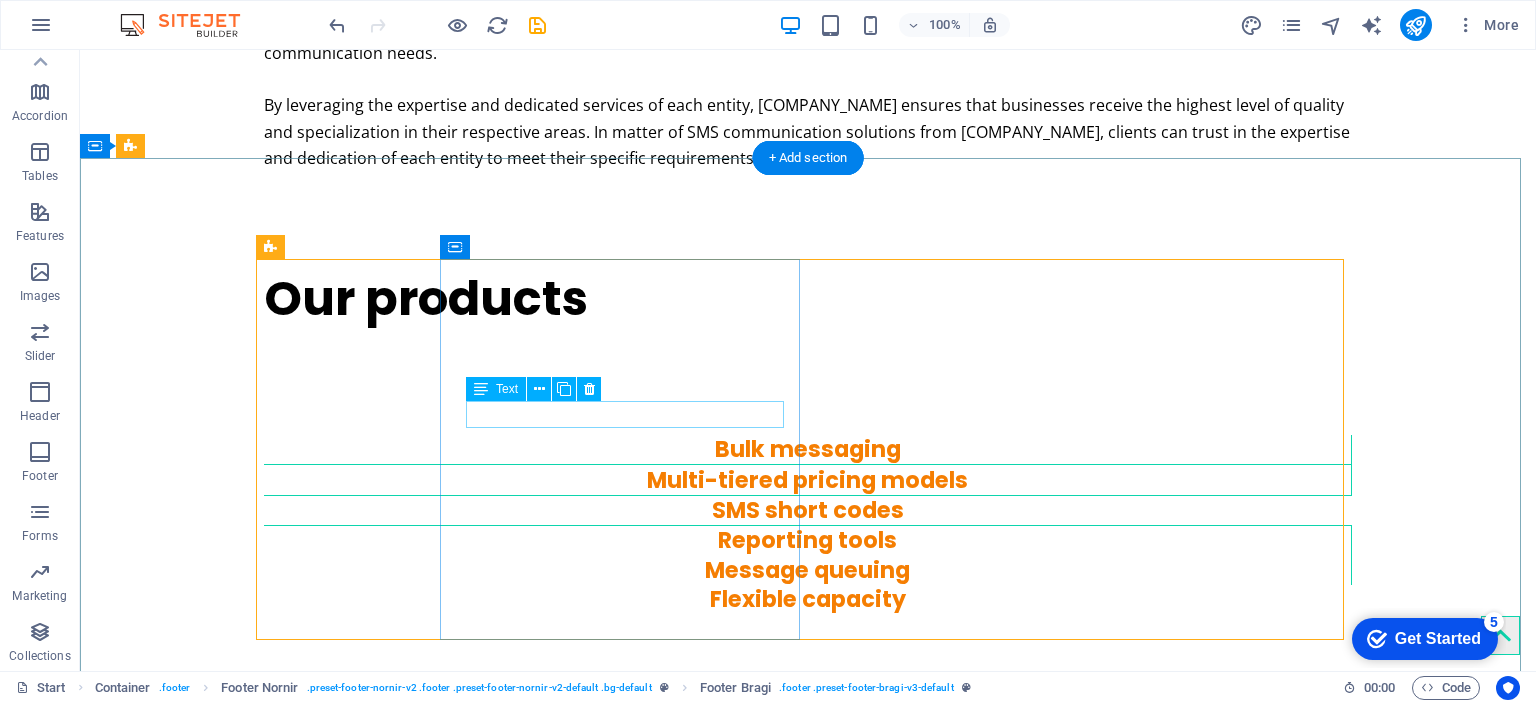 scroll, scrollTop: 3511, scrollLeft: 0, axis: vertical 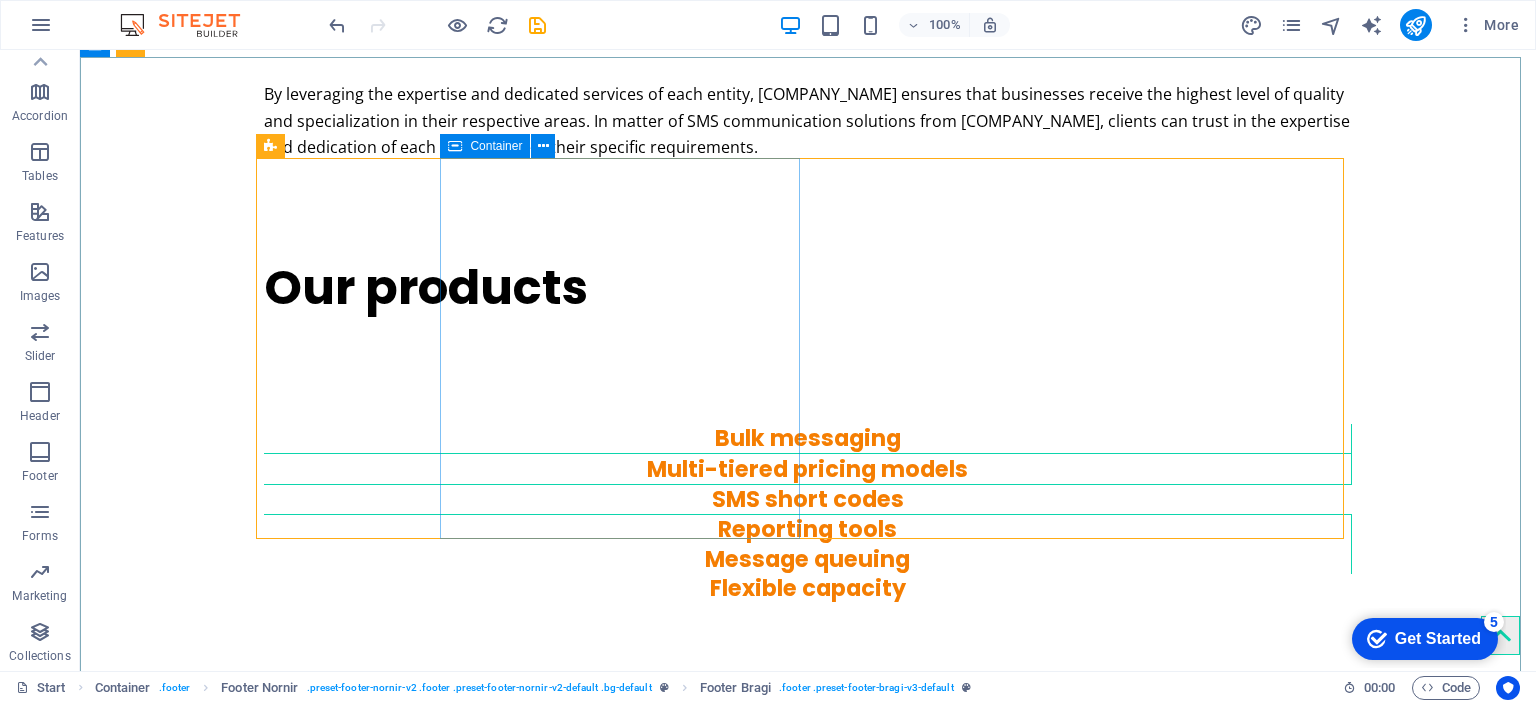 click on "Container" at bounding box center (485, 146) 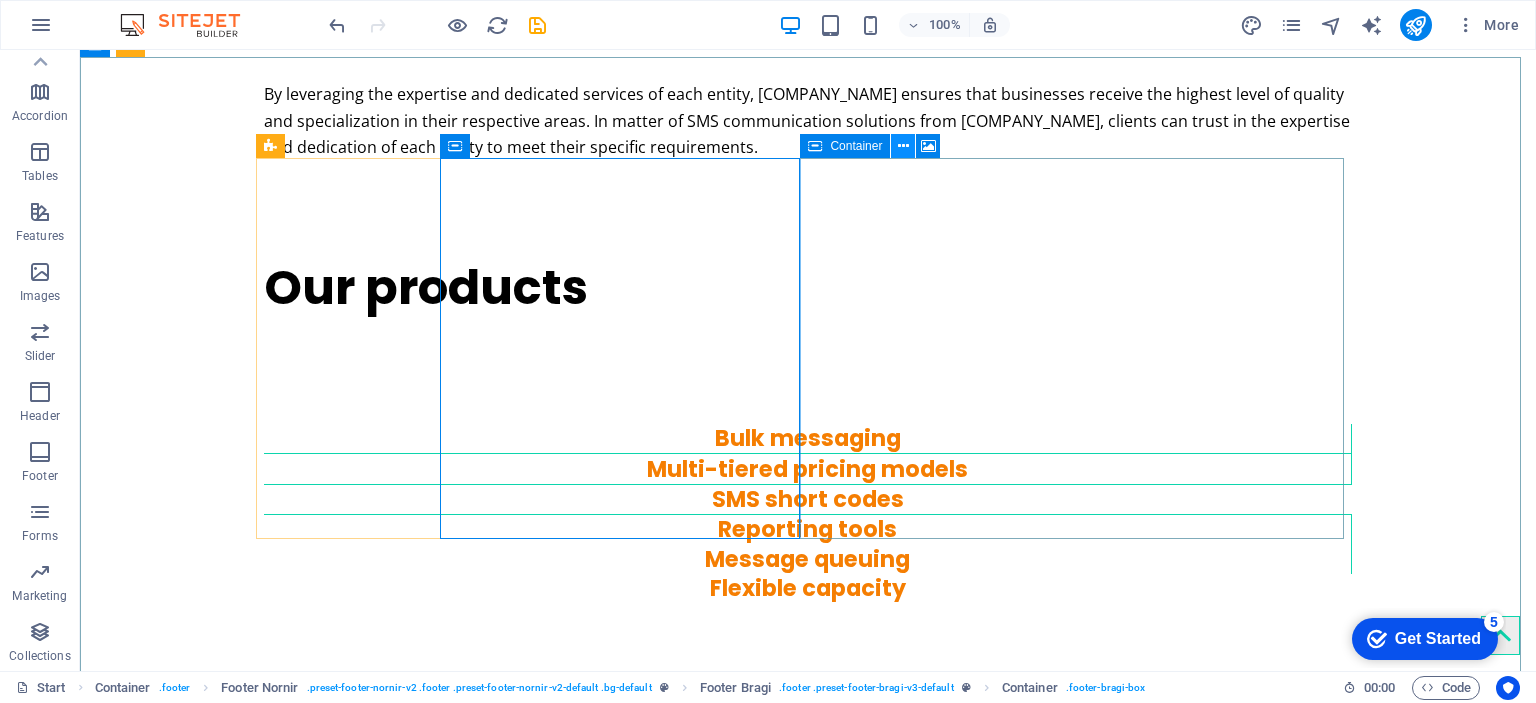 click at bounding box center [903, 146] 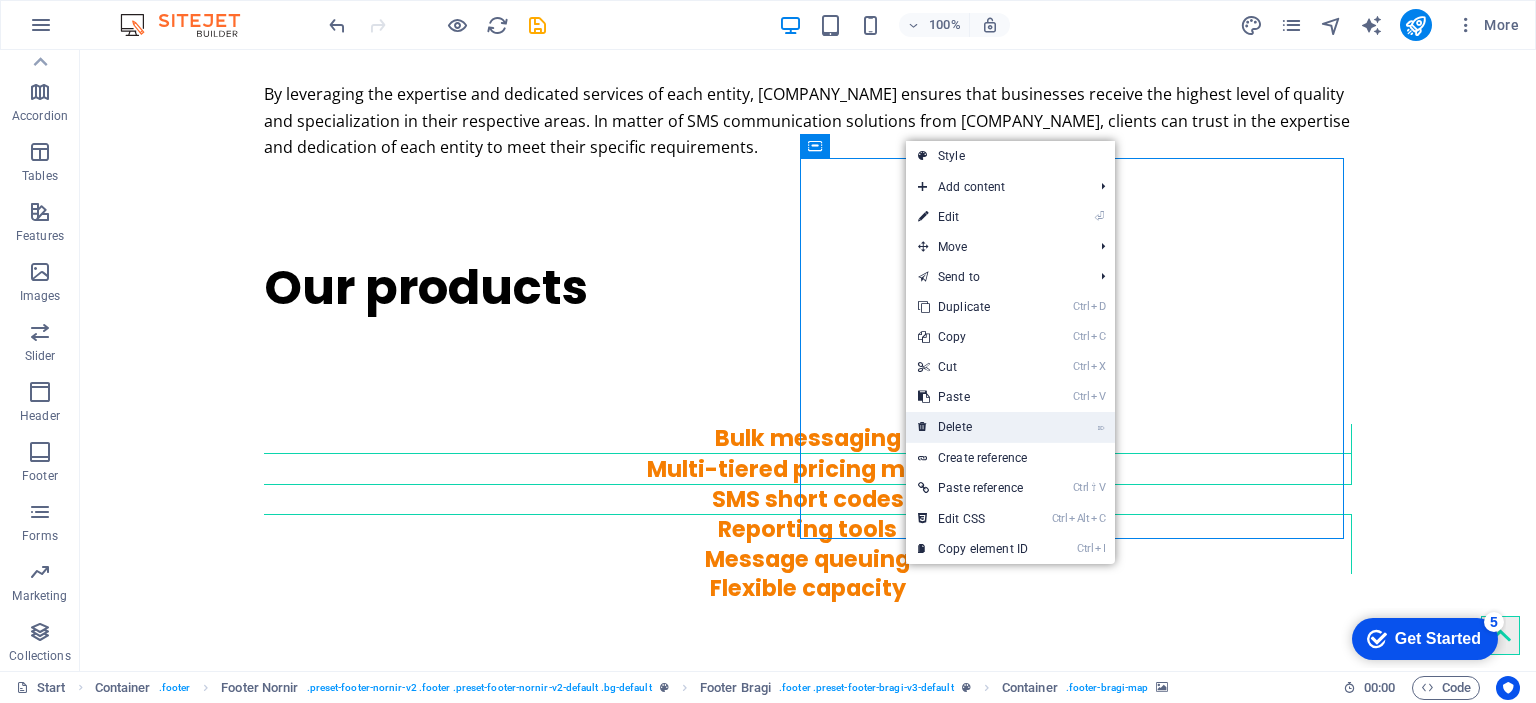 click on "⌦  Delete" at bounding box center (973, 427) 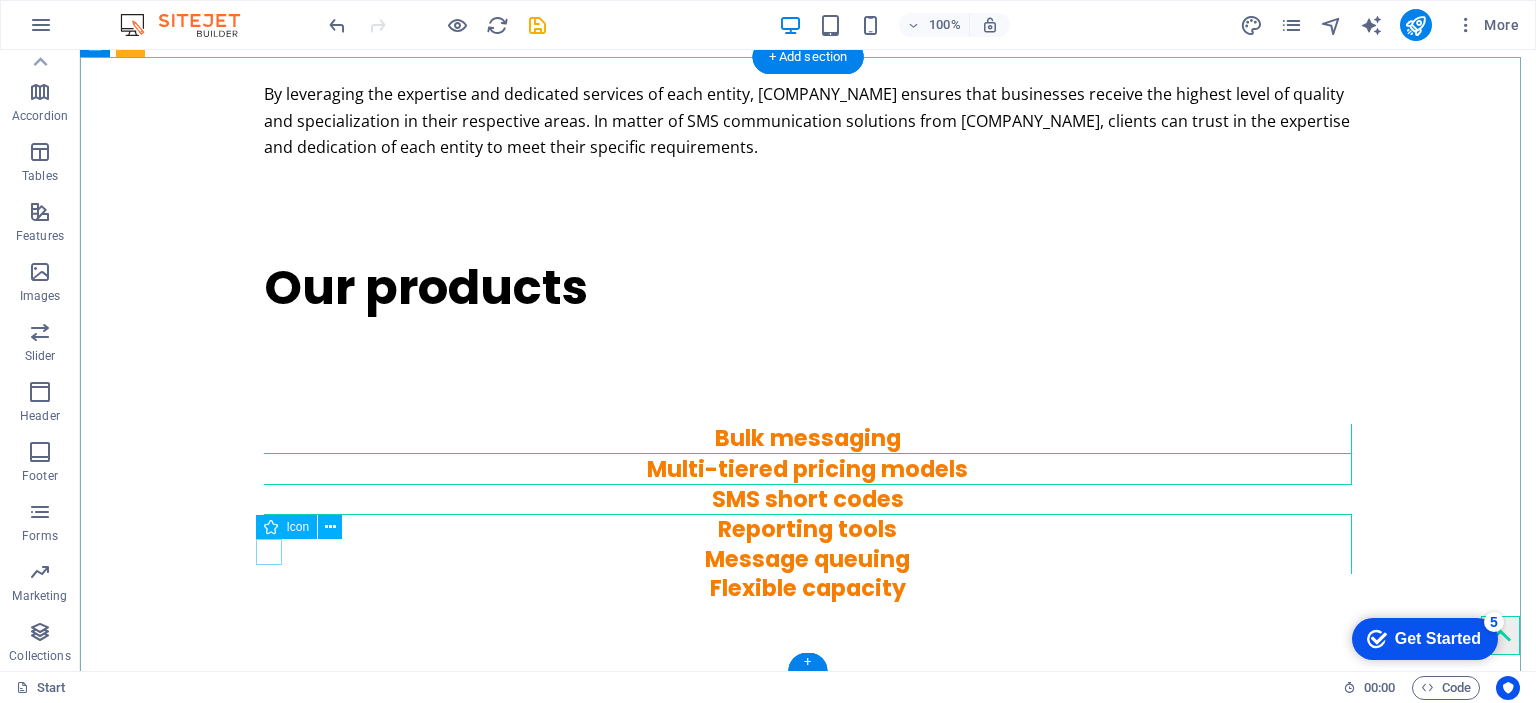 click at bounding box center [808, 2173] 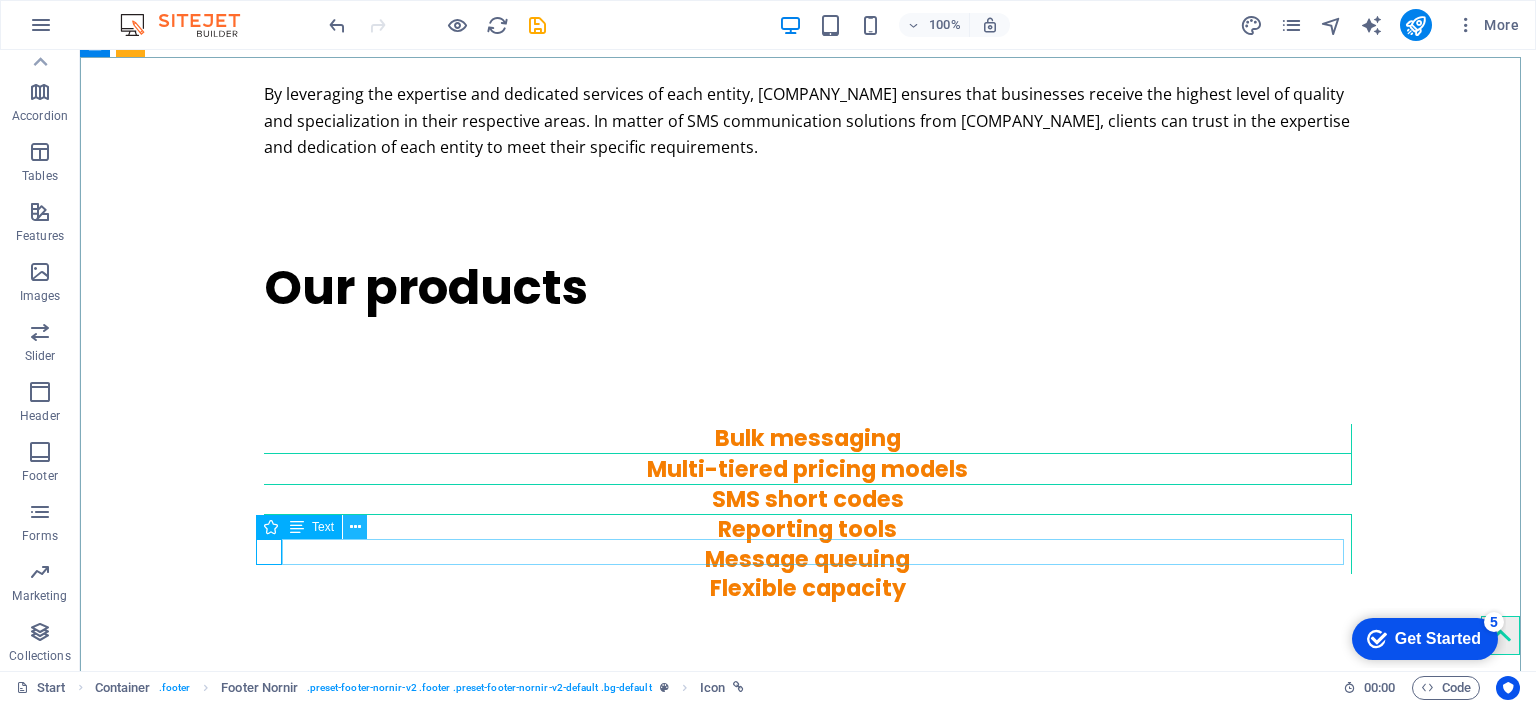click at bounding box center (355, 527) 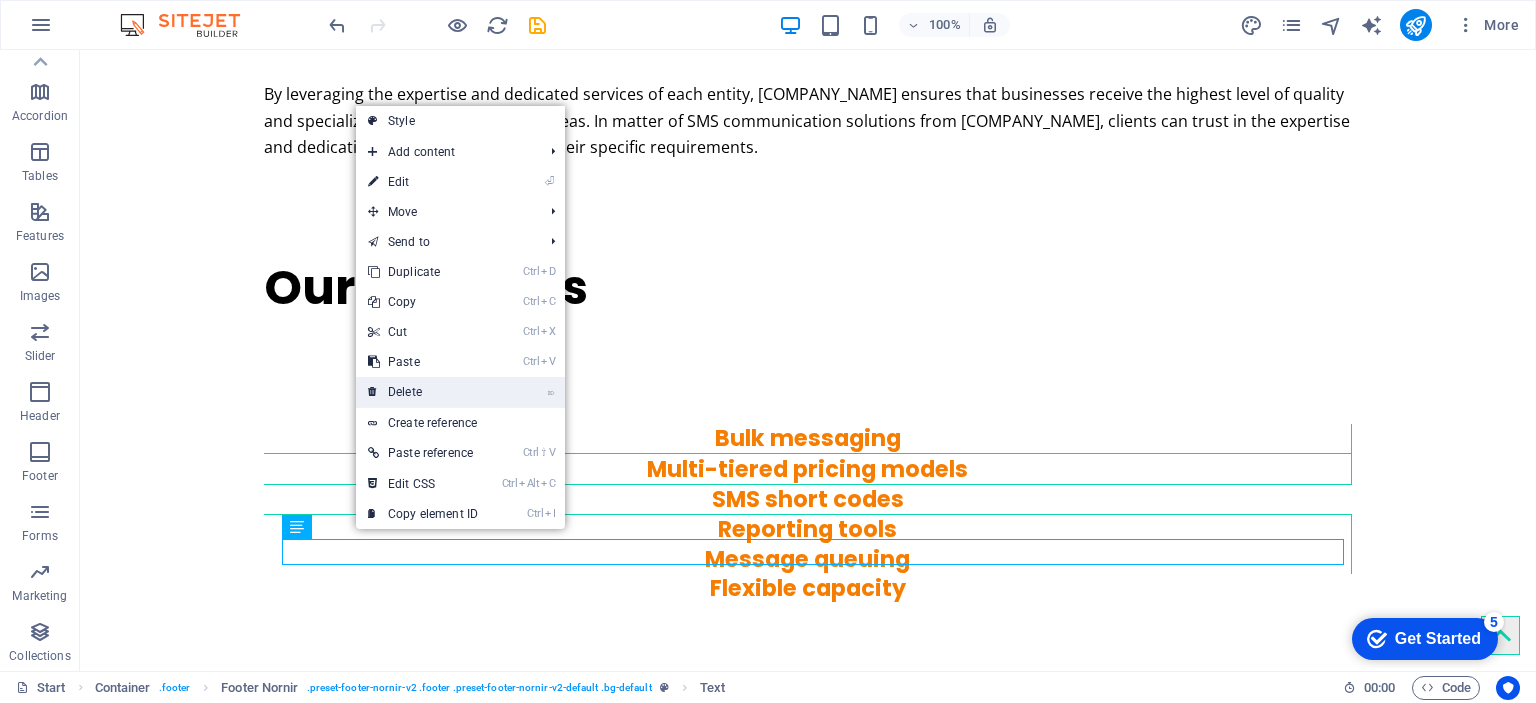 click on "⌦  Delete" at bounding box center (423, 392) 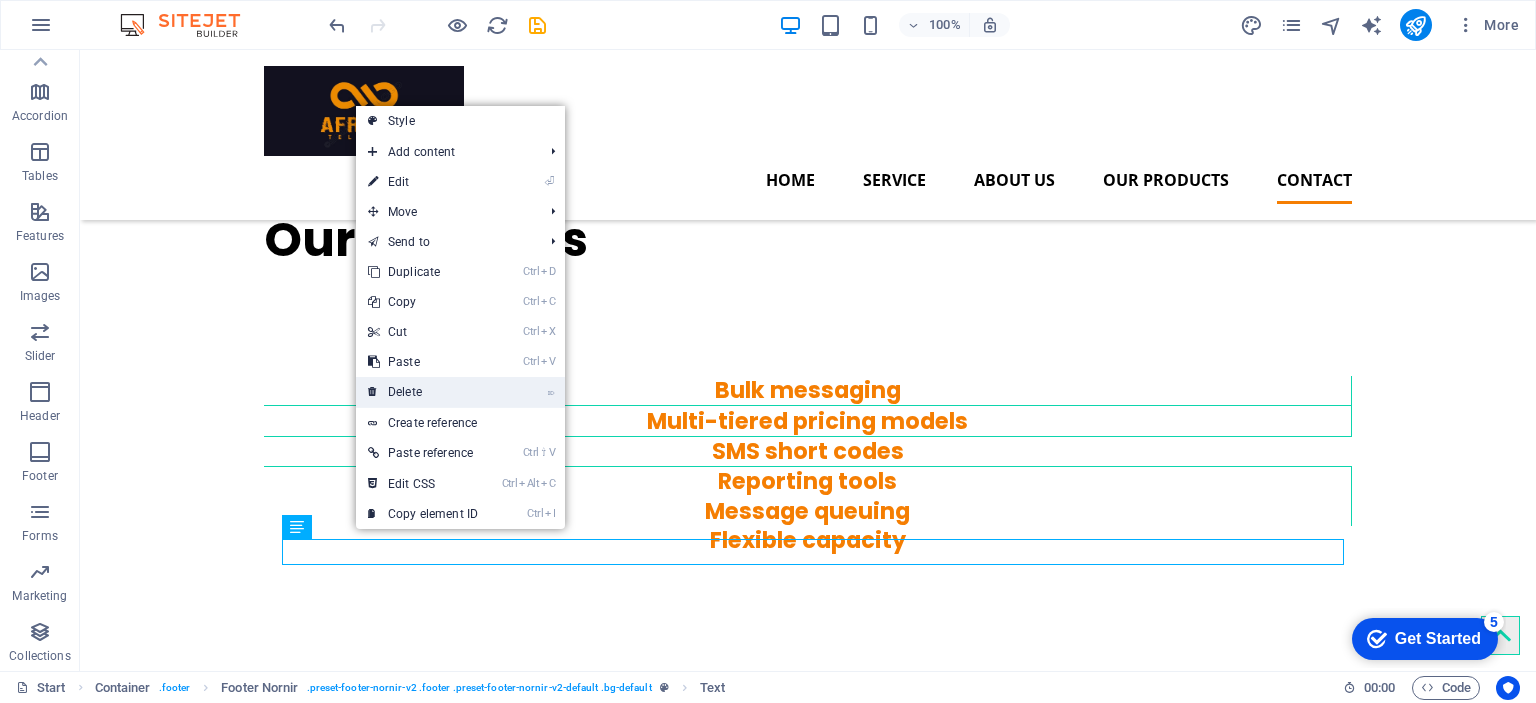 scroll, scrollTop: 3484, scrollLeft: 0, axis: vertical 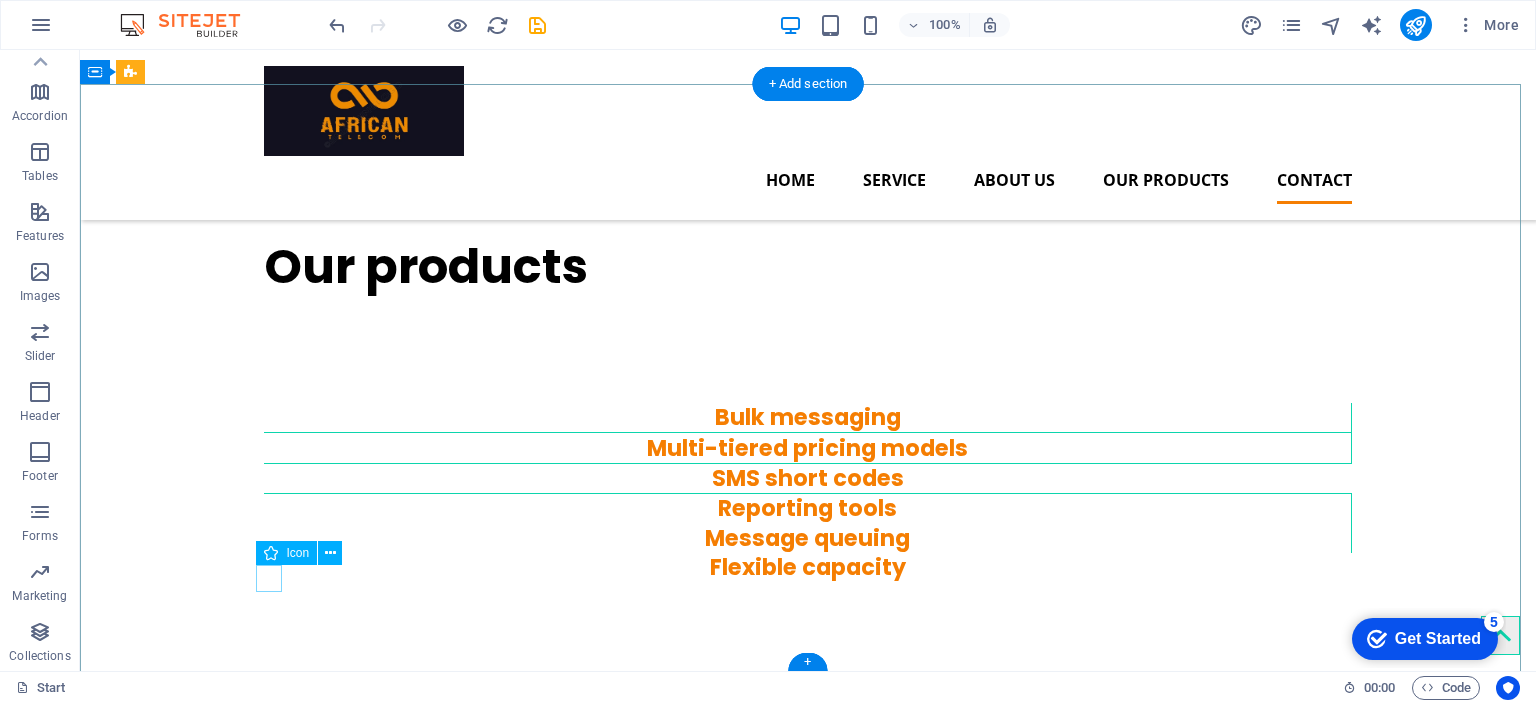 click at bounding box center (808, 2152) 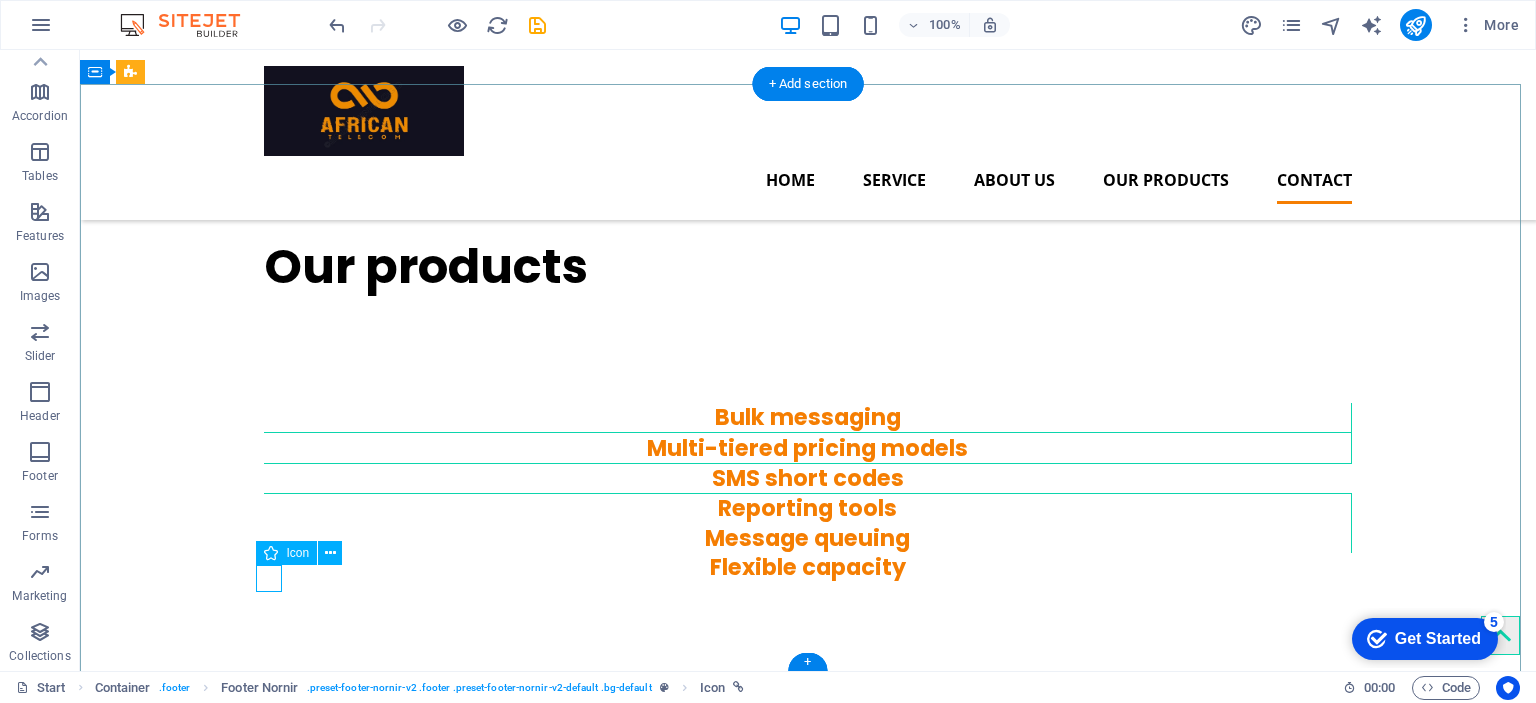 click at bounding box center (808, 2152) 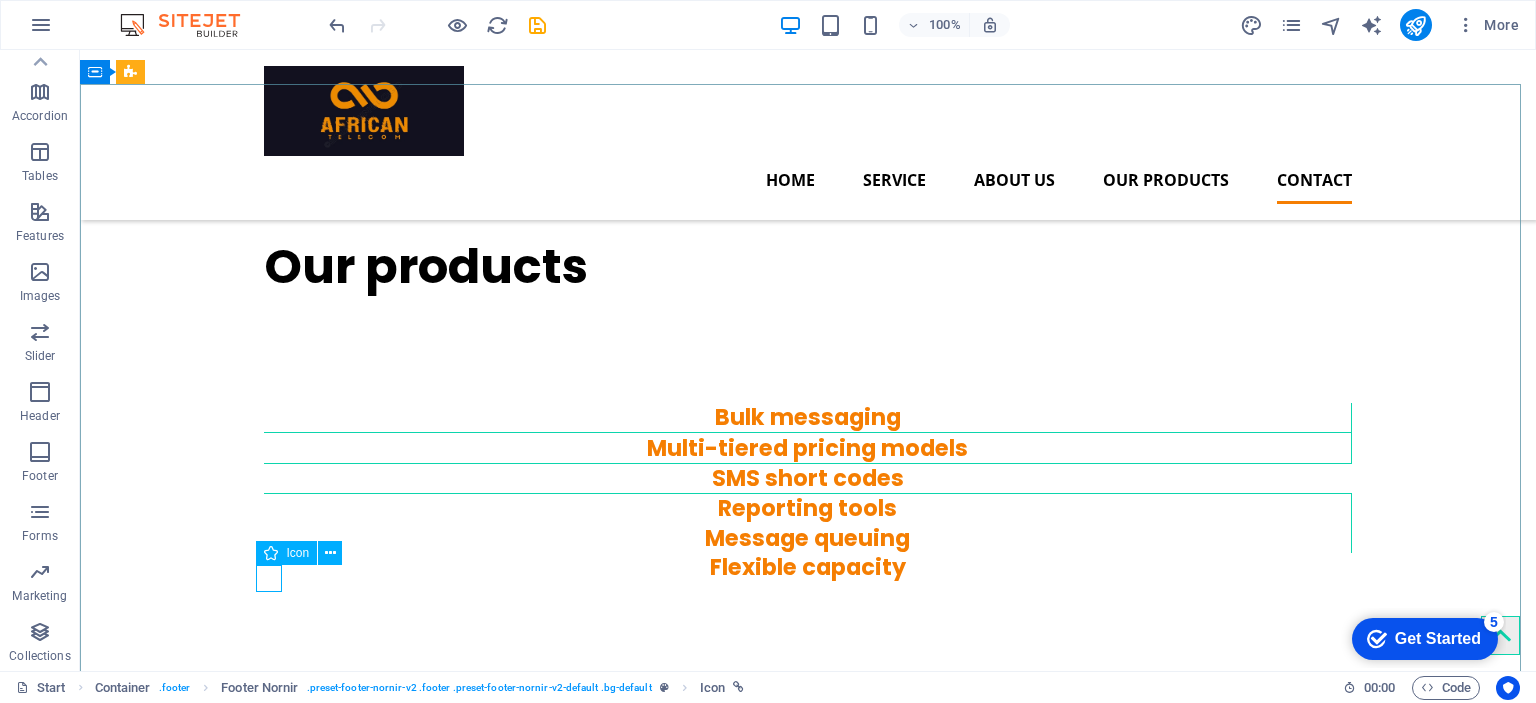 click at bounding box center (271, 553) 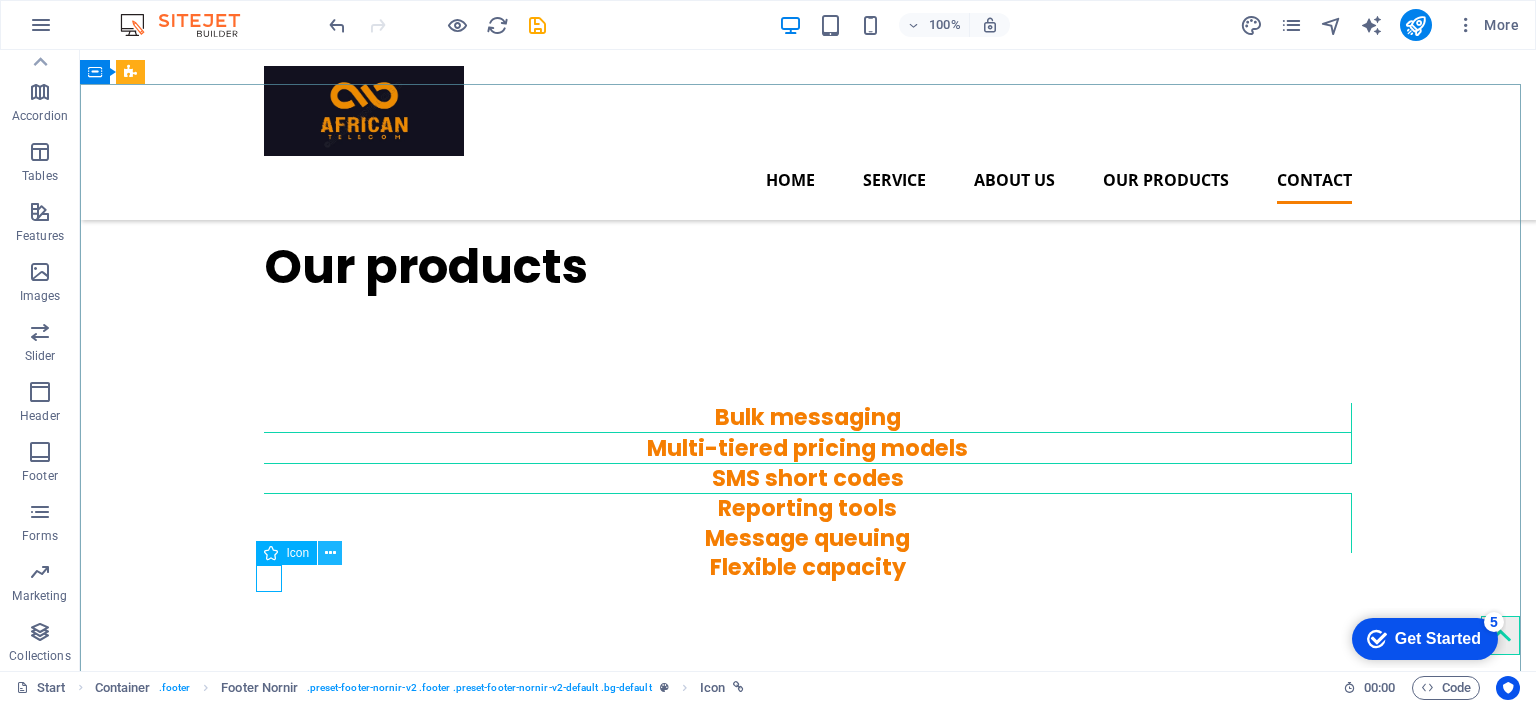 click at bounding box center (330, 553) 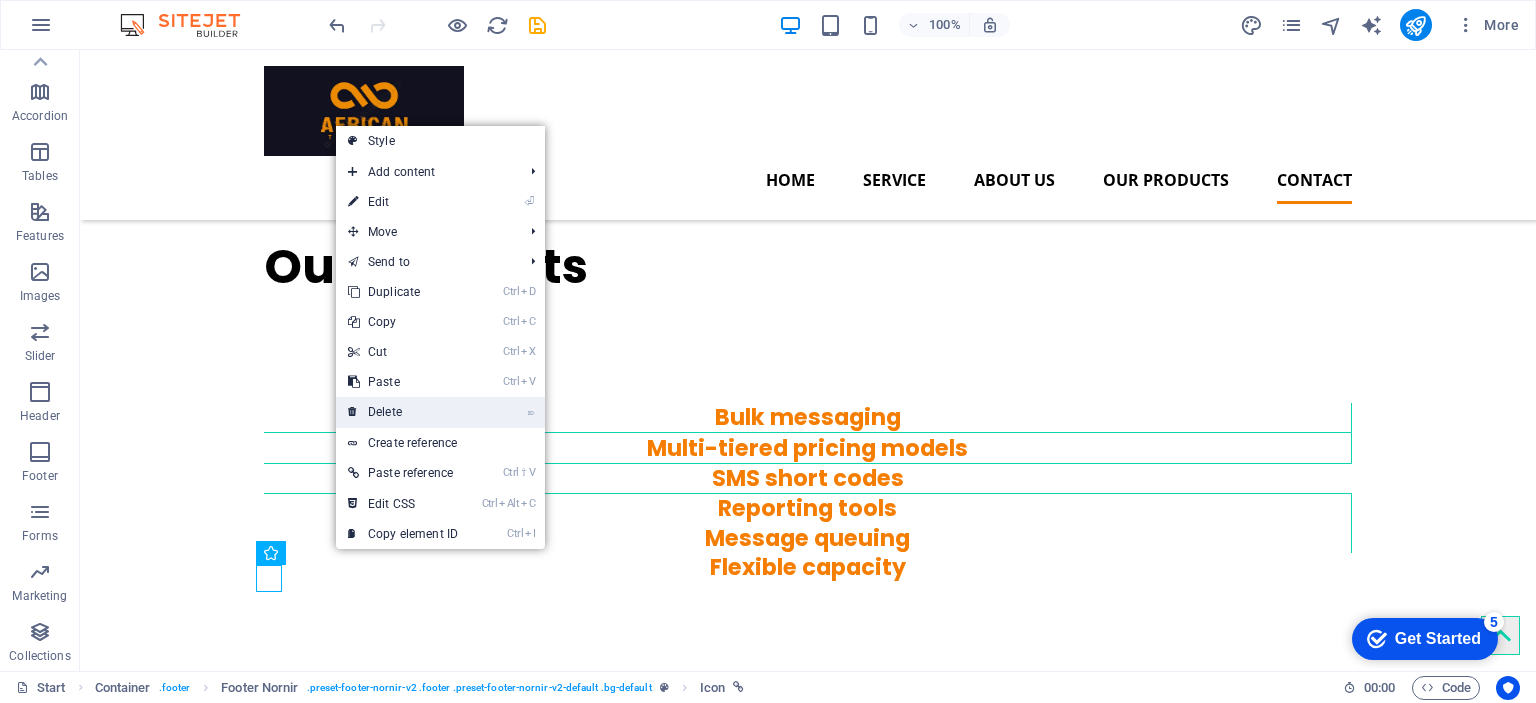 click on "⌦  Delete" at bounding box center [403, 412] 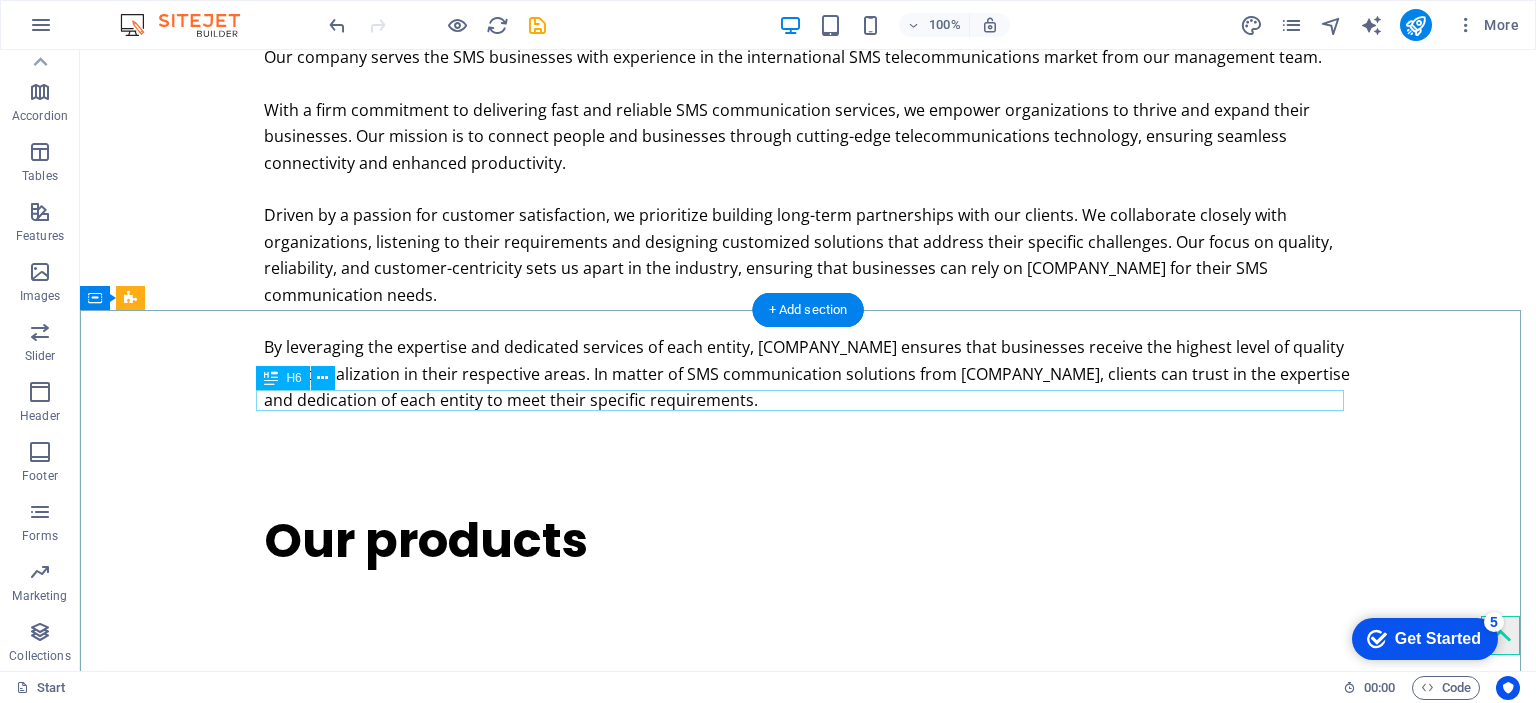 scroll, scrollTop: 3358, scrollLeft: 0, axis: vertical 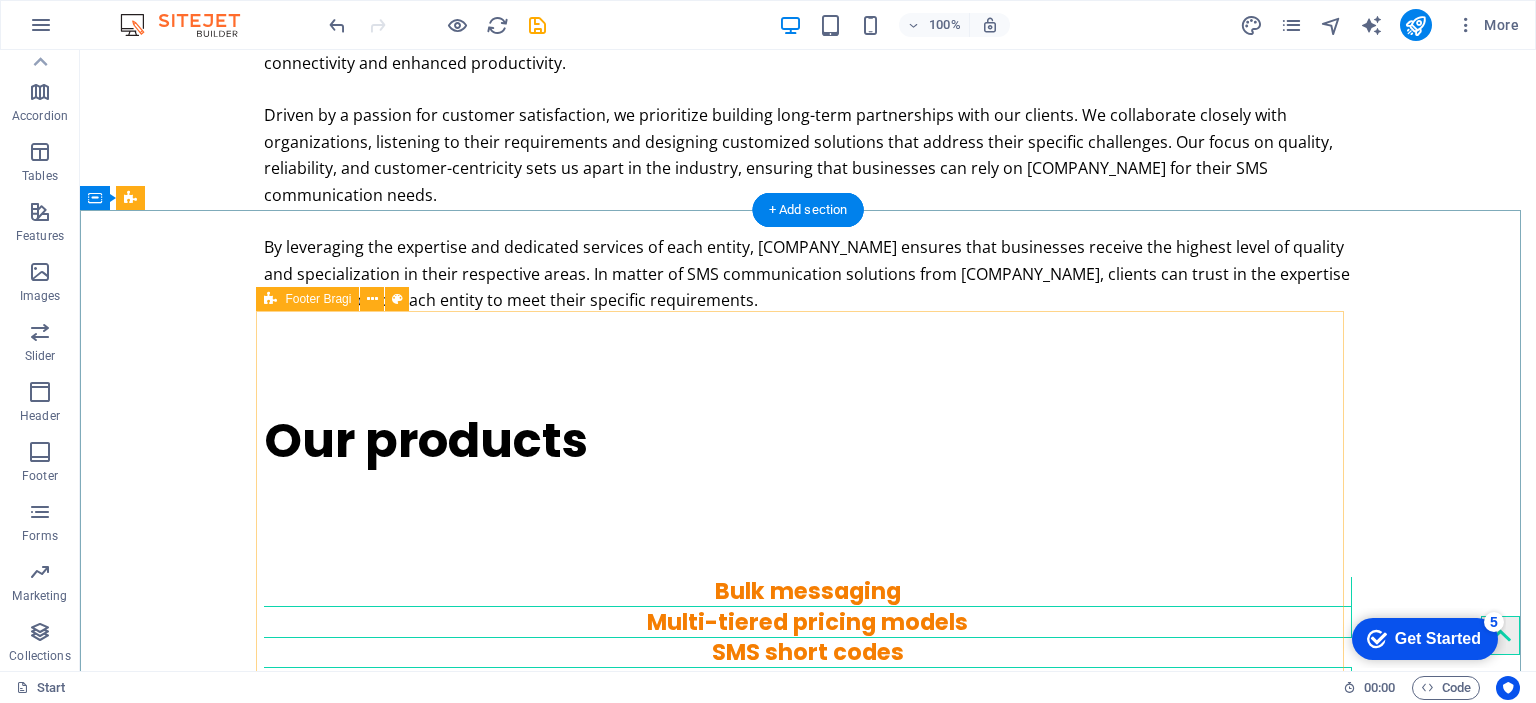 click on "Get in touch [DOMAIN] [NUMBER] [STREET], [POSTAL_CODE] [CITY], [STATE] [PHONE] office@[EMAIL] Legal Notice  |  Privacy Policy" at bounding box center [808, 2056] 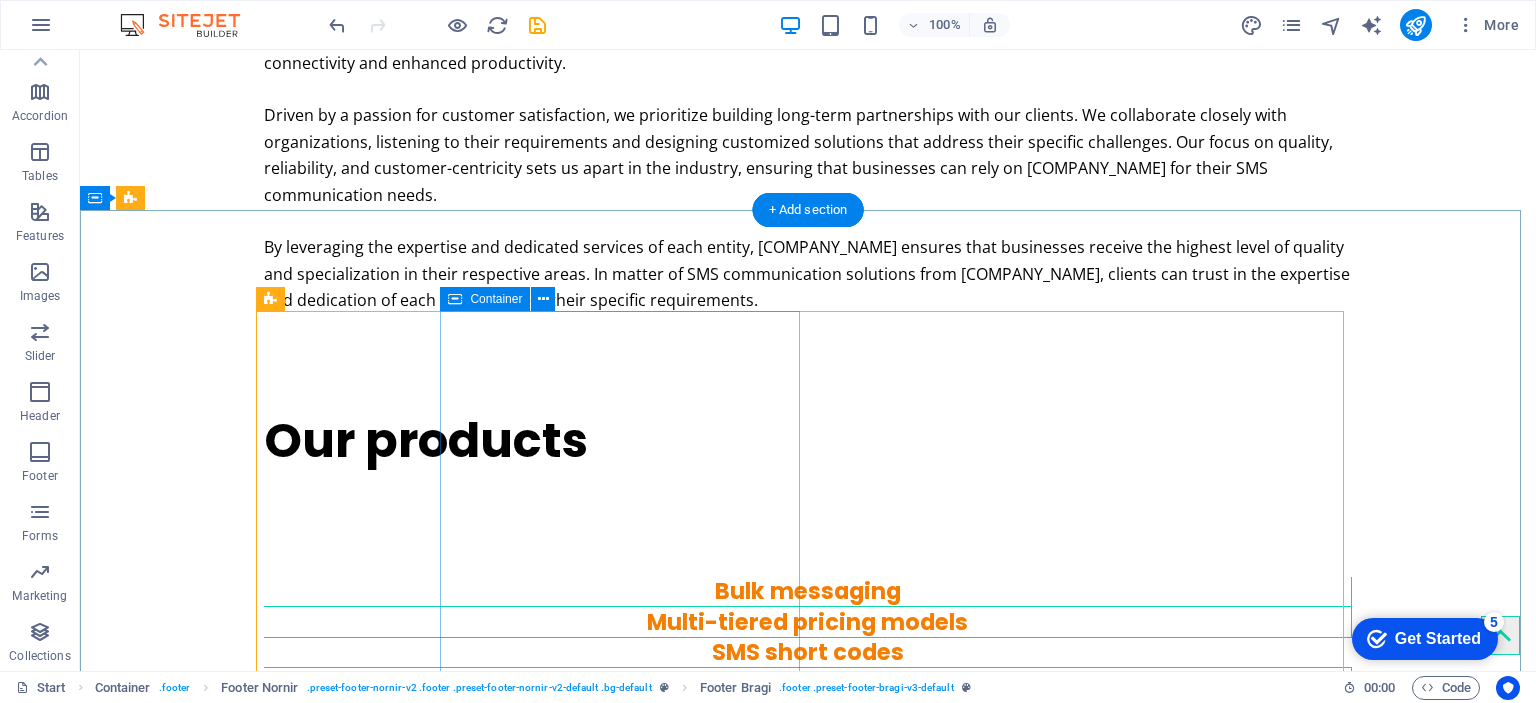 scroll, scrollTop: 3458, scrollLeft: 0, axis: vertical 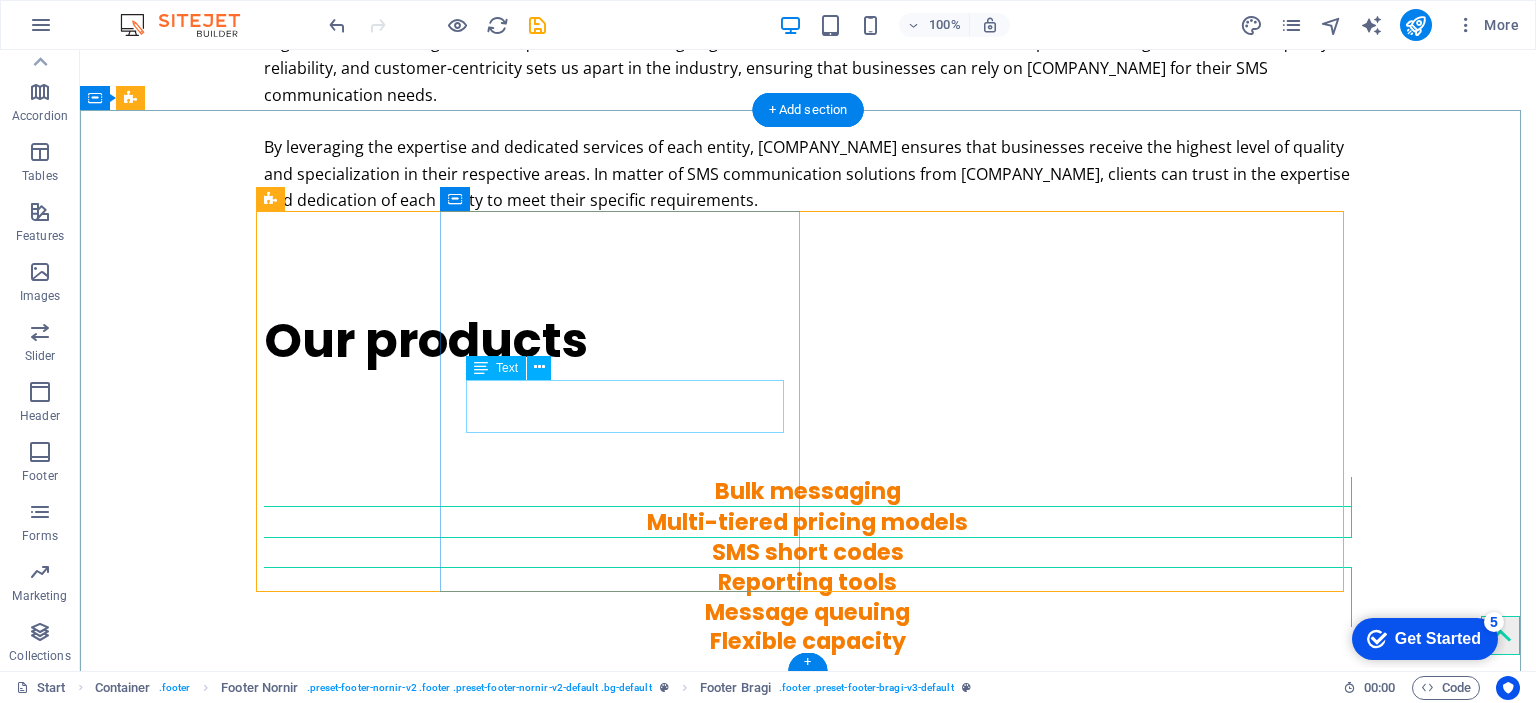 click on "[NUMBER] [STREET], [POSTAL_CODE] [CITY], [STATE]" at bounding box center [892, 1948] 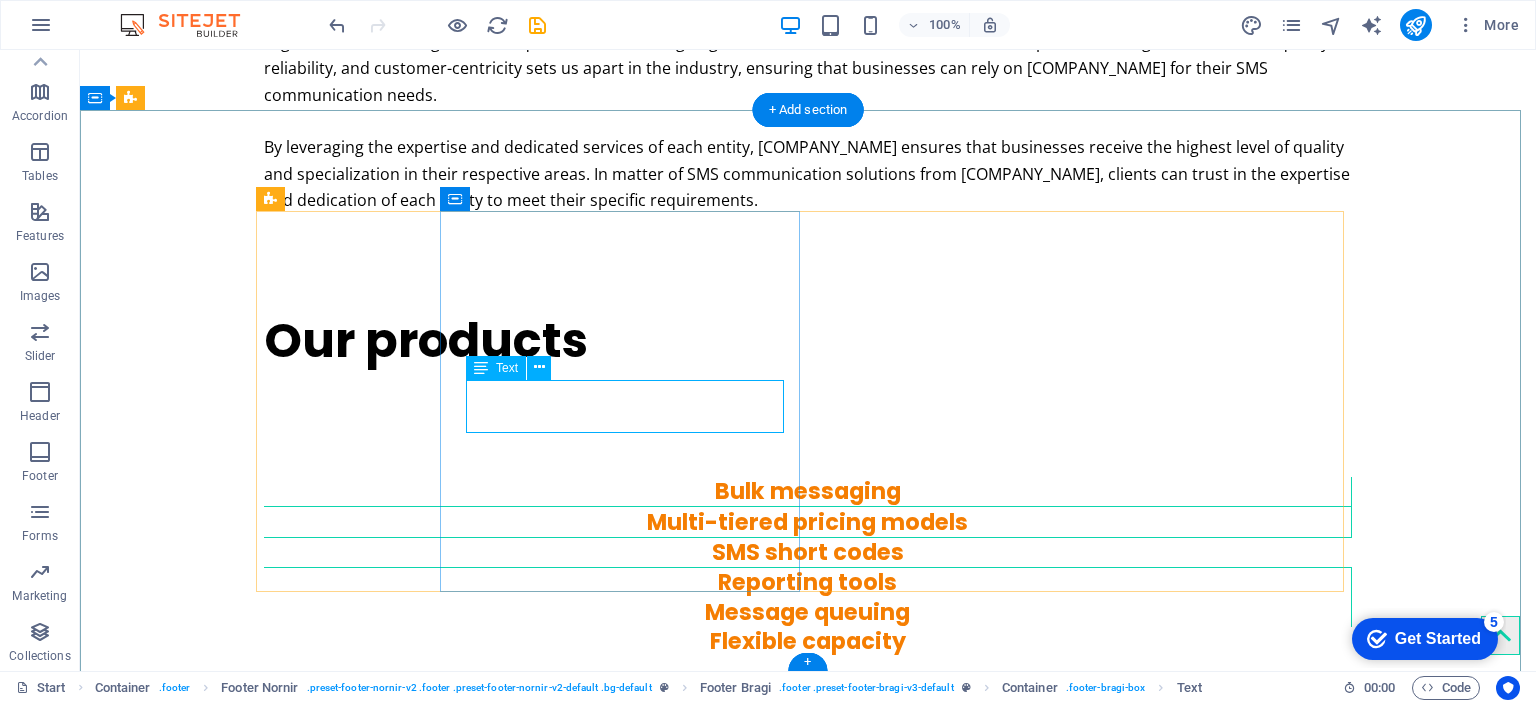 click on "[NUMBER] [STREET], [POSTAL_CODE] [CITY], [STATE]" at bounding box center (892, 1948) 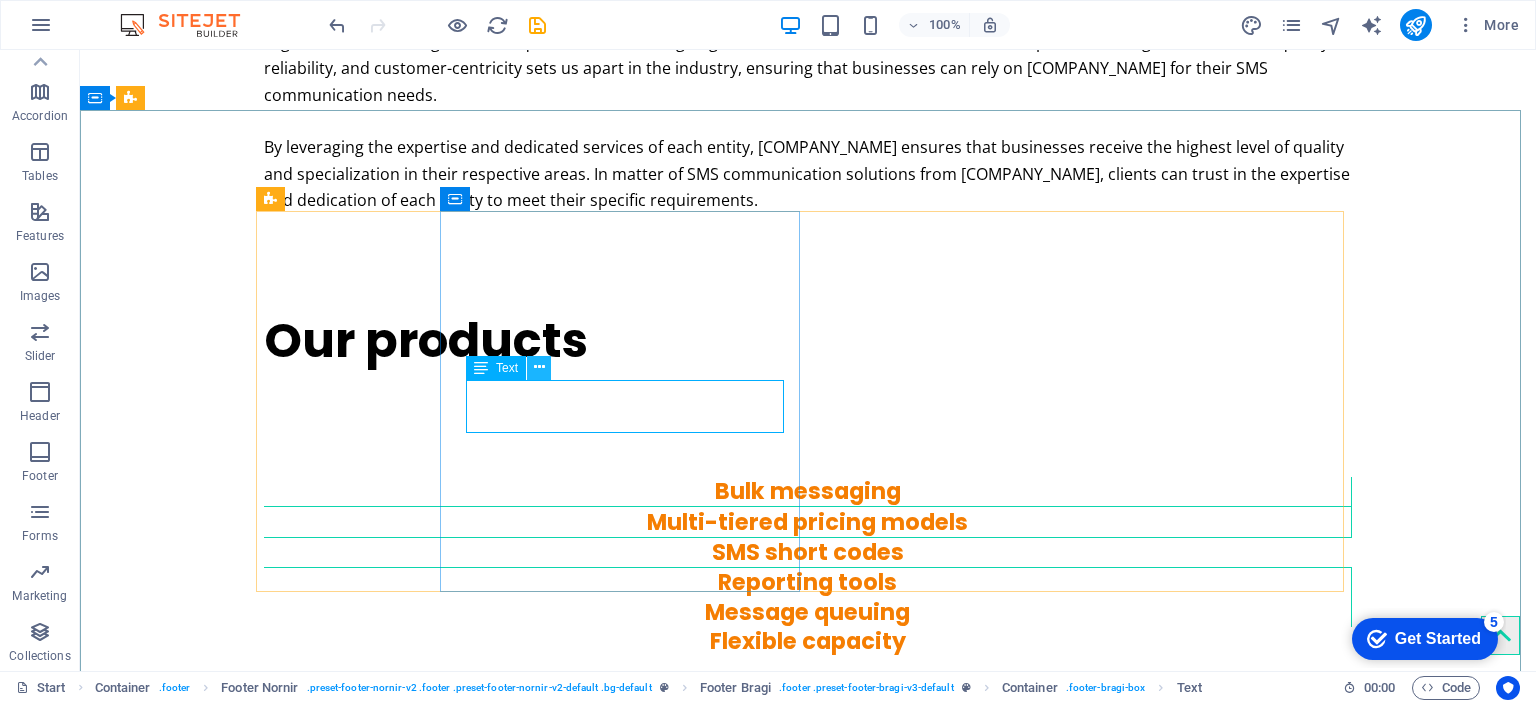 click at bounding box center [539, 367] 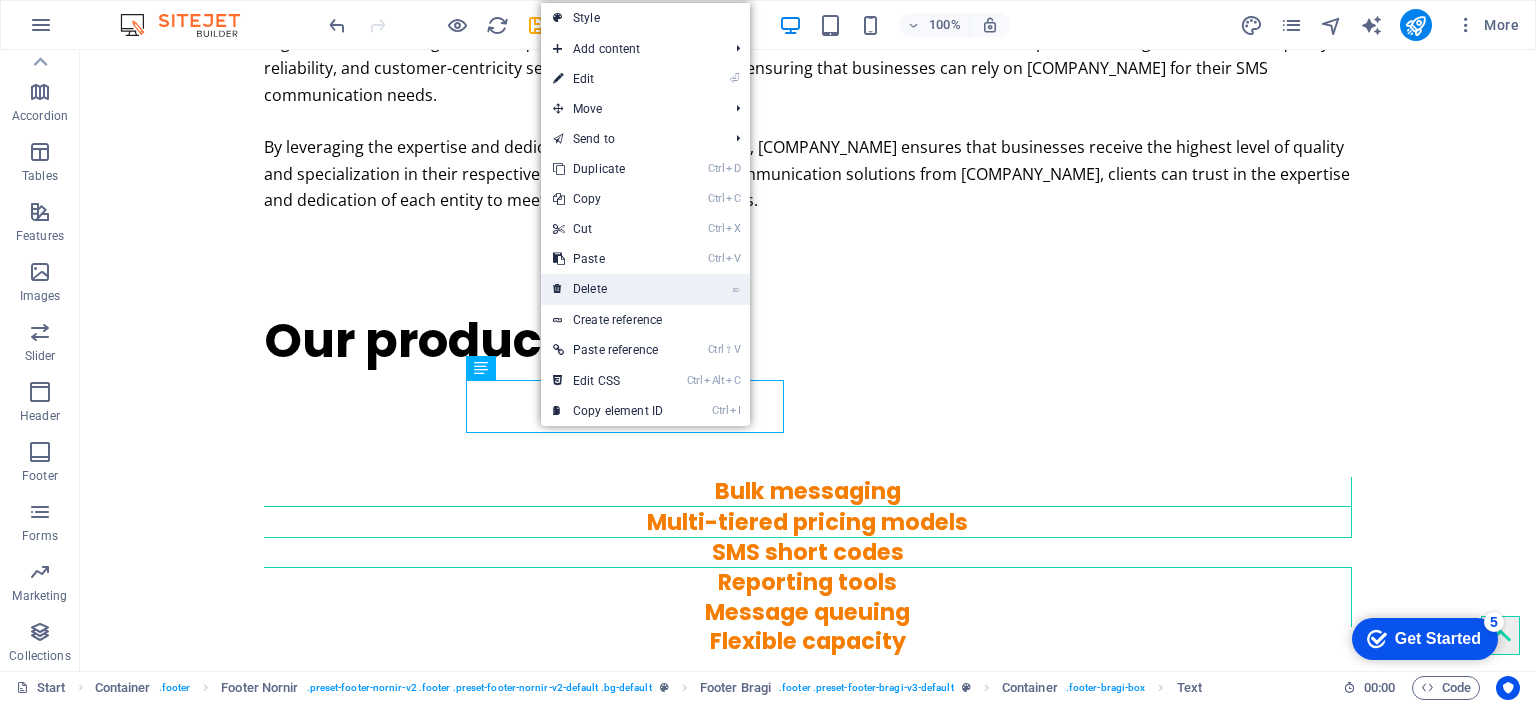 click on "⌦  Delete" at bounding box center [608, 289] 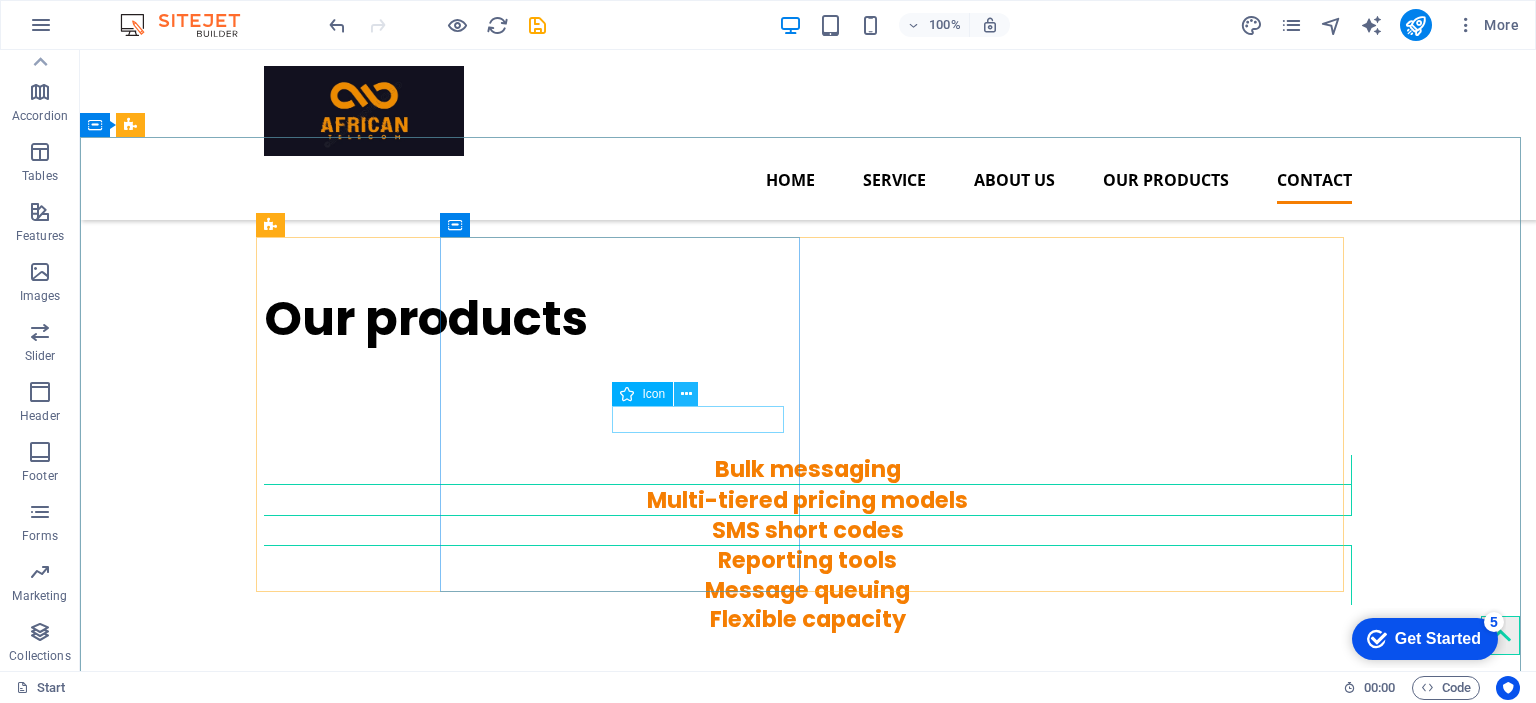 click at bounding box center (686, 394) 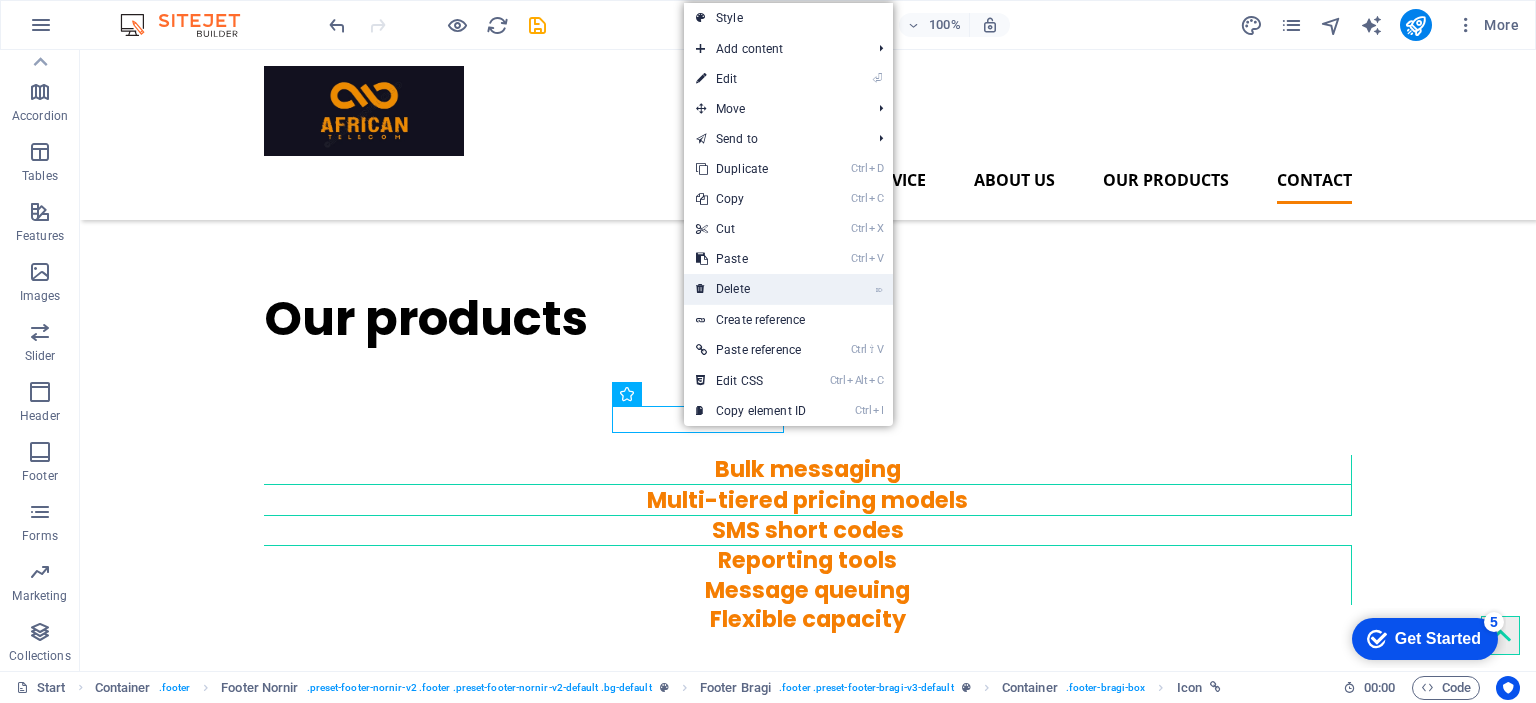 click on "⌦  Delete" at bounding box center (751, 289) 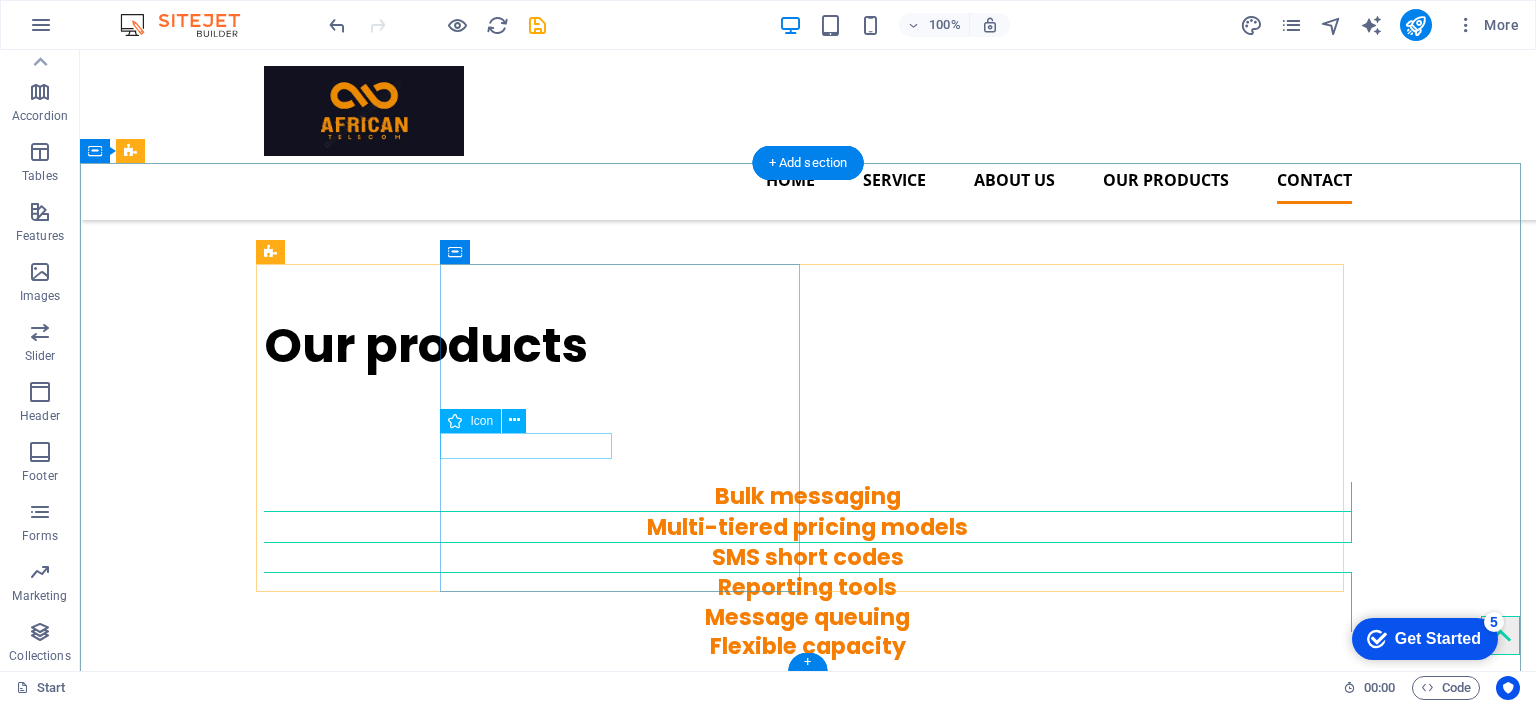 click at bounding box center (892, 1913) 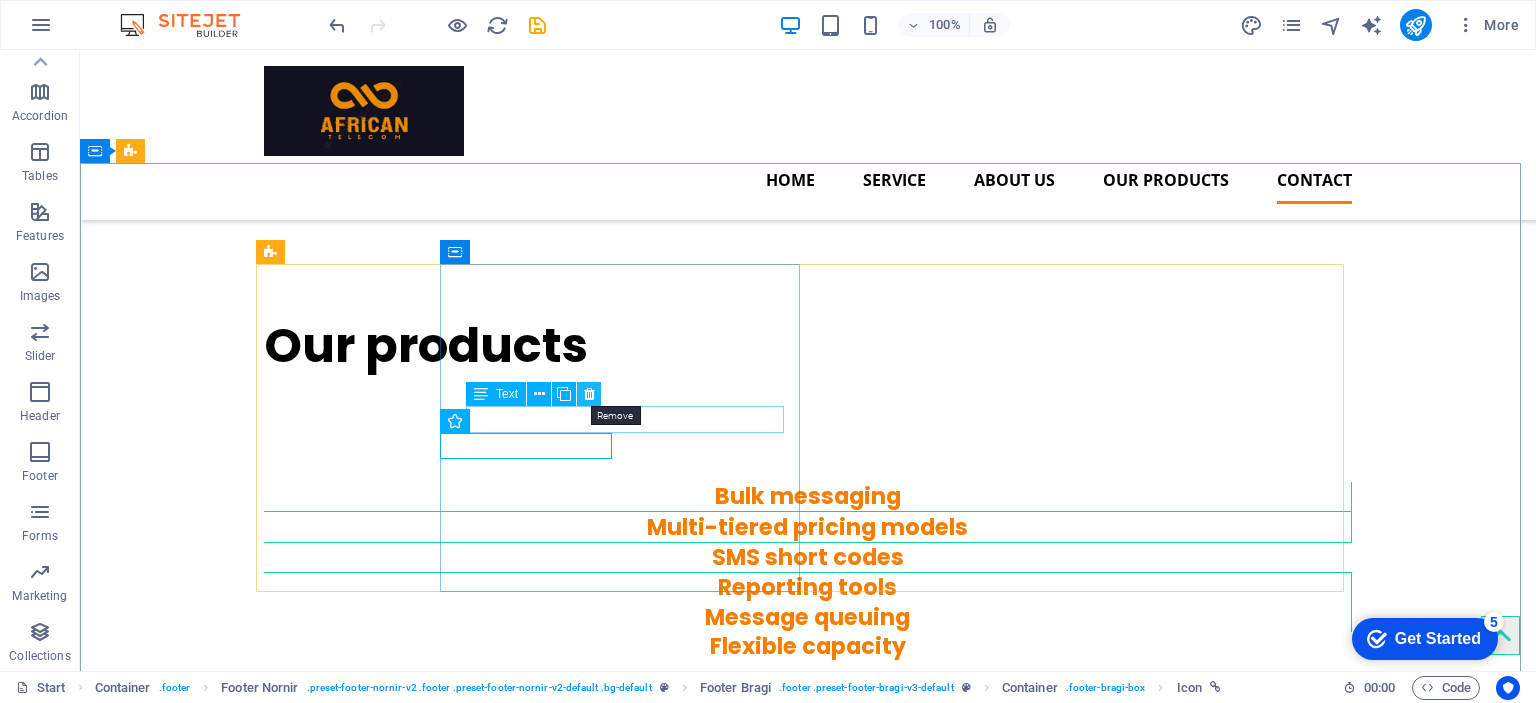 click at bounding box center [589, 394] 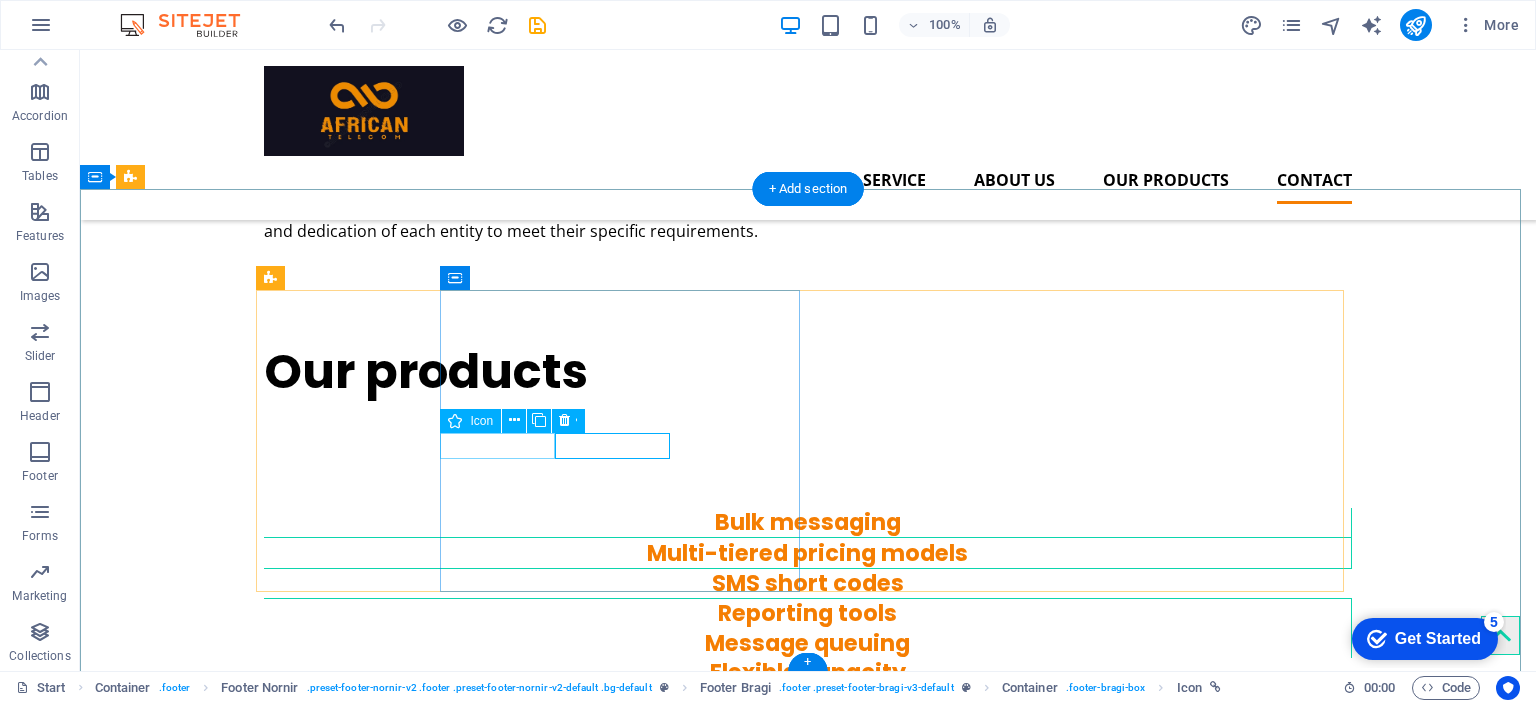 click at bounding box center [892, 1886] 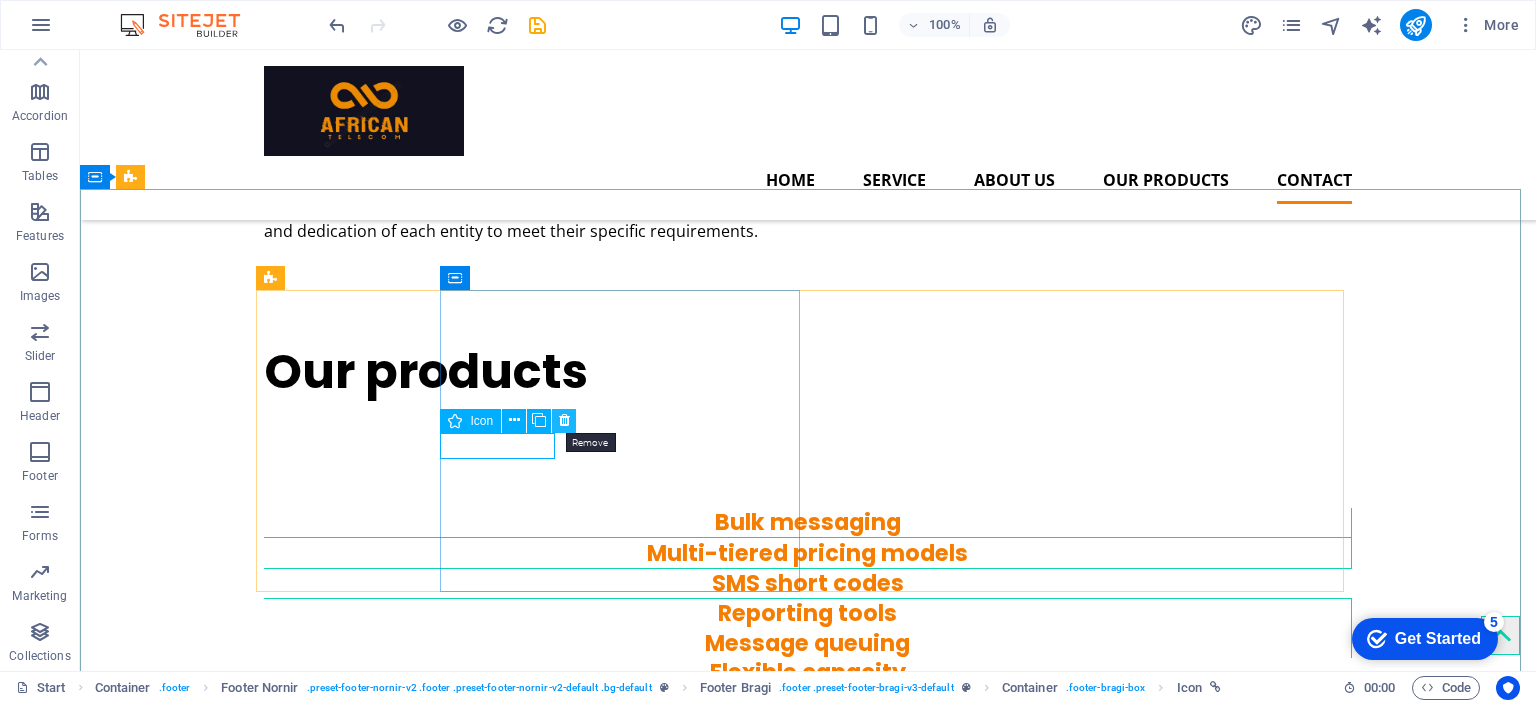 click at bounding box center (564, 421) 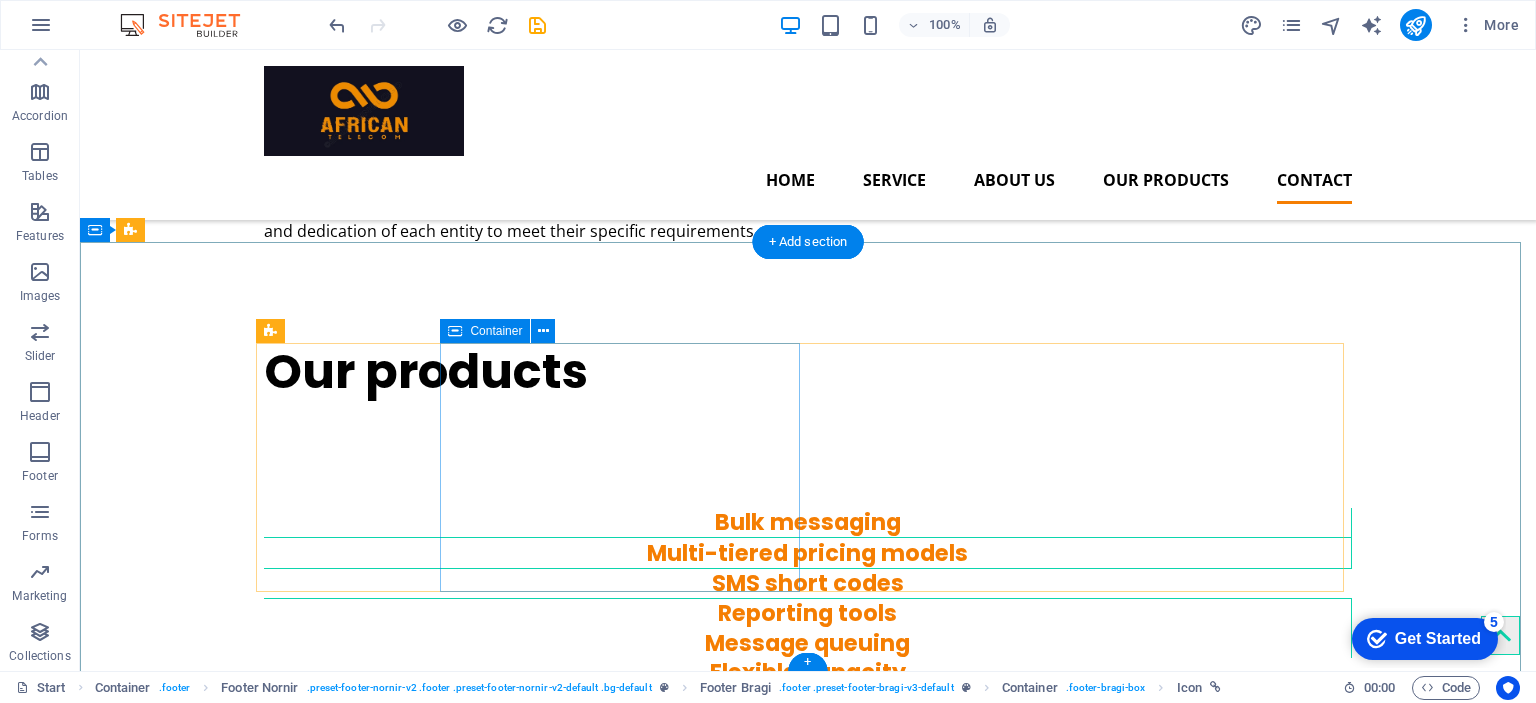 scroll, scrollTop: 3326, scrollLeft: 0, axis: vertical 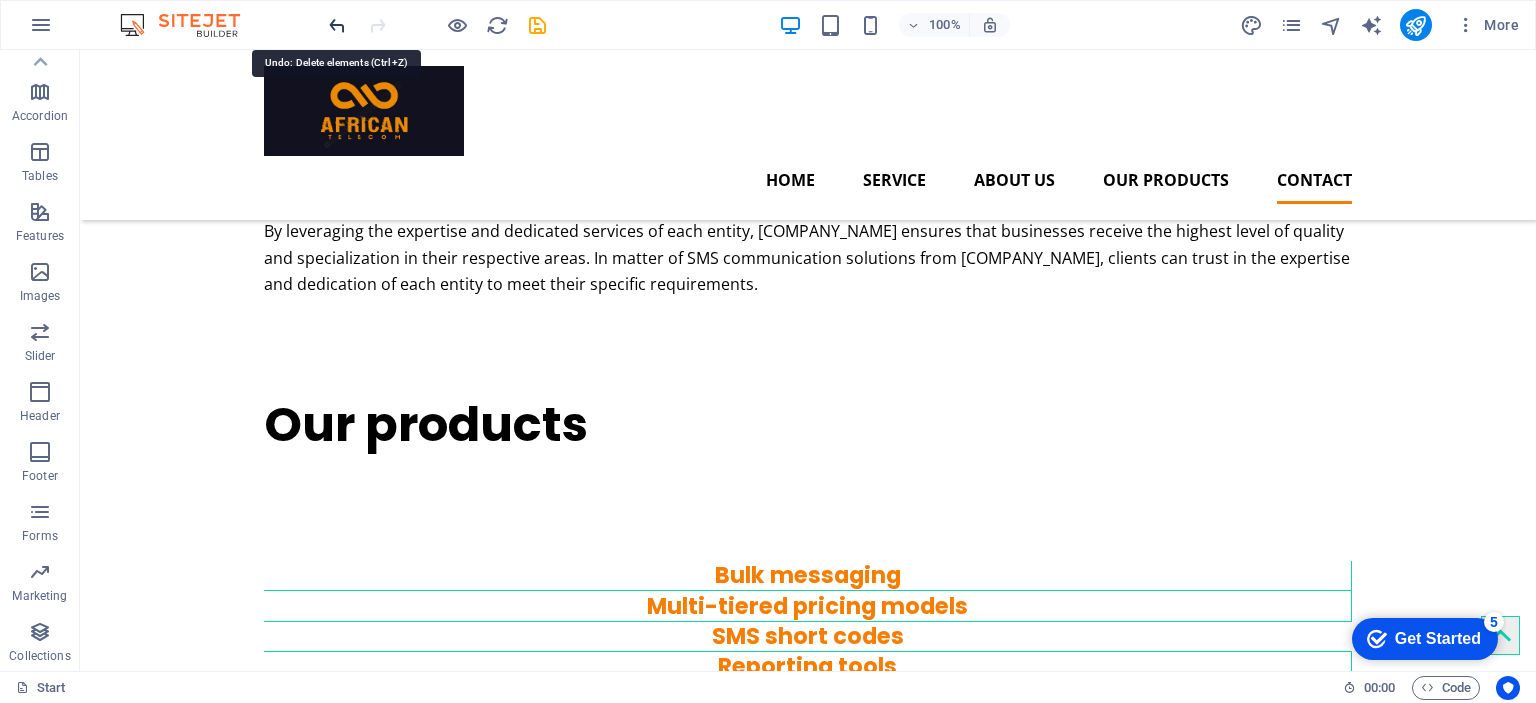 click at bounding box center [337, 25] 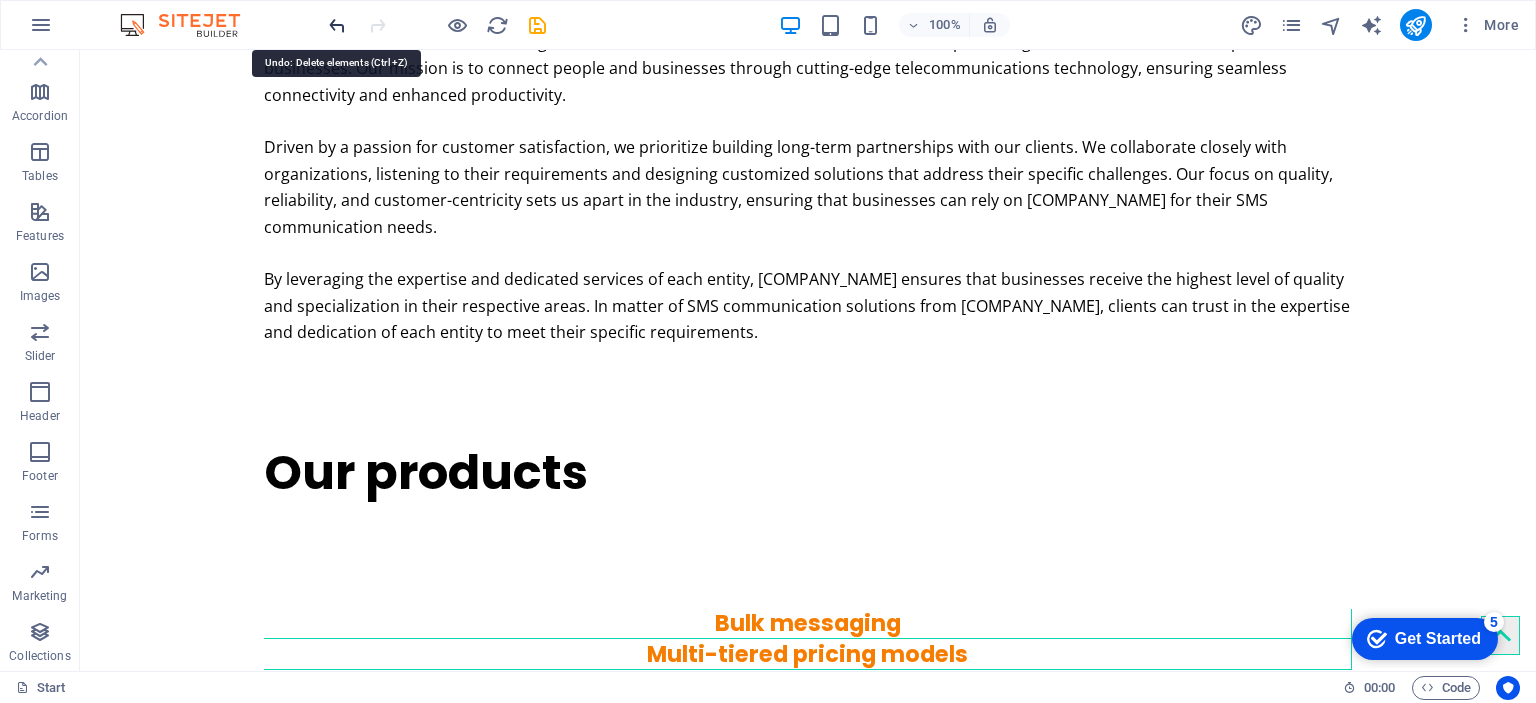 scroll, scrollTop: 3379, scrollLeft: 0, axis: vertical 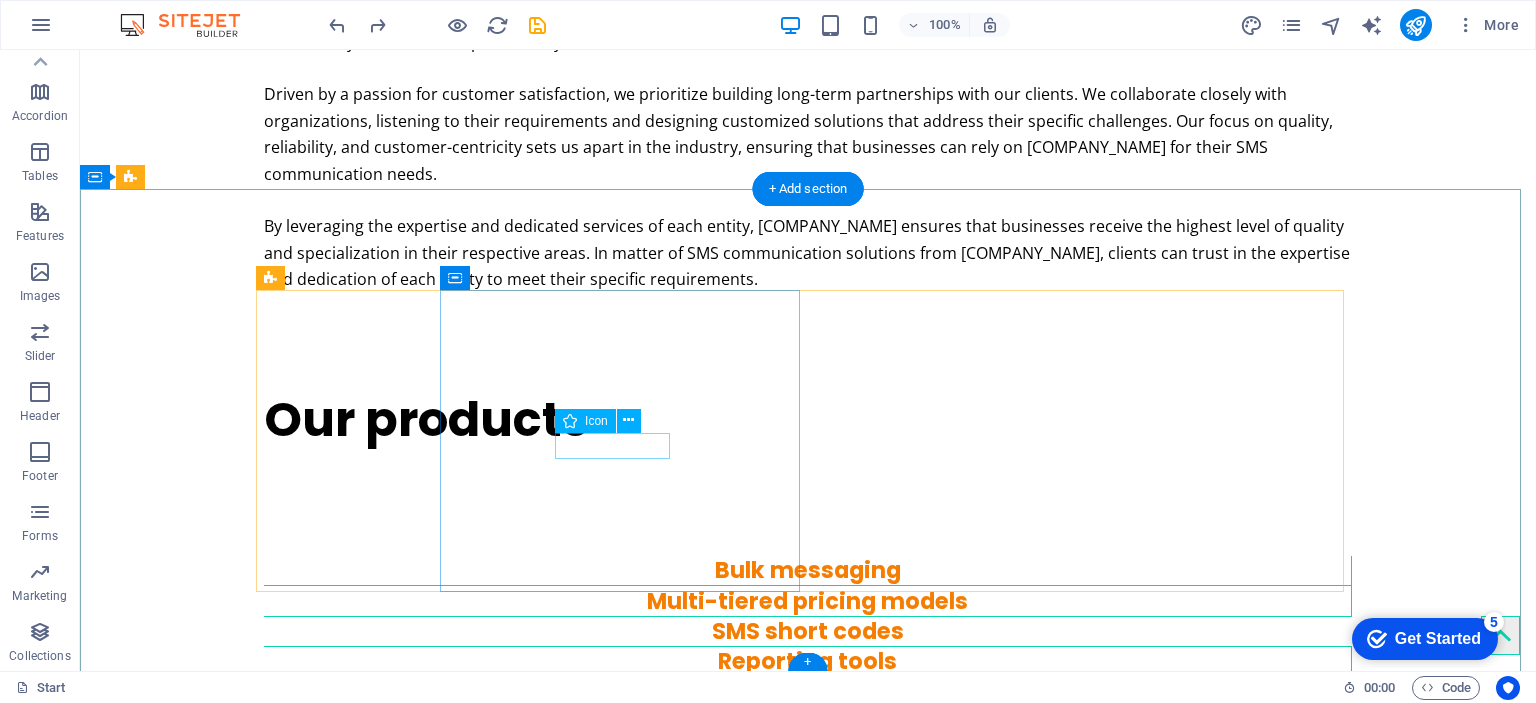 click at bounding box center (892, 1961) 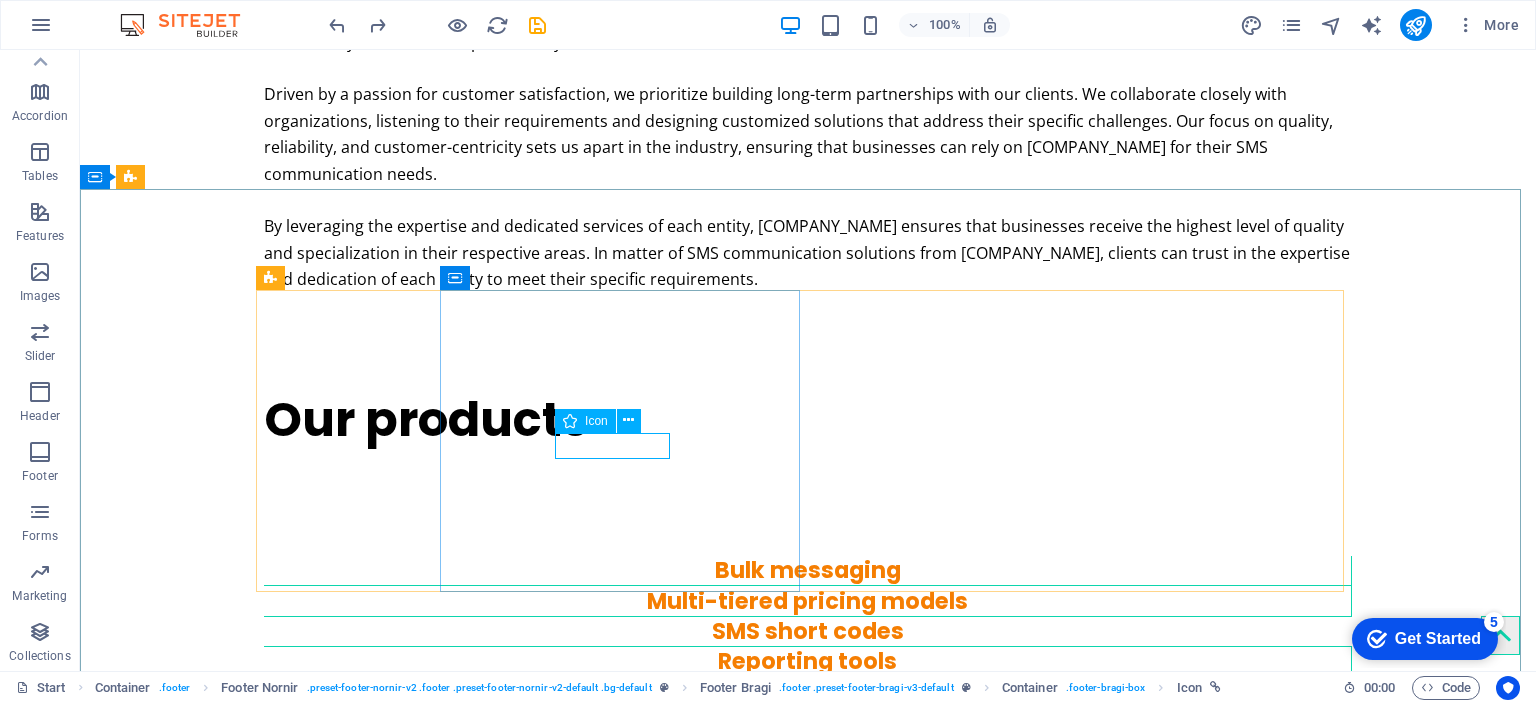 click on "Icon" at bounding box center [585, 421] 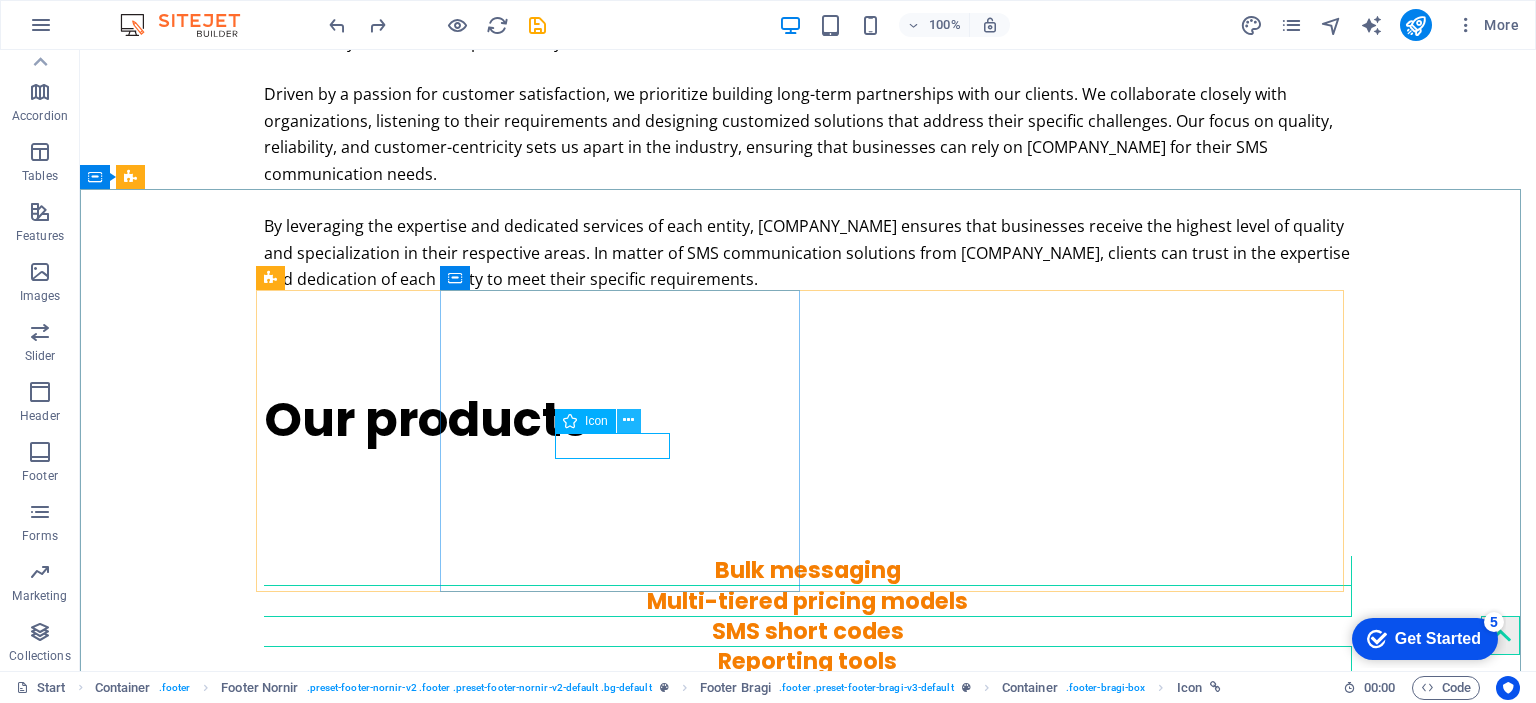 click at bounding box center [628, 420] 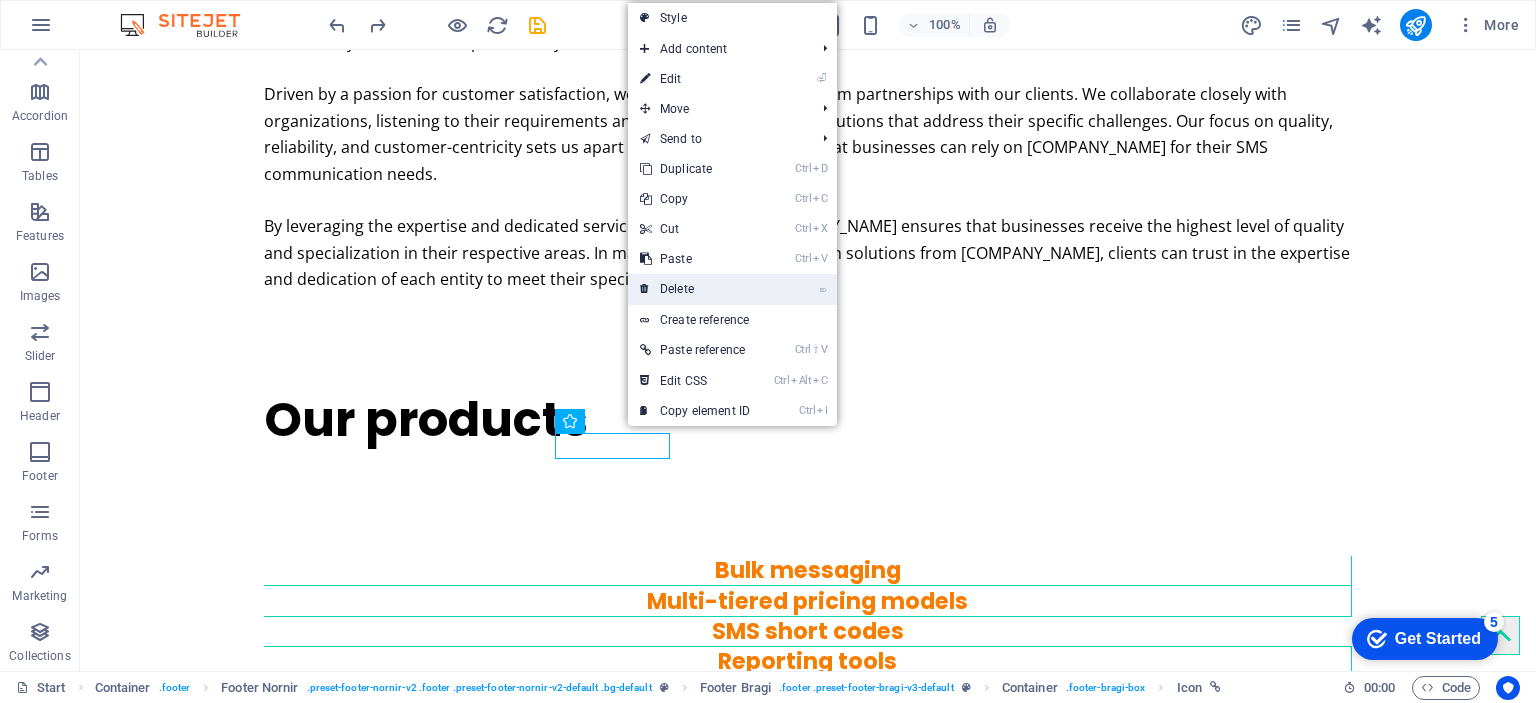 click on "⌦  Delete" at bounding box center [695, 289] 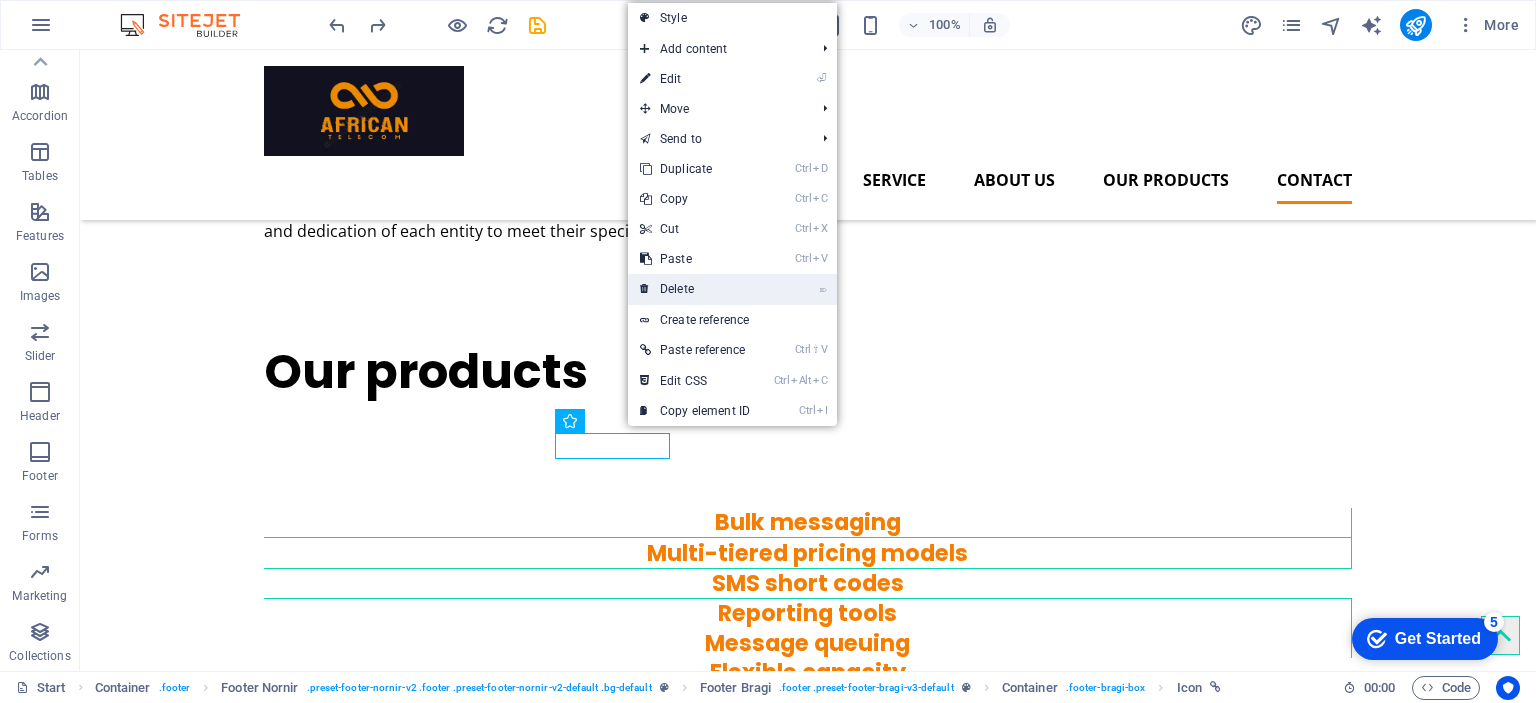 scroll, scrollTop: 3352, scrollLeft: 0, axis: vertical 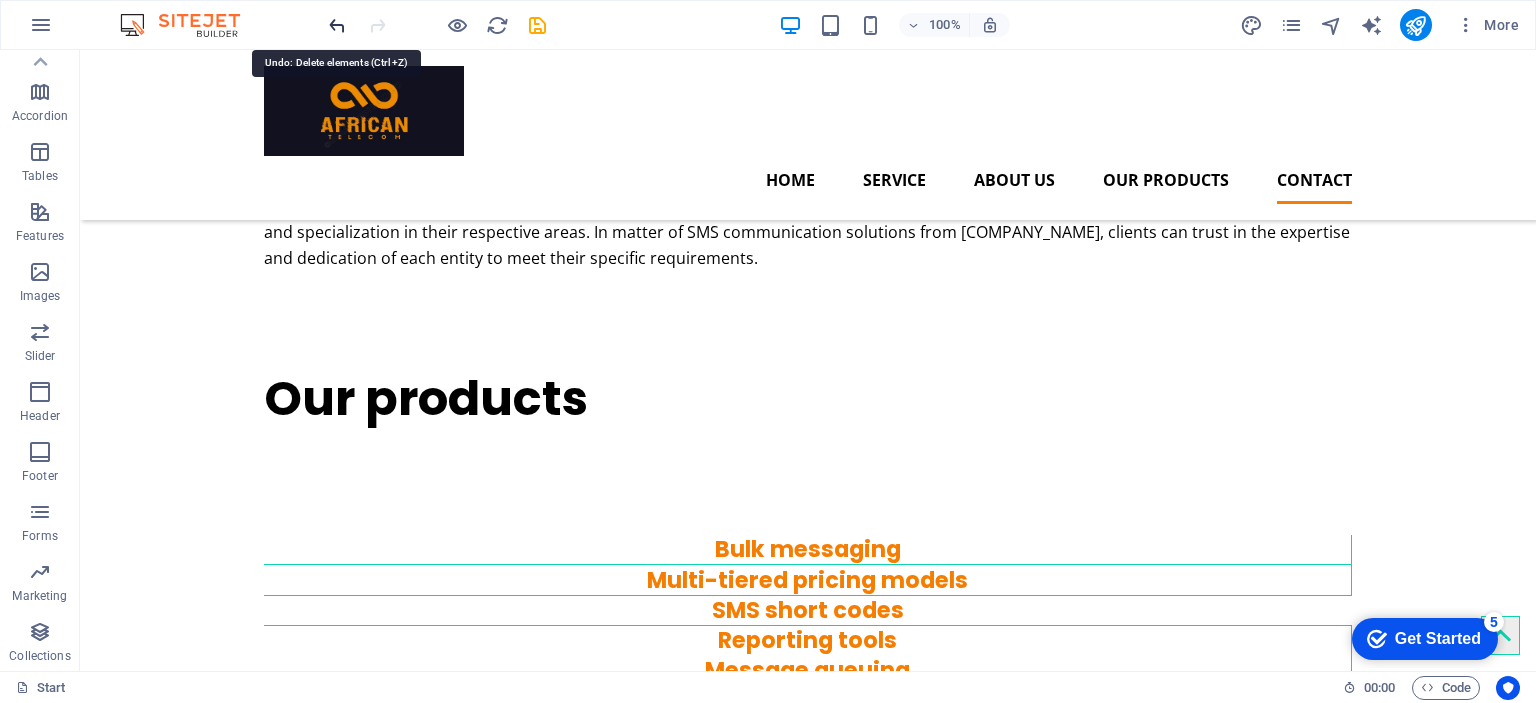 click at bounding box center [337, 25] 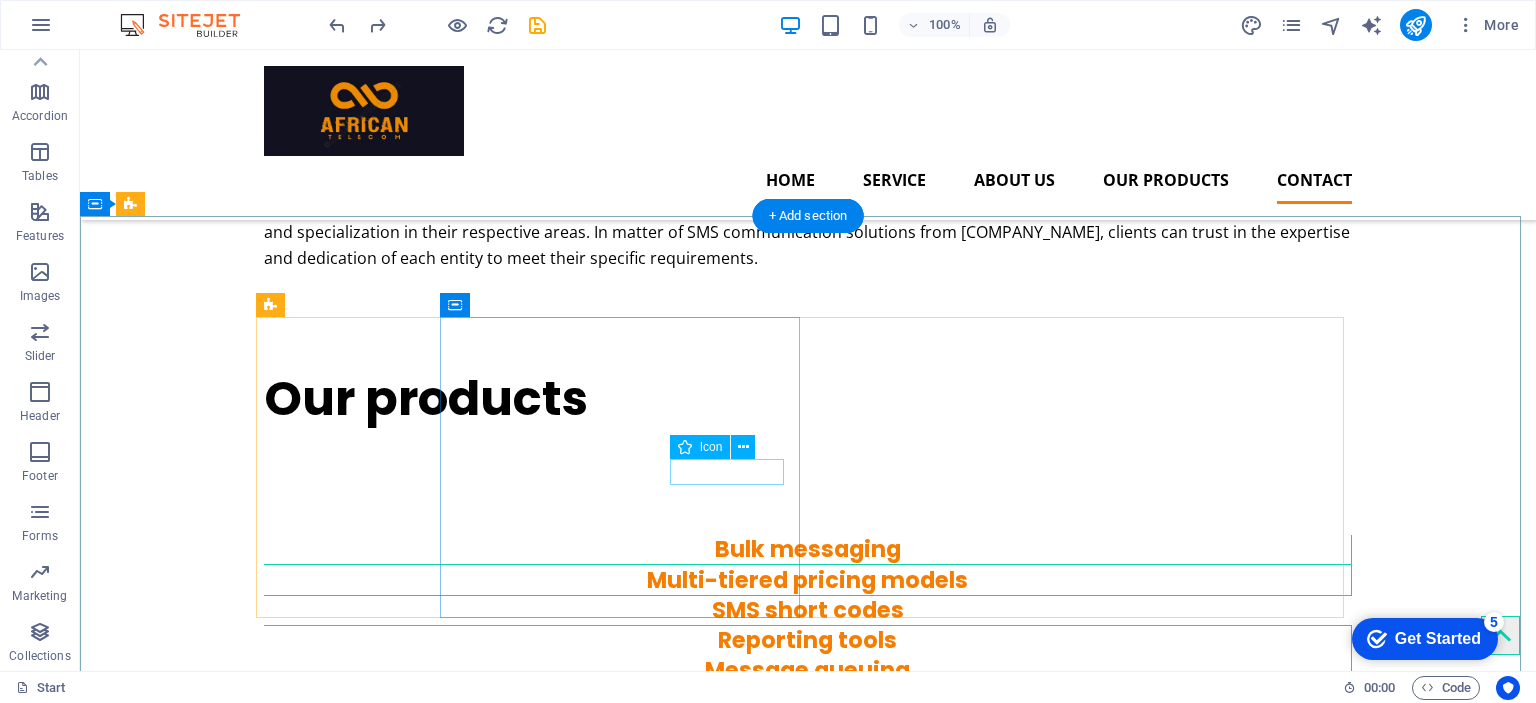 click at bounding box center [892, 1966] 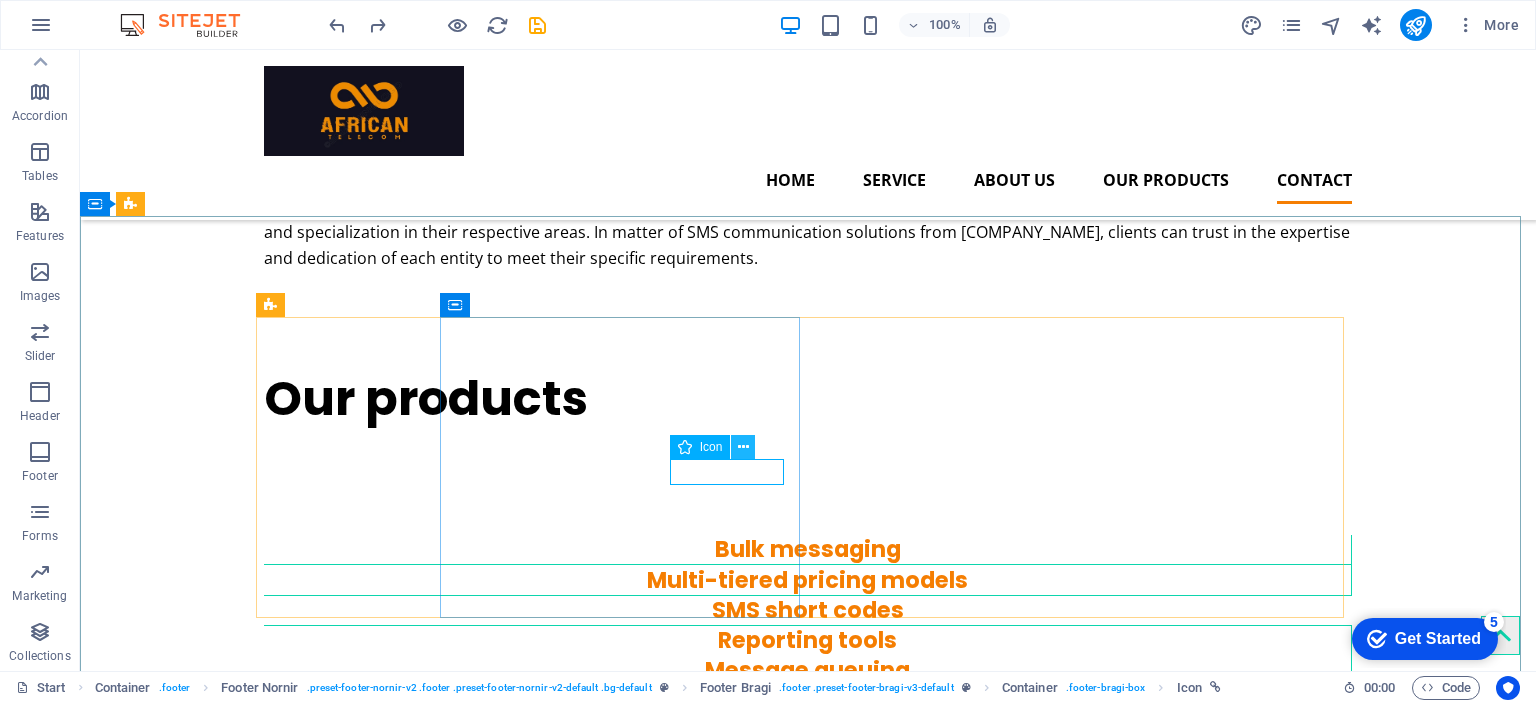 click at bounding box center [743, 447] 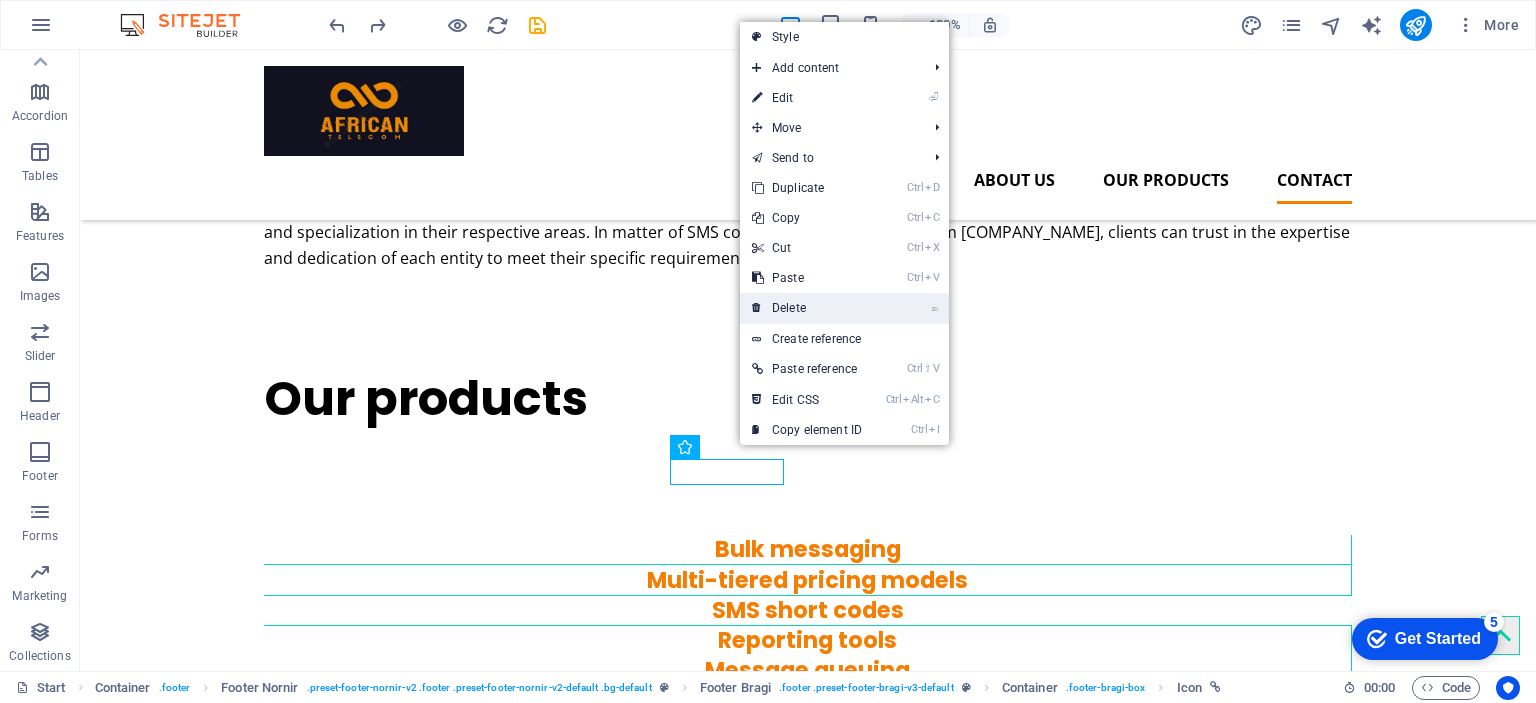 click on "⌦  Delete" at bounding box center [807, 308] 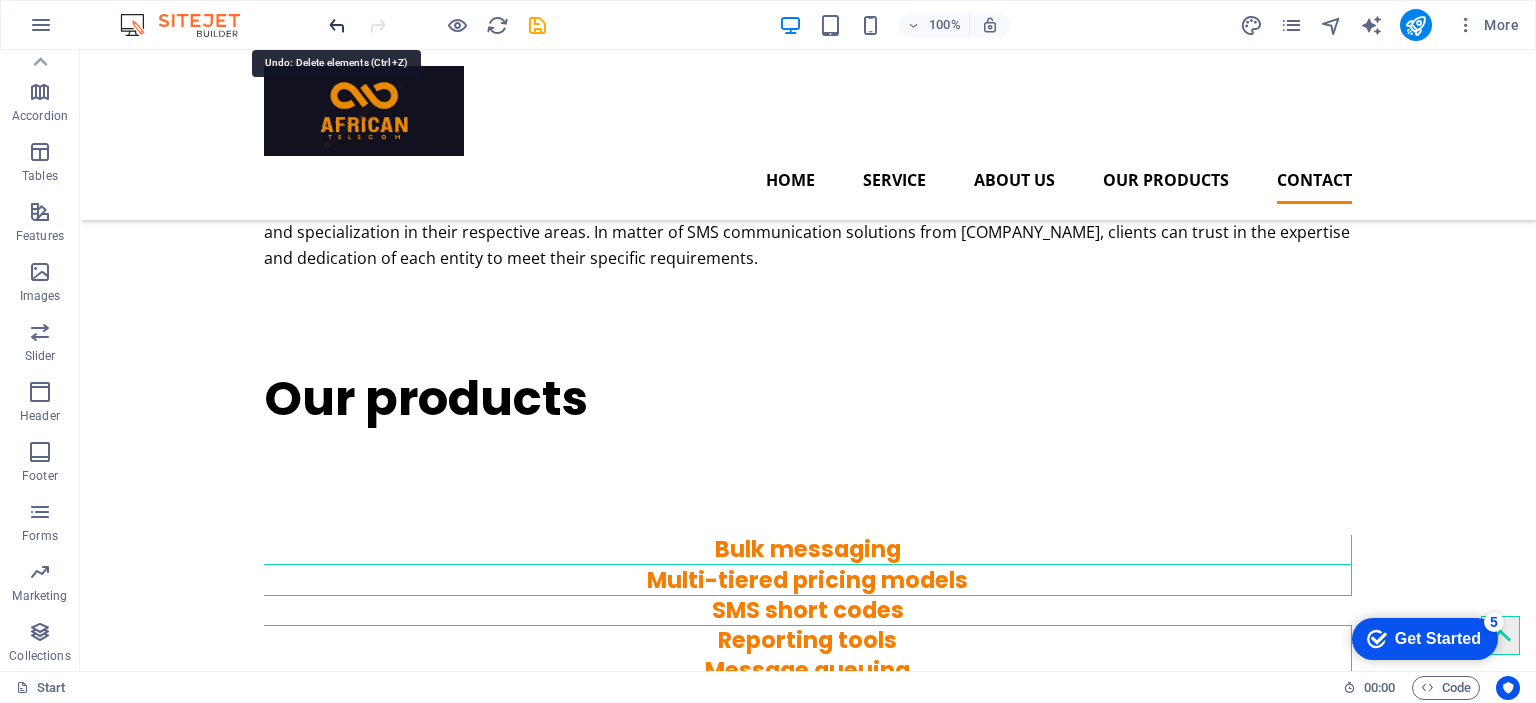 drag, startPoint x: 336, startPoint y: 21, endPoint x: 294, endPoint y: 39, distance: 45.694637 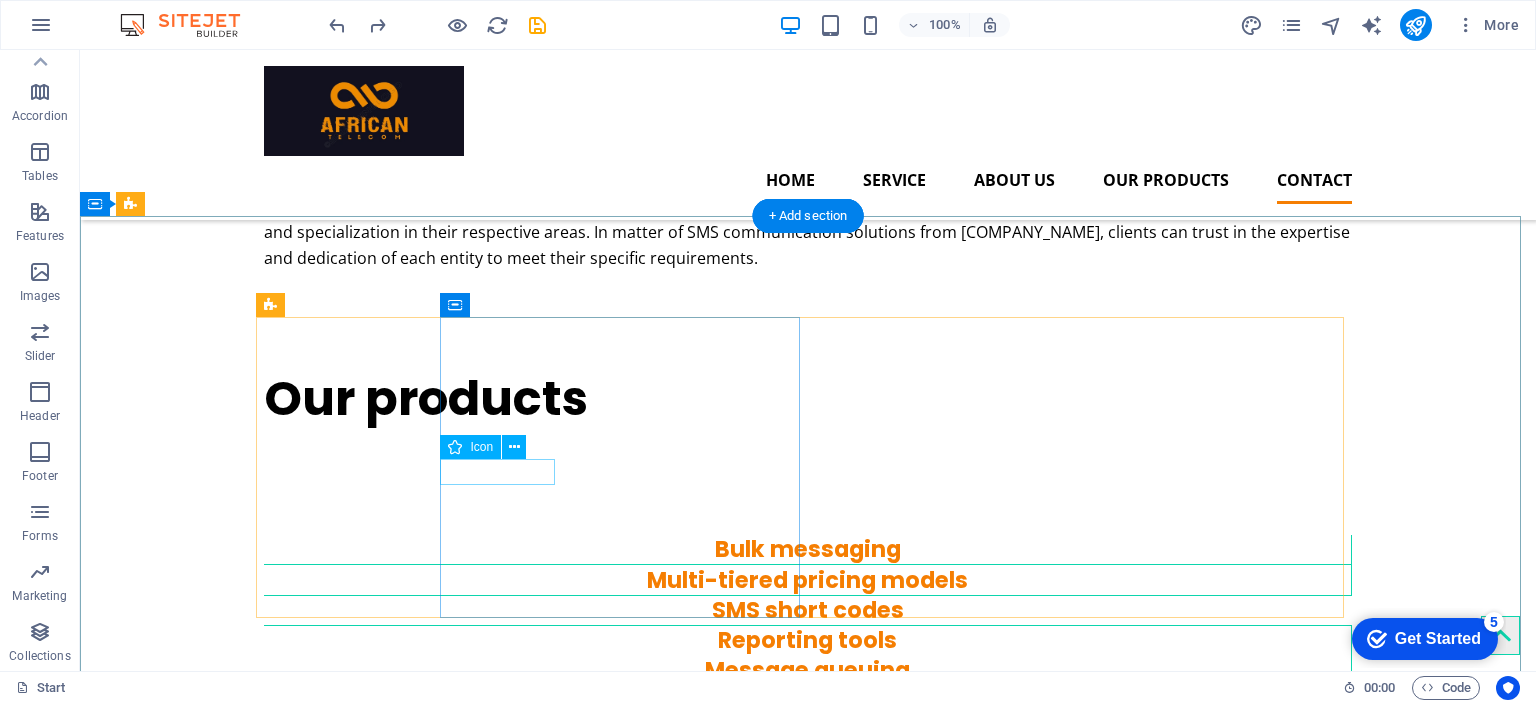 click at bounding box center [892, 1913] 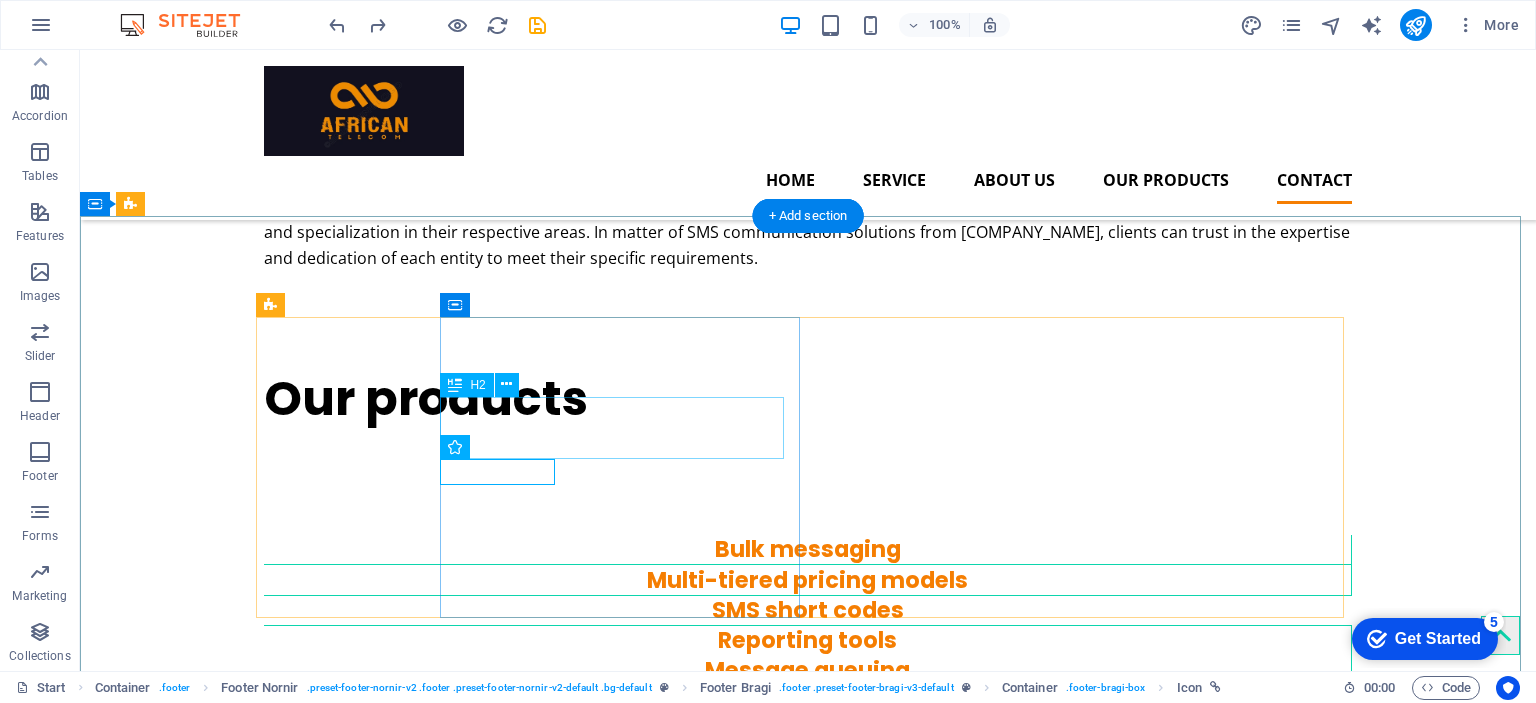 click on "Get in touch" at bounding box center [892, 1869] 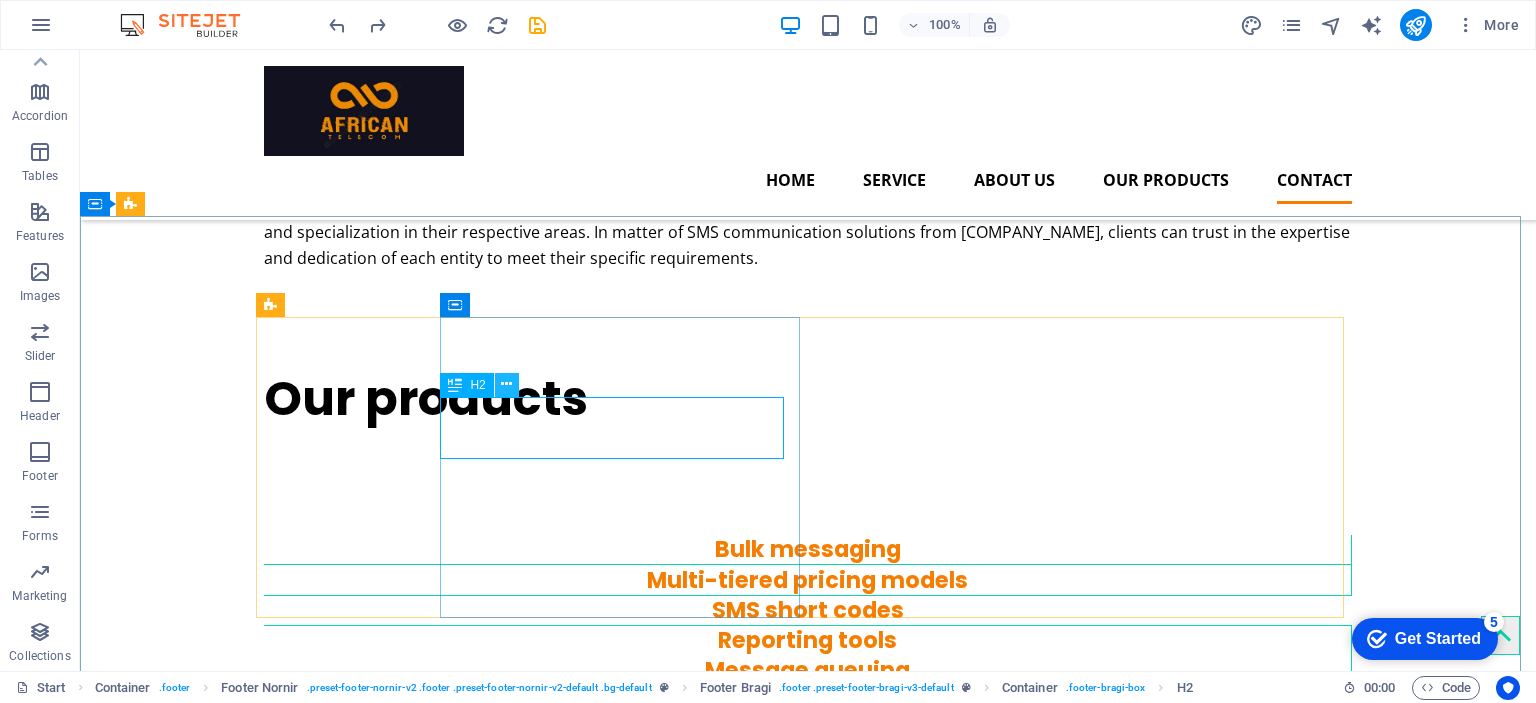 click at bounding box center (506, 384) 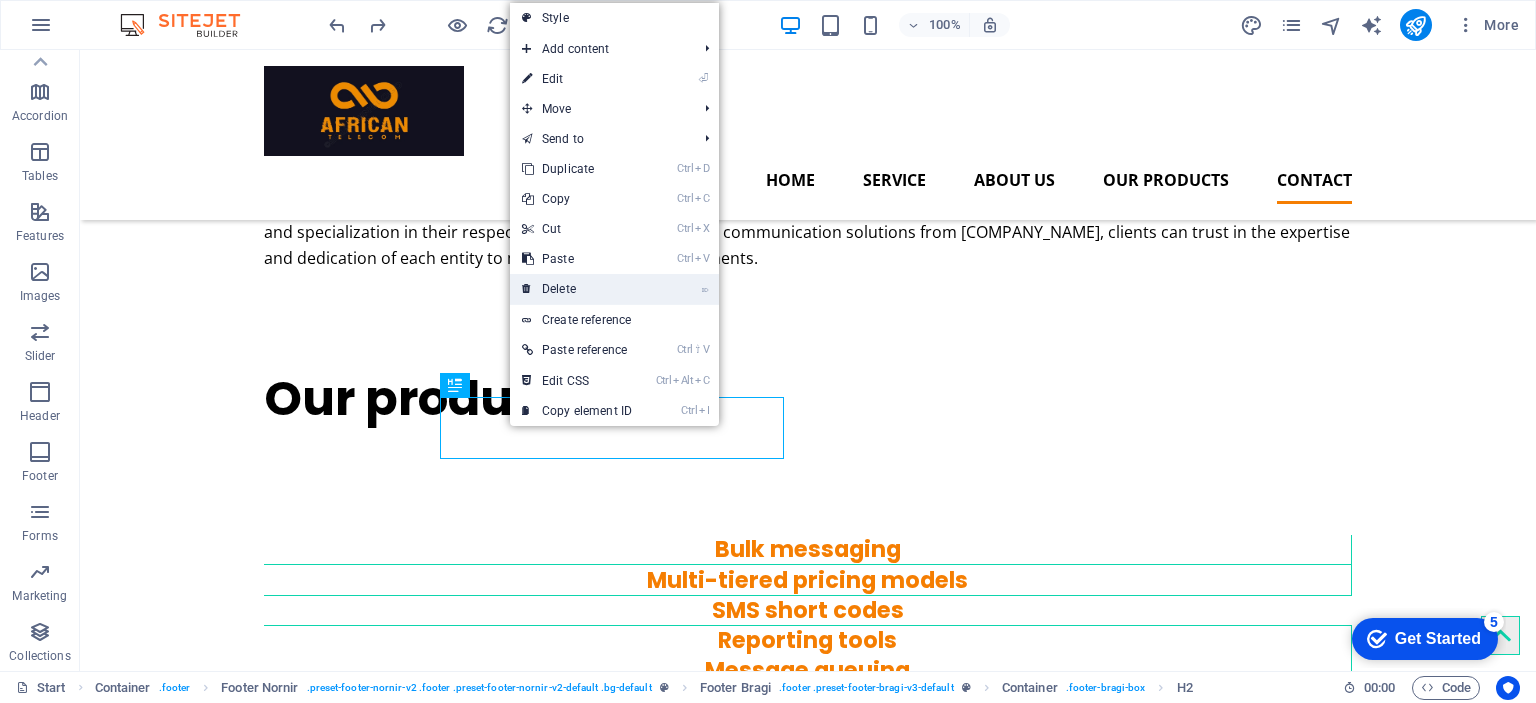 click on "⌦  Delete" at bounding box center [577, 289] 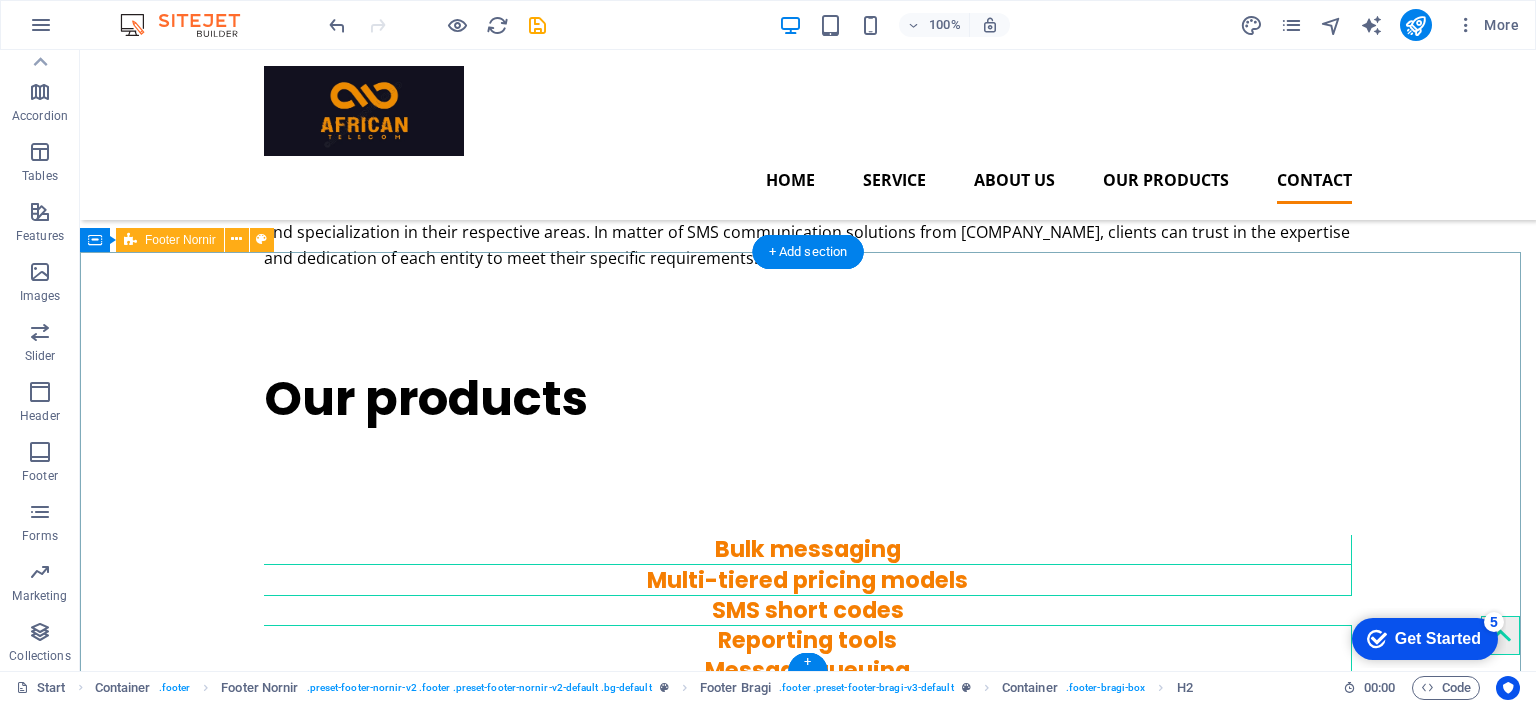 scroll, scrollTop: 3316, scrollLeft: 0, axis: vertical 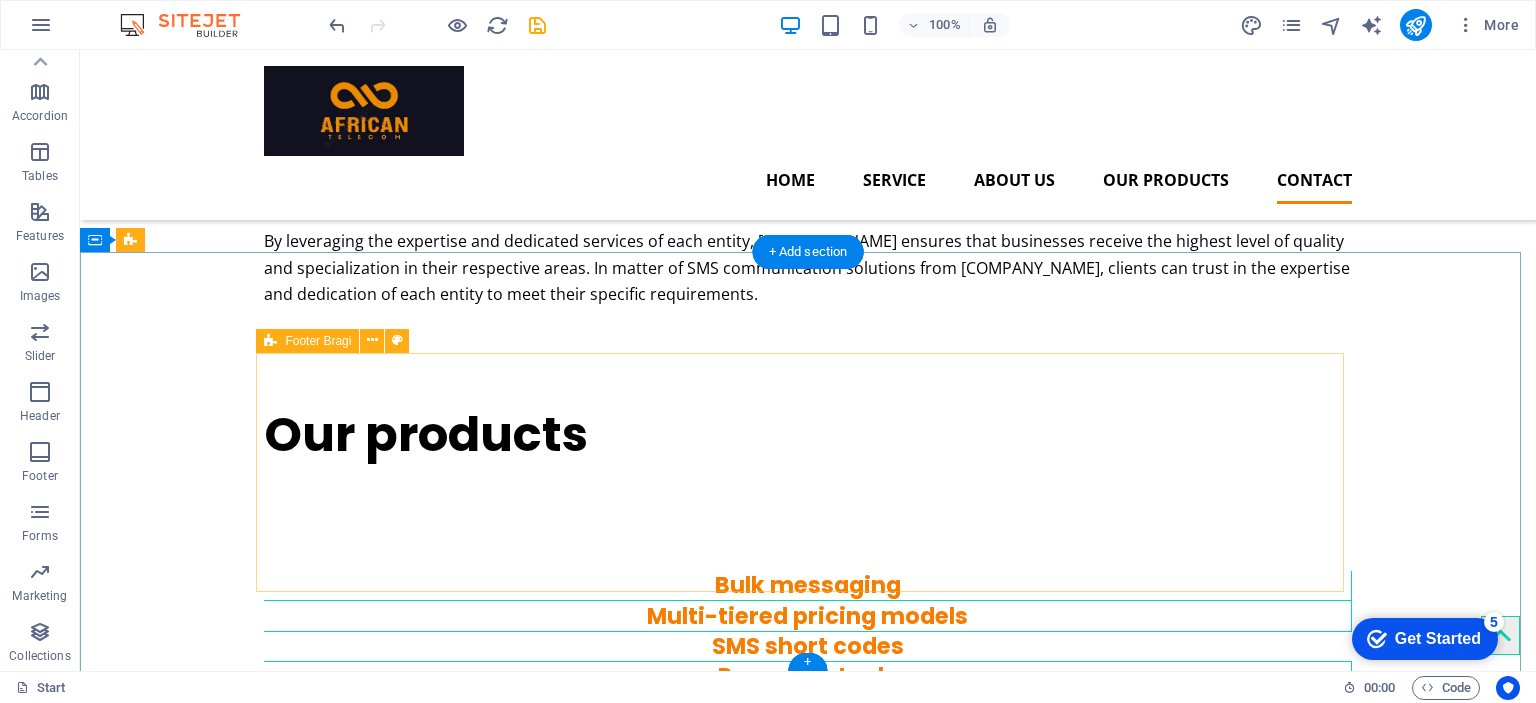 click on "office@[EMAIL] Legal Notice  |  Privacy Policy" at bounding box center (808, 1953) 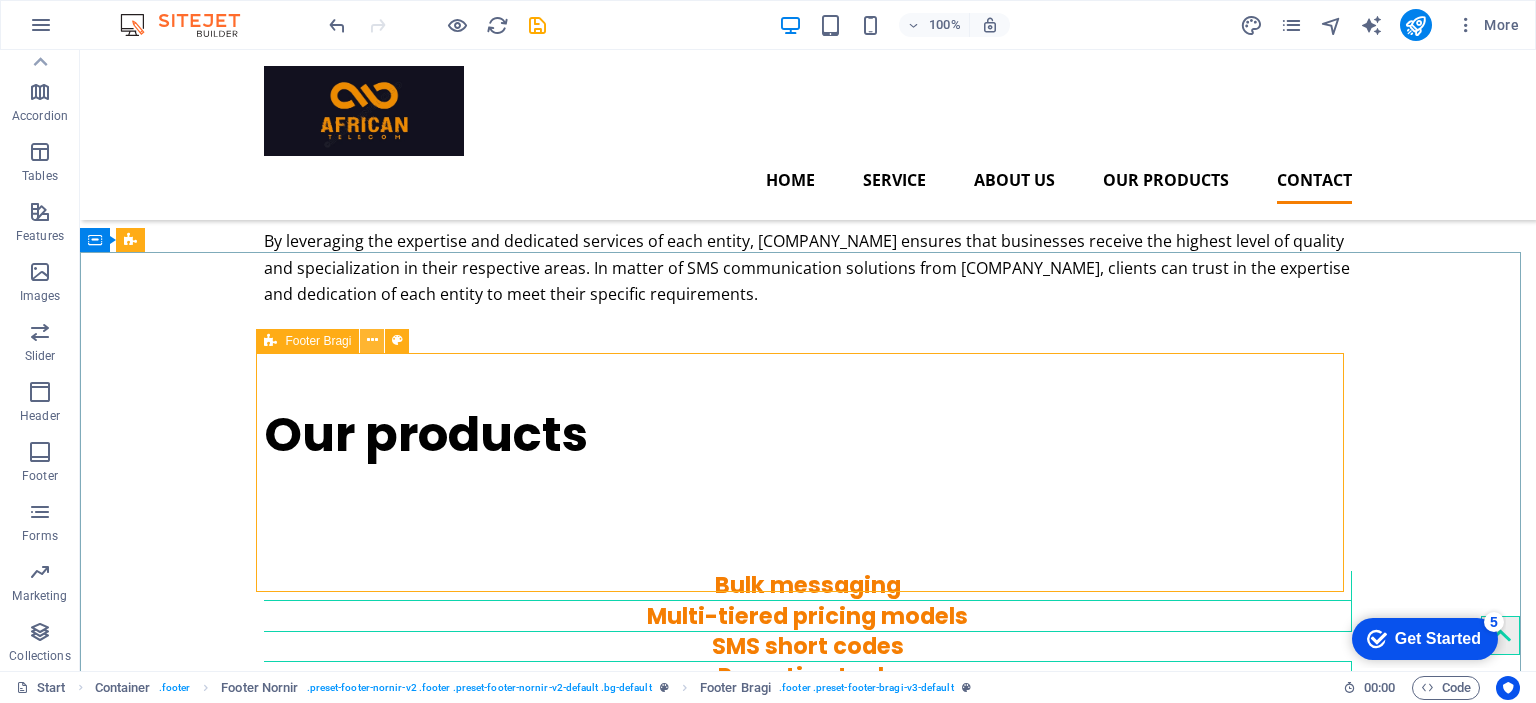 click at bounding box center (372, 340) 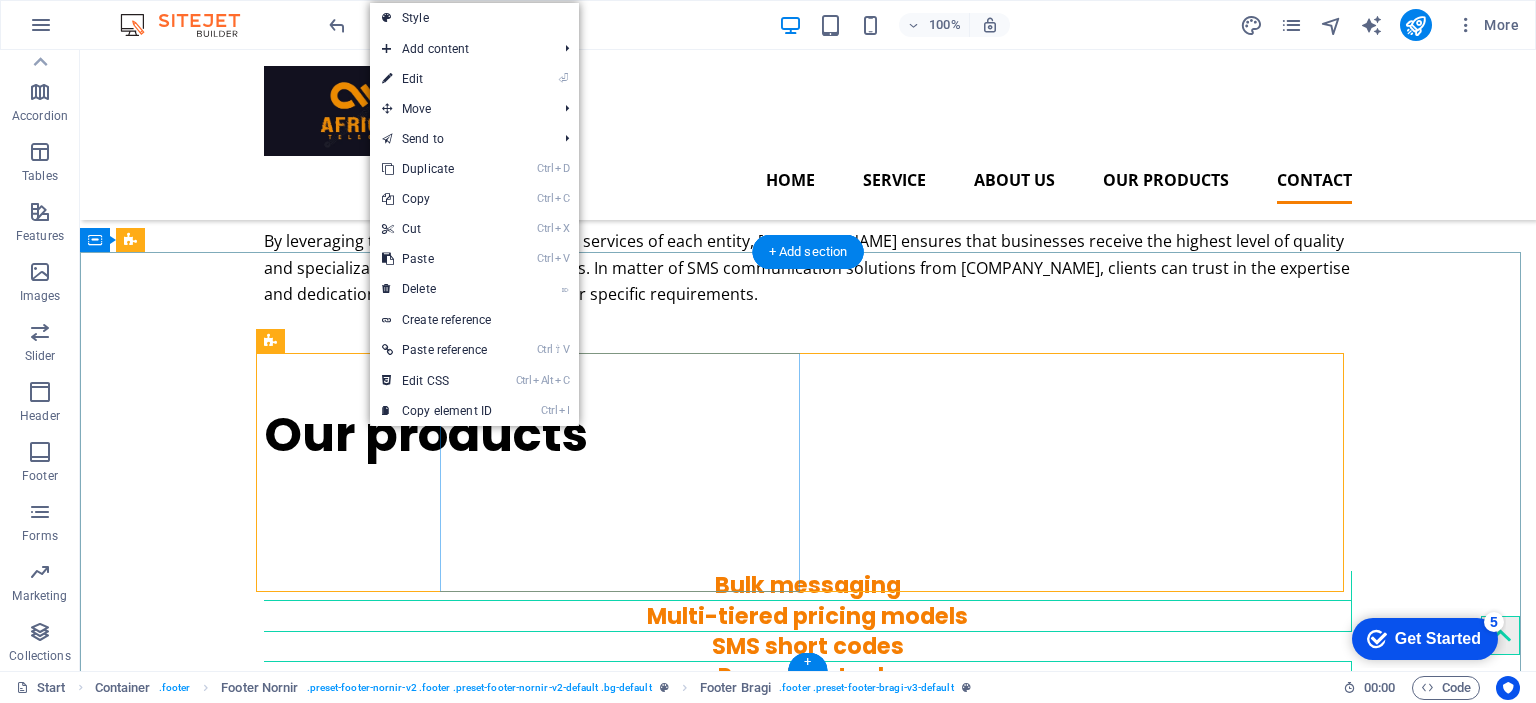 click on "office@[EMAIL] Legal Notice  |  Privacy Policy" at bounding box center (900, 1953) 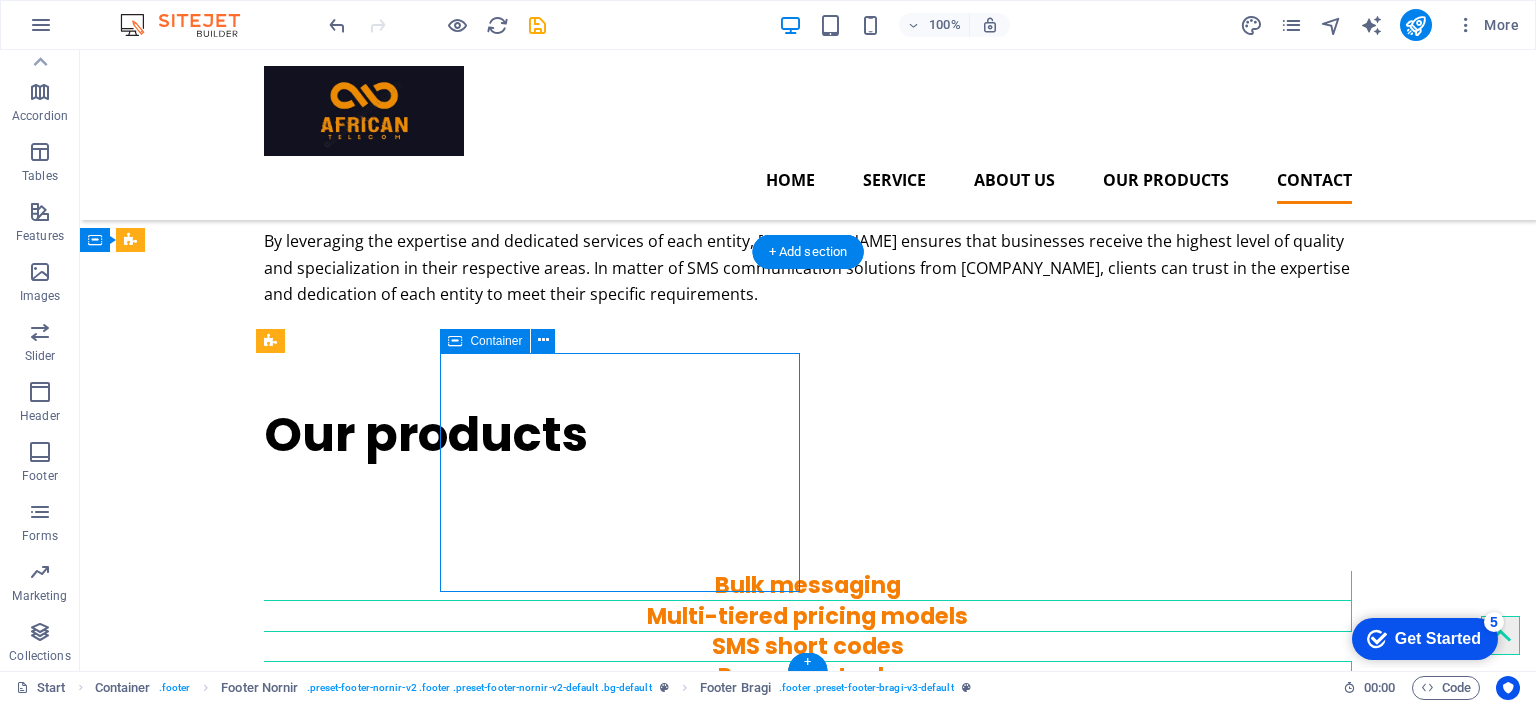 click on "office@[EMAIL] Legal Notice  |  Privacy Policy" at bounding box center (900, 1953) 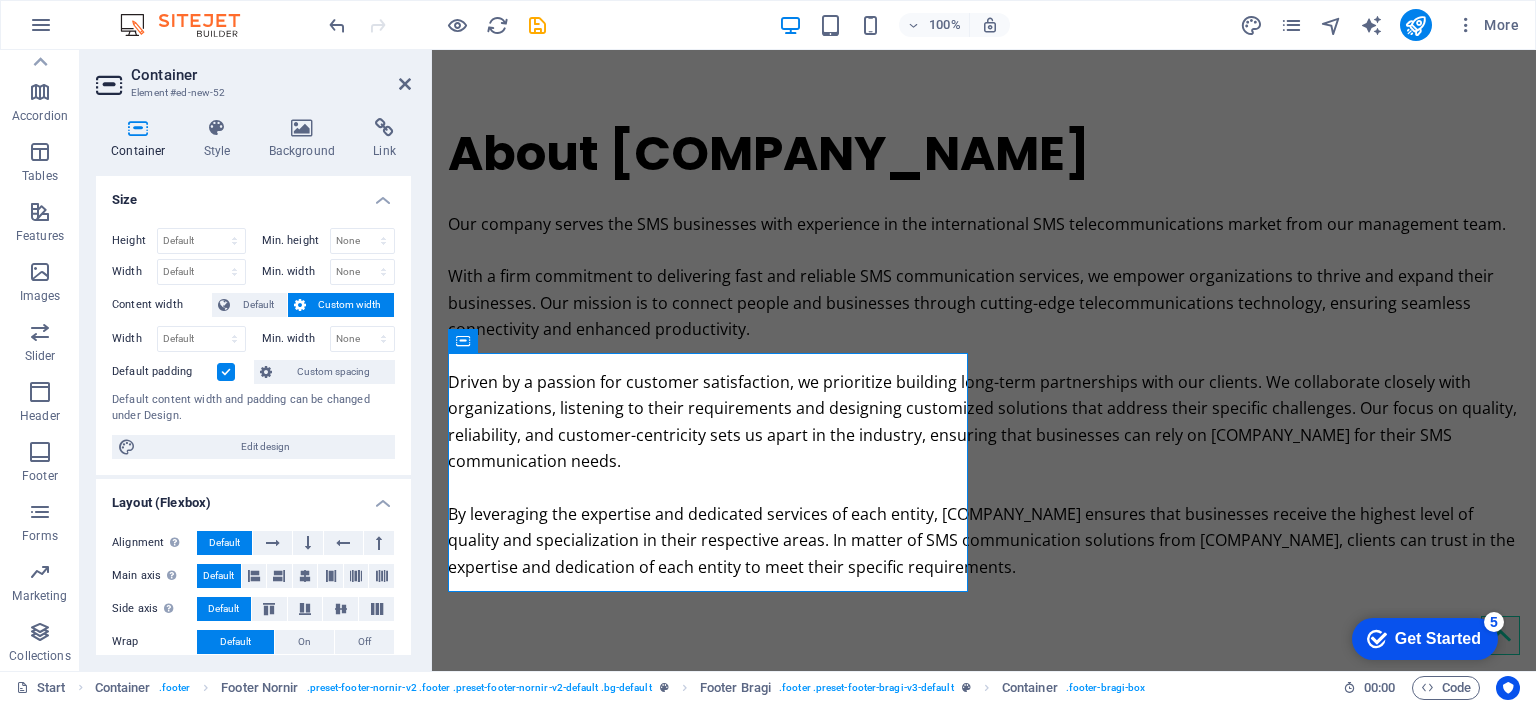 scroll, scrollTop: 3393, scrollLeft: 0, axis: vertical 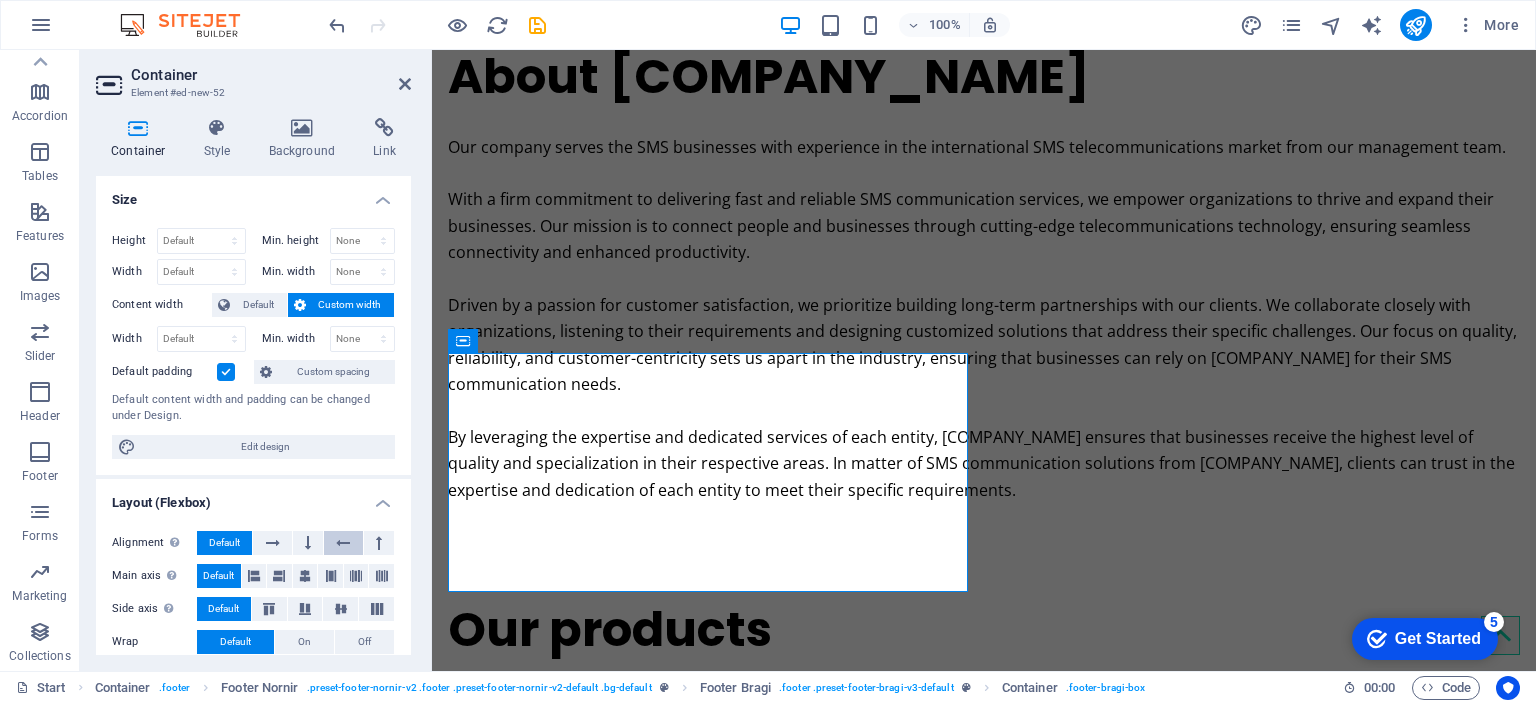 click at bounding box center (343, 543) 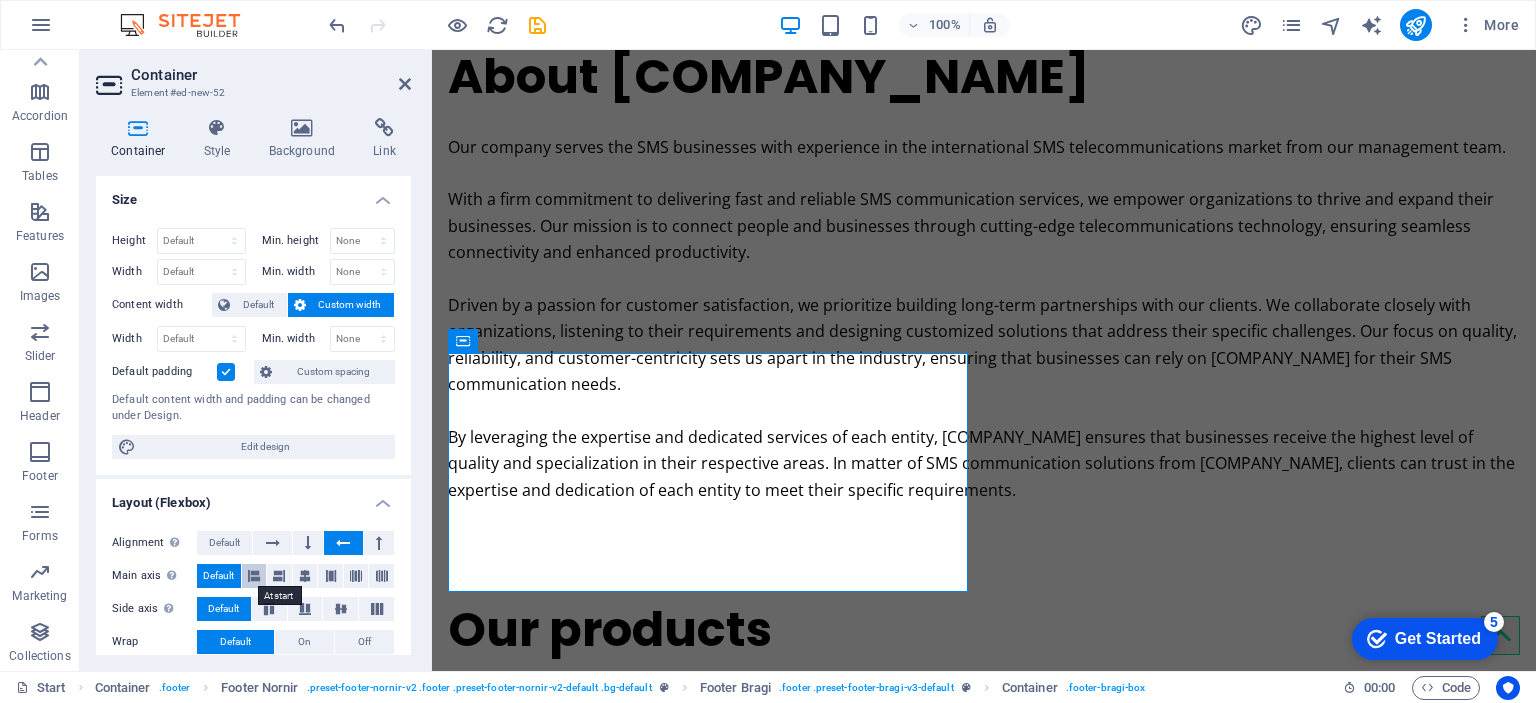 click at bounding box center (254, 576) 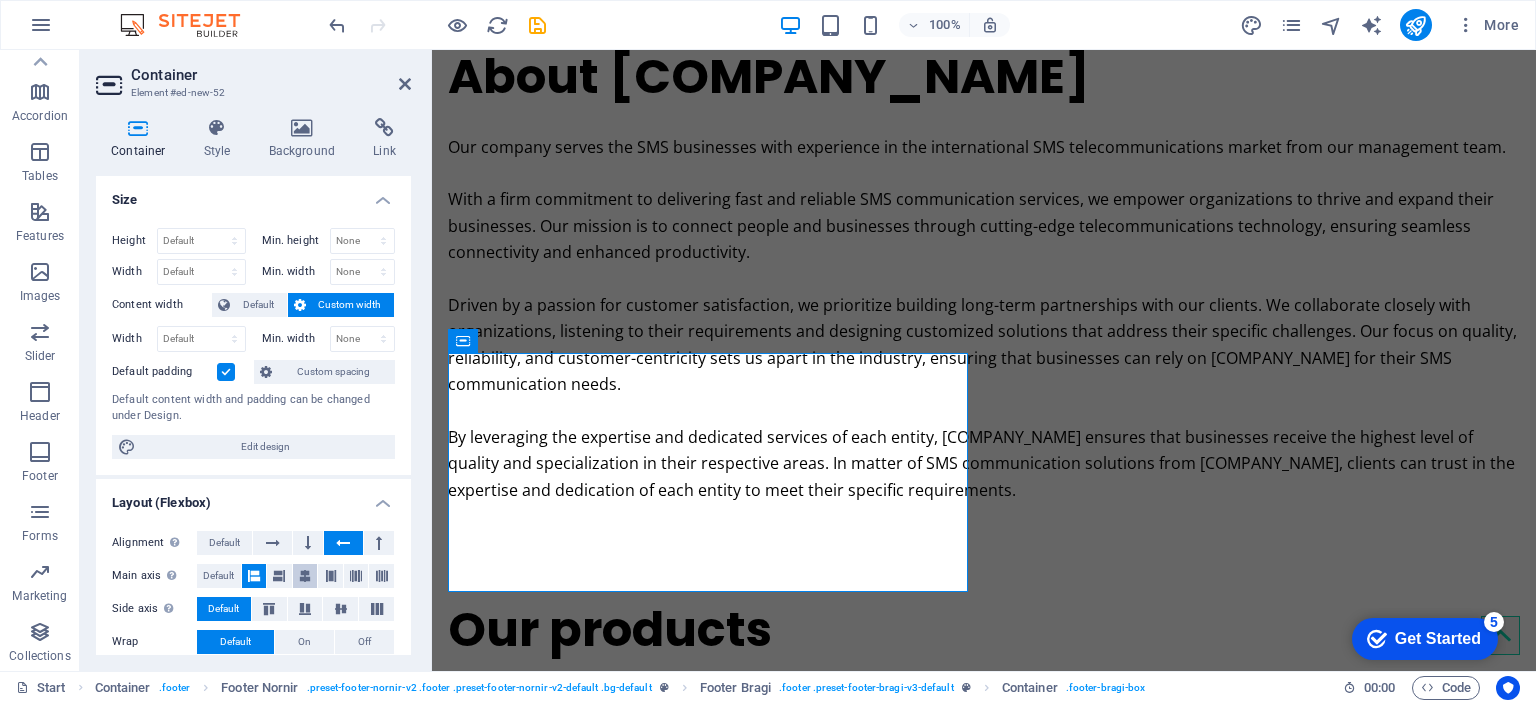 click at bounding box center [305, 576] 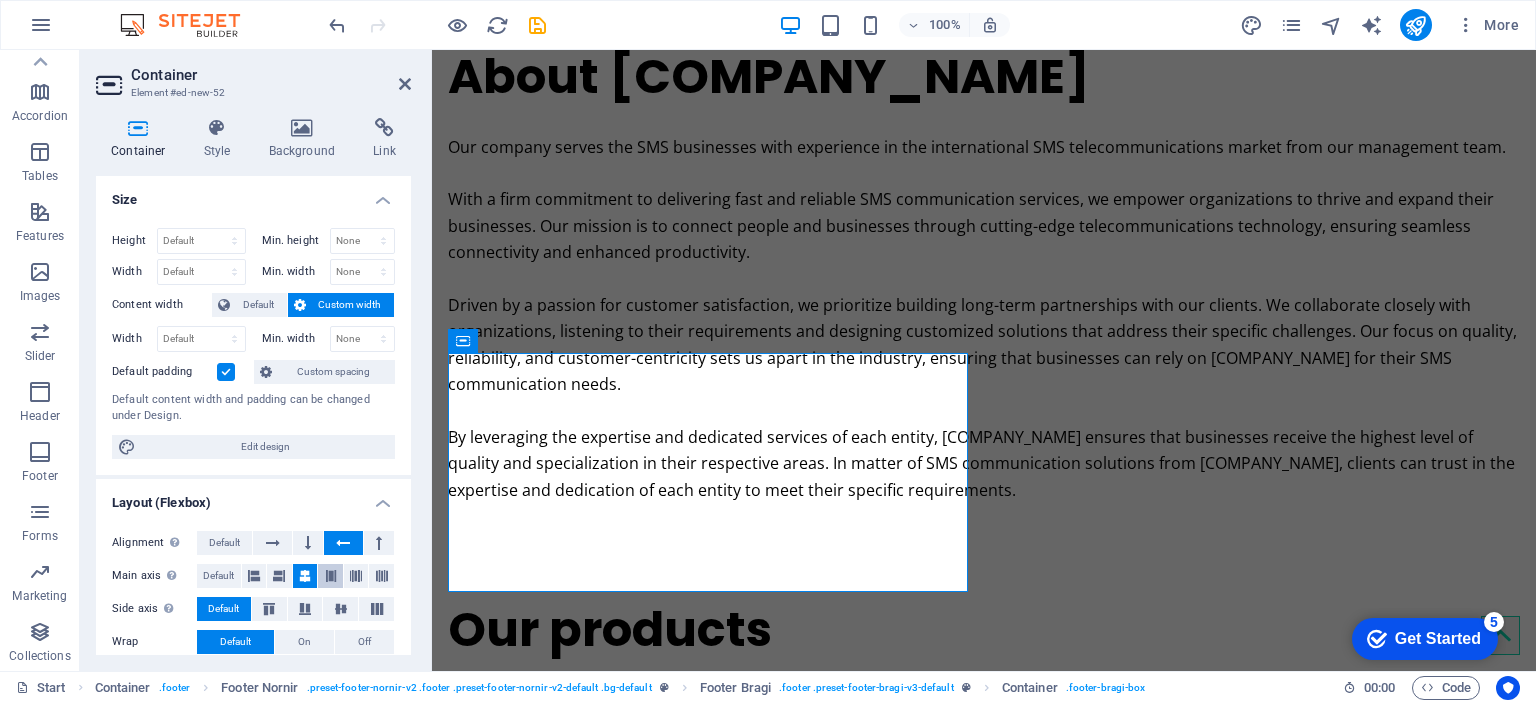 click at bounding box center (331, 576) 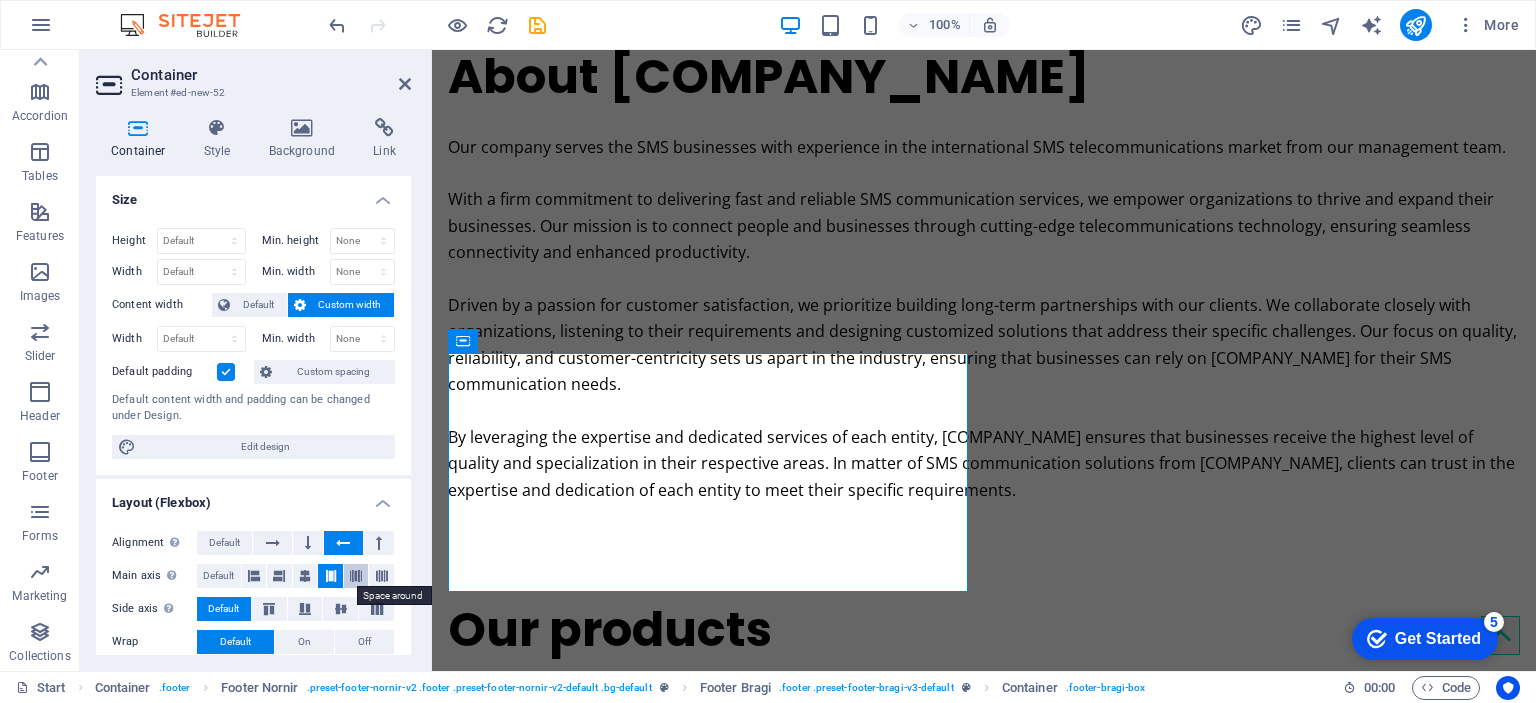 click at bounding box center (356, 576) 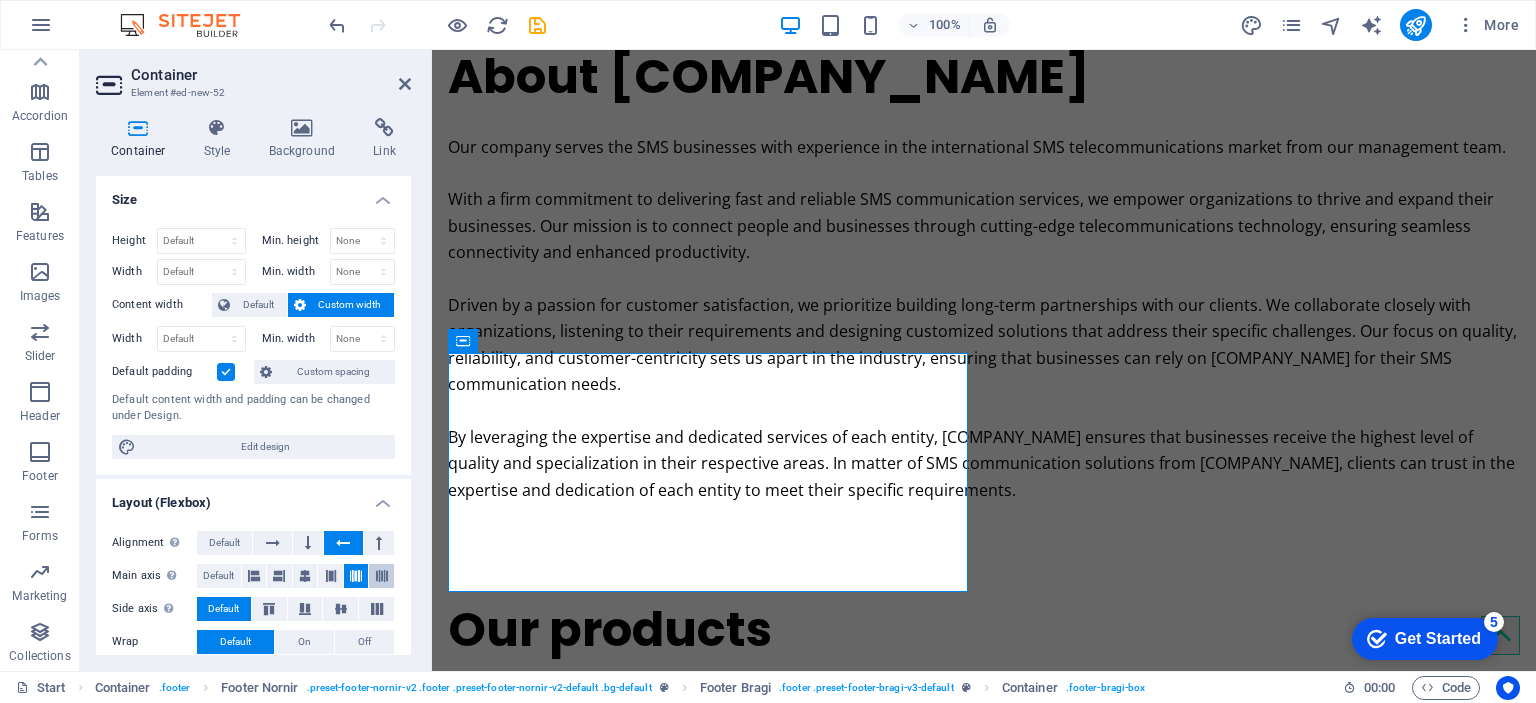 click at bounding box center [381, 576] 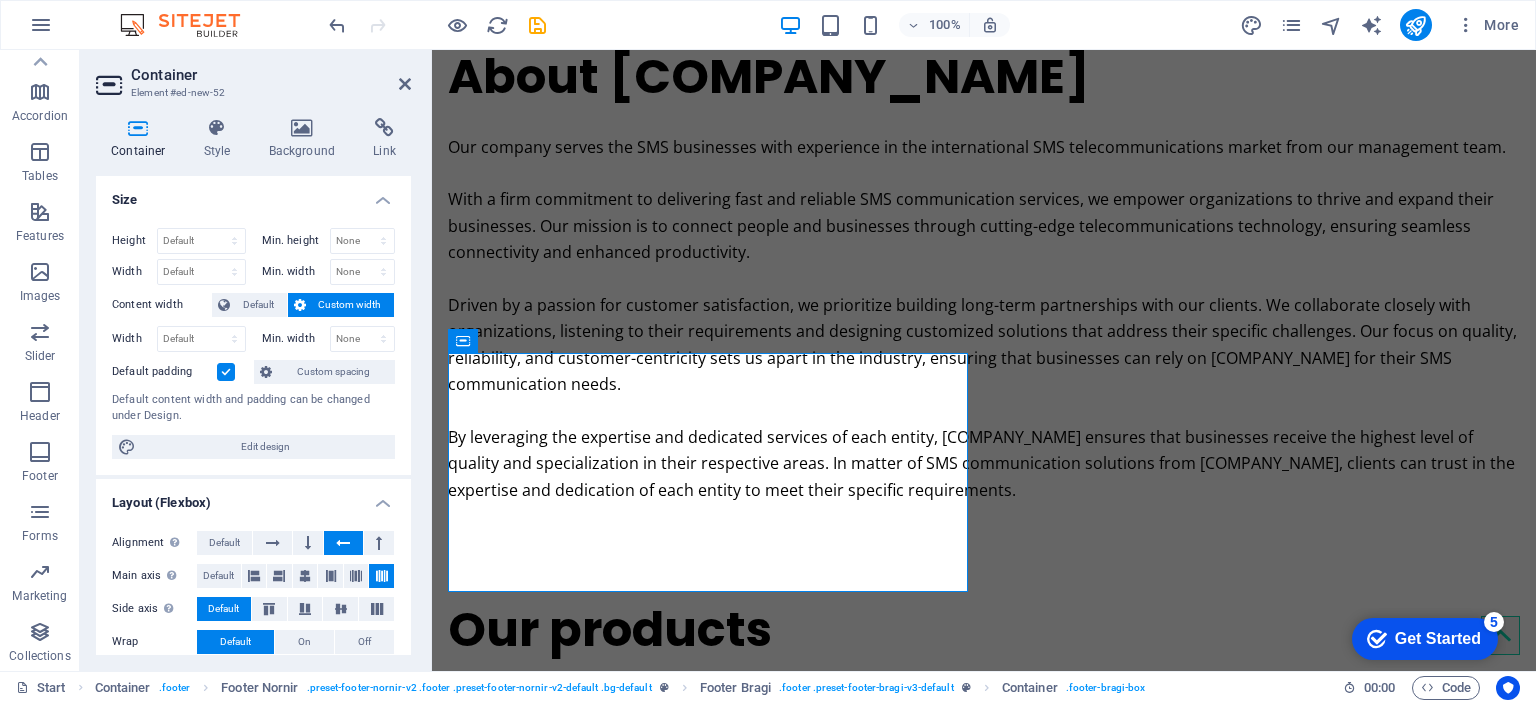 click on "Container Style Background Link Size Height Default px rem % vh vw Min. height None px rem % vh vw Width Default px rem % em vh vw Min. width None px rem % vh vw Content width Default Custom width Width Default px rem % em vh vw Min. width None px rem % vh vw Default padding Custom spacing Default content width and padding can be changed under Design. Edit design Layout (Flexbox) Alignment Determines the flex direction. Default Main axis Determine how elements should behave along the main axis inside this container (justify content). Default Side axis Control the vertical direction of the element inside of the container (align items). Default Wrap Default On Off Fill Controls the distances and direction of elements on the y-axis across several lines (align content). Default Accessibility ARIA helps assistive technologies (like screen readers) to understand the role, state, and behavior of web elements Role The ARIA role defines the purpose of an element.  None Alert Article Banner Comment Fan" at bounding box center [253, 386] 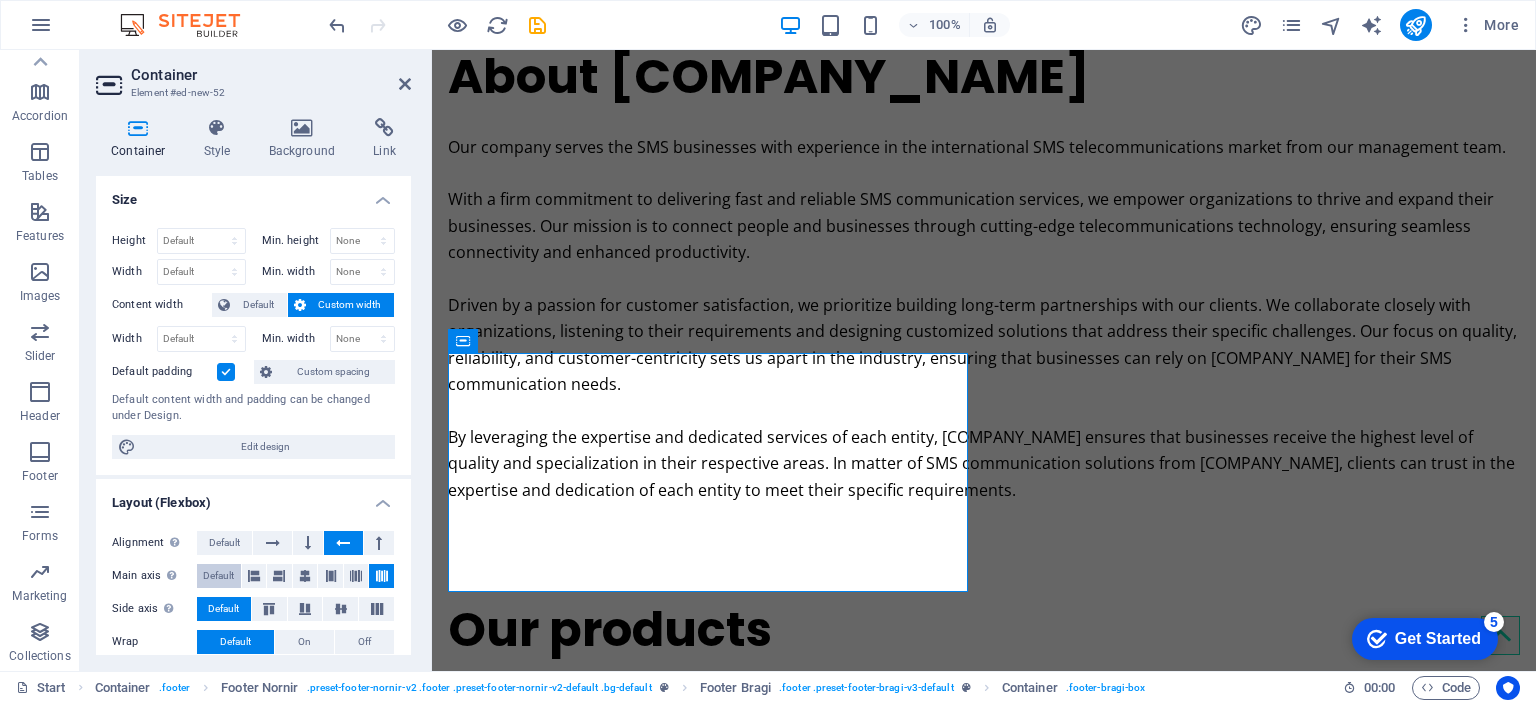 click on "Default" at bounding box center [218, 576] 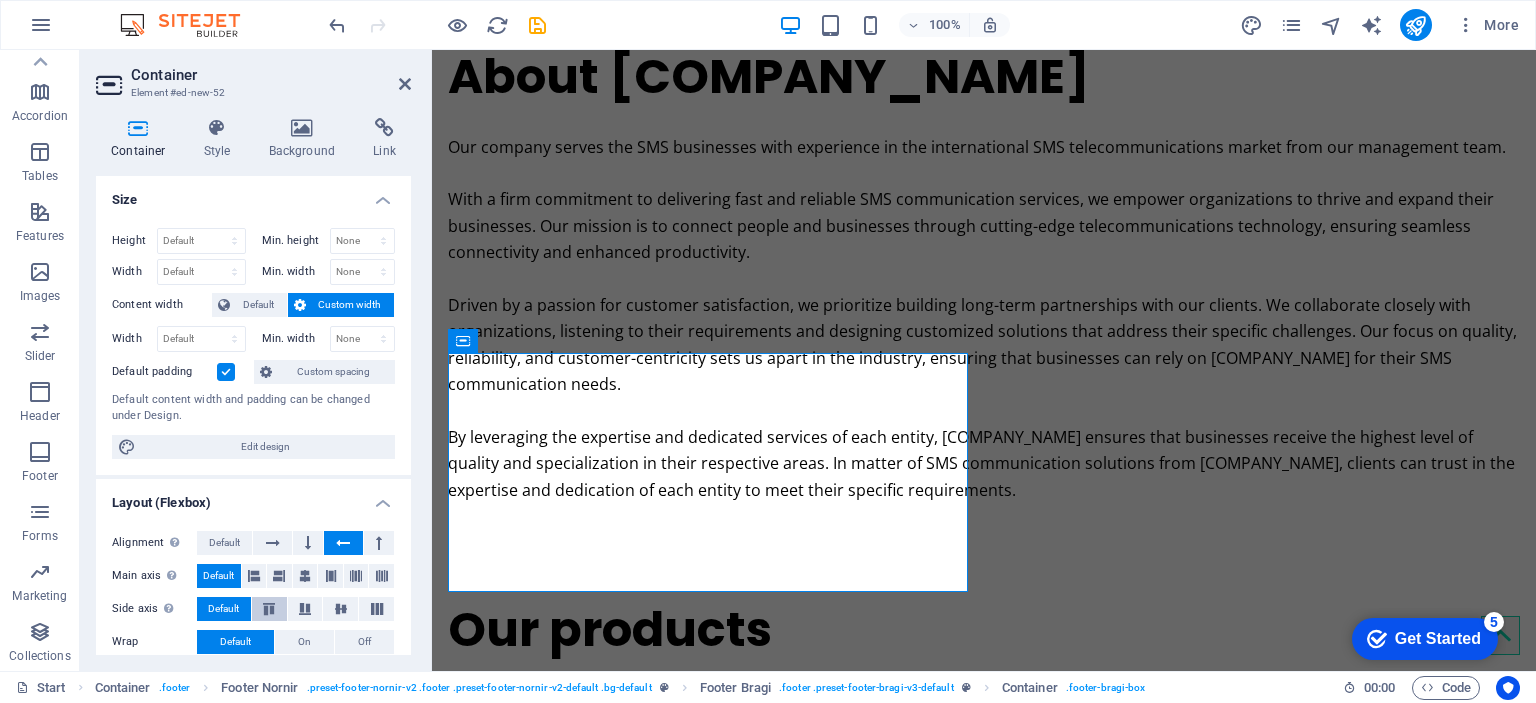 click at bounding box center (269, 609) 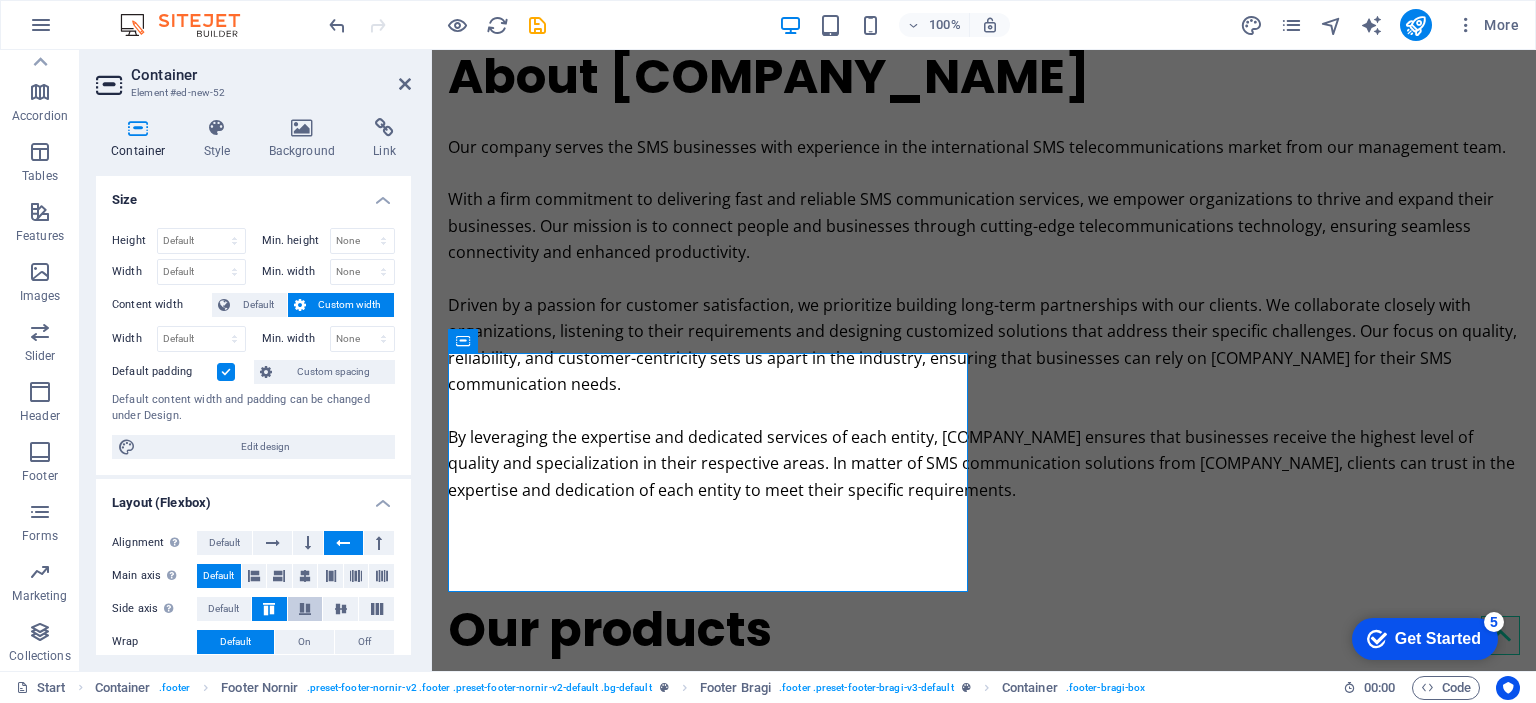 click at bounding box center [305, 609] 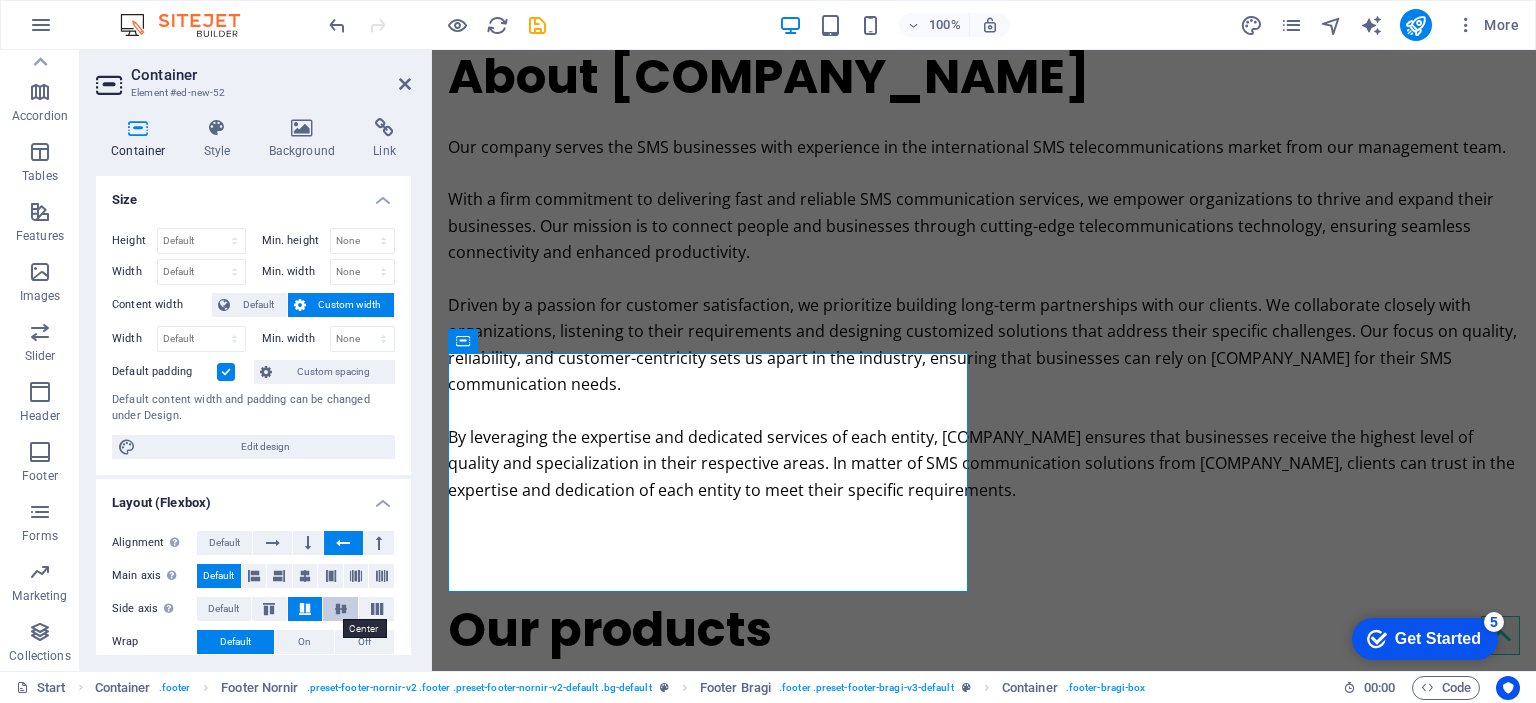 click at bounding box center (340, 609) 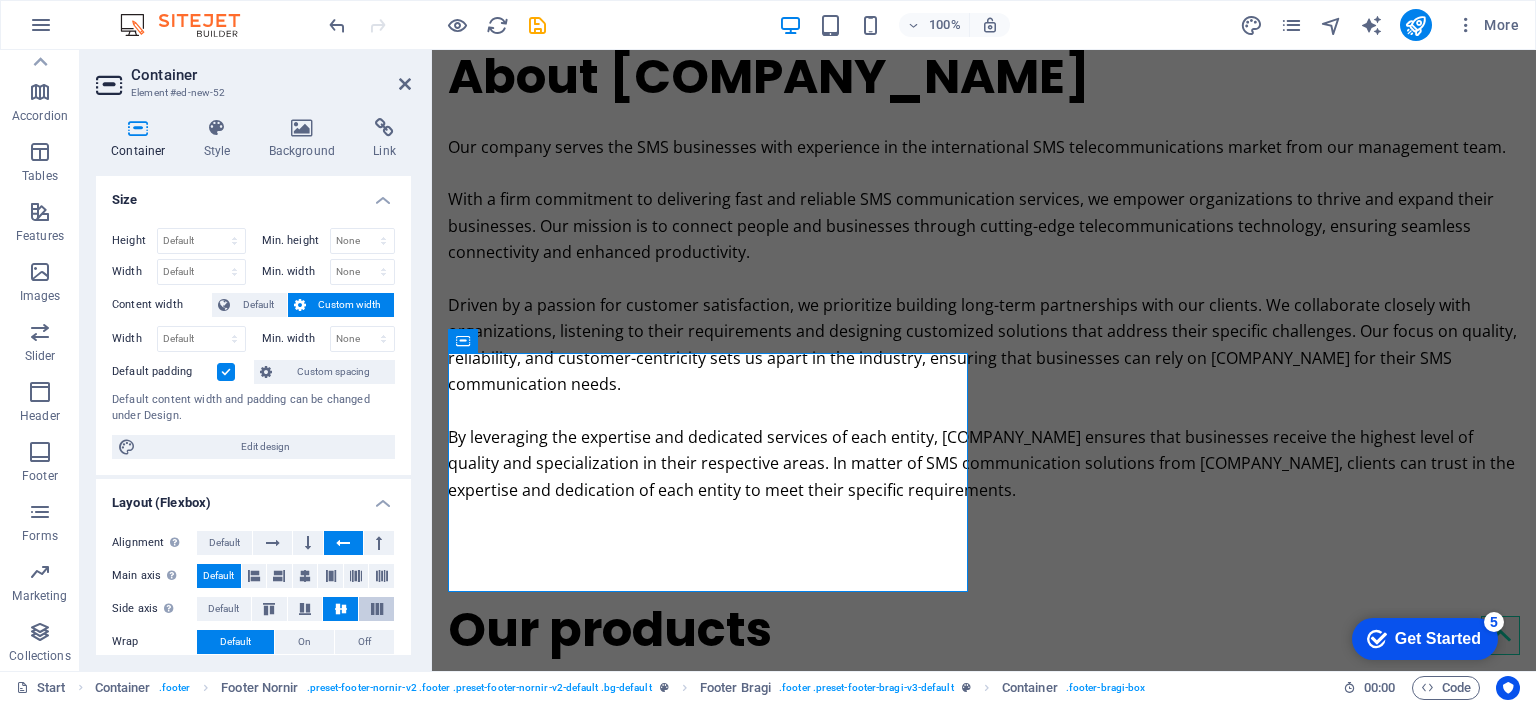 click at bounding box center [377, 609] 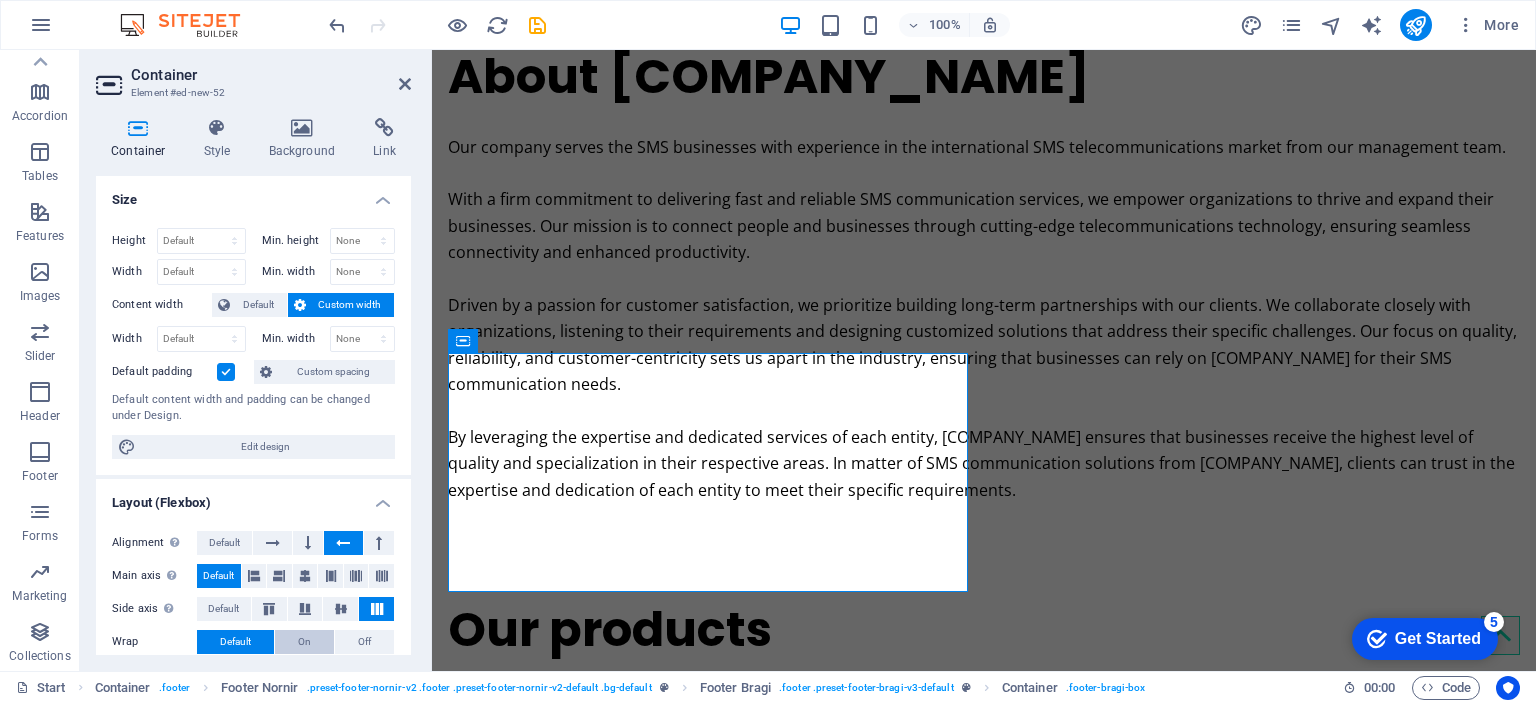 click on "On" at bounding box center (304, 642) 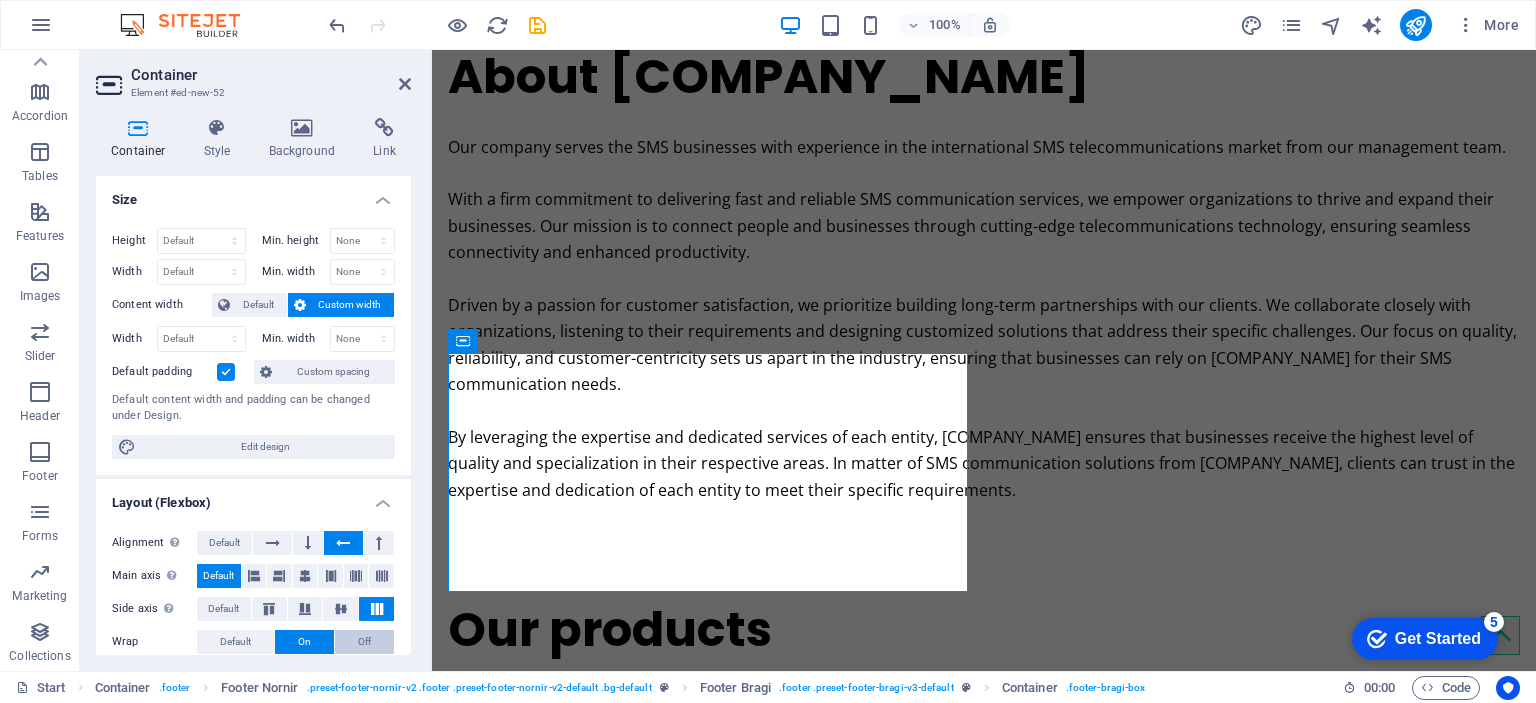 click on "Off" at bounding box center (364, 642) 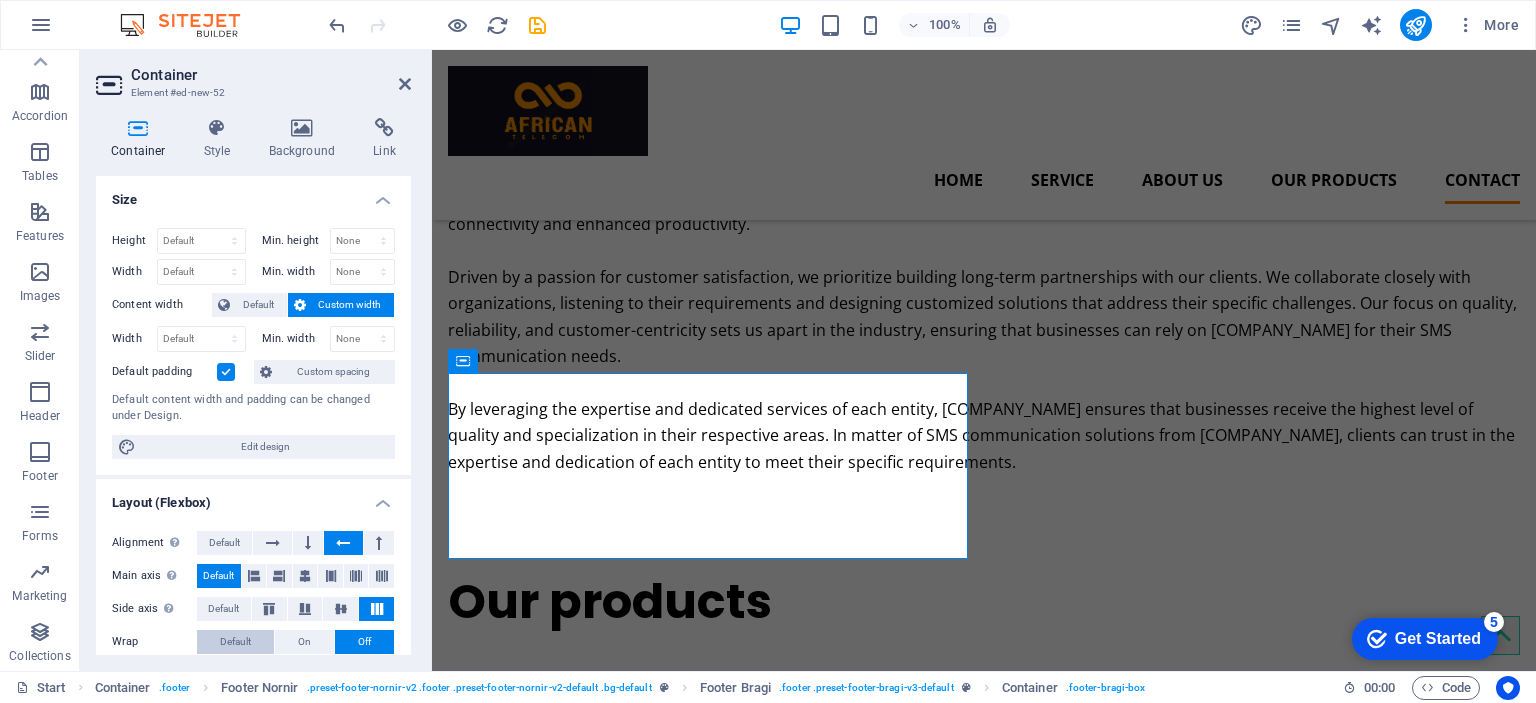 click on "Default" at bounding box center (235, 642) 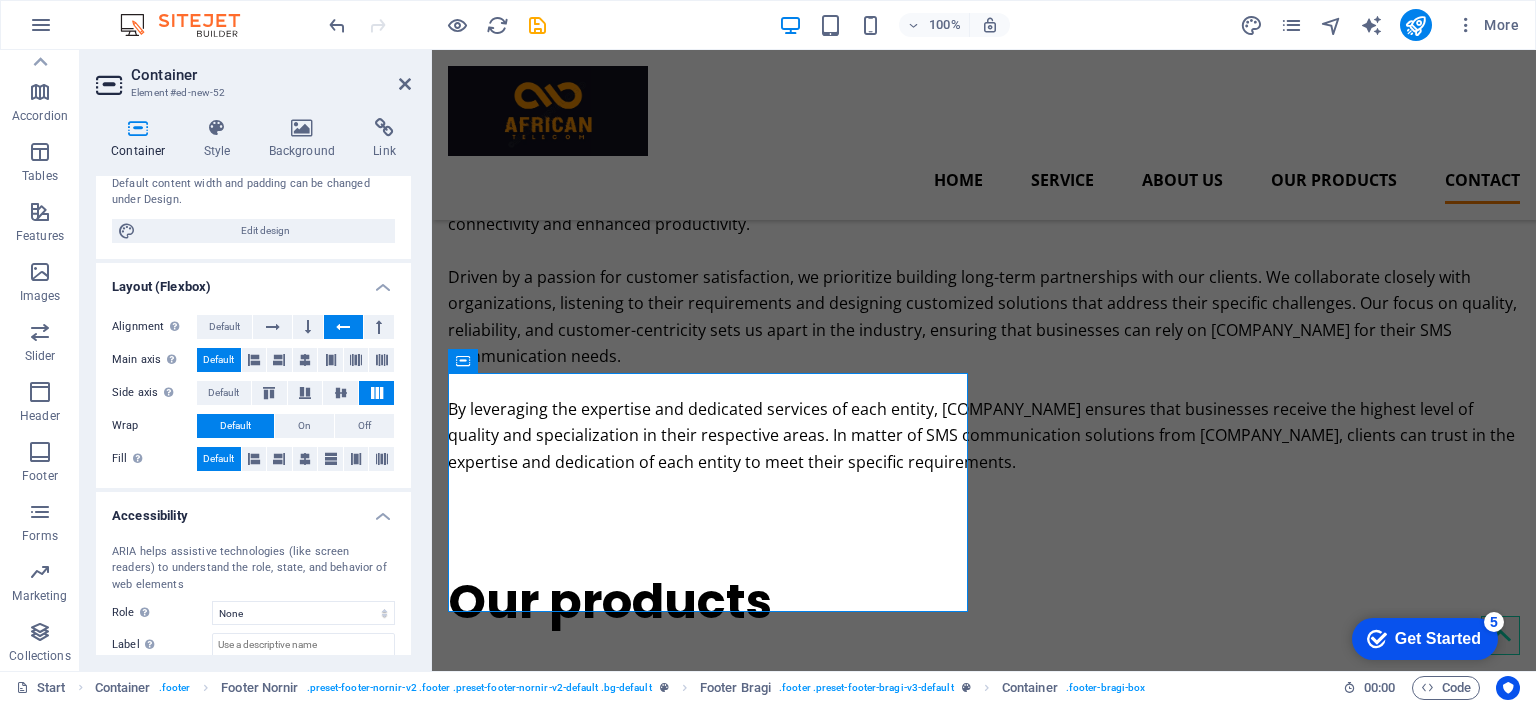 scroll, scrollTop: 328, scrollLeft: 0, axis: vertical 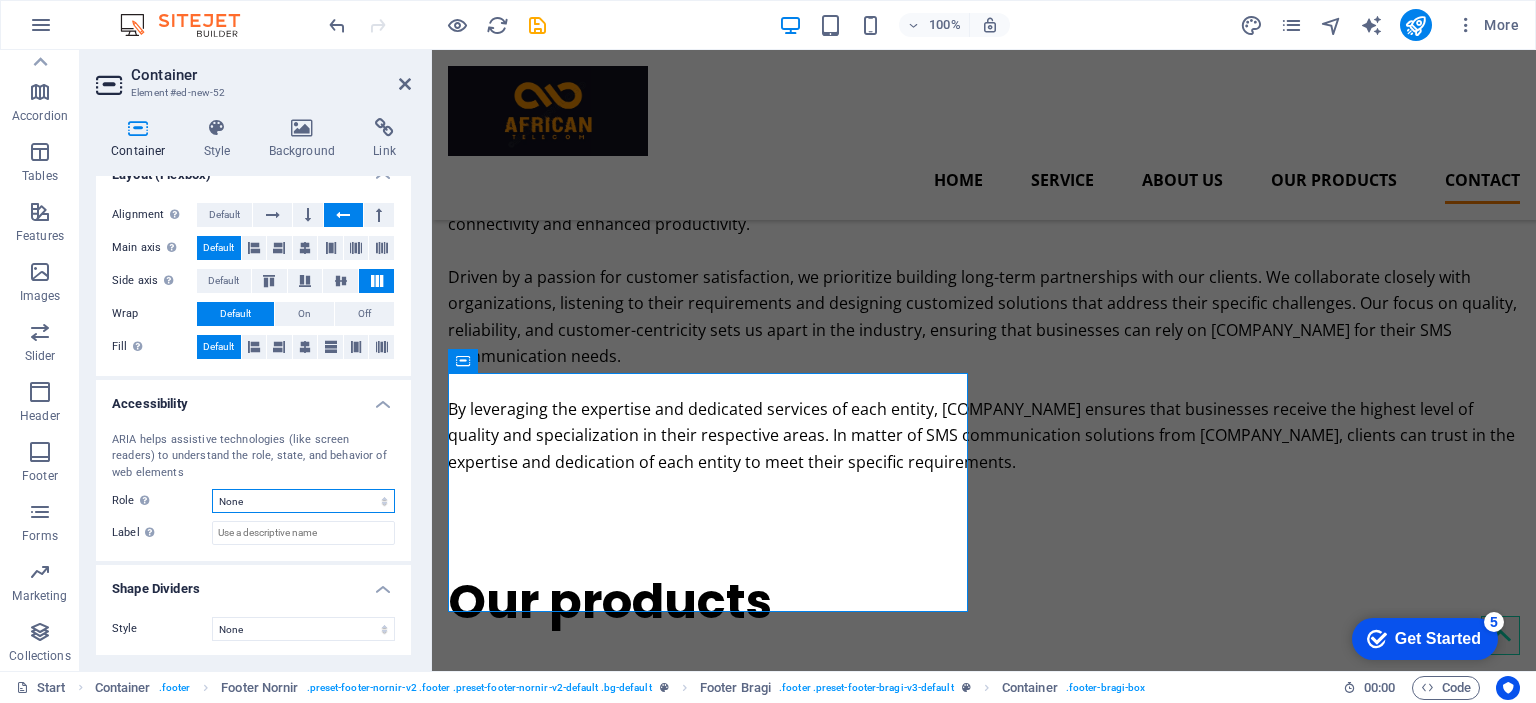 click on "None Alert Article Banner Comment Complementary Dialog Footer Header Marquee Presentation Region Section Separator Status Timer" at bounding box center [303, 501] 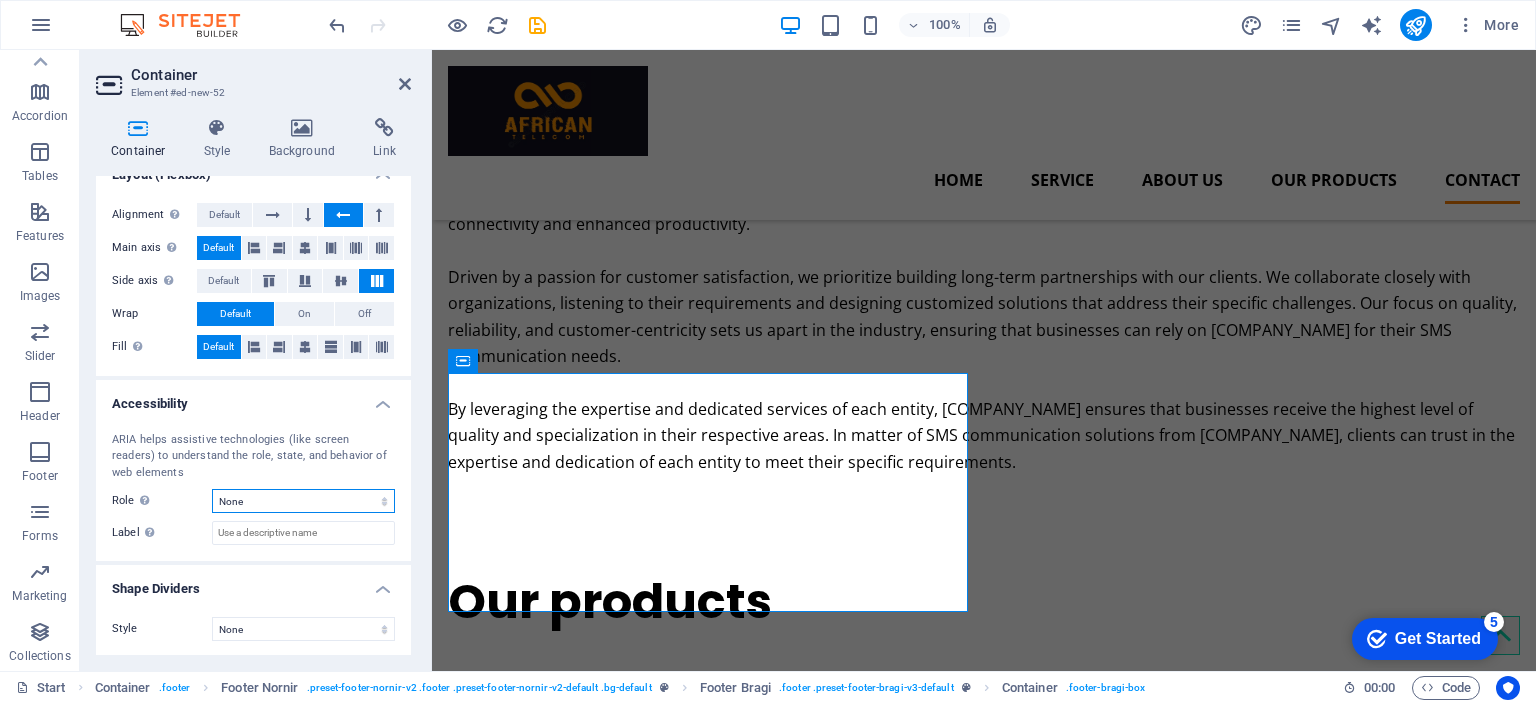 click on "None Alert Article Banner Comment Complementary Dialog Footer Header Marquee Presentation Region Section Separator Status Timer" at bounding box center (303, 501) 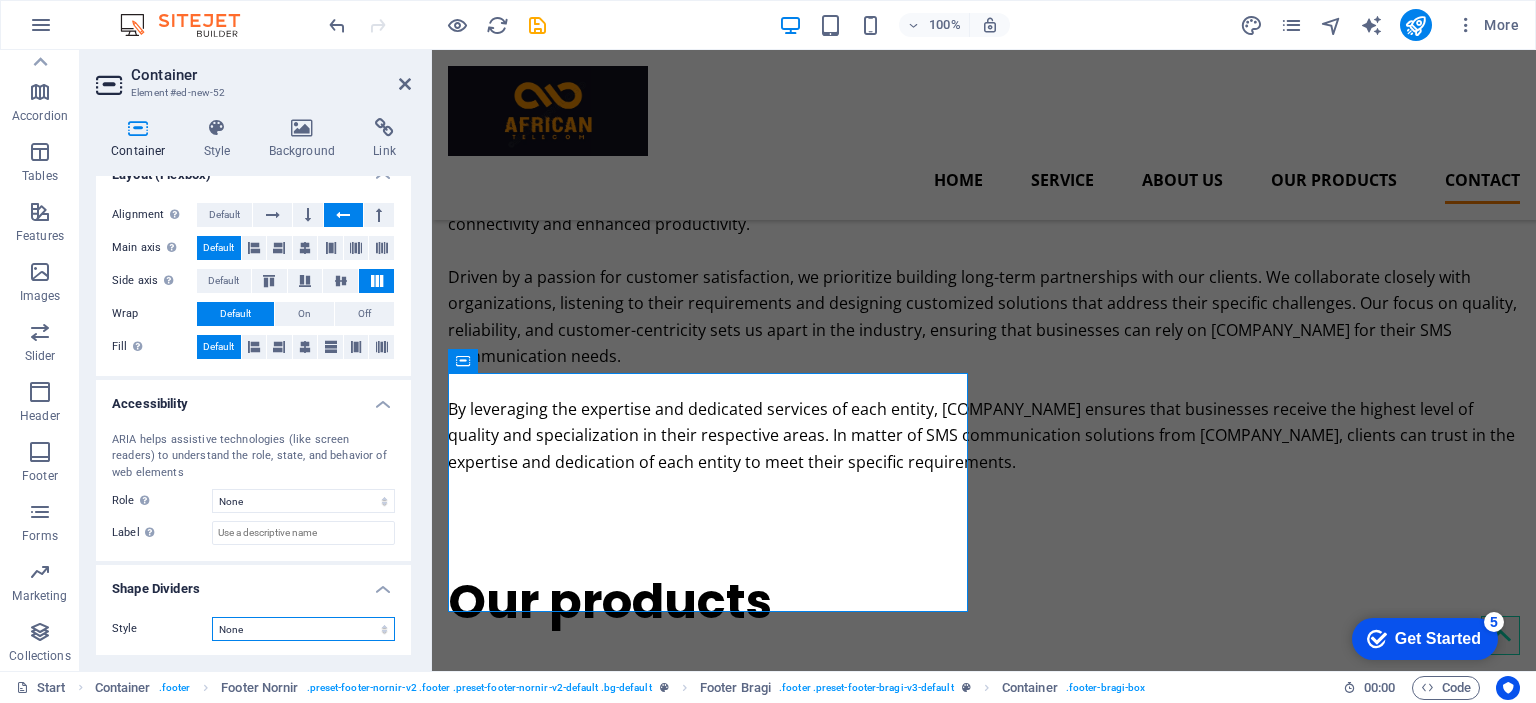 click on "None Triangle Square Diagonal Polygon 1 Polygon 2 Zigzag Multiple Zigzags Waves Multiple Waves Half Circle Circle Circle Shadow Blocks Hexagons Clouds Multiple Clouds Fan Pyramids Book Paint Drip Fire Shredded Paper Arrow" at bounding box center [303, 629] 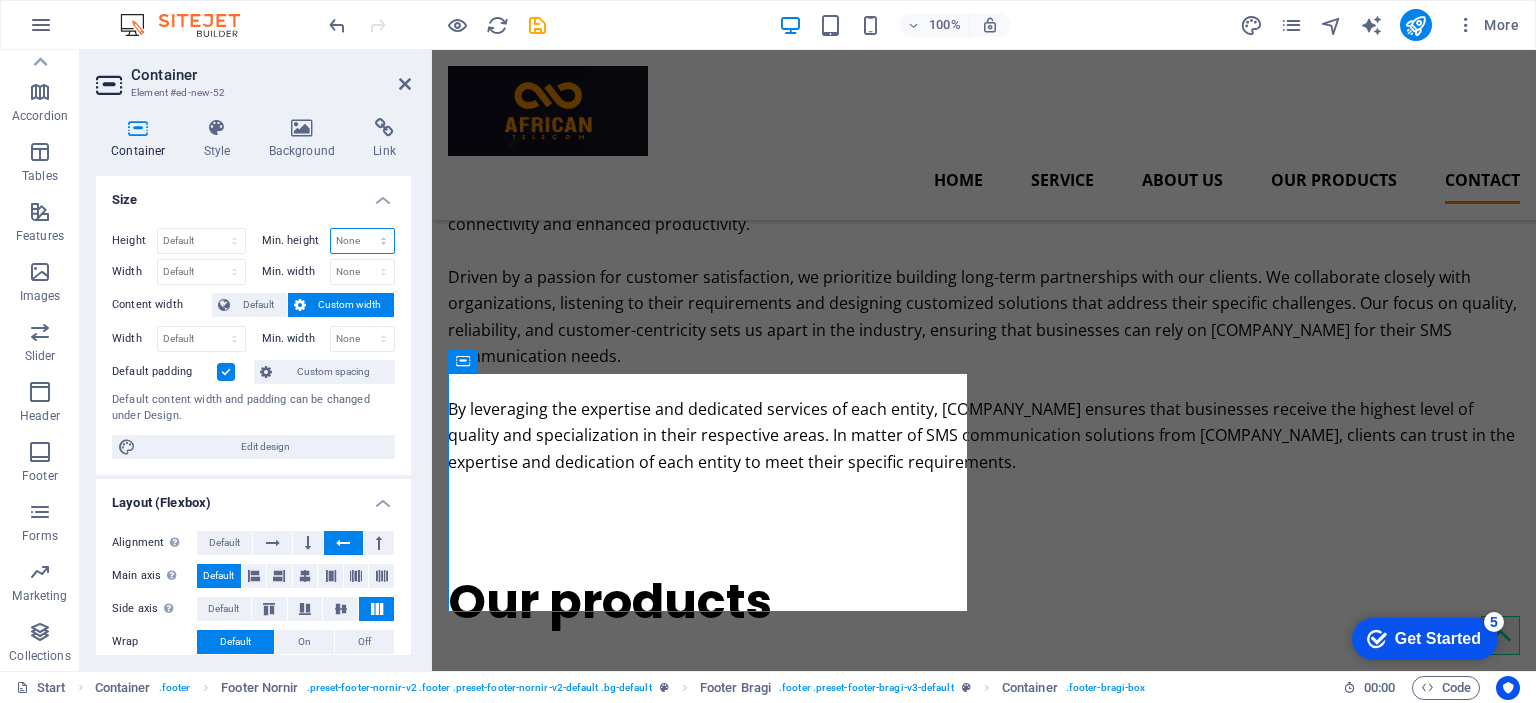 click on "None px rem % vh vw" at bounding box center (363, 241) 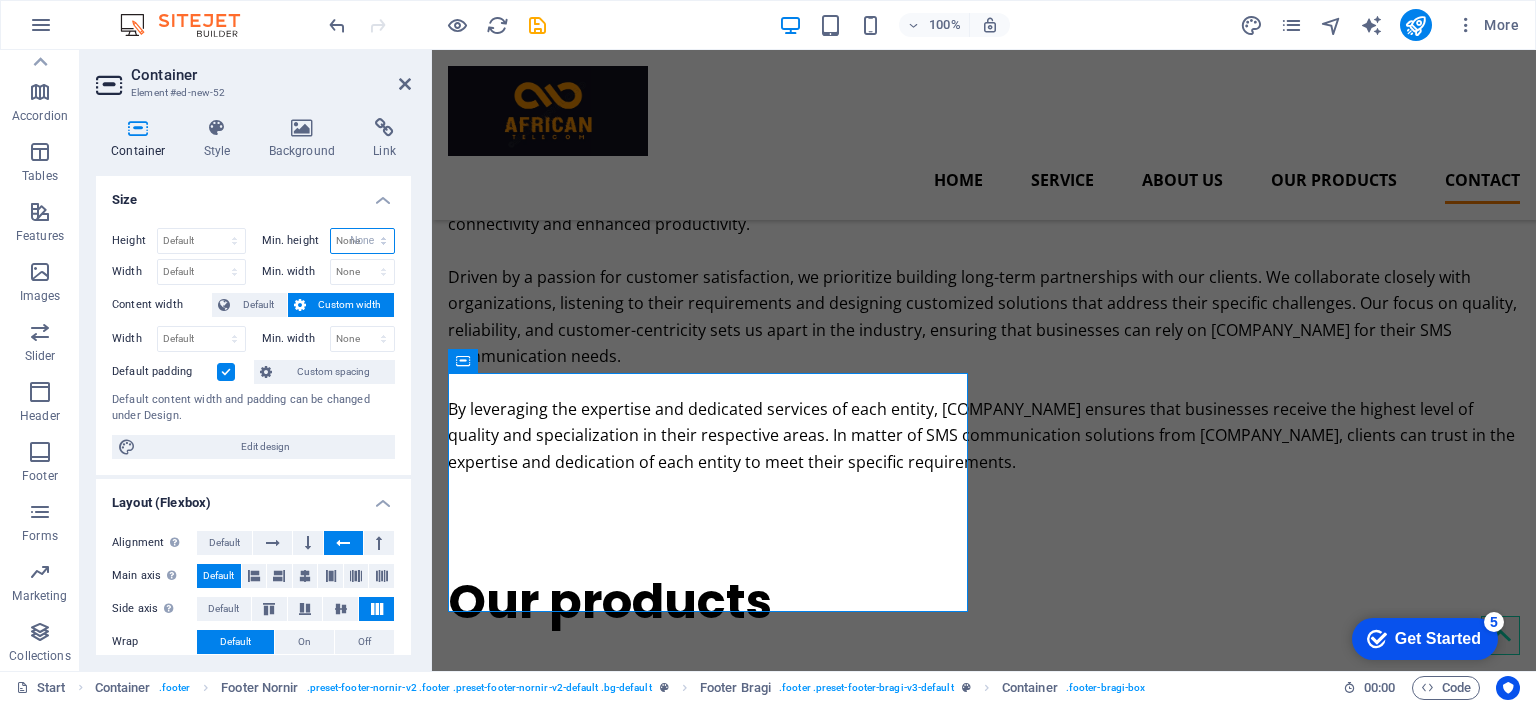 click on "None px rem % vh vw" at bounding box center [363, 241] 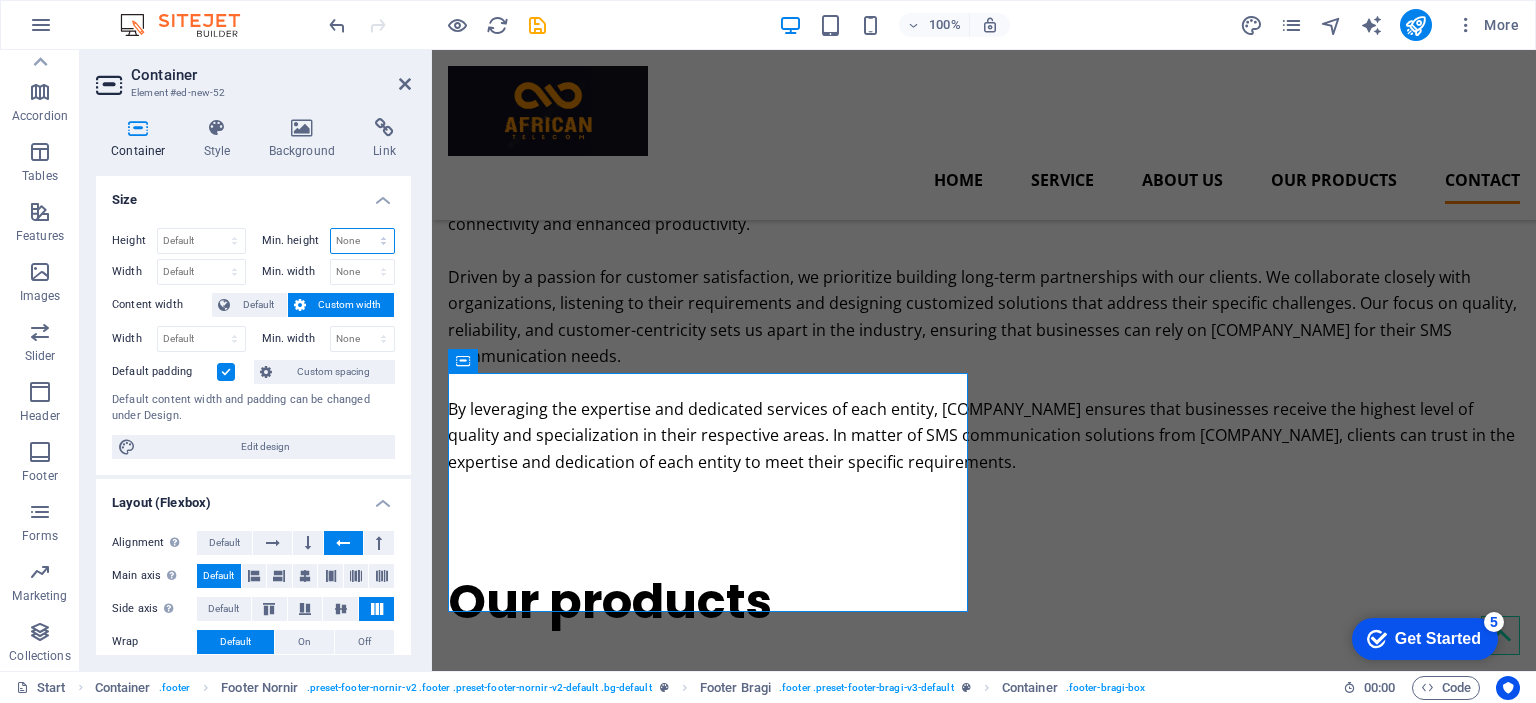 click on "None px rem % vh vw" at bounding box center [363, 241] 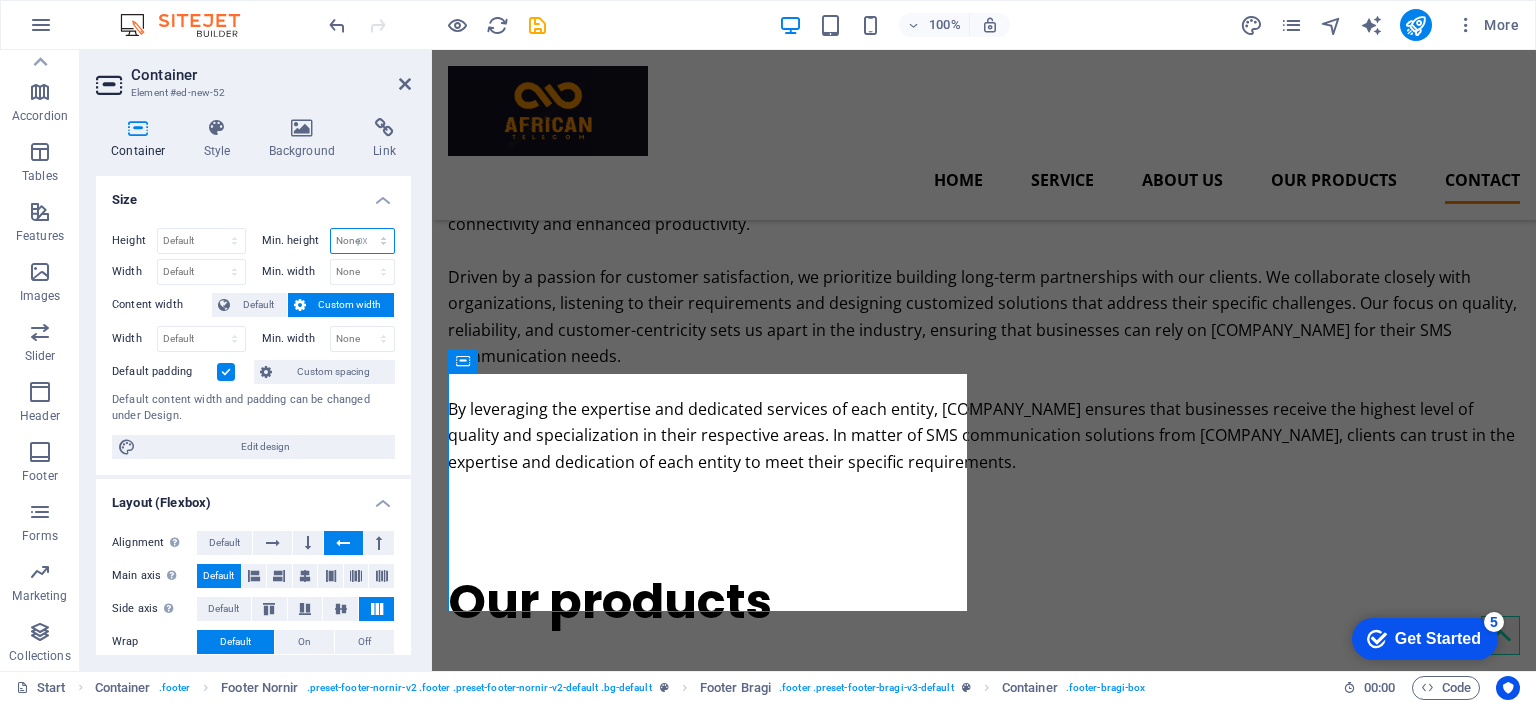 click on "None px rem % vh vw" at bounding box center [363, 241] 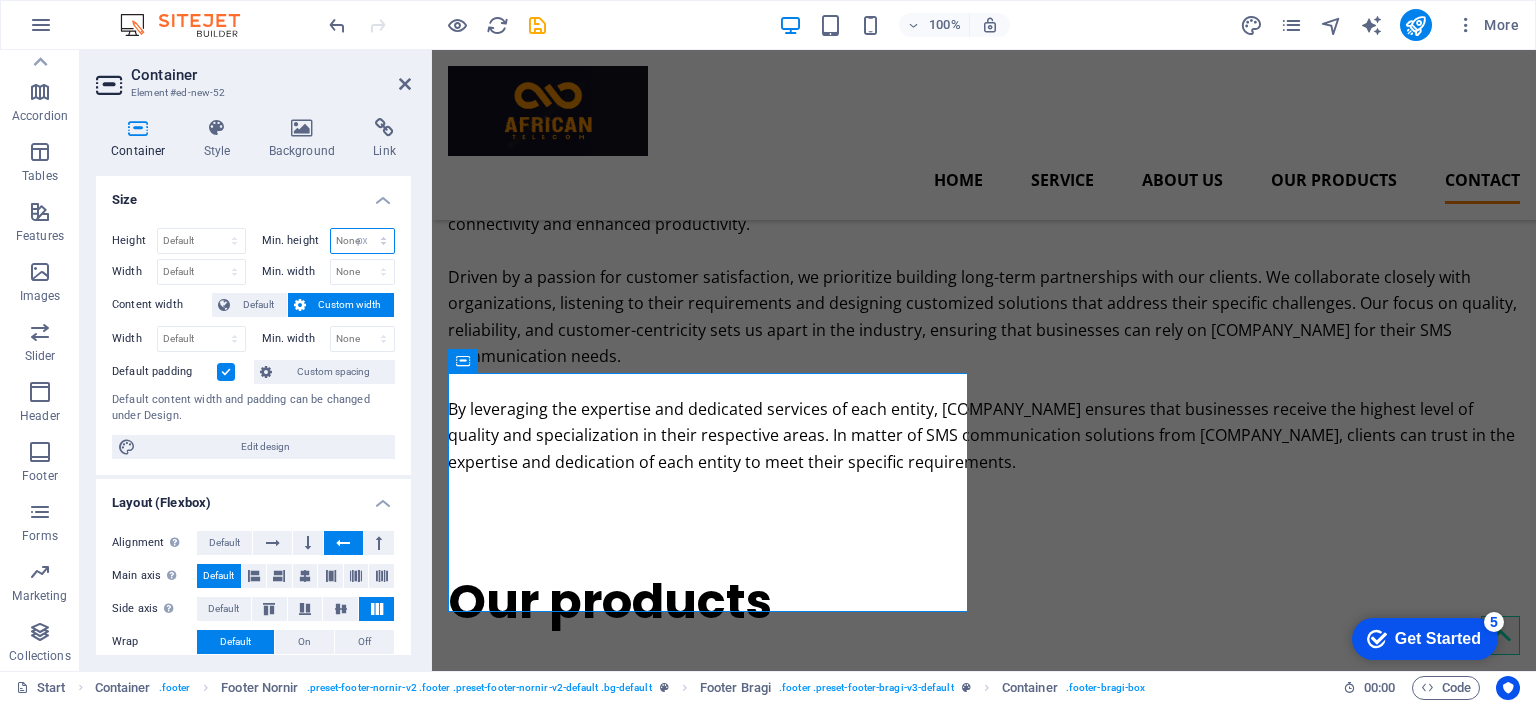 type on "0" 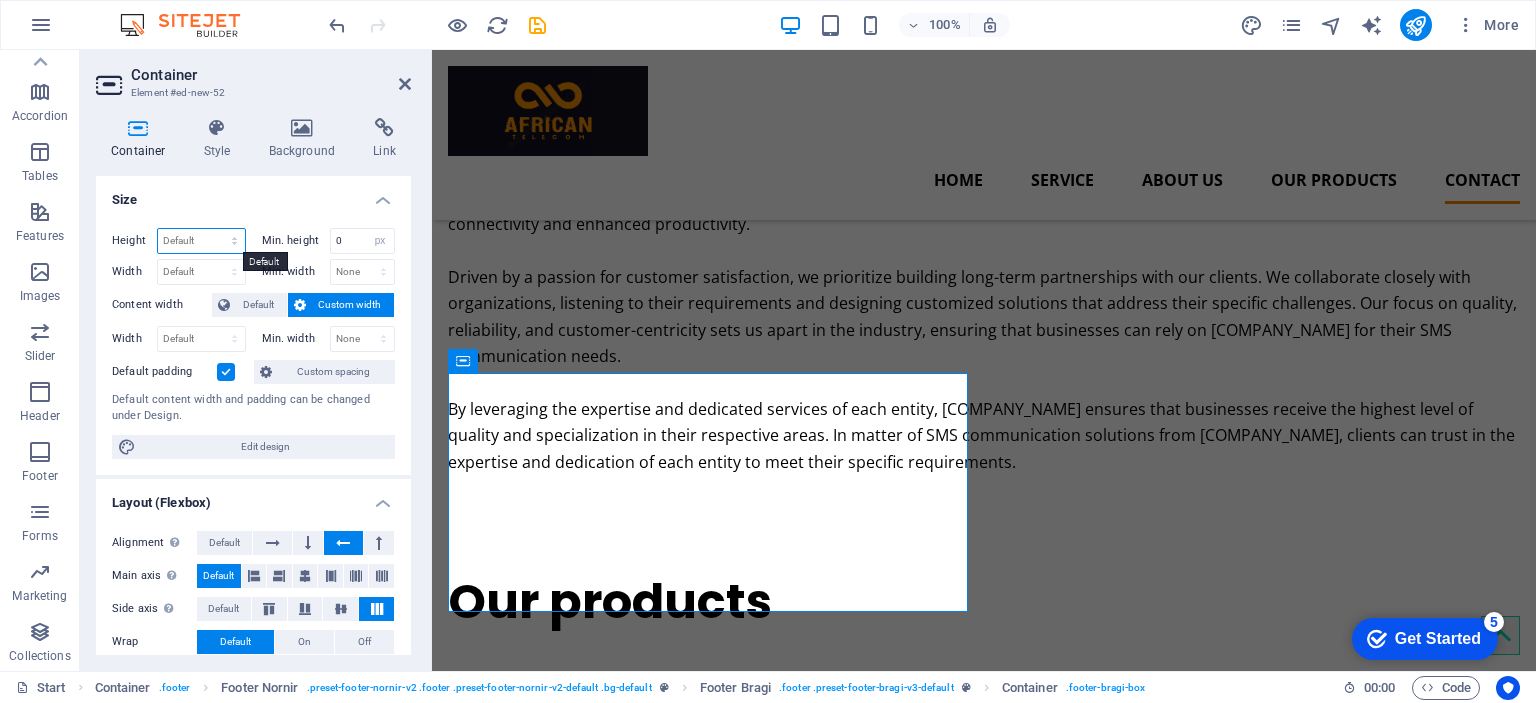 click on "Default px rem % vh vw" at bounding box center [201, 241] 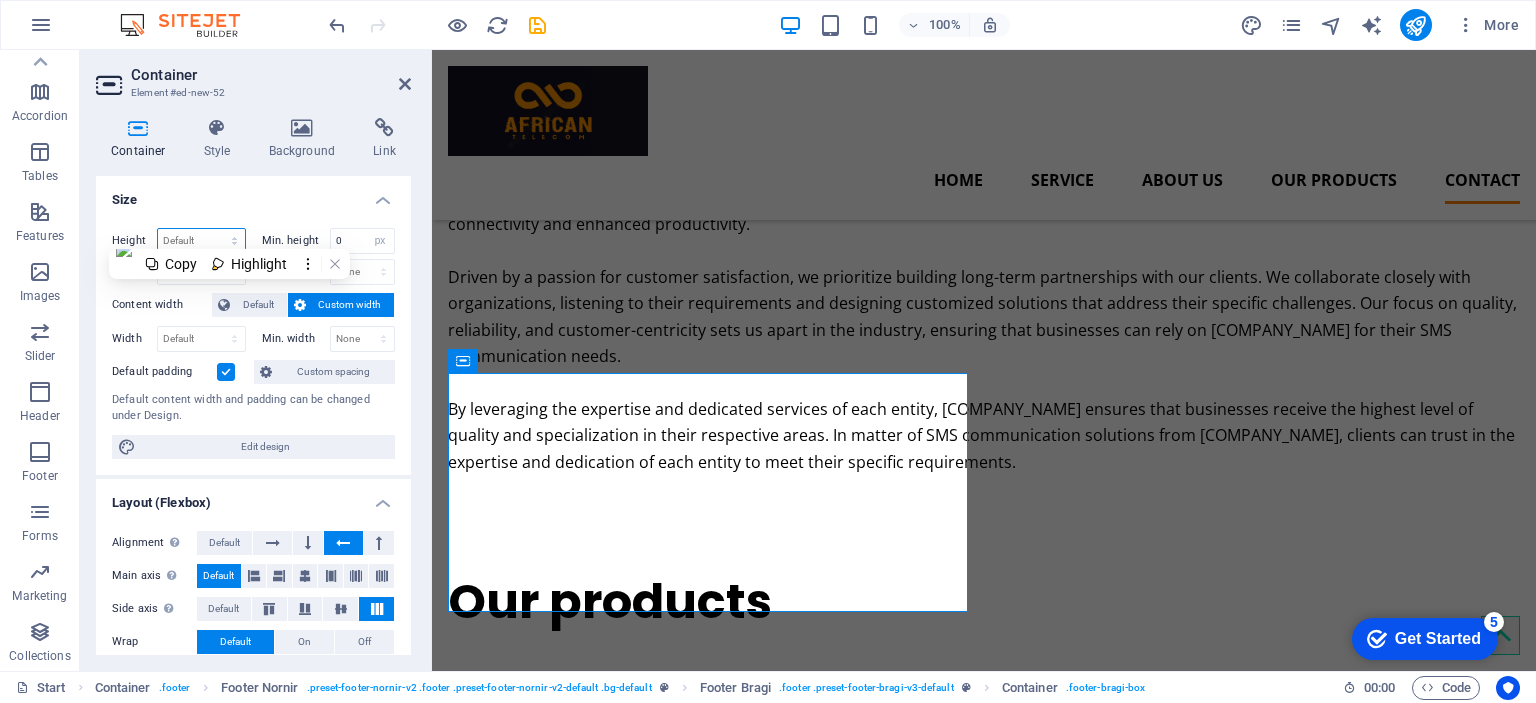 click on "Default px rem % vh vw" at bounding box center (201, 241) 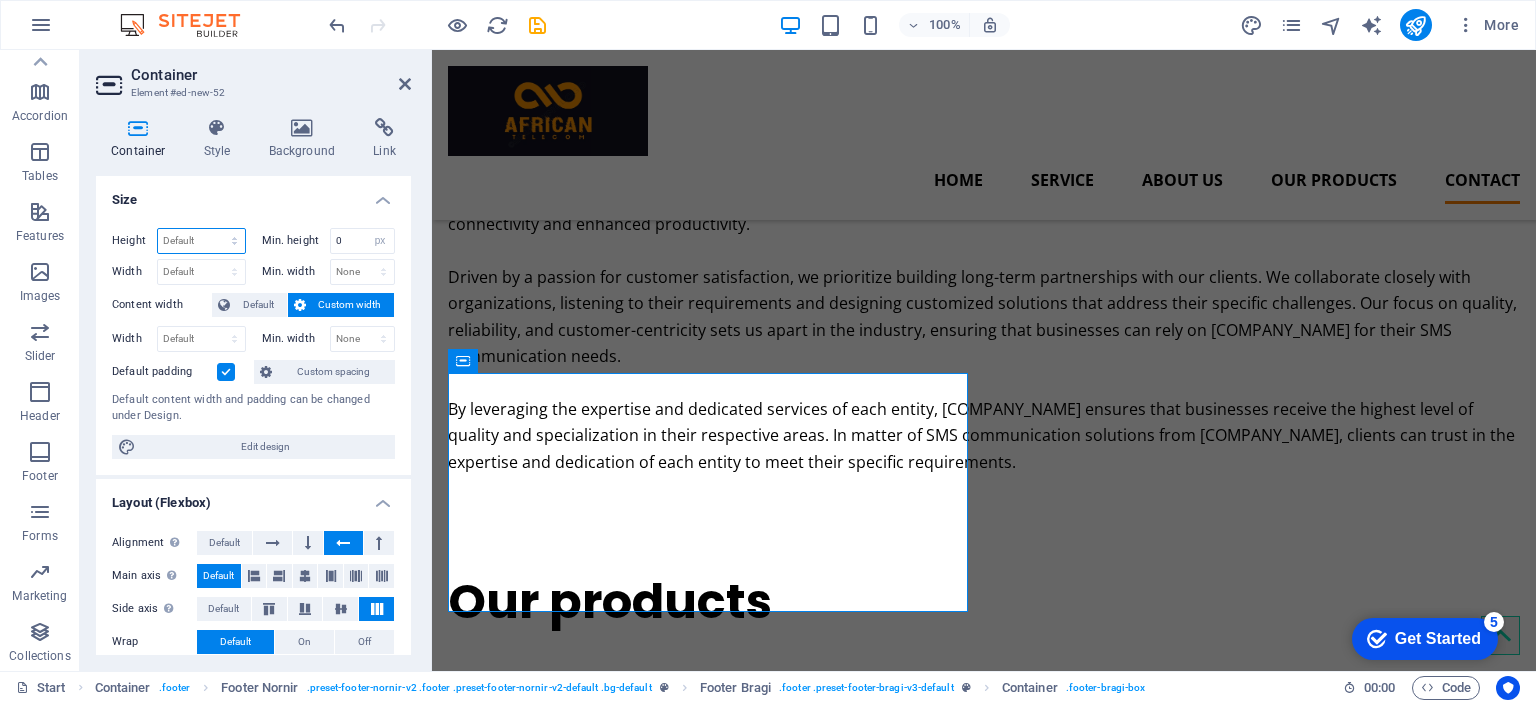 click on "Default px rem % vh vw" at bounding box center [201, 241] 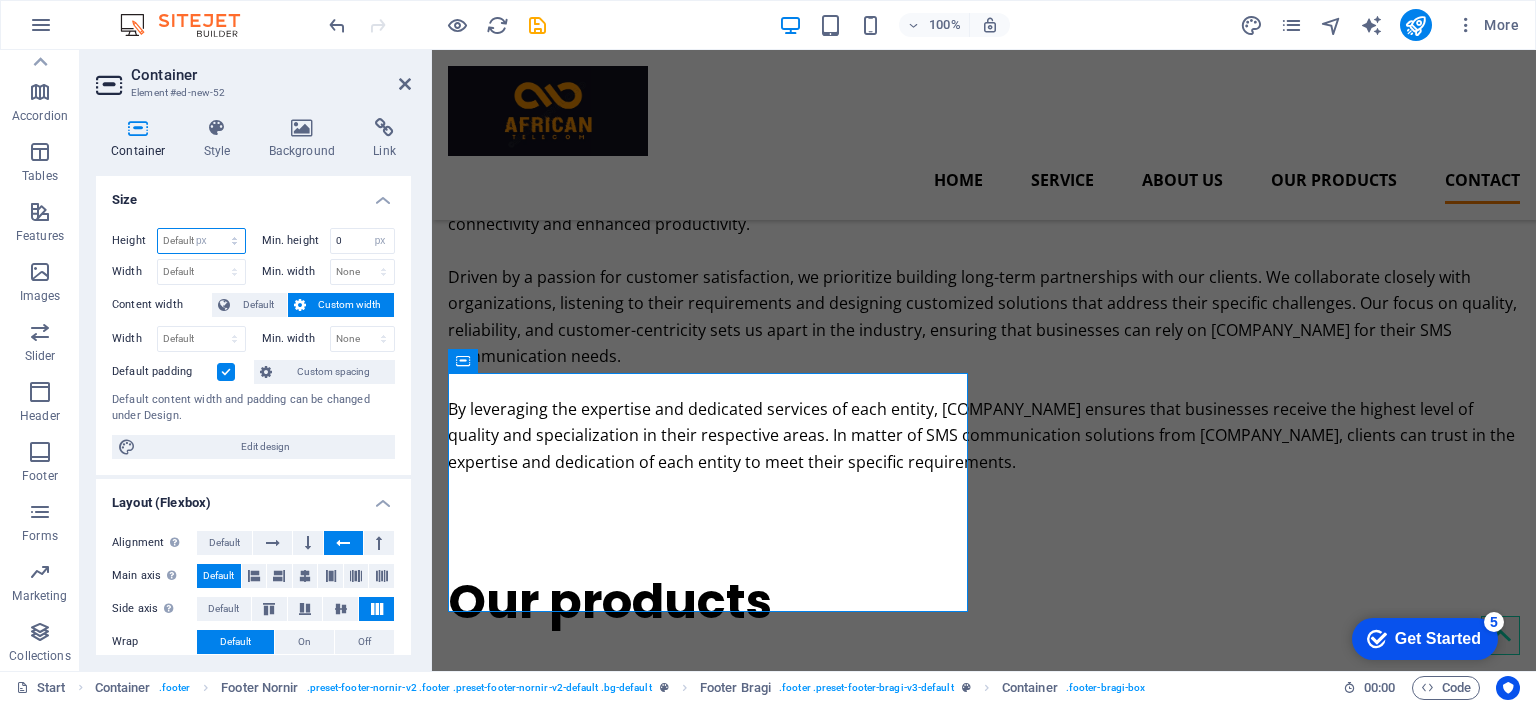 click on "Default px rem % vh vw" at bounding box center [201, 241] 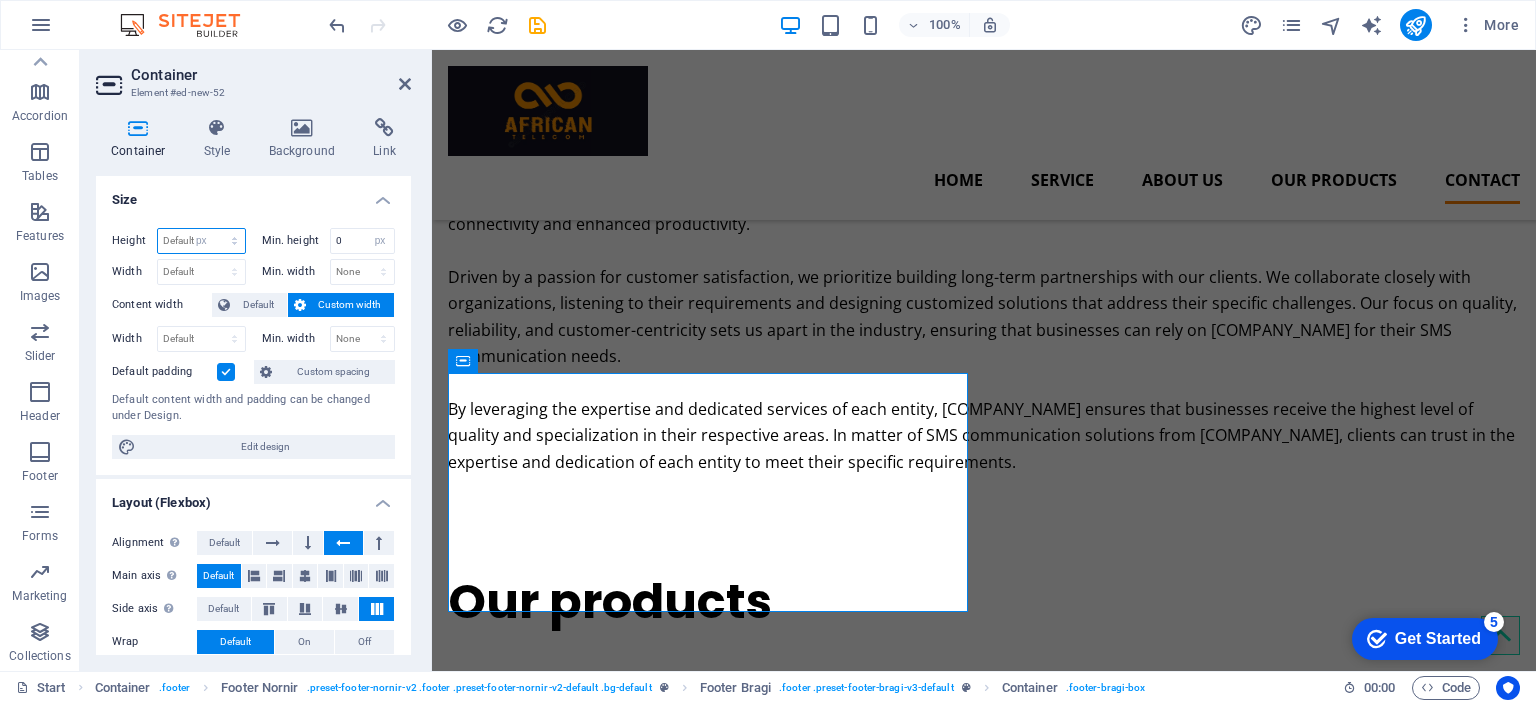type on "239" 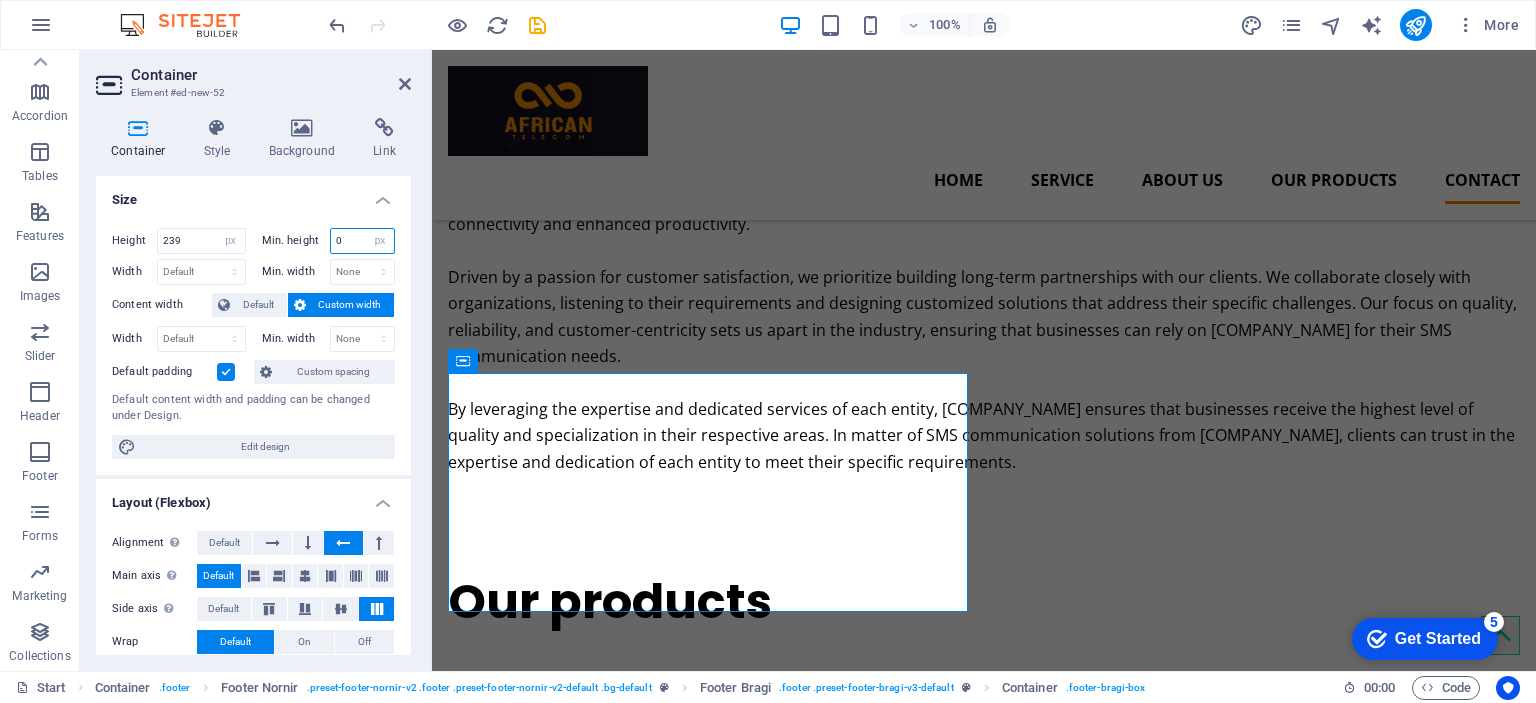 click on "0" at bounding box center (363, 241) 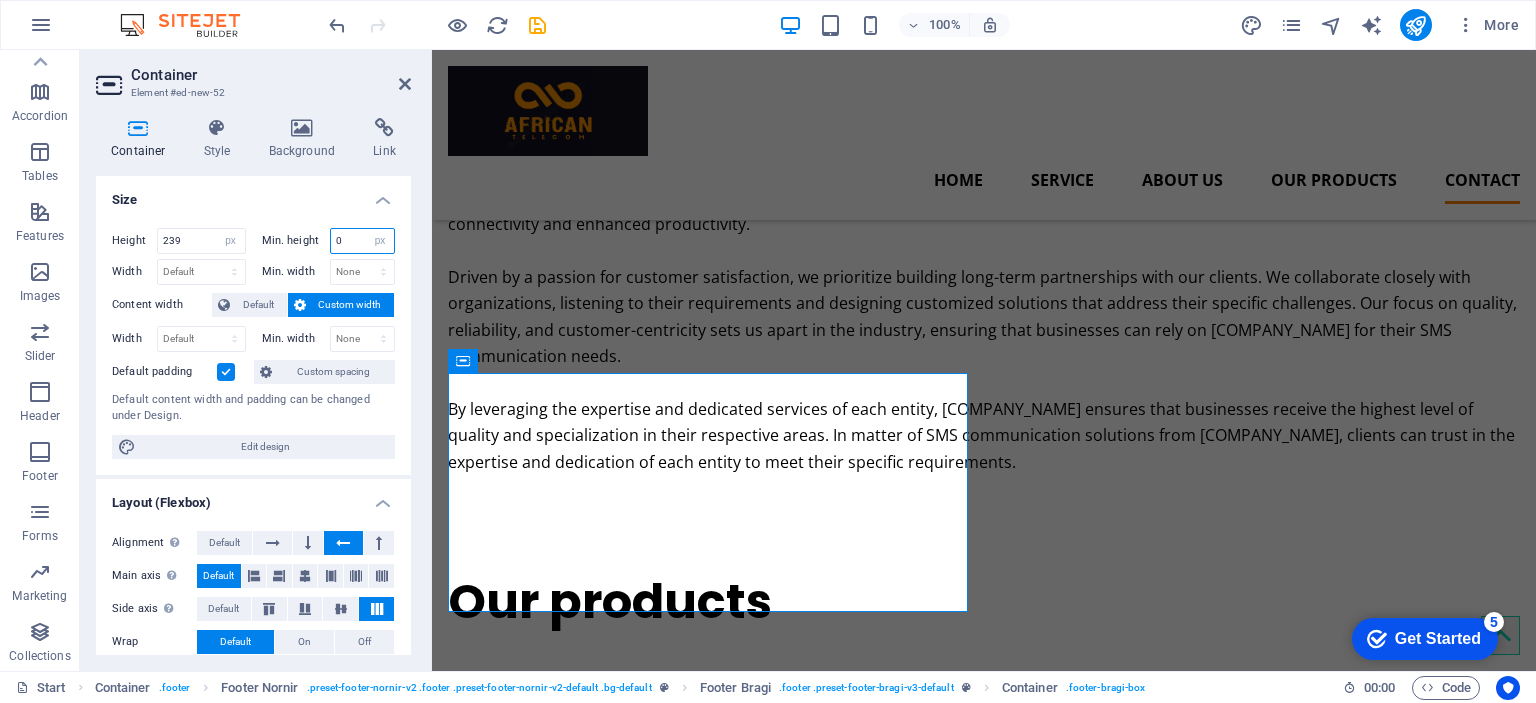 click on "0" at bounding box center (363, 241) 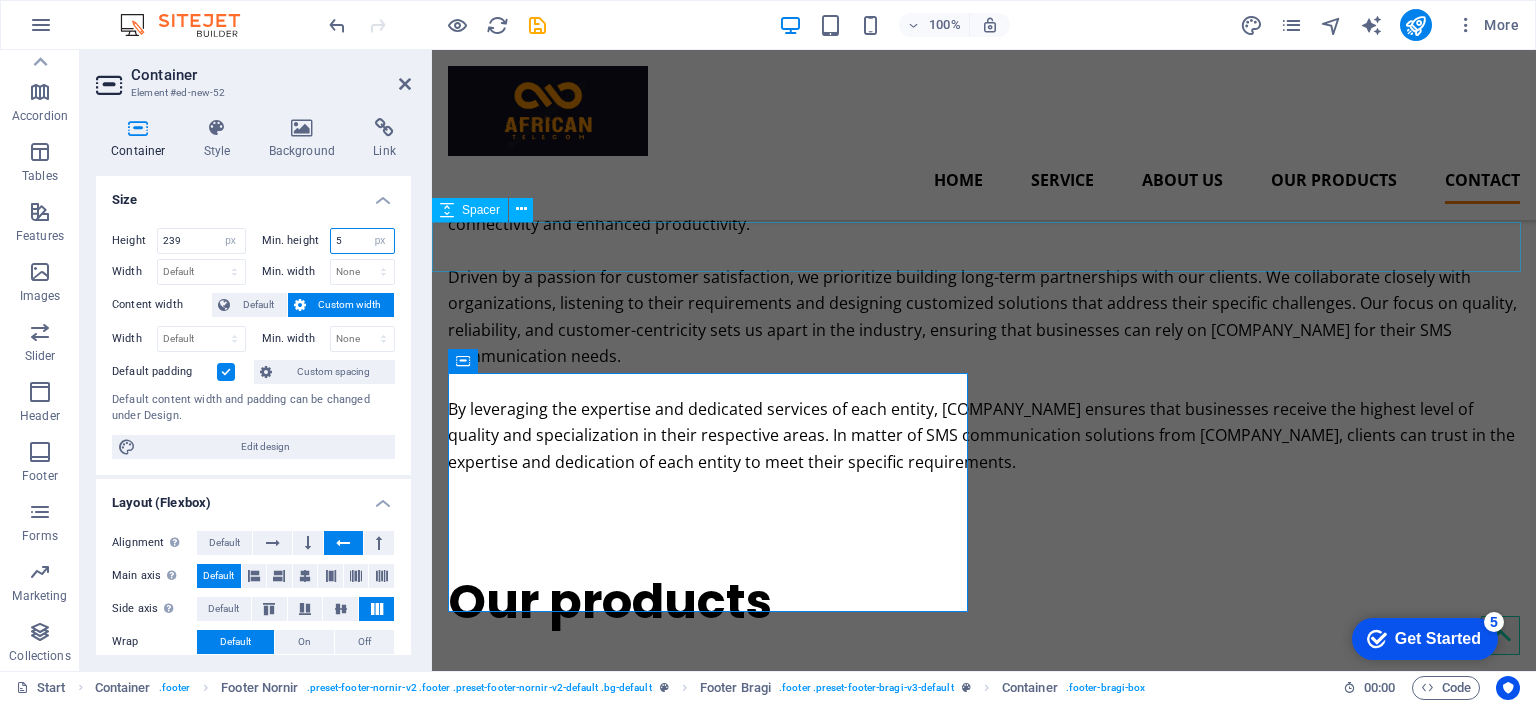 type on "5" 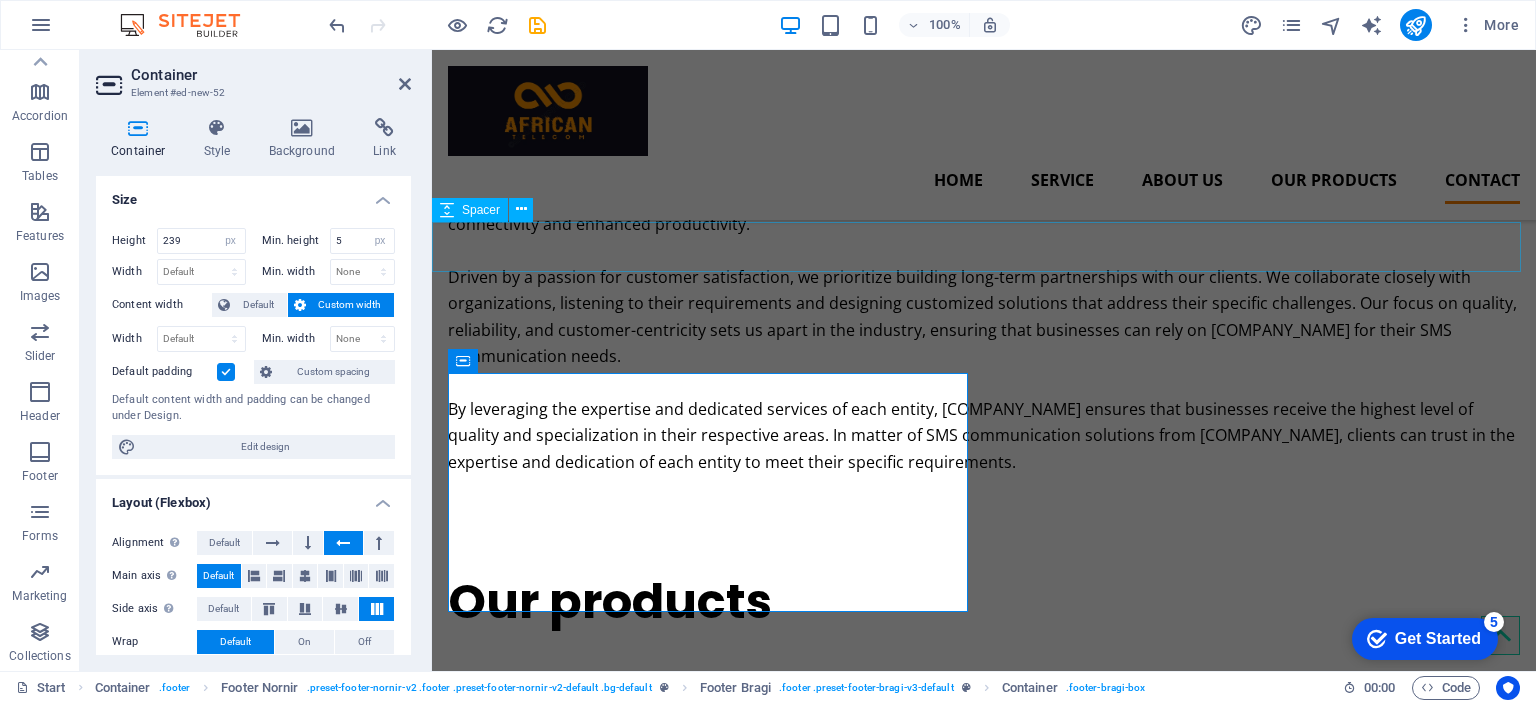 click at bounding box center (984, 1836) 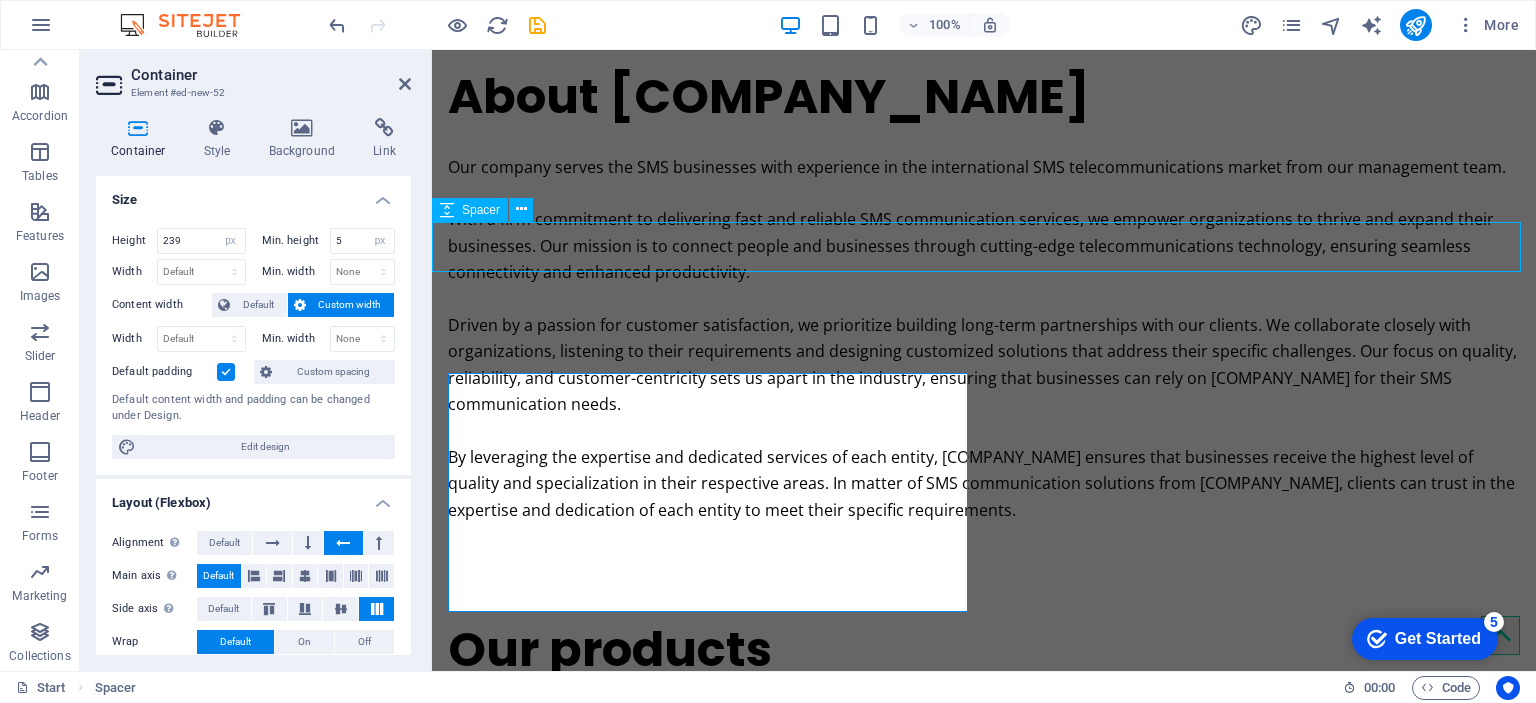 scroll, scrollTop: 3296, scrollLeft: 0, axis: vertical 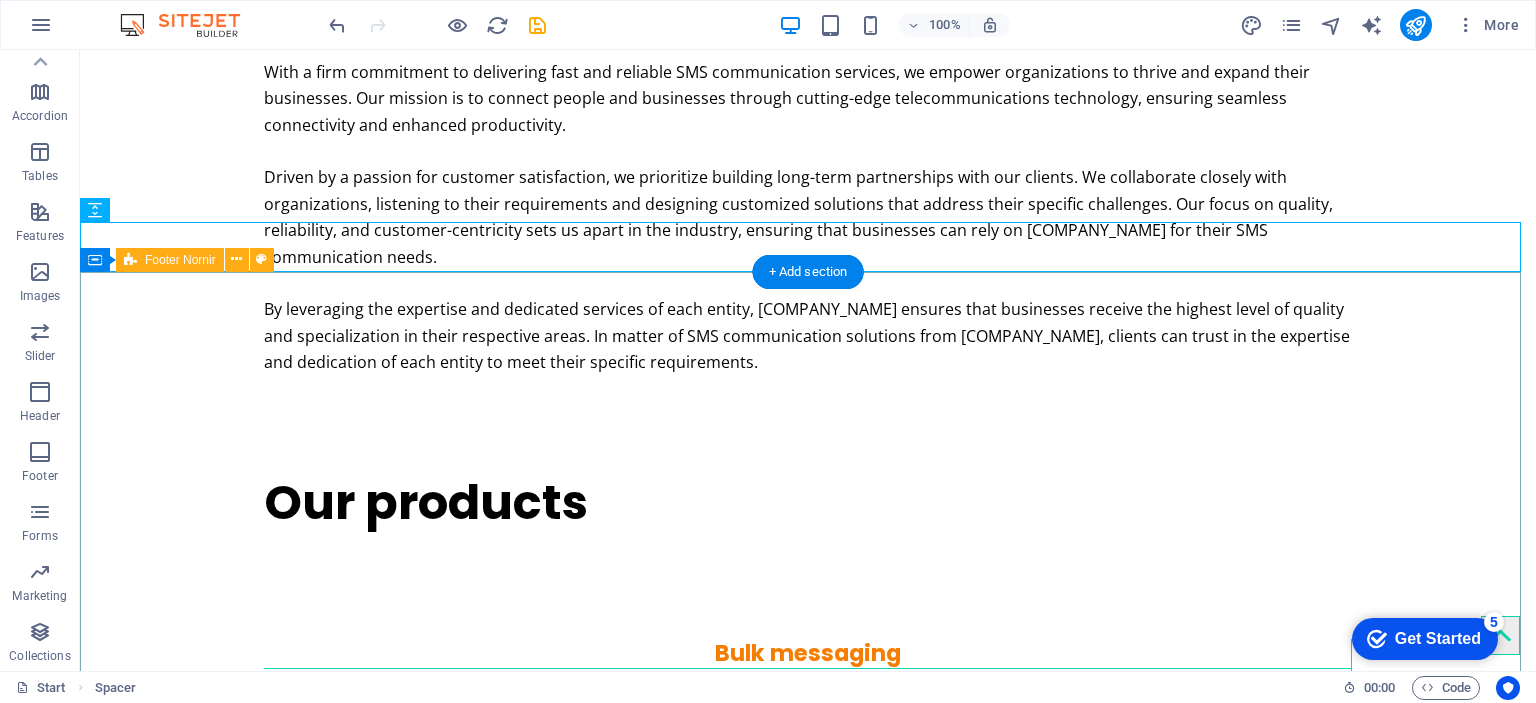 click on "[COMPANY_NAME] office@[EMAIL] Legal Notice  |  Privacy Policy" at bounding box center [808, 1971] 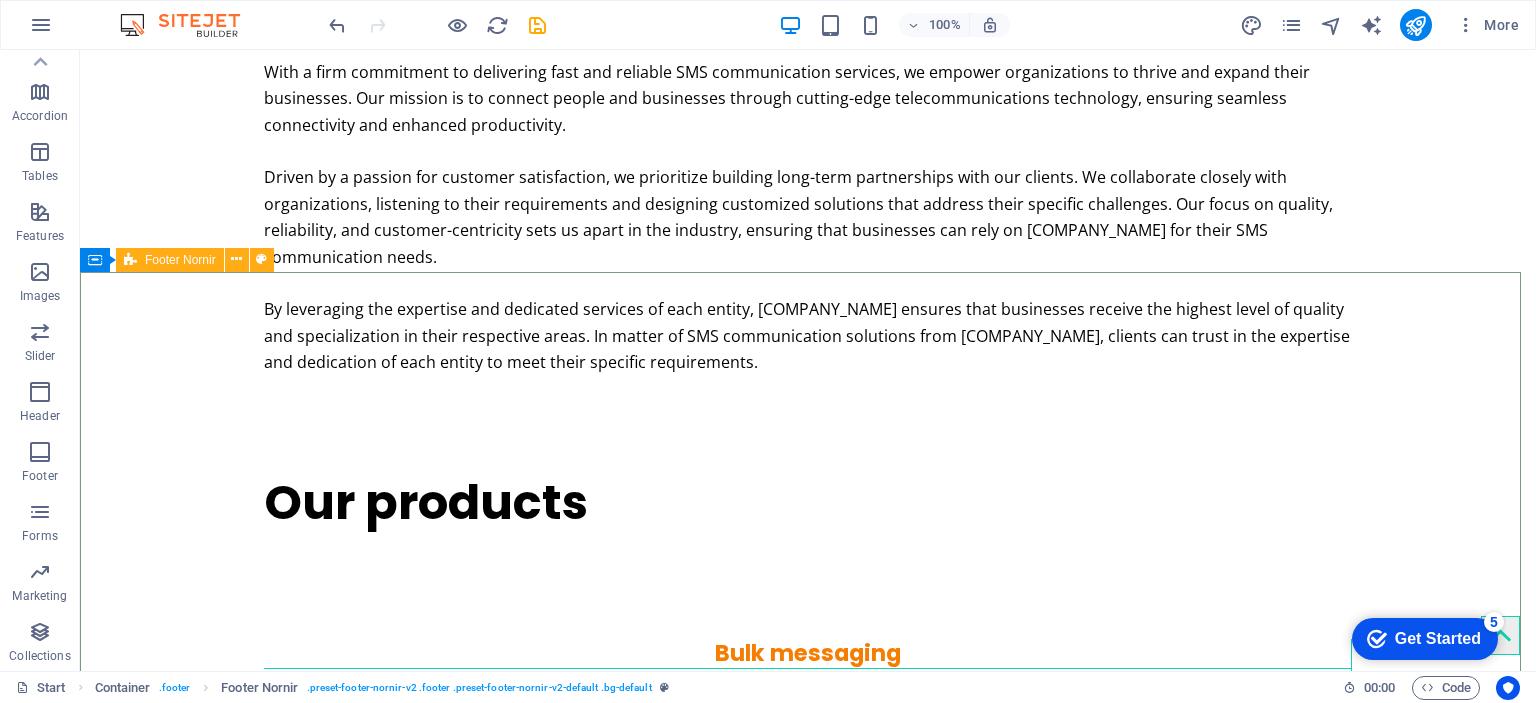 click on "Footer Nornir" at bounding box center [180, 260] 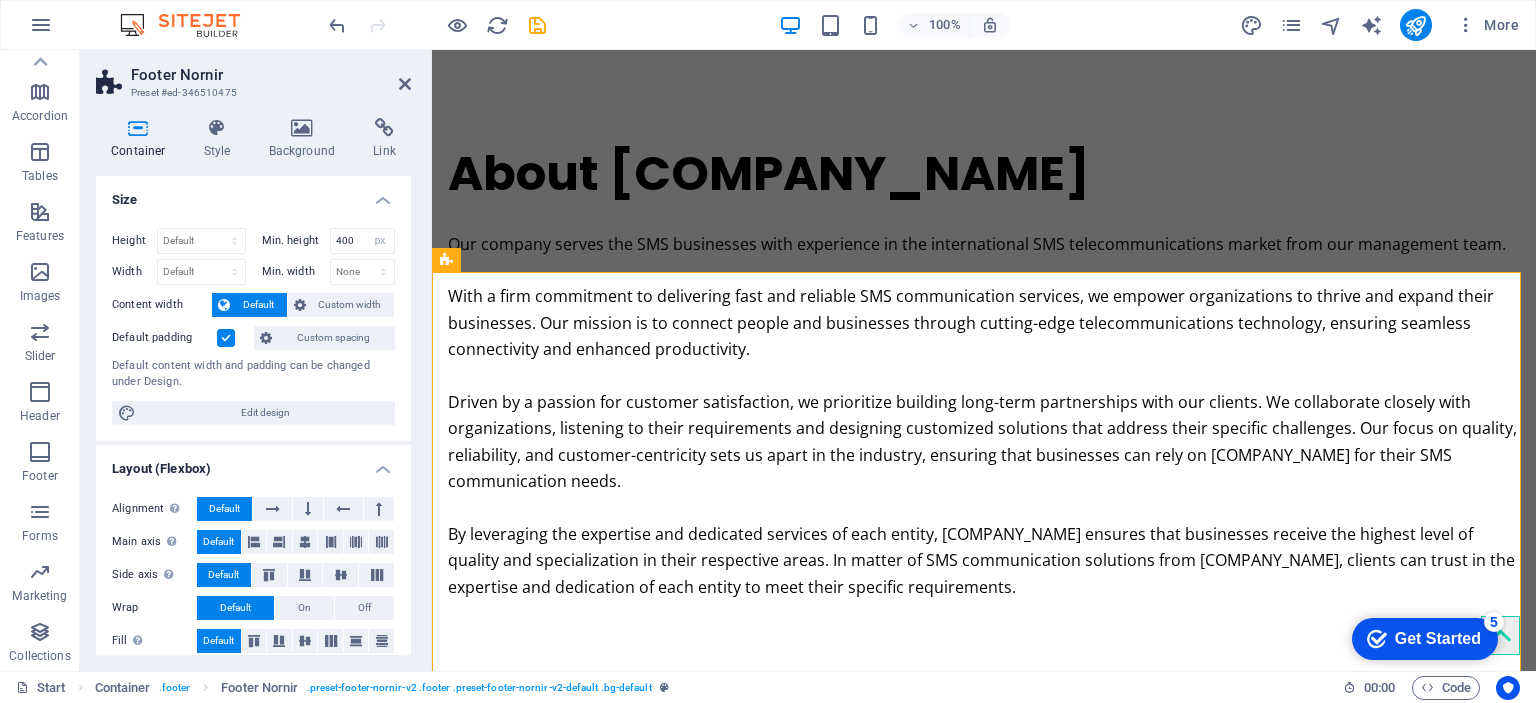 scroll, scrollTop: 3373, scrollLeft: 0, axis: vertical 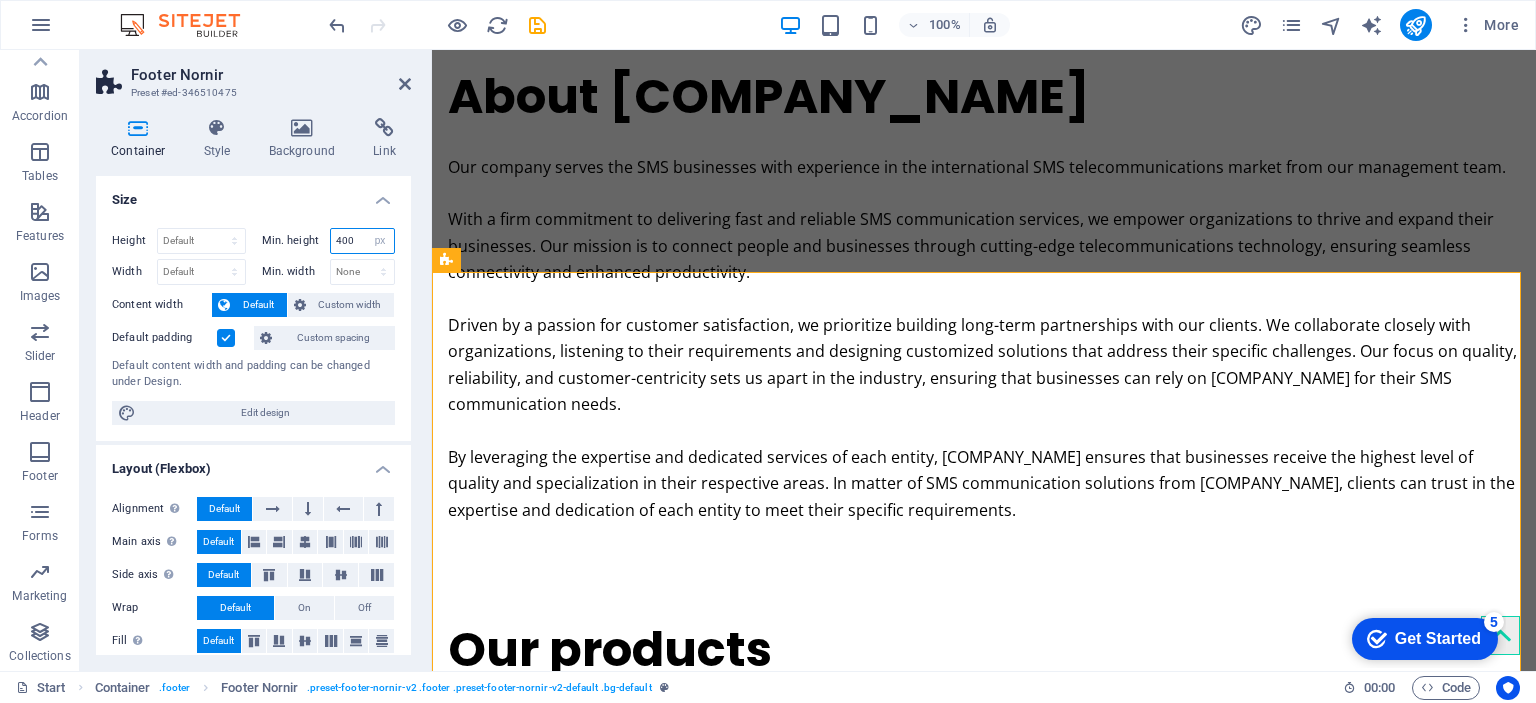 click on "400" at bounding box center [363, 241] 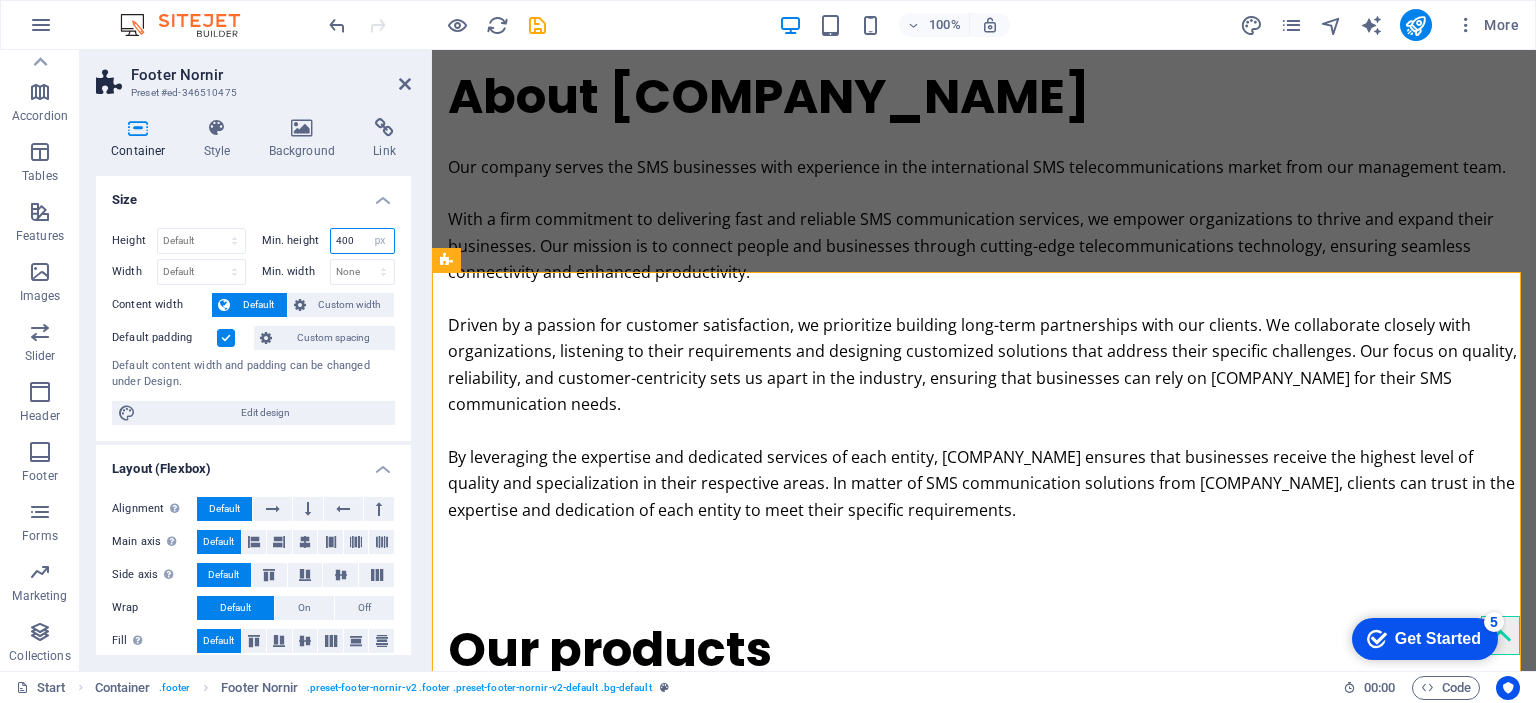 click on "400" at bounding box center [363, 241] 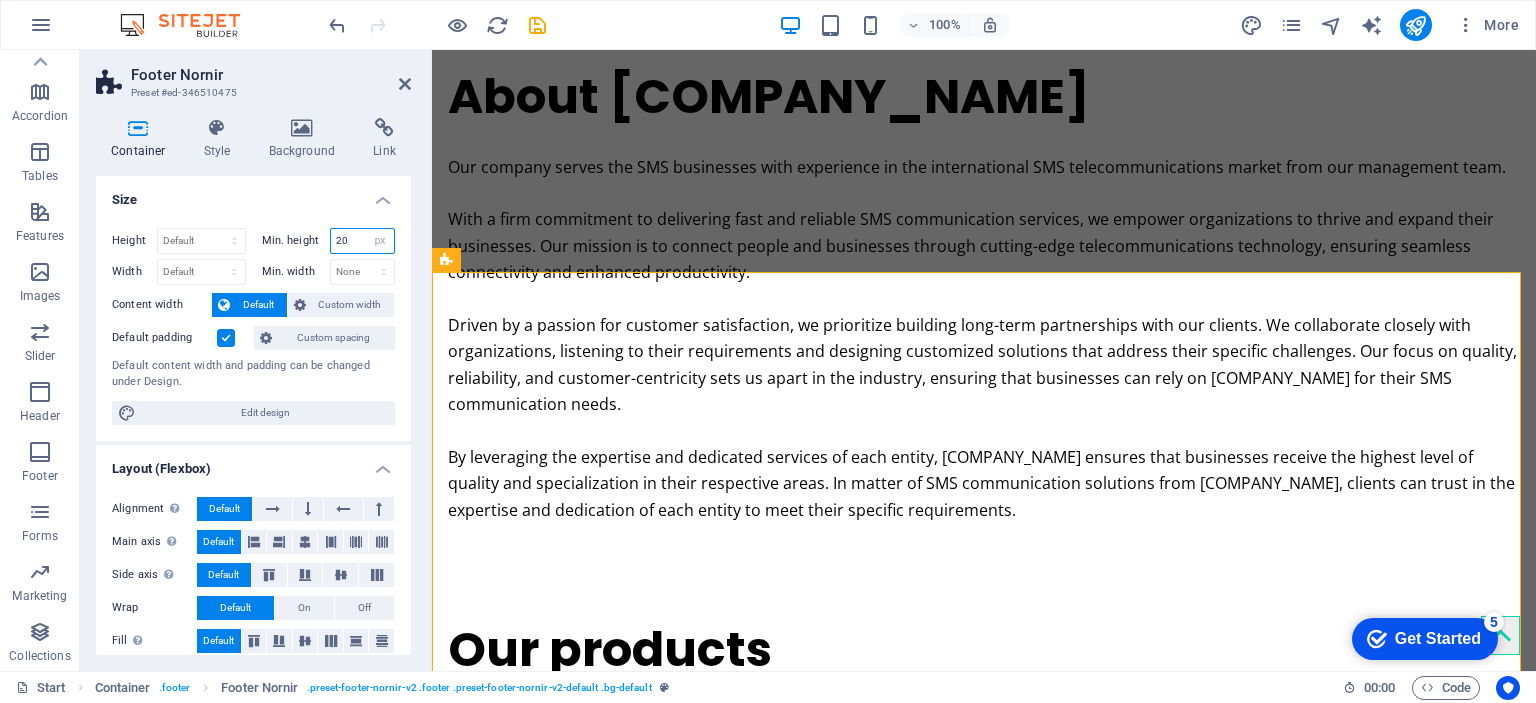 type on "20" 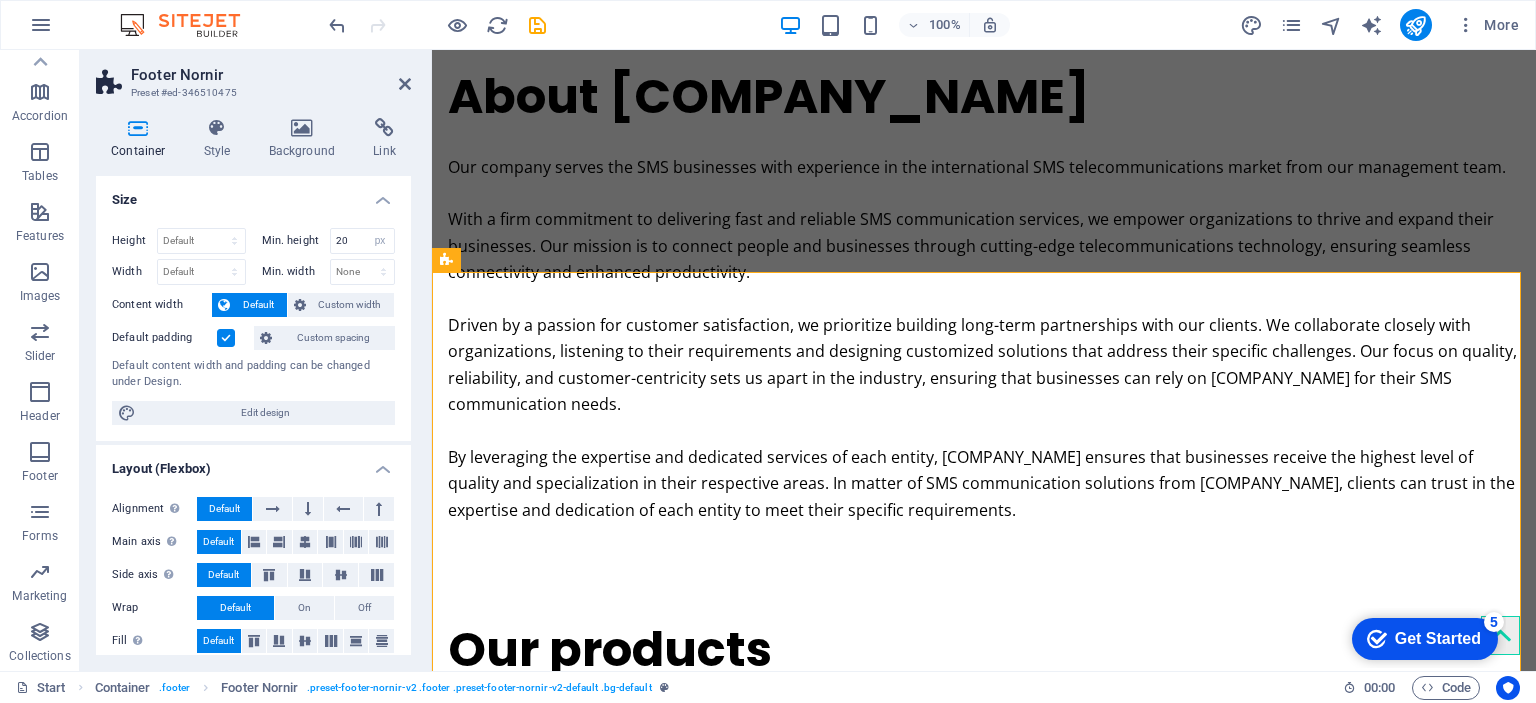 click on "Size" at bounding box center [253, 194] 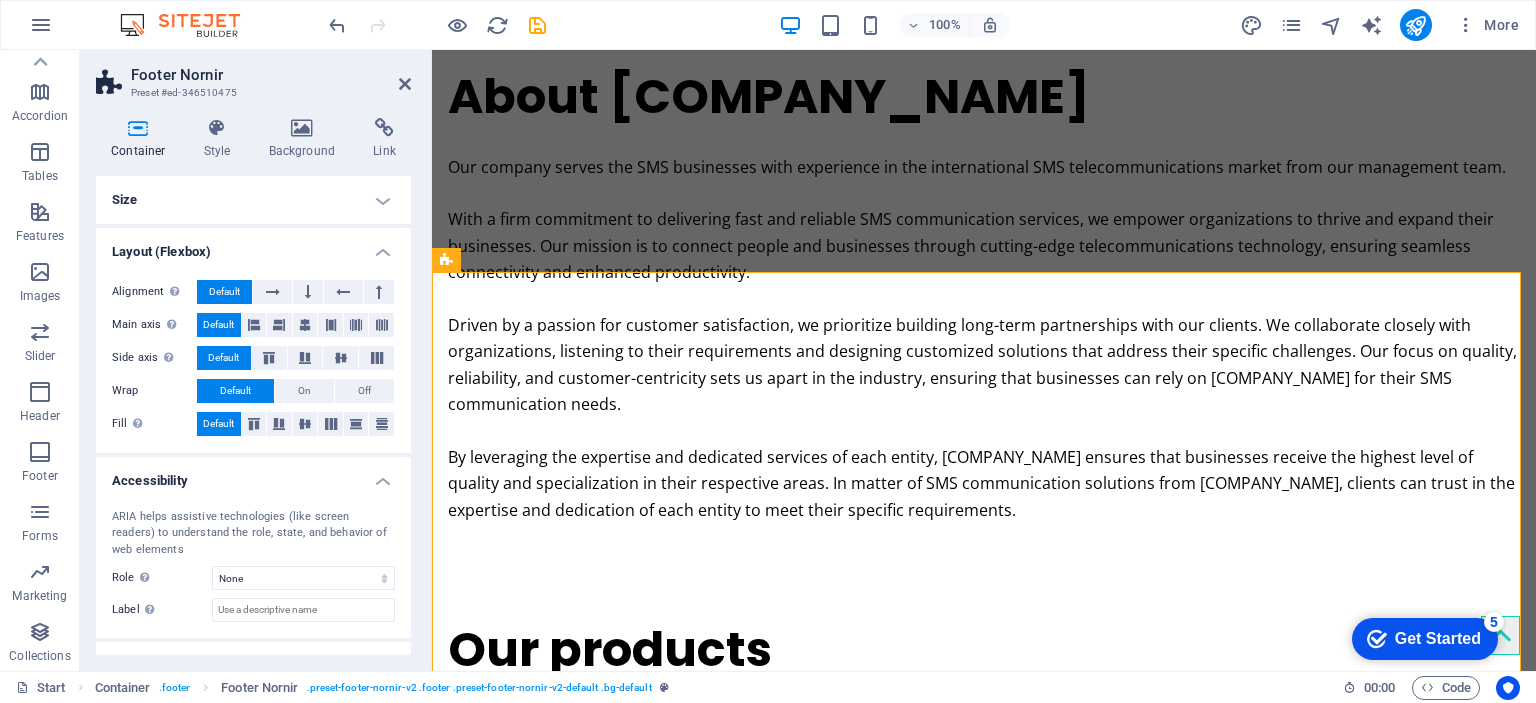 click on "Size" at bounding box center [253, 200] 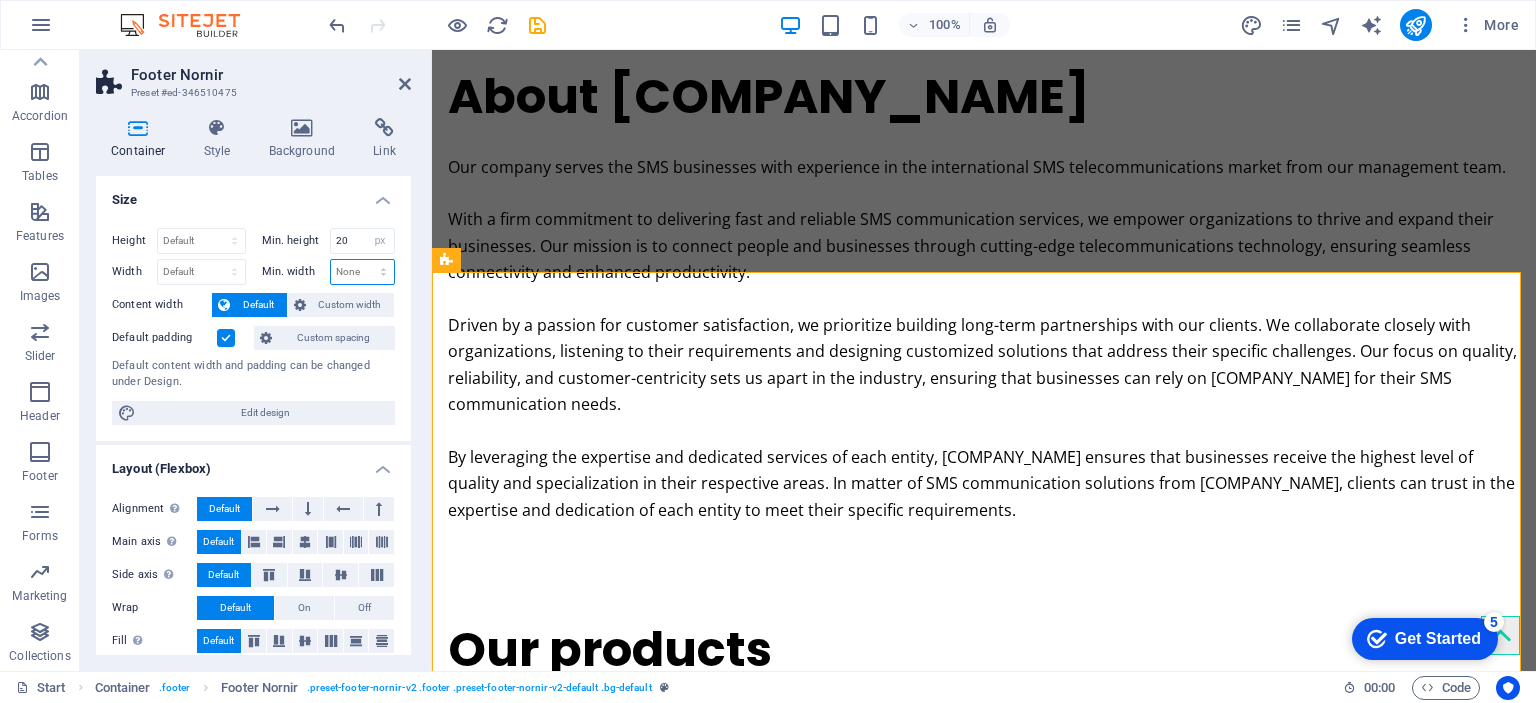 click on "None px rem % vh vw" at bounding box center (363, 272) 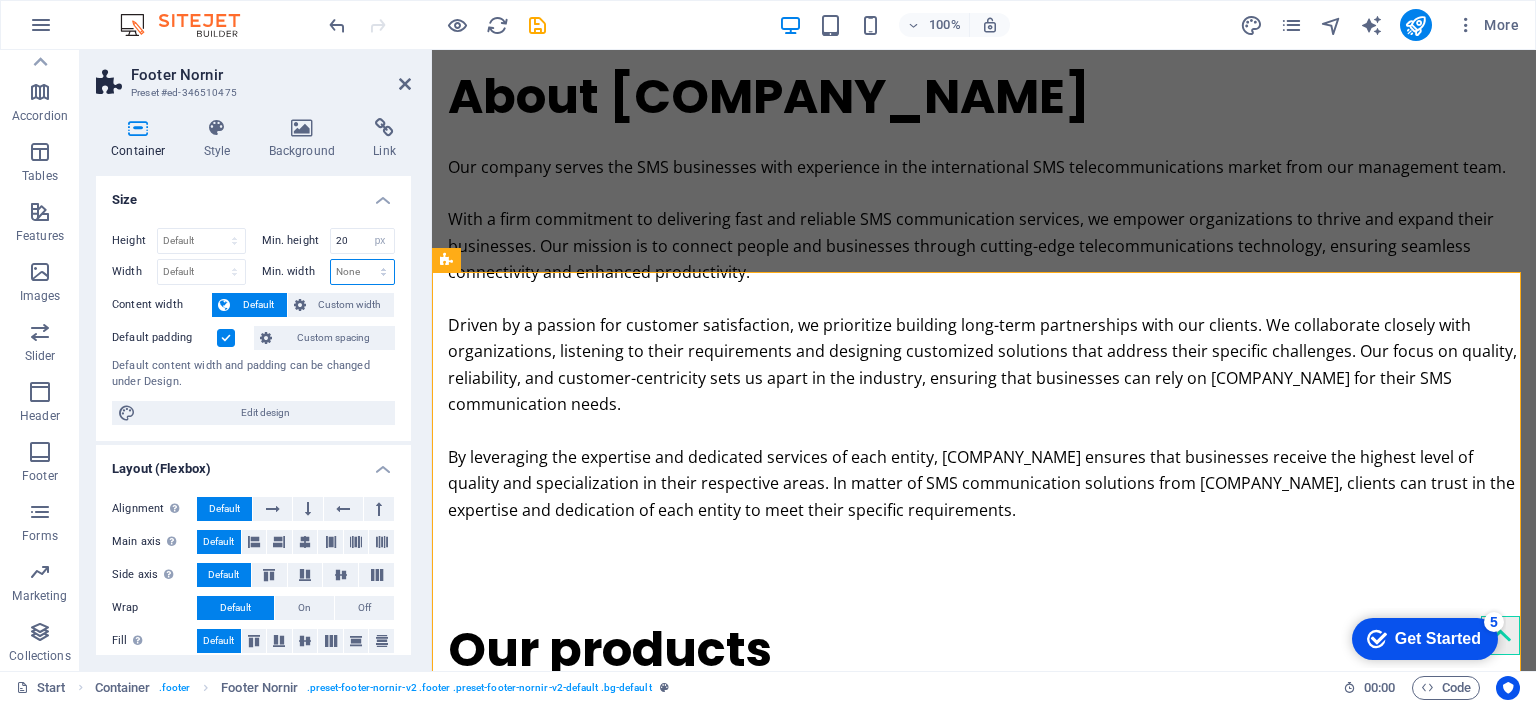 select on "px" 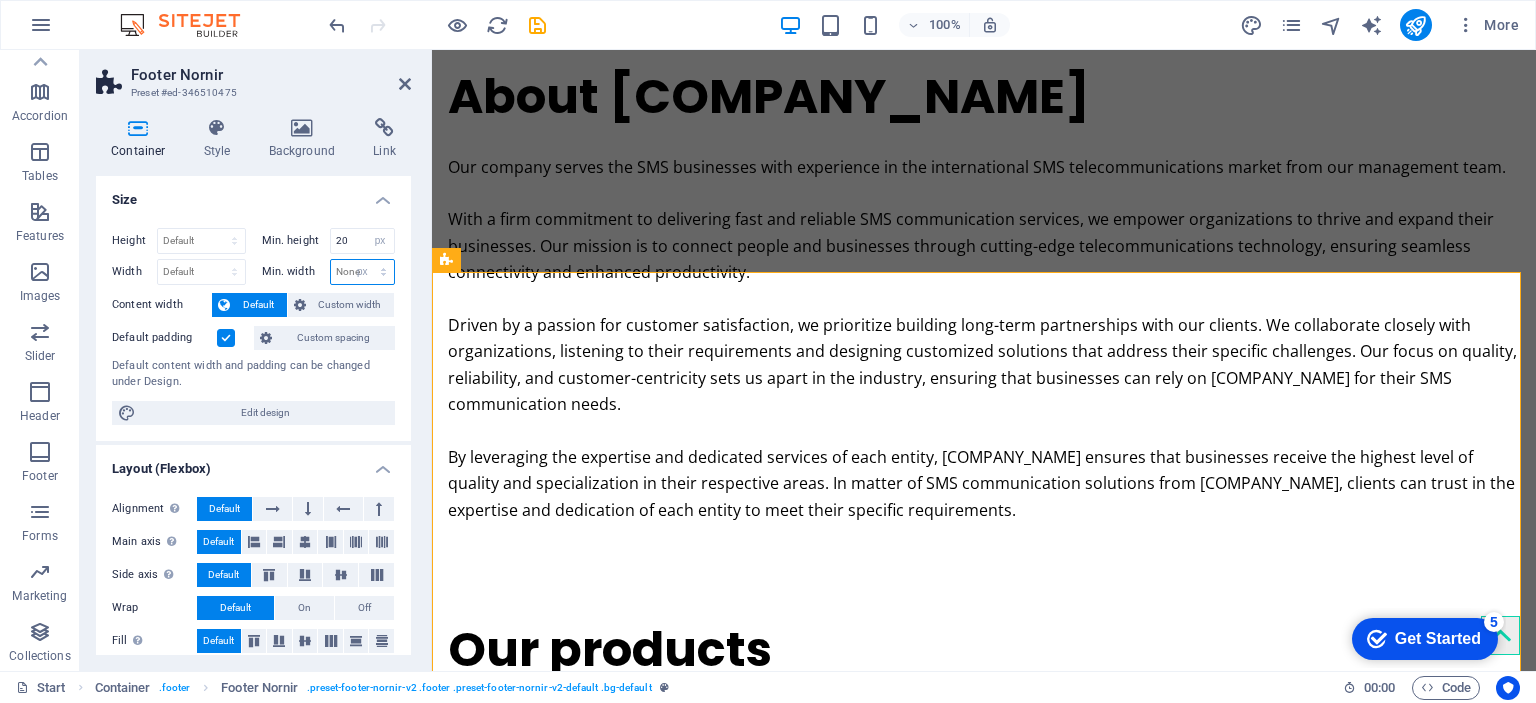 click on "None px rem % vh vw" at bounding box center (363, 272) 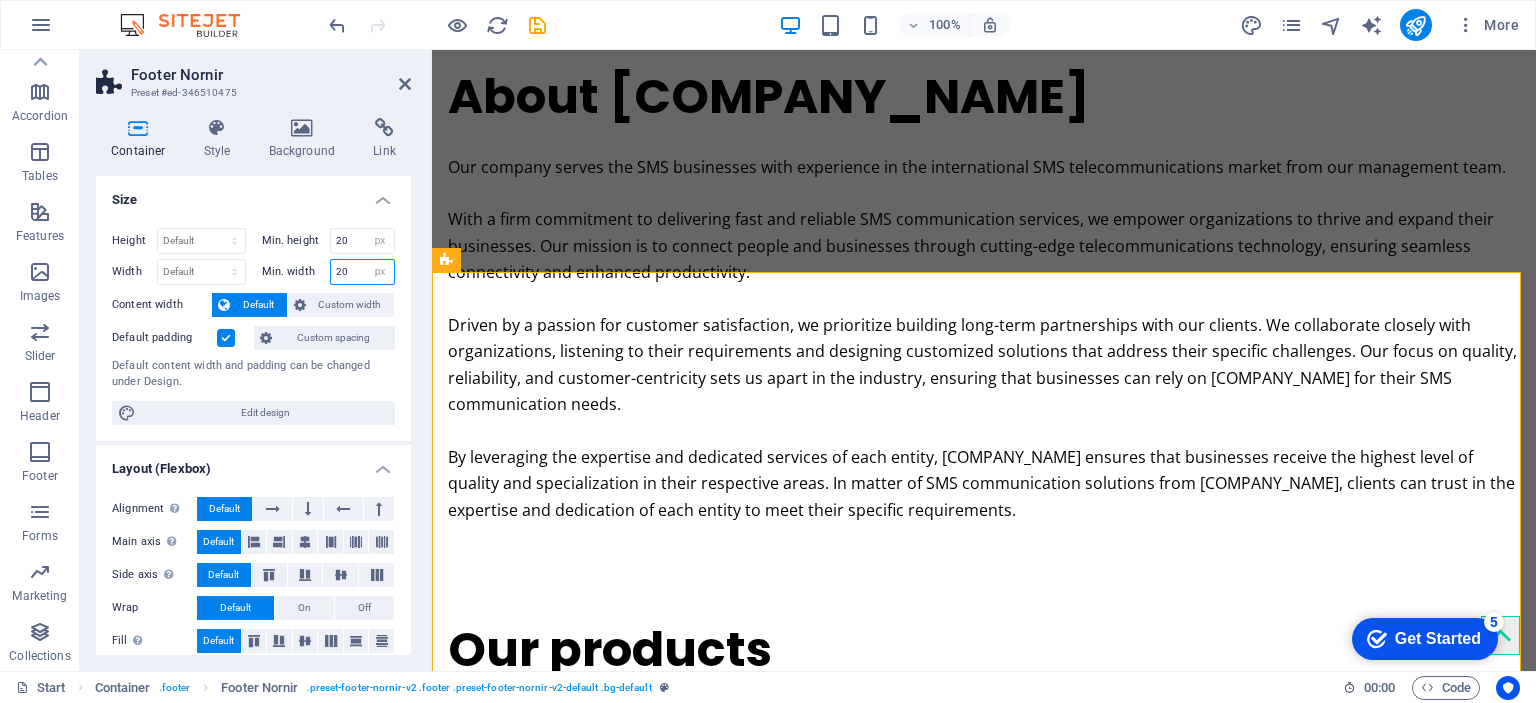 type on "20" 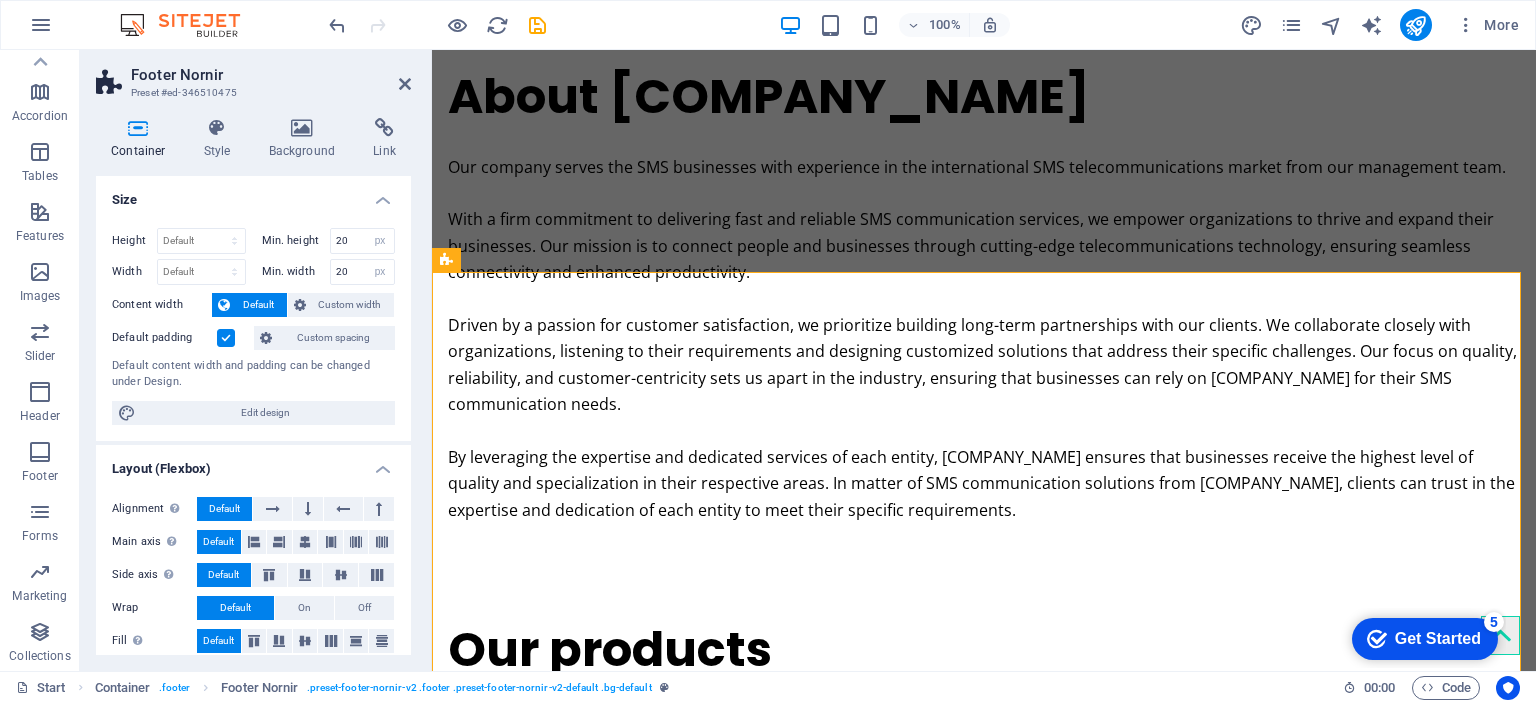 click on "Size" at bounding box center [253, 194] 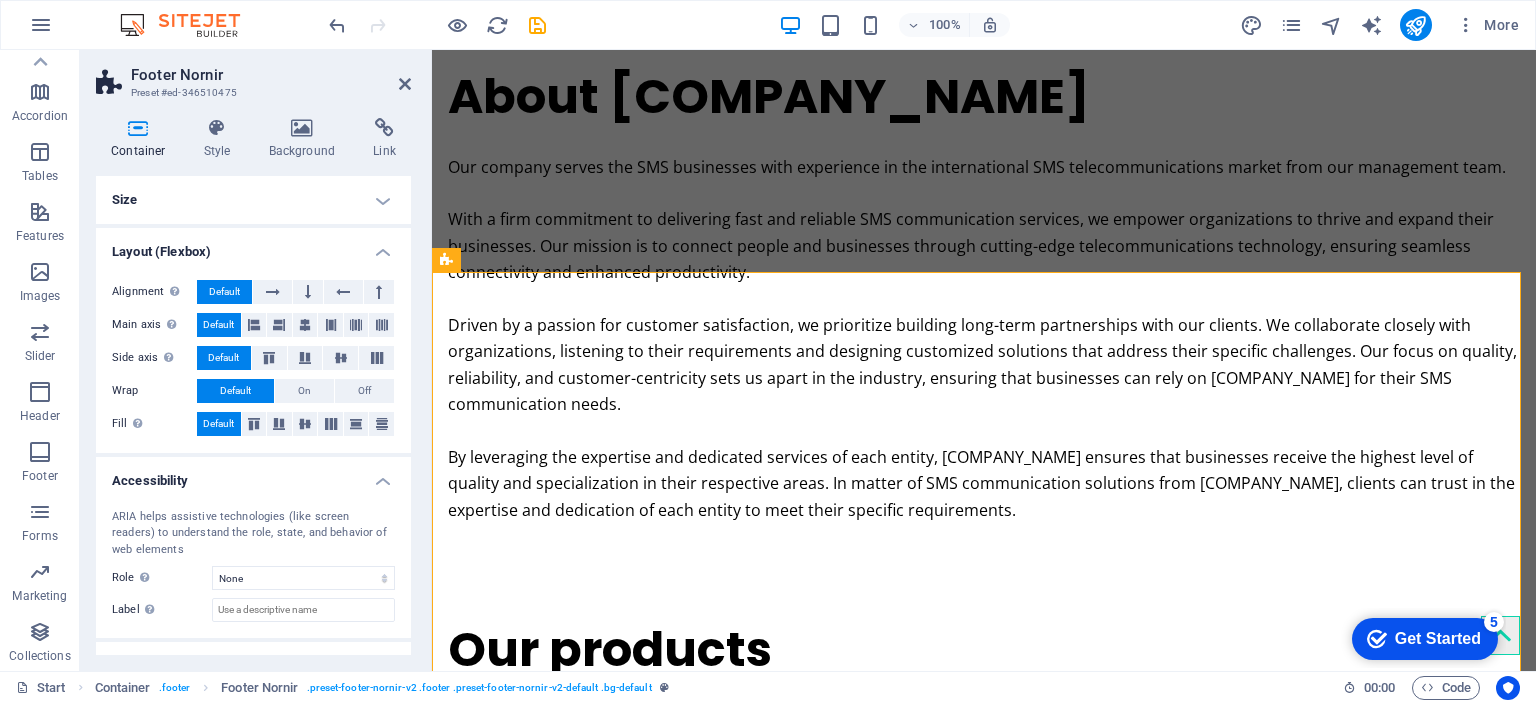 click on "Size" at bounding box center [253, 200] 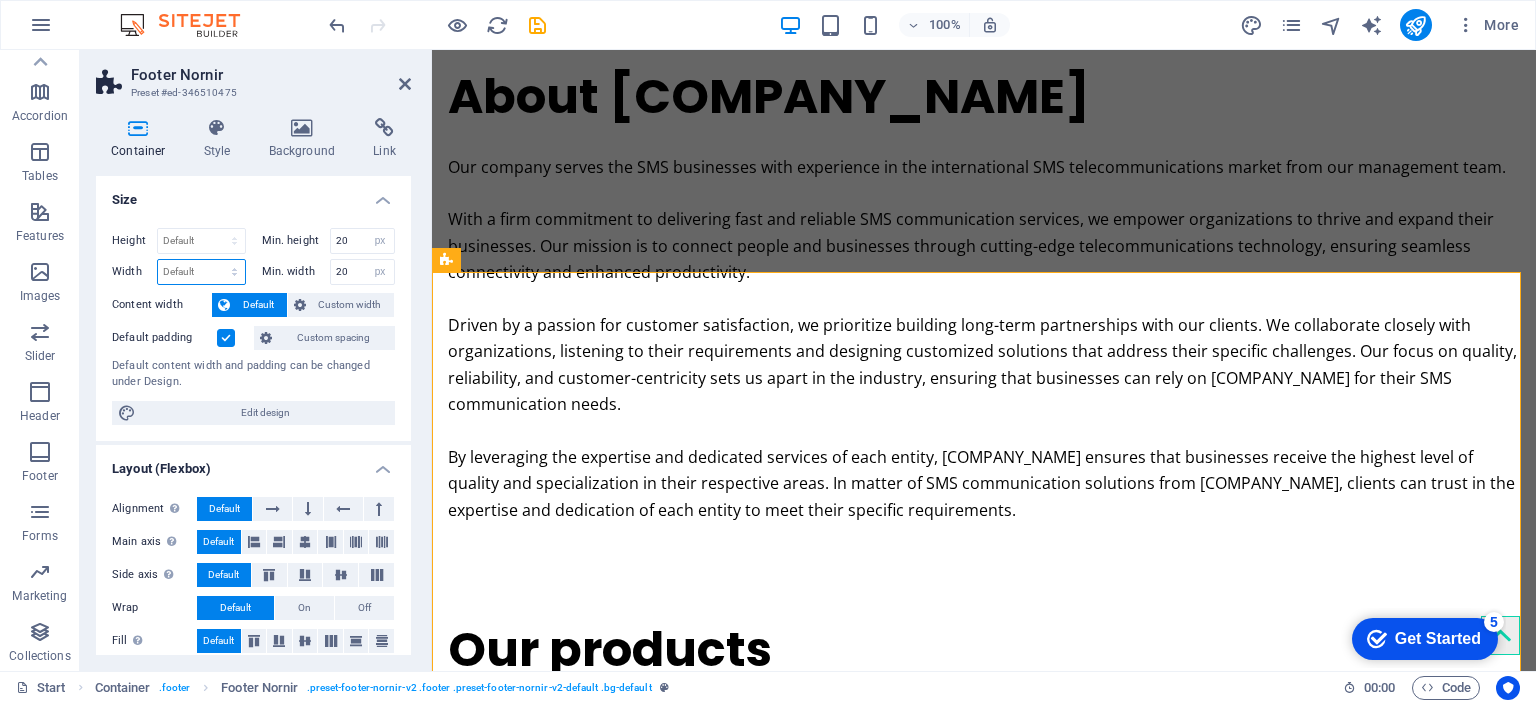 click on "Default px rem % em vh vw" at bounding box center [201, 272] 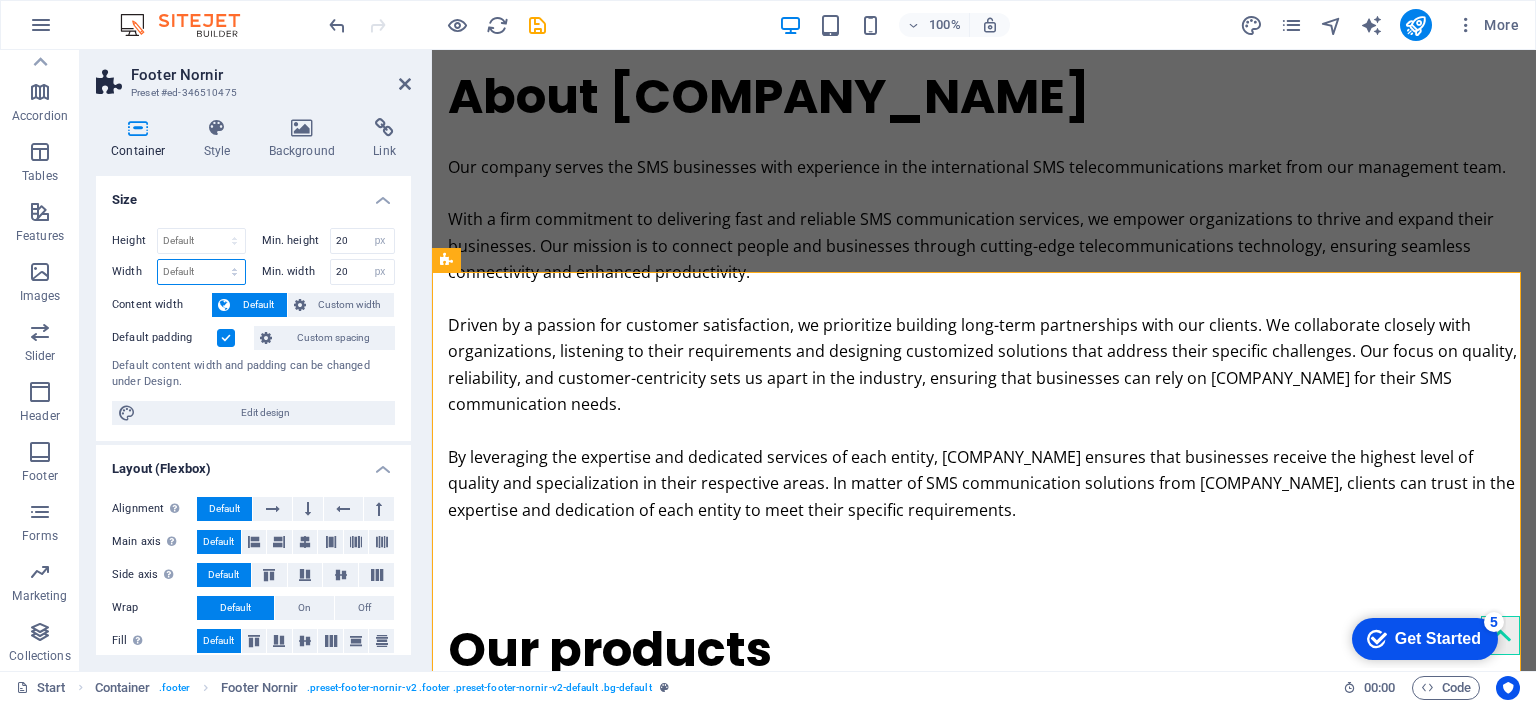 select on "px" 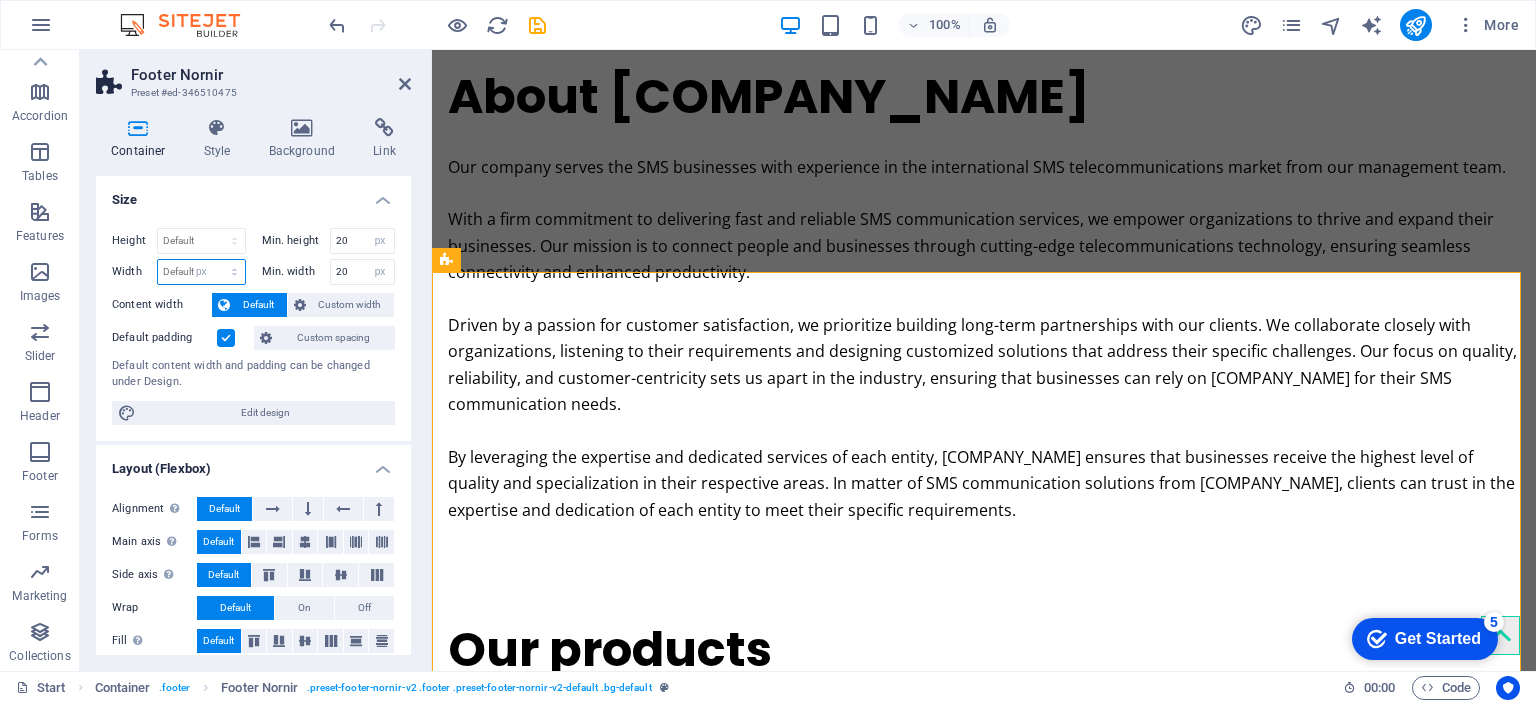 click on "Default px rem % em vh vw" at bounding box center [201, 272] 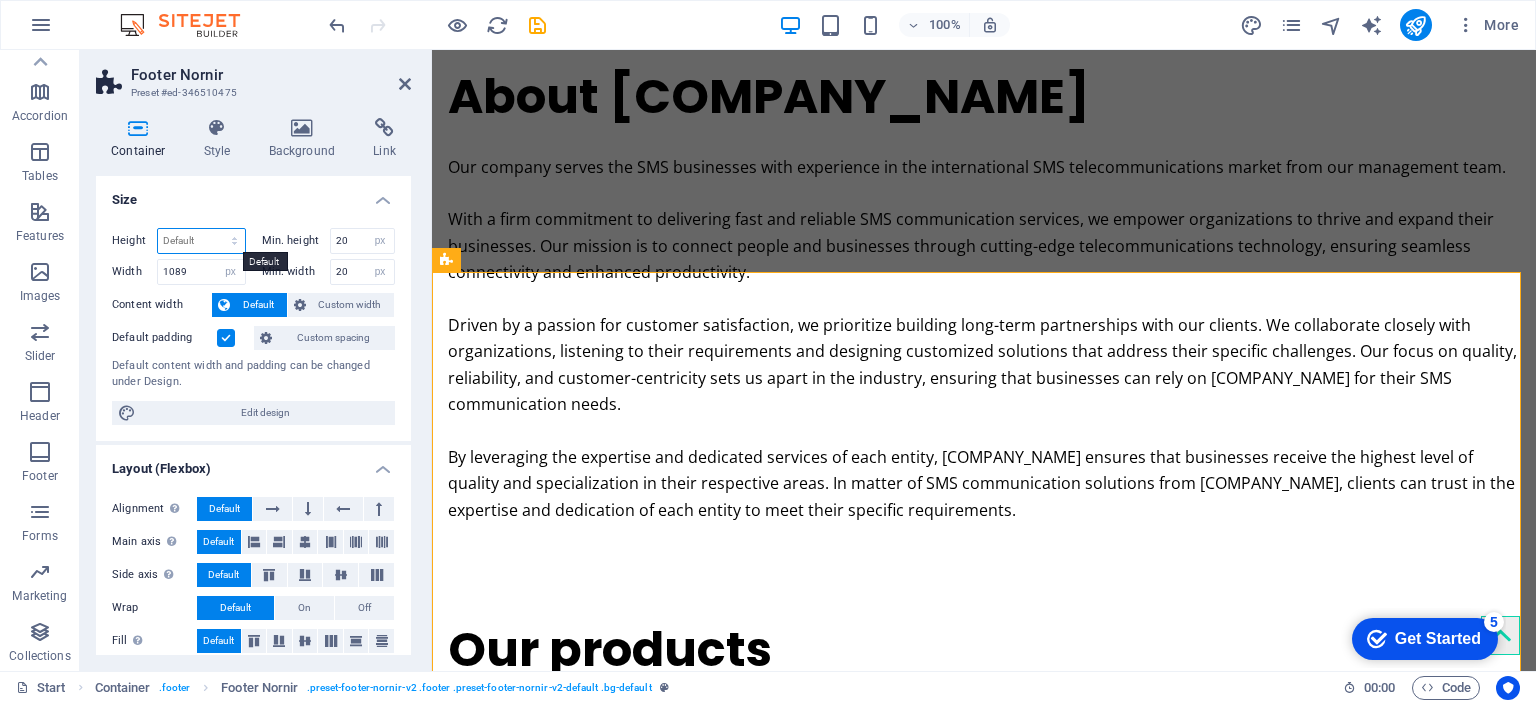 click on "Default px rem % vh vw" at bounding box center [201, 241] 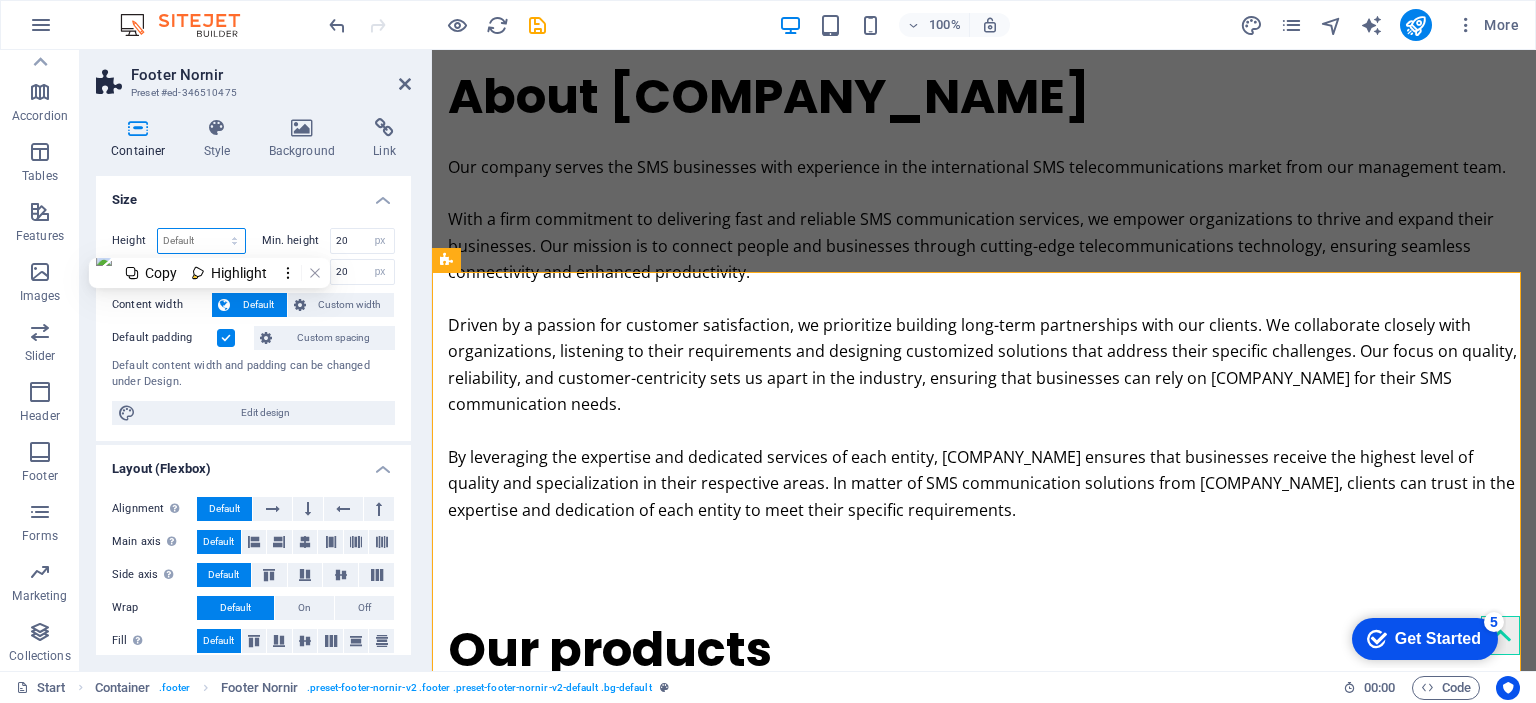 select on "px" 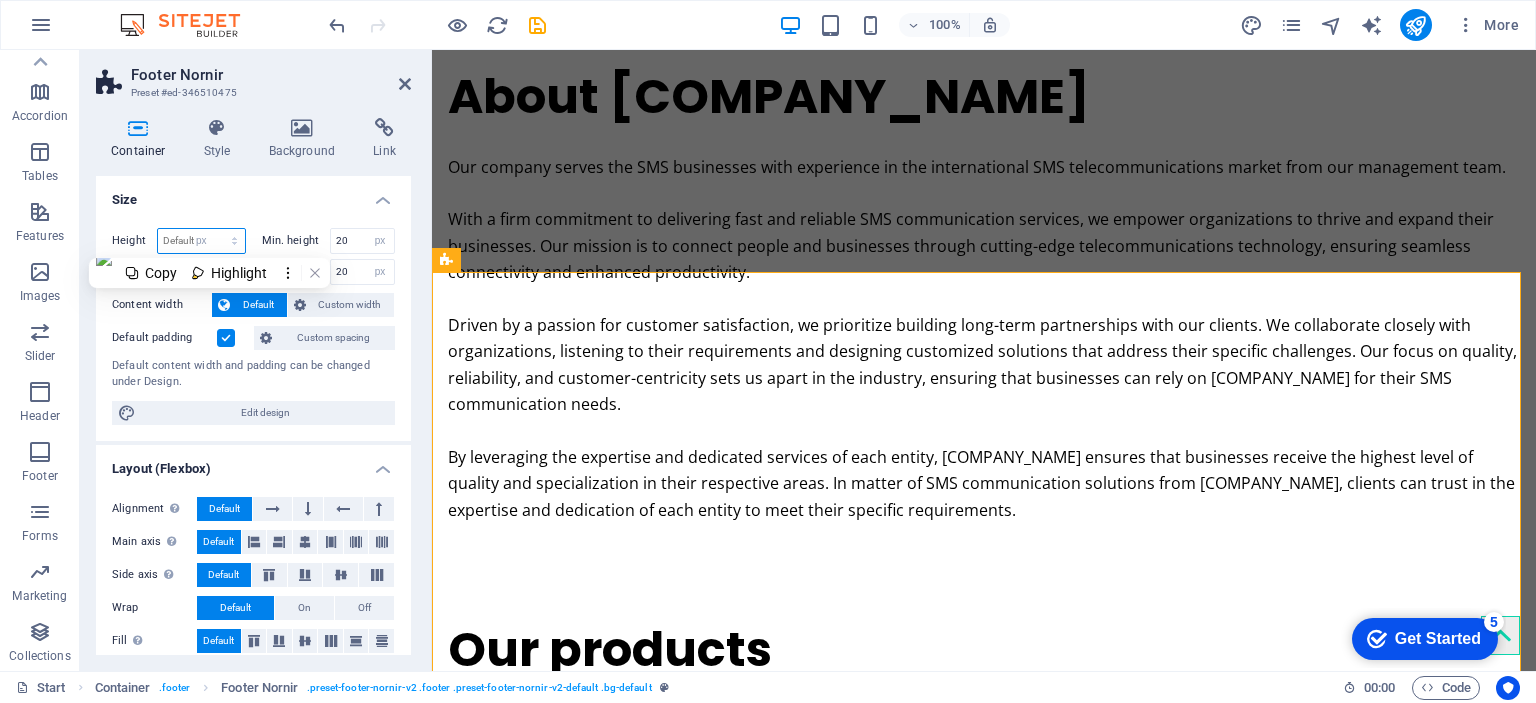 click on "Default px rem % vh vw" at bounding box center [201, 241] 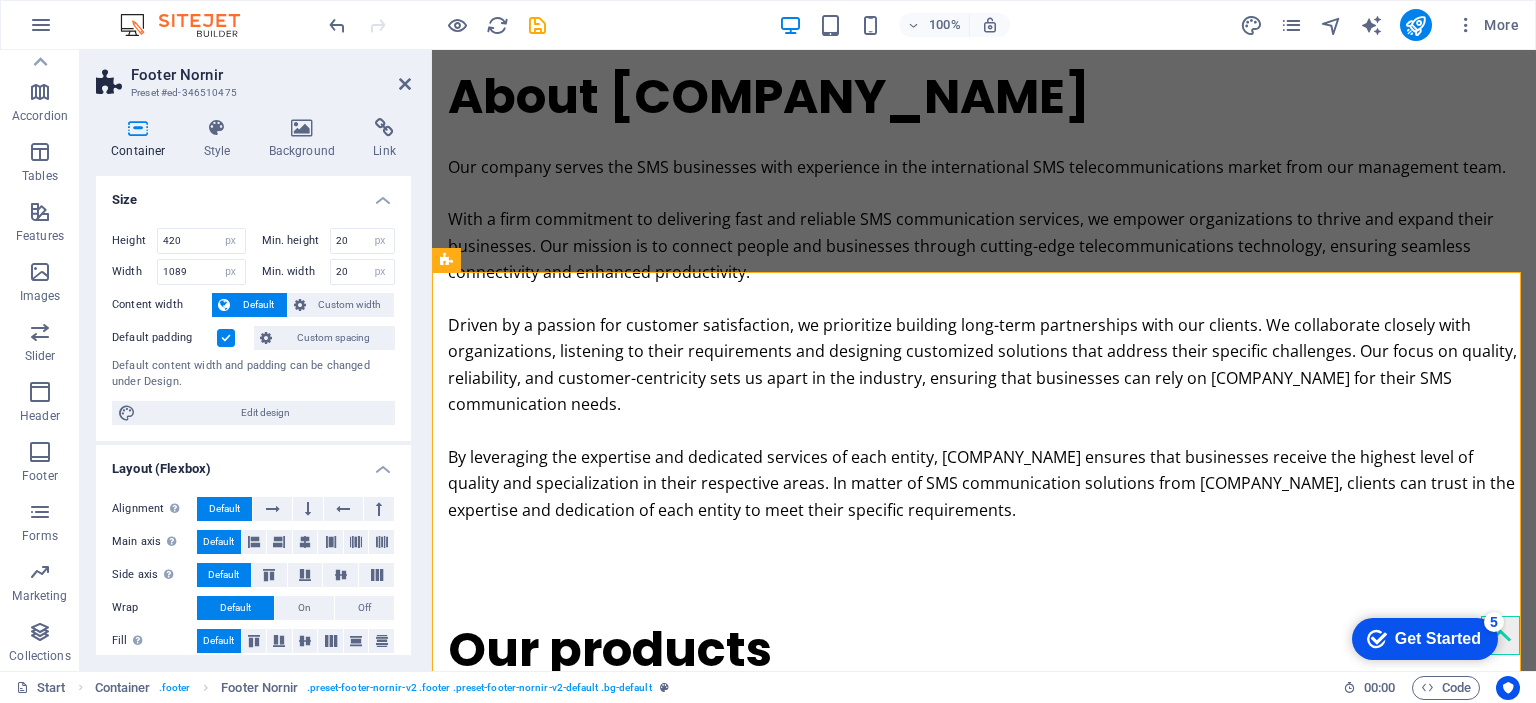 click on "Size" at bounding box center [253, 194] 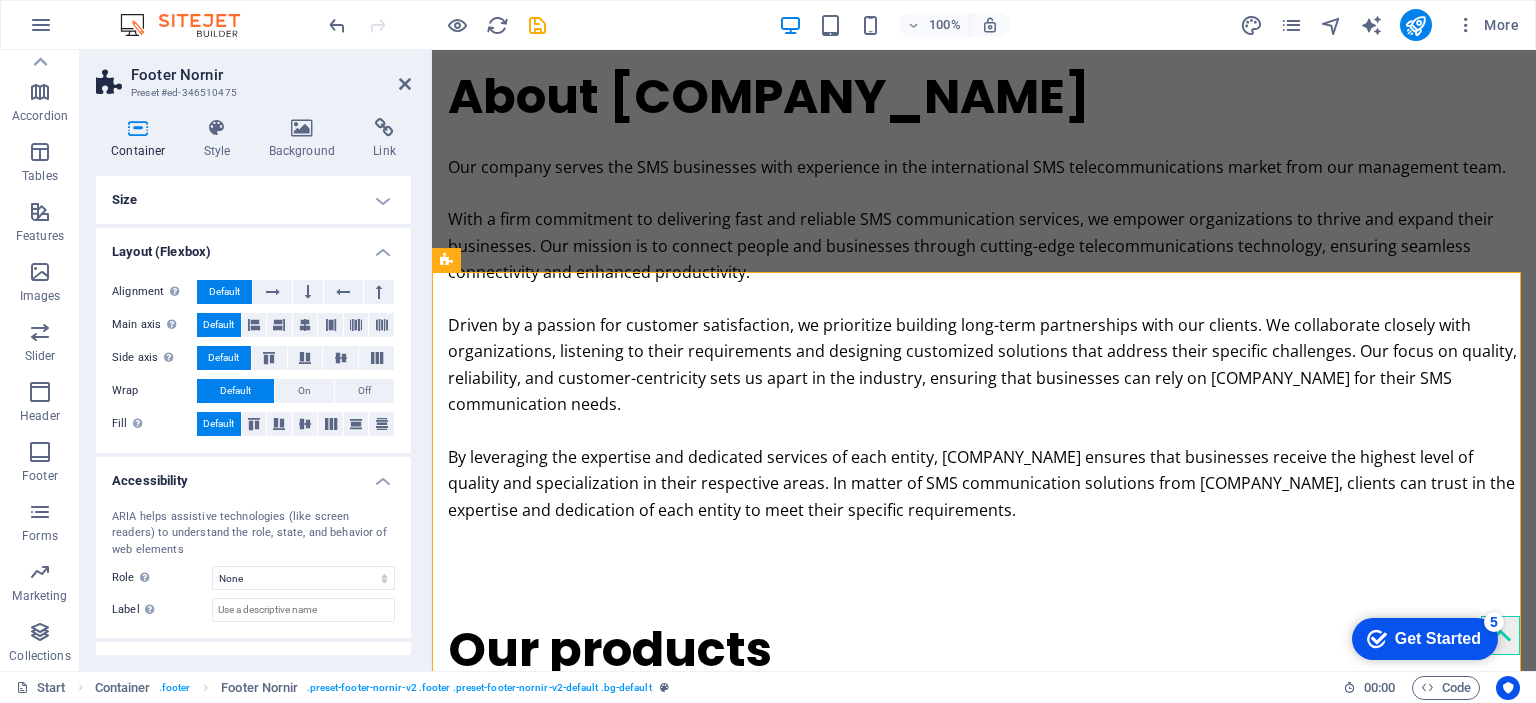 click on "Size" at bounding box center (253, 200) 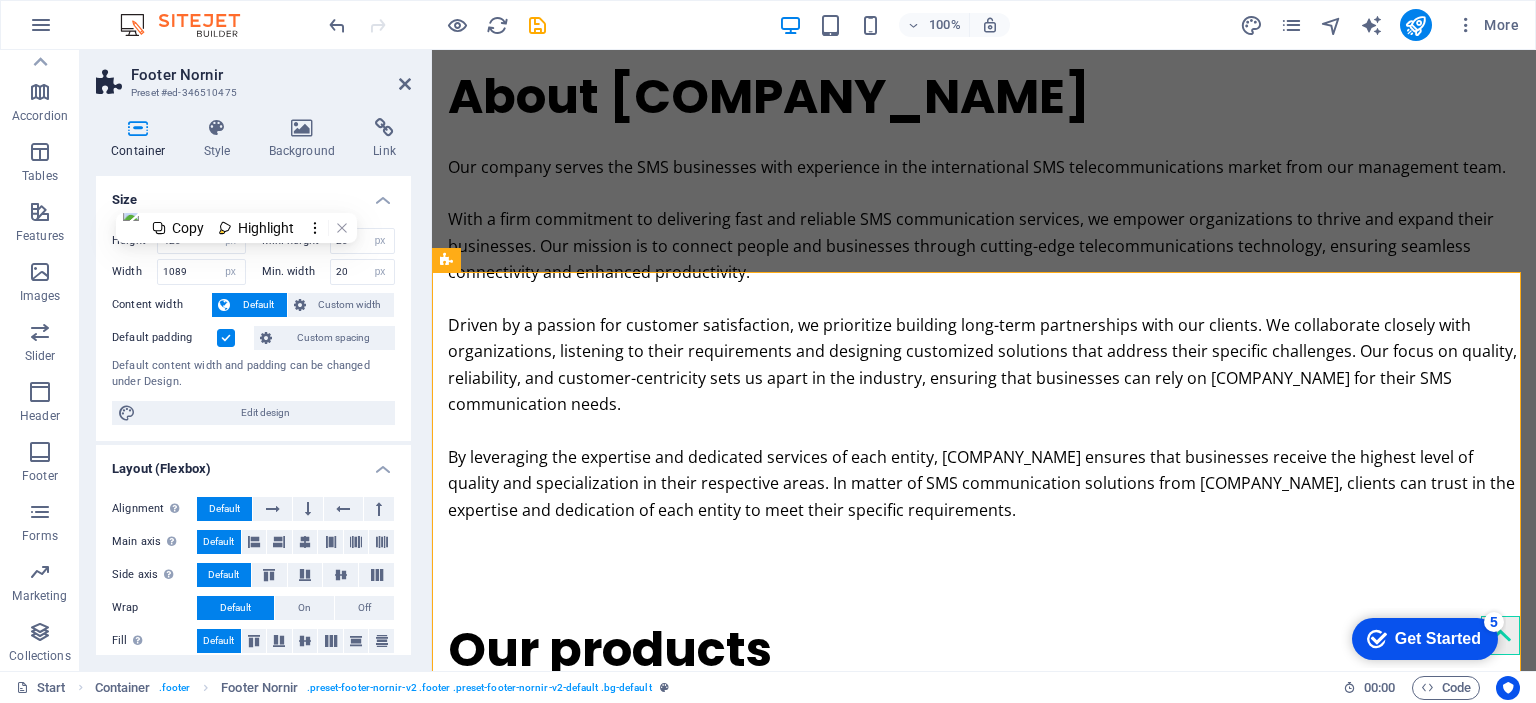 click on "Container Style Background Link Size Height 420 Default px rem % vh vw Min. height 20 None px rem % vh vw Width 1089 Default px rem % em vh vw Min. width 20 None px rem % vh vw Content width Default Custom width Width Default px rem % em vh vw Min. width None px rem % vh vw Default padding Custom spacing Default content width and padding can be changed under Design. Edit design Layout (Flexbox) Alignment Determines the flex direction. Default Main axis Determine how elements should behave along the main axis inside this container (justify content). Default Side axis Control the vertical direction of the element inside of the container (align items). Default Wrap Default On Off Fill Controls the distances and direction of elements on the y-axis across several lines (align content). Default Accessibility ARIA helps assistive technologies (like screen readers) to understand the role, state, and behavior of web elements Role The ARIA role defines the purpose of an element.  None Alert Article Fan" at bounding box center (253, 386) 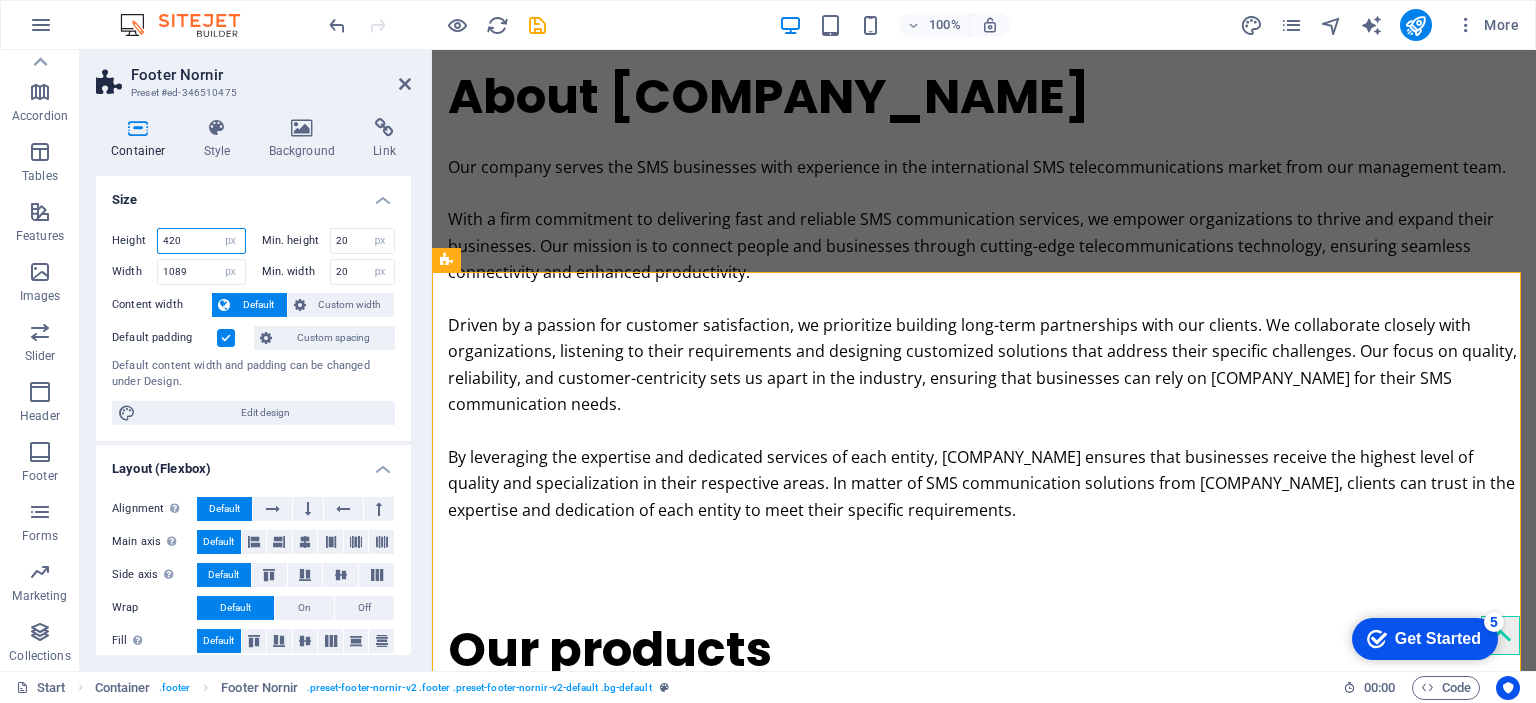 click on "420" at bounding box center [201, 241] 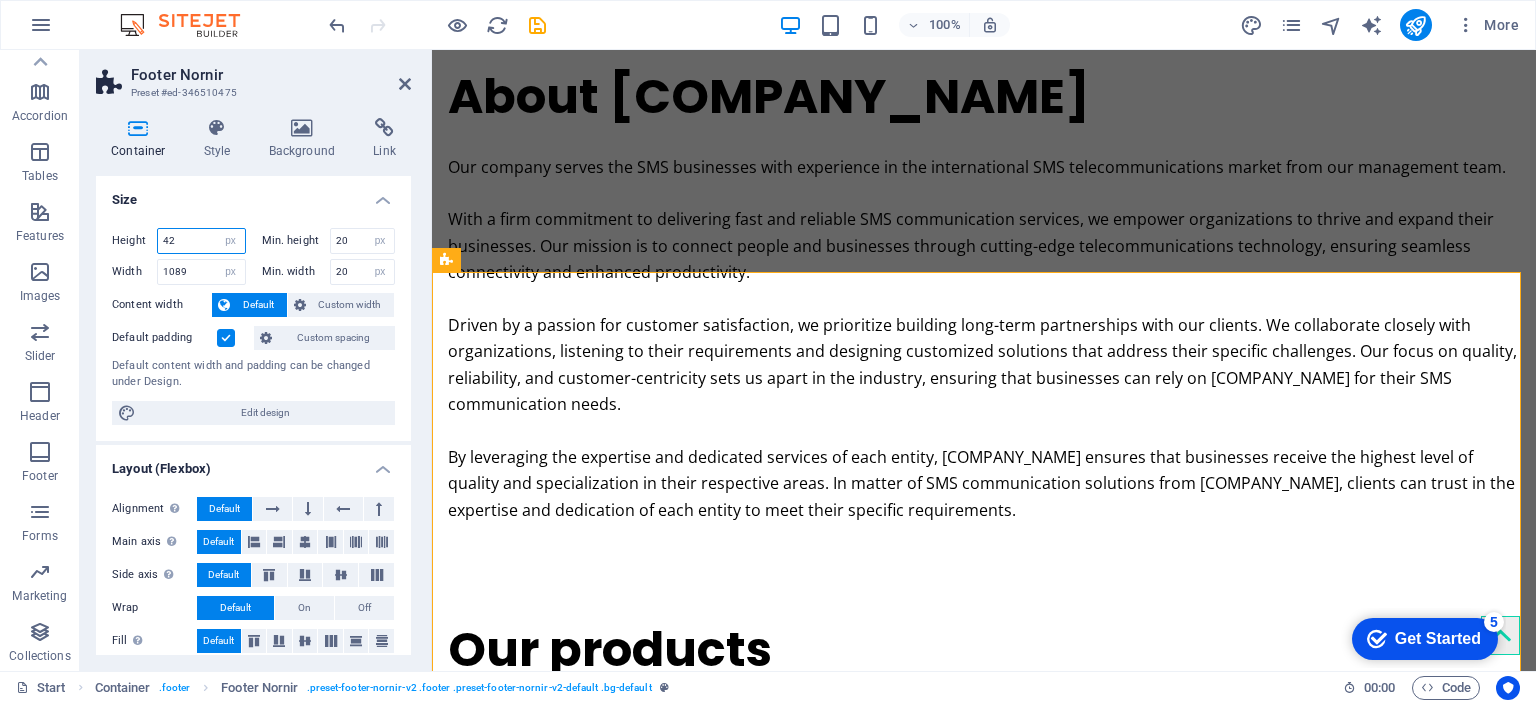 scroll, scrollTop: 3016, scrollLeft: 0, axis: vertical 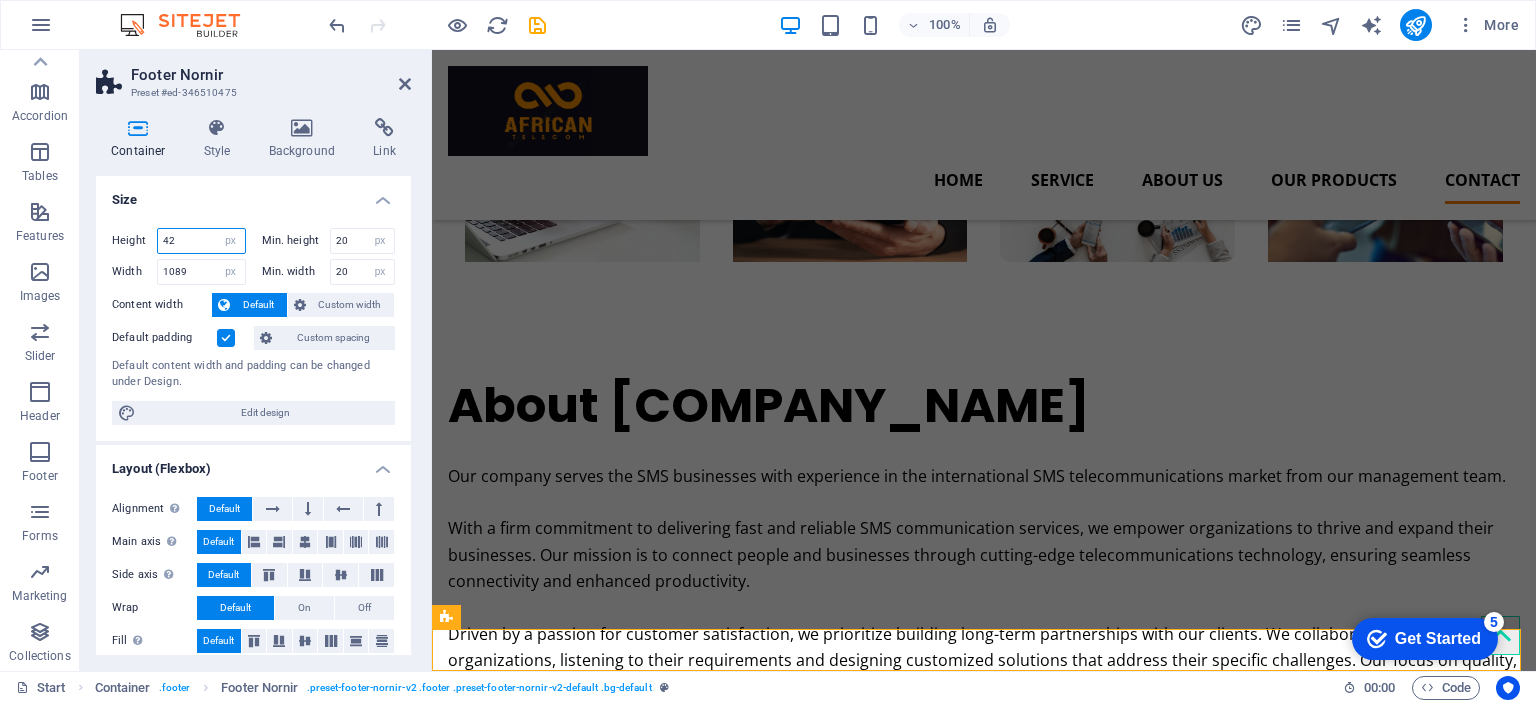 drag, startPoint x: 188, startPoint y: 237, endPoint x: 139, endPoint y: 238, distance: 49.010204 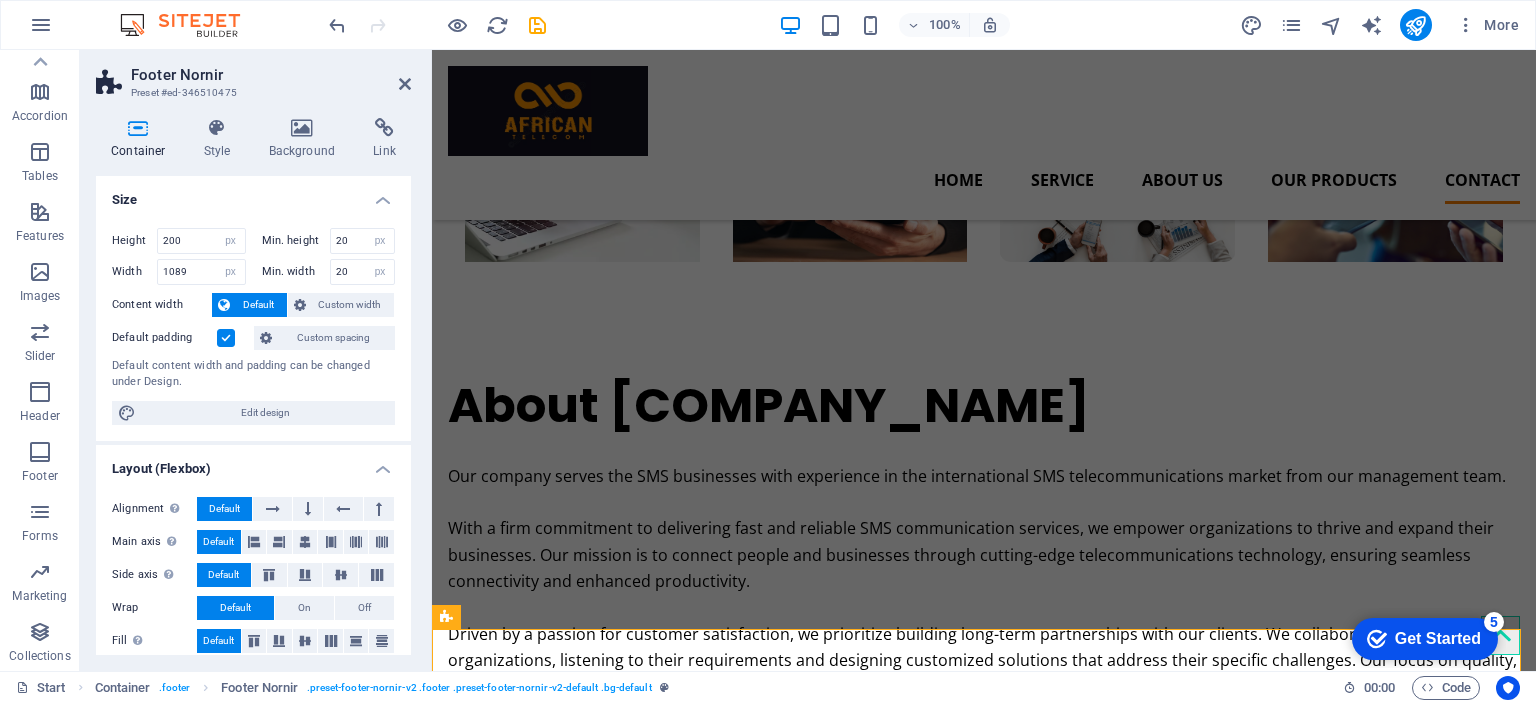 click on "Size" at bounding box center (253, 194) 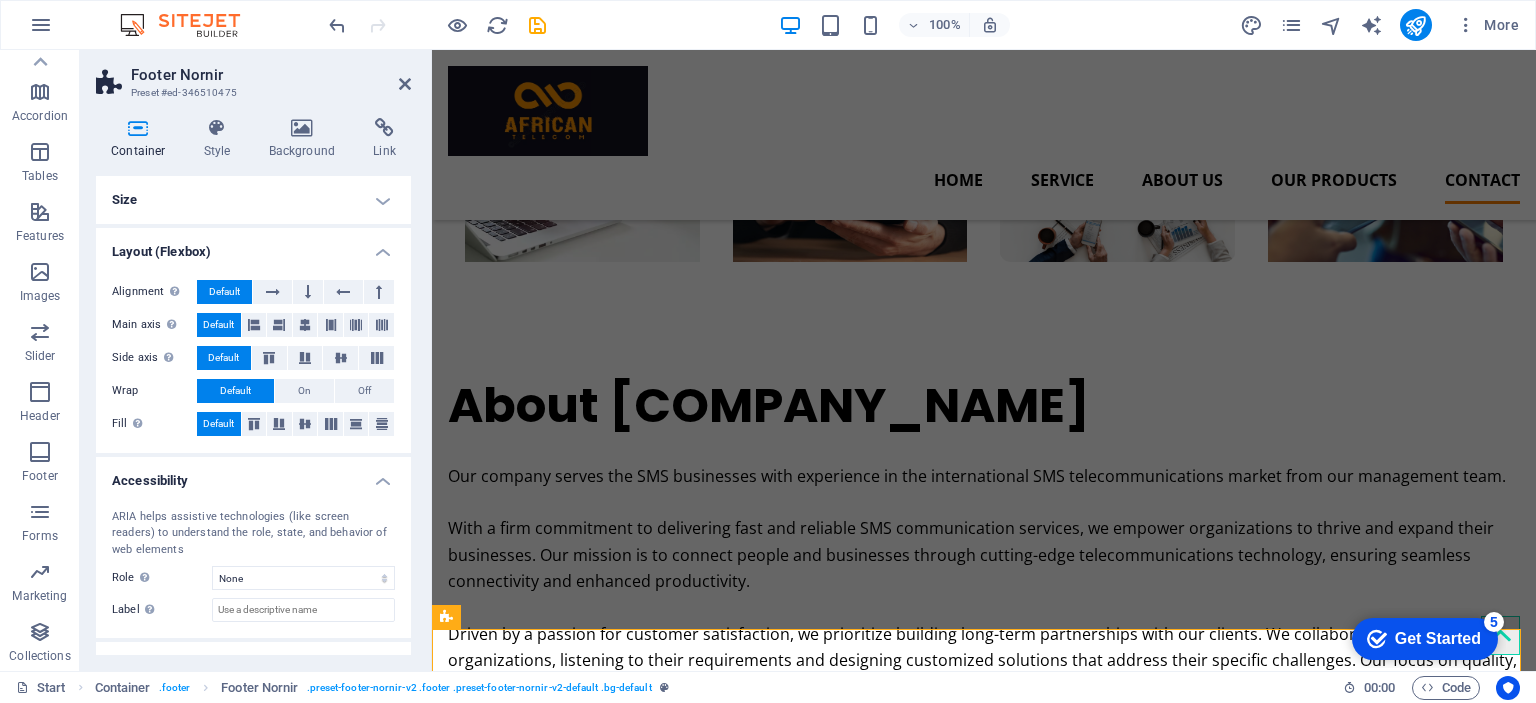 click on "Size" at bounding box center [253, 200] 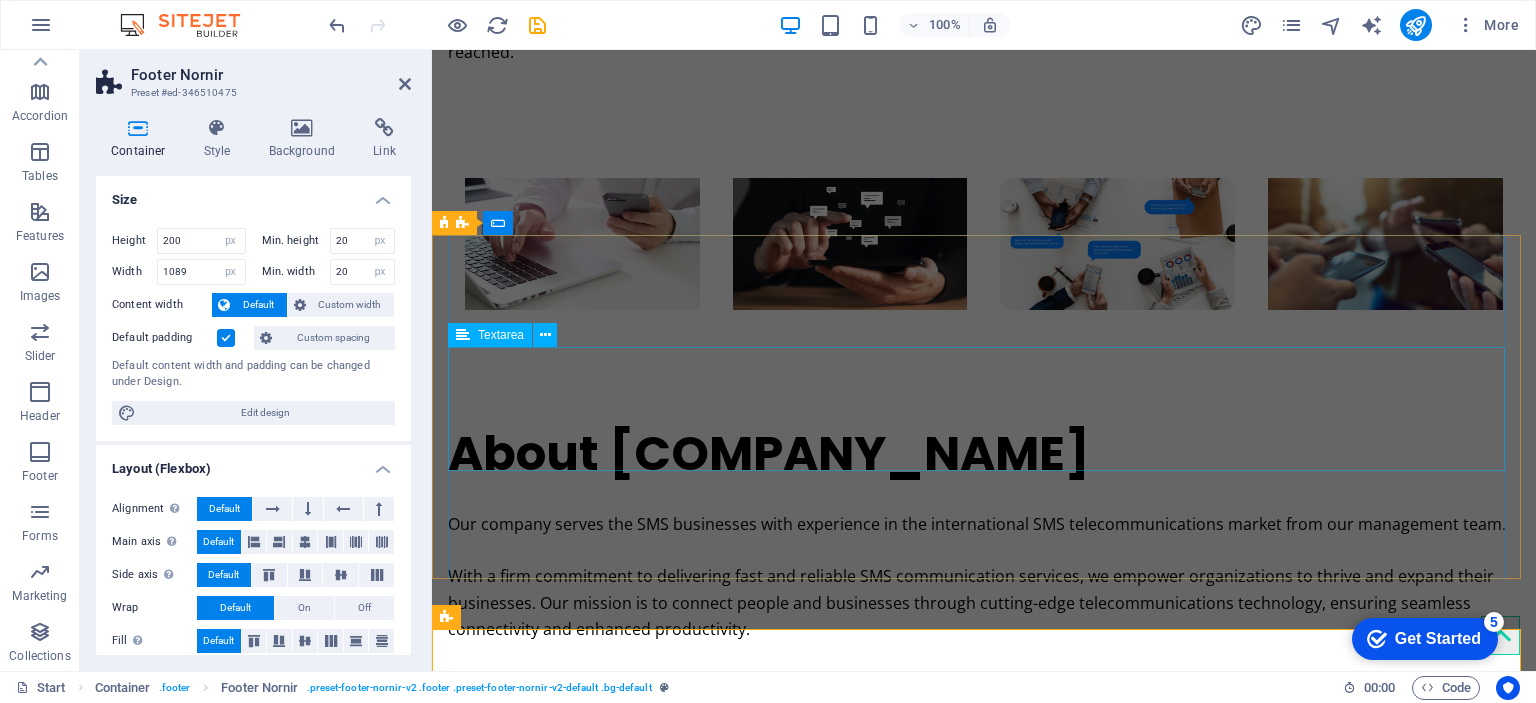 scroll, scrollTop: 3173, scrollLeft: 0, axis: vertical 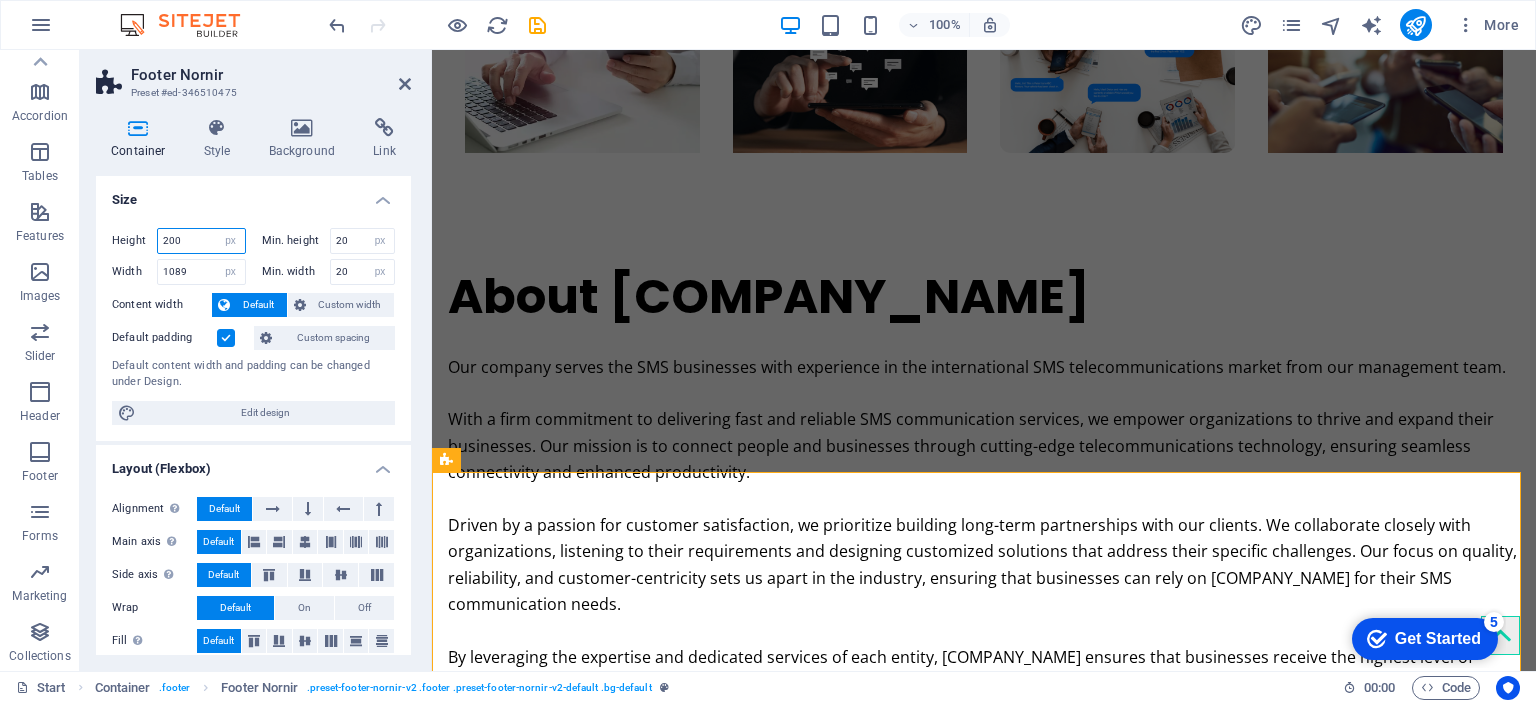 click on "Height 200 Default px rem % vh vw" at bounding box center (179, 241) 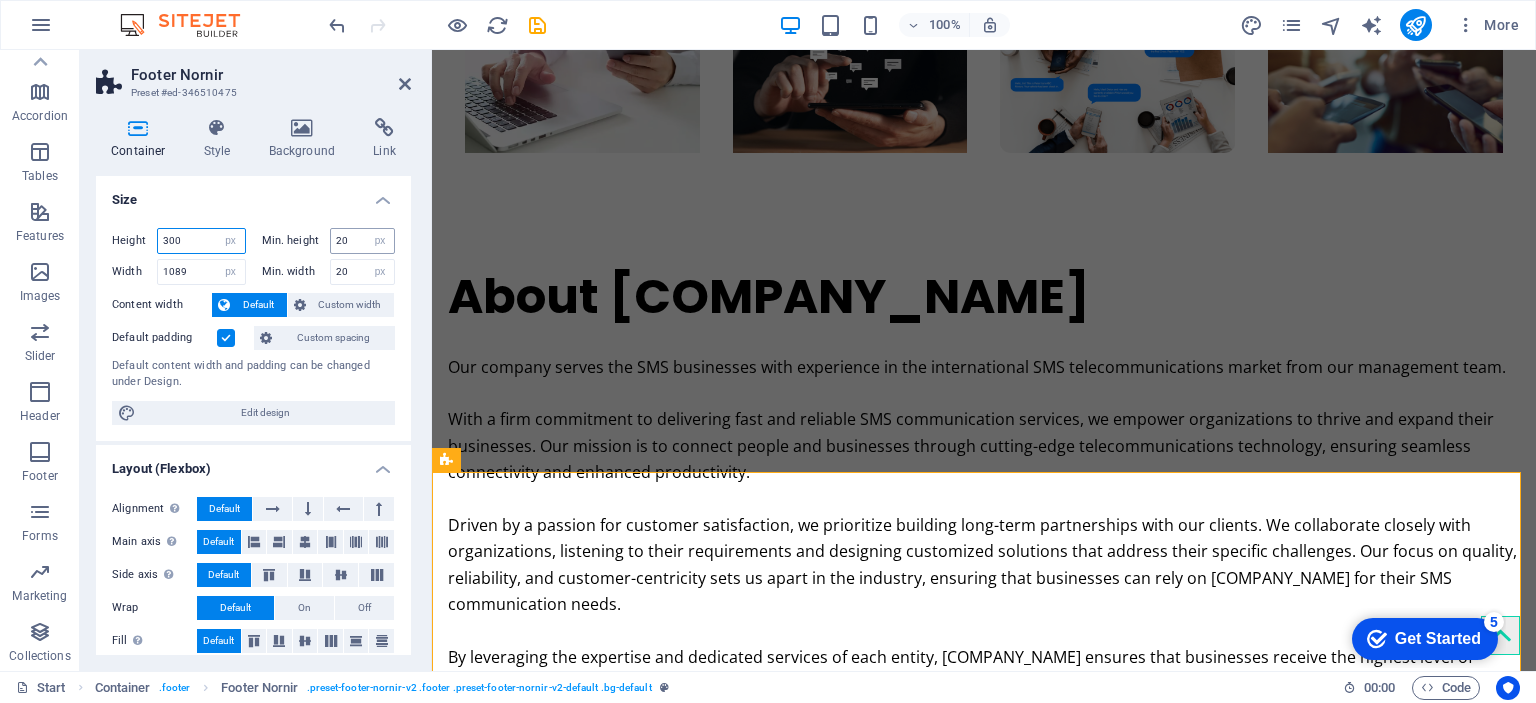 type on "300" 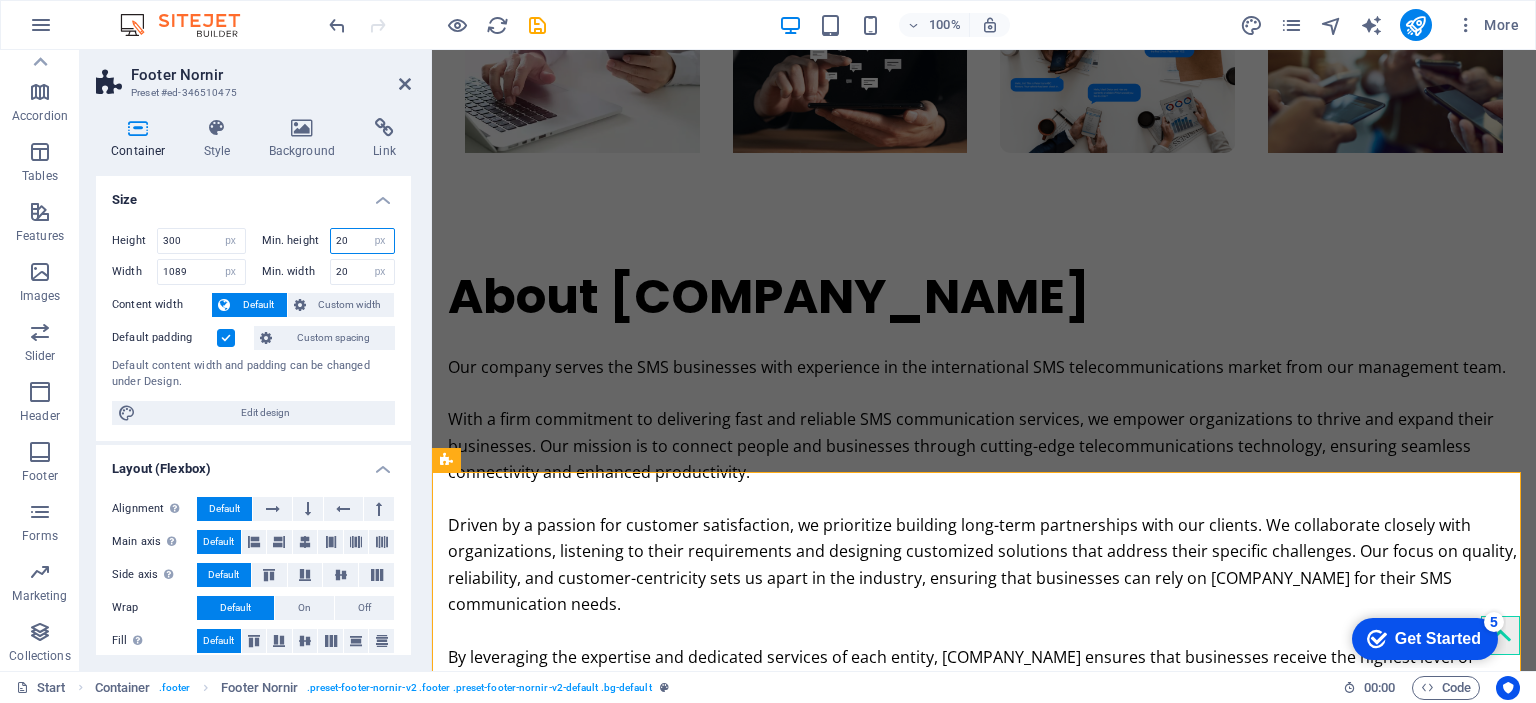 drag, startPoint x: 349, startPoint y: 239, endPoint x: 332, endPoint y: 239, distance: 17 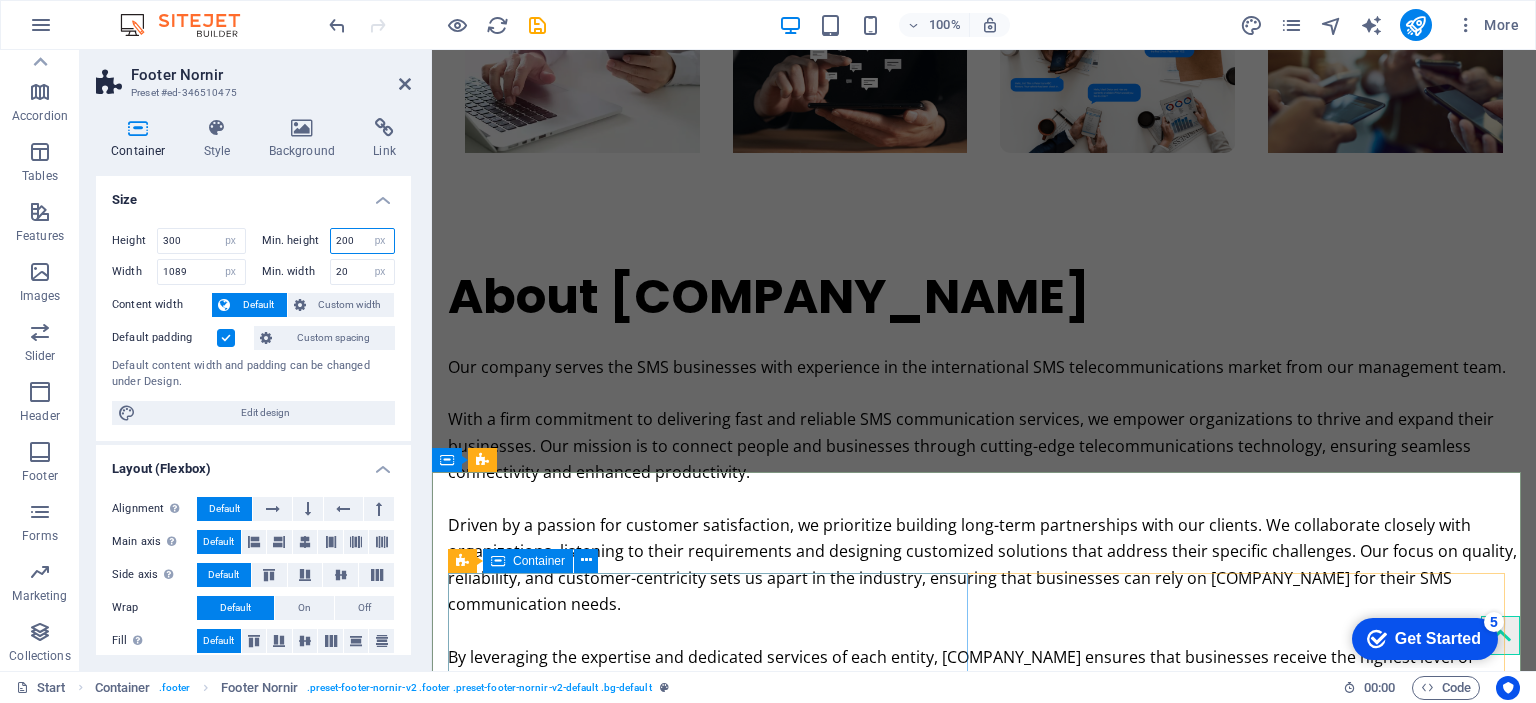 scroll, scrollTop: 3273, scrollLeft: 0, axis: vertical 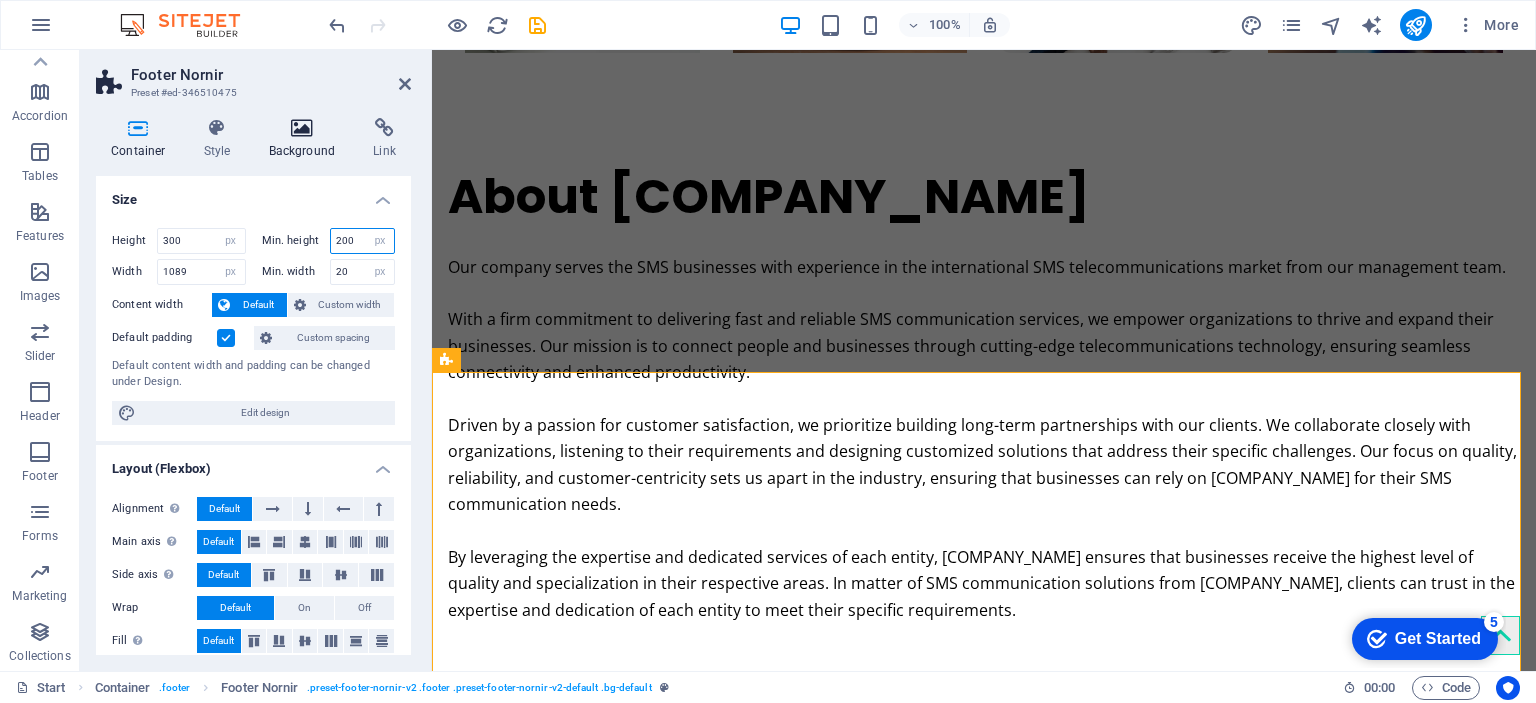 type on "200" 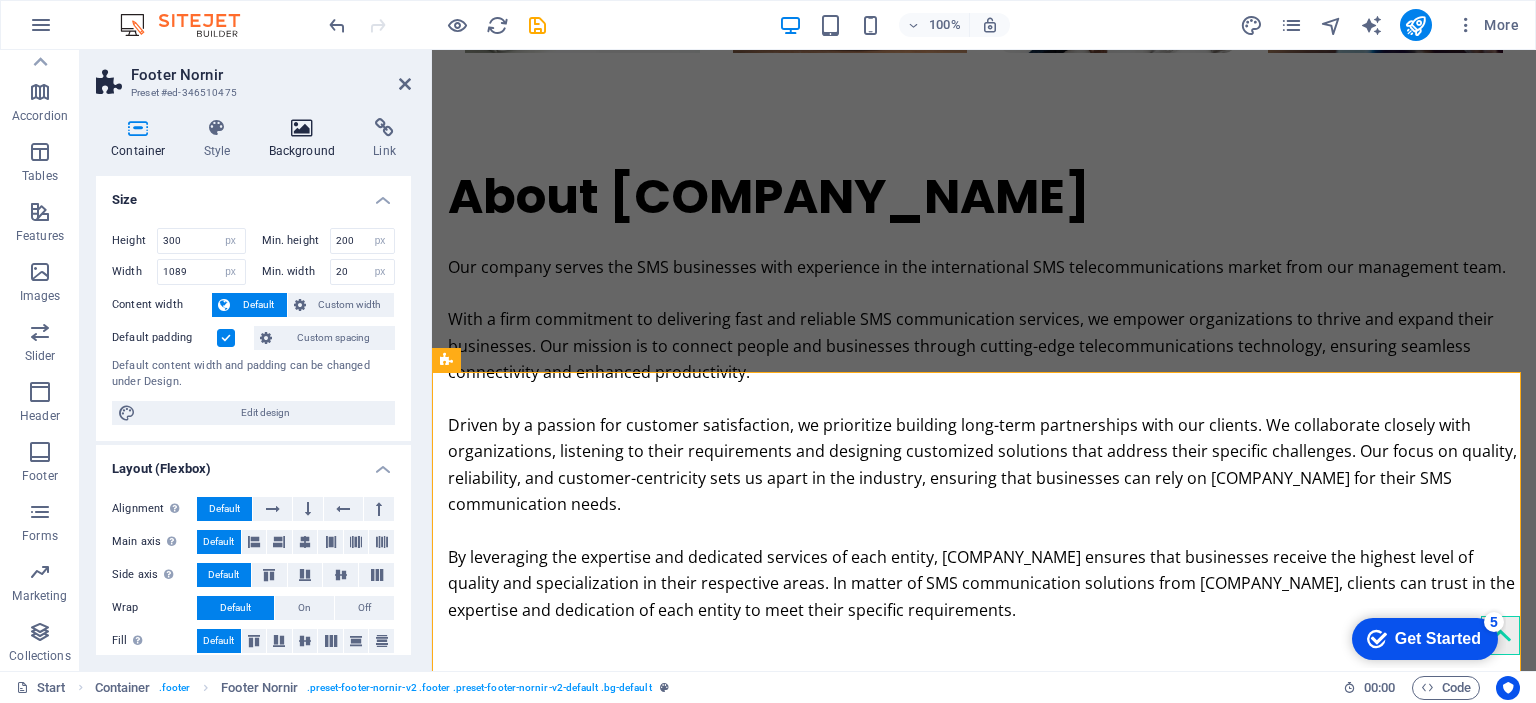 click on "Background" at bounding box center [306, 139] 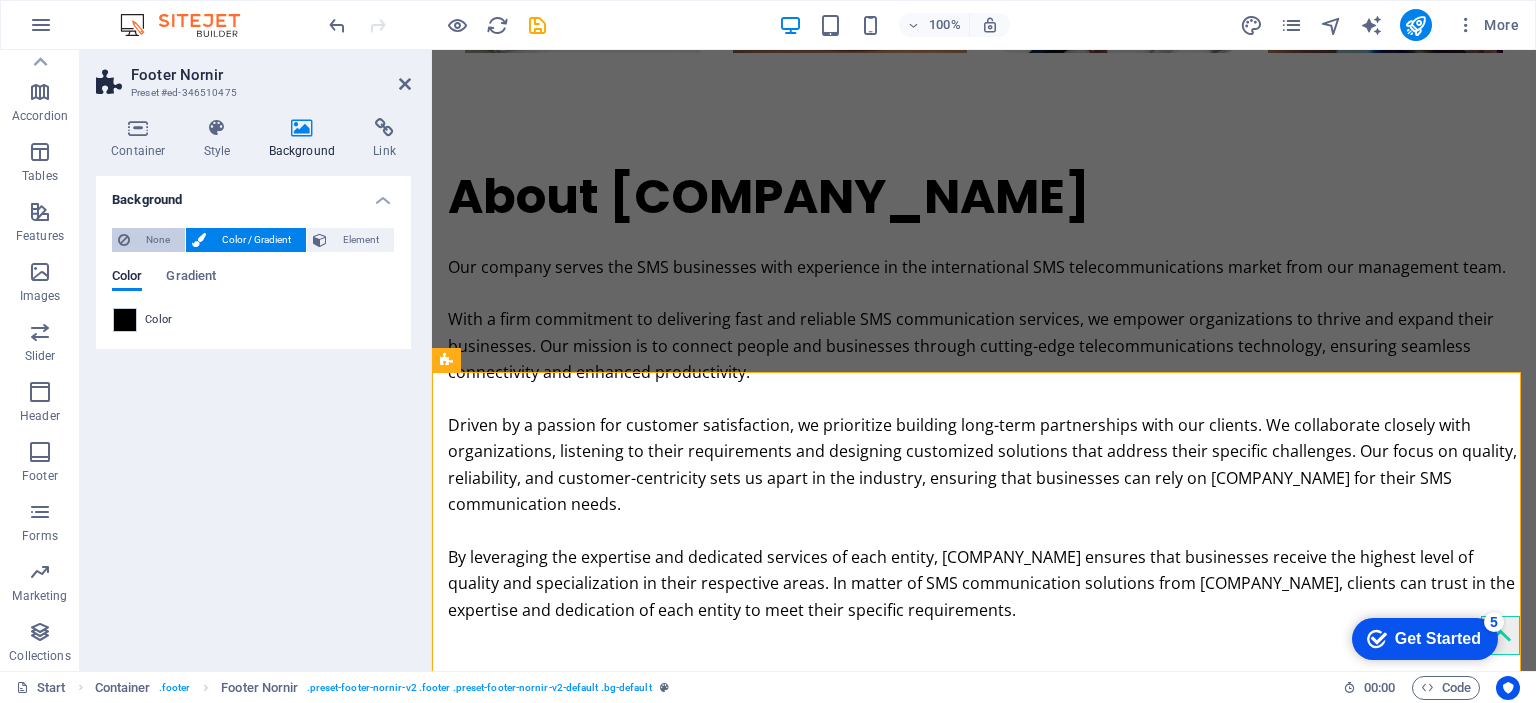 click on "None" at bounding box center (157, 240) 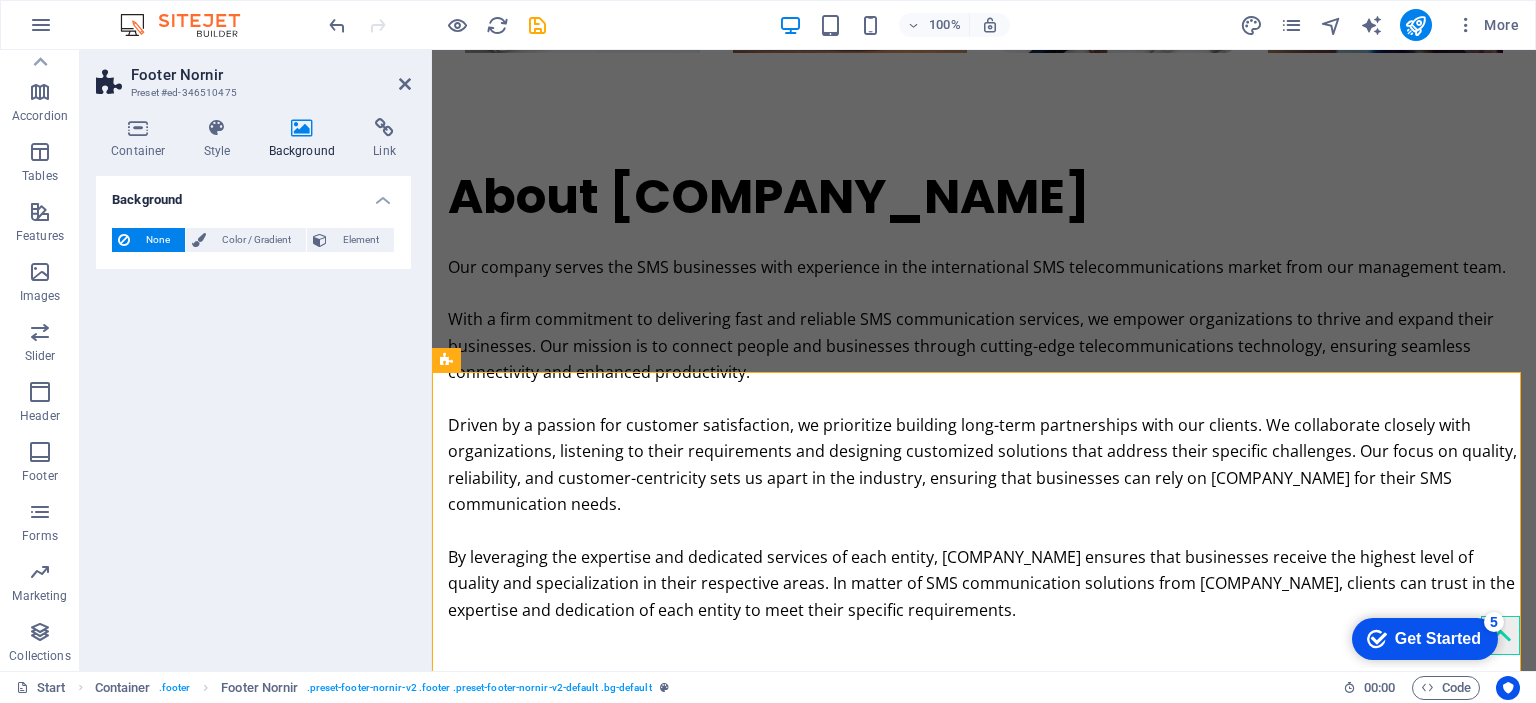 click on "None" at bounding box center [157, 240] 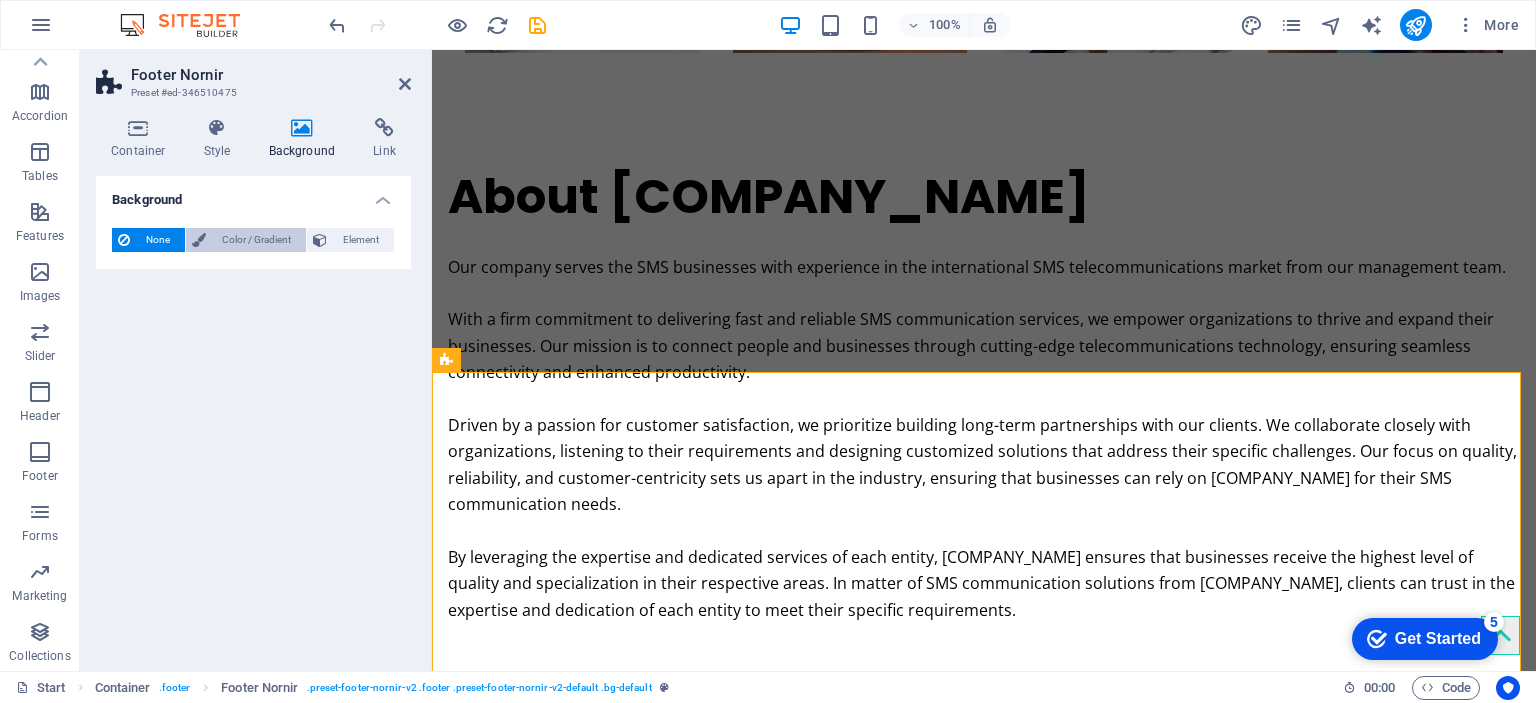 click on "Color / Gradient" at bounding box center (256, 240) 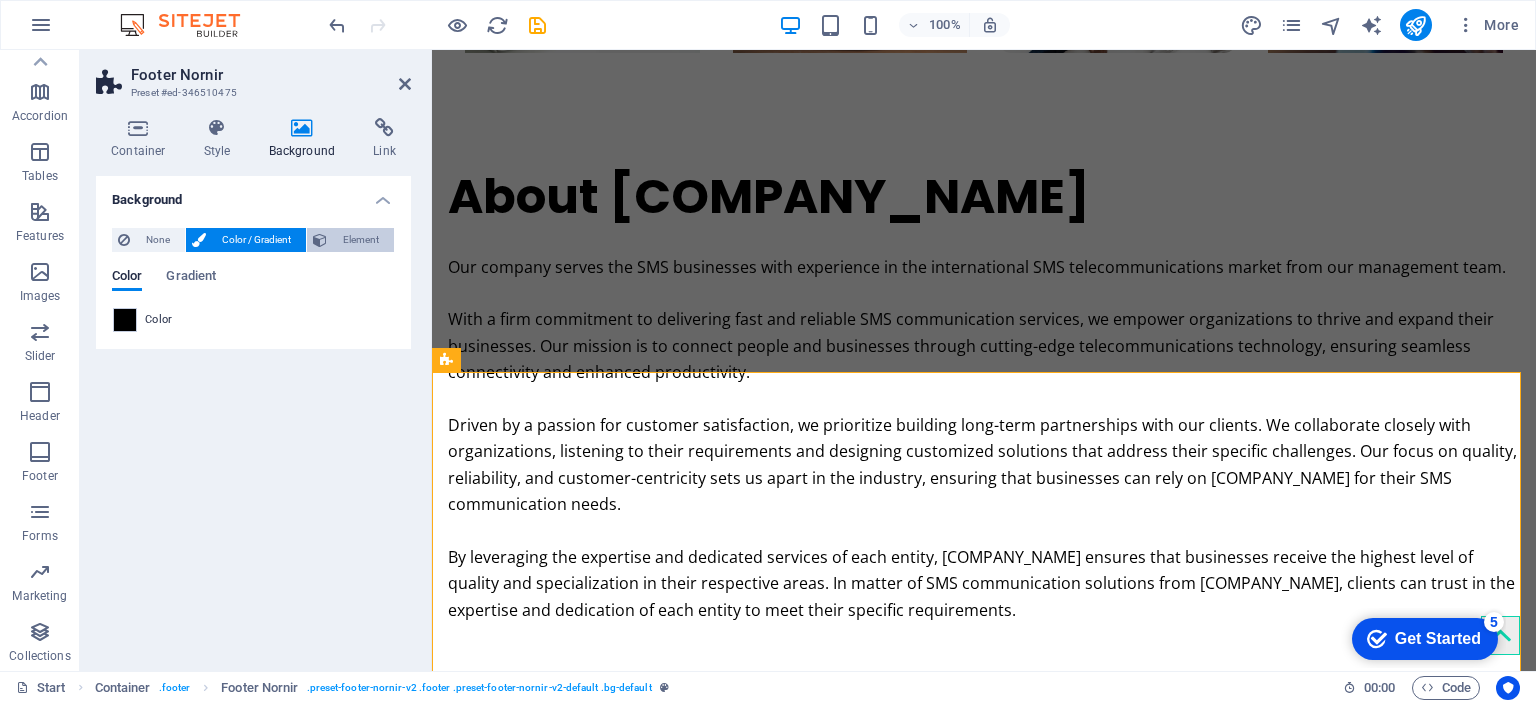 click on "Element" at bounding box center (360, 240) 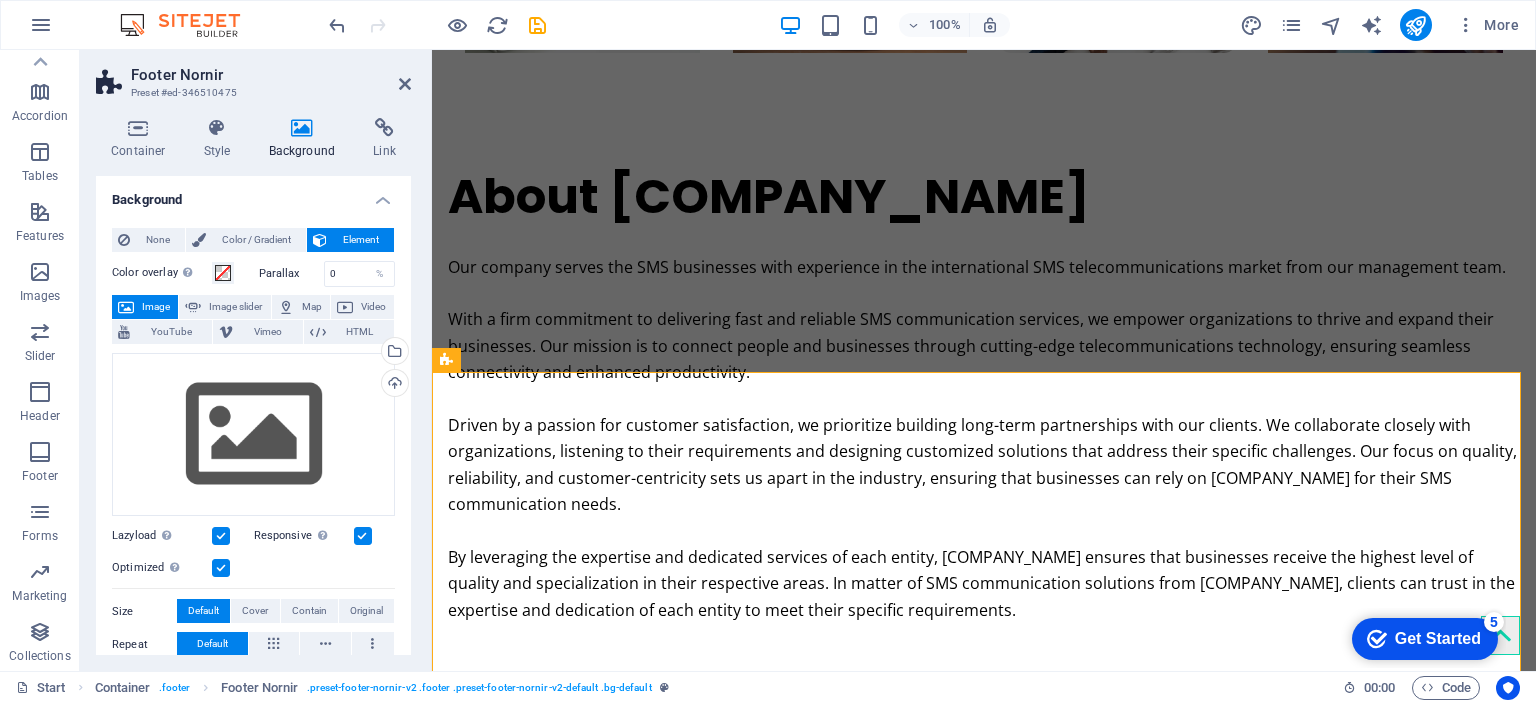 click on "Element" at bounding box center [360, 240] 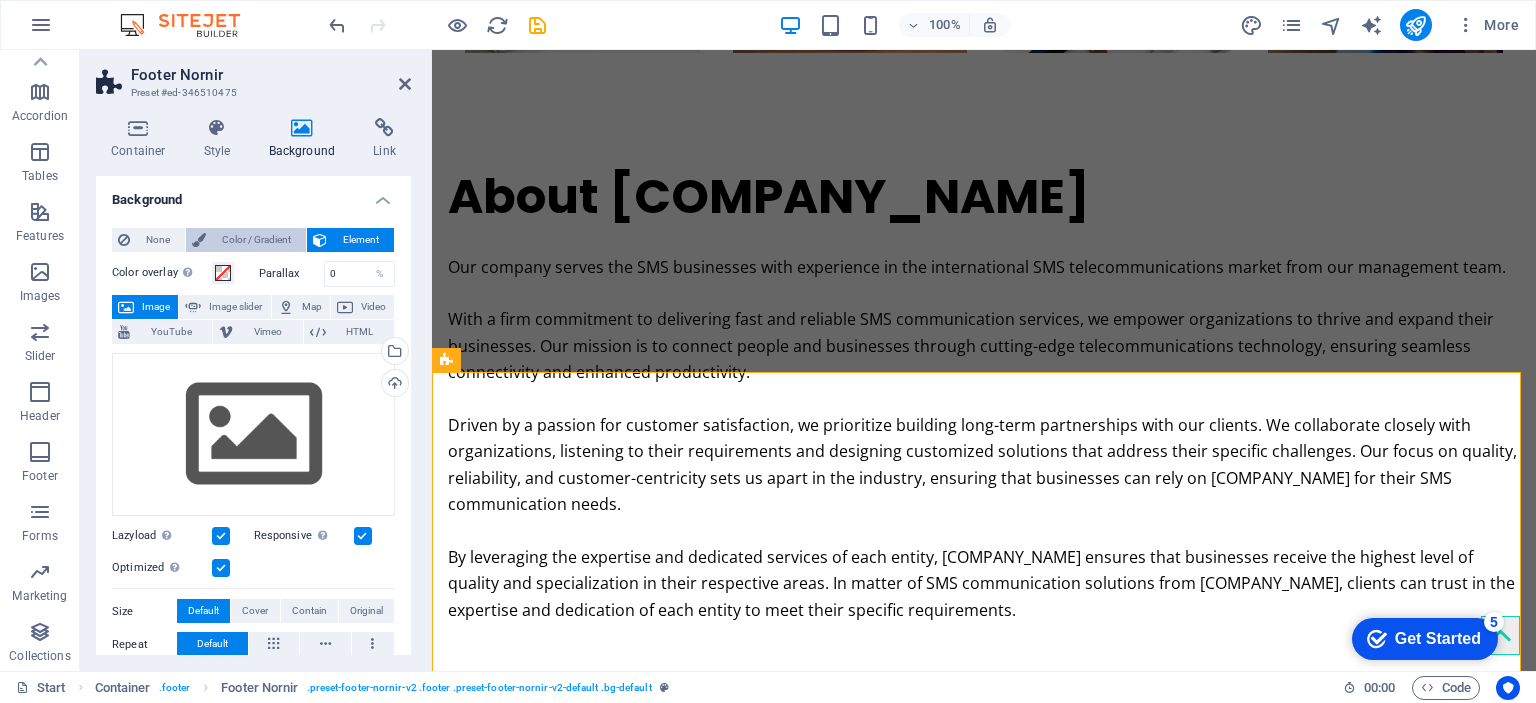 click on "Color / Gradient" at bounding box center (256, 240) 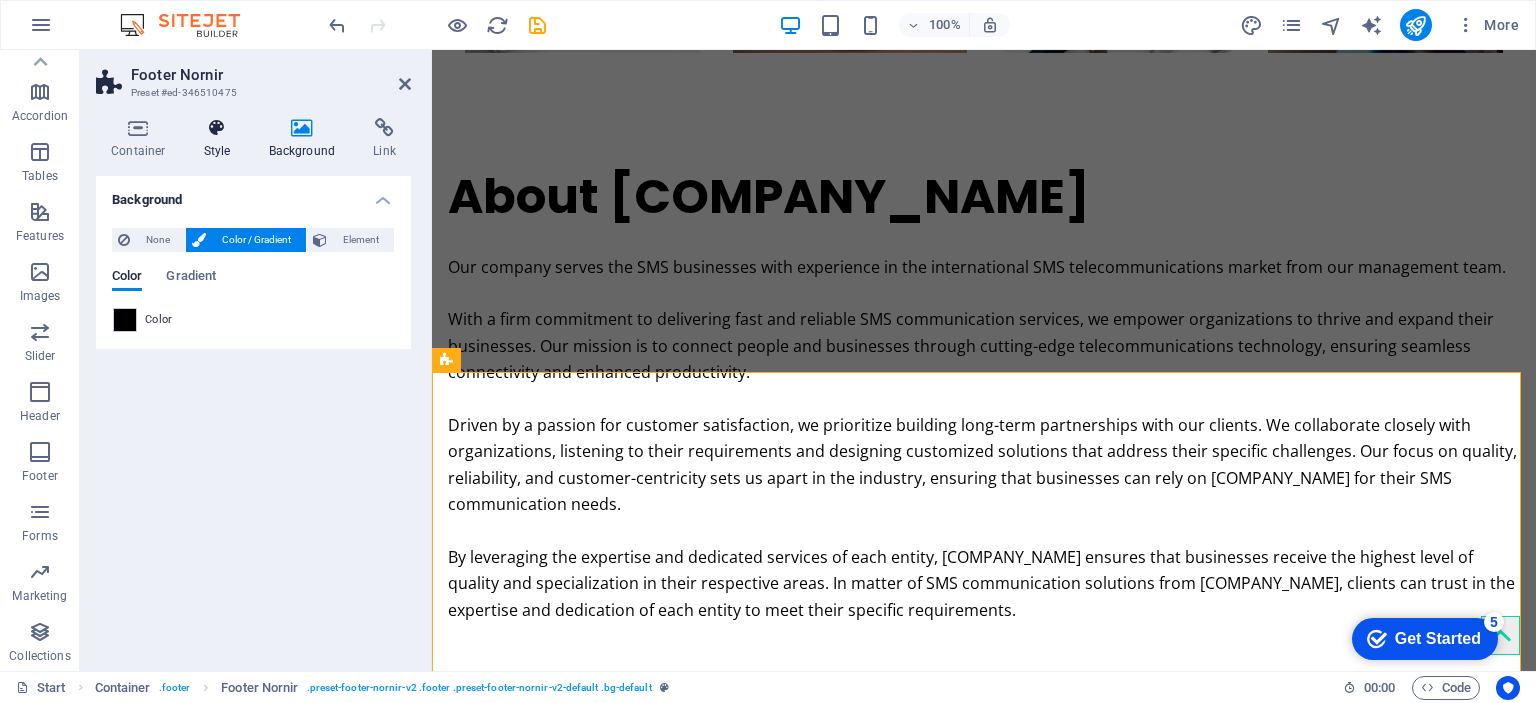 click on "Style" at bounding box center (221, 139) 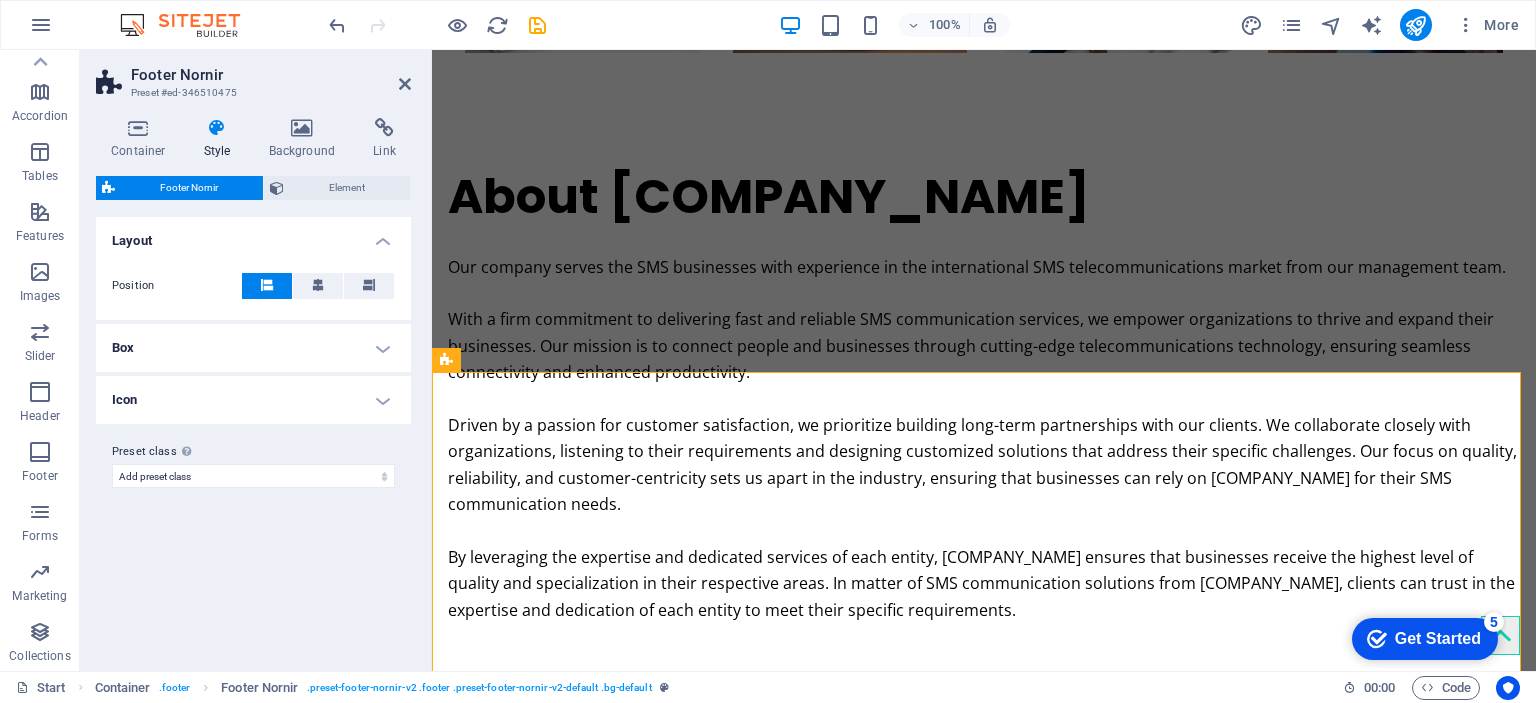 click on "Box" at bounding box center [253, 348] 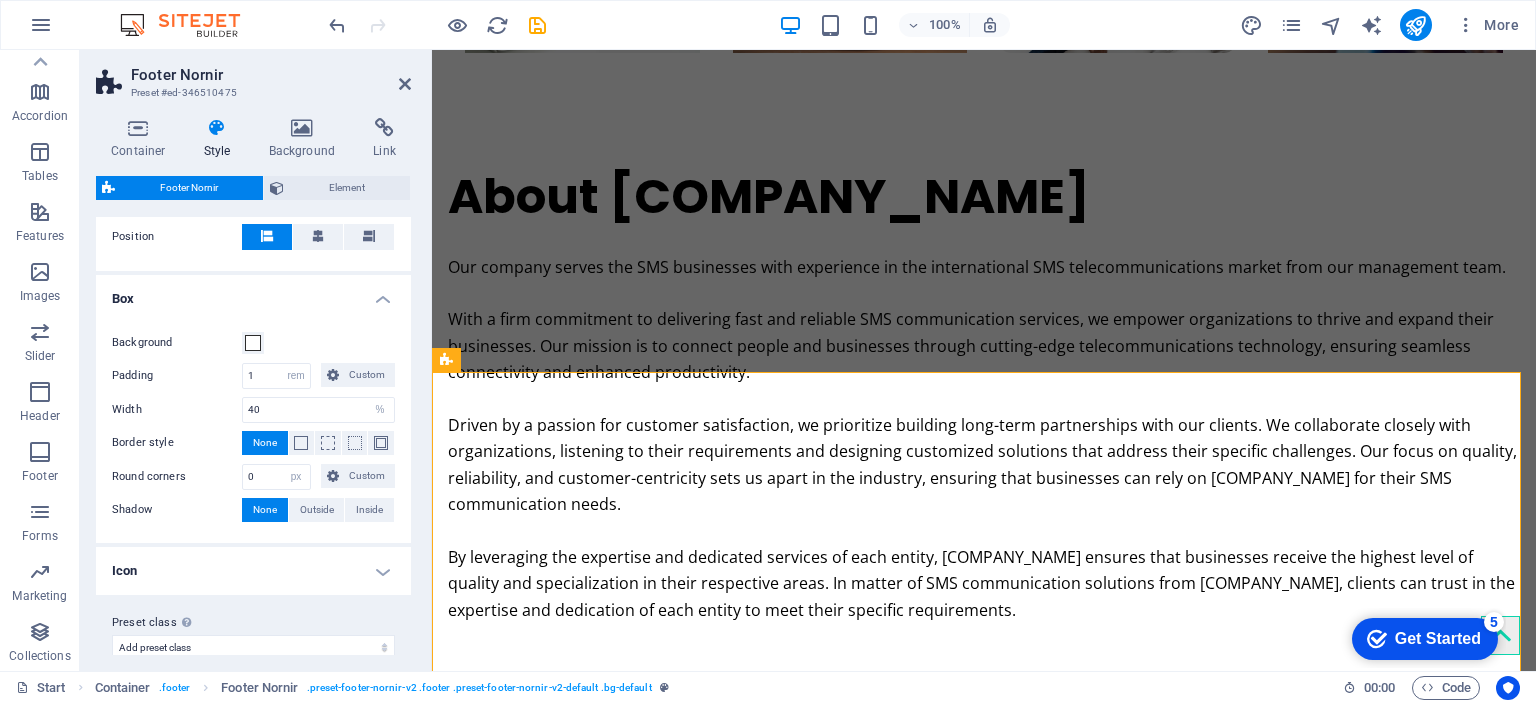 scroll, scrollTop: 67, scrollLeft: 0, axis: vertical 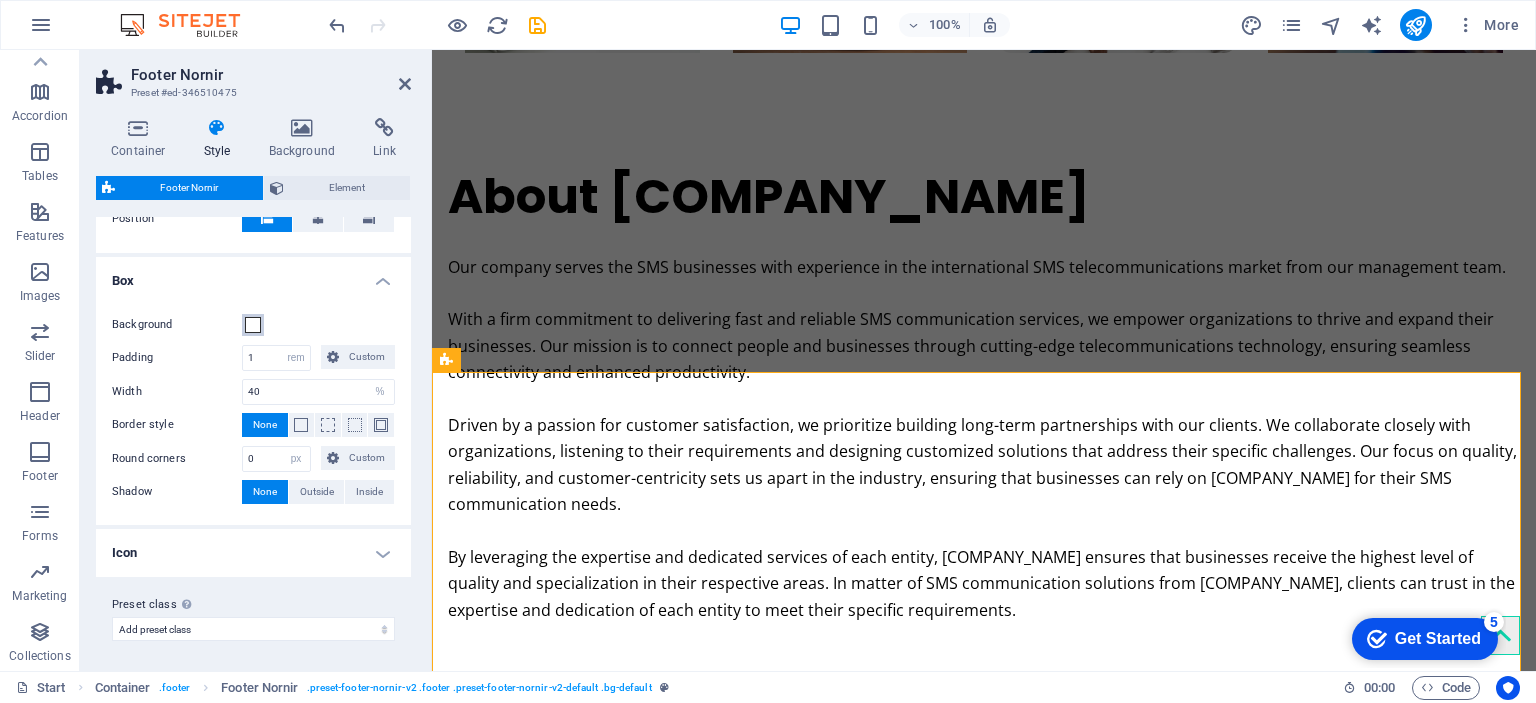click at bounding box center [253, 325] 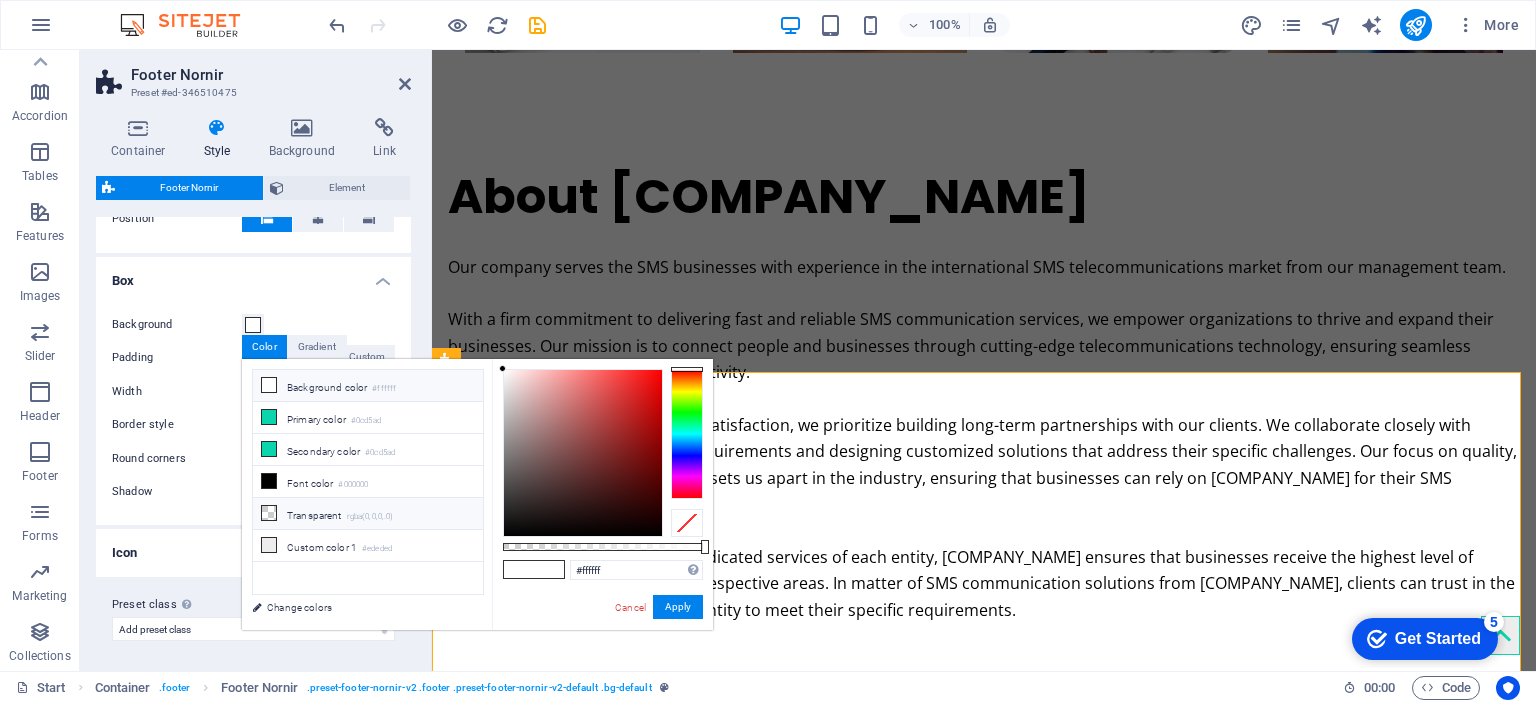 click on "Transparent
rgba(0,0,0,.0)" at bounding box center [368, 514] 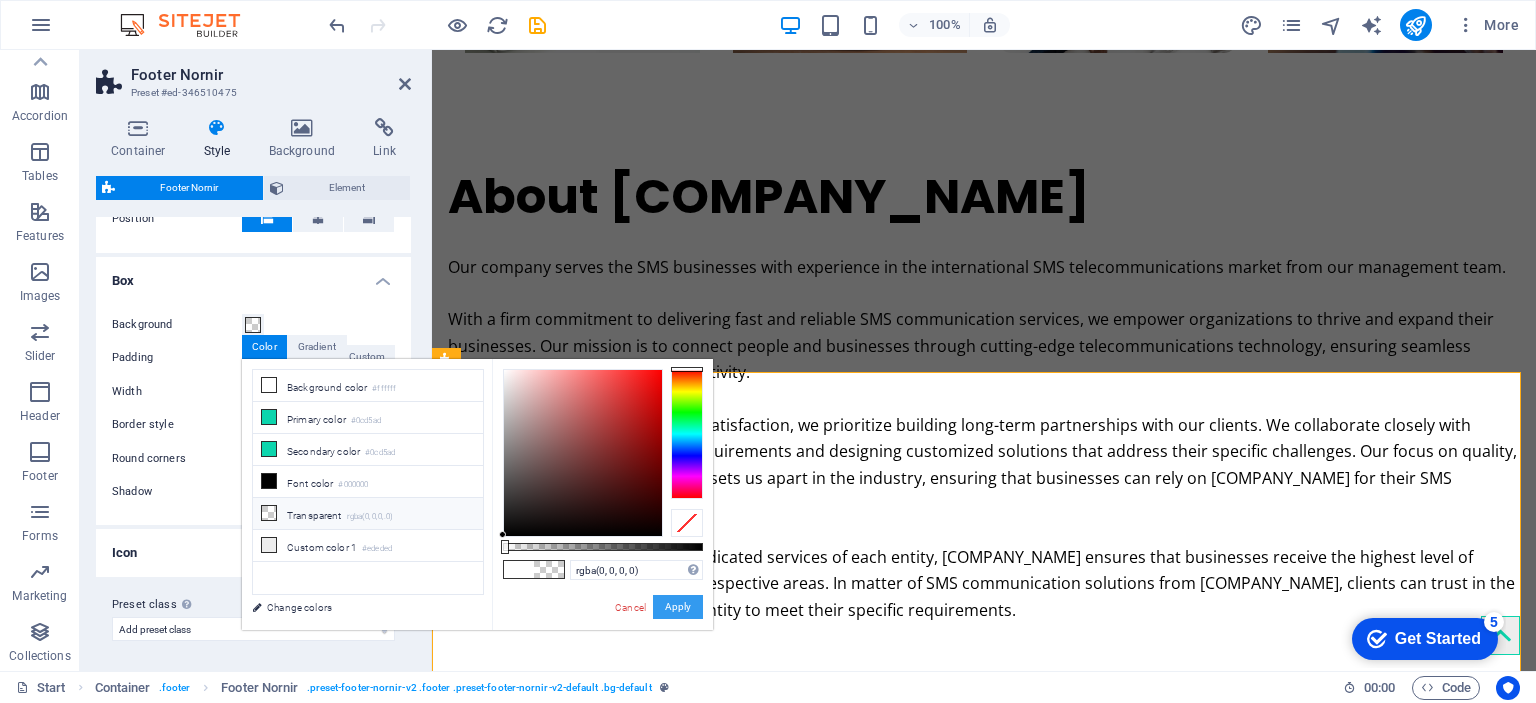 click on "Apply" at bounding box center (678, 607) 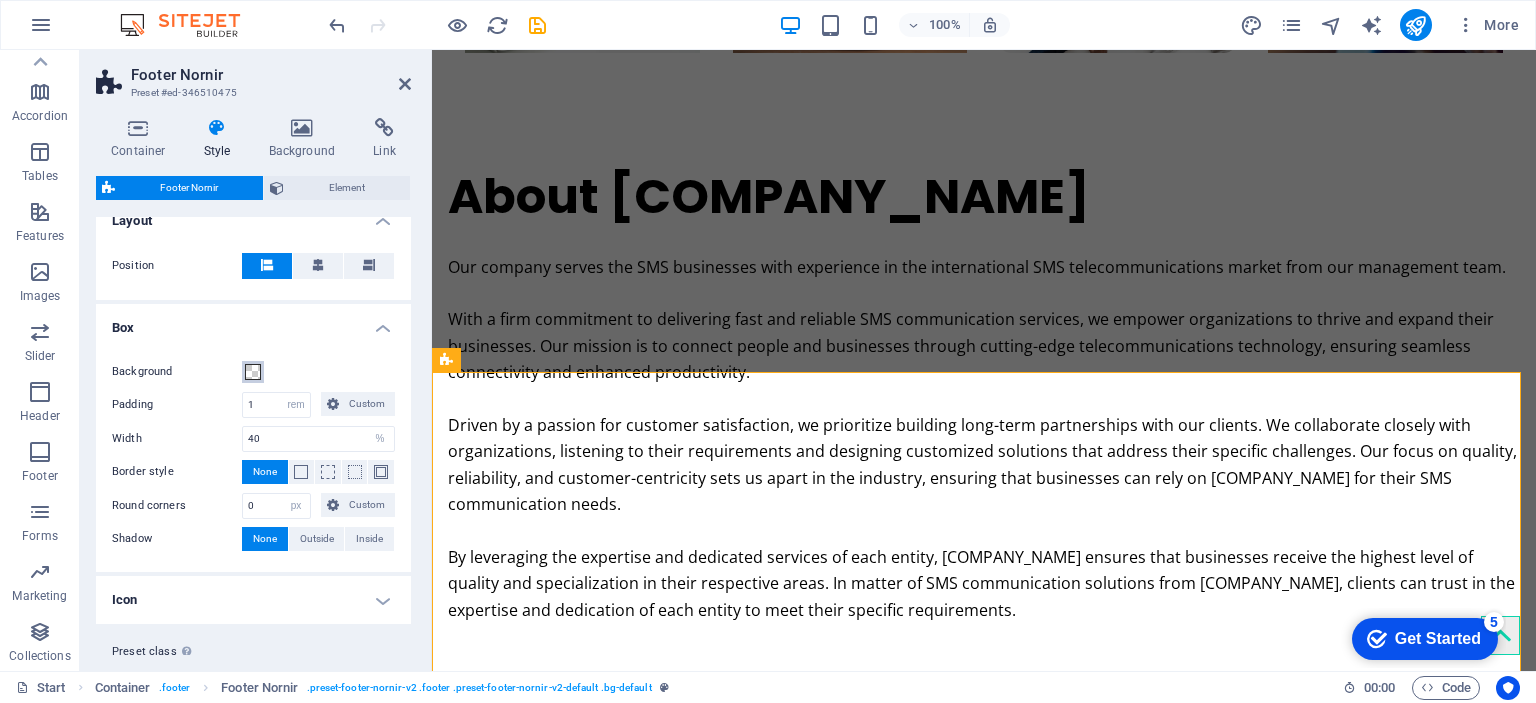 scroll, scrollTop: 0, scrollLeft: 0, axis: both 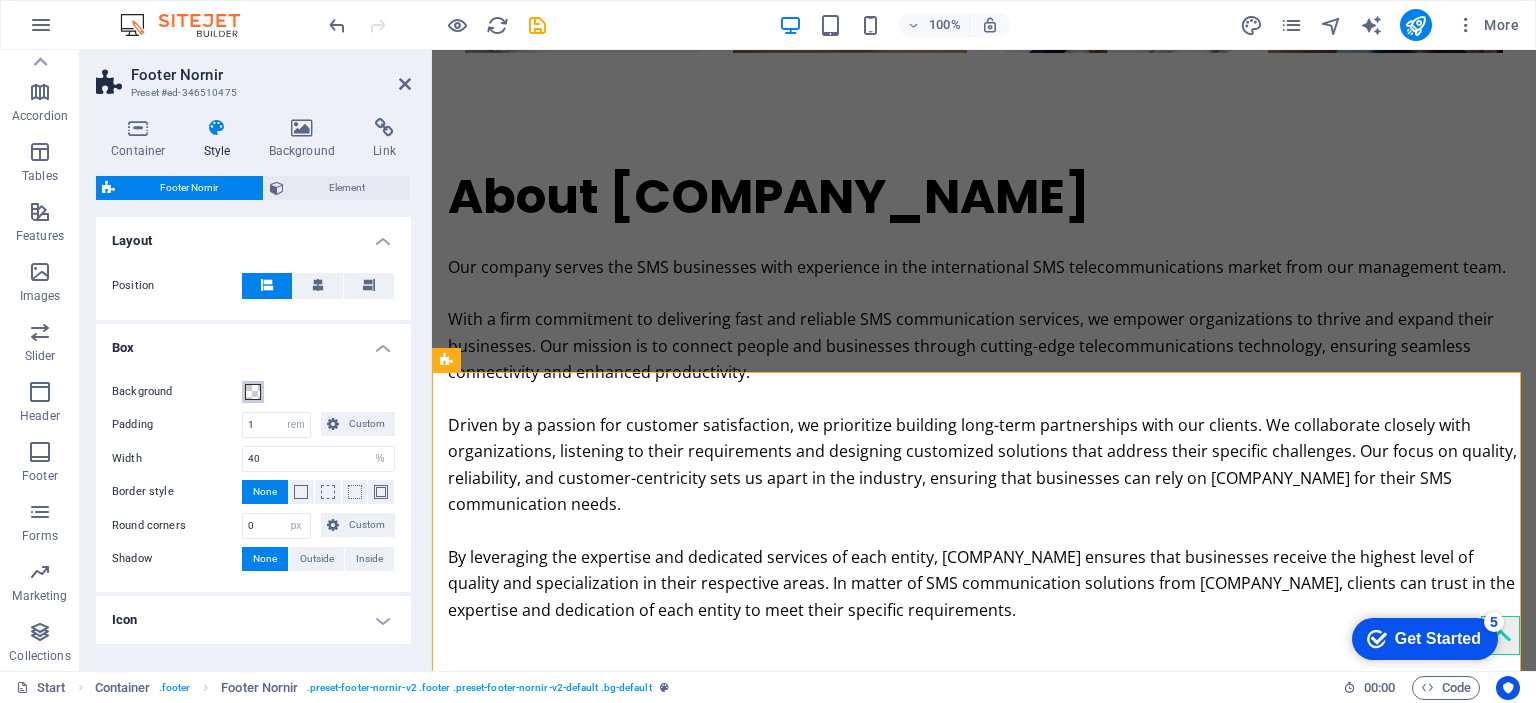 click at bounding box center [253, 392] 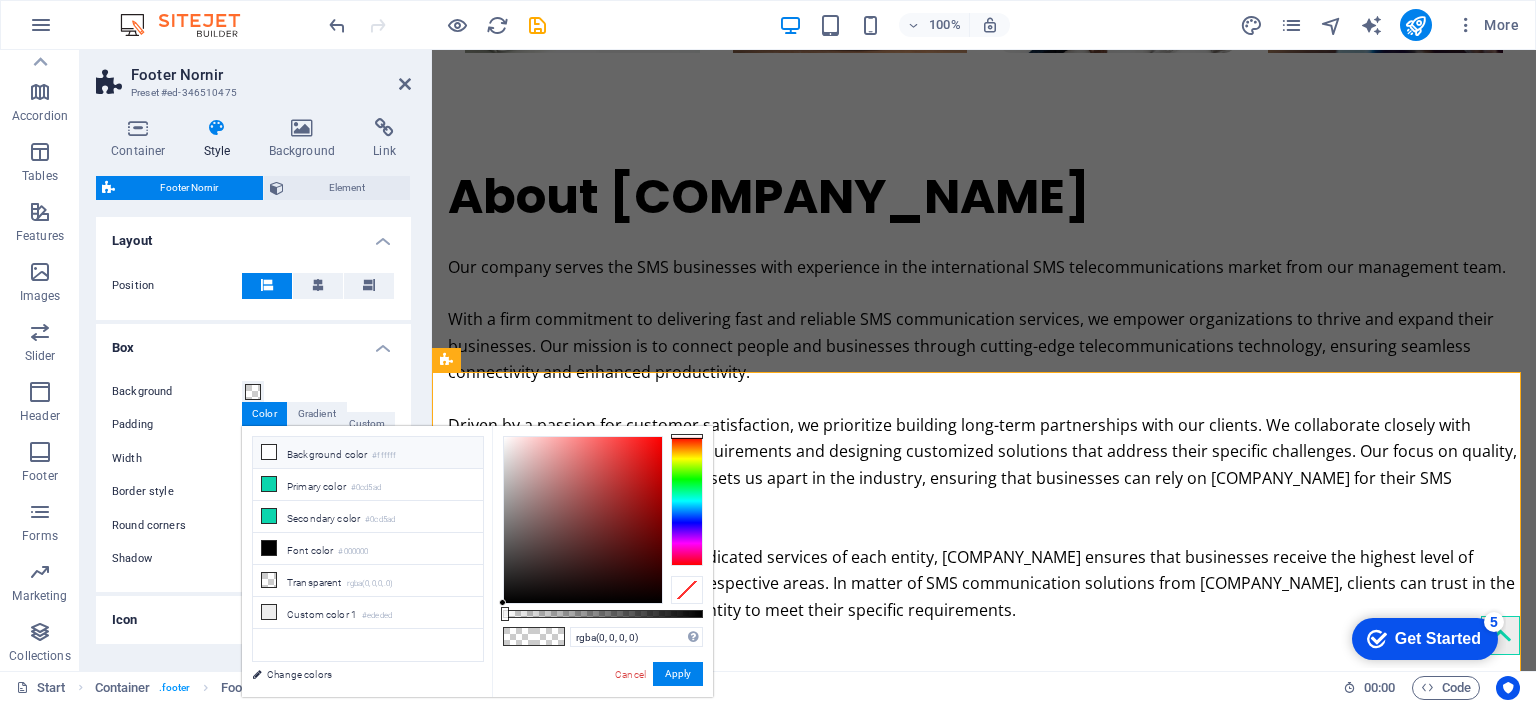click on "Background color
#ffffff" at bounding box center [368, 453] 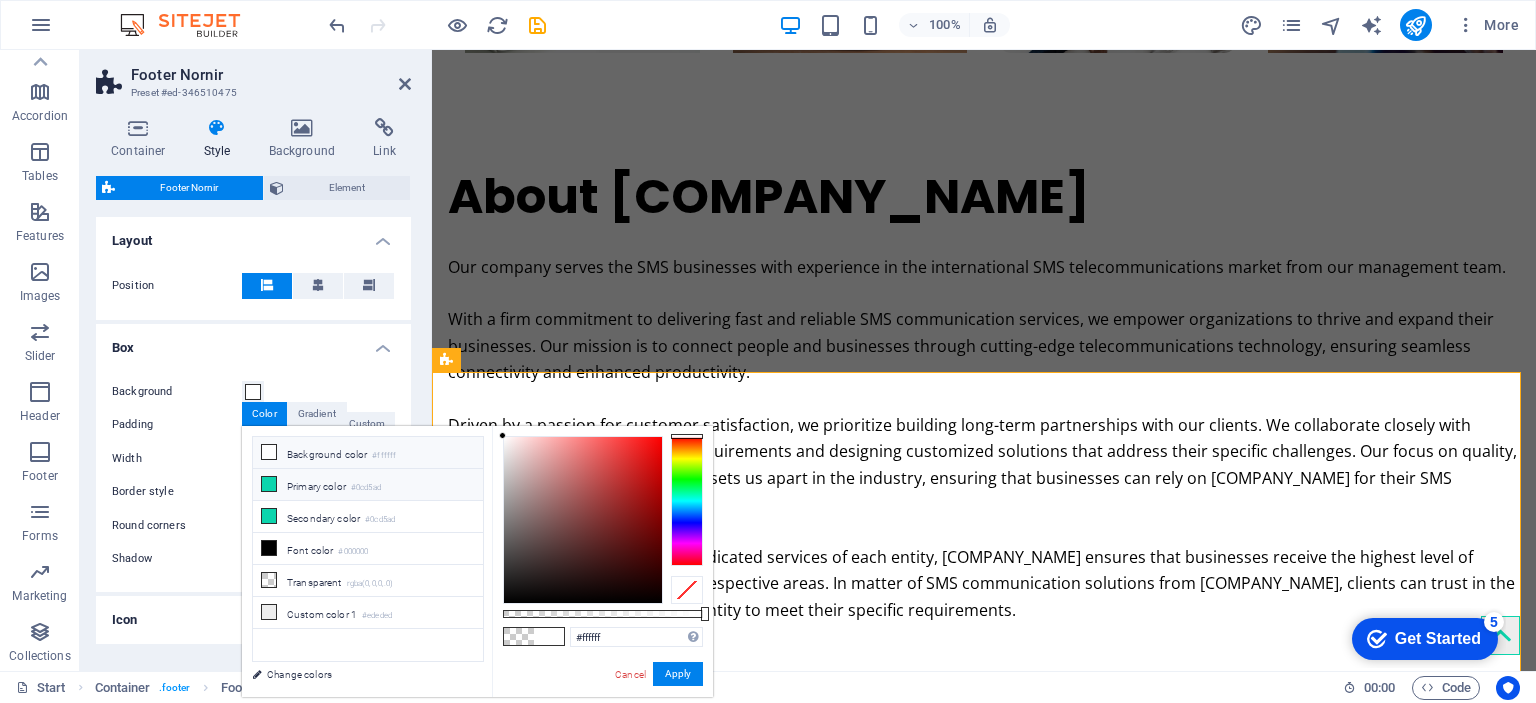 click on "Primary color
#0cd5ad" at bounding box center (368, 485) 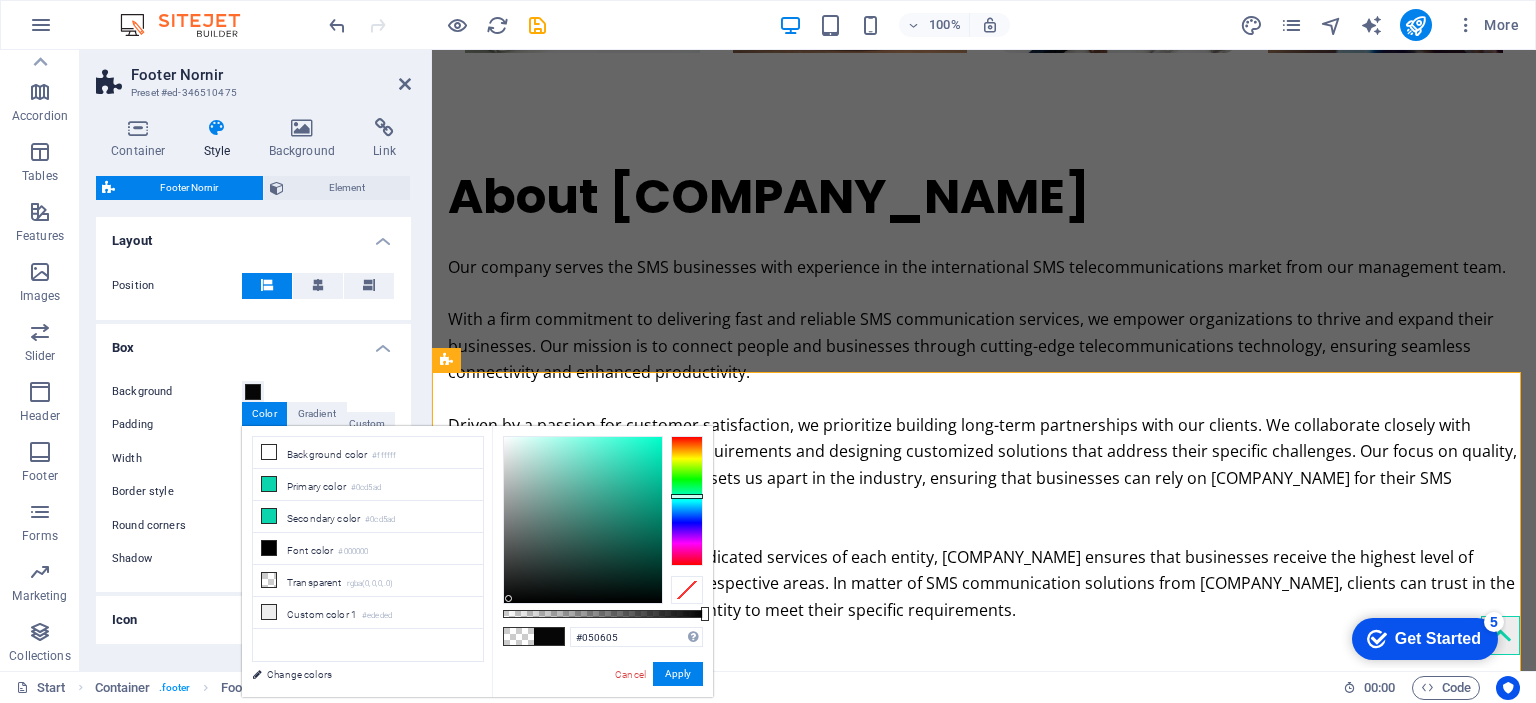 drag, startPoint x: 648, startPoint y: 462, endPoint x: 509, endPoint y: 599, distance: 195.1666 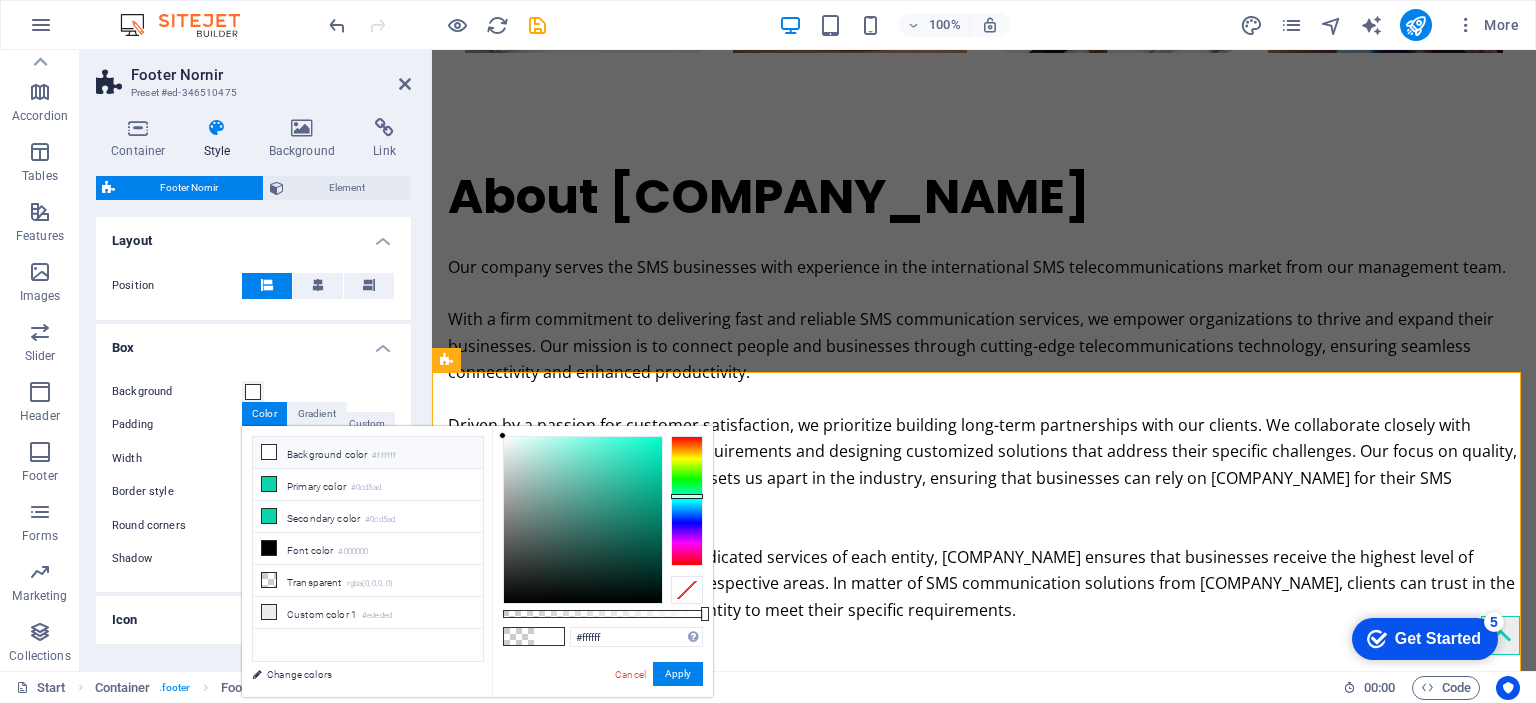 drag, startPoint x: 506, startPoint y: 599, endPoint x: 500, endPoint y: 435, distance: 164.10973 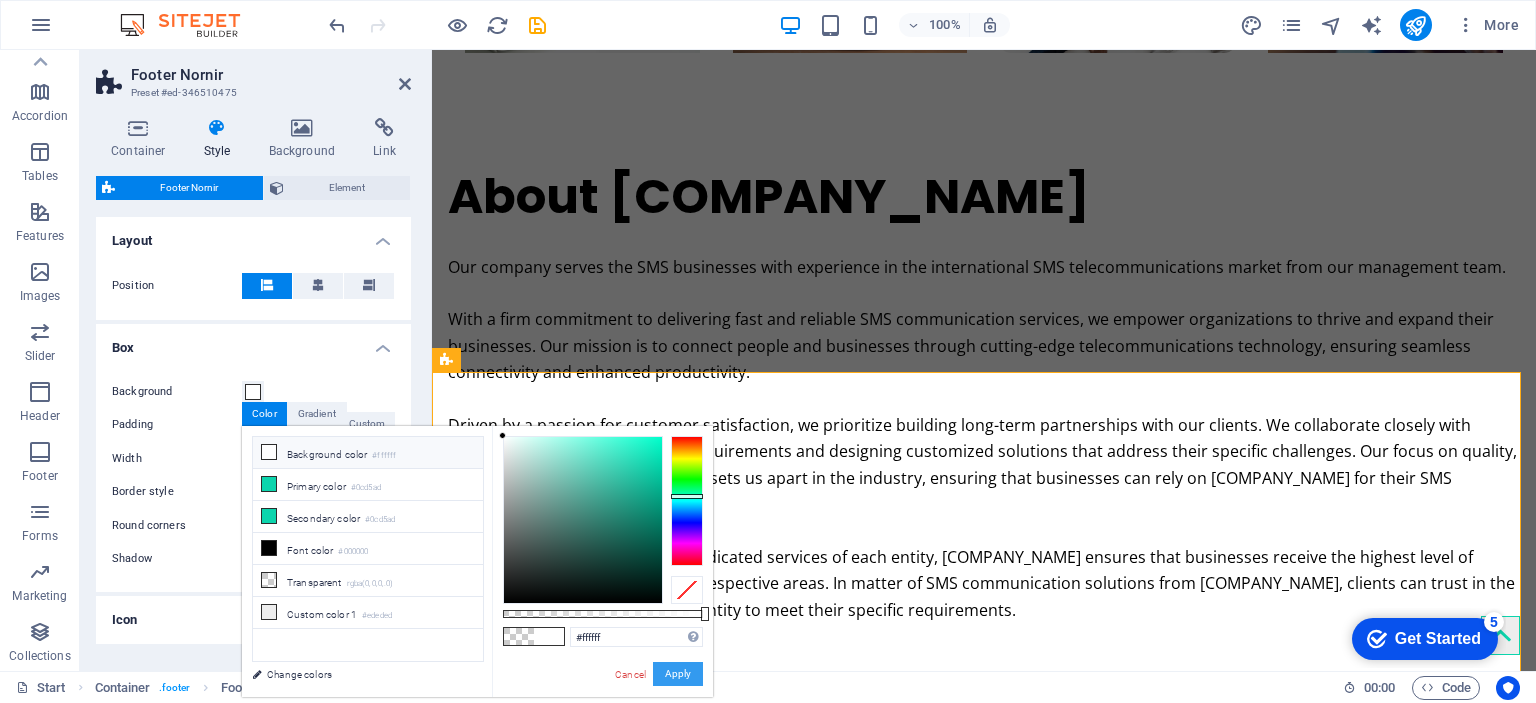 click on "Apply" at bounding box center (678, 674) 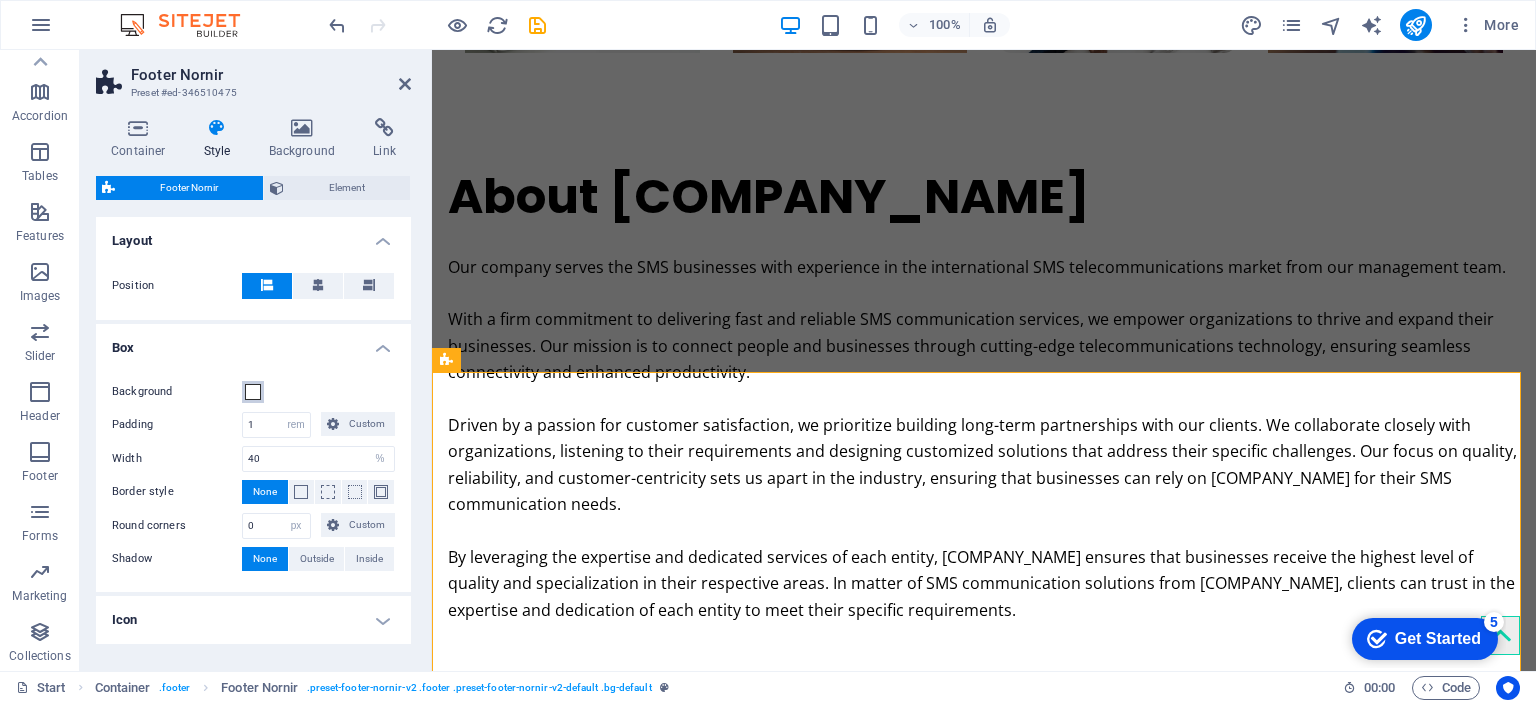 click at bounding box center [253, 392] 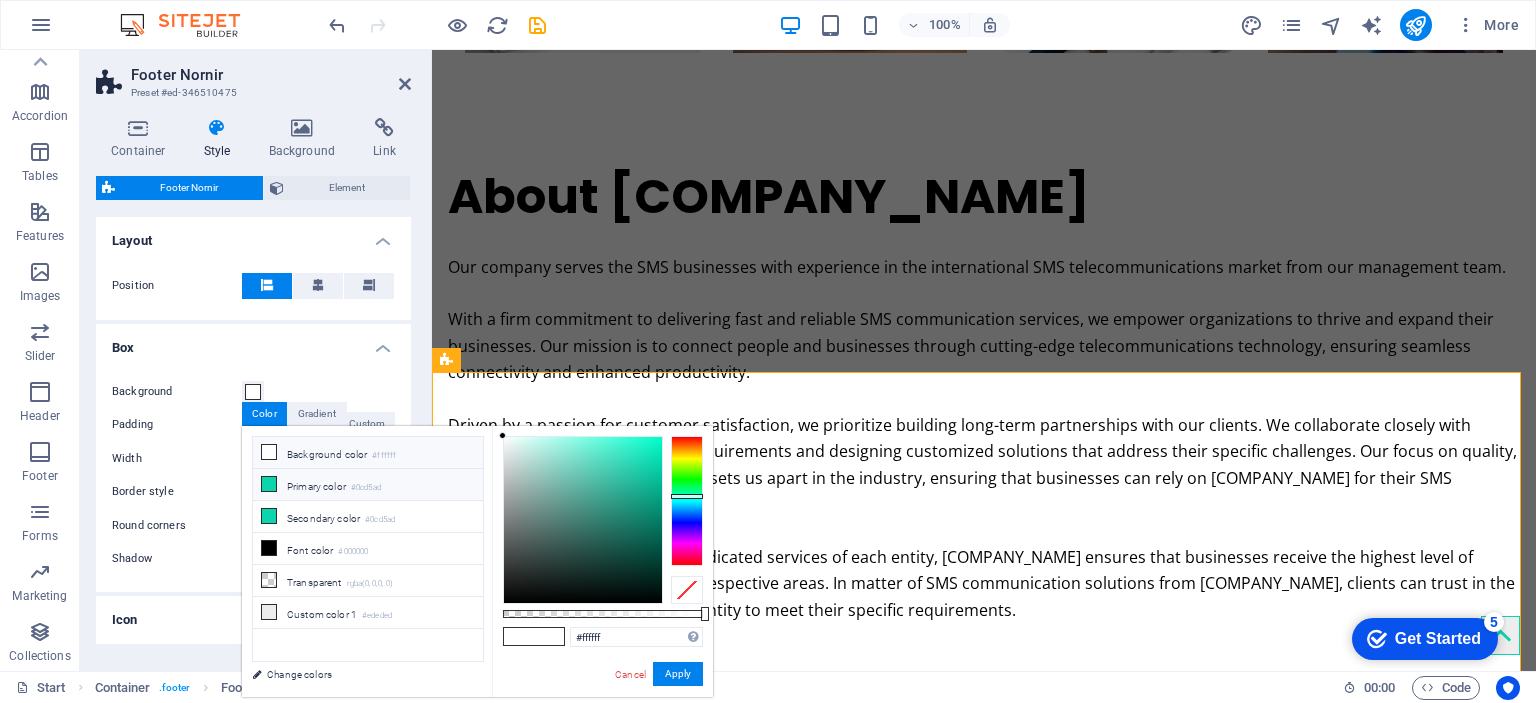 click on "Primary color
#0cd5ad" at bounding box center (368, 485) 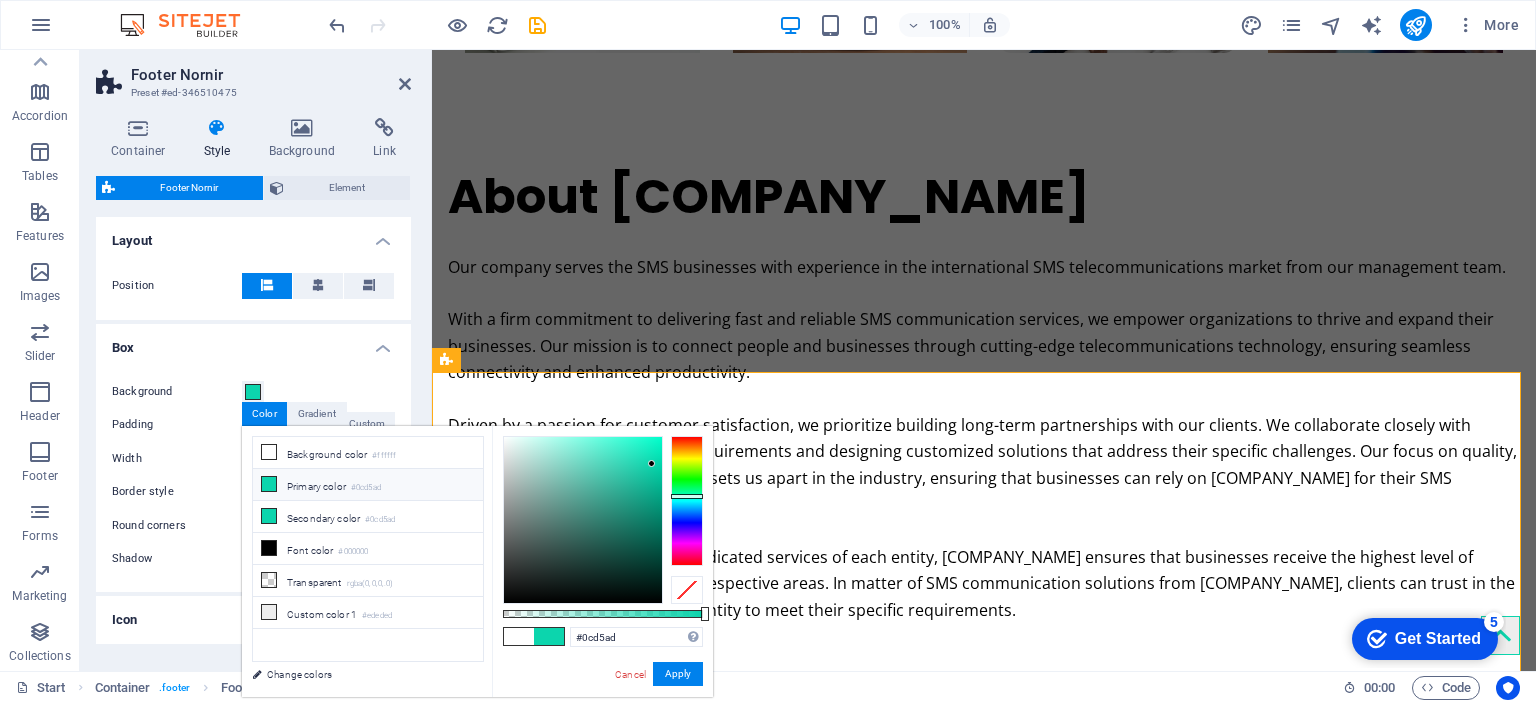 click on "Primary color
#0cd5ad" at bounding box center [368, 485] 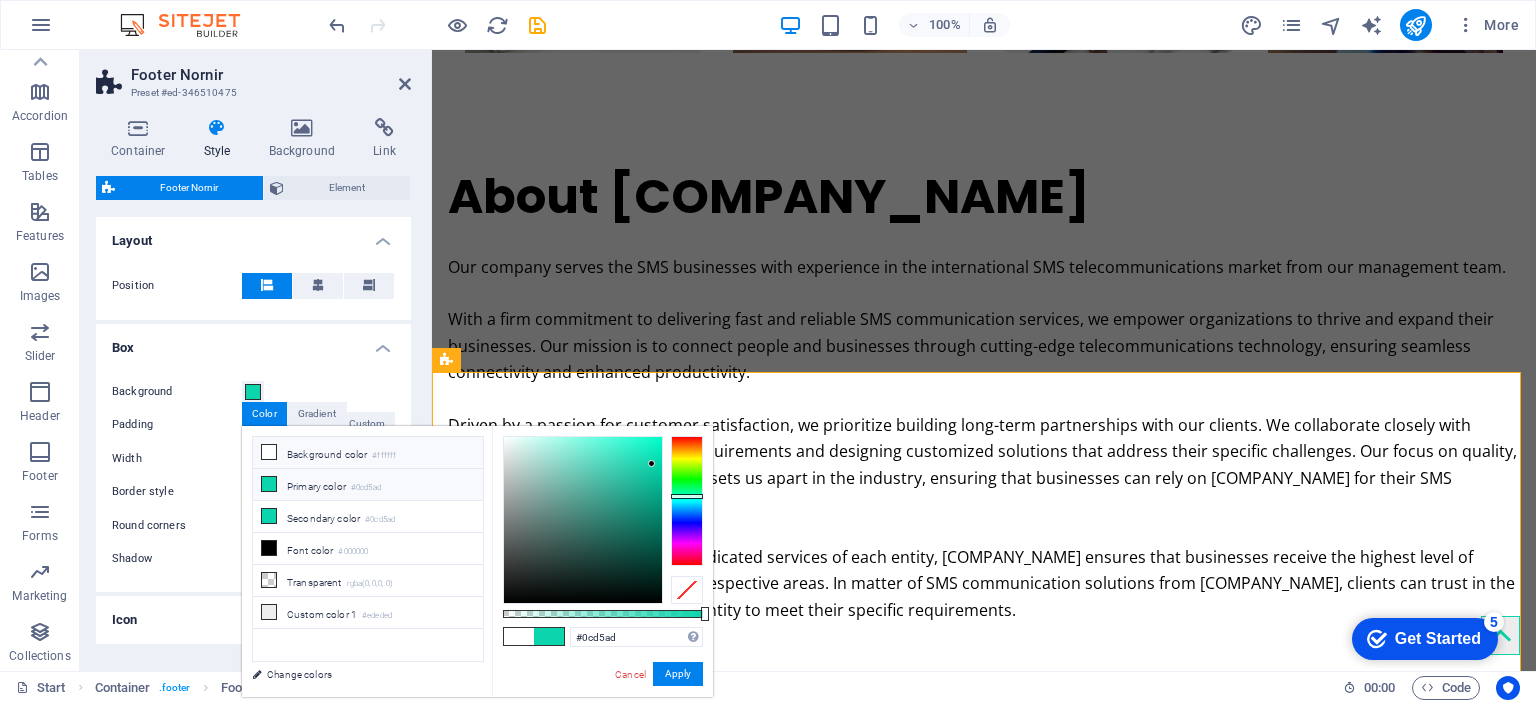 click on "Background color
#ffffff" at bounding box center (368, 453) 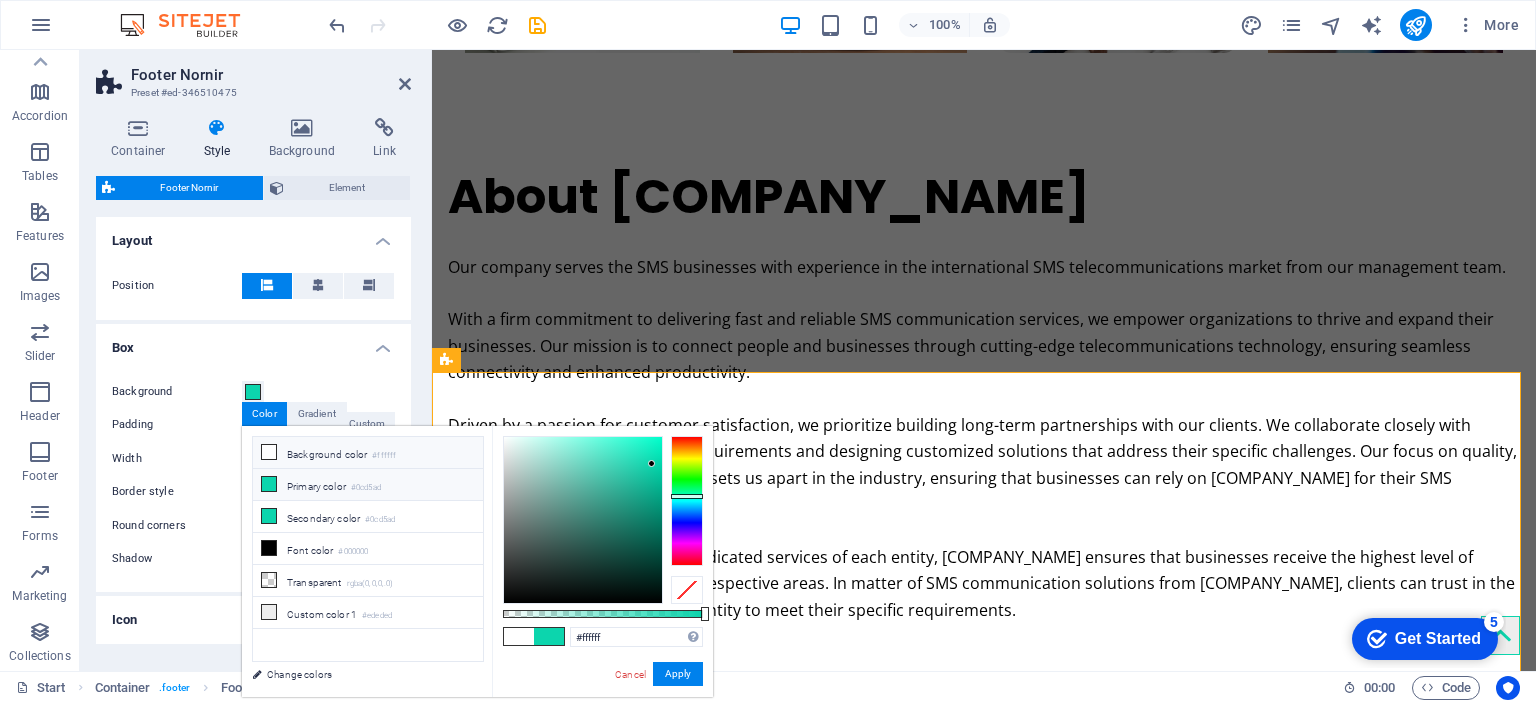 click on "Background color
#ffffff" at bounding box center (368, 453) 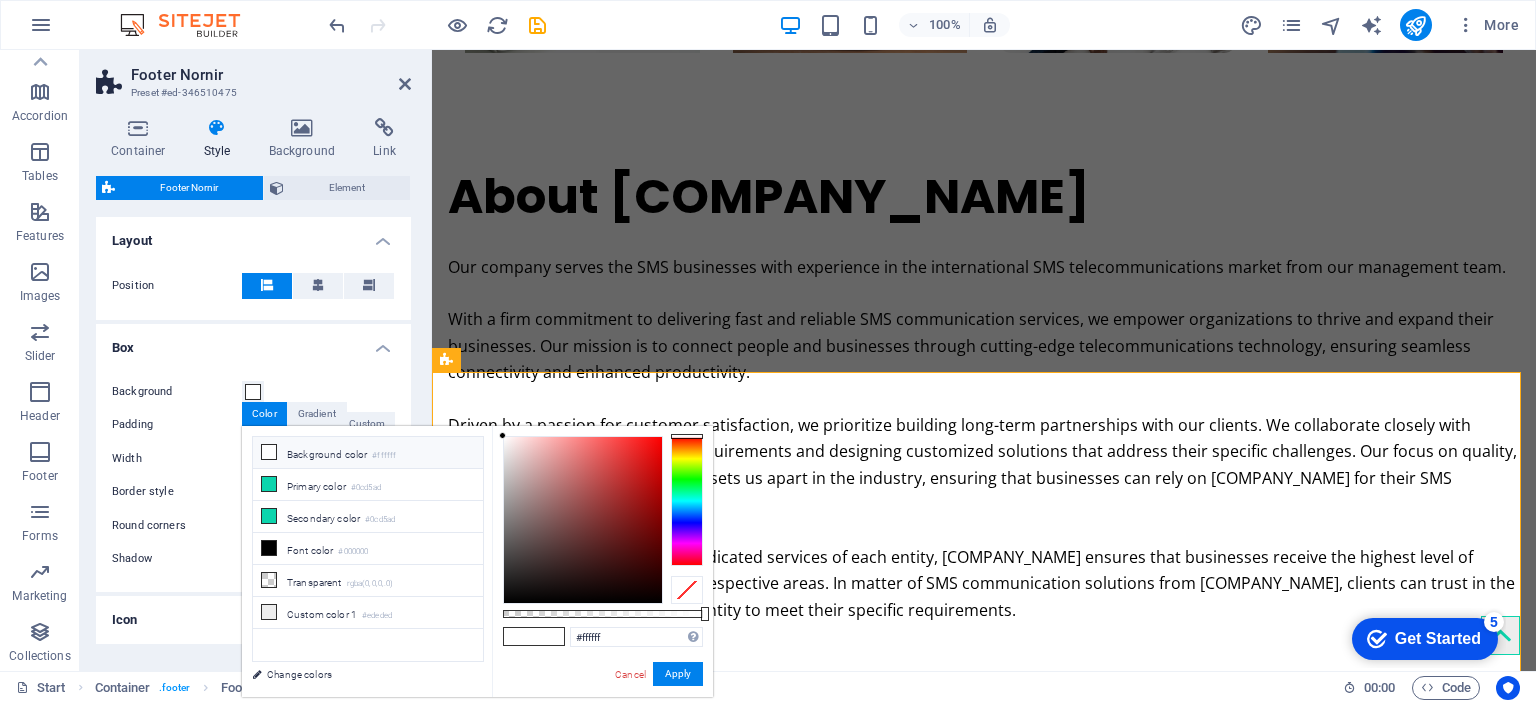 click on "Background Padding 1 px rem % vh vw Custom Custom 1 px rem % vh vw 1 px rem % vh vw 1 px rem % vh vw 1 px rem % vh vw Width 40 px rem % vh vw Border style None              - Width 1 px rem vh vw Custom Custom 1 px rem vh vw 1 px rem vh vw 1 px rem vh vw 1 px rem vh vw  - Color Round corners 0 px rem % vh vw Custom Custom 0 px rem % vh vw 0 px rem % vh vw 0 px rem % vh vw 0 px rem % vh vw Shadow None Outside Inside Color X offset 0 px rem vh vw Y offset 0 px rem vh vw Blur 0 px rem % vh vw Spread 0 px rem vh vw" at bounding box center (253, 476) 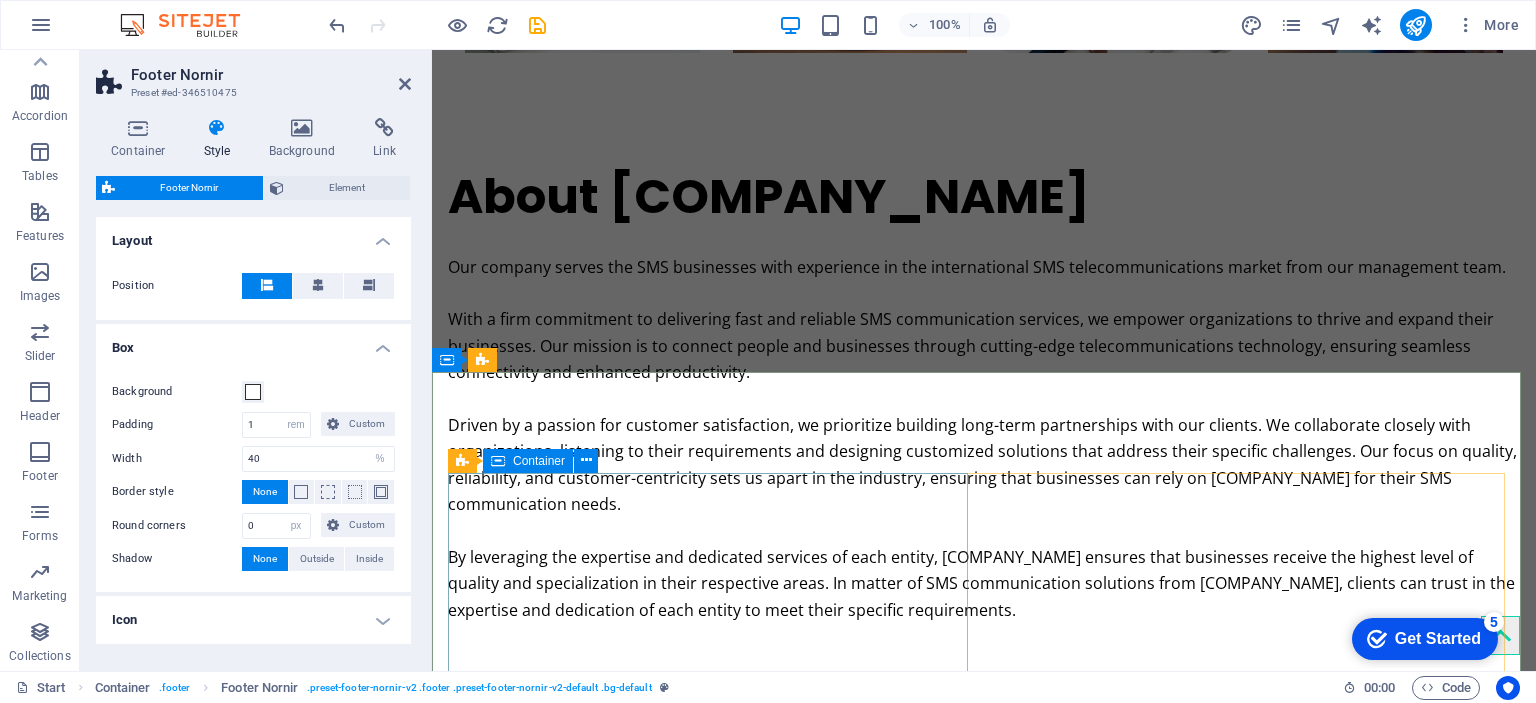 click on "office@[EMAIL] Legal Notice  |  Privacy Policy" at bounding box center (976, 2229) 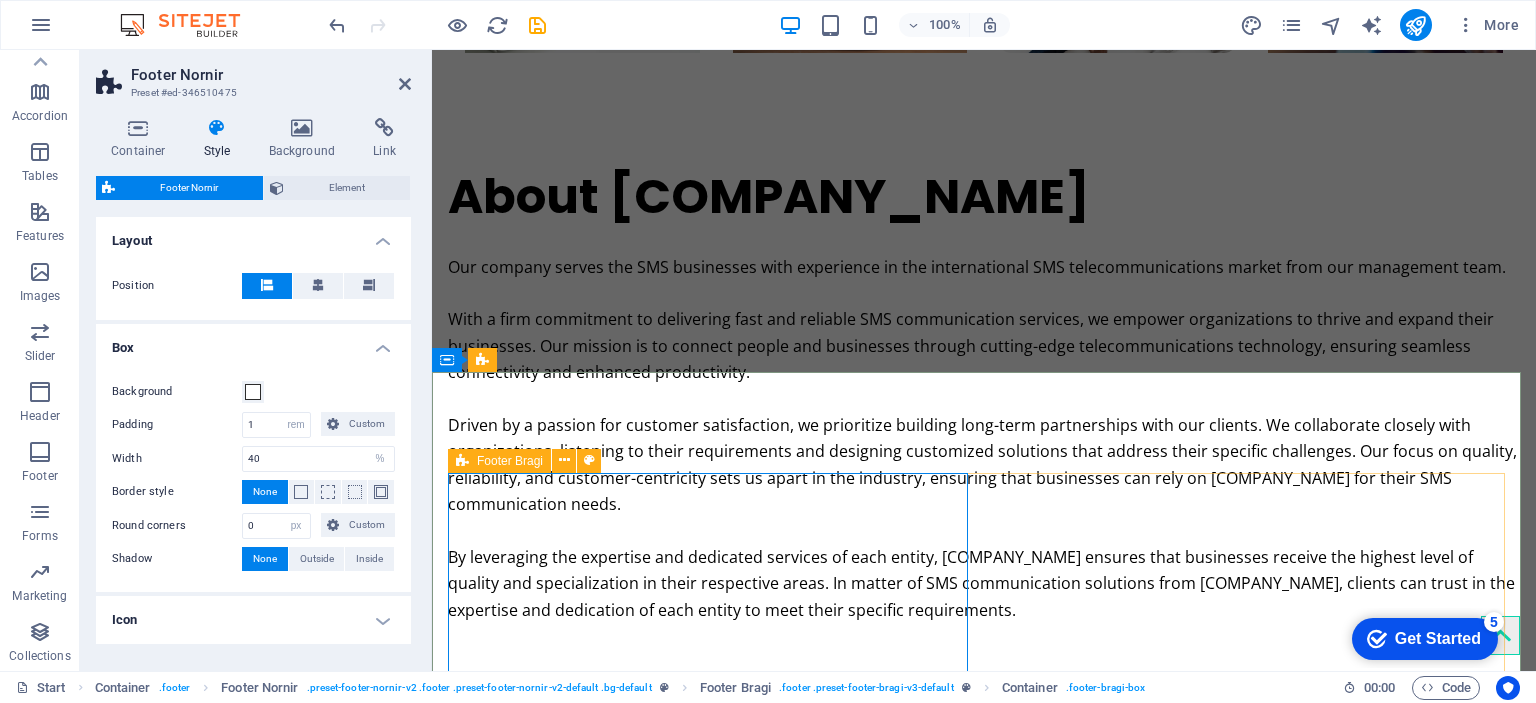 click on "office@[EMAIL] Legal Notice  |  Privacy Policy" at bounding box center [976, 2229] 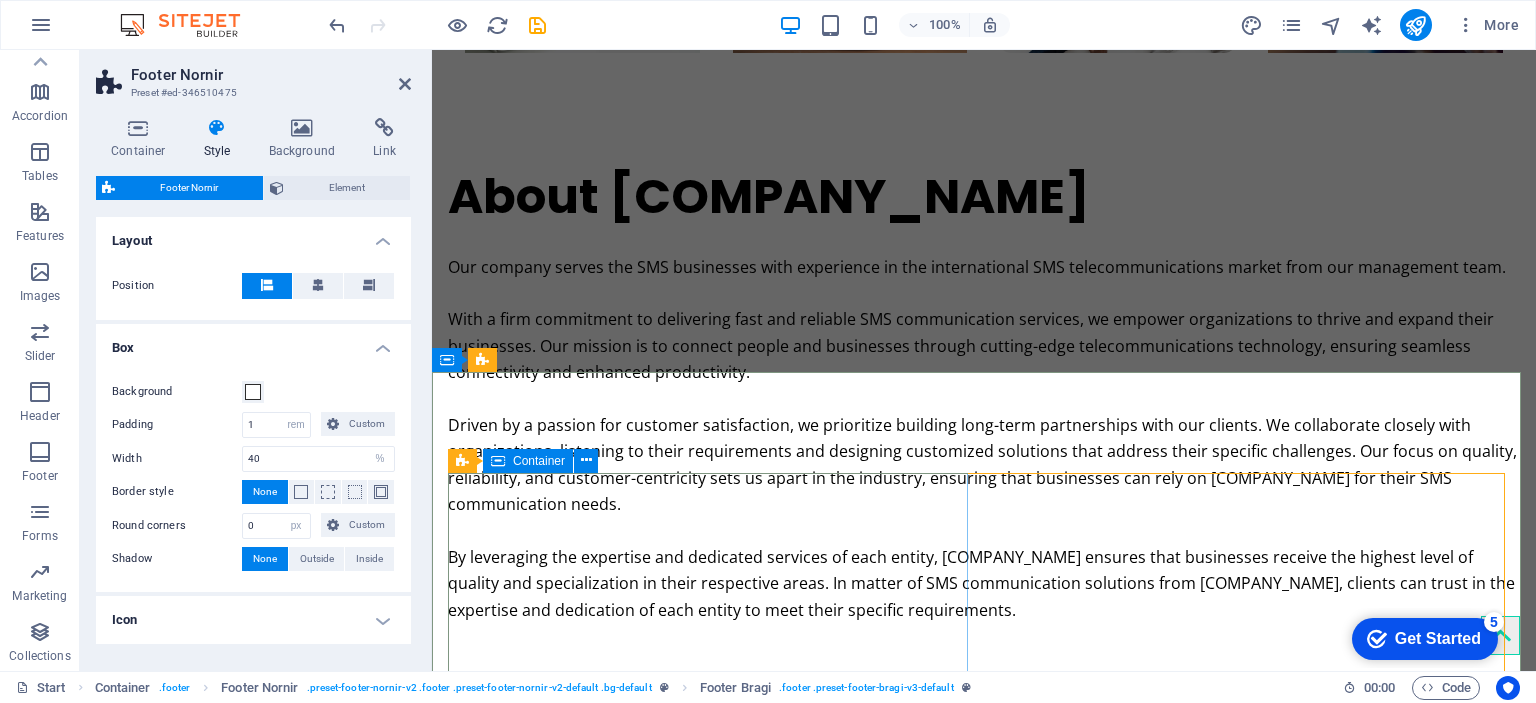 click on "office@[EMAIL] Legal Notice  |  Privacy Policy" at bounding box center (976, 2229) 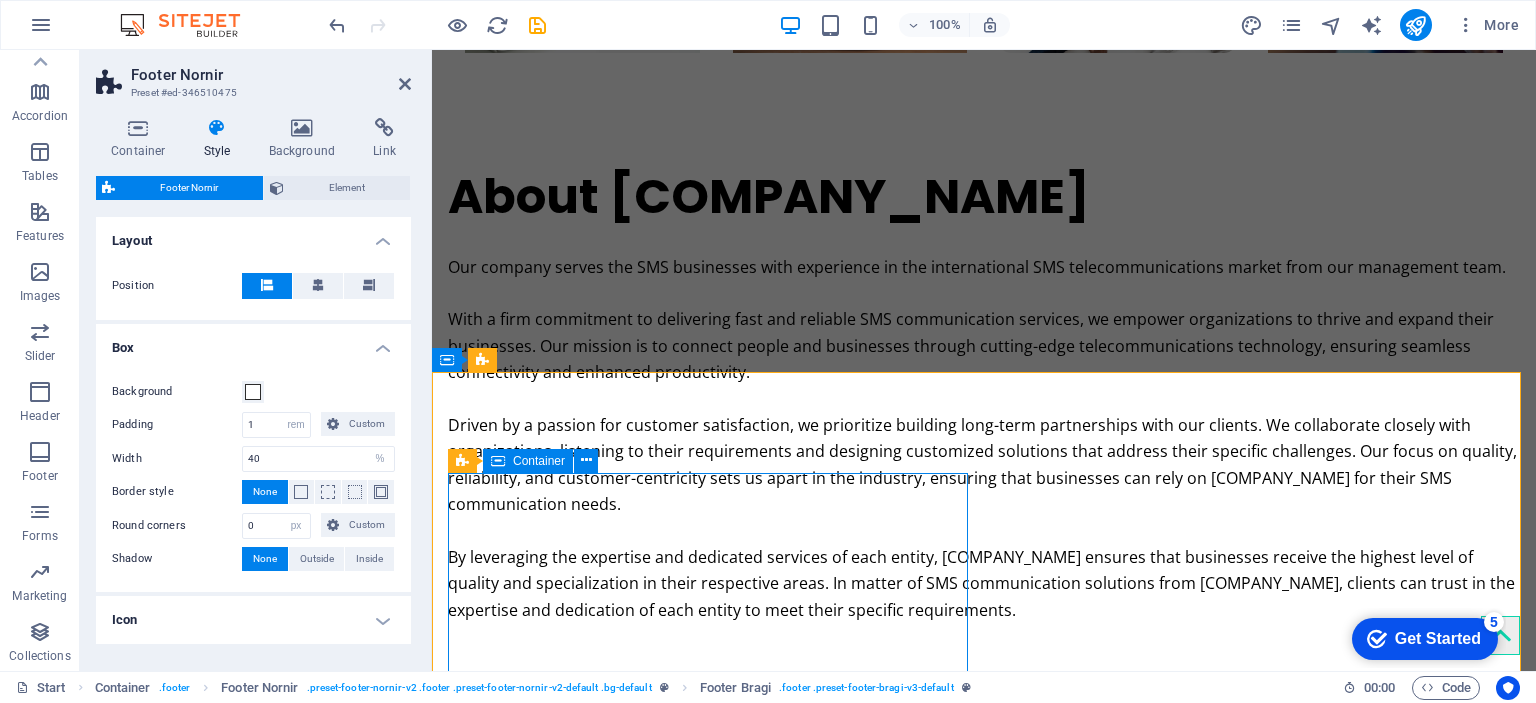 click on "office@[EMAIL] Legal Notice  |  Privacy Policy" at bounding box center (976, 2229) 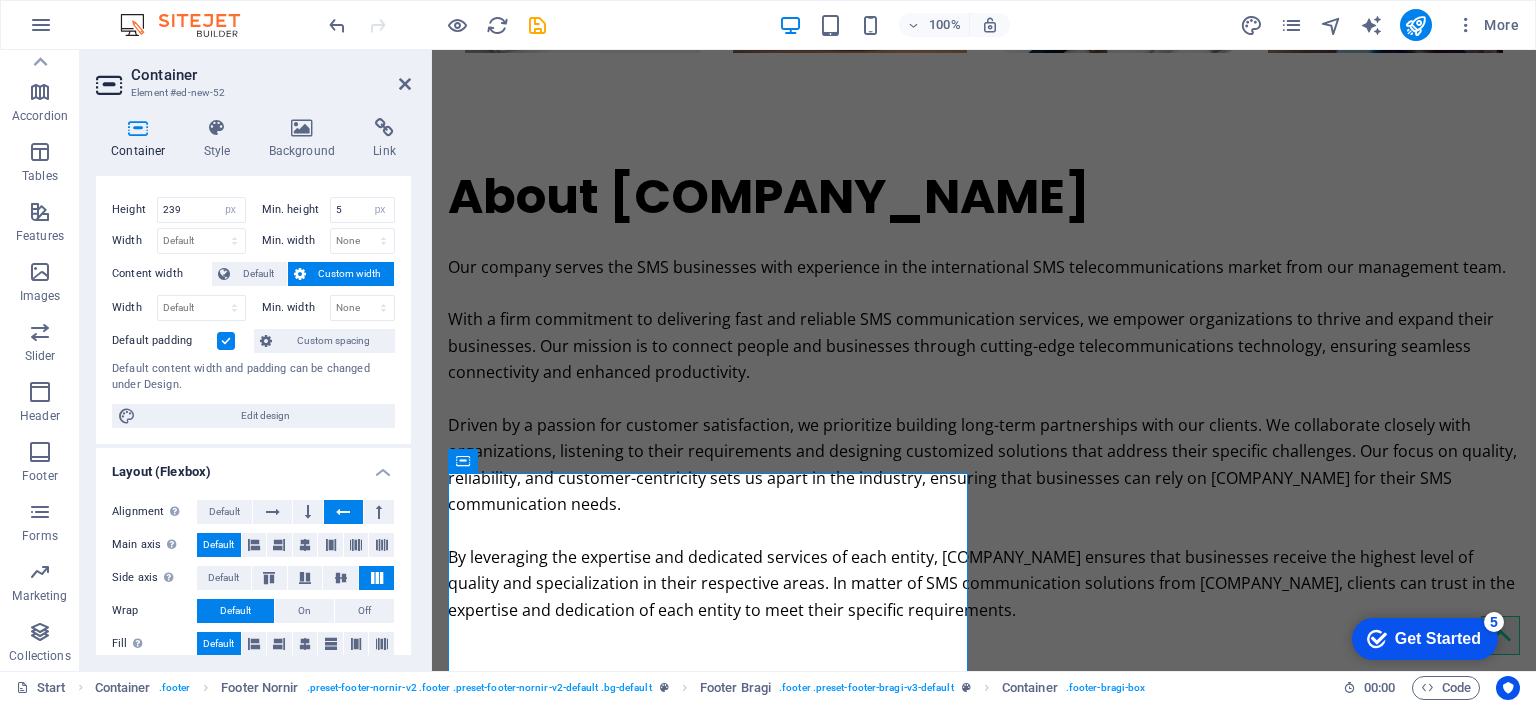 scroll, scrollTop: 0, scrollLeft: 0, axis: both 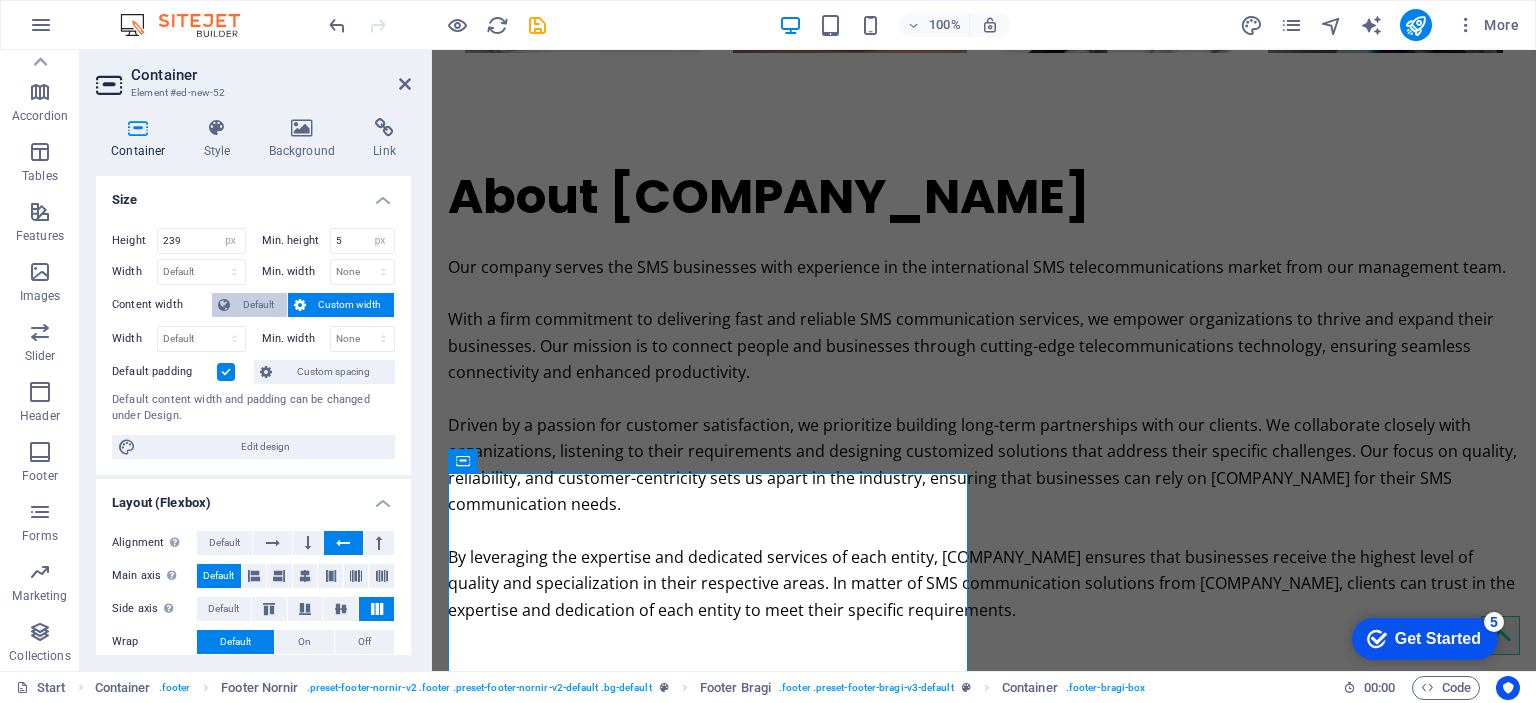 click on "Default" at bounding box center [258, 305] 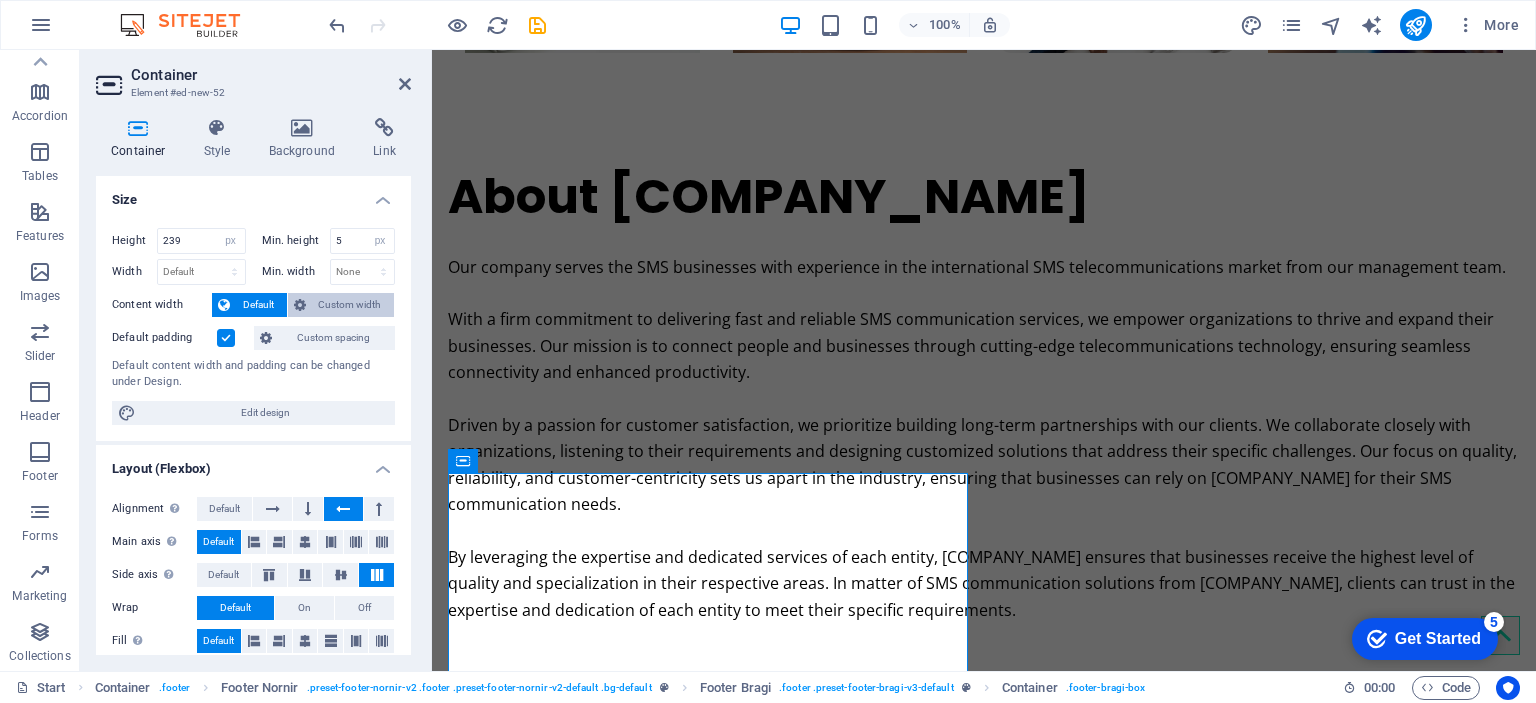 click on "Custom width" at bounding box center (350, 305) 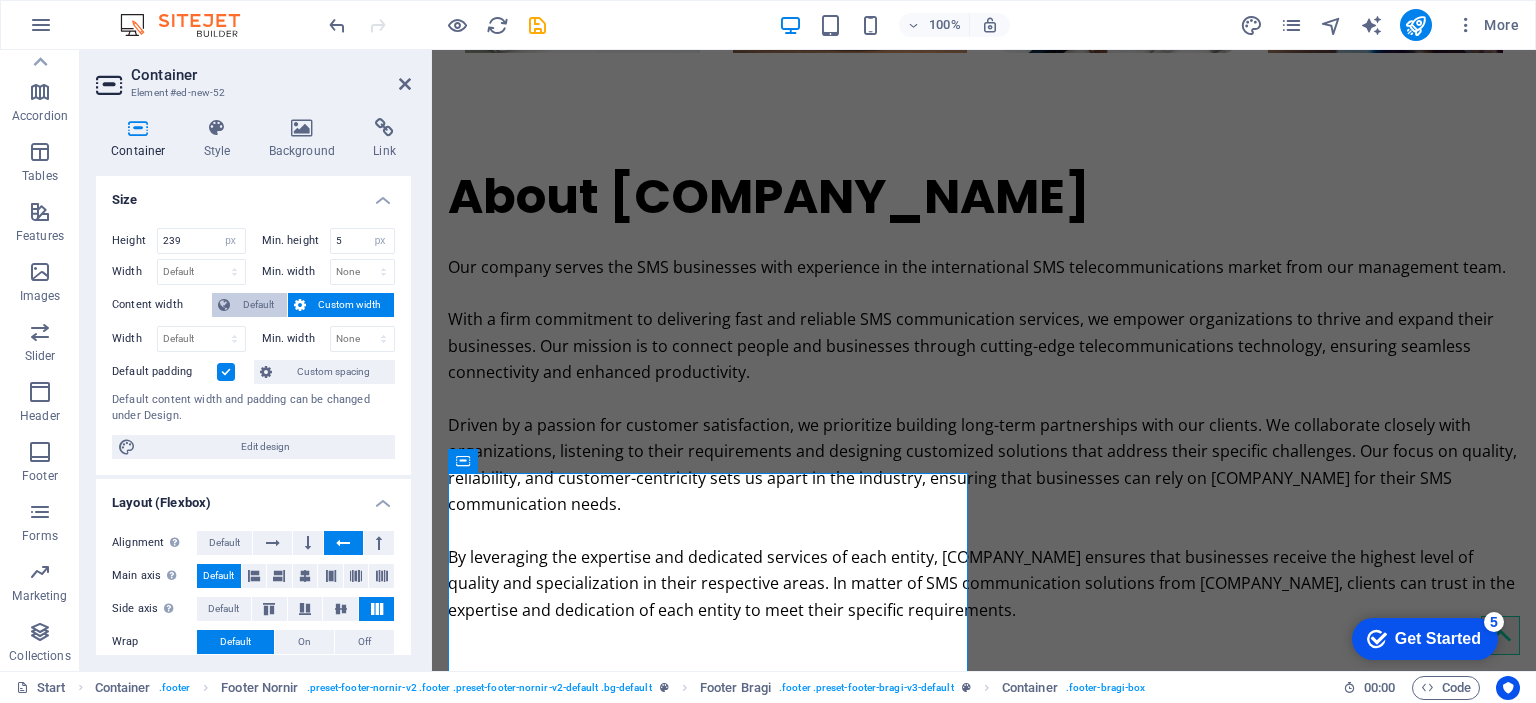 click on "Default" at bounding box center [258, 305] 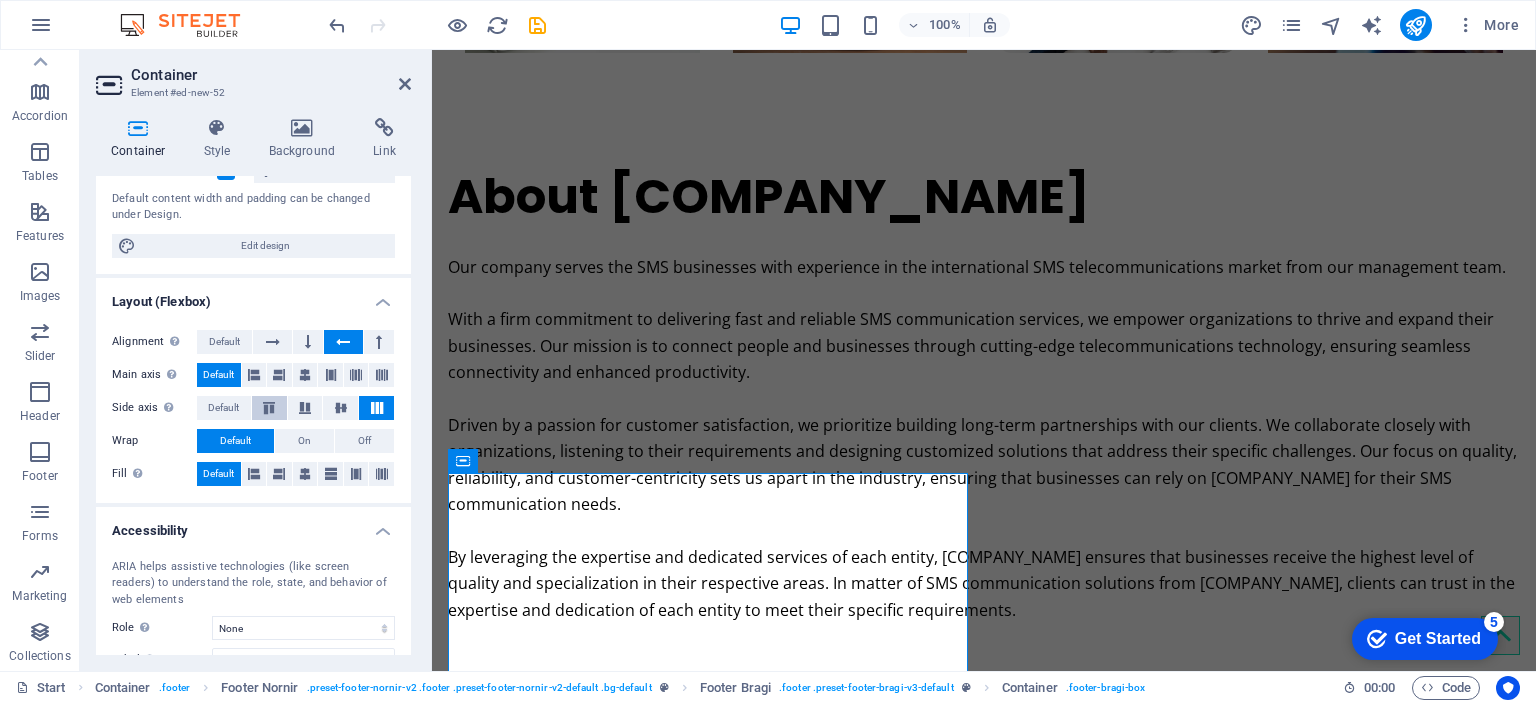 scroll, scrollTop: 200, scrollLeft: 0, axis: vertical 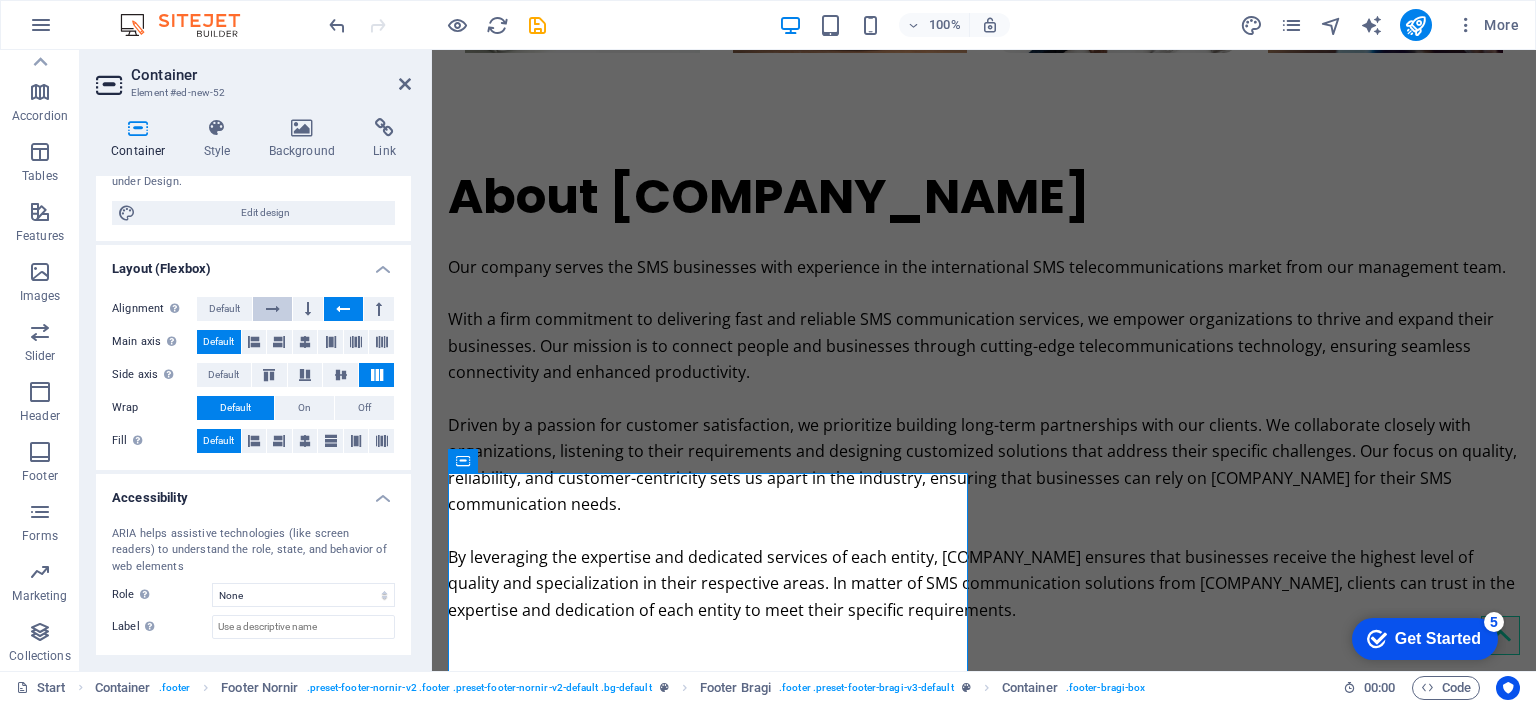 click at bounding box center (272, 309) 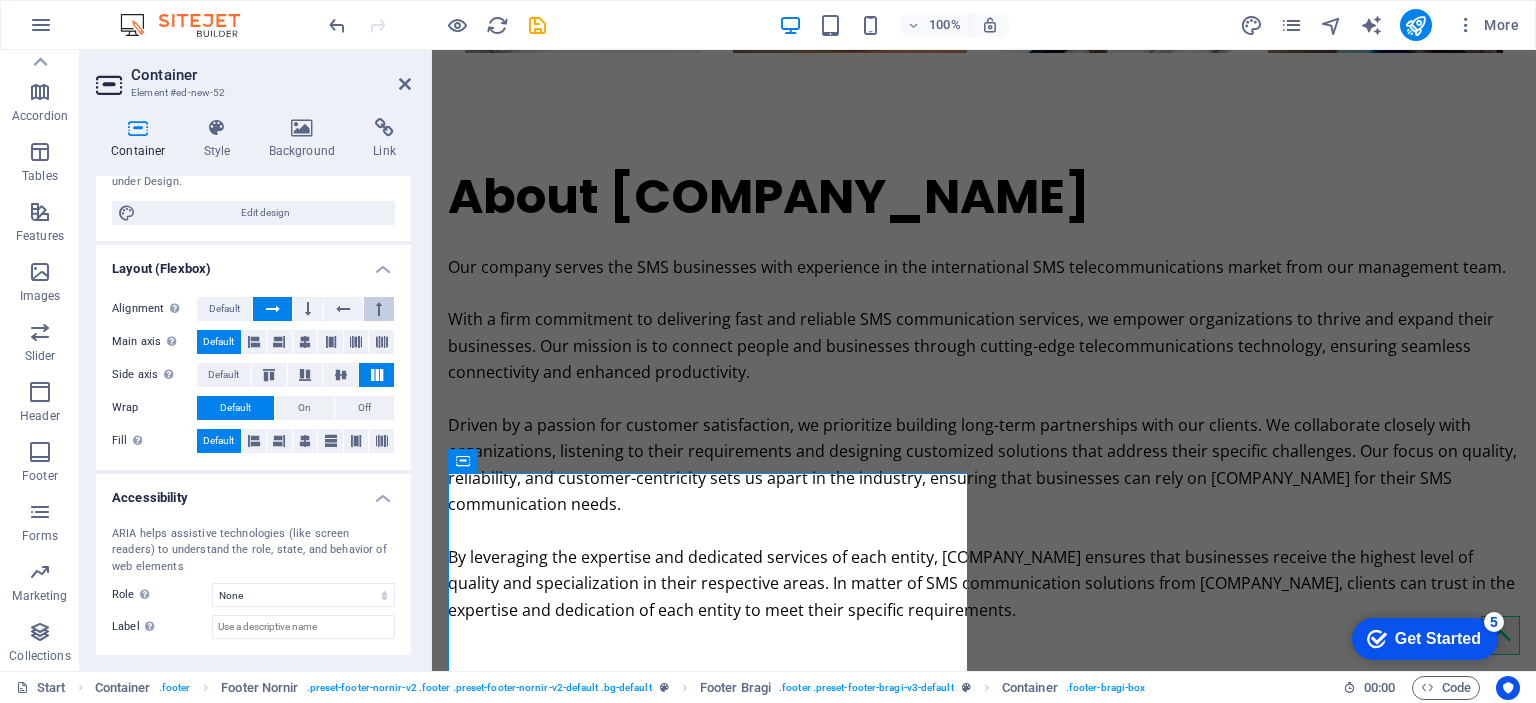 click at bounding box center (379, 309) 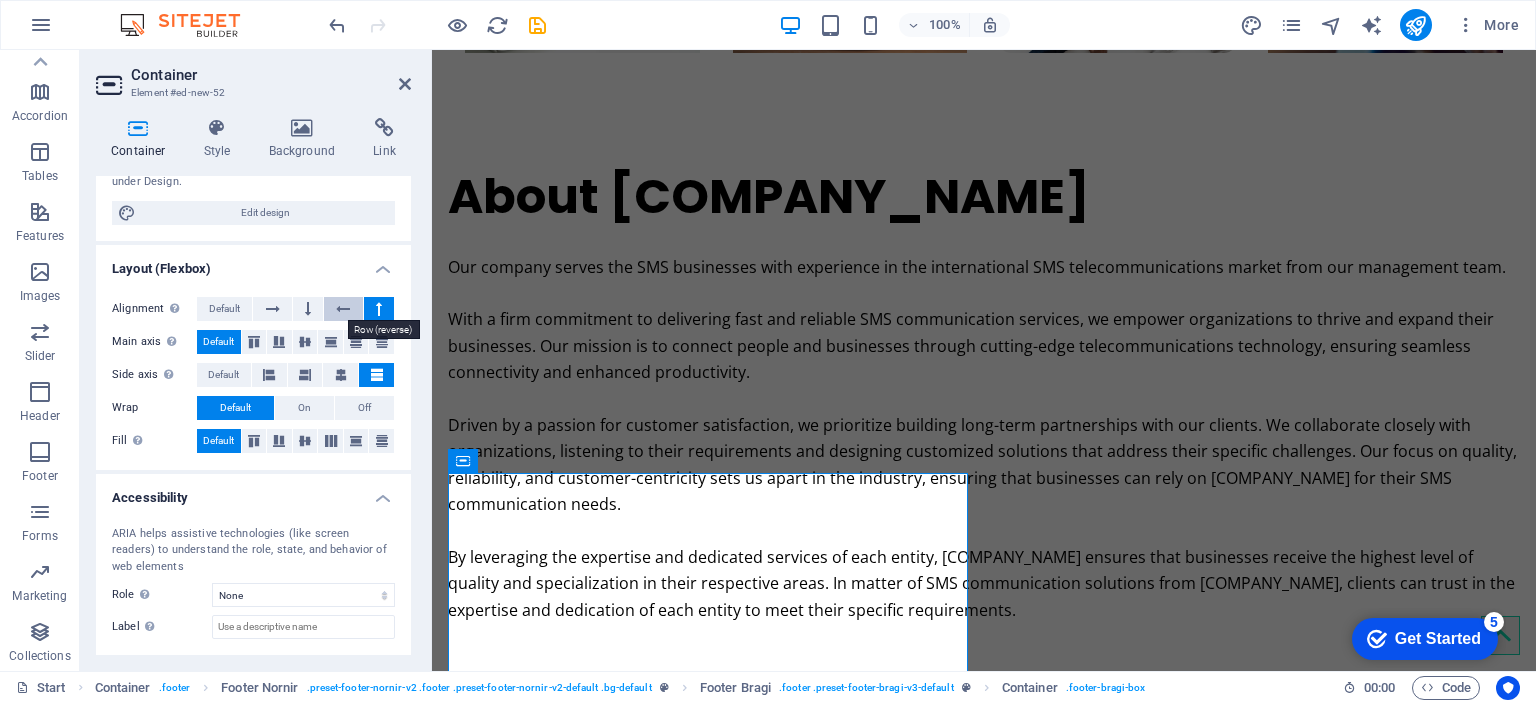 click at bounding box center (343, 309) 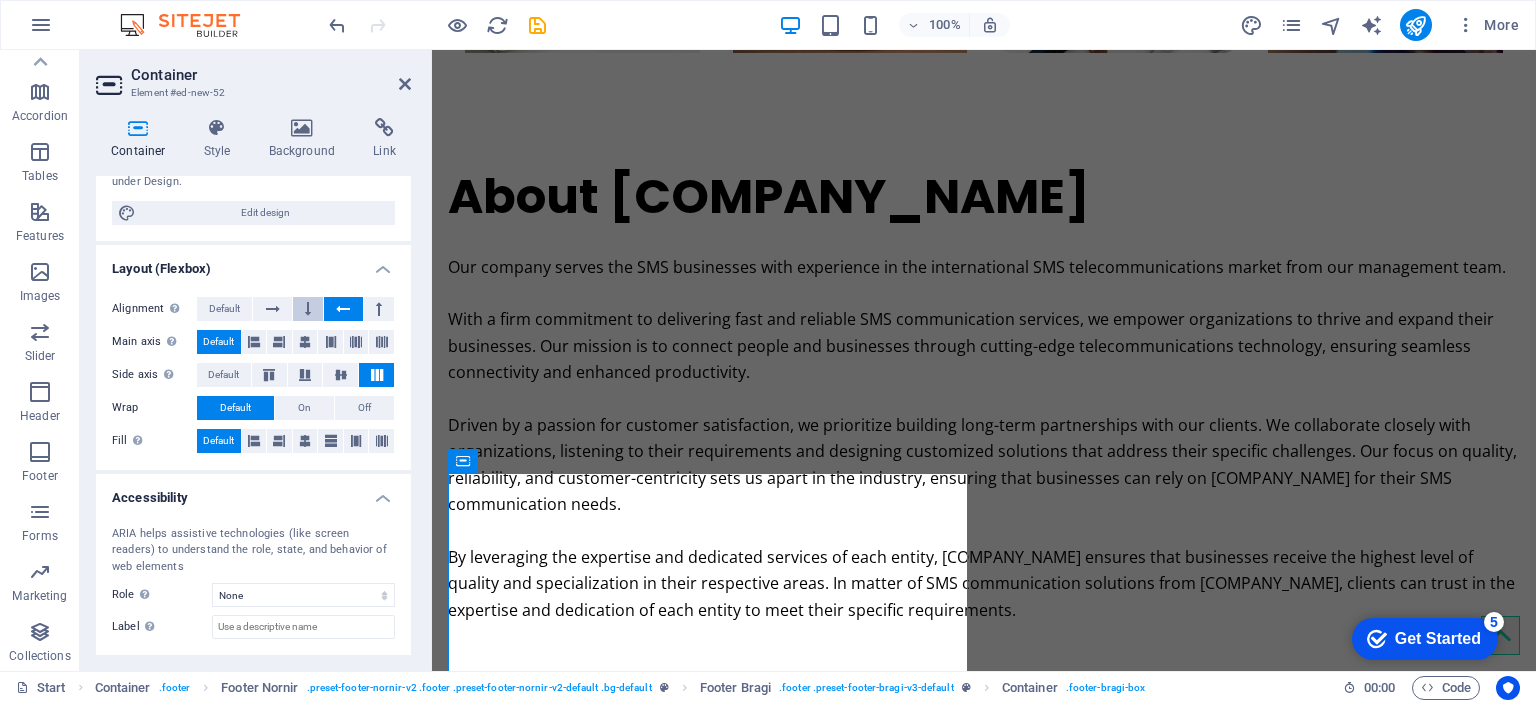 click at bounding box center (308, 309) 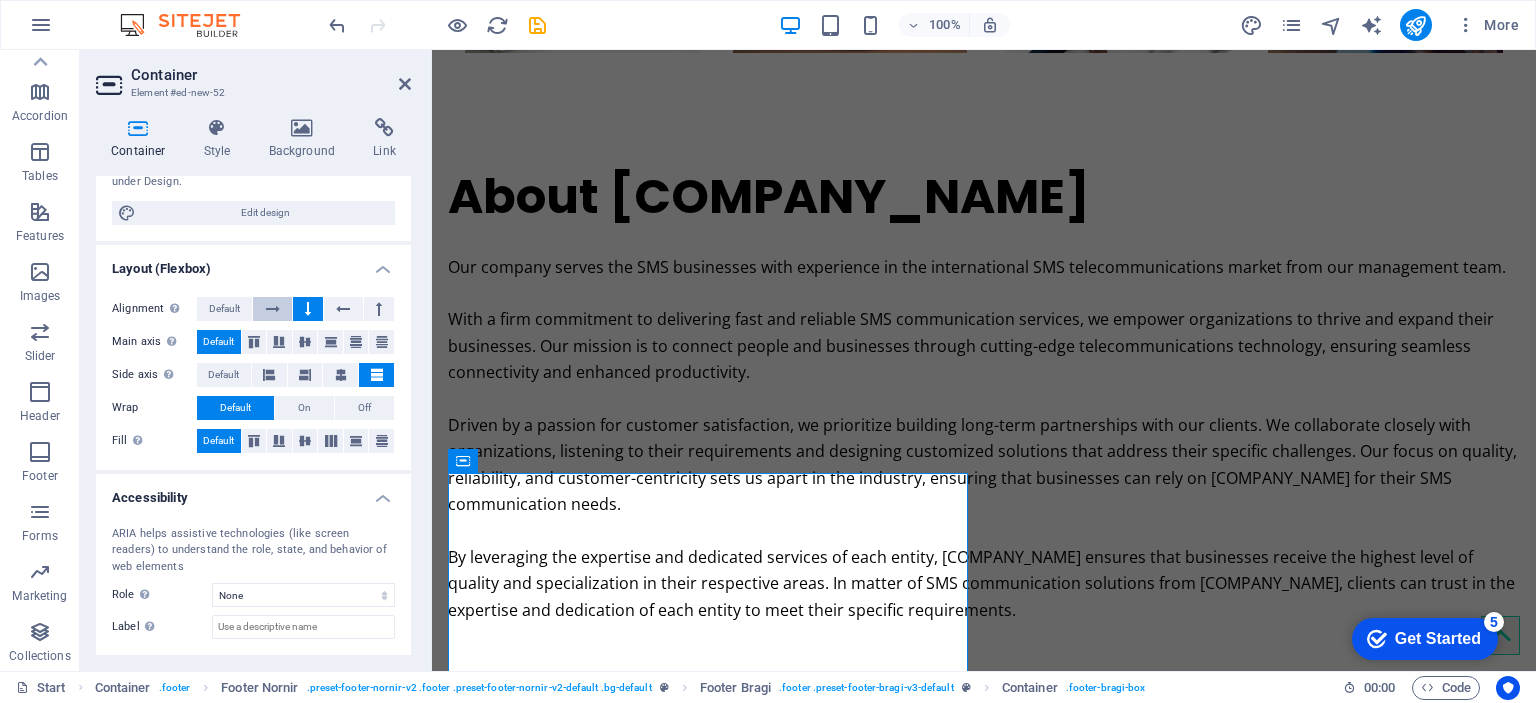 click at bounding box center (272, 309) 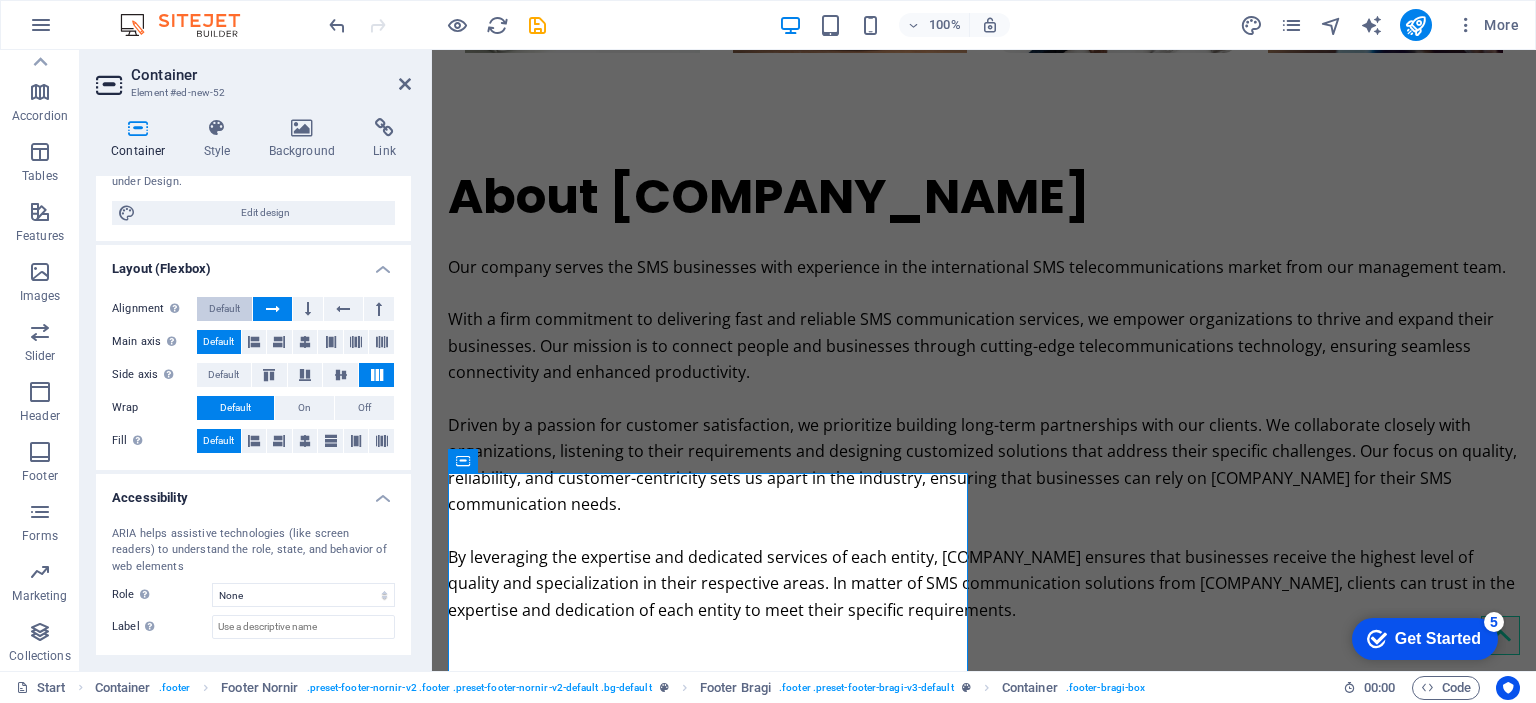 click on "Default" at bounding box center (224, 309) 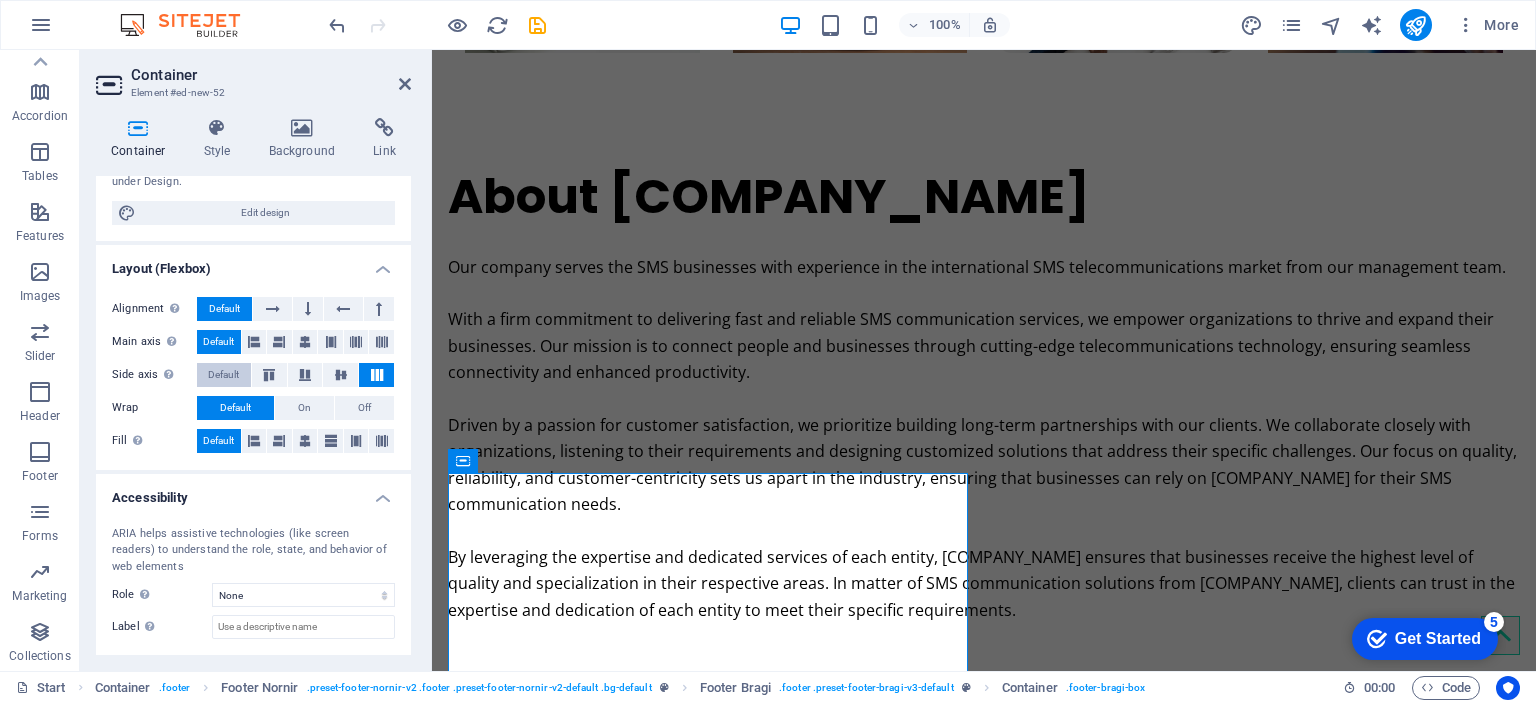 click on "Default" at bounding box center (223, 375) 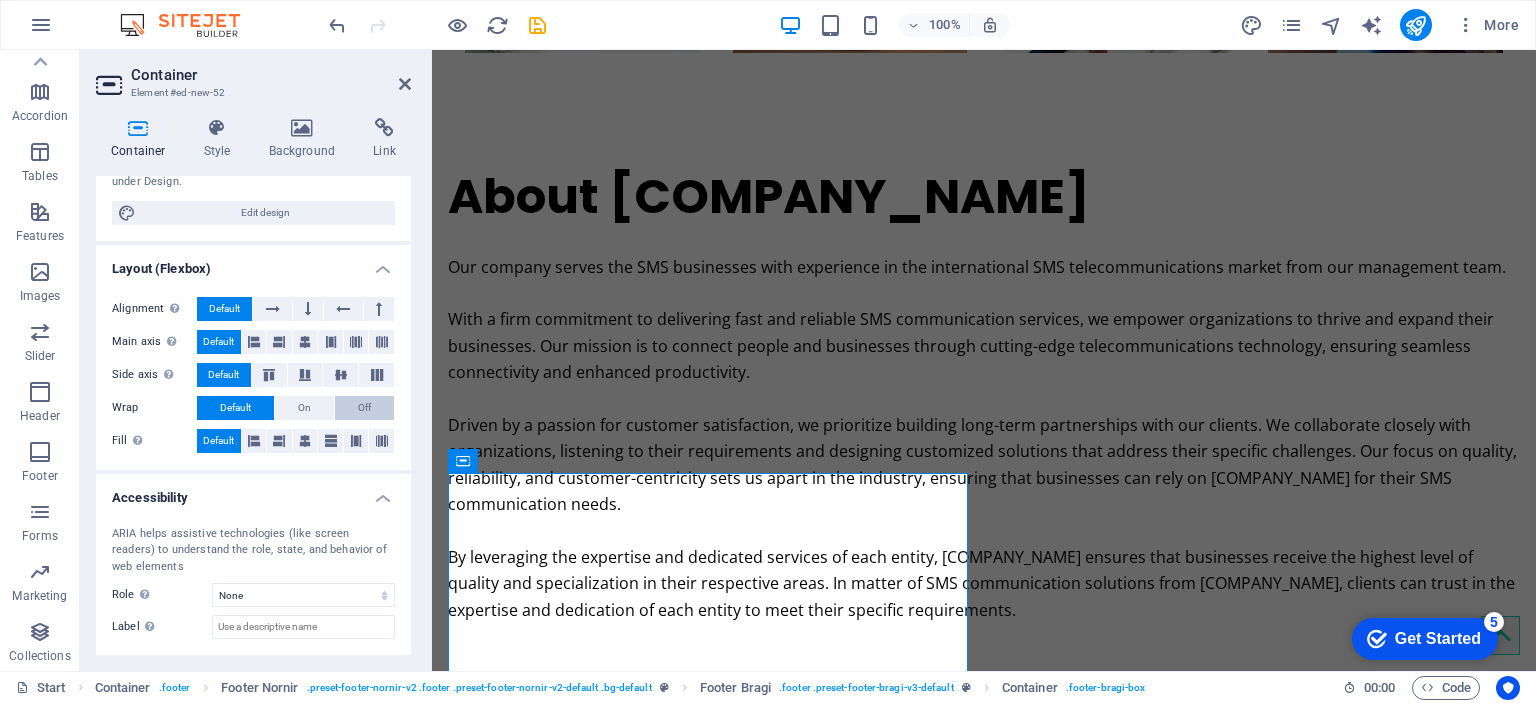 click on "Off" at bounding box center [364, 408] 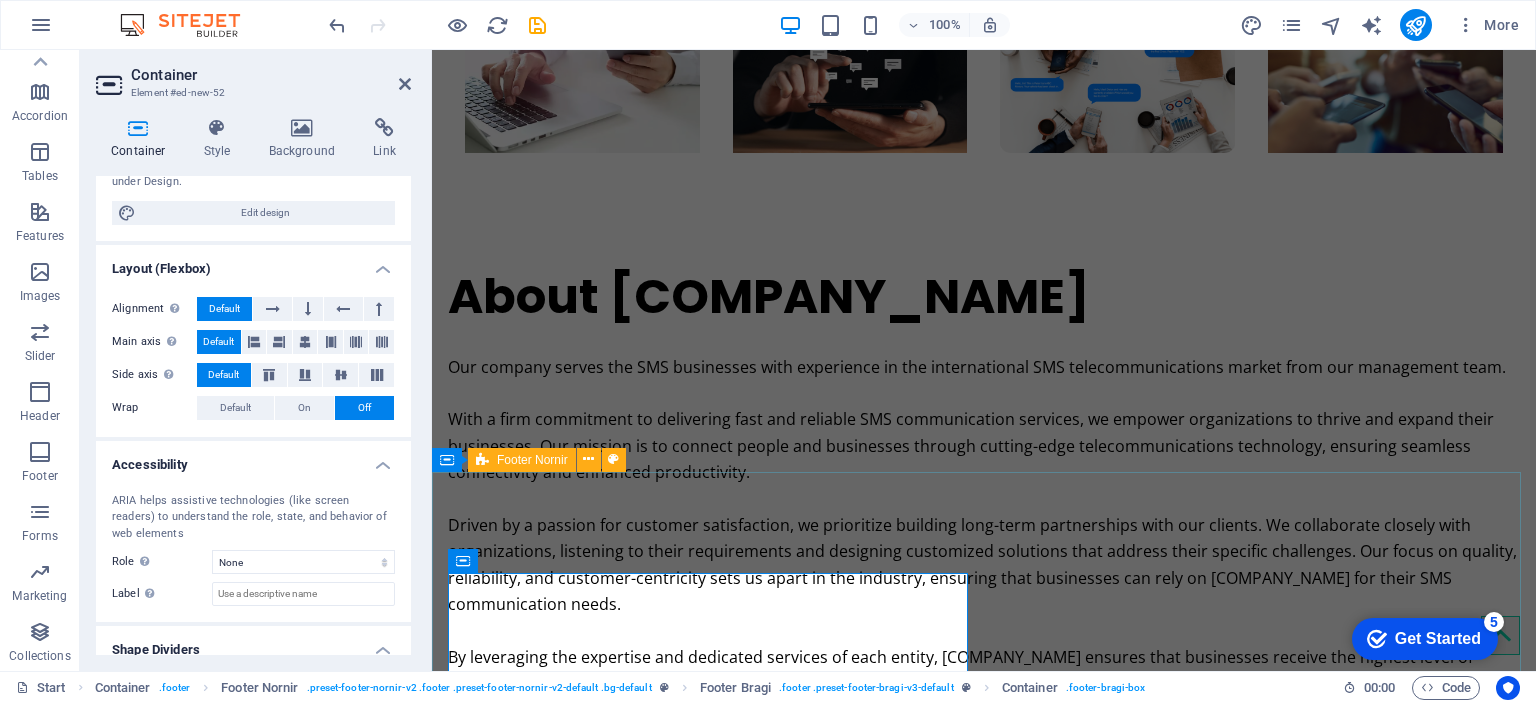scroll, scrollTop: 3273, scrollLeft: 0, axis: vertical 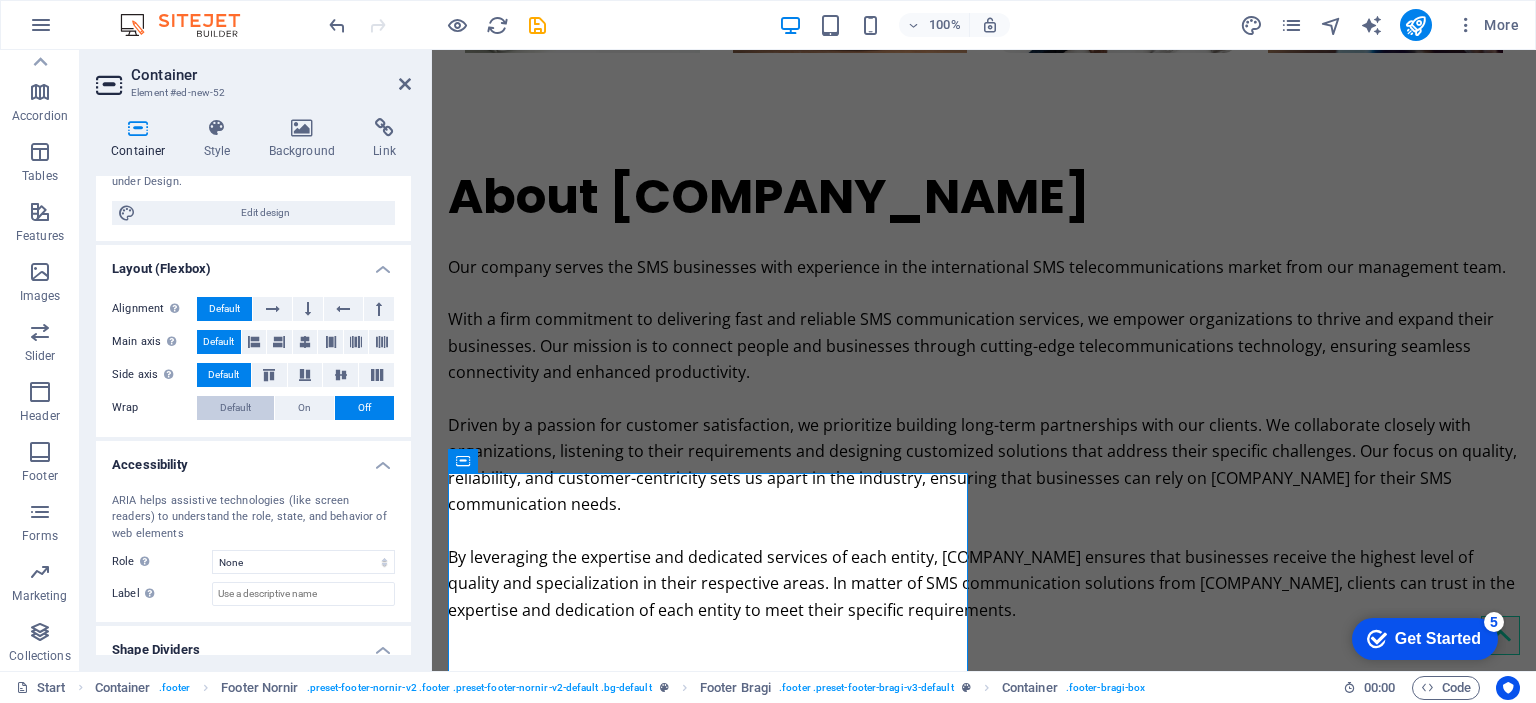 click on "Default" at bounding box center (235, 408) 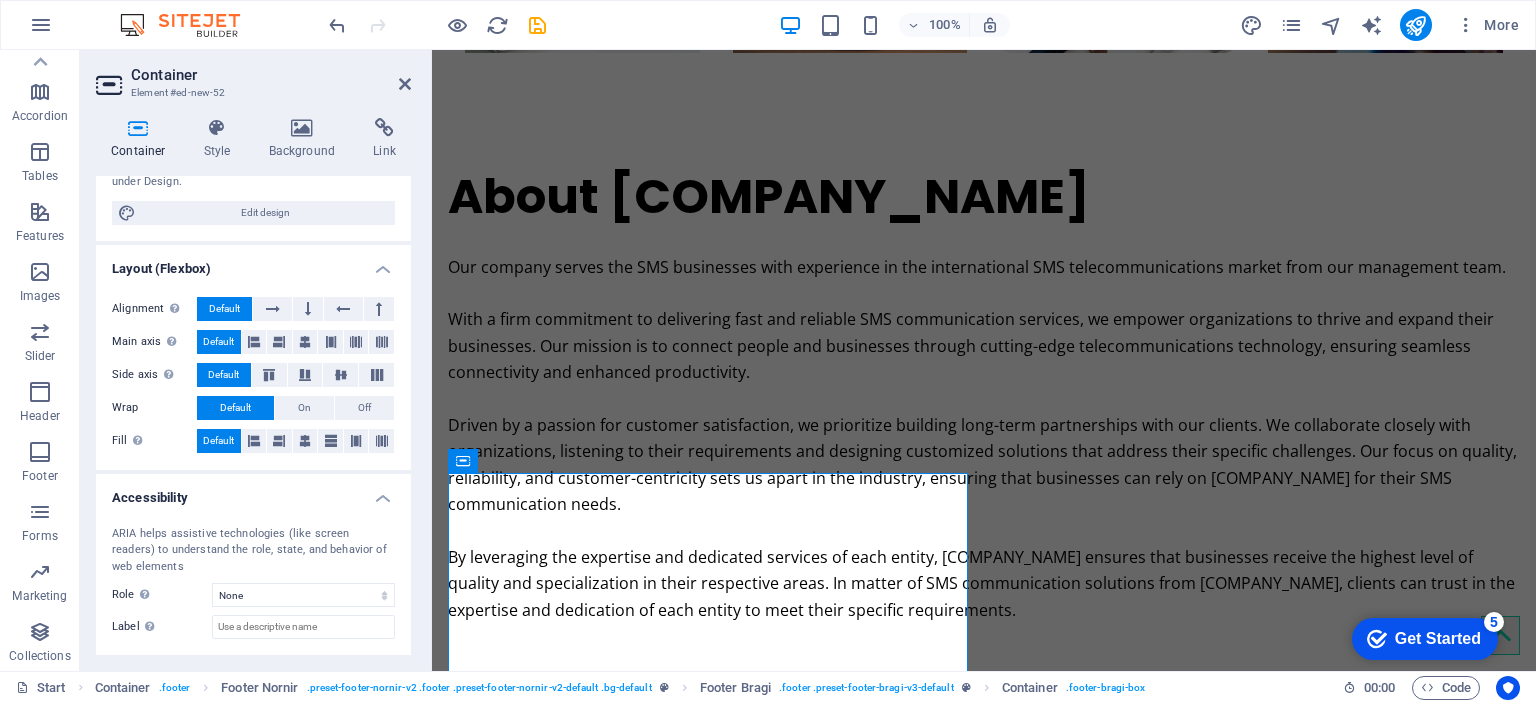 scroll, scrollTop: 294, scrollLeft: 0, axis: vertical 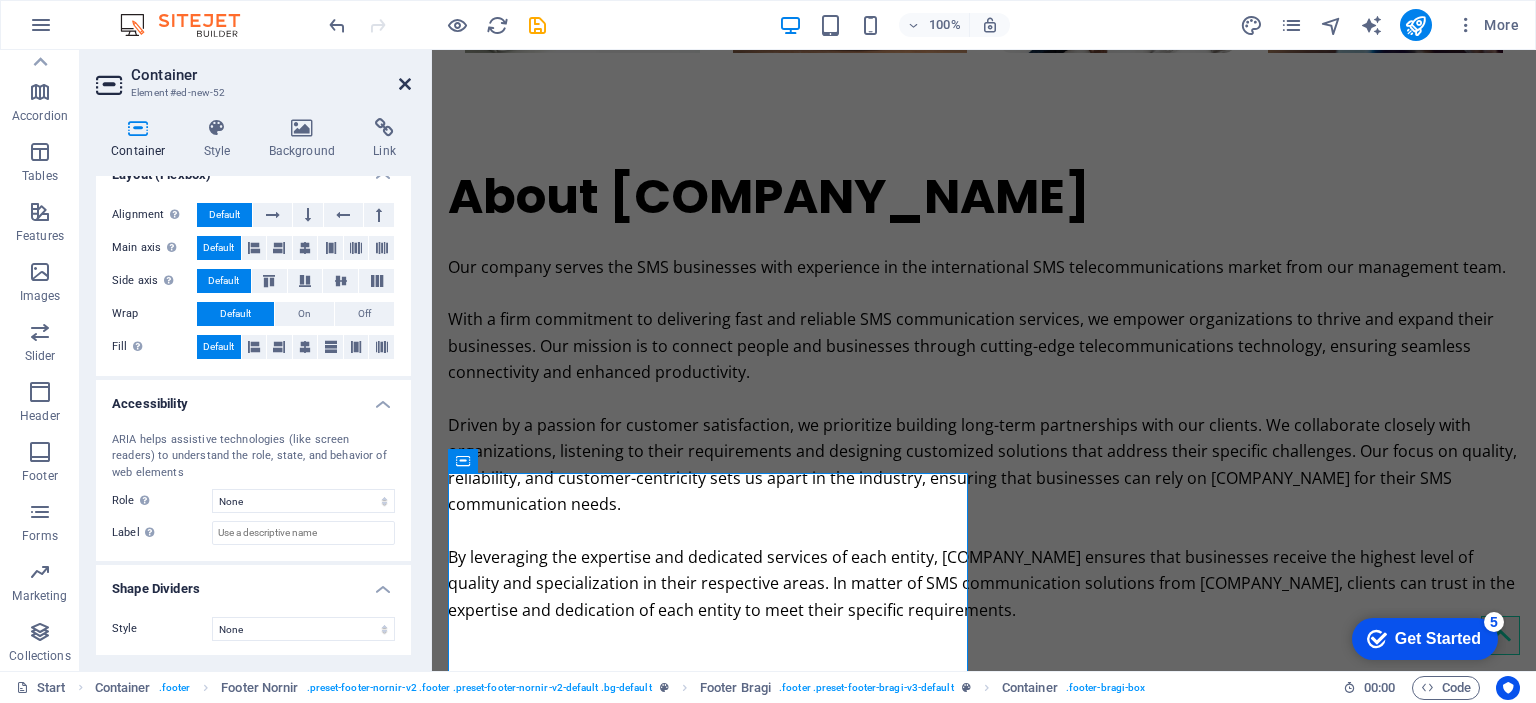 click at bounding box center [405, 84] 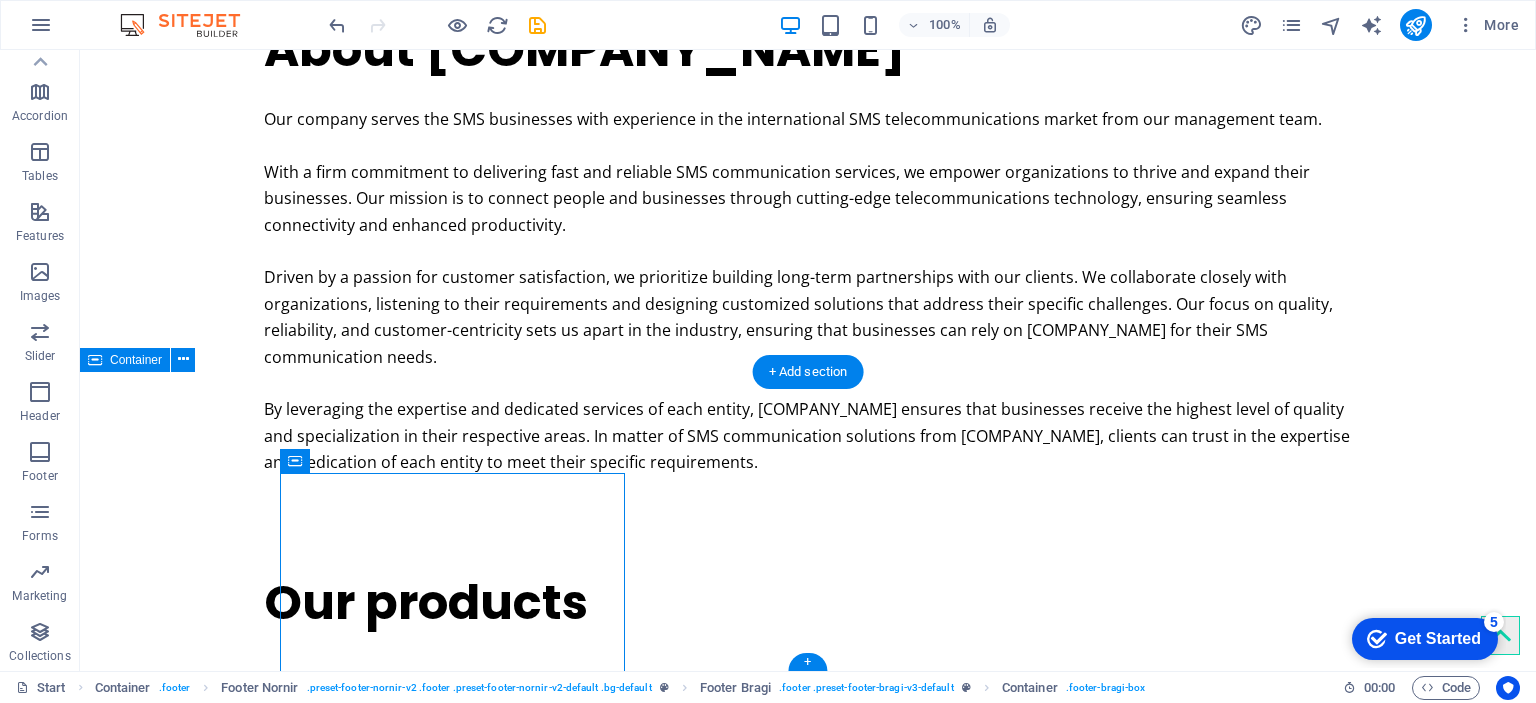 click on "[COMPANY_NAME] office@[EMAIL] Legal Notice  |  Privacy Policy" at bounding box center [808, 2011] 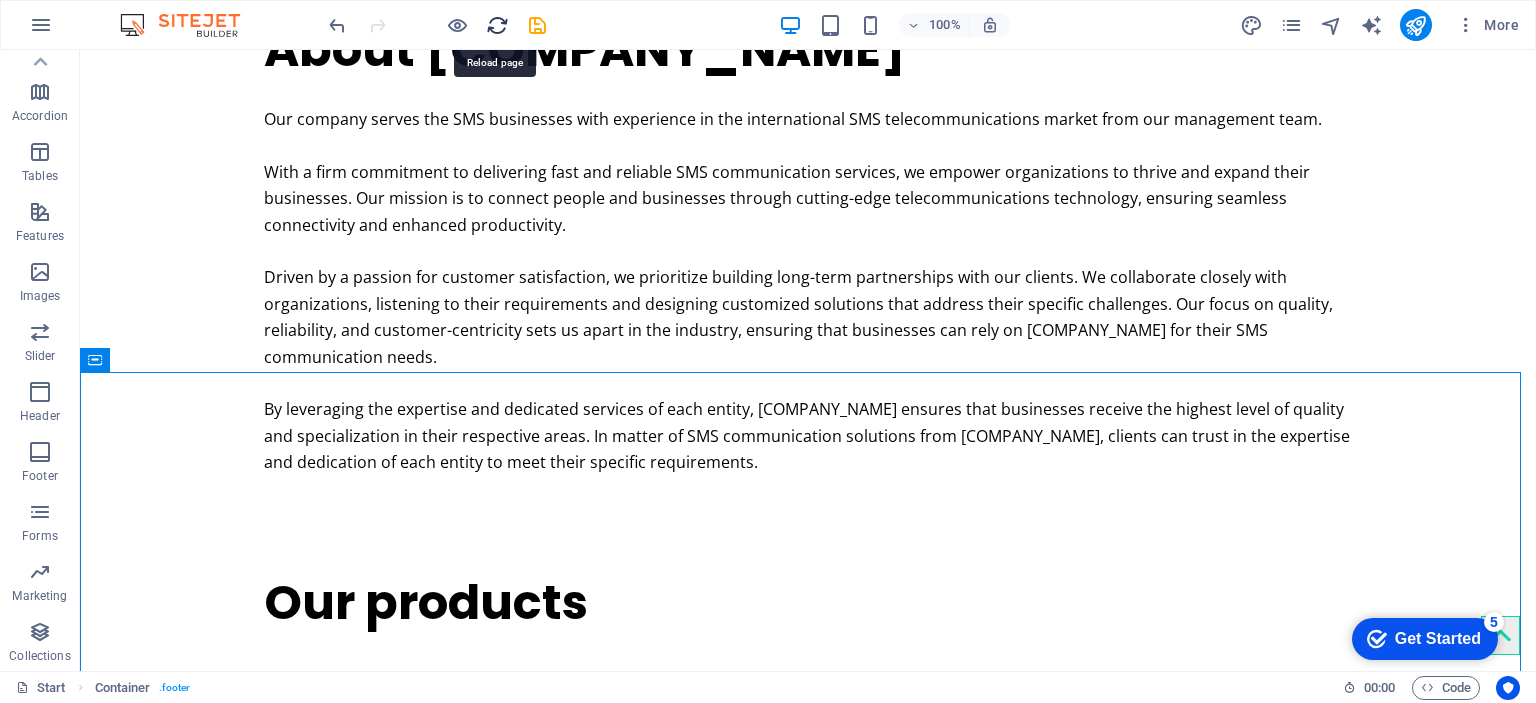 click at bounding box center (497, 25) 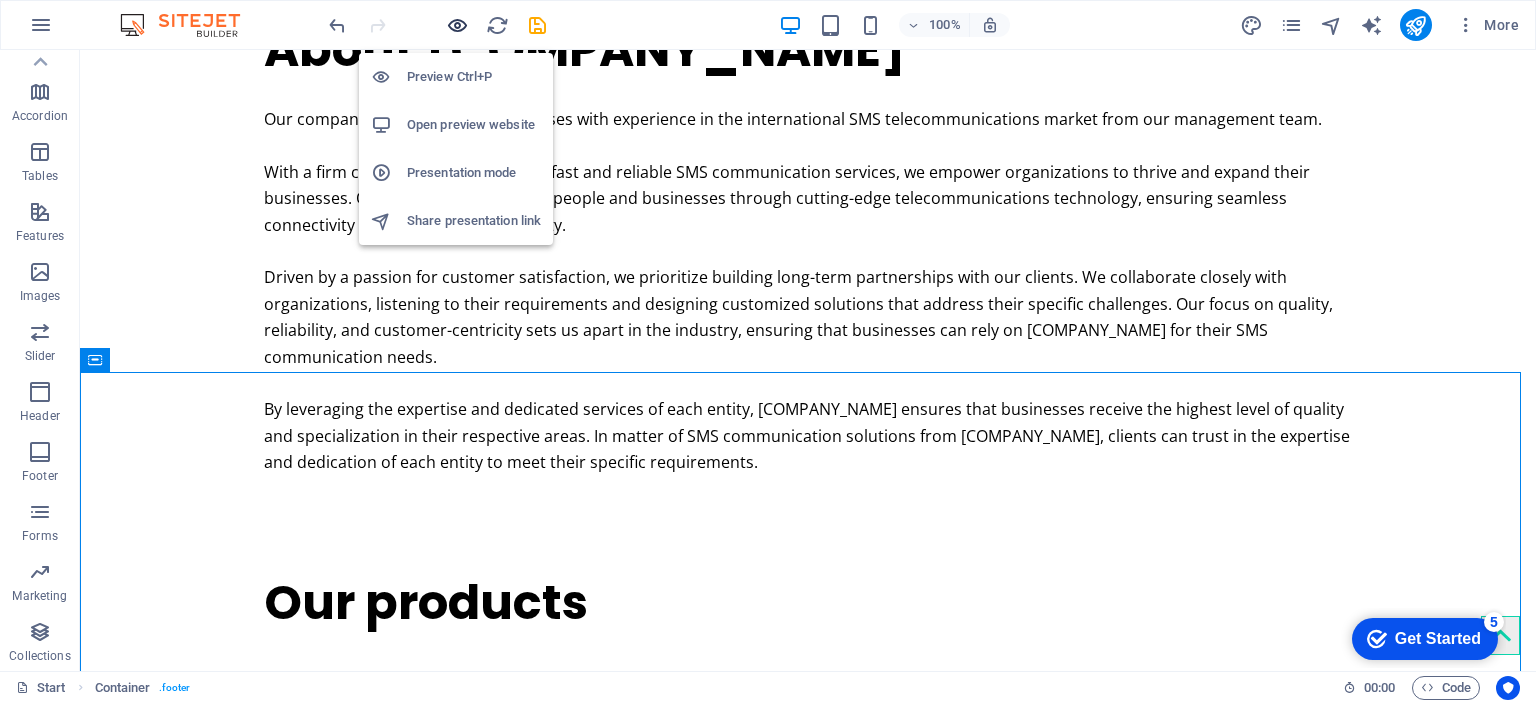 click at bounding box center [457, 25] 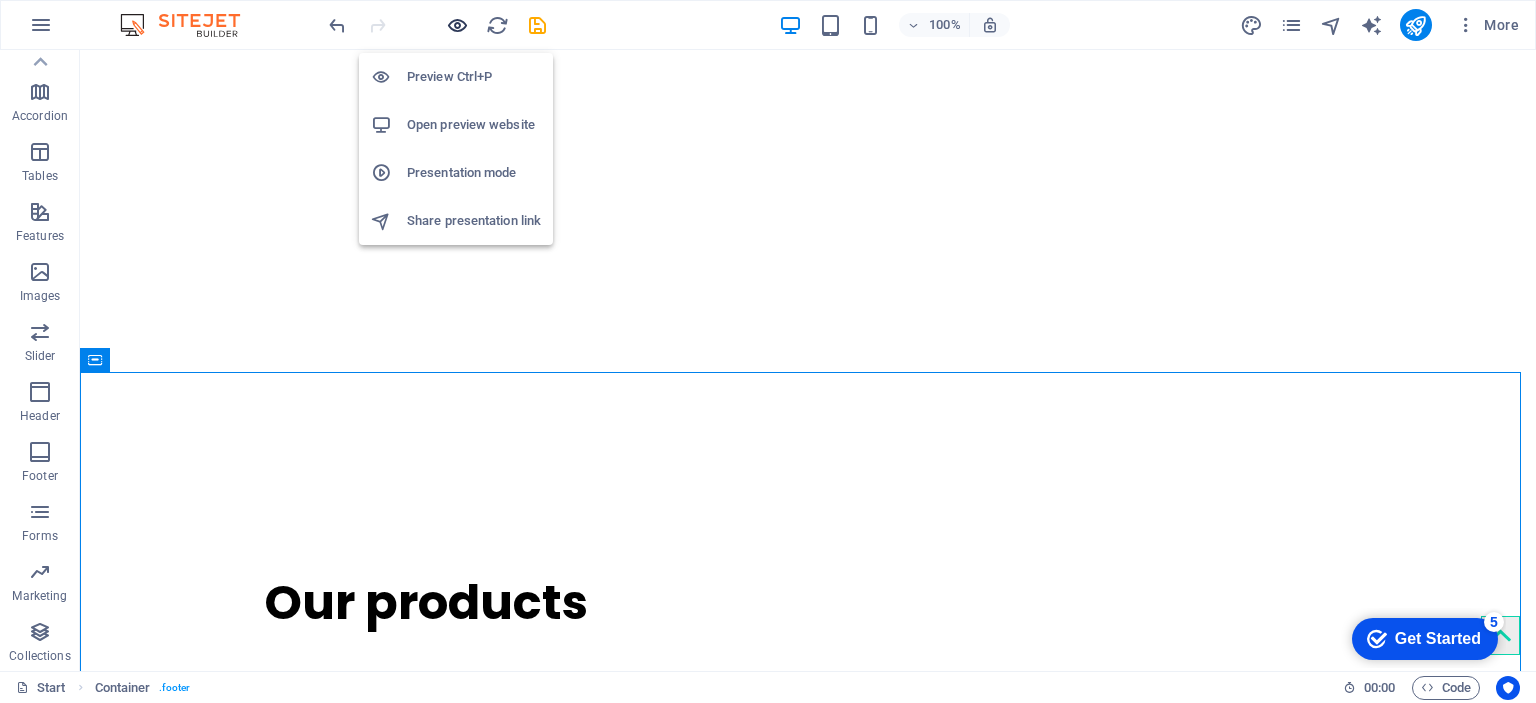 scroll, scrollTop: 3216, scrollLeft: 0, axis: vertical 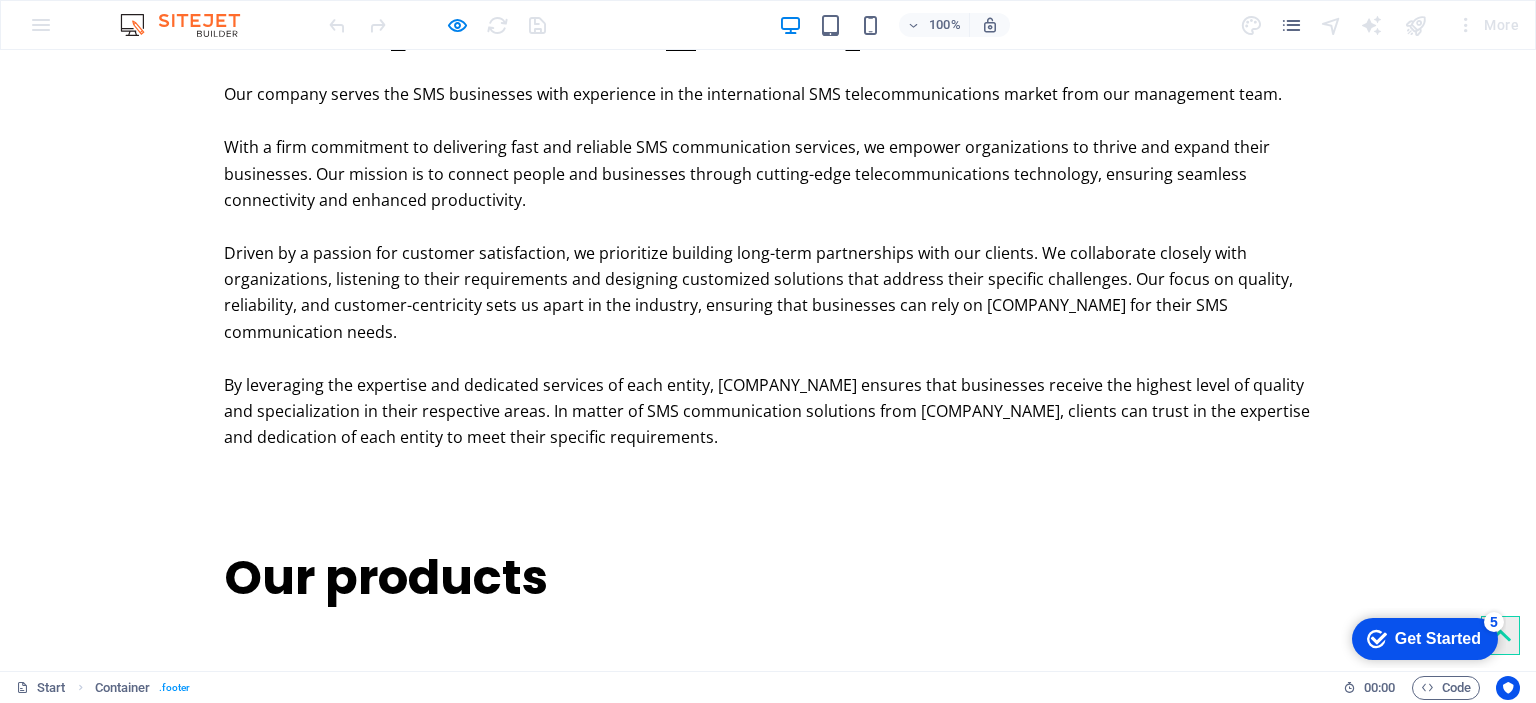 drag, startPoint x: 1535, startPoint y: 657, endPoint x: 1533, endPoint y: 241, distance: 416.00482 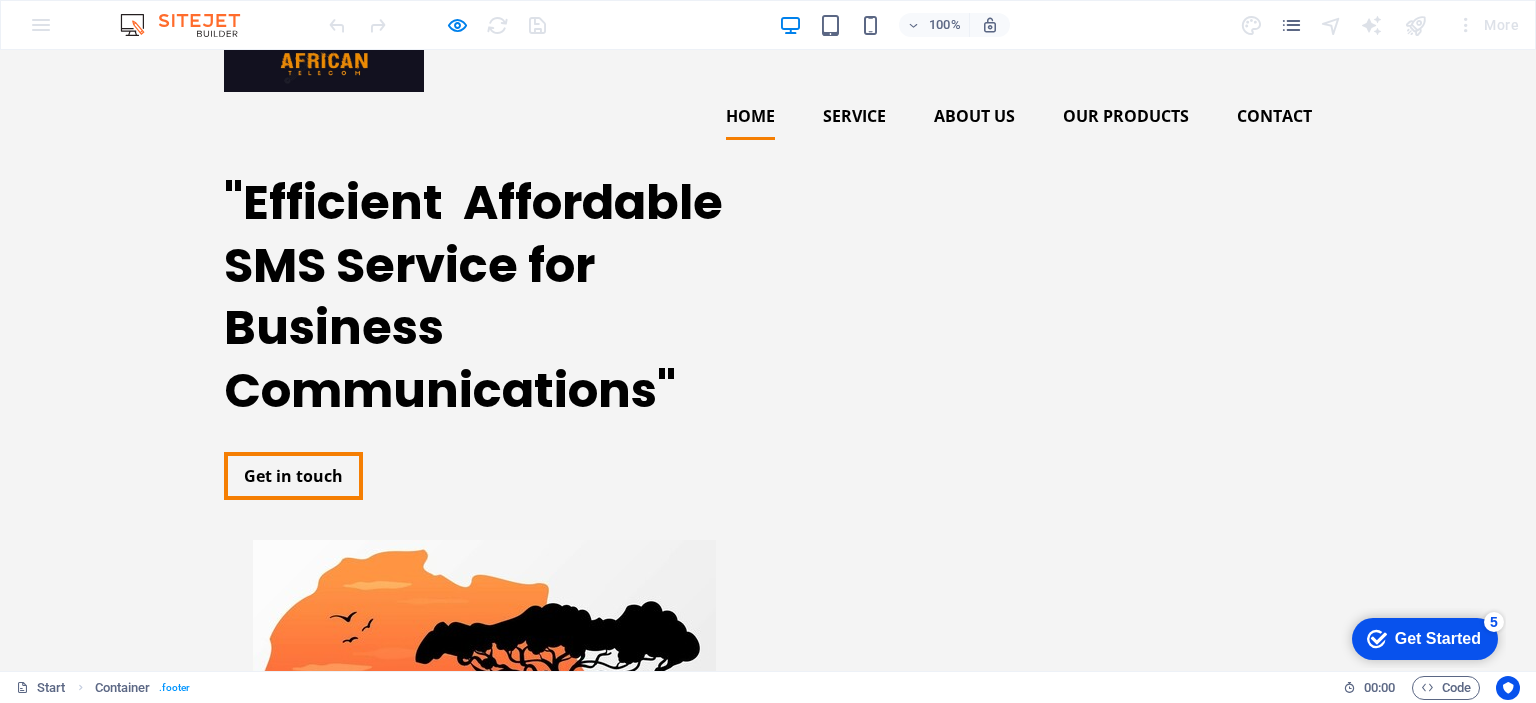 scroll, scrollTop: 0, scrollLeft: 0, axis: both 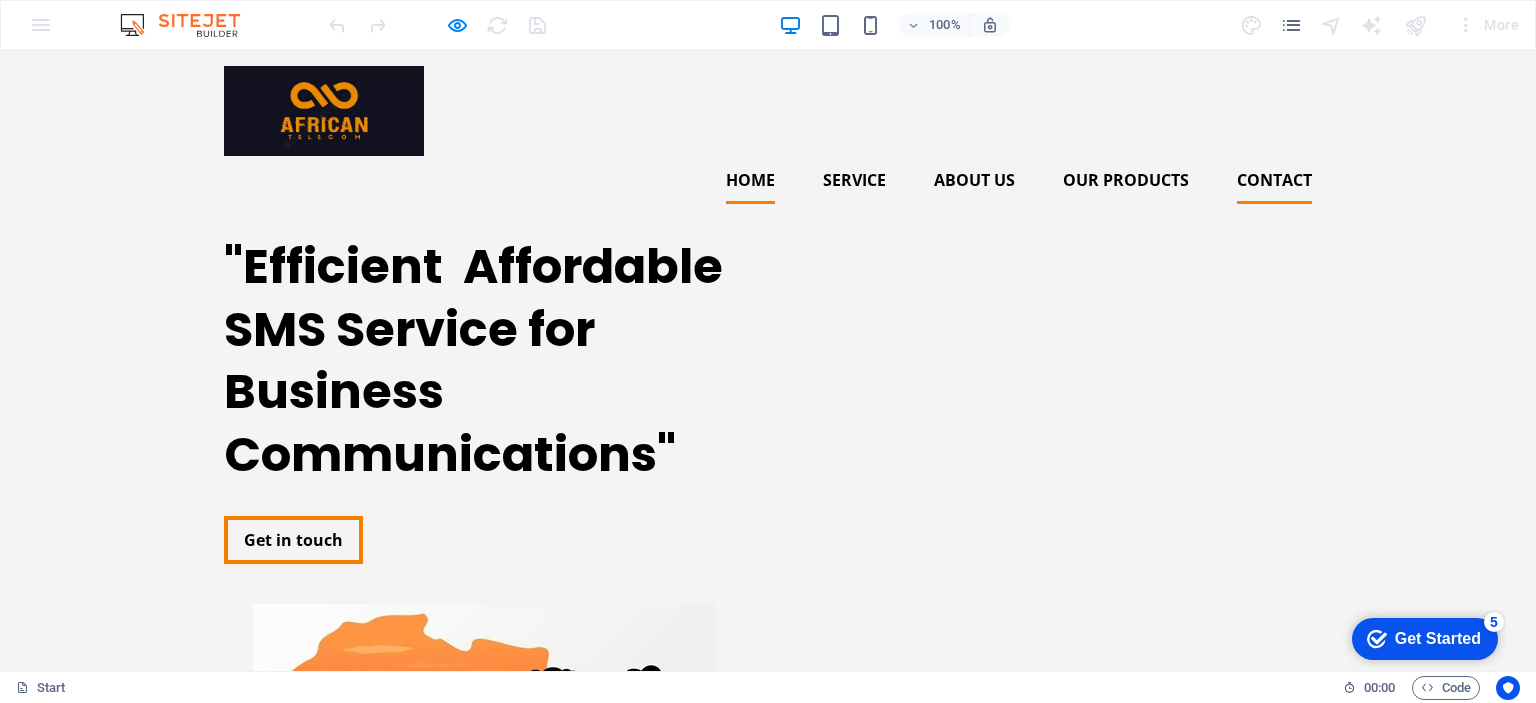 click on "Contact" at bounding box center [1274, 180] 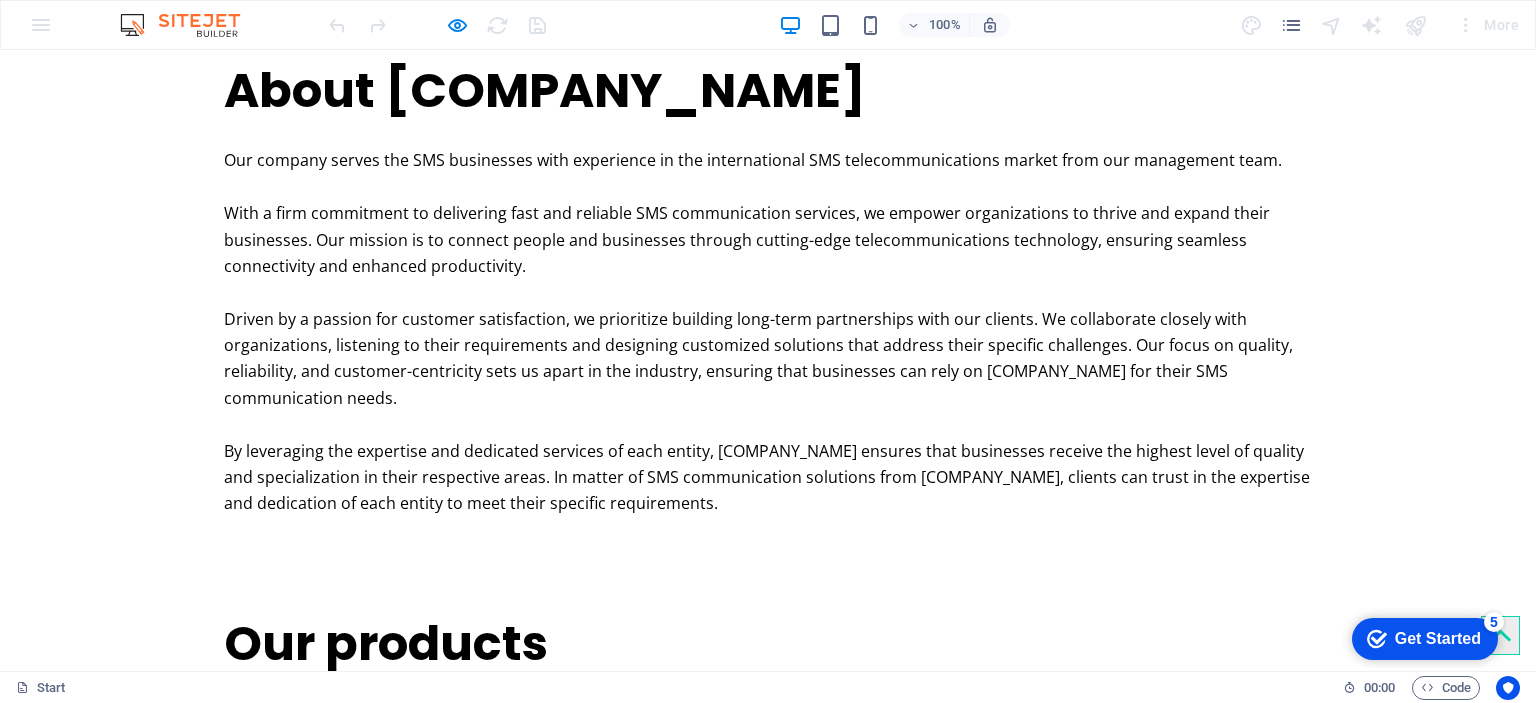 scroll, scrollTop: 3216, scrollLeft: 0, axis: vertical 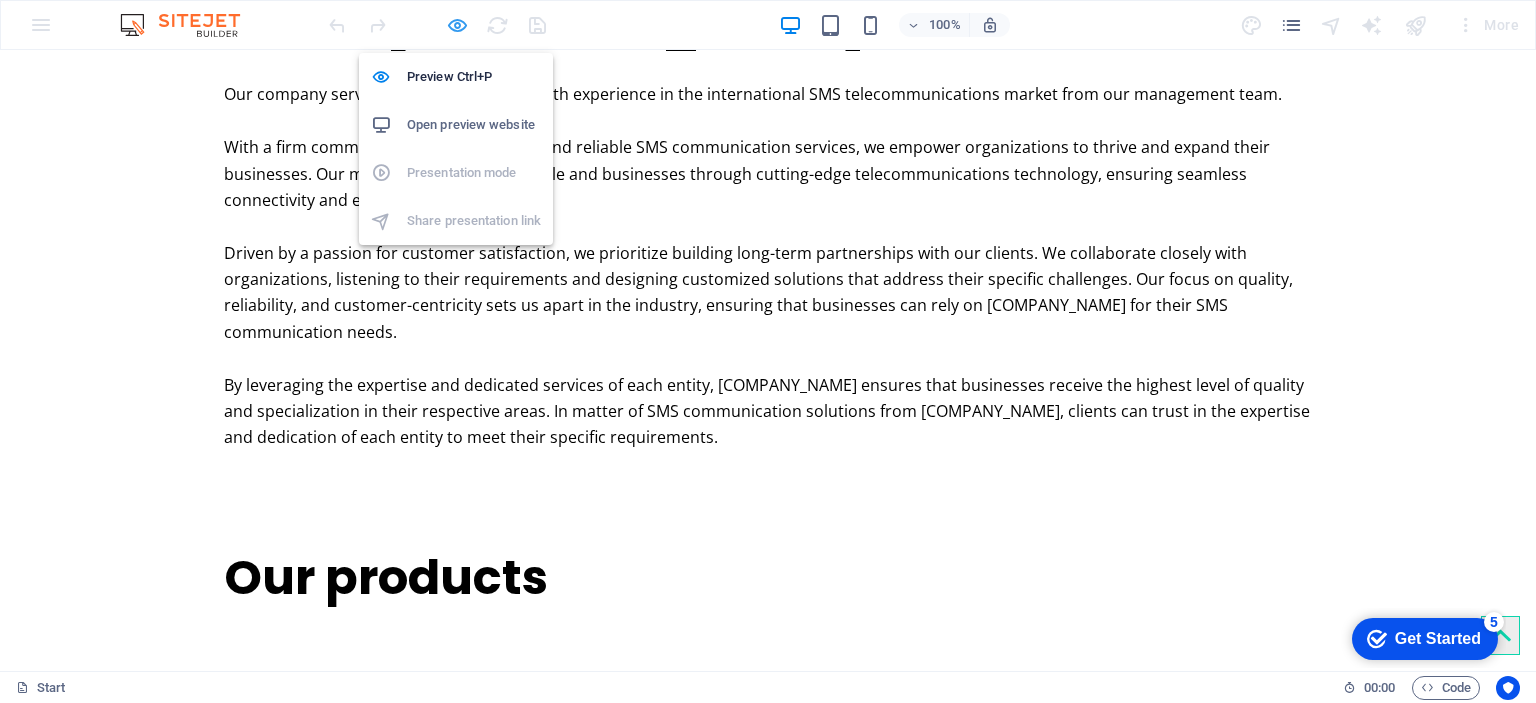 click at bounding box center (457, 25) 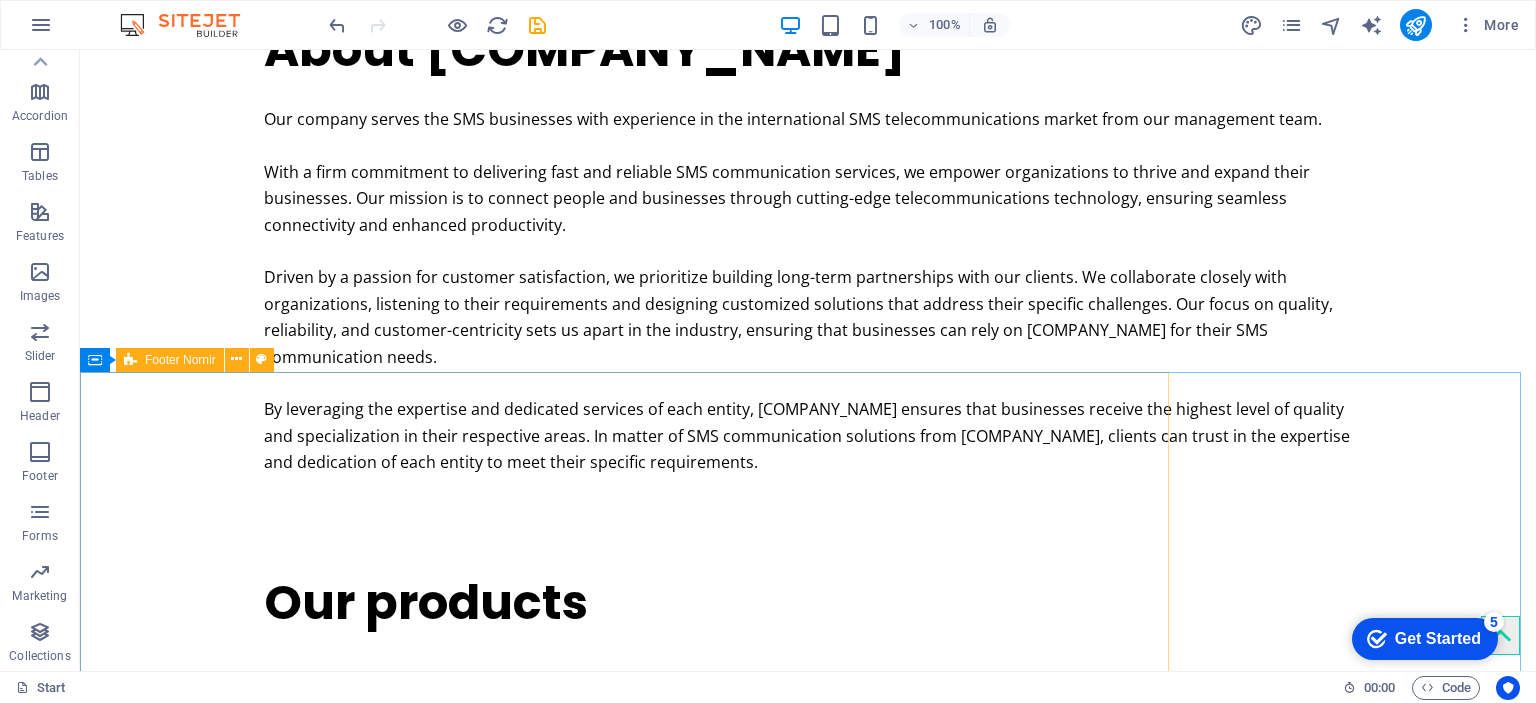 click on "Footer Nornir" at bounding box center (180, 360) 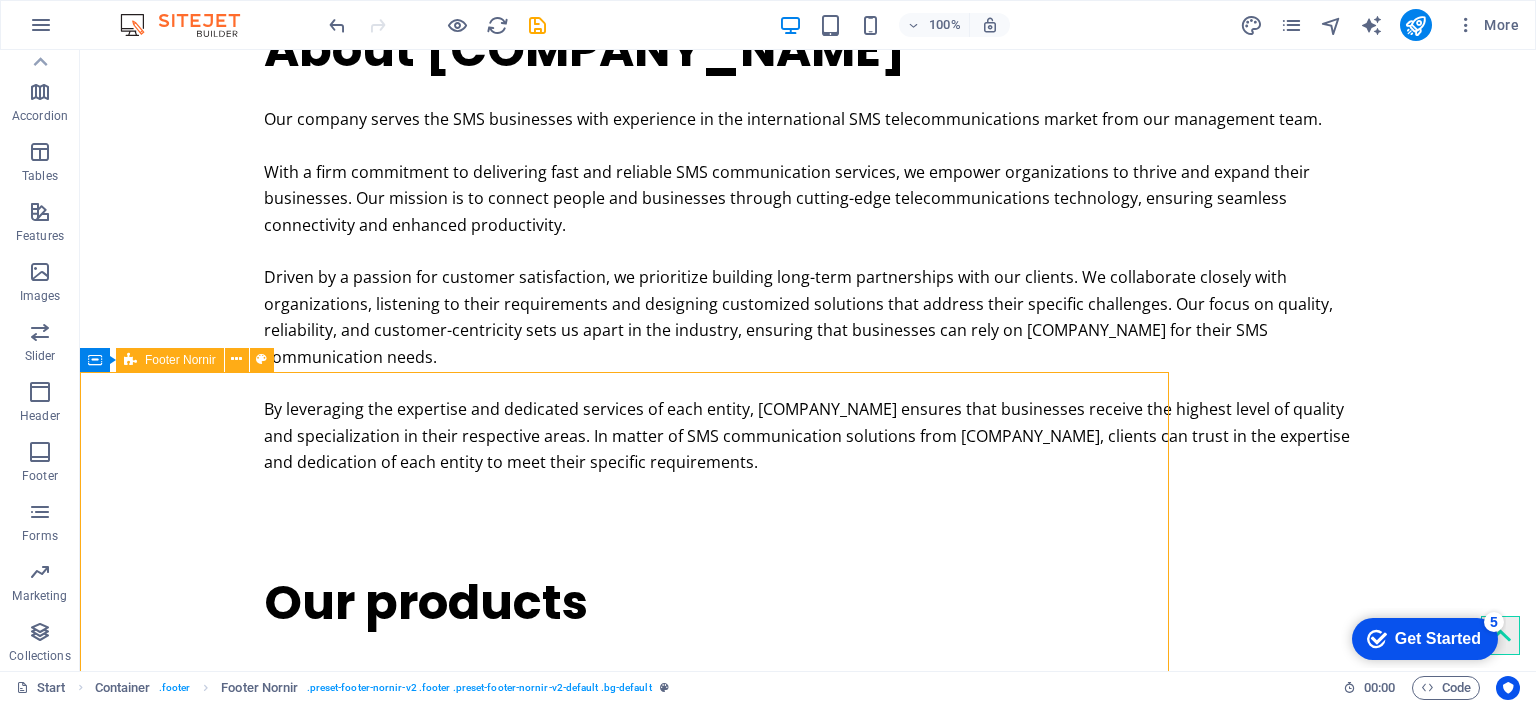 click on "Footer Nornir" at bounding box center [180, 360] 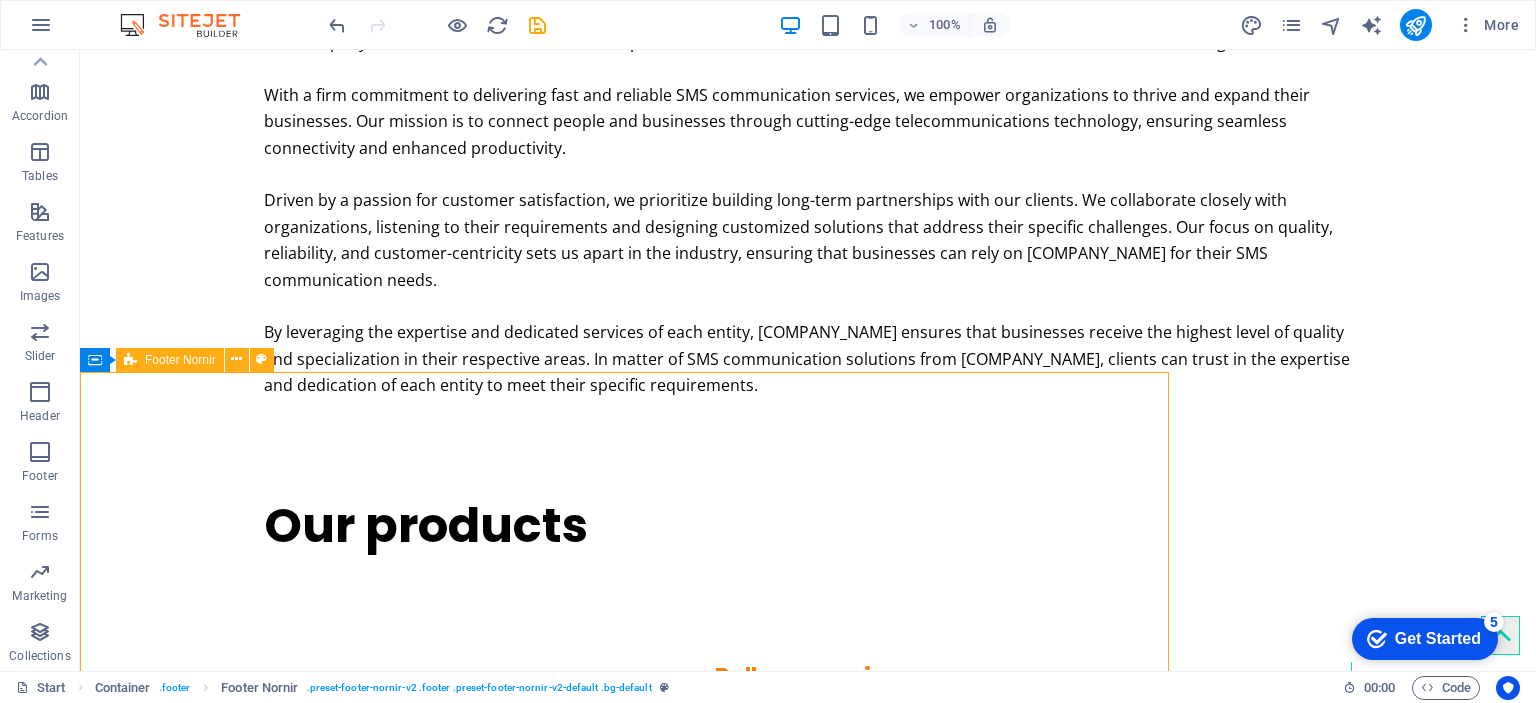 select on "rem" 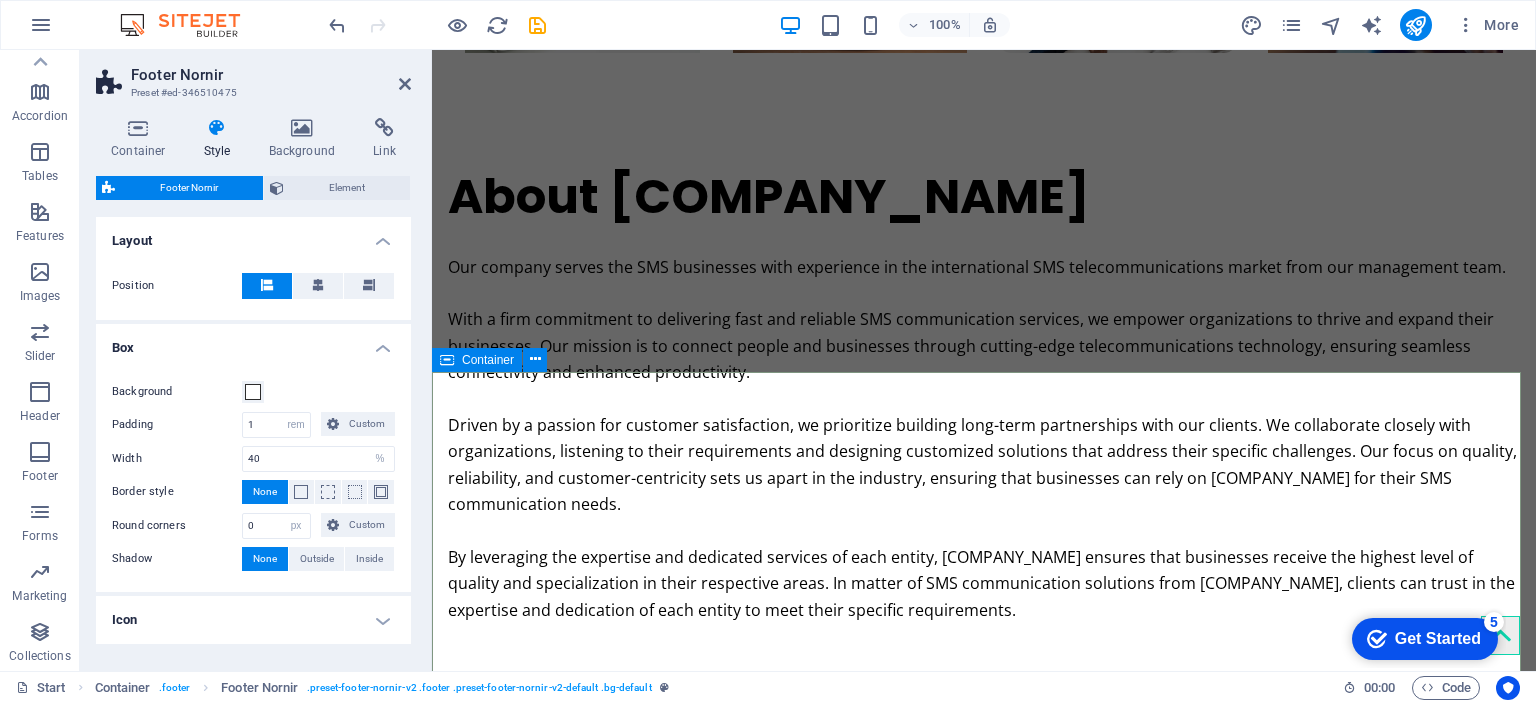 click on "Container" at bounding box center [488, 360] 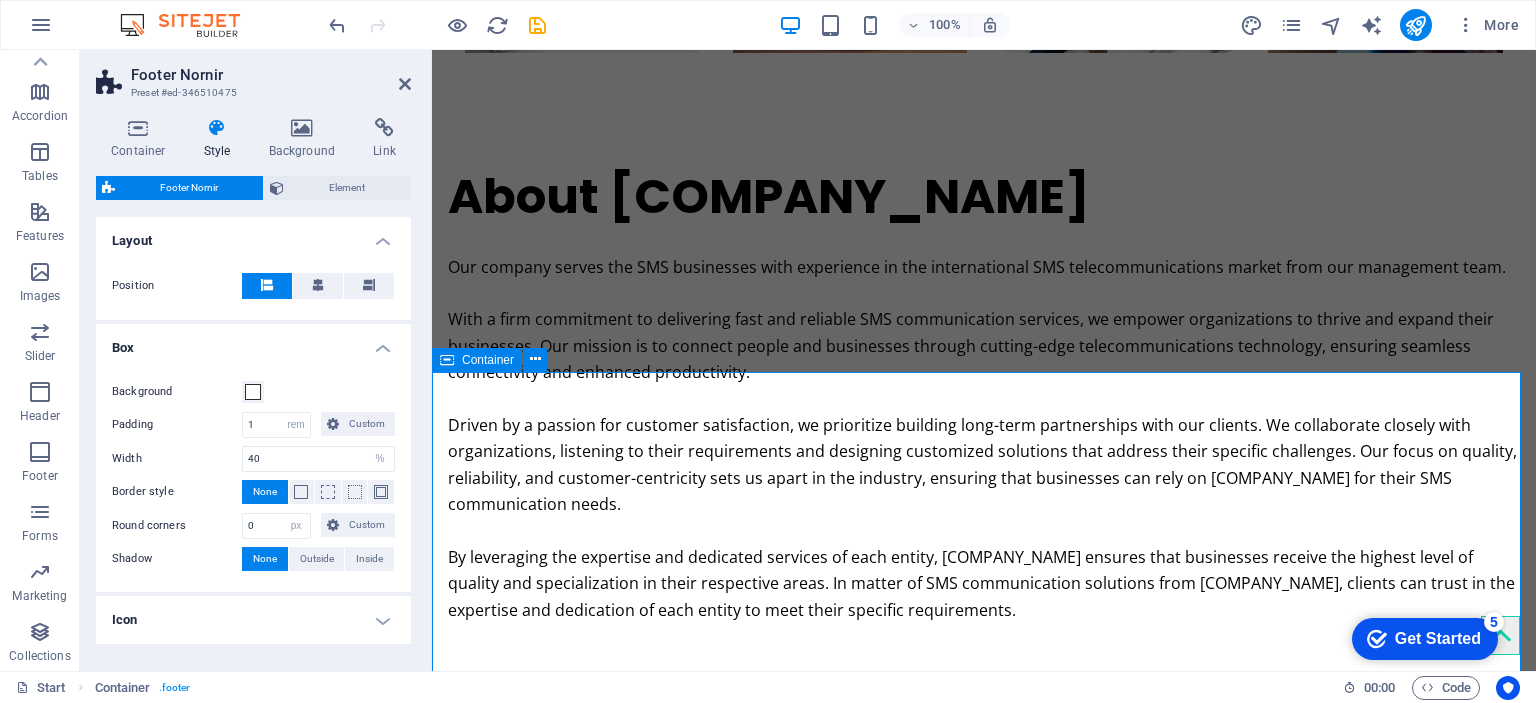 click at bounding box center (984, 1984) 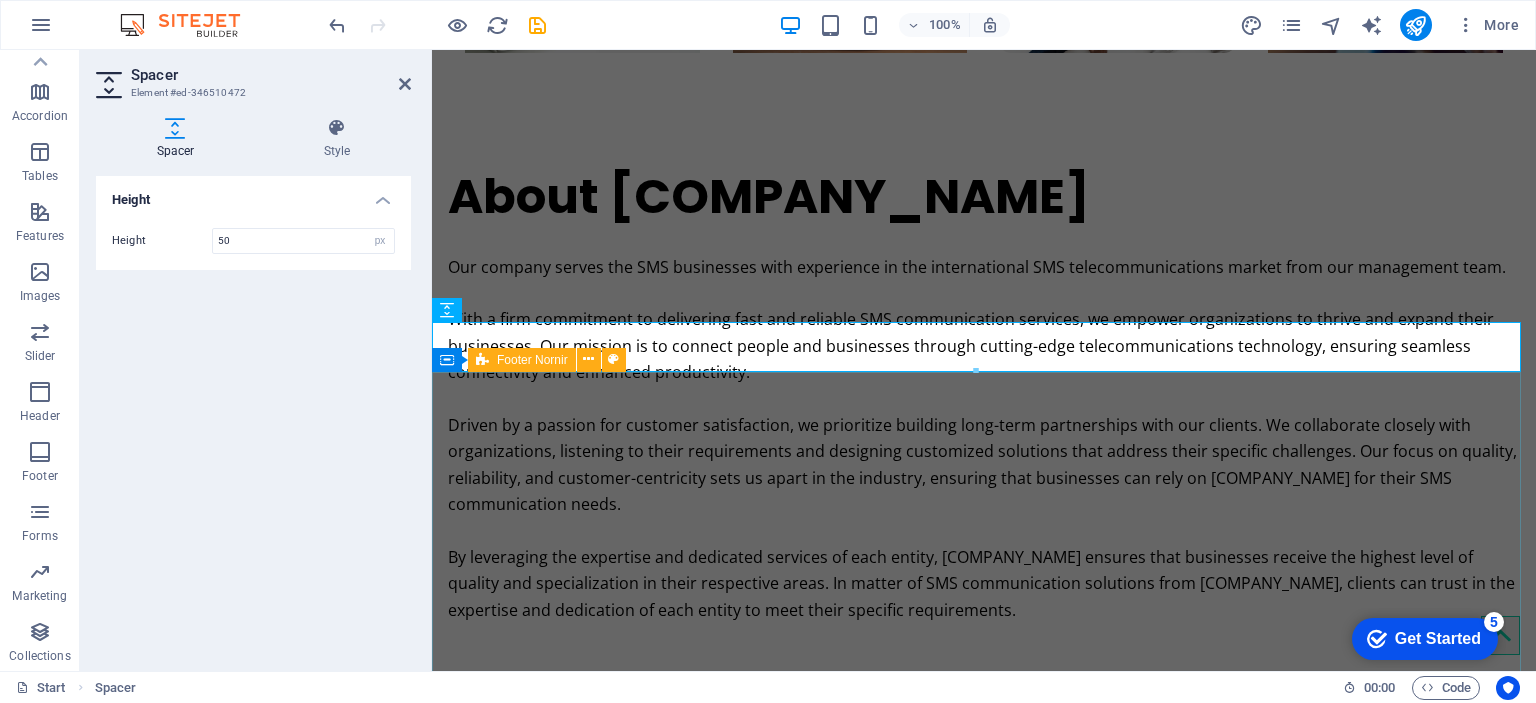 click on "[COMPANY_NAME] office@[EMAIL] Legal Notice  |  Privacy Policy" at bounding box center (976, 2159) 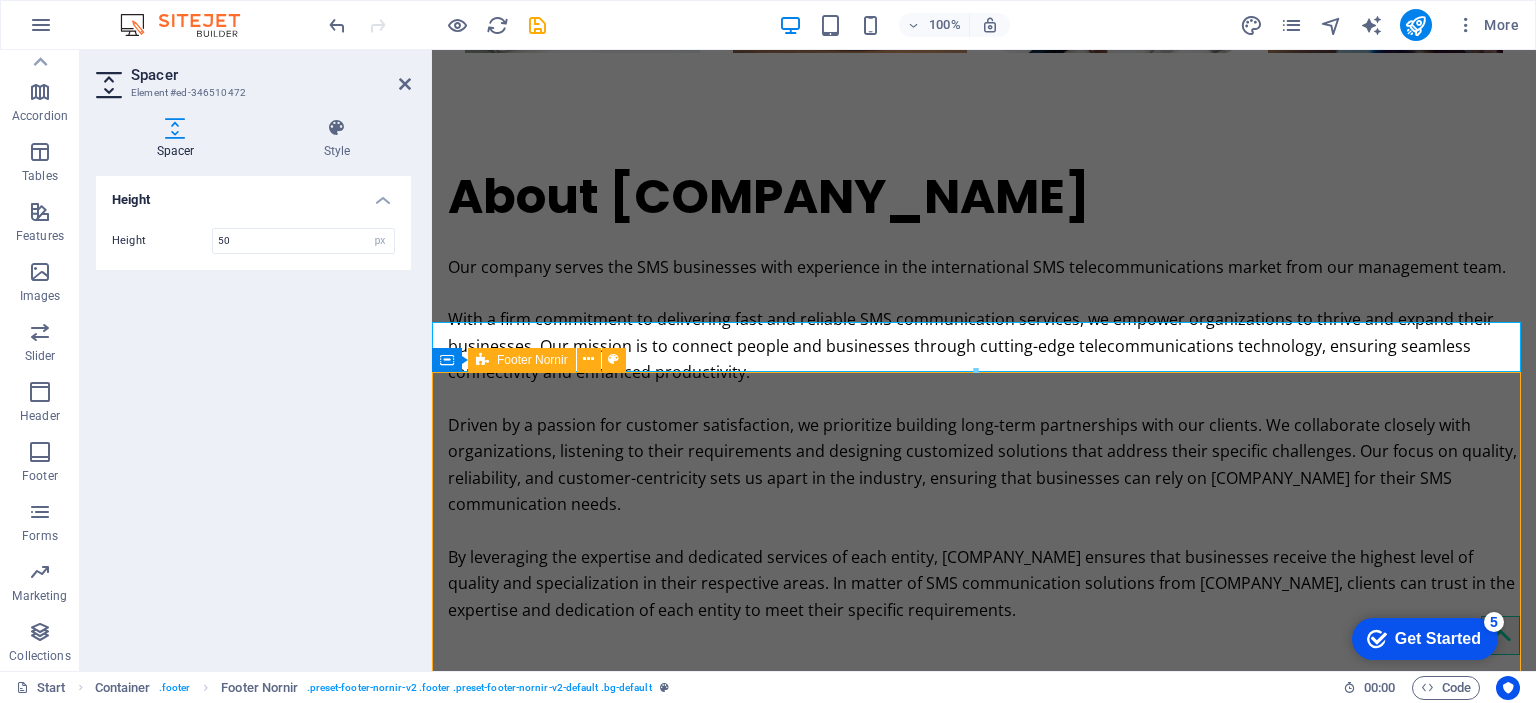 scroll, scrollTop: 3196, scrollLeft: 0, axis: vertical 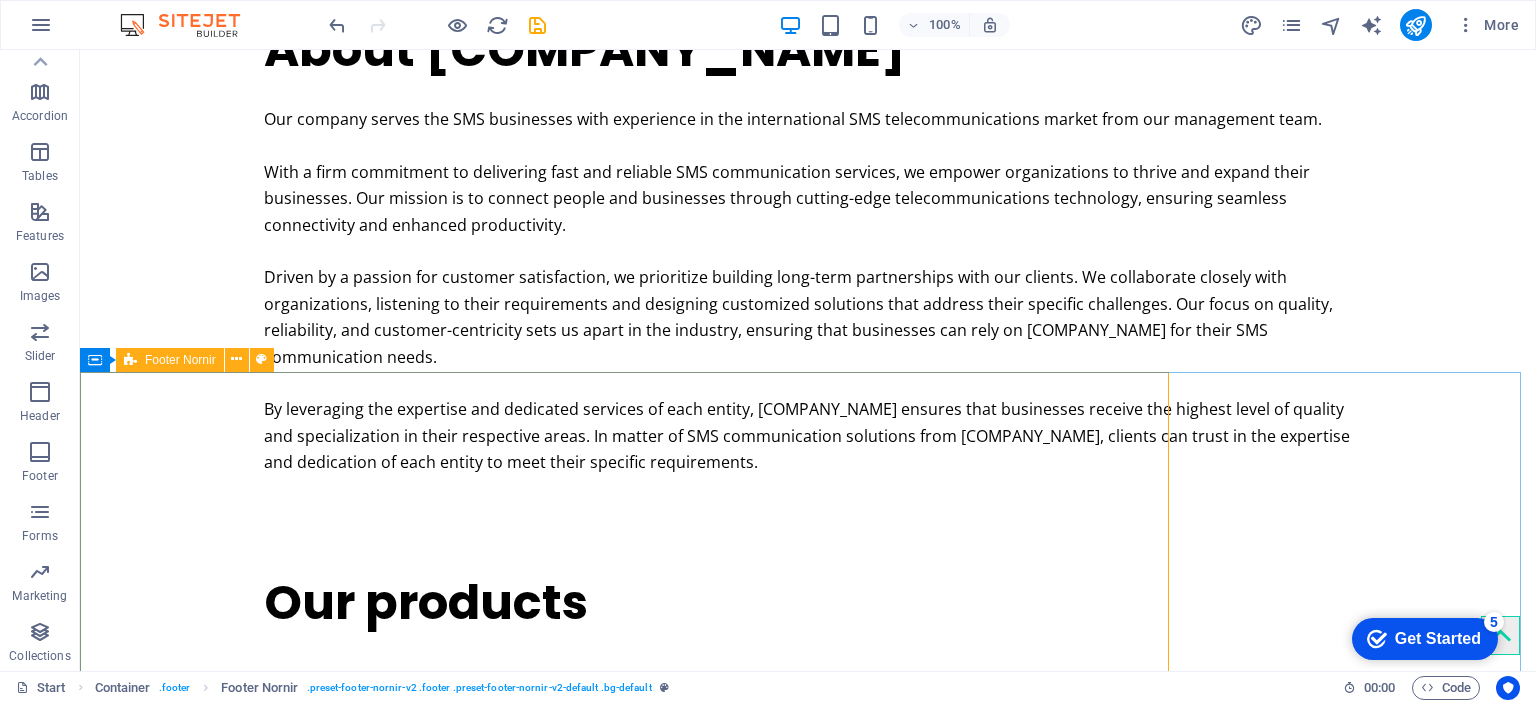 click on "Footer Nornir" at bounding box center [180, 360] 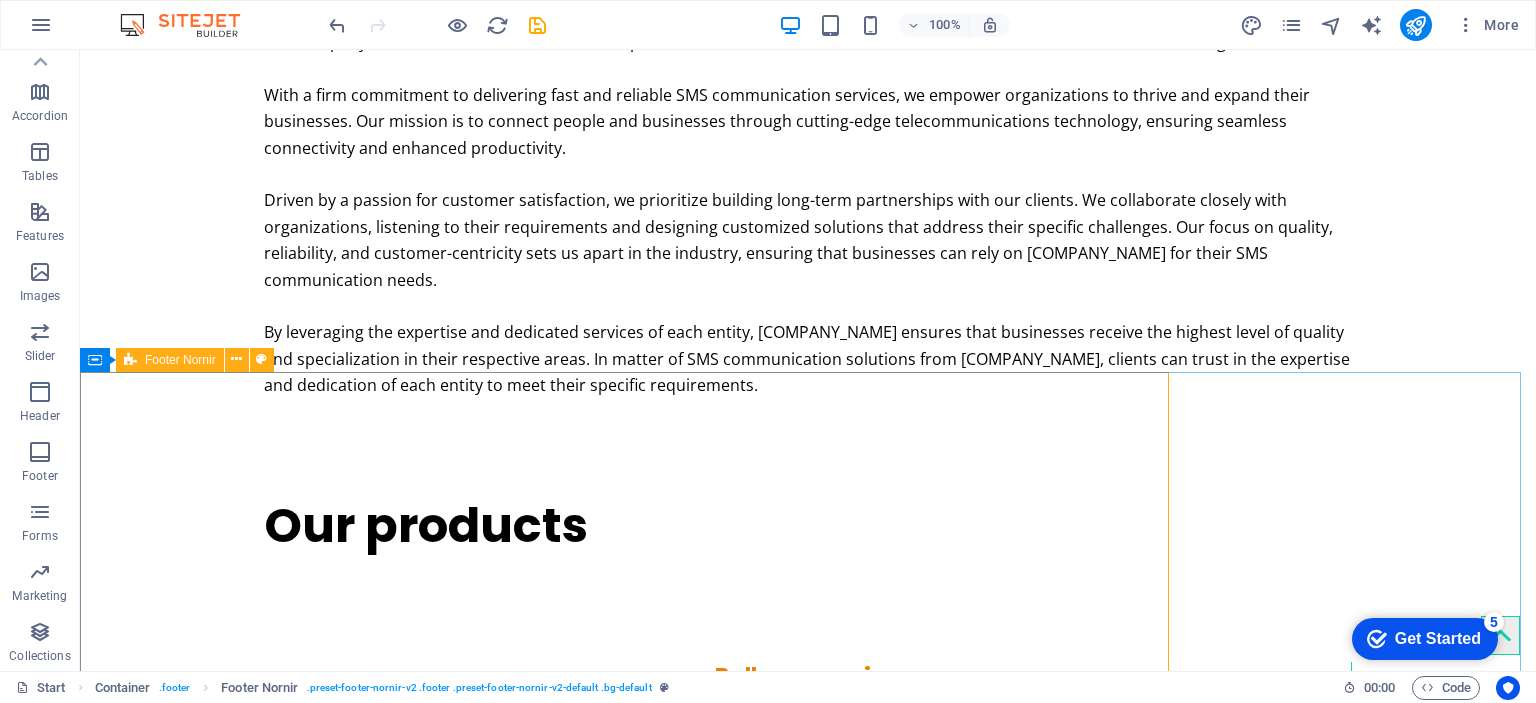 select on "rem" 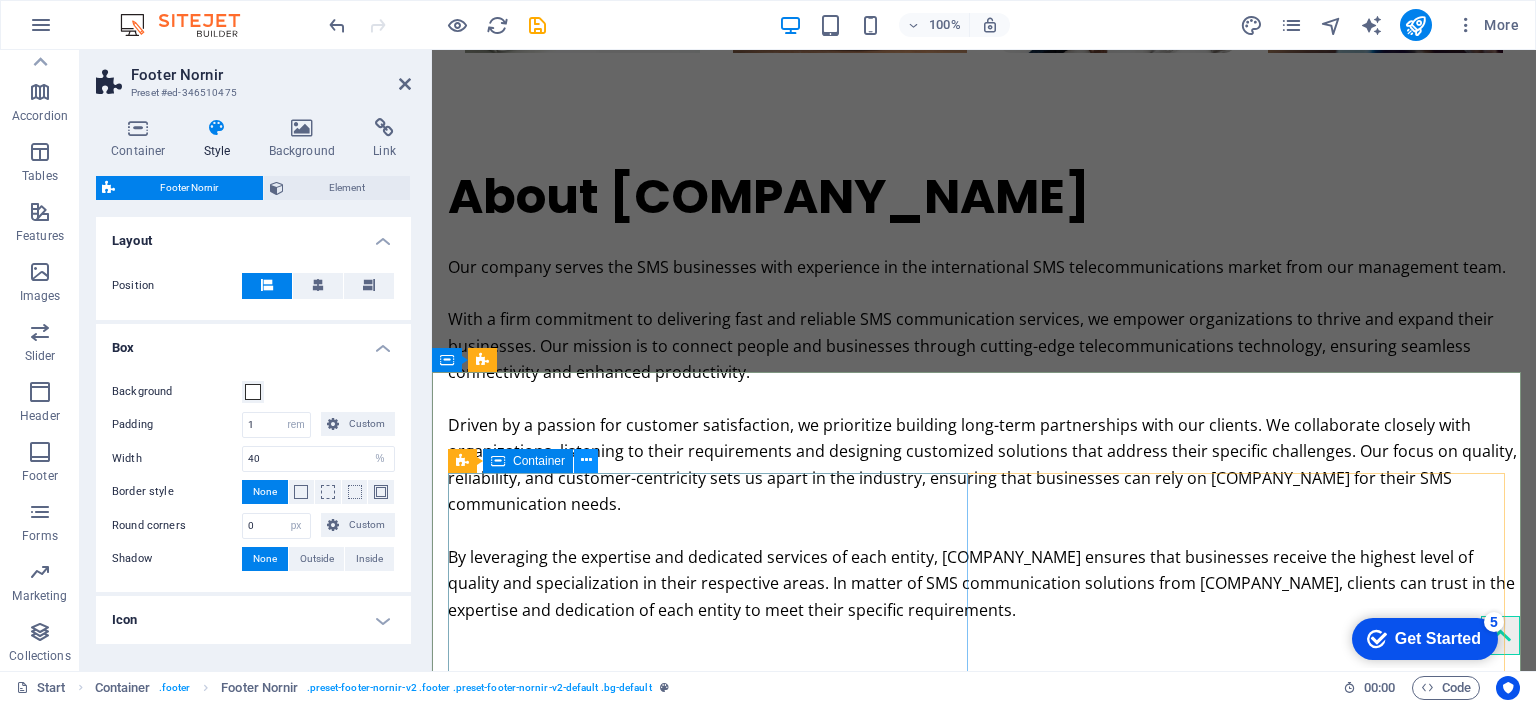 click at bounding box center [586, 460] 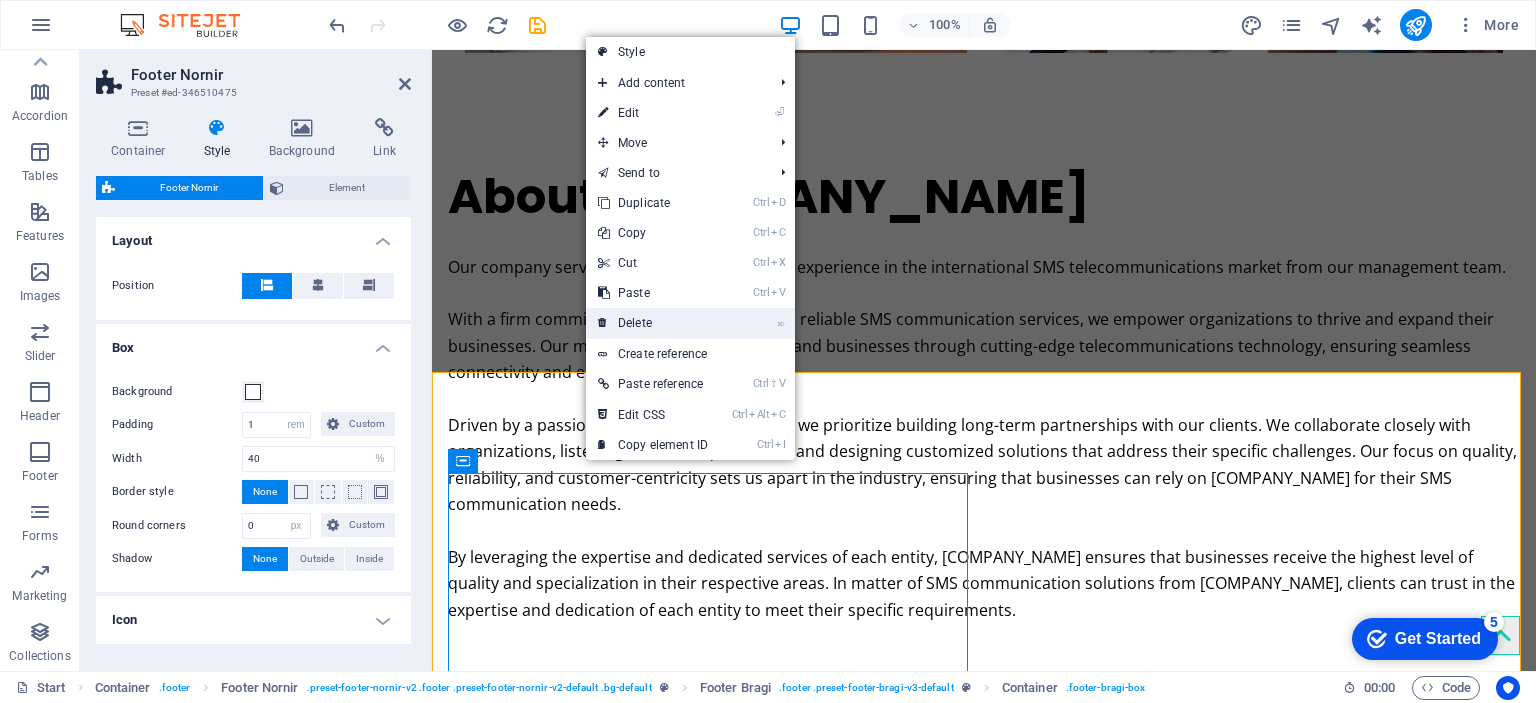click on "⌦  Delete" at bounding box center [653, 323] 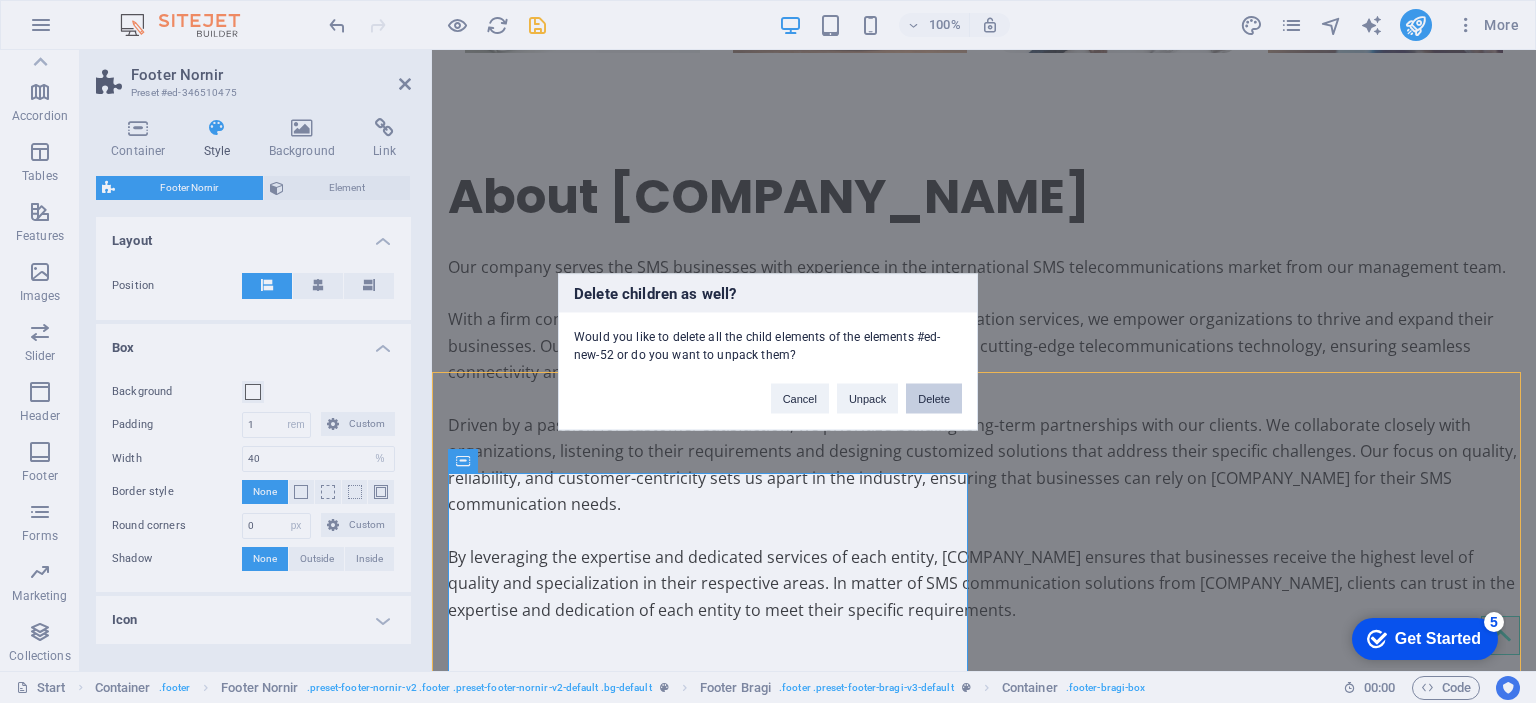 click on "Delete" at bounding box center (934, 398) 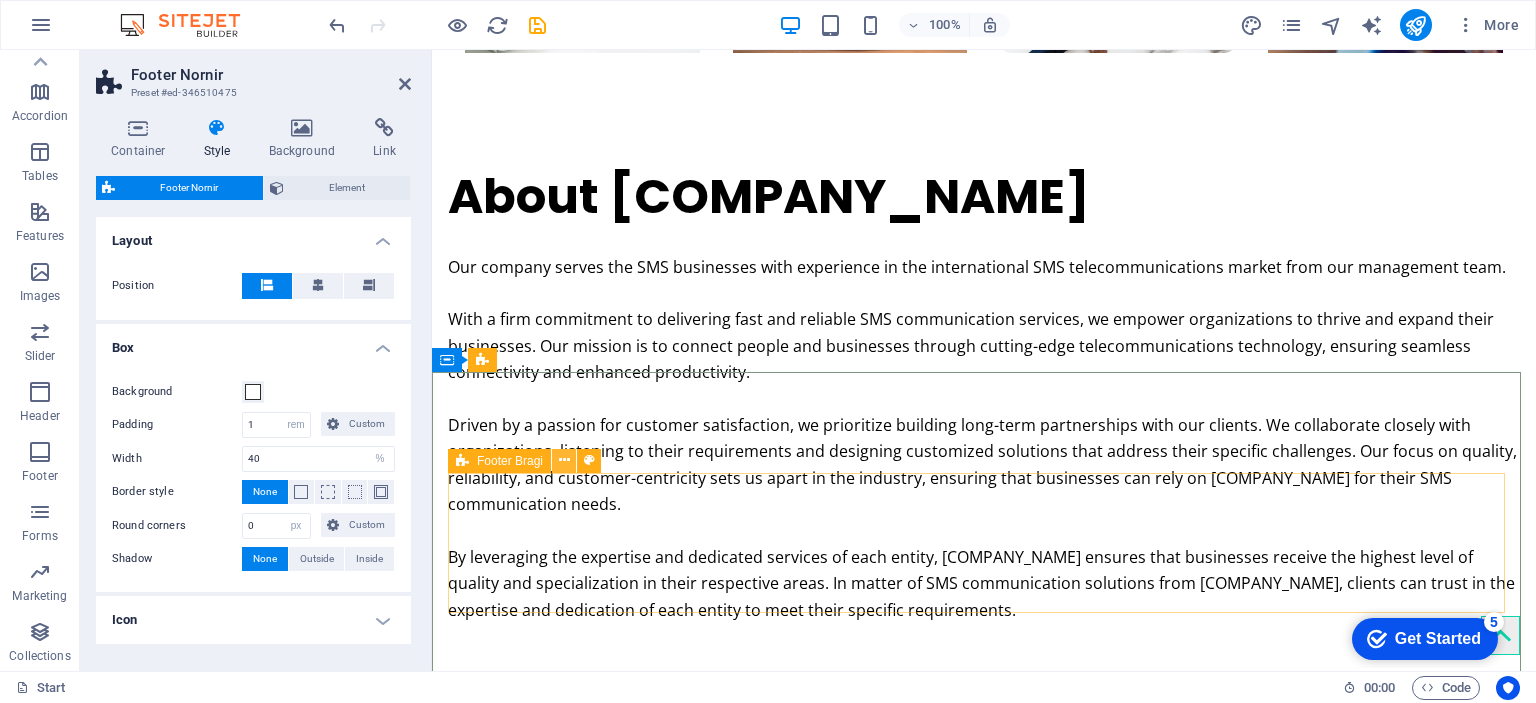 click at bounding box center (564, 460) 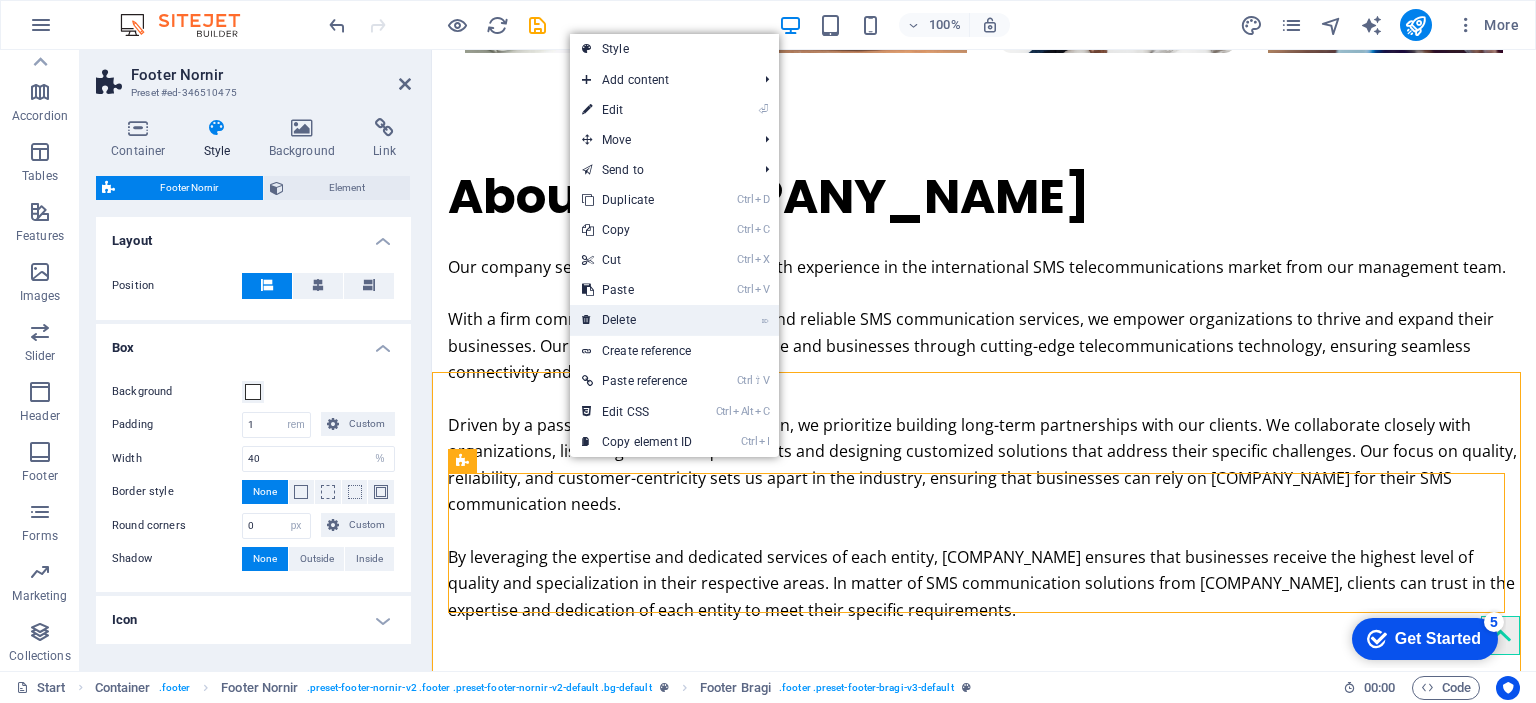click on "⌦  Delete" at bounding box center [637, 320] 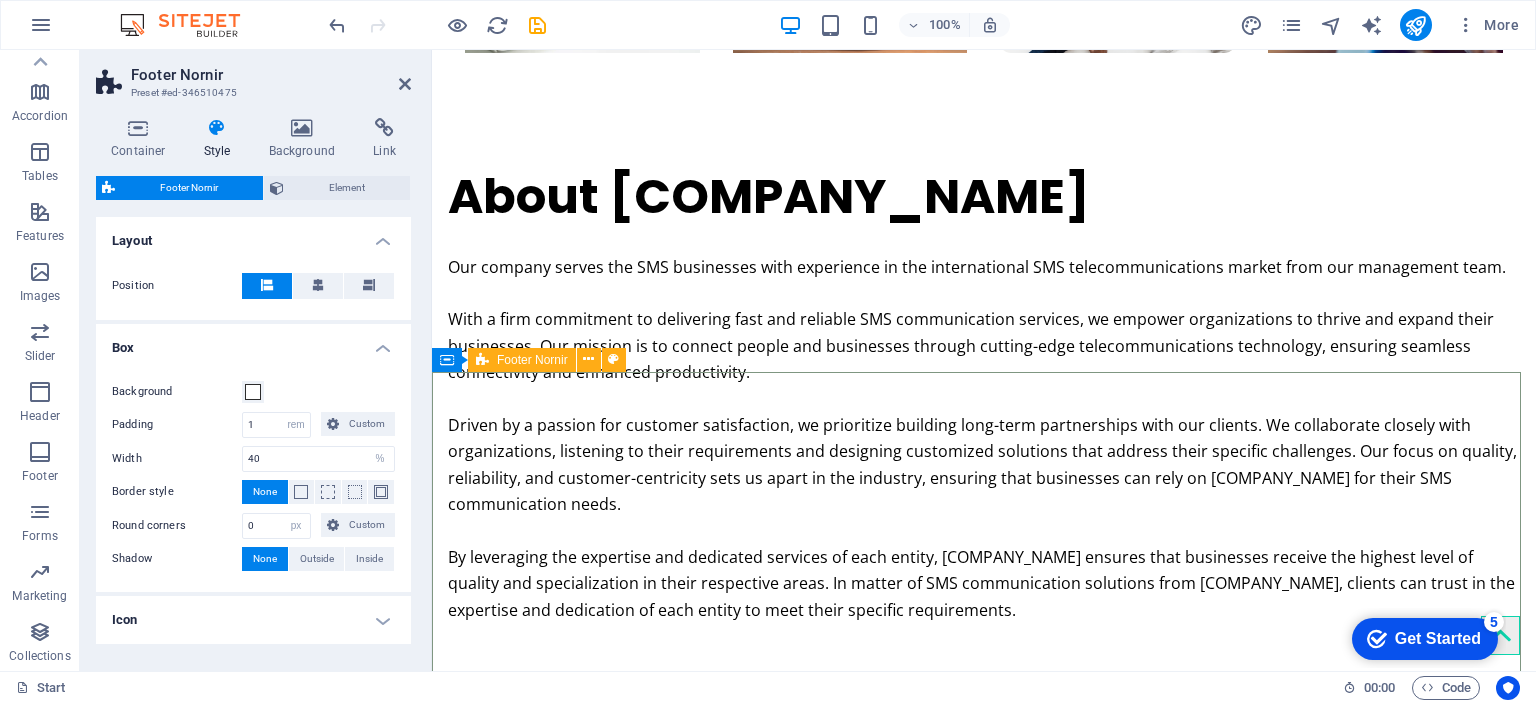 click on "[COMPANY_NAME]" at bounding box center (976, 2159) 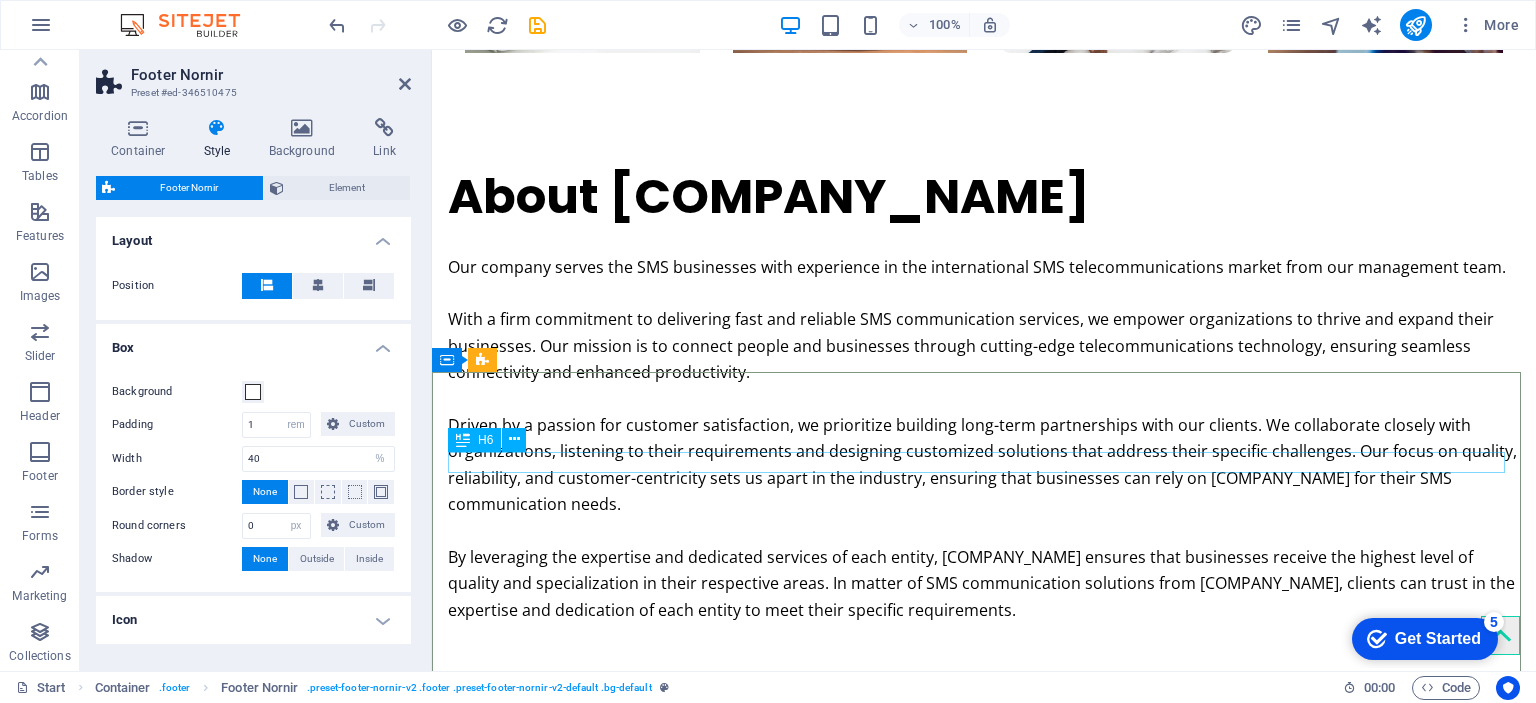 click on "[COMPANY_NAME]" at bounding box center (976, 2099) 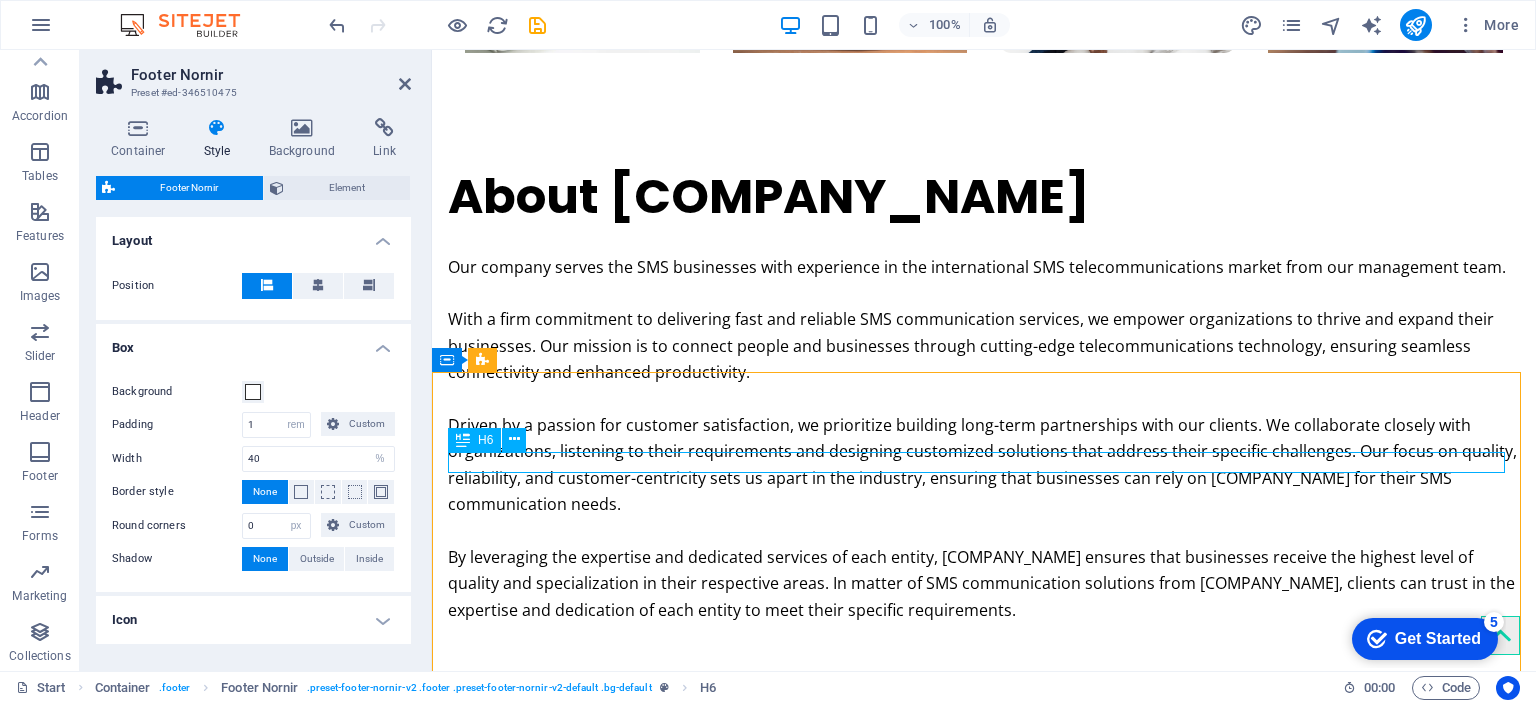 click on "[COMPANY_NAME]" at bounding box center [976, 2099] 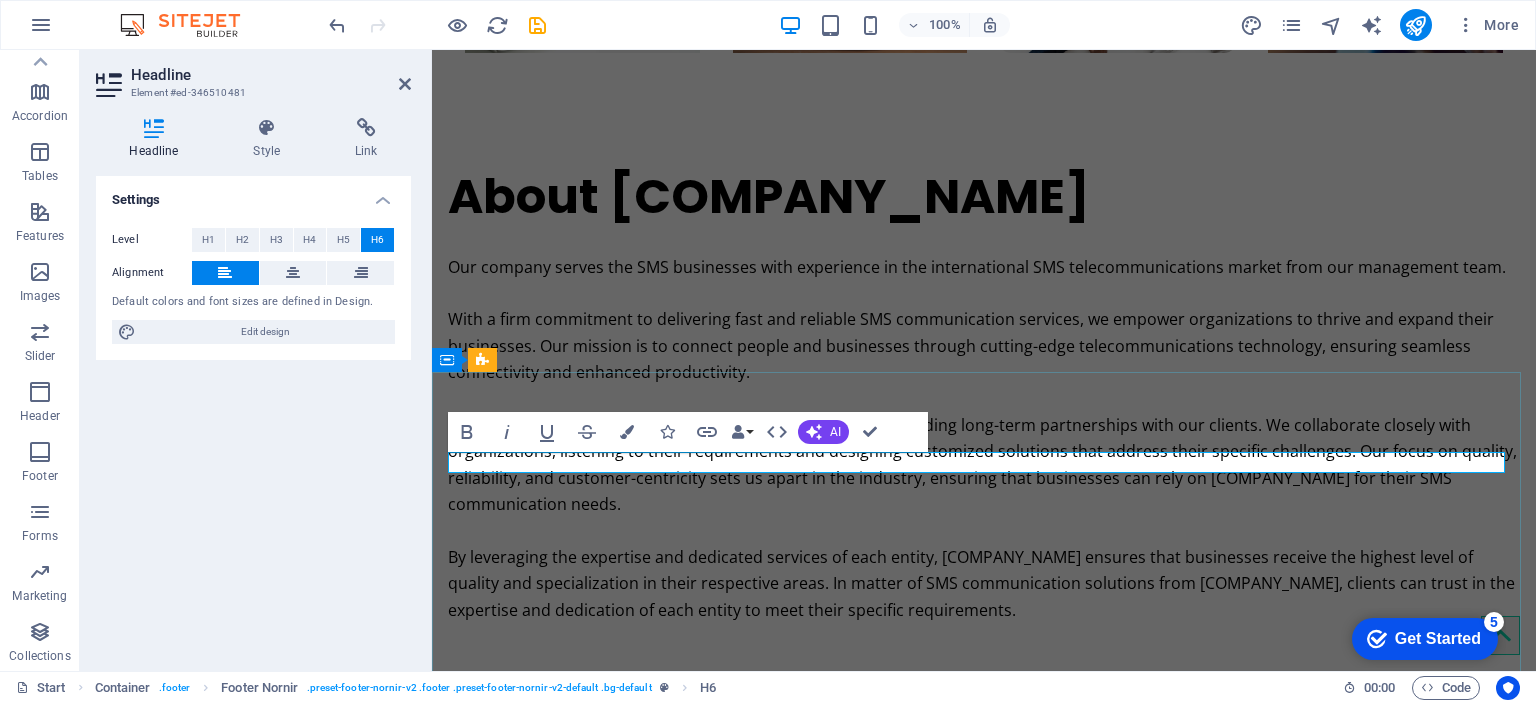 click on "[COMPANY_NAME]" at bounding box center [976, 2099] 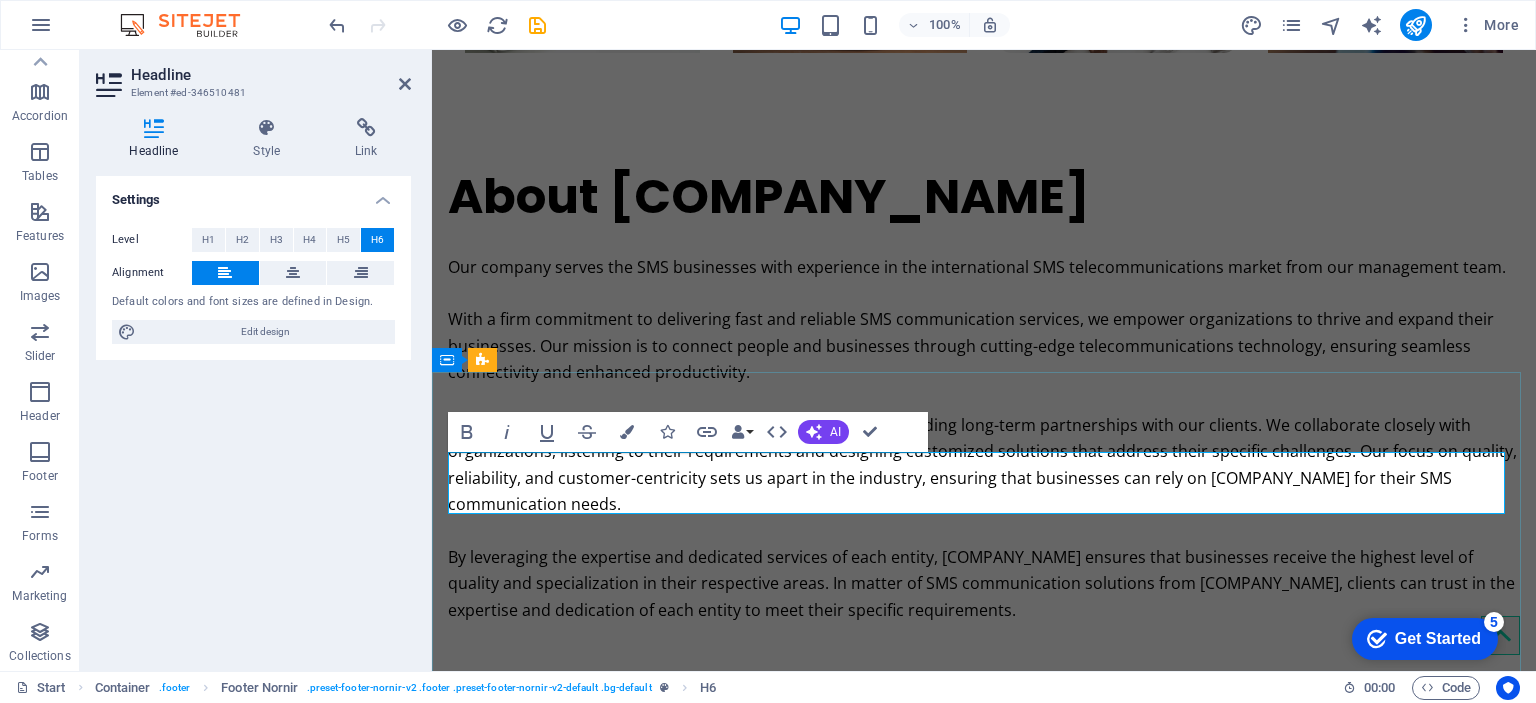 type 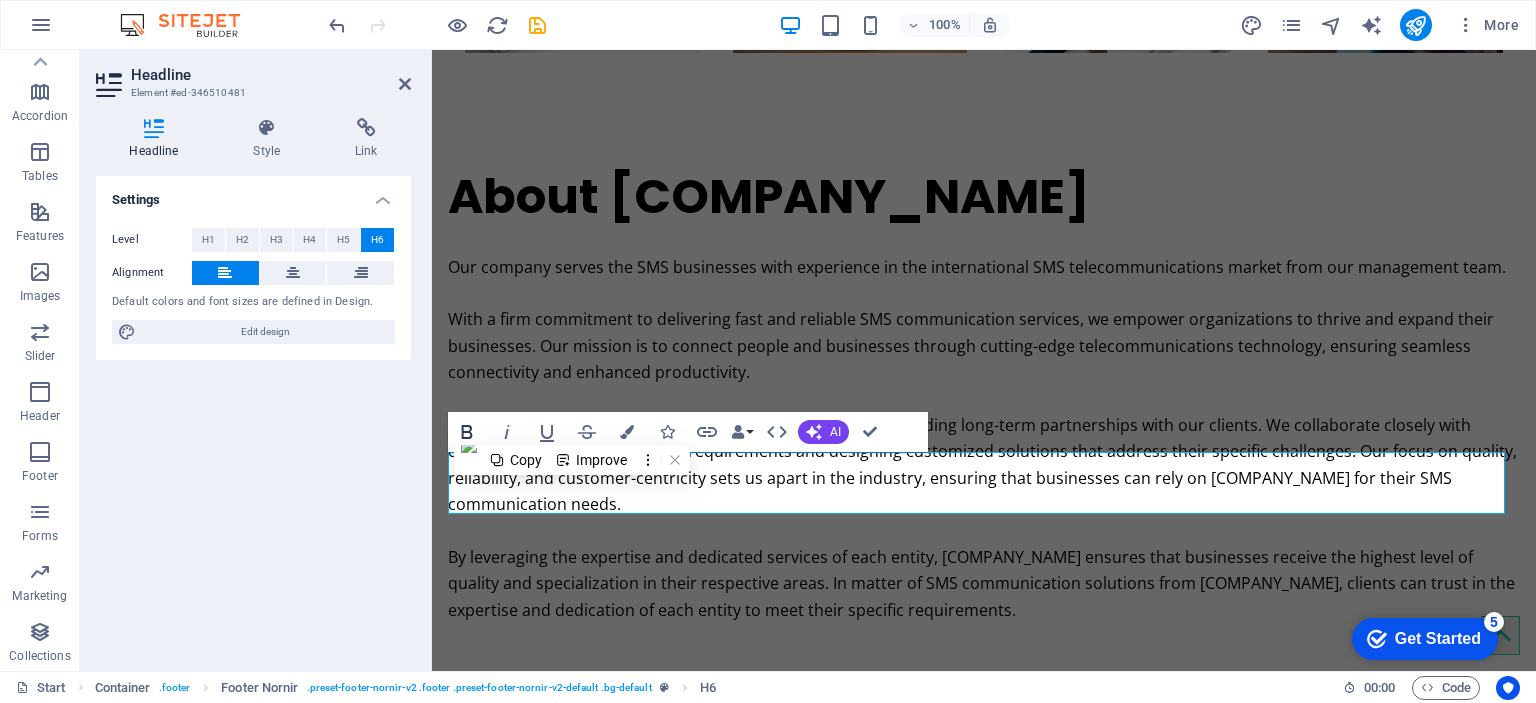 click 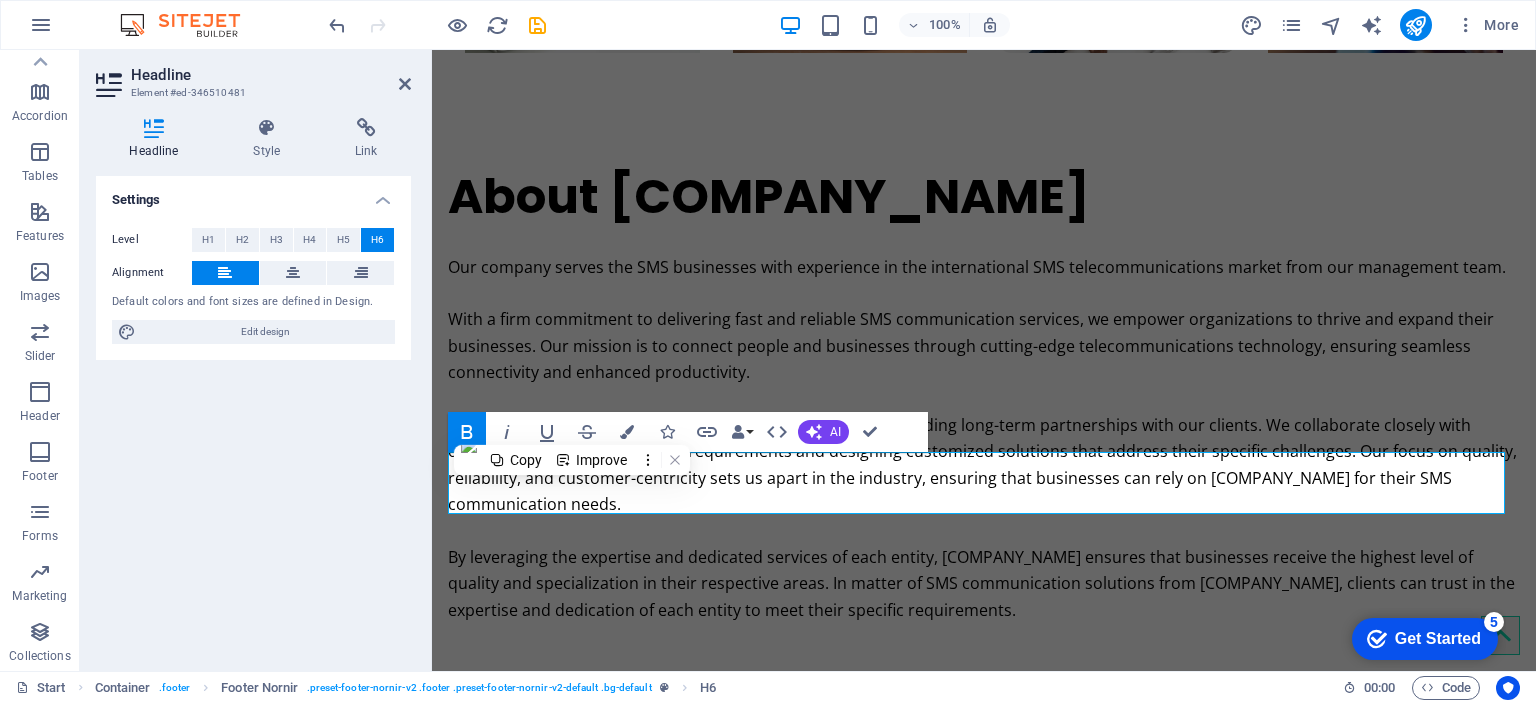 click 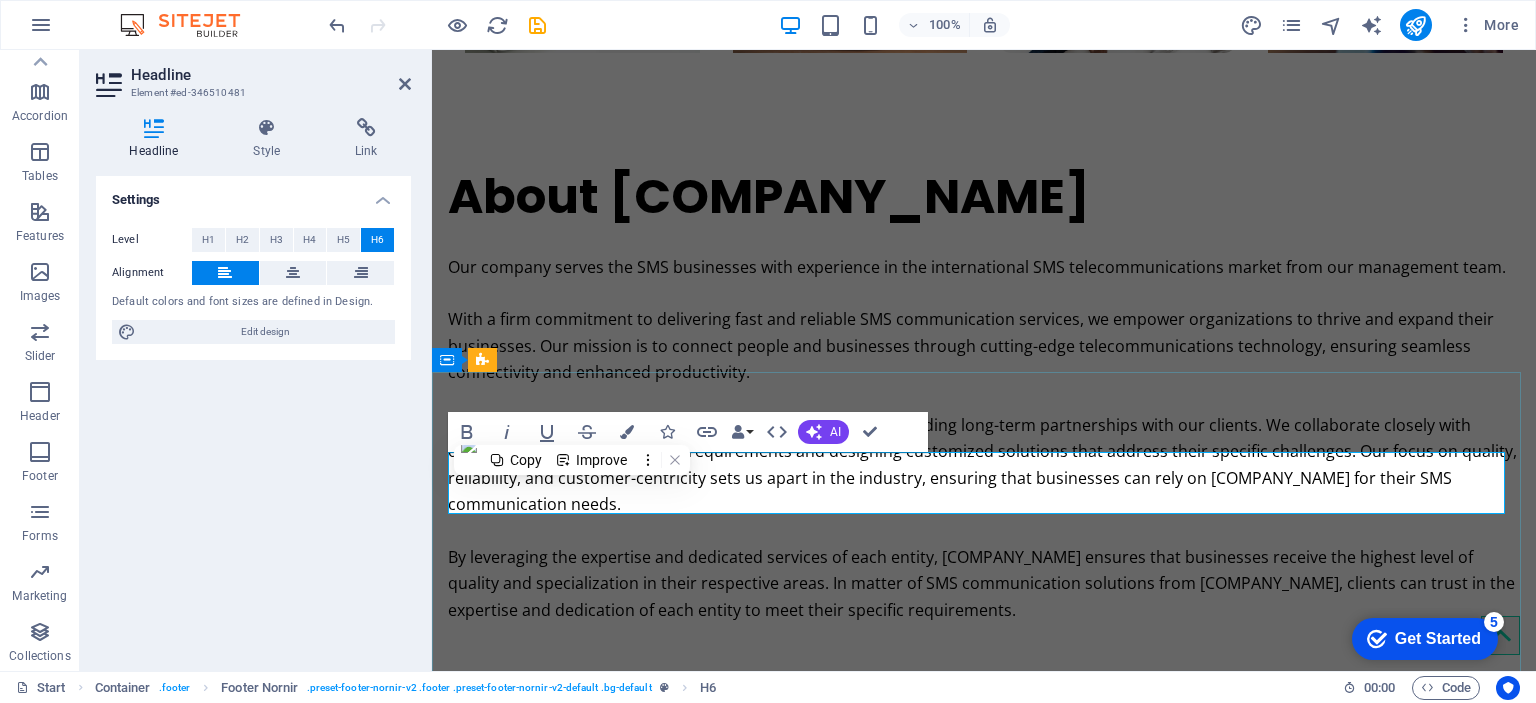 drag, startPoint x: 708, startPoint y: 507, endPoint x: 440, endPoint y: 486, distance: 268.8215 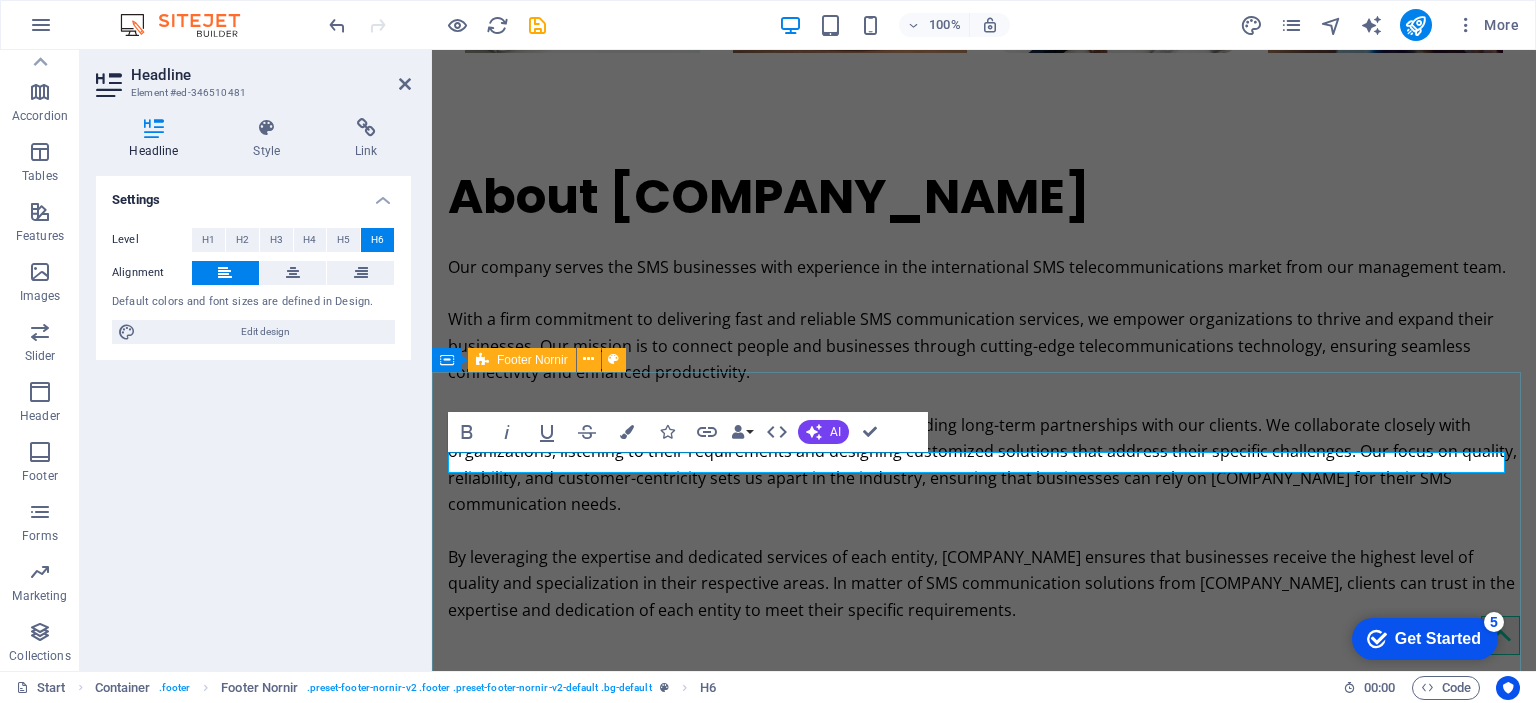 click on "[COMPANY_NAME]" at bounding box center (976, 2159) 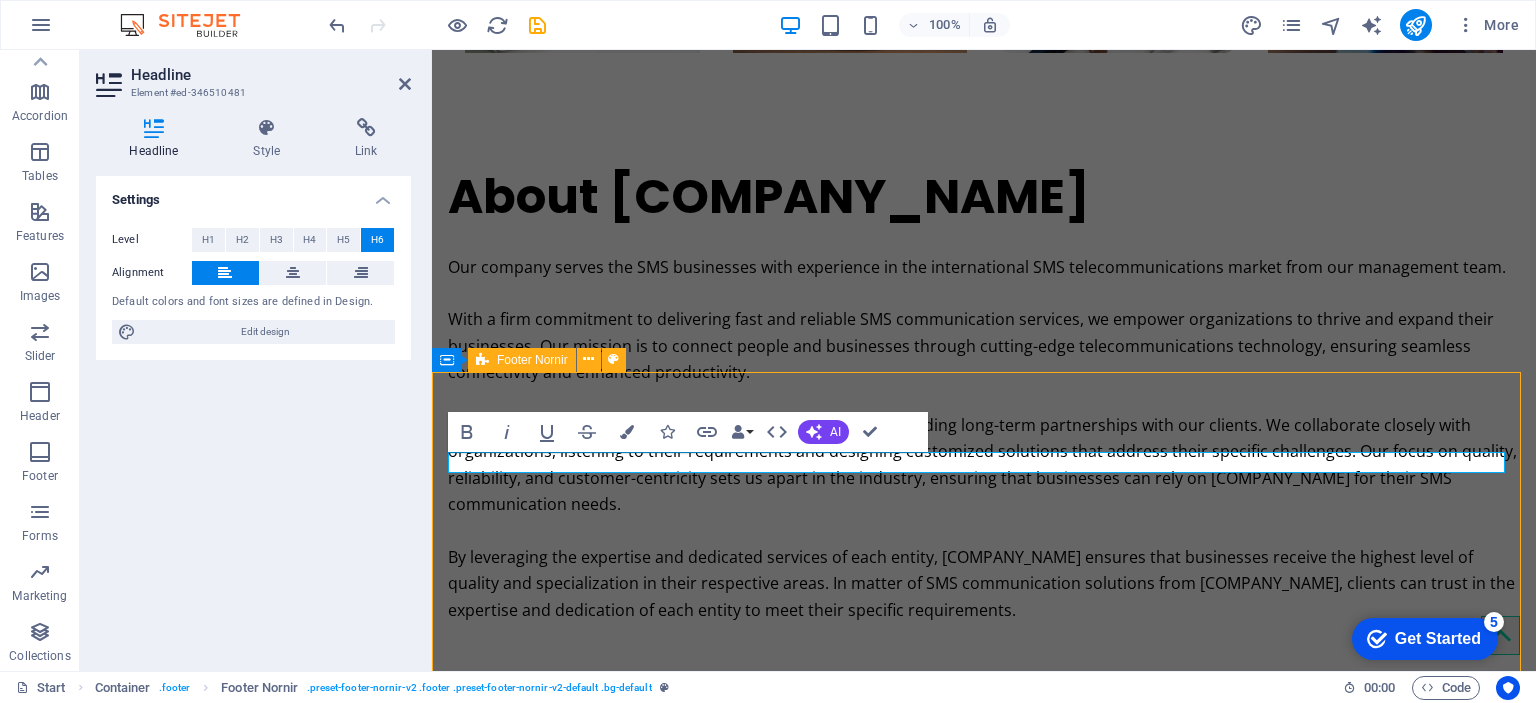 scroll, scrollTop: 3196, scrollLeft: 0, axis: vertical 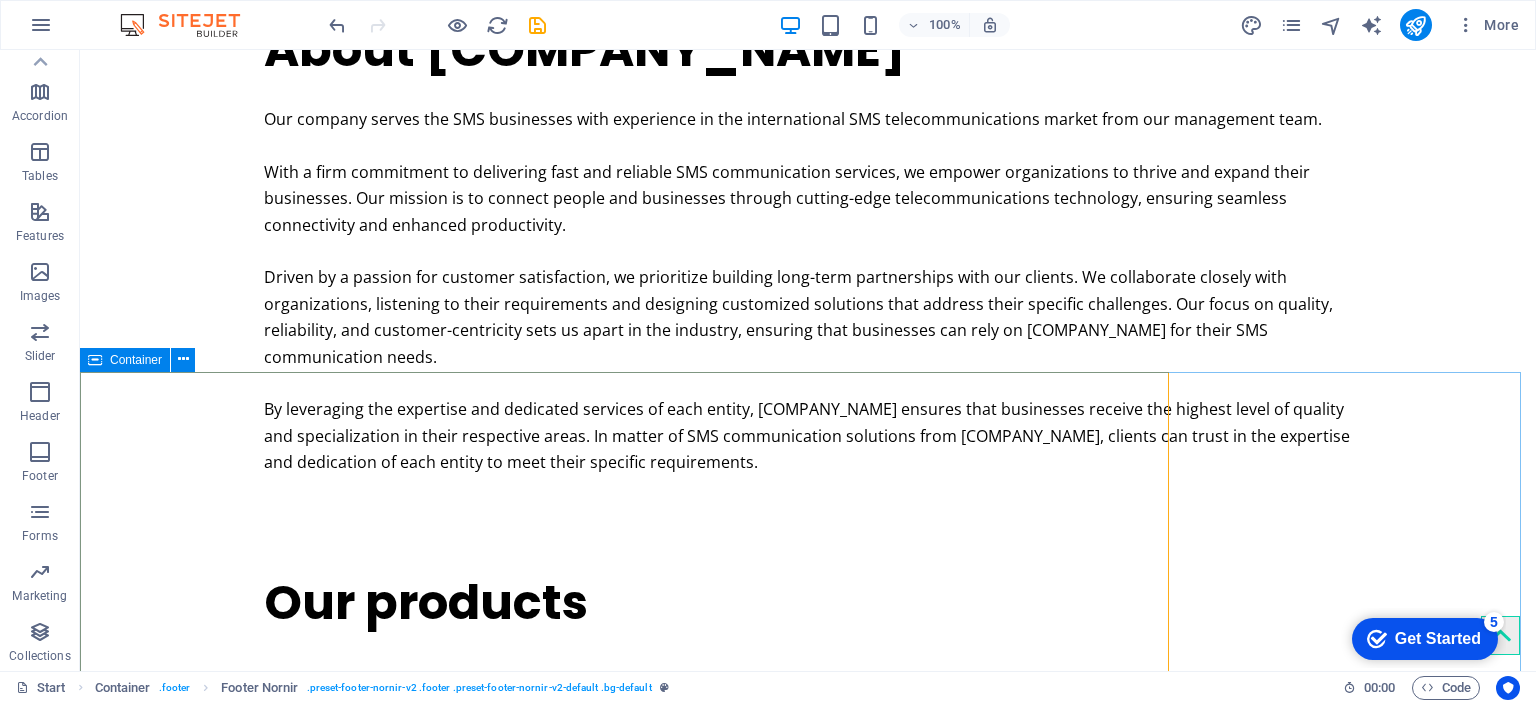 click on "Container" at bounding box center (136, 360) 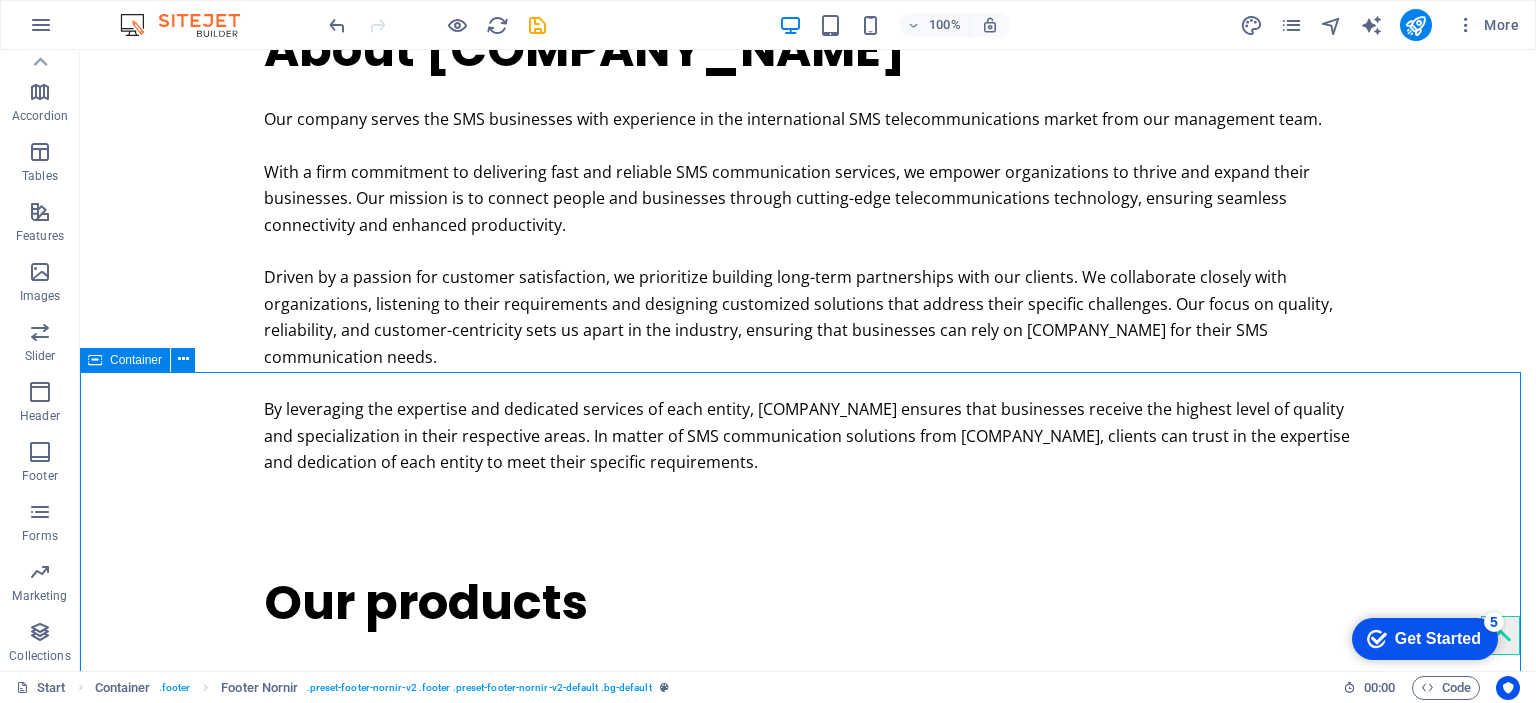 click on "Container" at bounding box center (136, 360) 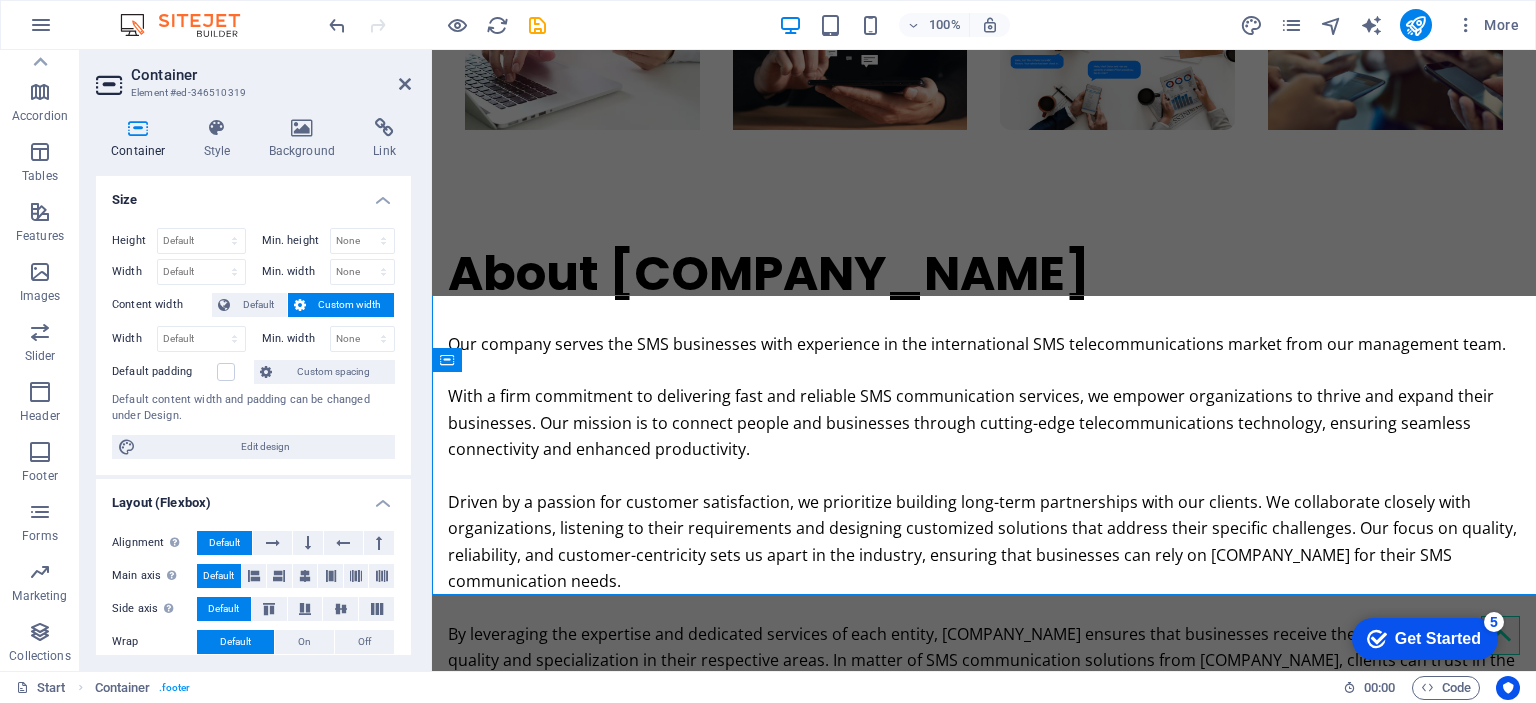 scroll, scrollTop: 3273, scrollLeft: 0, axis: vertical 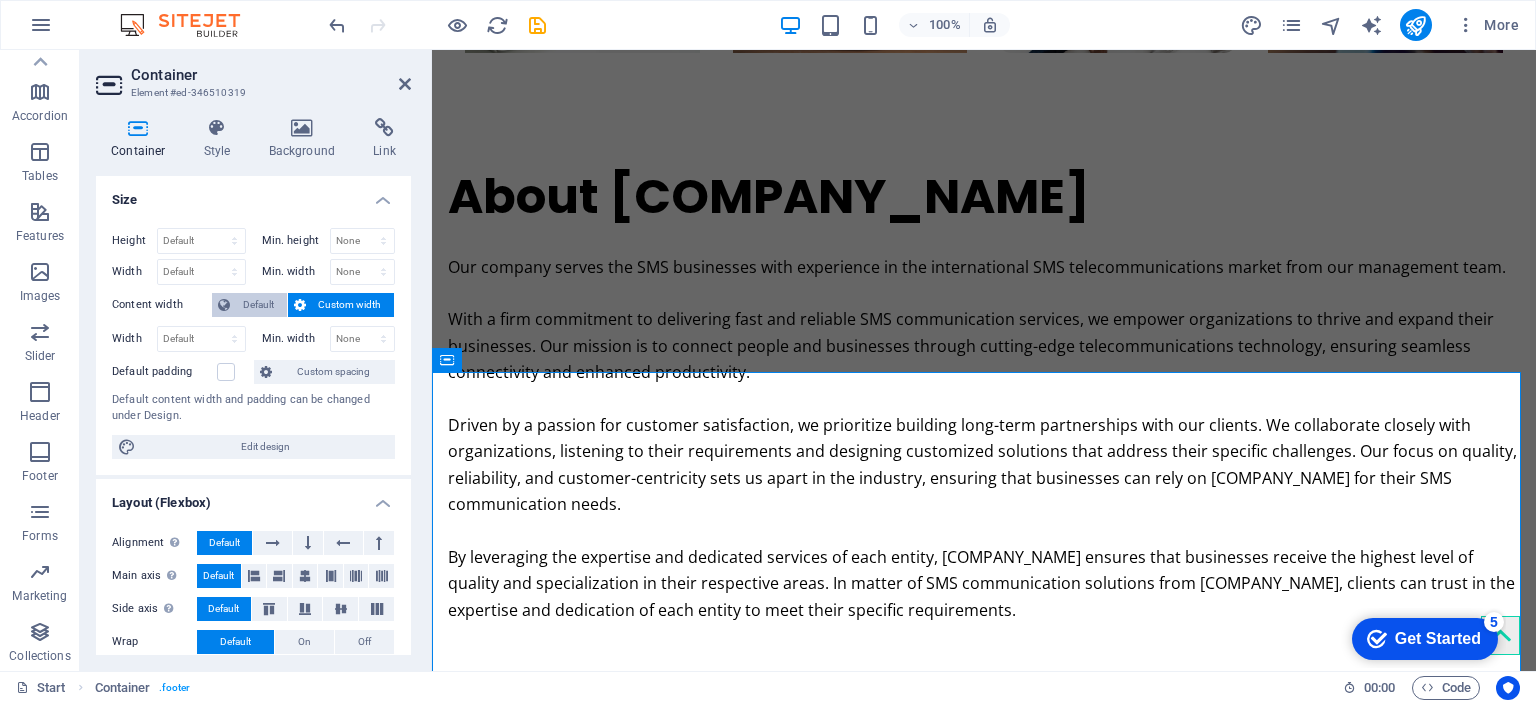 click on "Default" at bounding box center (258, 305) 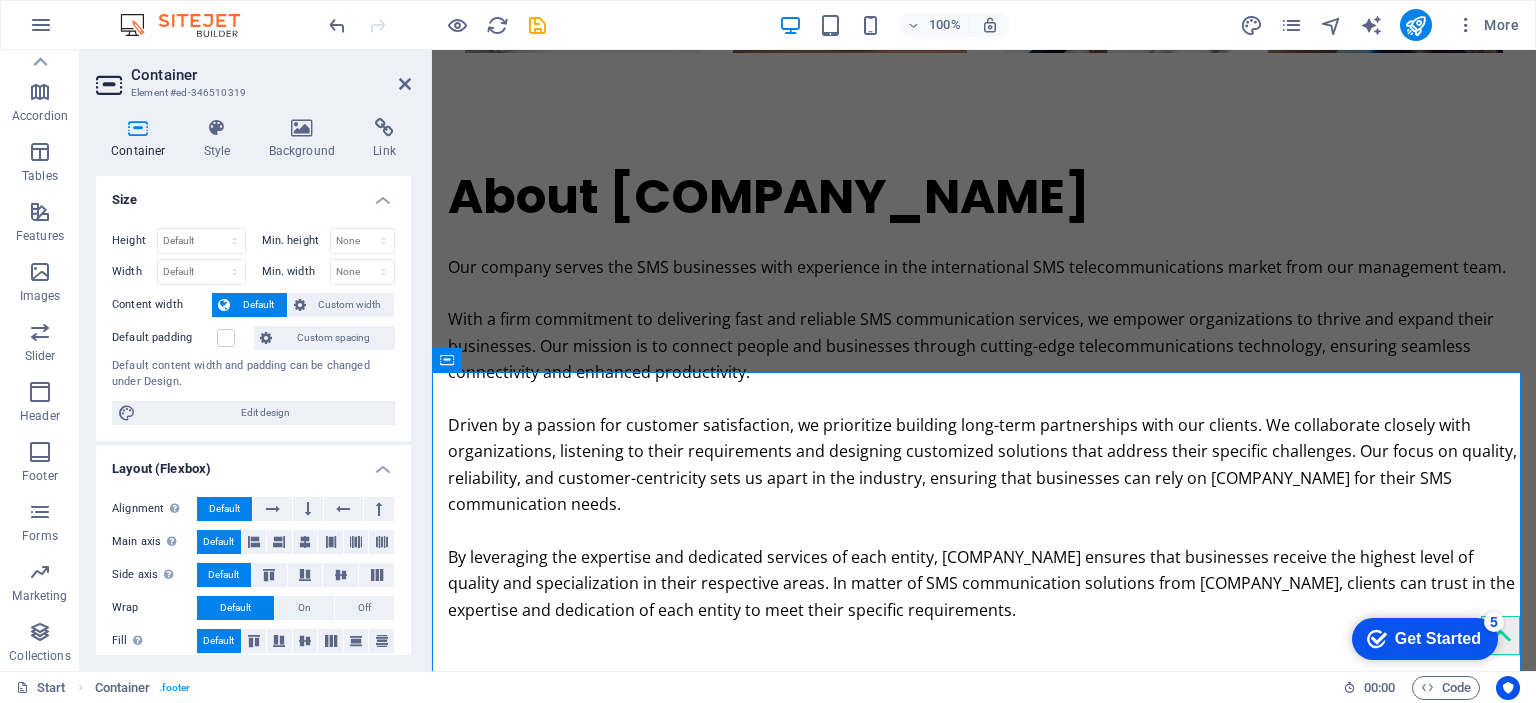 click on "Container Element #ed-346510319
Container Style Background Link Size Height Default px rem % vh vw Min. height None px rem % vh vw Width Default px rem % em vh vw Min. width None px rem % vh vw Content width Default Custom width Width Default px rem % em vh vw Min. width None px rem % vh vw Default padding Custom spacing Default content width and padding can be changed under Design. Edit design Layout (Flexbox) Alignment Determines the flex direction. Default Main axis Determine how elements should behave along the main axis inside this container (justify content). Default Side axis Control the vertical direction of the element inside of the container (align items). Default Wrap Default On Off Fill Controls the distances and direction of elements on the y-axis across several lines (align content). Default Accessibility ARIA helps assistive technologies (like screen readers) to understand the role, state, and behavior of web elements Role The ARIA role defines the purpose of an element.  None" at bounding box center [256, 360] 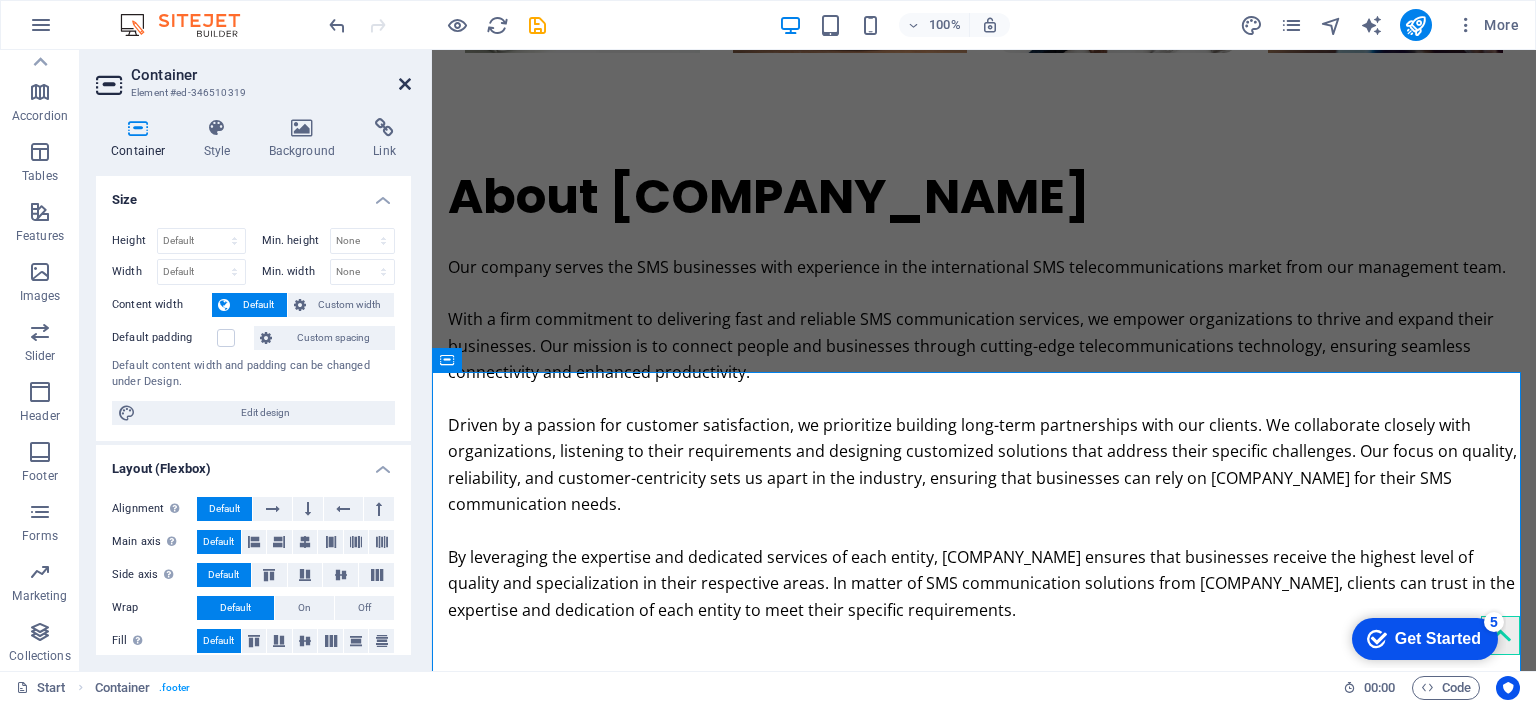drag, startPoint x: 405, startPoint y: 79, endPoint x: 332, endPoint y: 138, distance: 93.8616 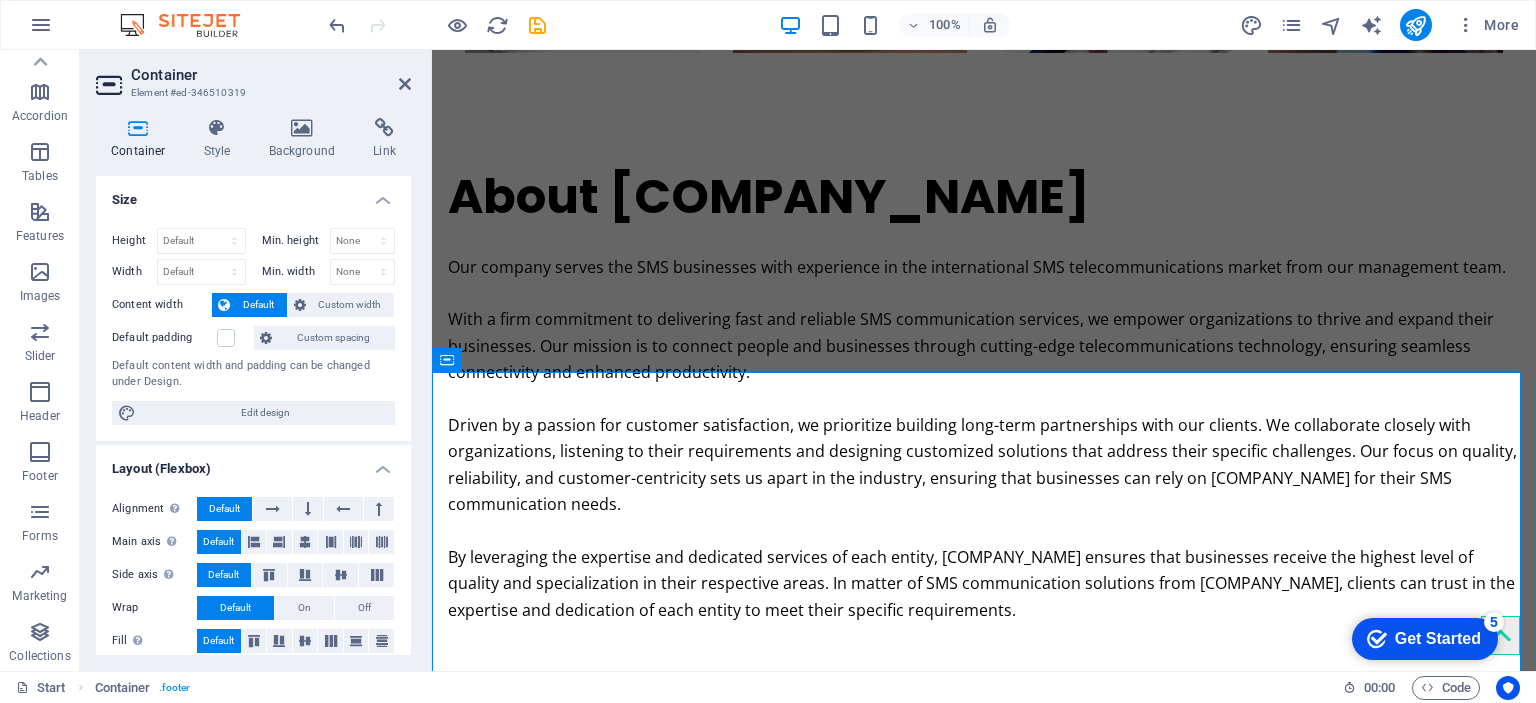 scroll, scrollTop: 3196, scrollLeft: 0, axis: vertical 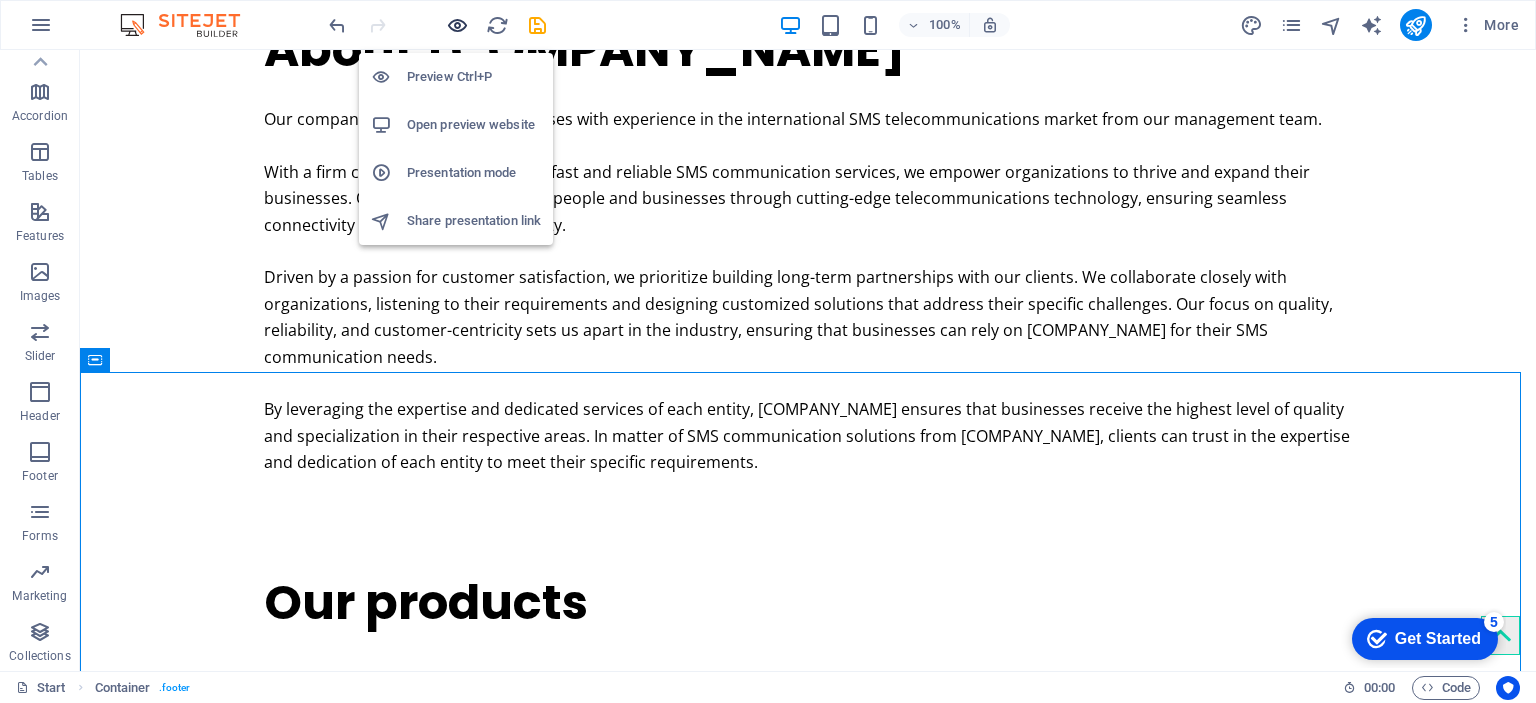 click at bounding box center (457, 25) 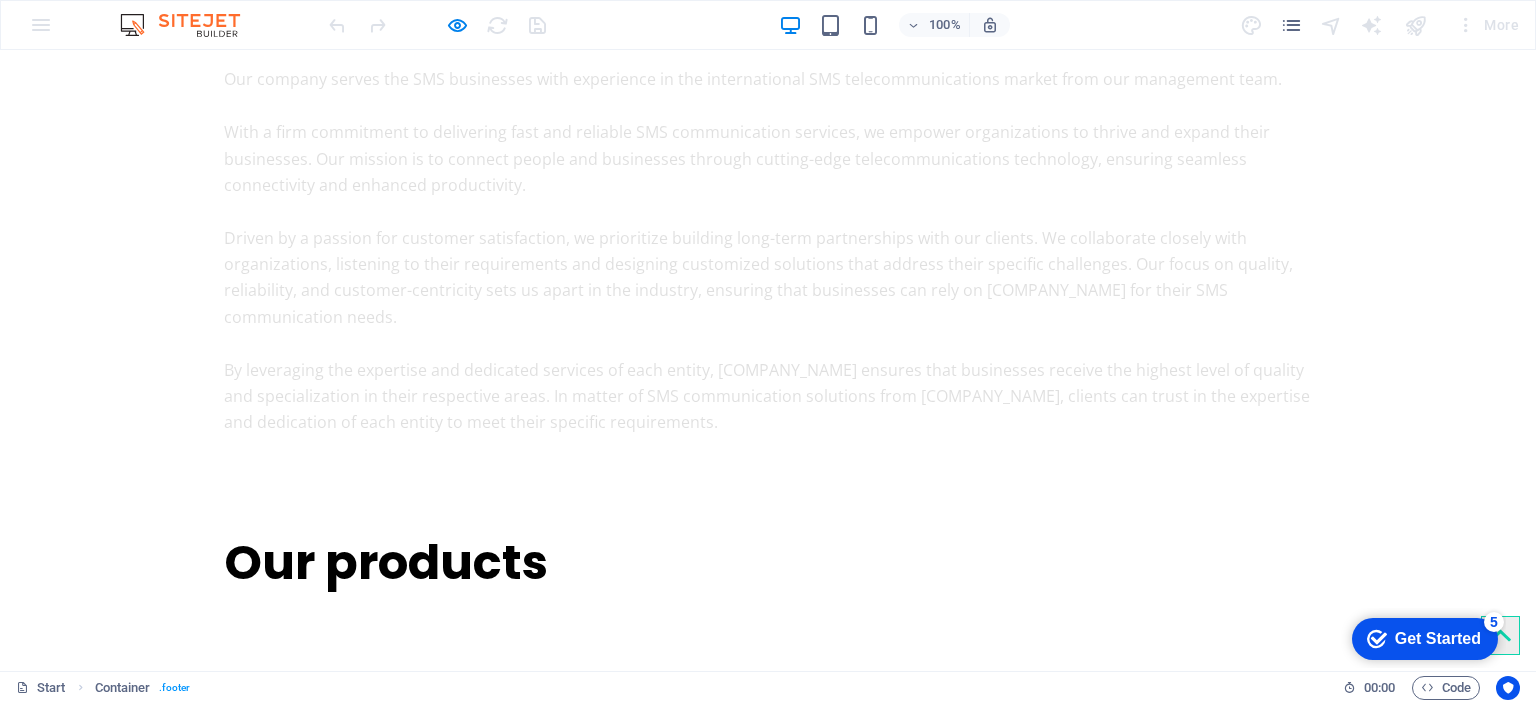 scroll, scrollTop: 3216, scrollLeft: 0, axis: vertical 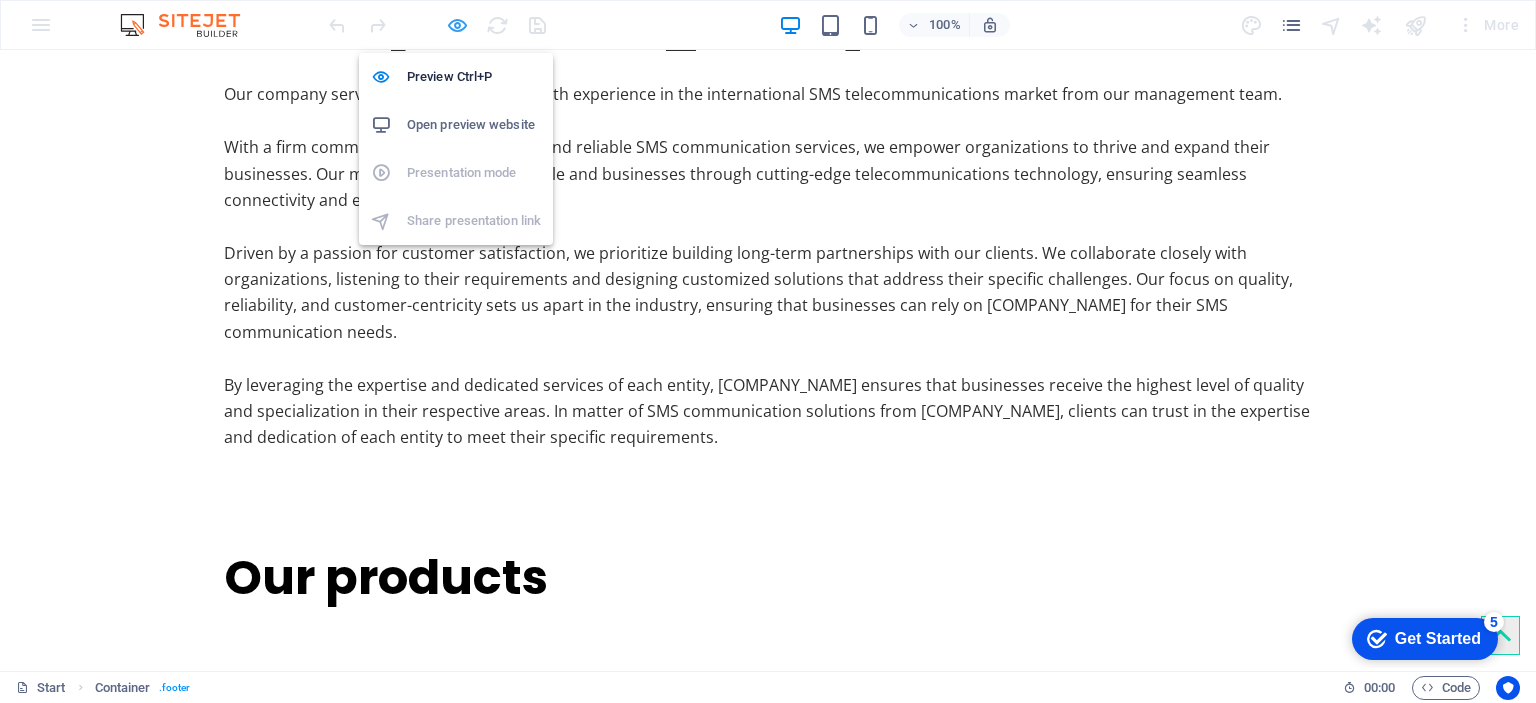 click at bounding box center (457, 25) 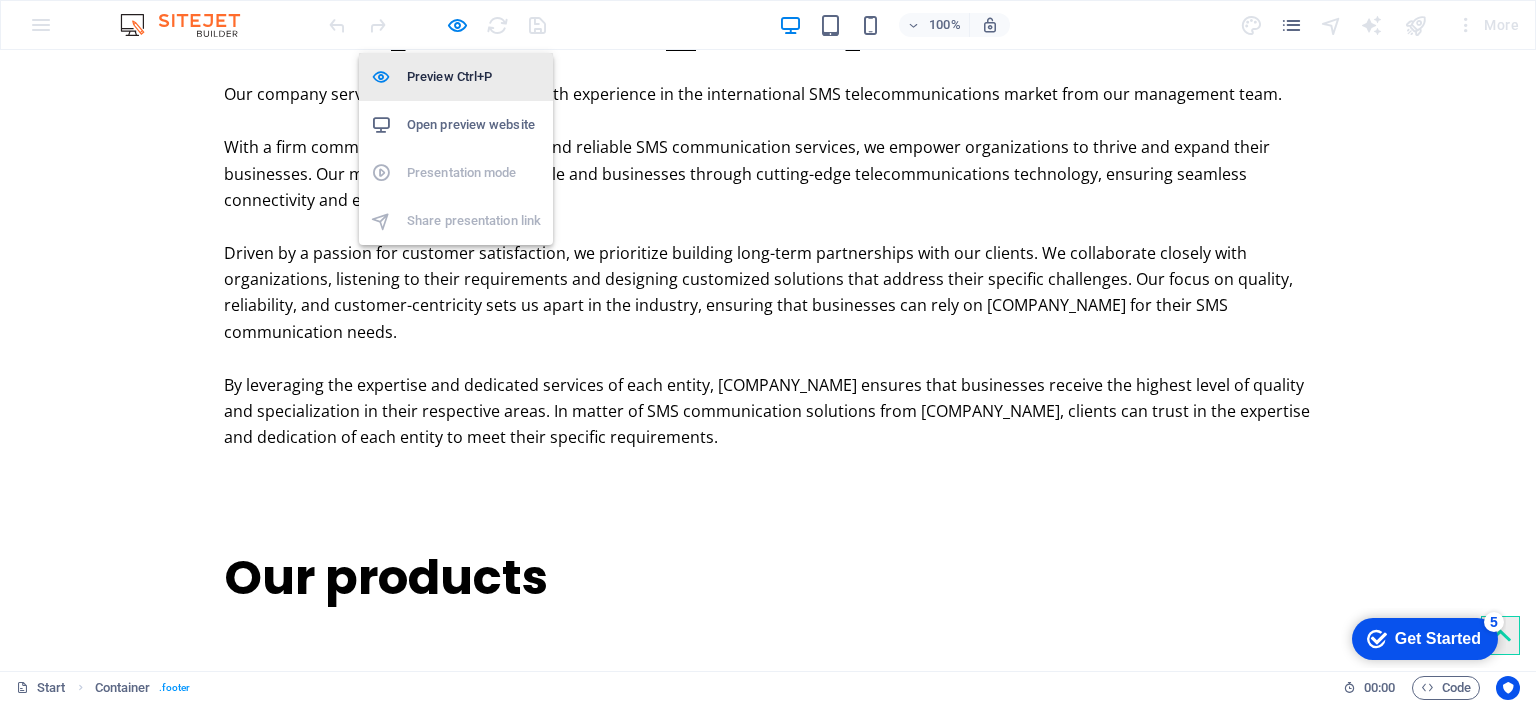 scroll, scrollTop: 3196, scrollLeft: 0, axis: vertical 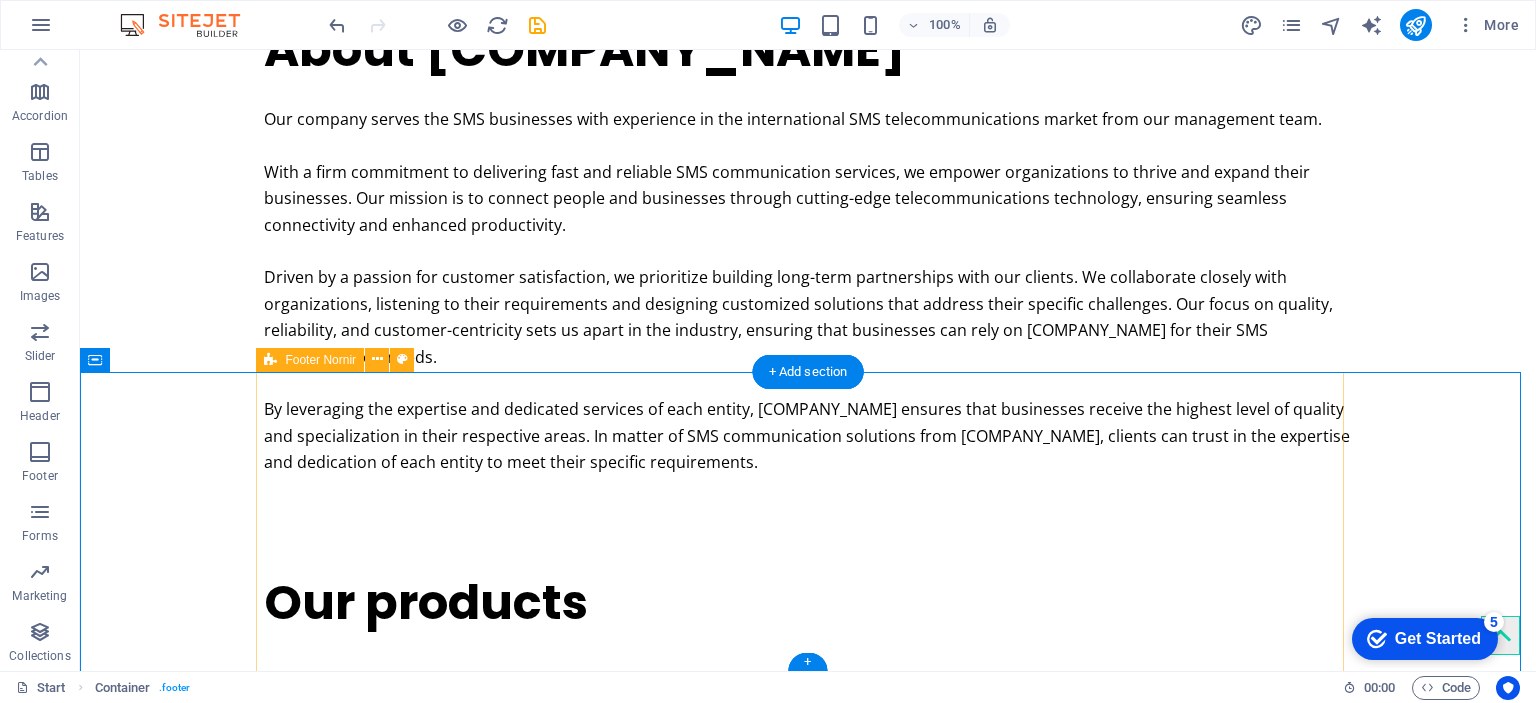 click on "[COMPANY_NAME]" at bounding box center (808, 2011) 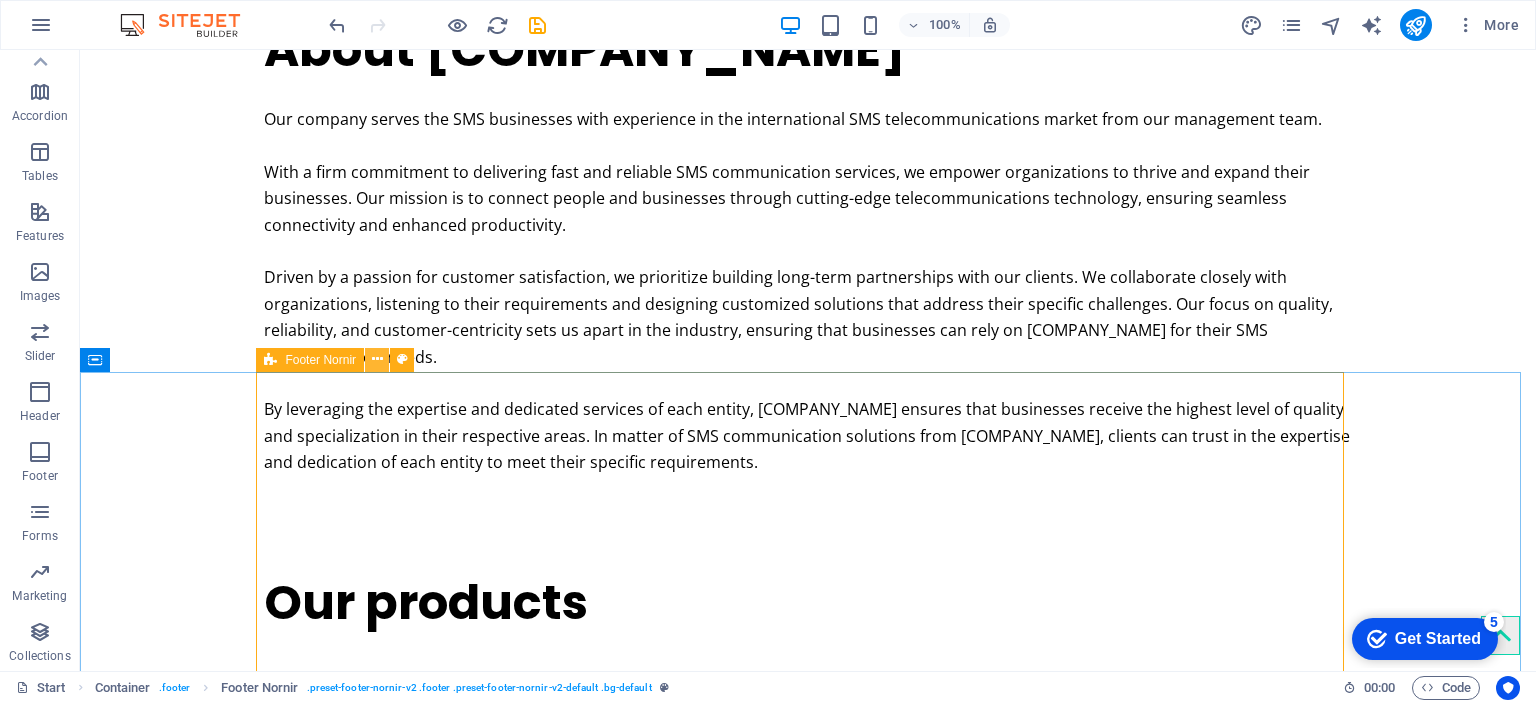 click at bounding box center [377, 359] 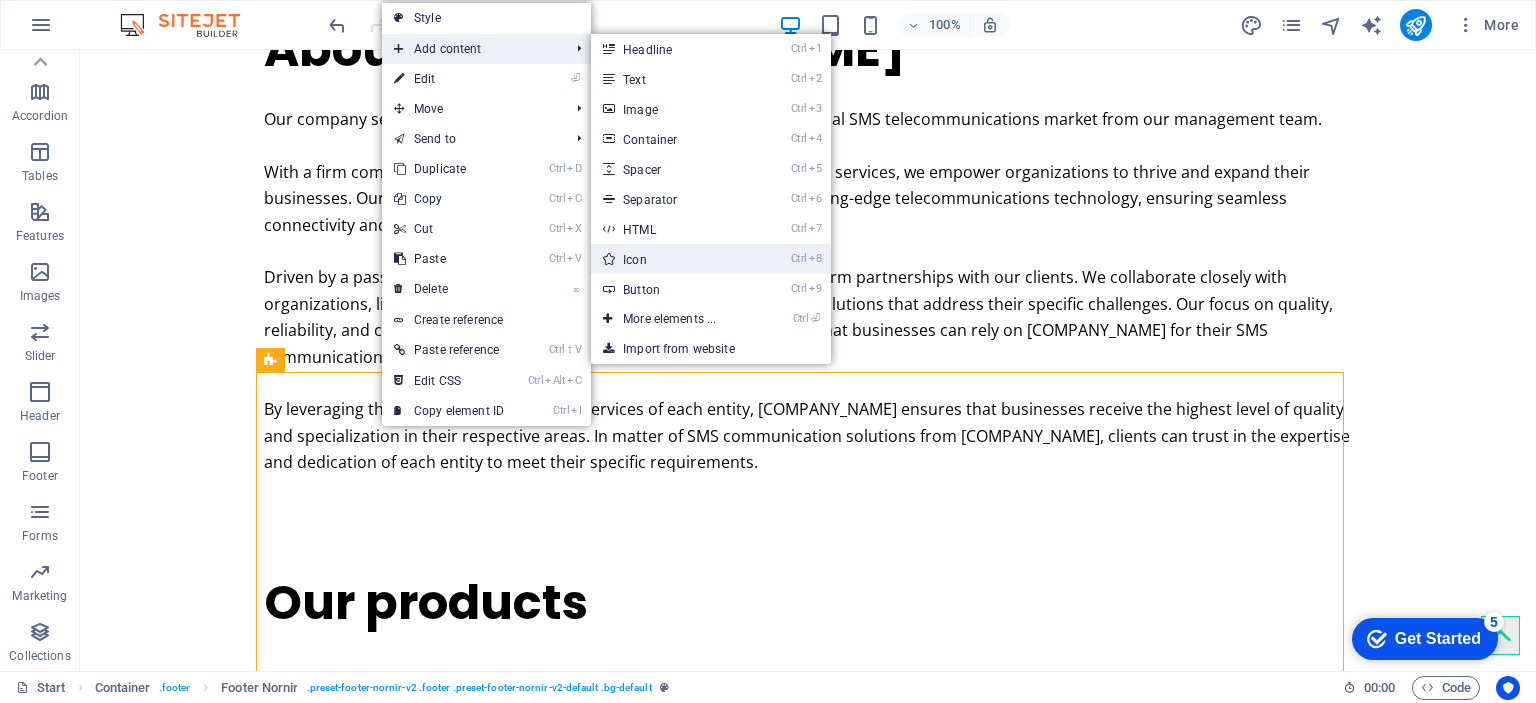 click on "Ctrl 8  Icon" at bounding box center [673, 259] 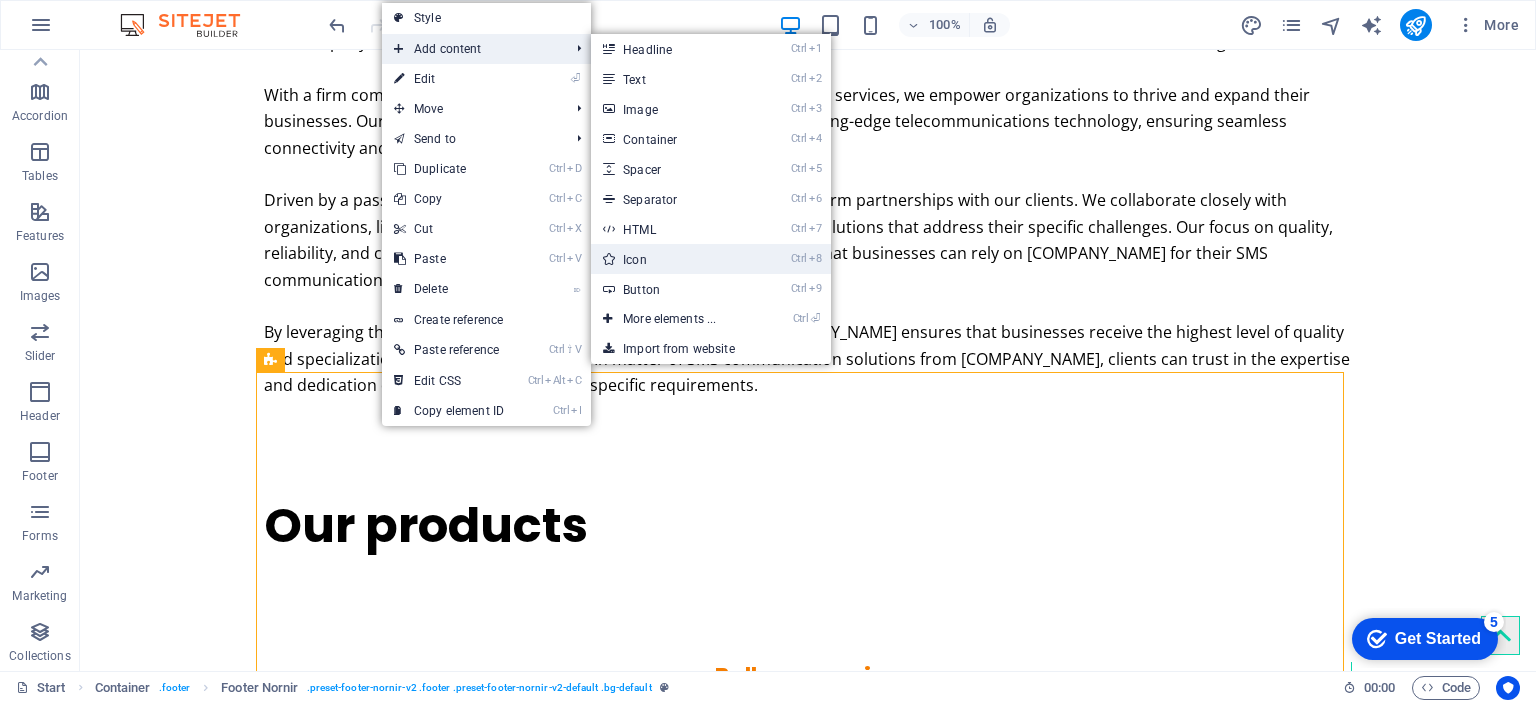 select on "xMidYMid" 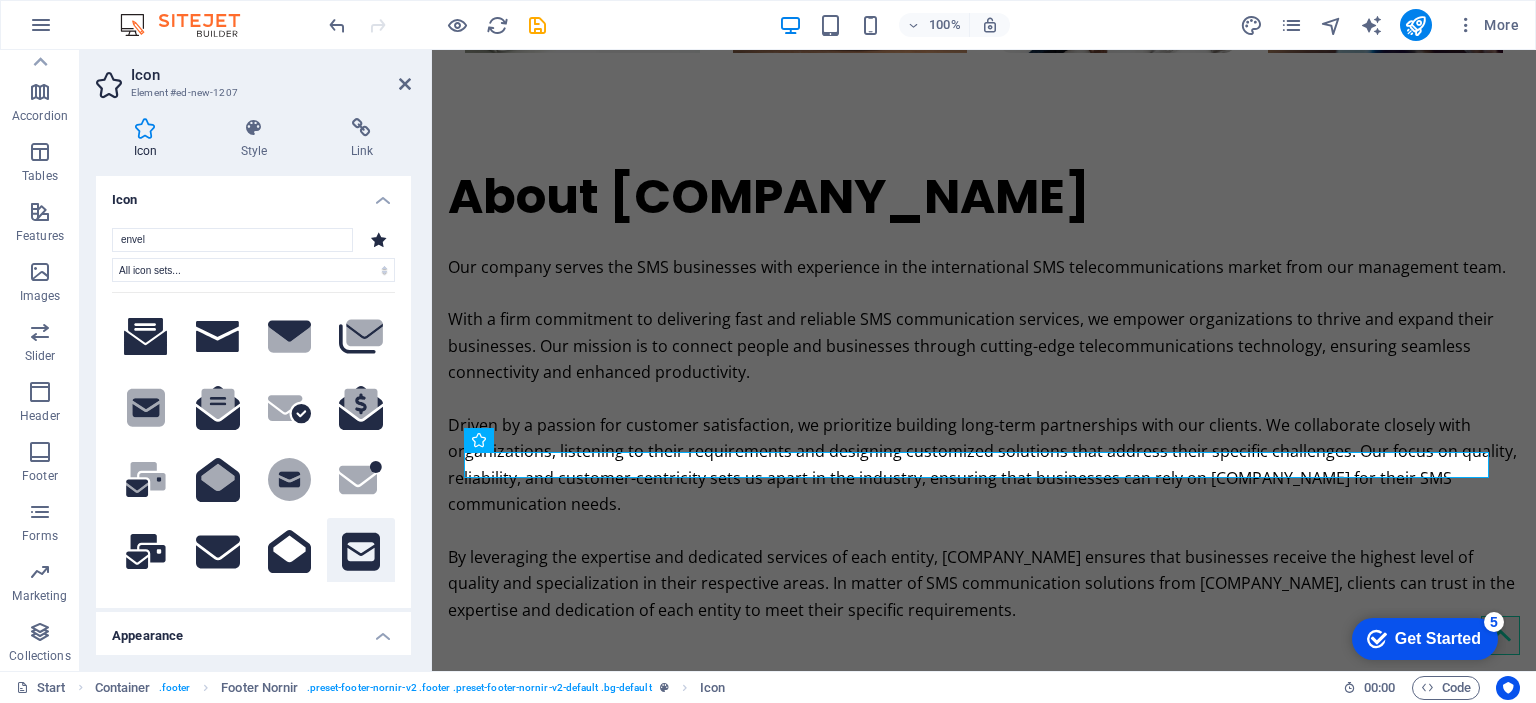 type on "envel" 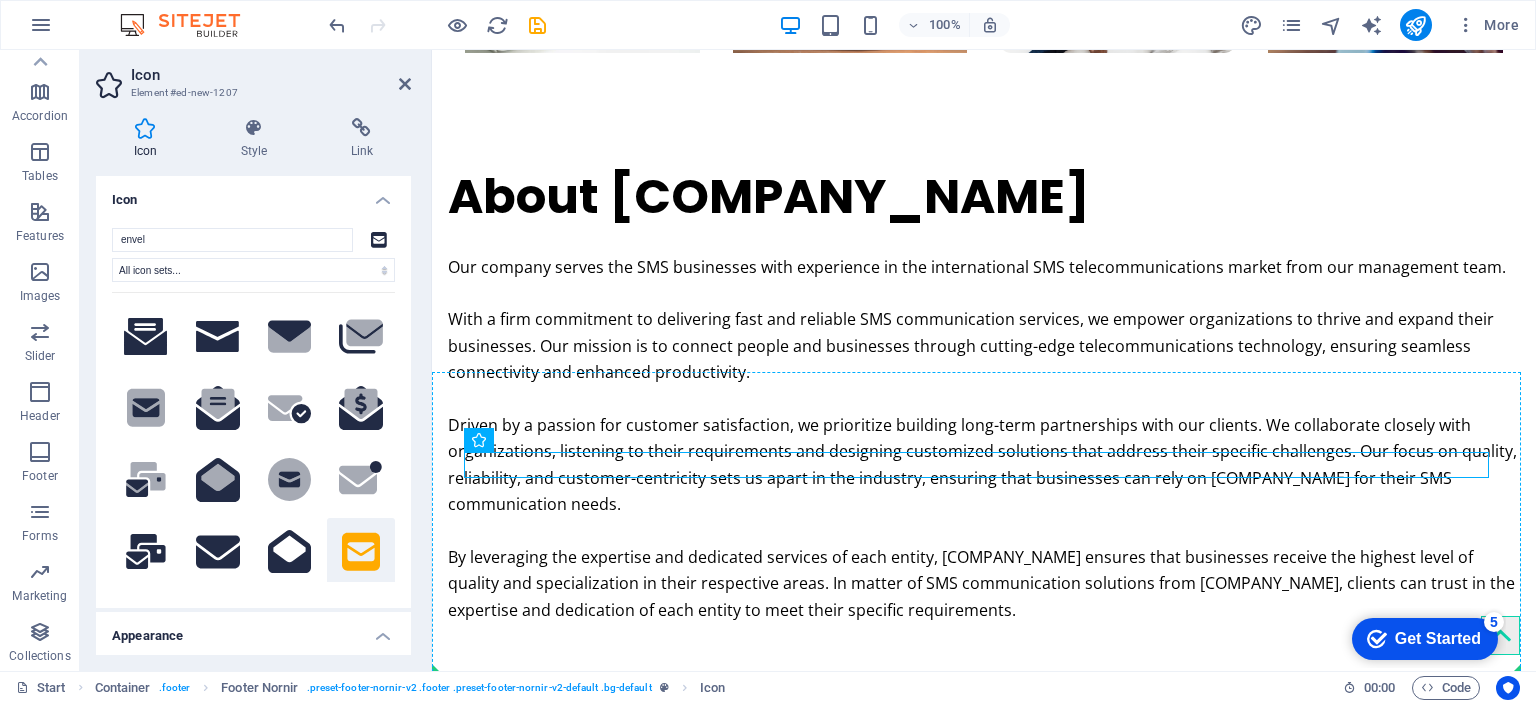 drag, startPoint x: 568, startPoint y: 467, endPoint x: 552, endPoint y: 531, distance: 65.96969 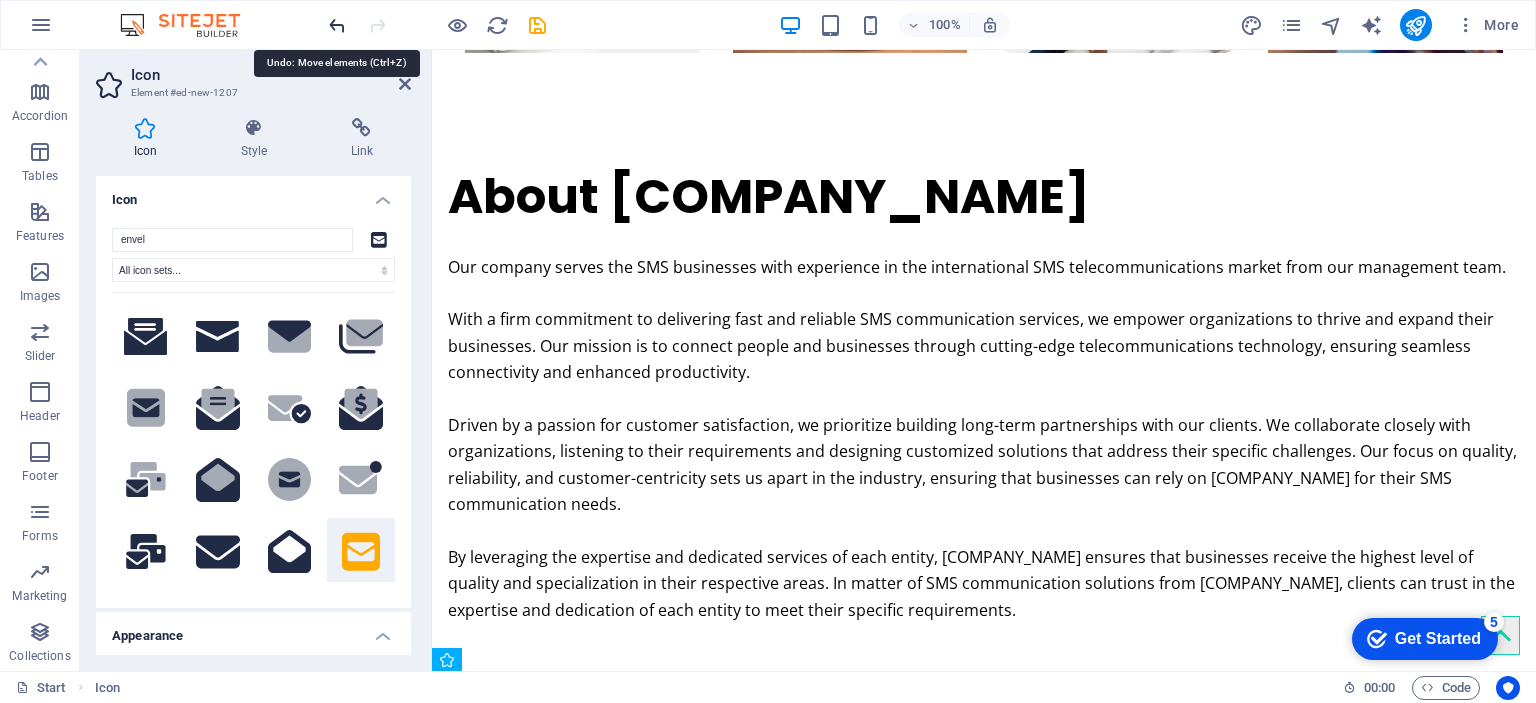 click at bounding box center (337, 25) 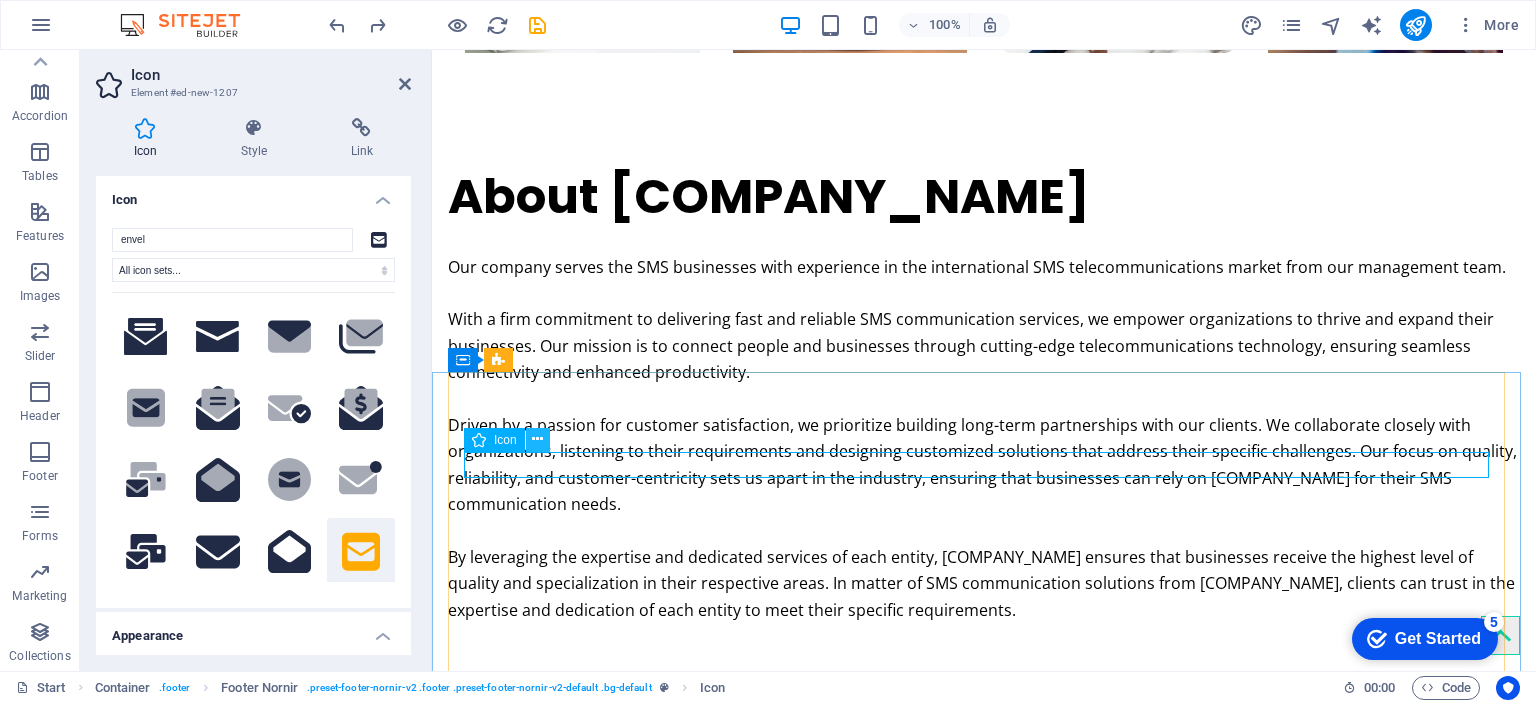 click at bounding box center (537, 439) 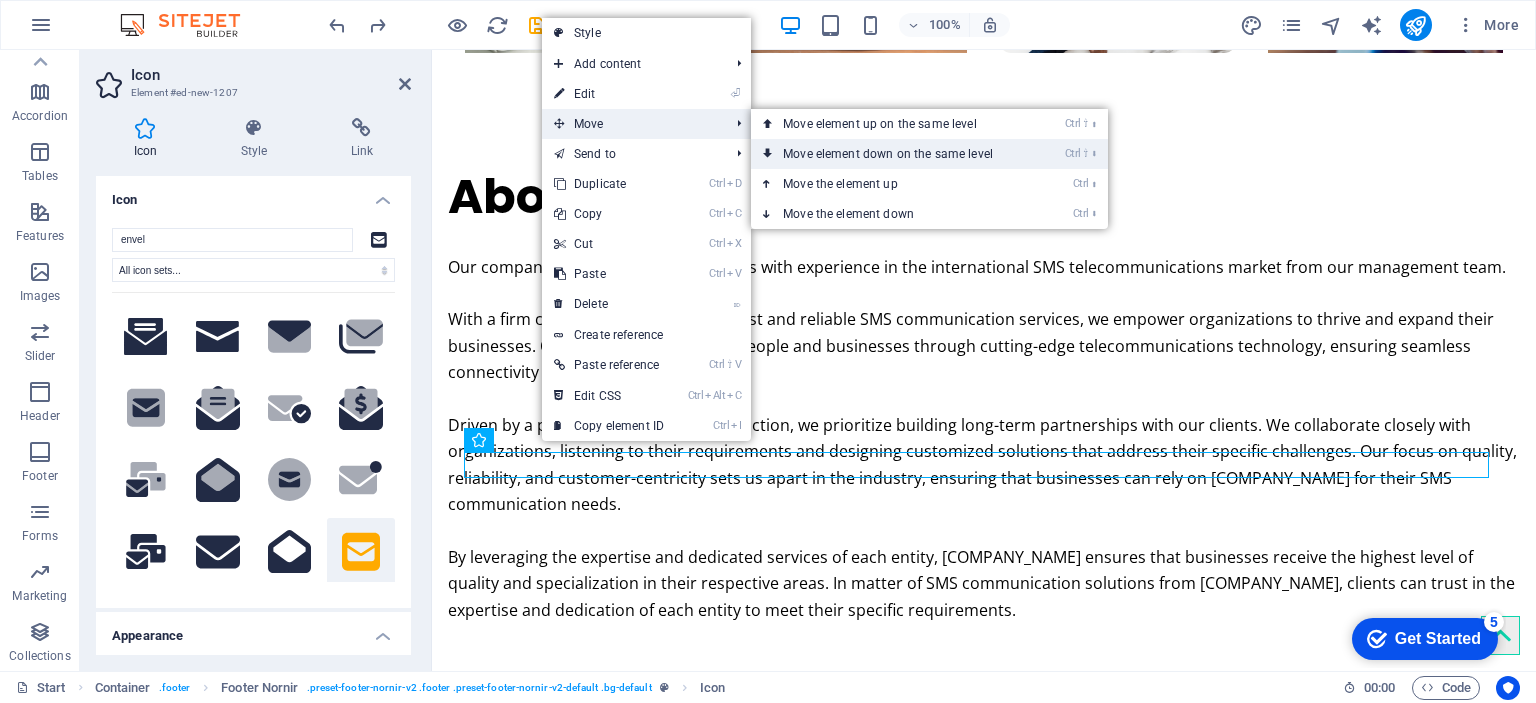click on "Ctrl ⇧ ⬇  Move element down on the same level" at bounding box center [892, 154] 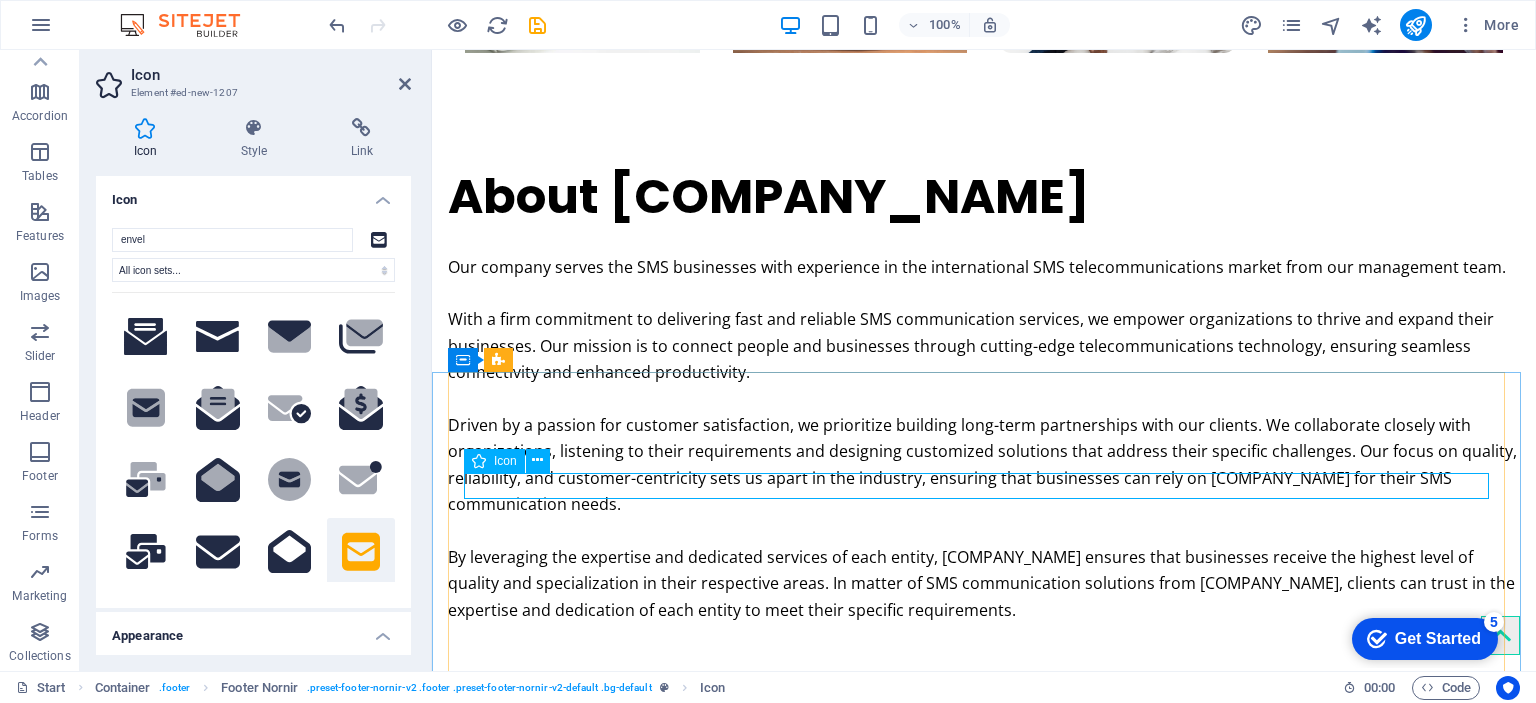 click at bounding box center [984, 2123] 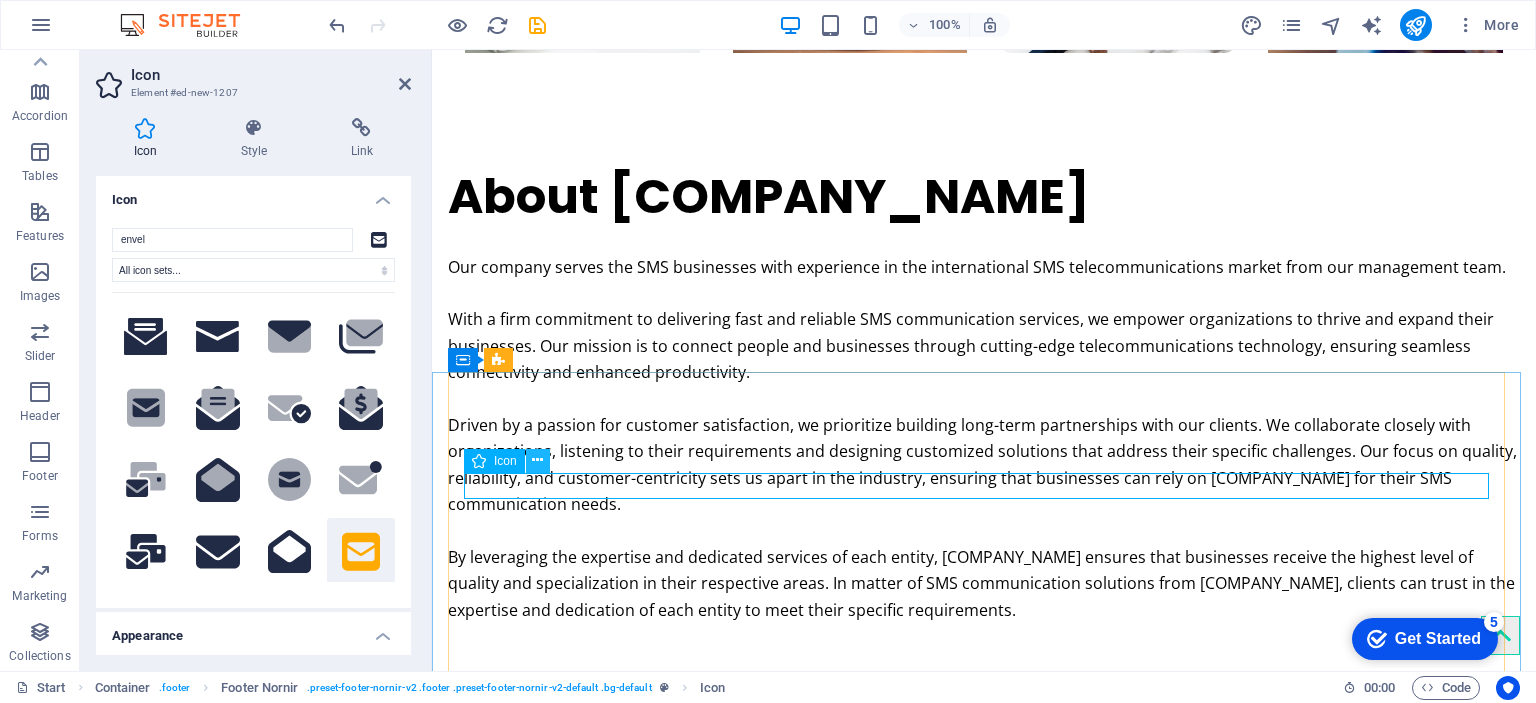 click at bounding box center (537, 460) 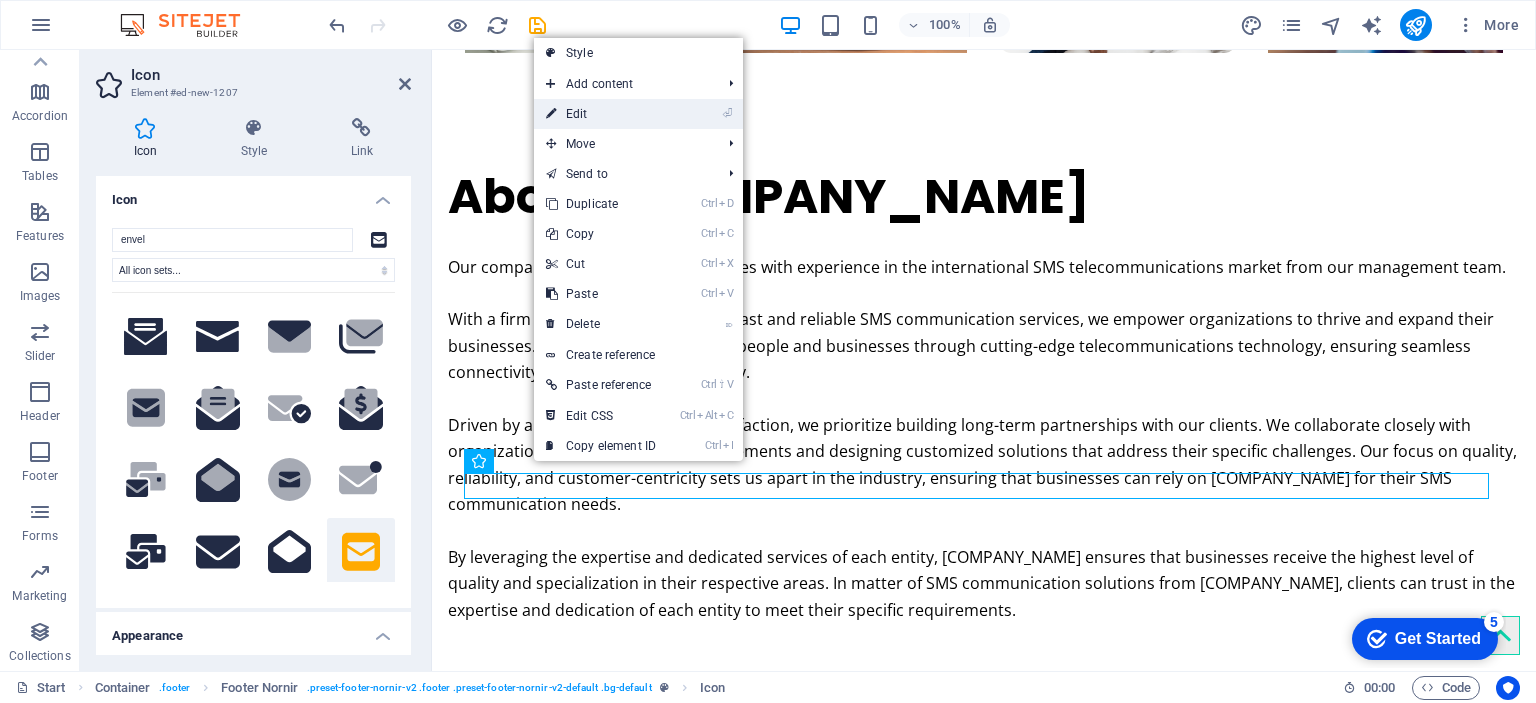 click on "⏎  Edit" at bounding box center [638, 114] 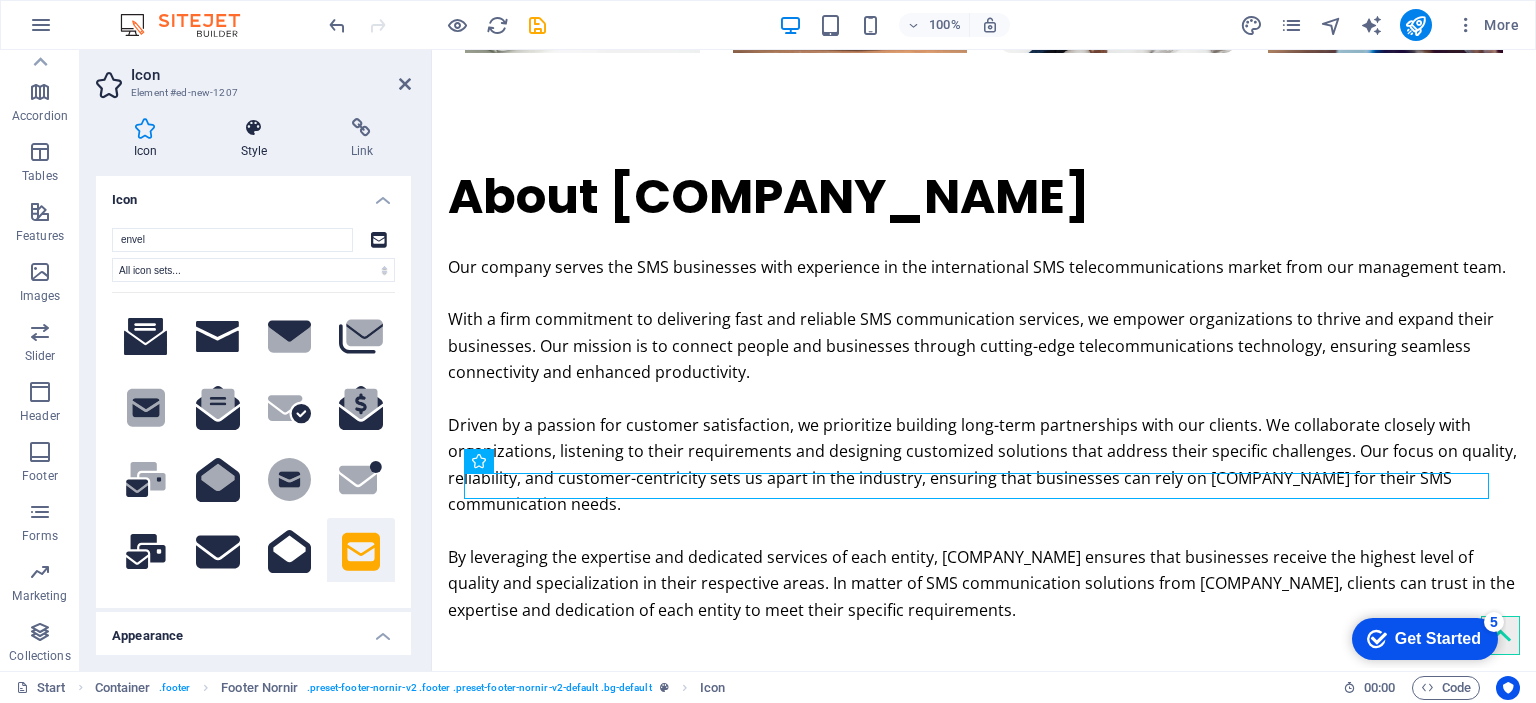 click on "Style" at bounding box center (258, 139) 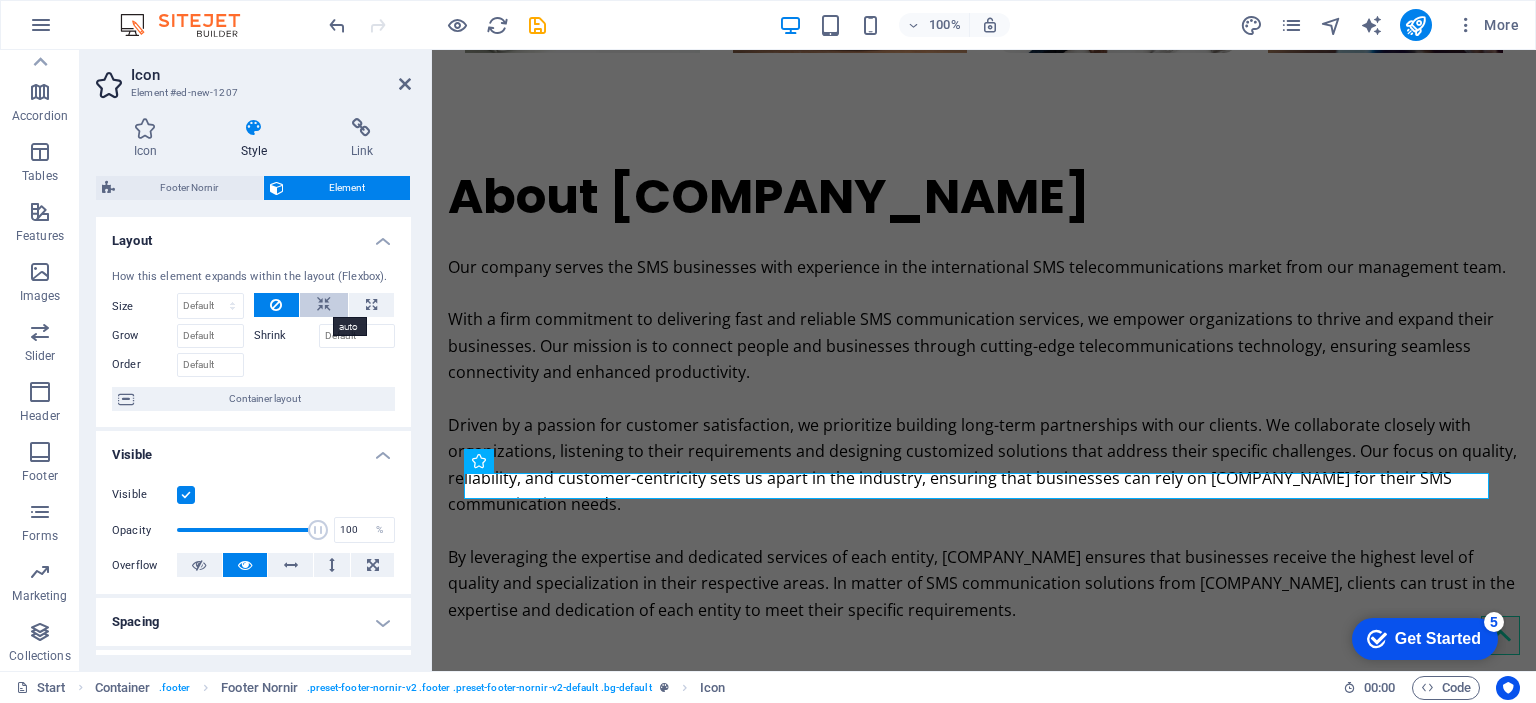 click at bounding box center (324, 305) 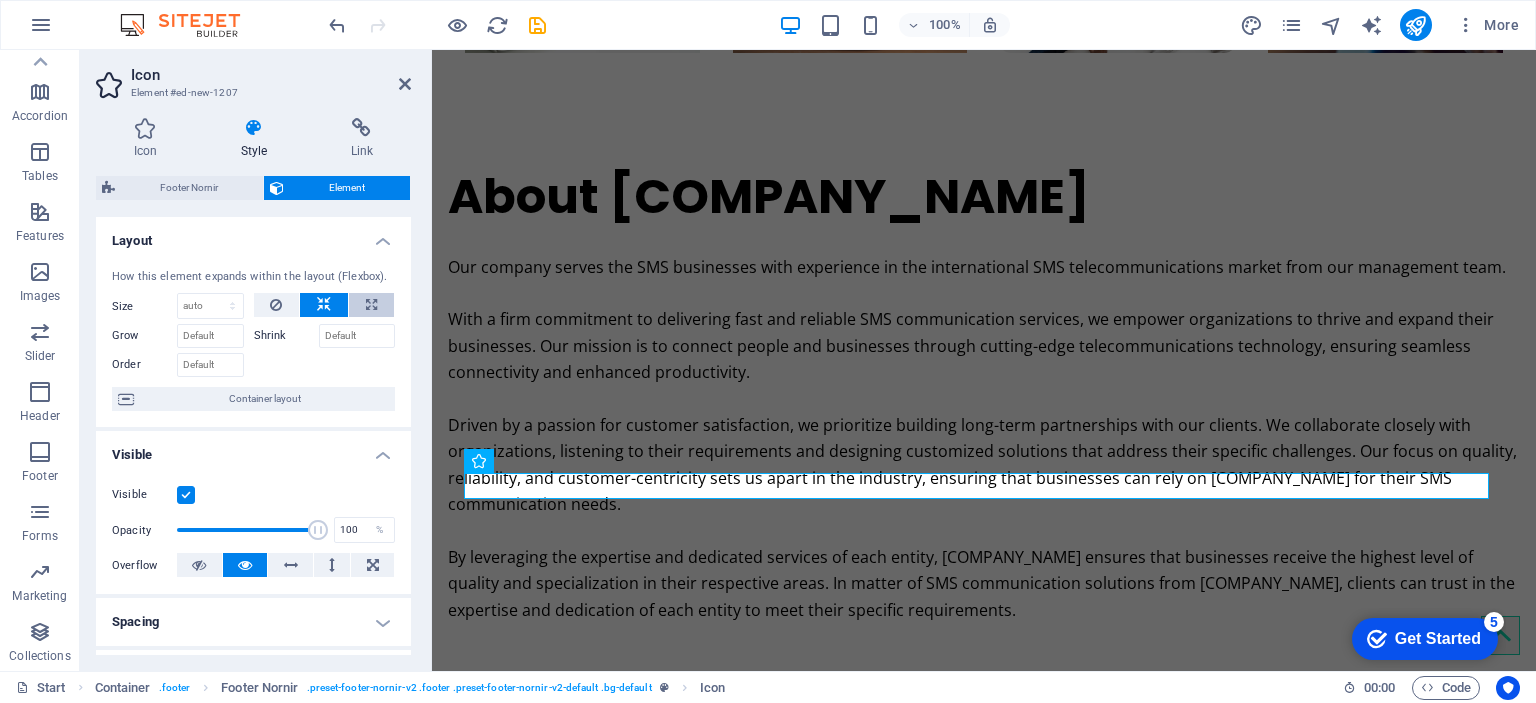 click at bounding box center (371, 305) 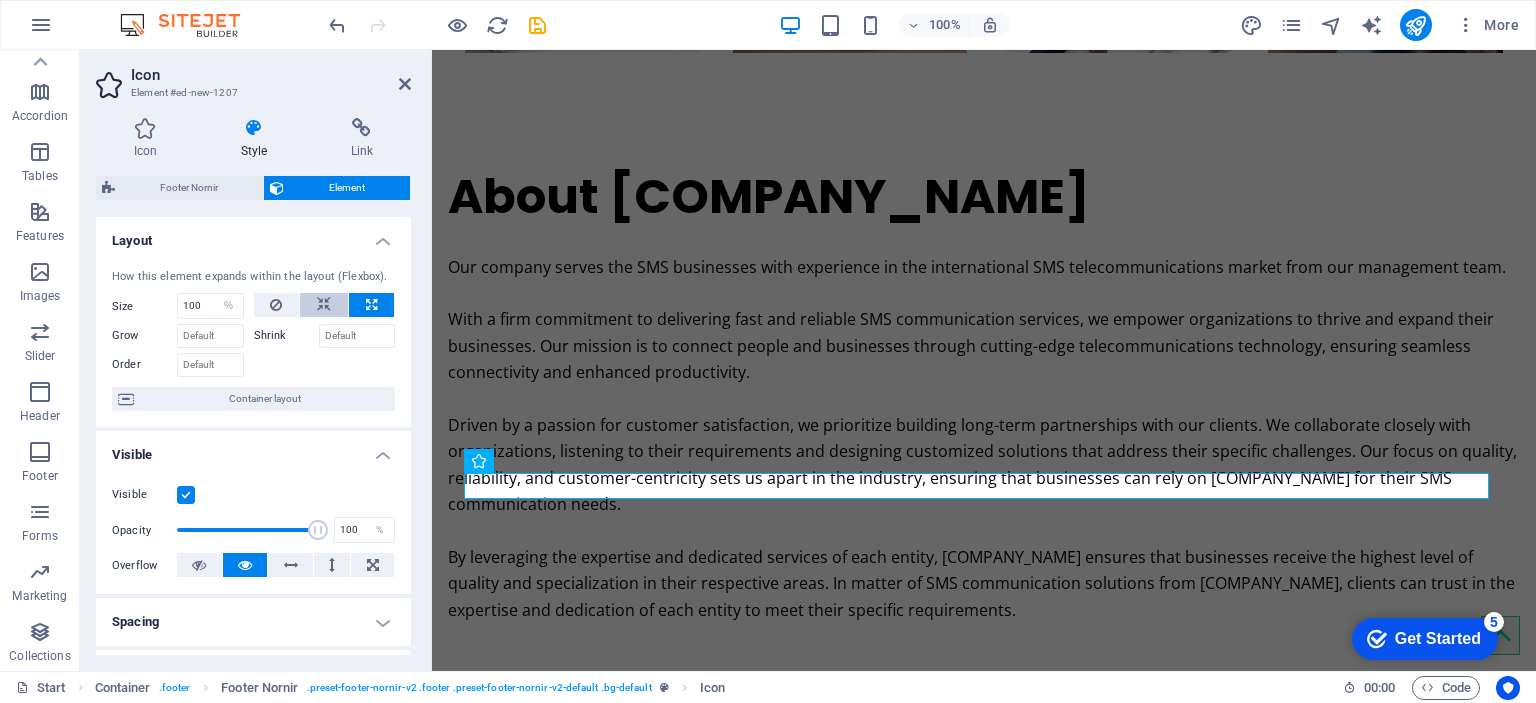 click at bounding box center (324, 305) 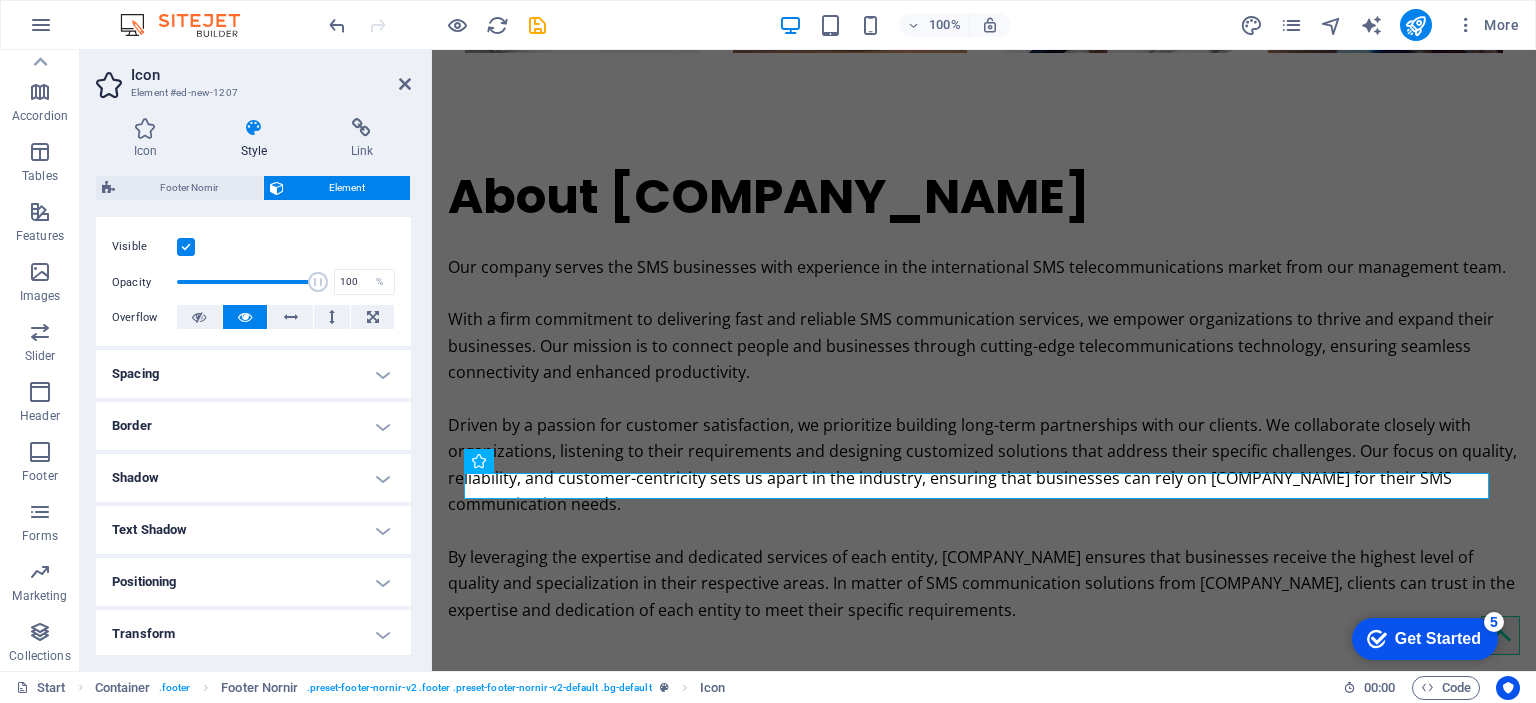 scroll, scrollTop: 200, scrollLeft: 0, axis: vertical 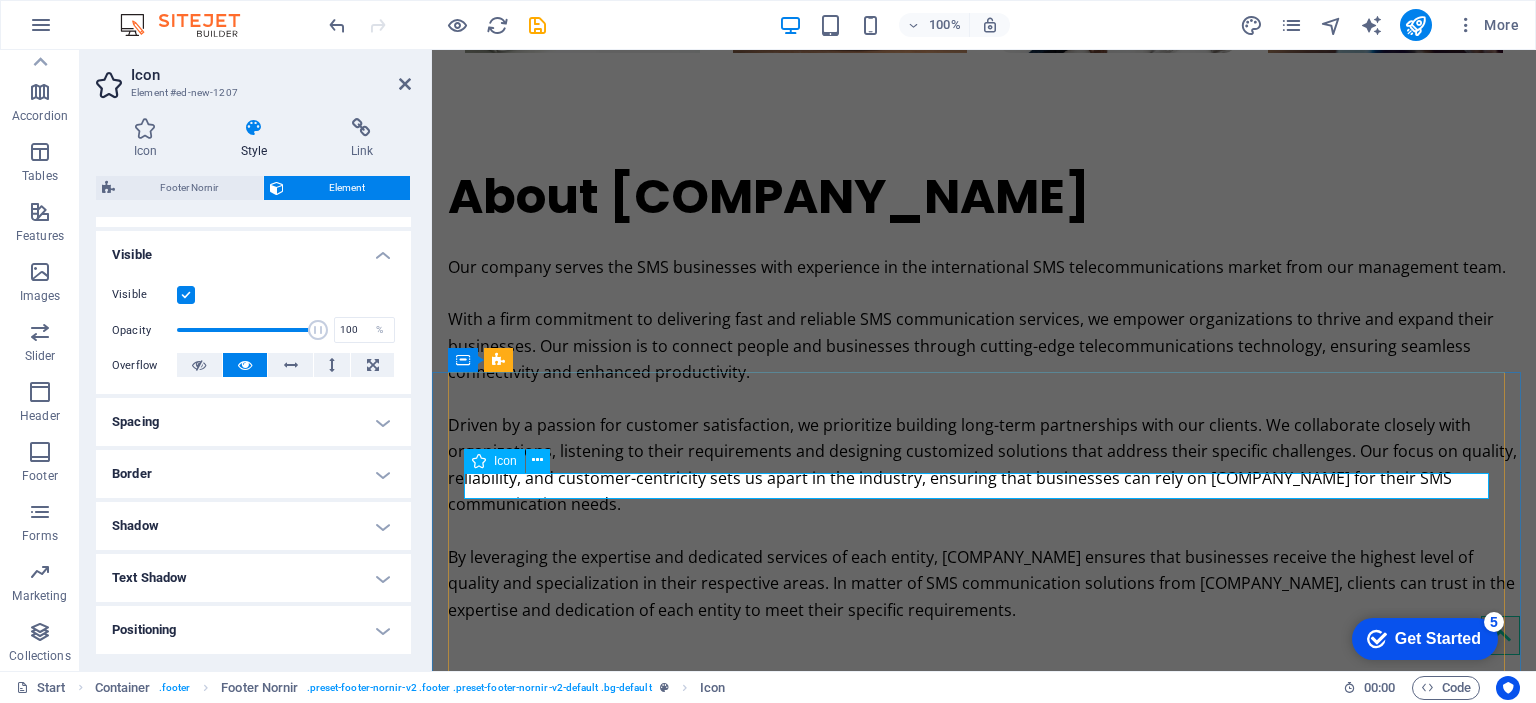 click at bounding box center [984, 2123] 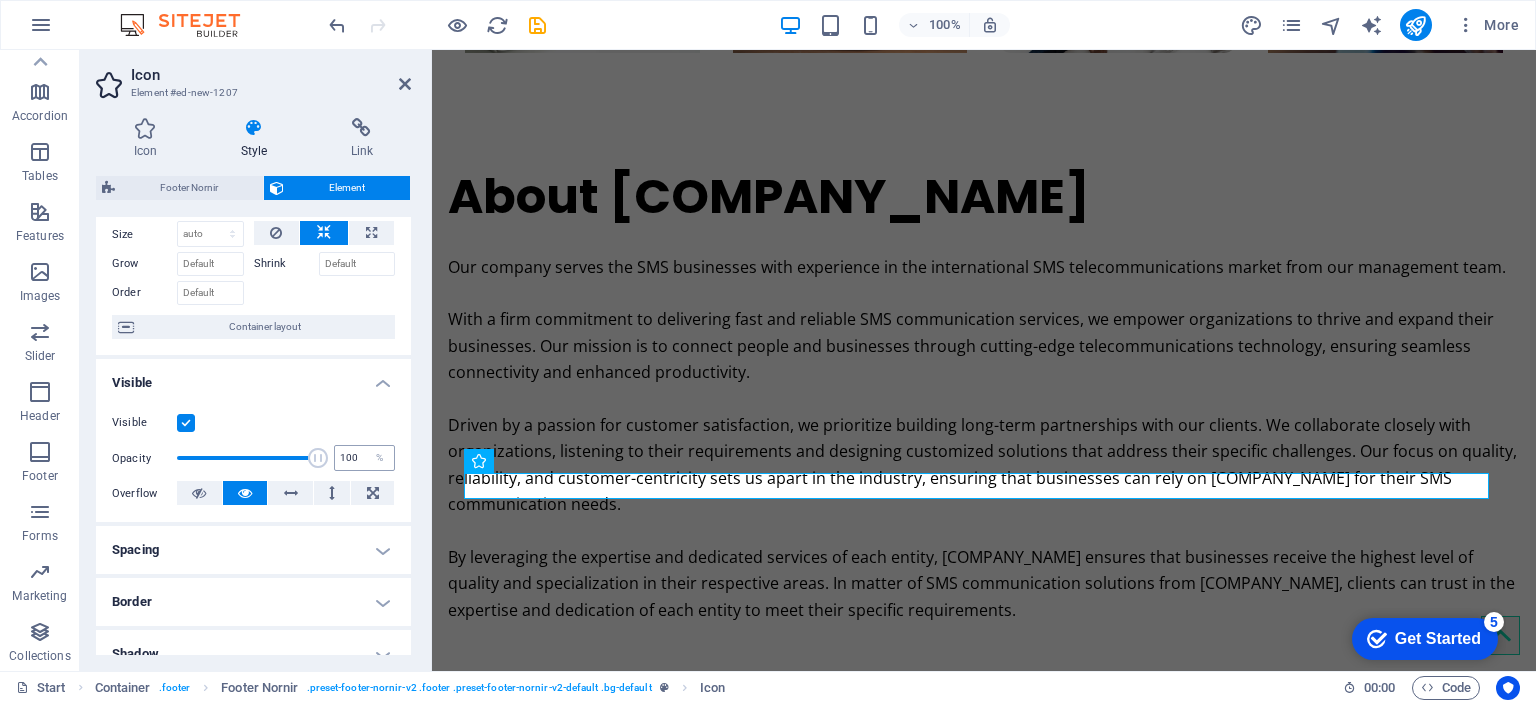scroll, scrollTop: 0, scrollLeft: 0, axis: both 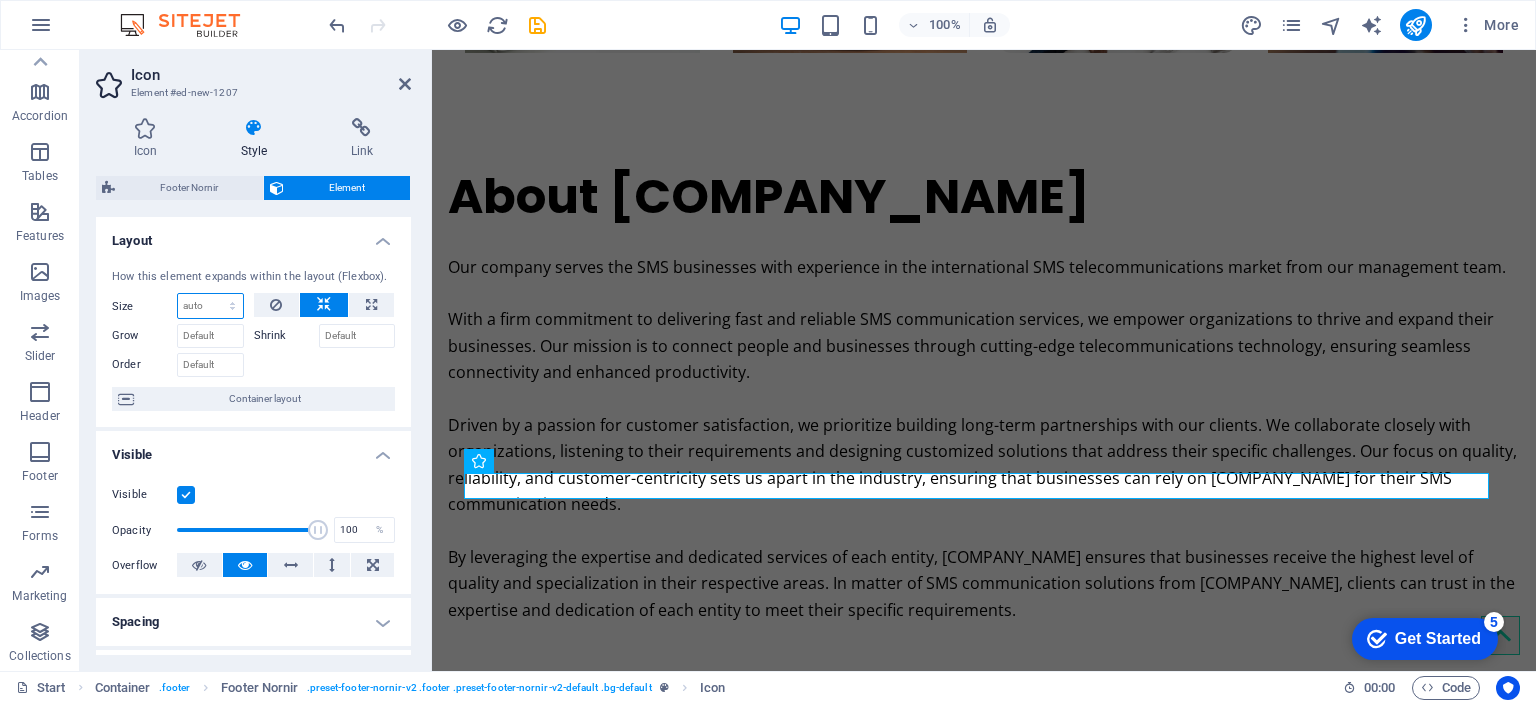 click on "Default auto px % 1/1 1/2 1/3 1/4 1/5 1/6 1/7 1/8 1/9 1/10" at bounding box center (210, 306) 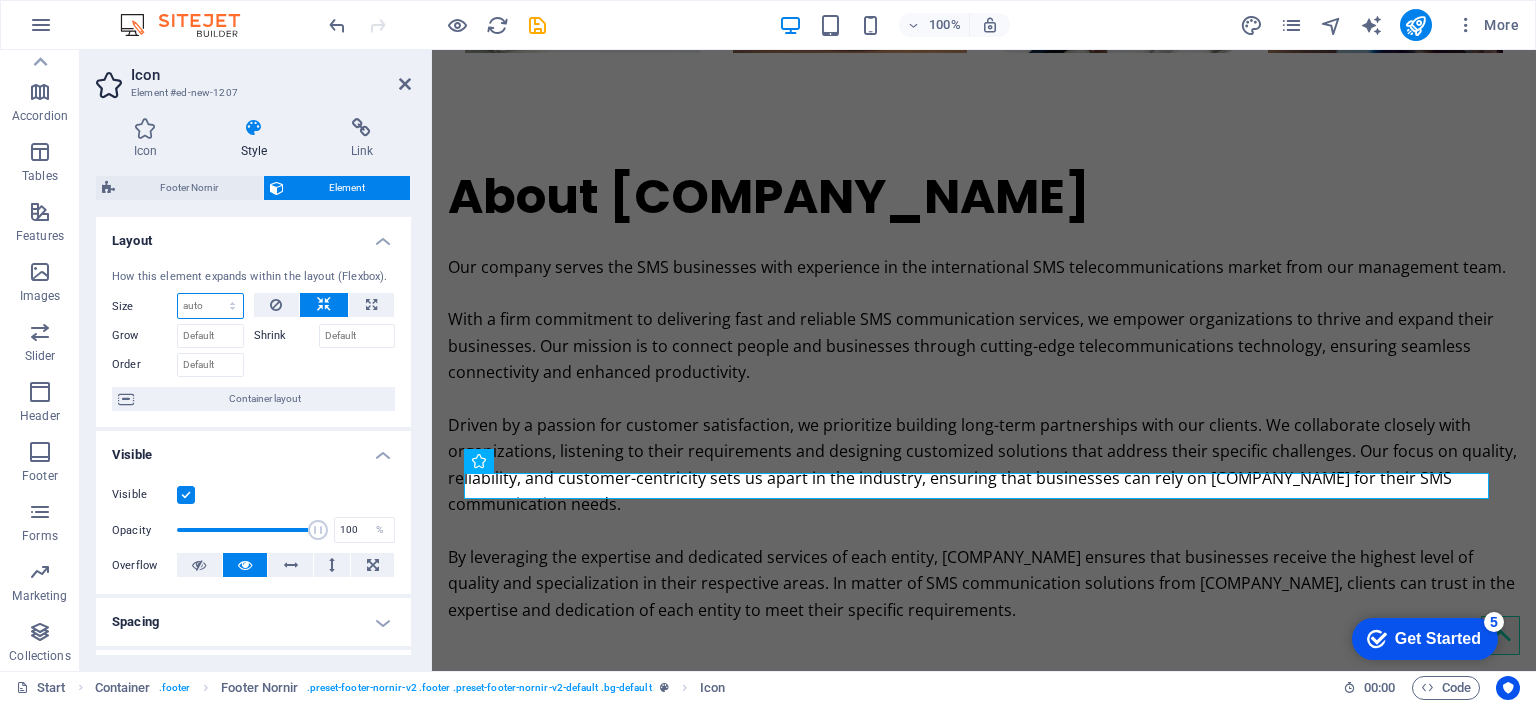 select on "px" 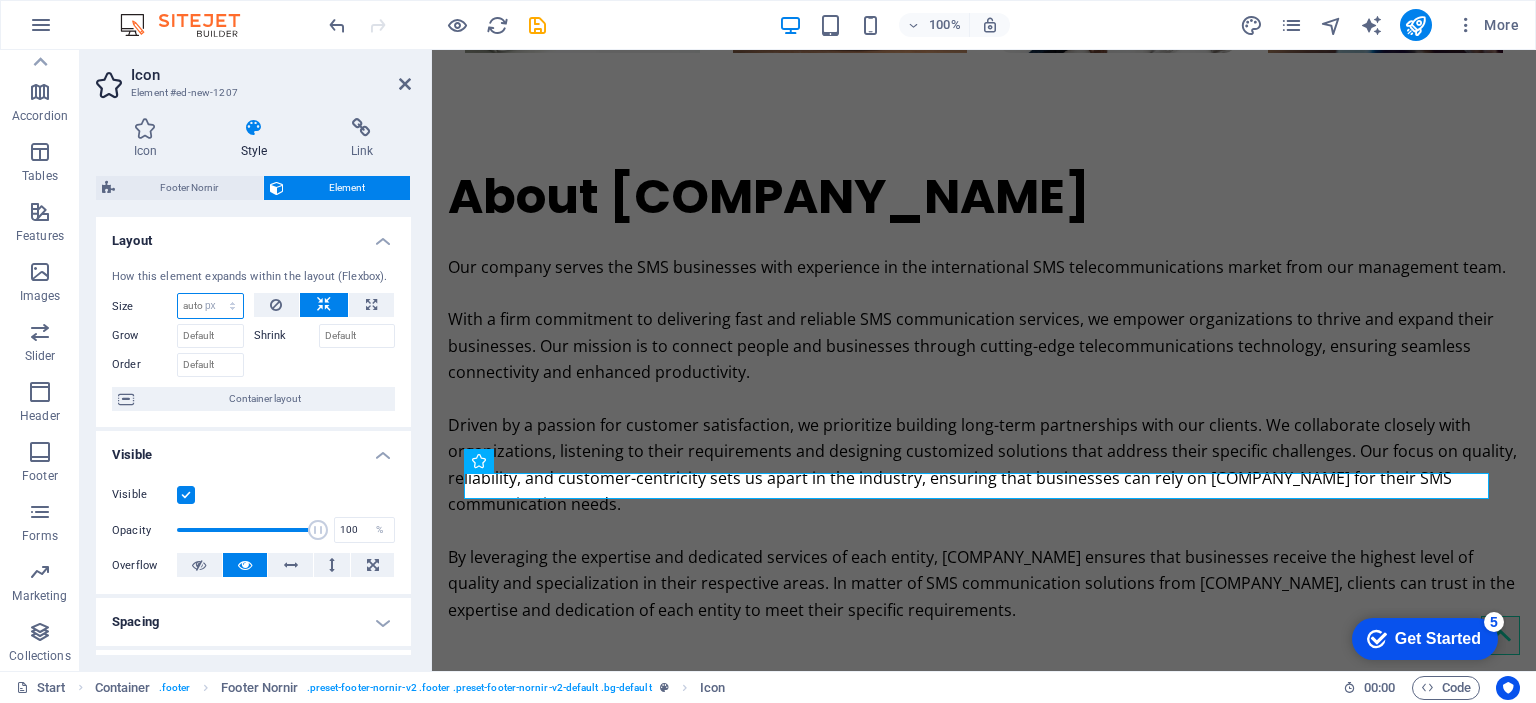 click on "Default auto px % 1/1 1/2 1/3 1/4 1/5 1/6 1/7 1/8 1/9 1/10" at bounding box center (210, 306) 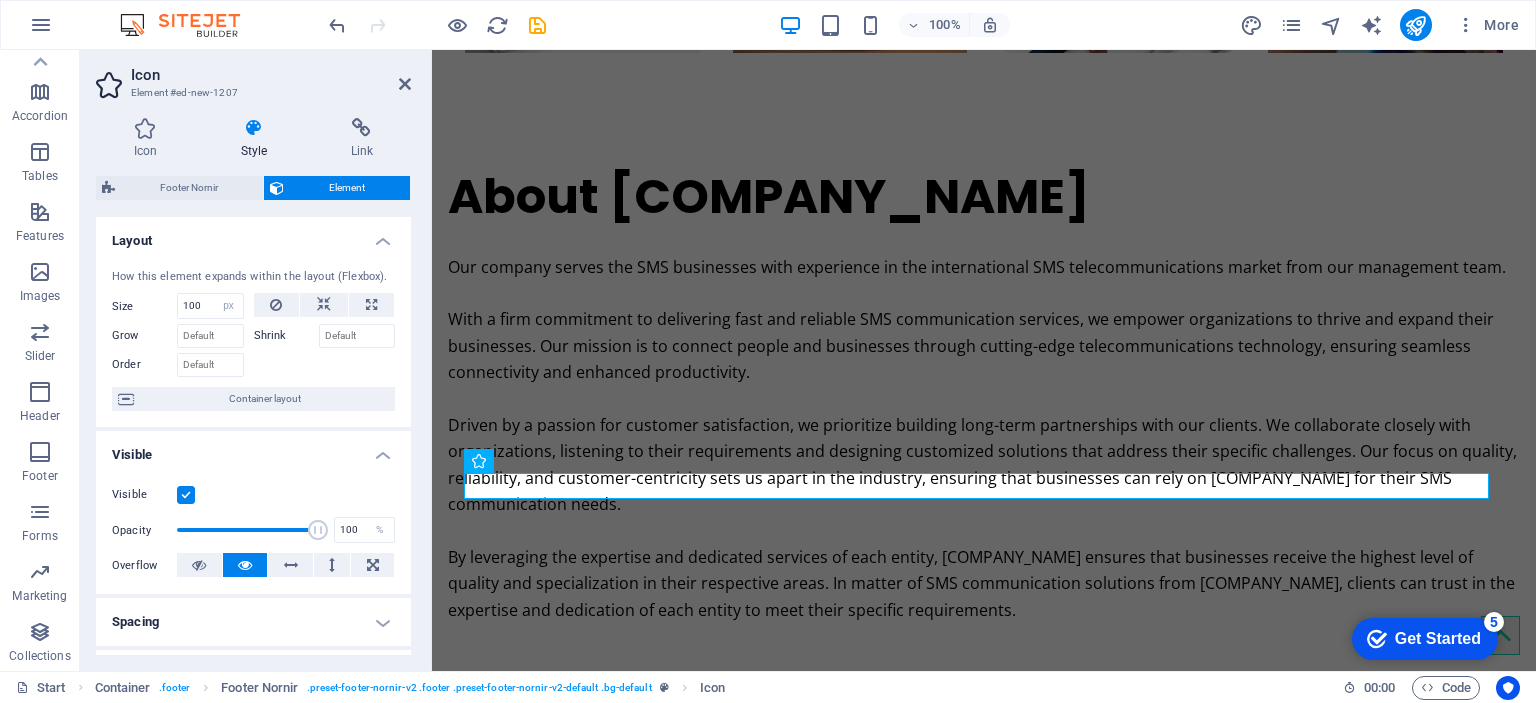 click on "How this element expands within the layout (Flexbox). Size 100 Default auto px % 1/1 1/2 1/3 1/4 1/5 1/6 1/7 1/8 1/9 1/10 Grow Shrink Order Container layout" at bounding box center [253, 340] 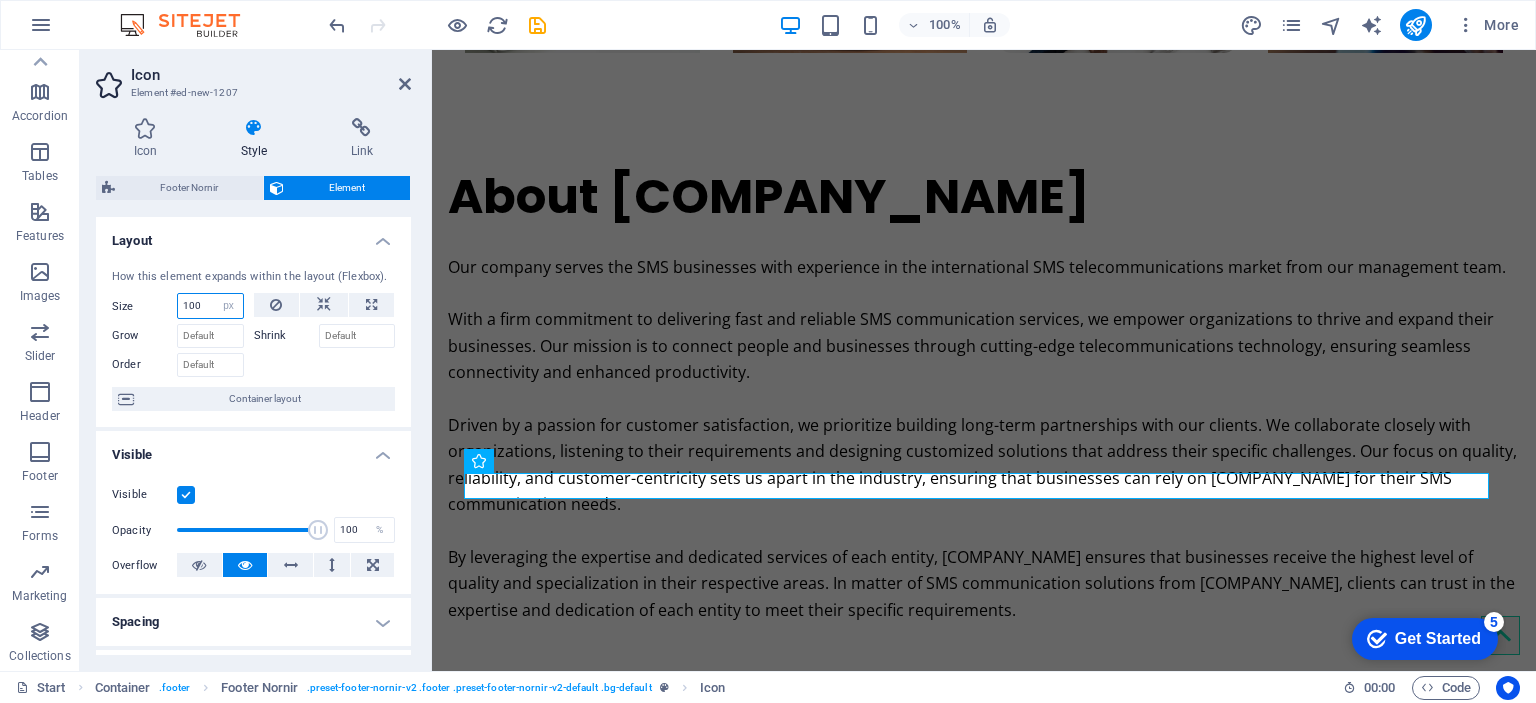 click on "100" at bounding box center (210, 306) 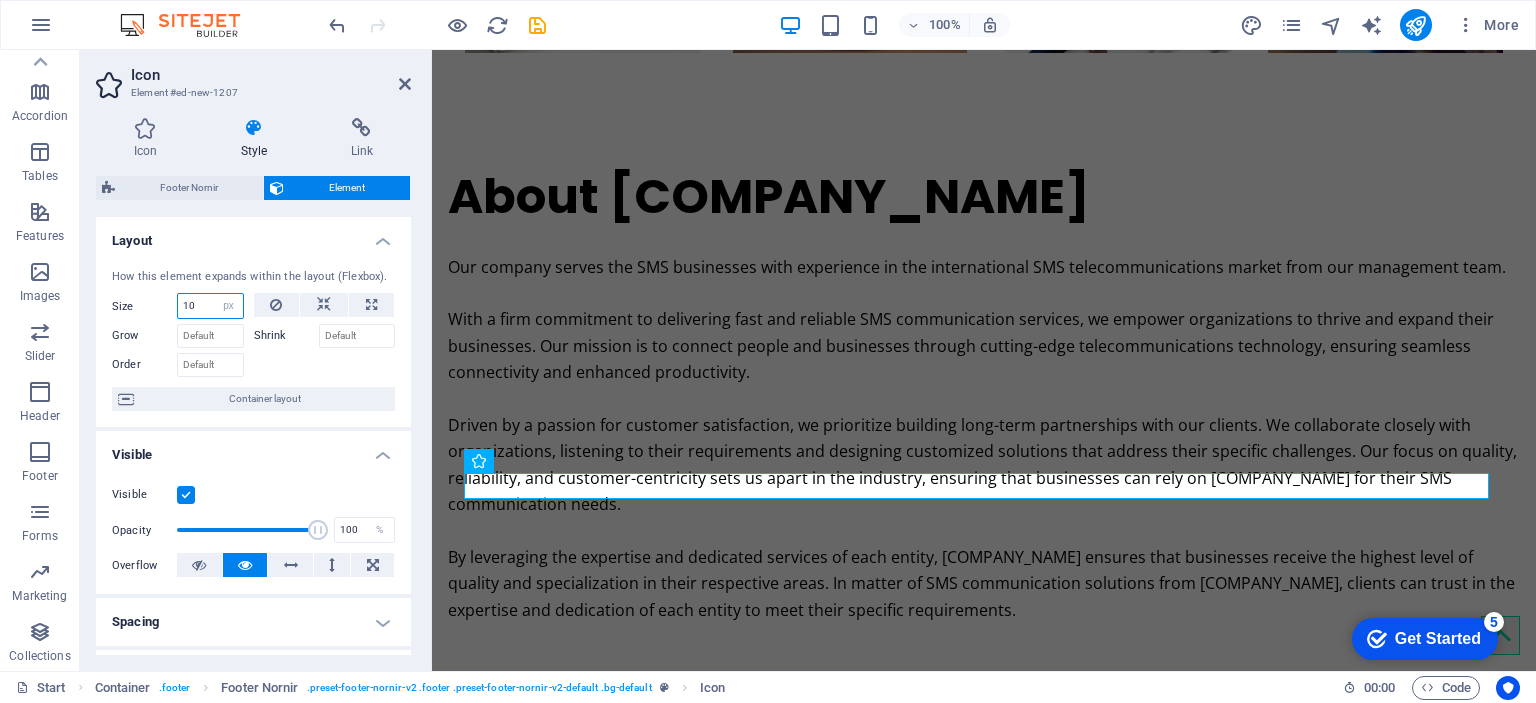 type on "1" 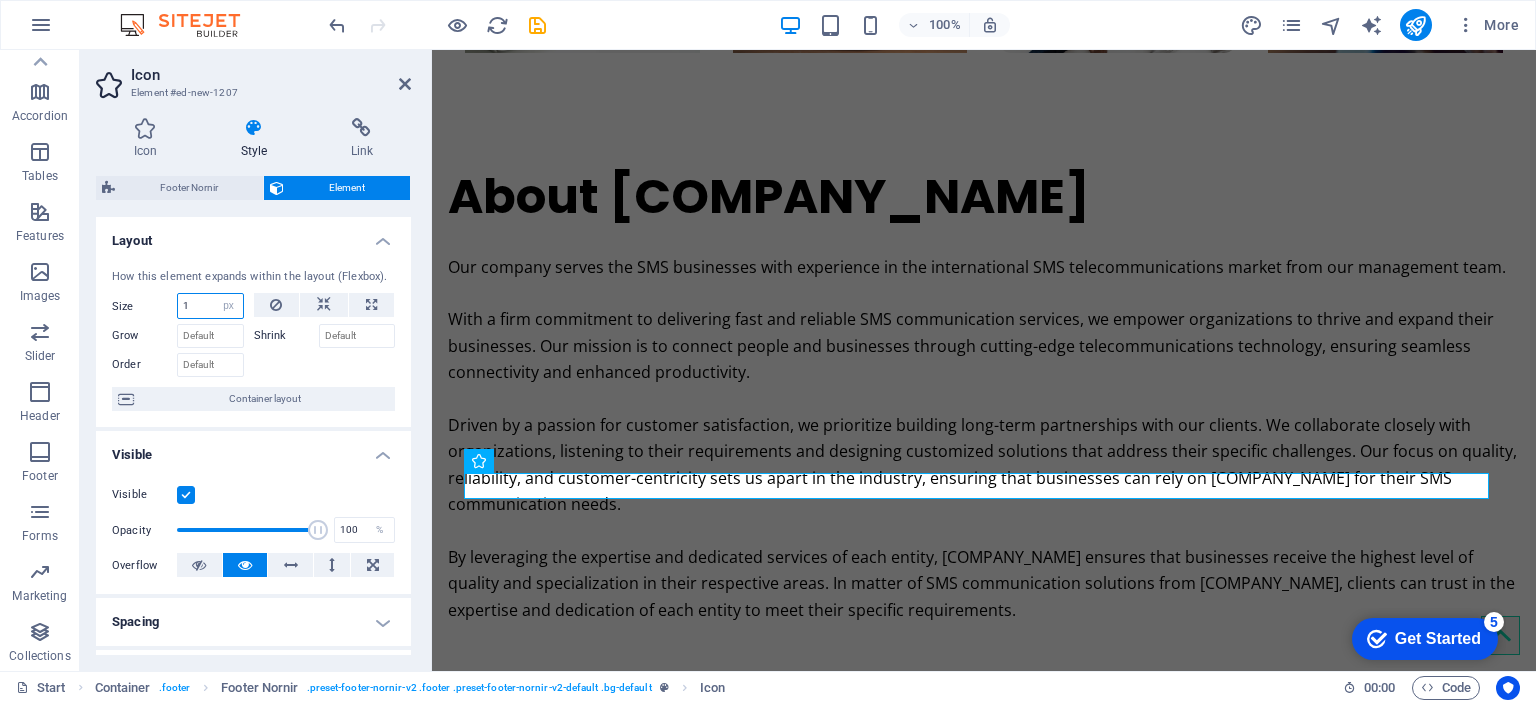 type on "1" 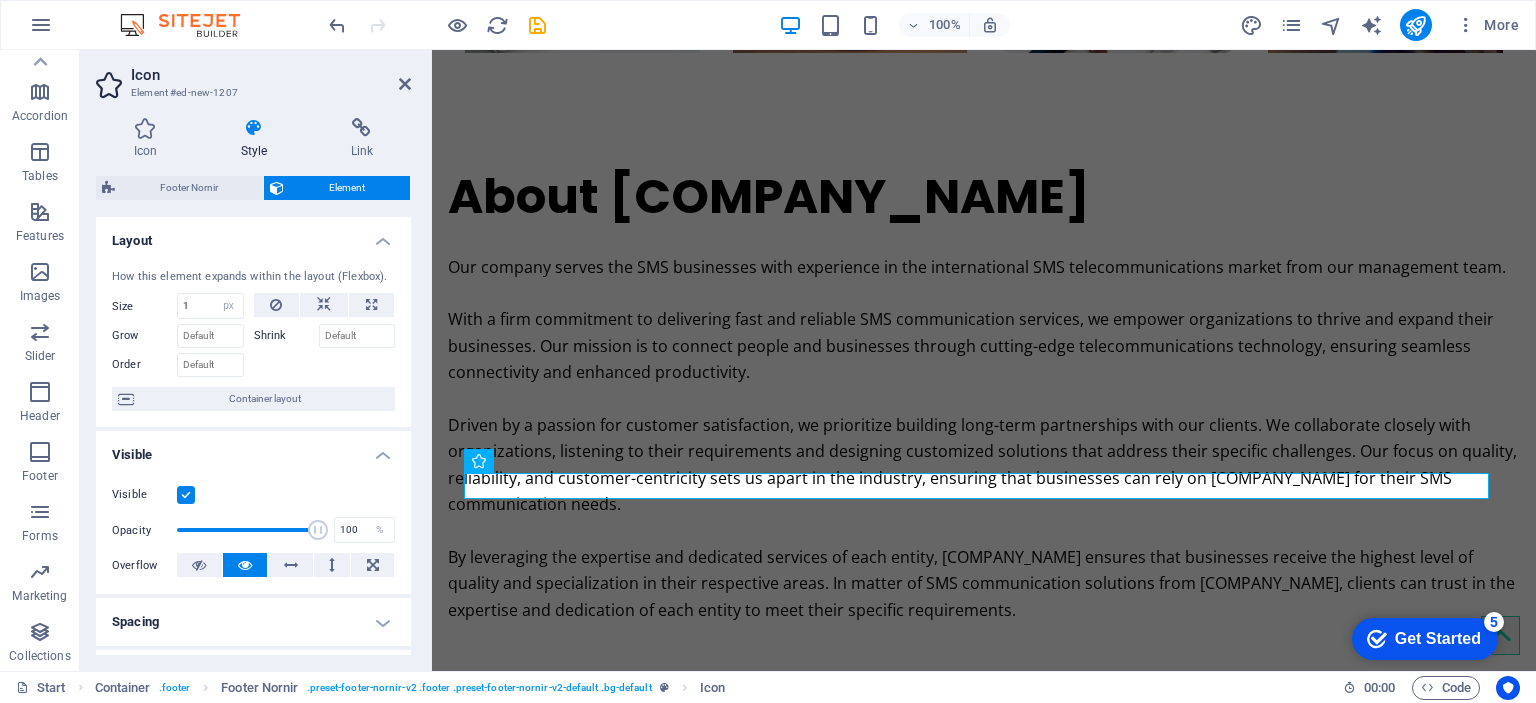 click on "Footer Nornir Element Layout How this element expands within the layout (Flexbox). Size 1 Default auto px % 1/1 1/2 1/3 1/4 1/5 1/6 1/7 1/8 1/9 1/10 Grow Shrink Order Container layout Visible Visible Opacity 100 % Overflow Spacing Margin Default auto px % rem vw vh Custom Custom auto px % rem vw vh auto px % rem vw vh auto px % rem vw vh auto px % rem vw vh Padding Default px rem % vh vw Custom Custom px rem % vh vw px rem % vh vw px rem % vh vw px rem % vh vw Border Style              - Width 1 auto px rem % vh vw Custom Custom 1 auto px rem % vh vw 1 auto px rem % vh vw 1 auto px rem % vh vw 1 auto px rem % vh vw  - Color Round corners Default px rem % vh vw Custom Custom px rem % vh vw px rem % vh vw px rem % vh vw px rem % vh vw Shadow Default None Outside Inside Color X offset 0 px rem vh vw Y offset 0 px rem vh vw Blur 0 px rem % vh vw Spread 0 px rem vh vw Text Shadow Default None Outside Color X offset 0 px rem vh vw Y offset 0 px rem vh vw Blur 0 px rem % vh vw Positioning Default Static px" at bounding box center [253, 415] 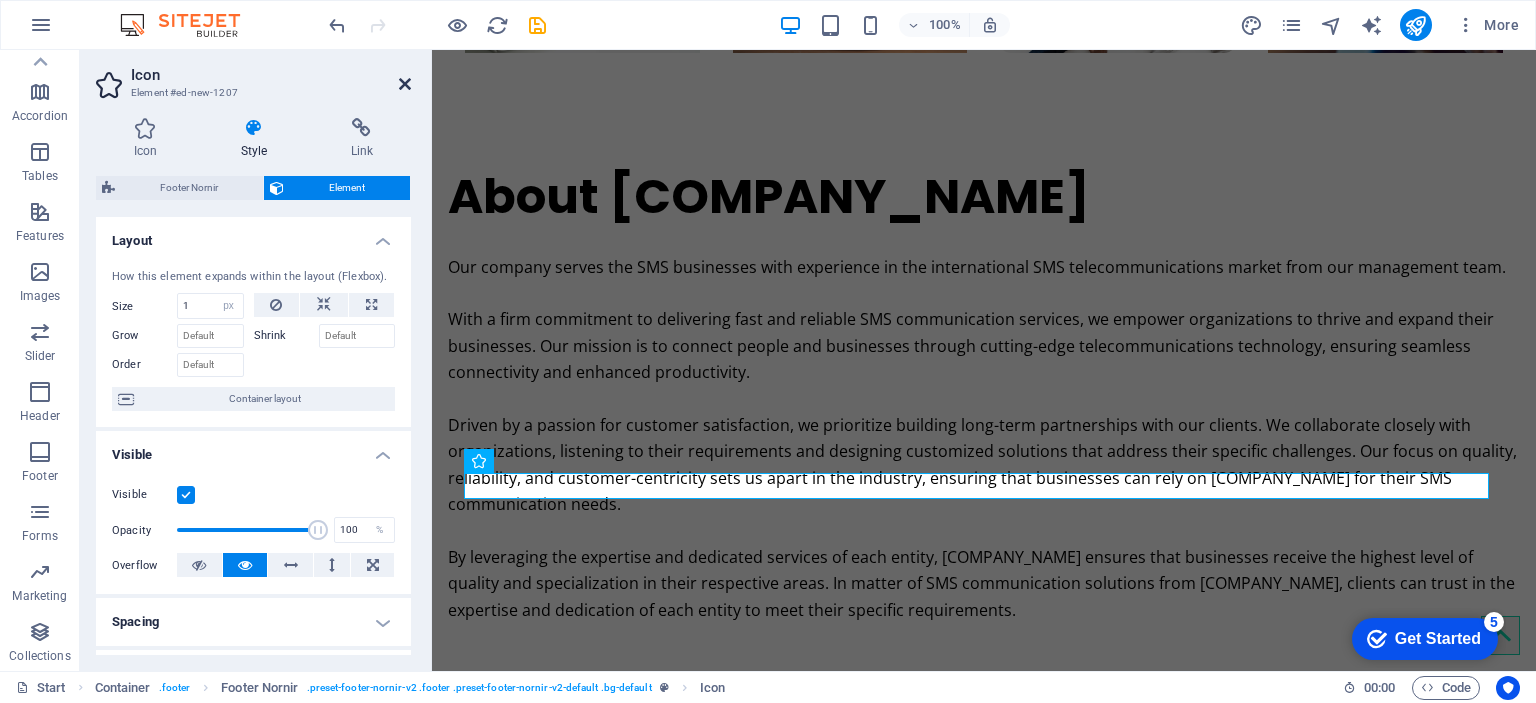 click at bounding box center [405, 84] 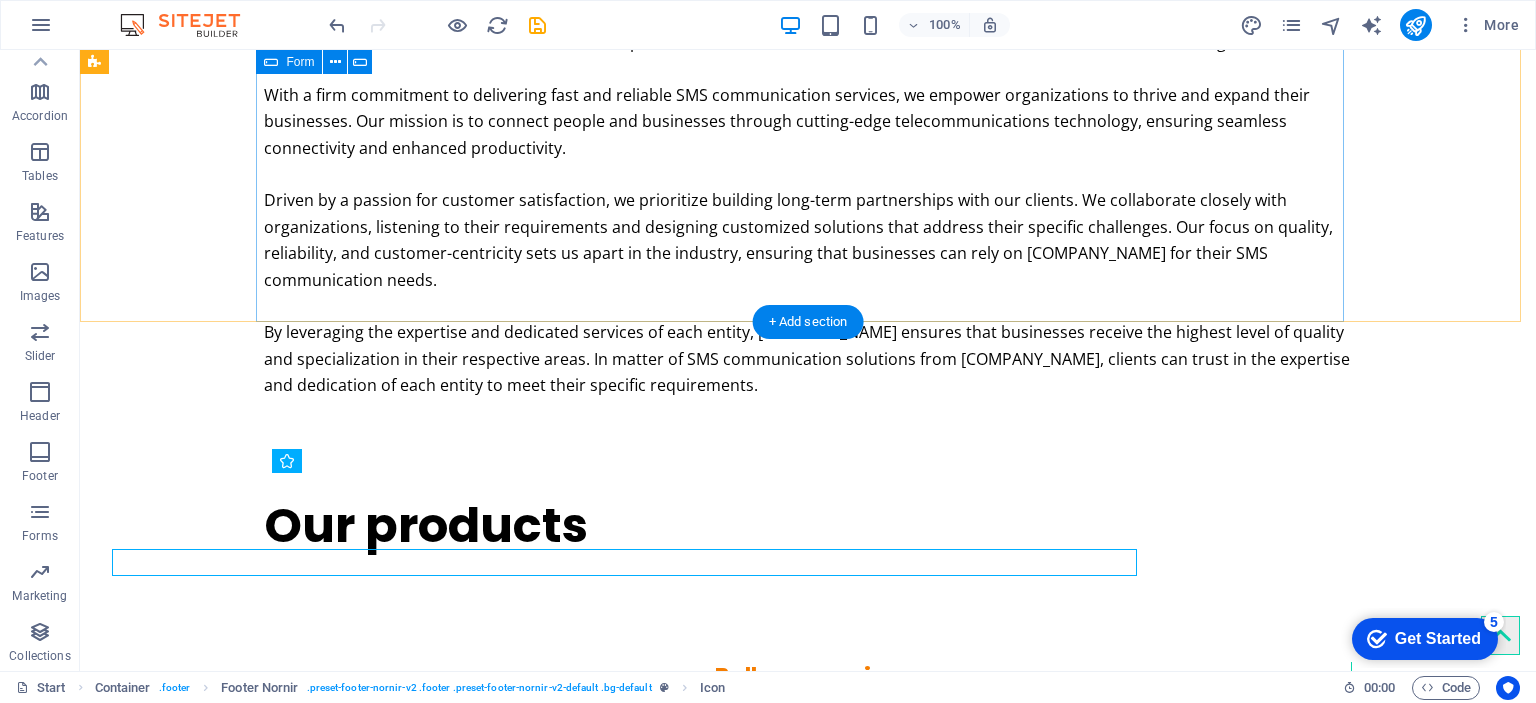 scroll, scrollTop: 3196, scrollLeft: 0, axis: vertical 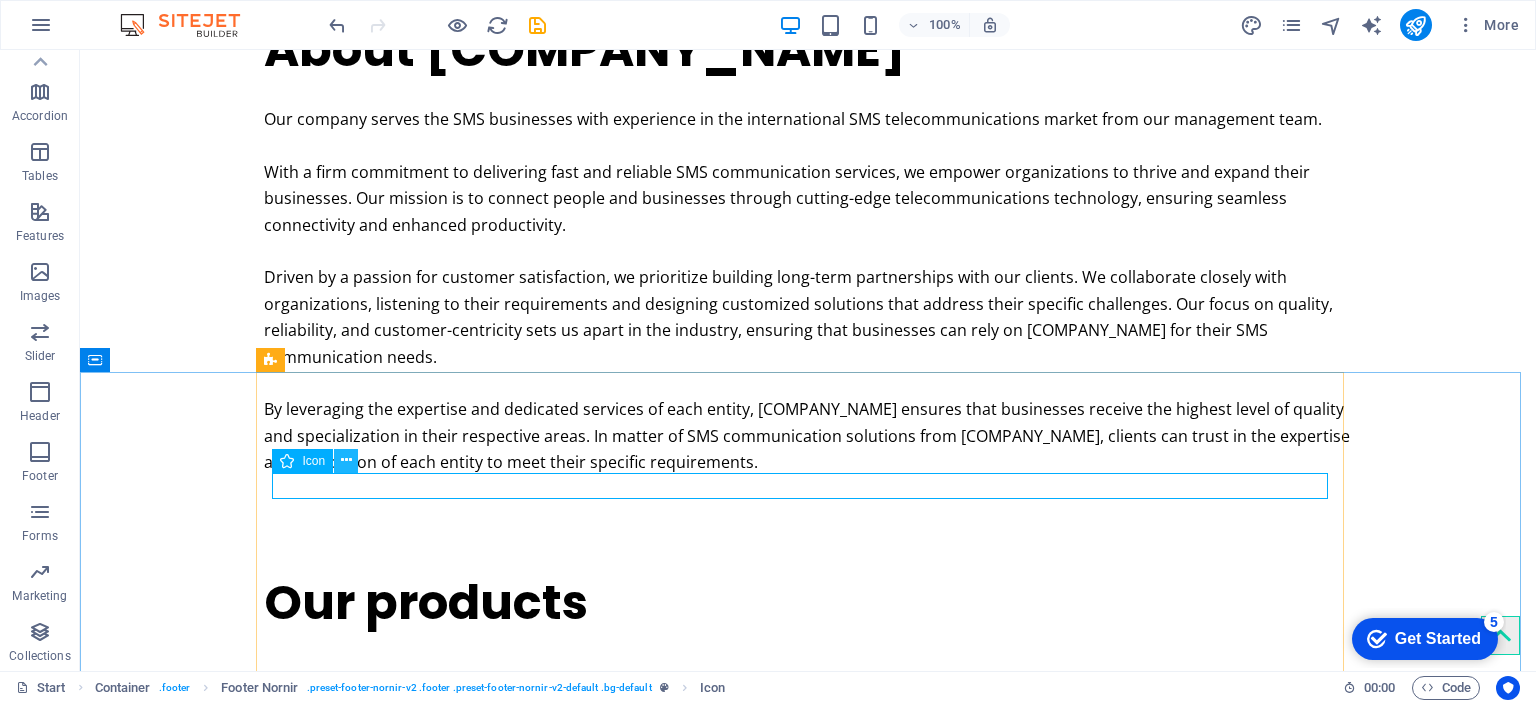 click at bounding box center [346, 460] 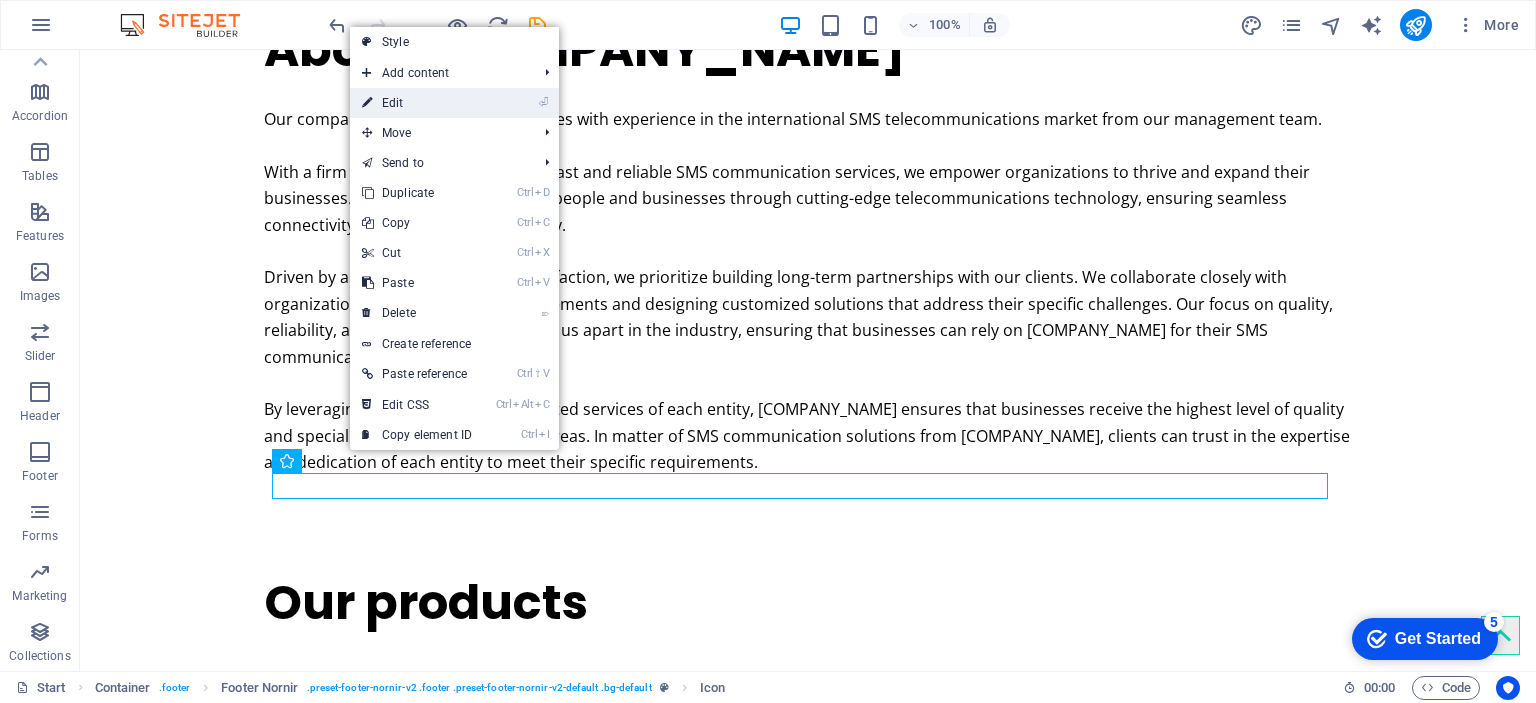 click on "⏎  Edit" at bounding box center (454, 103) 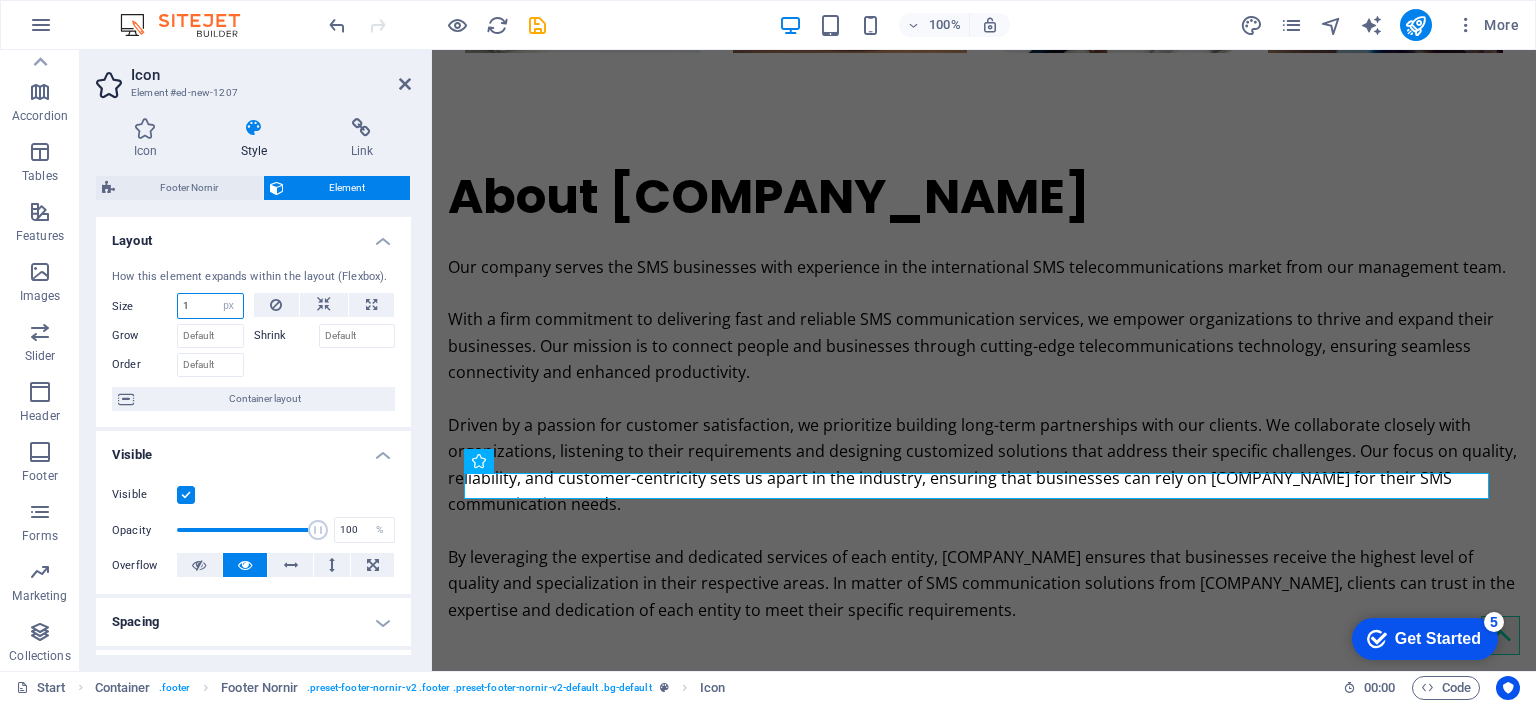 click on "1" at bounding box center [210, 306] 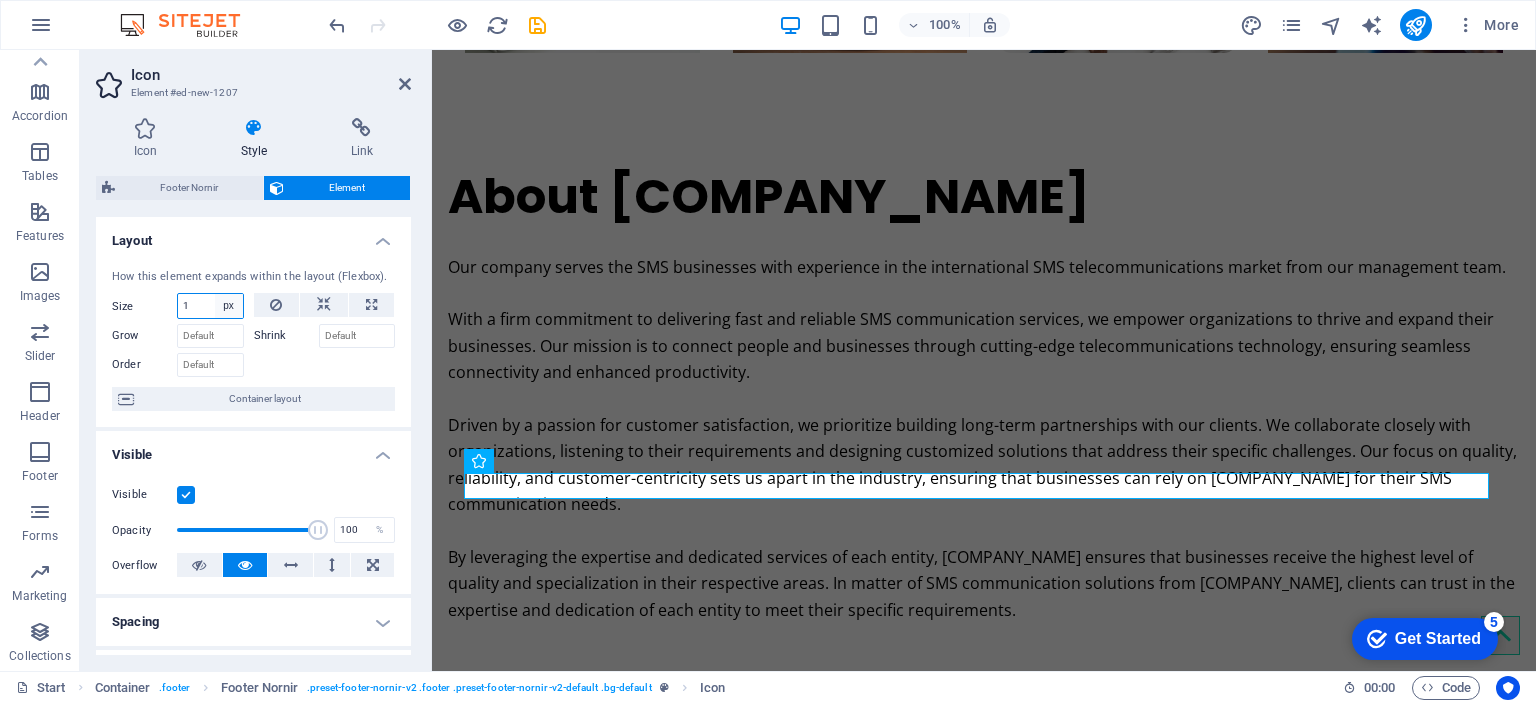 click on "Default auto px % 1/1 1/2 1/3 1/4 1/5 1/6 1/7 1/8 1/9 1/10" at bounding box center (229, 306) 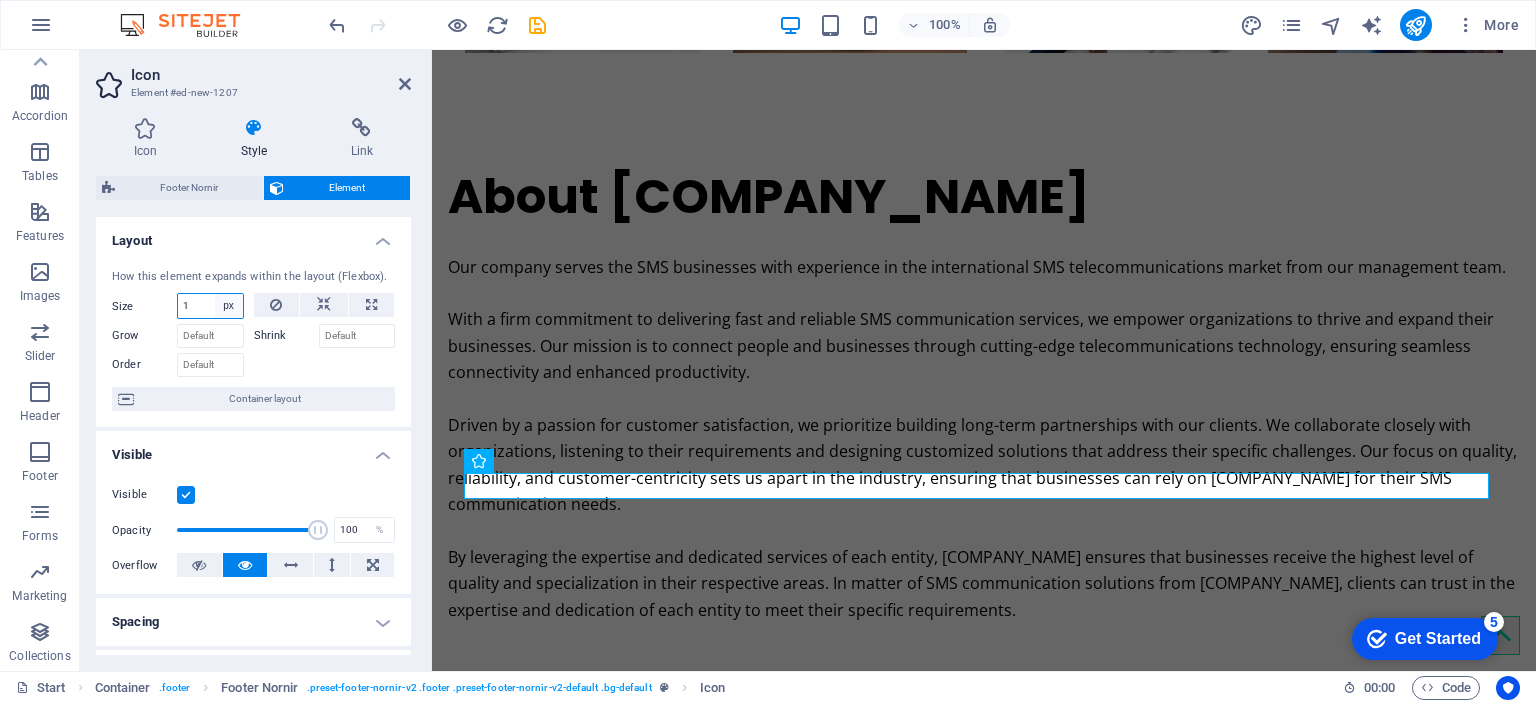 select on "1/1" 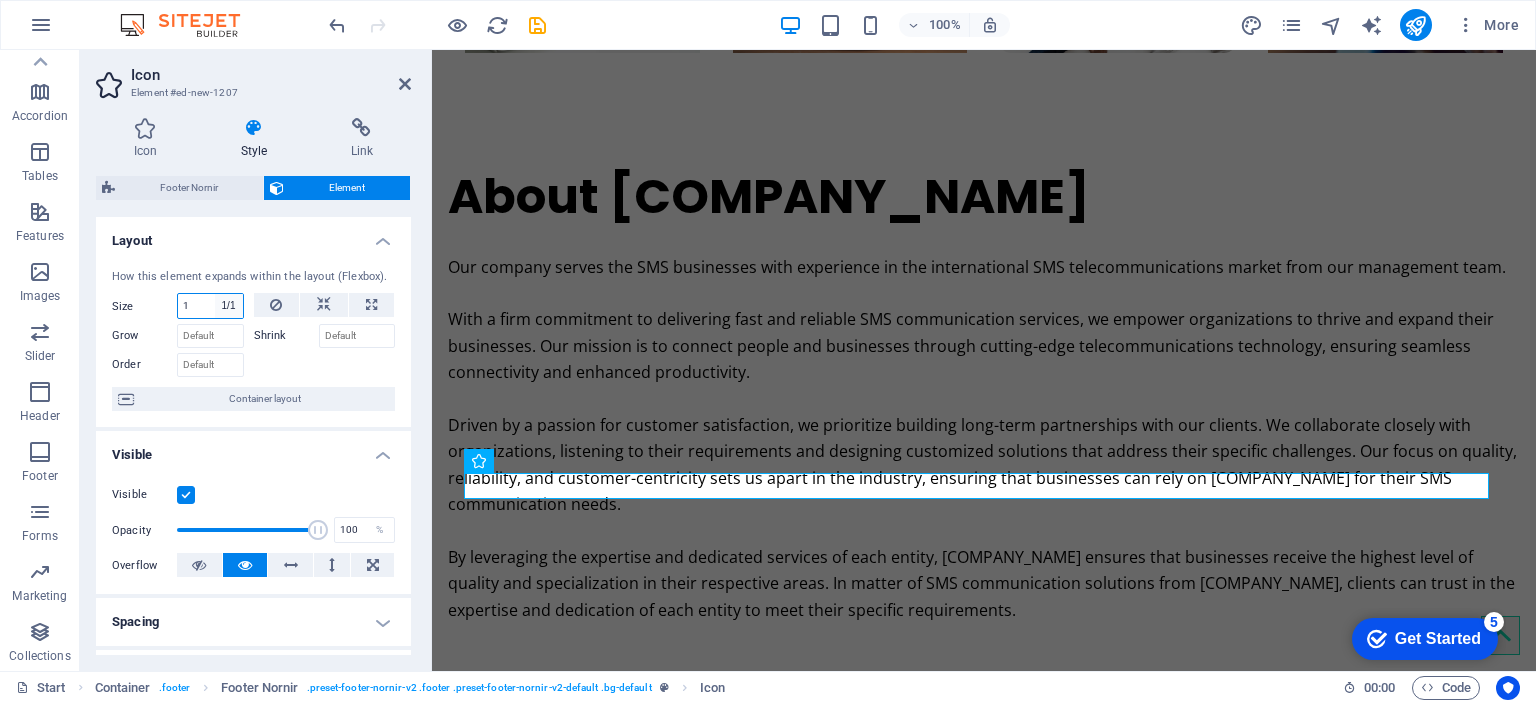 click on "Default auto px % 1/1 1/2 1/3 1/4 1/5 1/6 1/7 1/8 1/9 1/10" at bounding box center [229, 306] 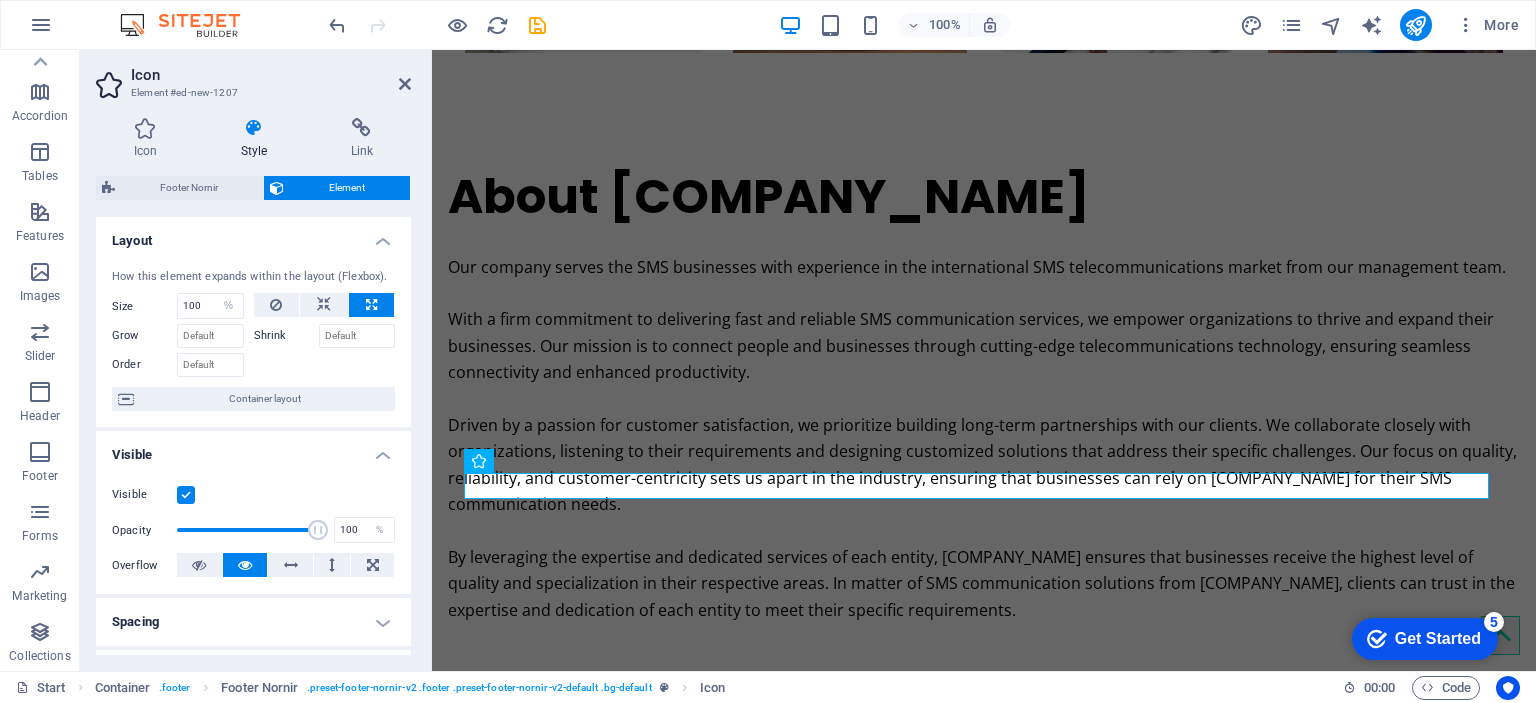 click on "Layout" at bounding box center (253, 235) 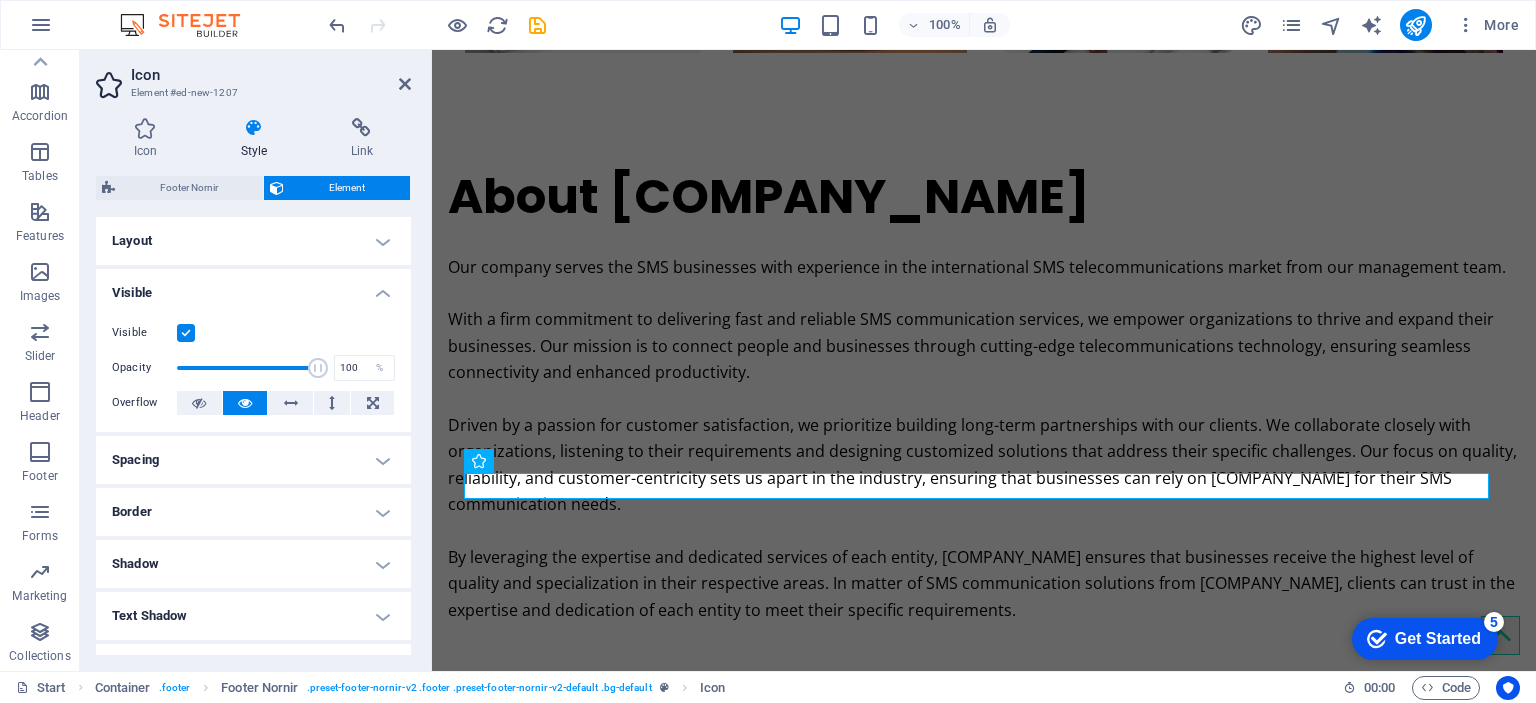 click on "Layout" at bounding box center (253, 241) 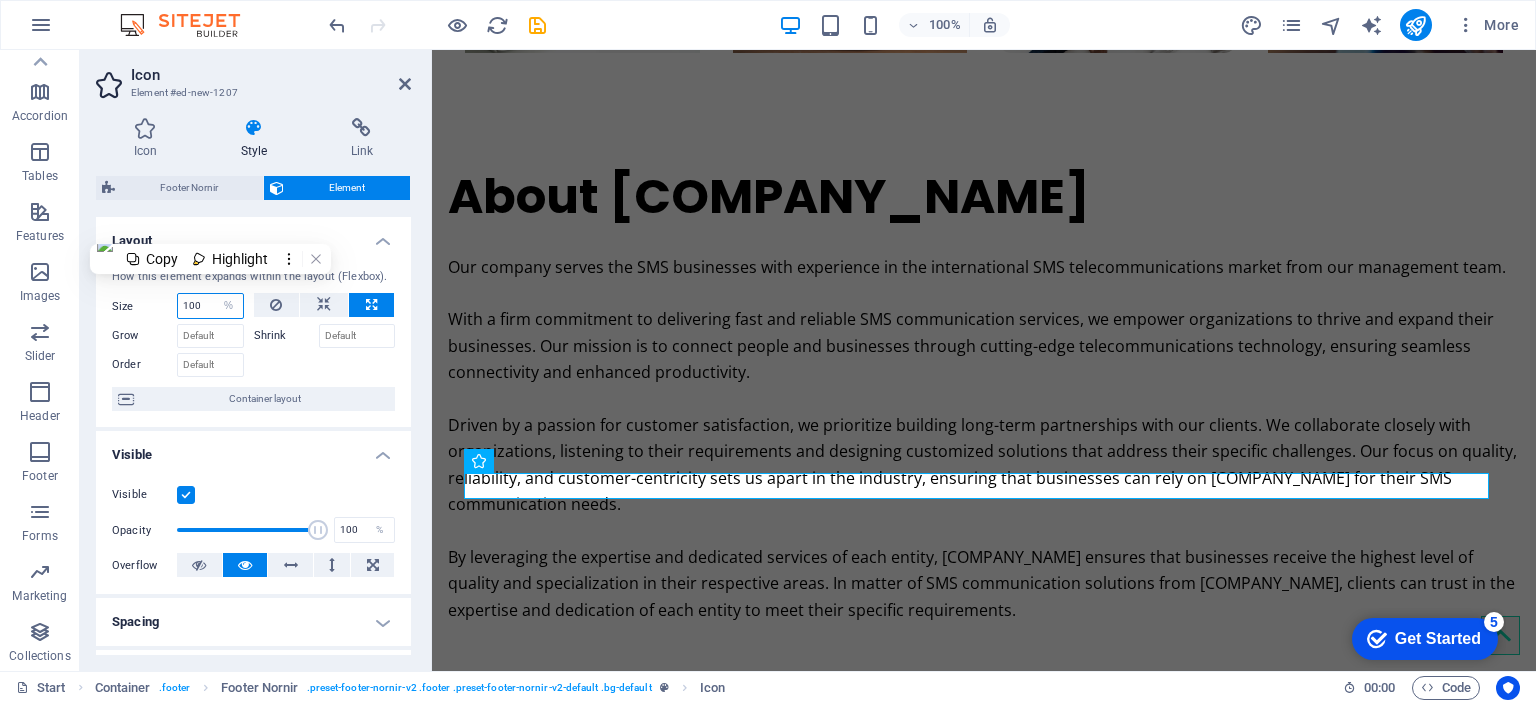 click on "100" at bounding box center [210, 306] 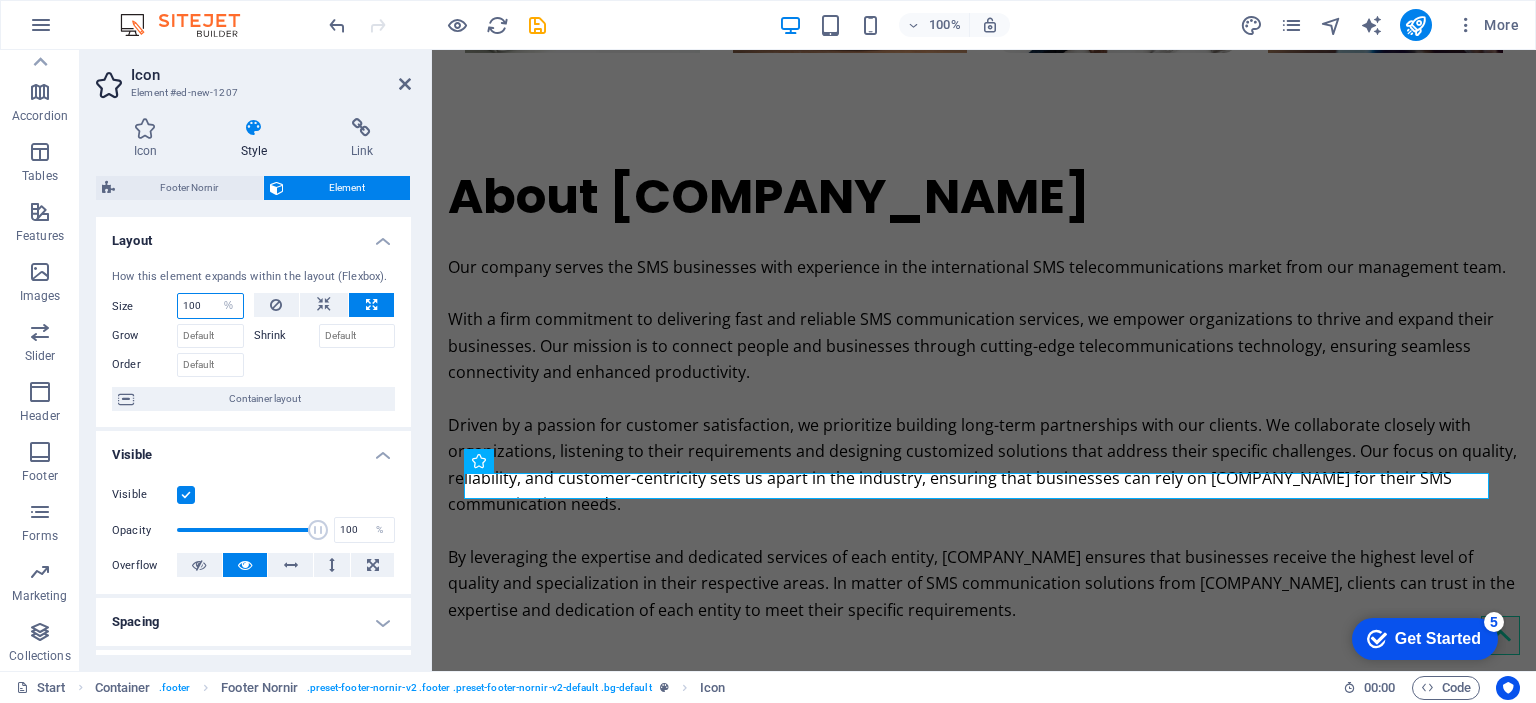 drag, startPoint x: 210, startPoint y: 306, endPoint x: 172, endPoint y: 304, distance: 38.052597 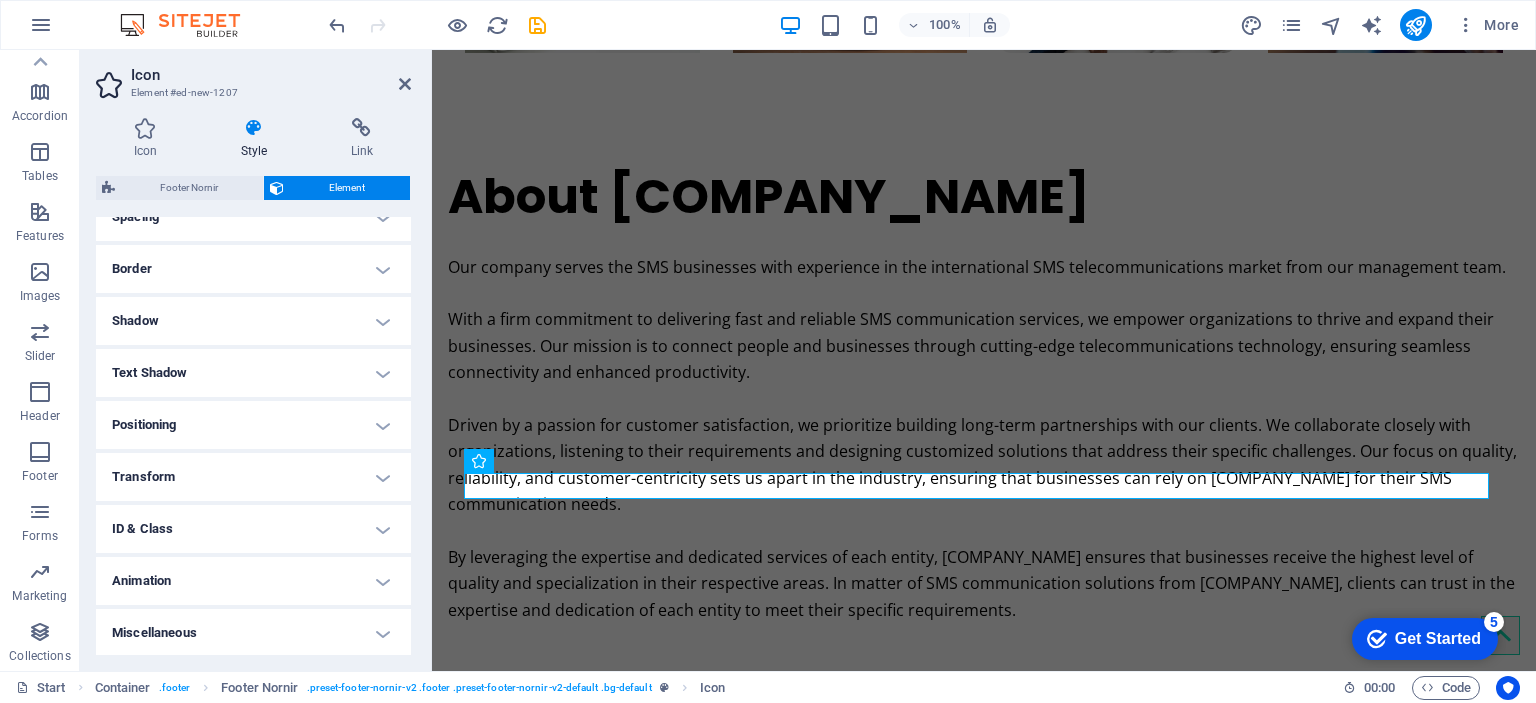 scroll, scrollTop: 406, scrollLeft: 0, axis: vertical 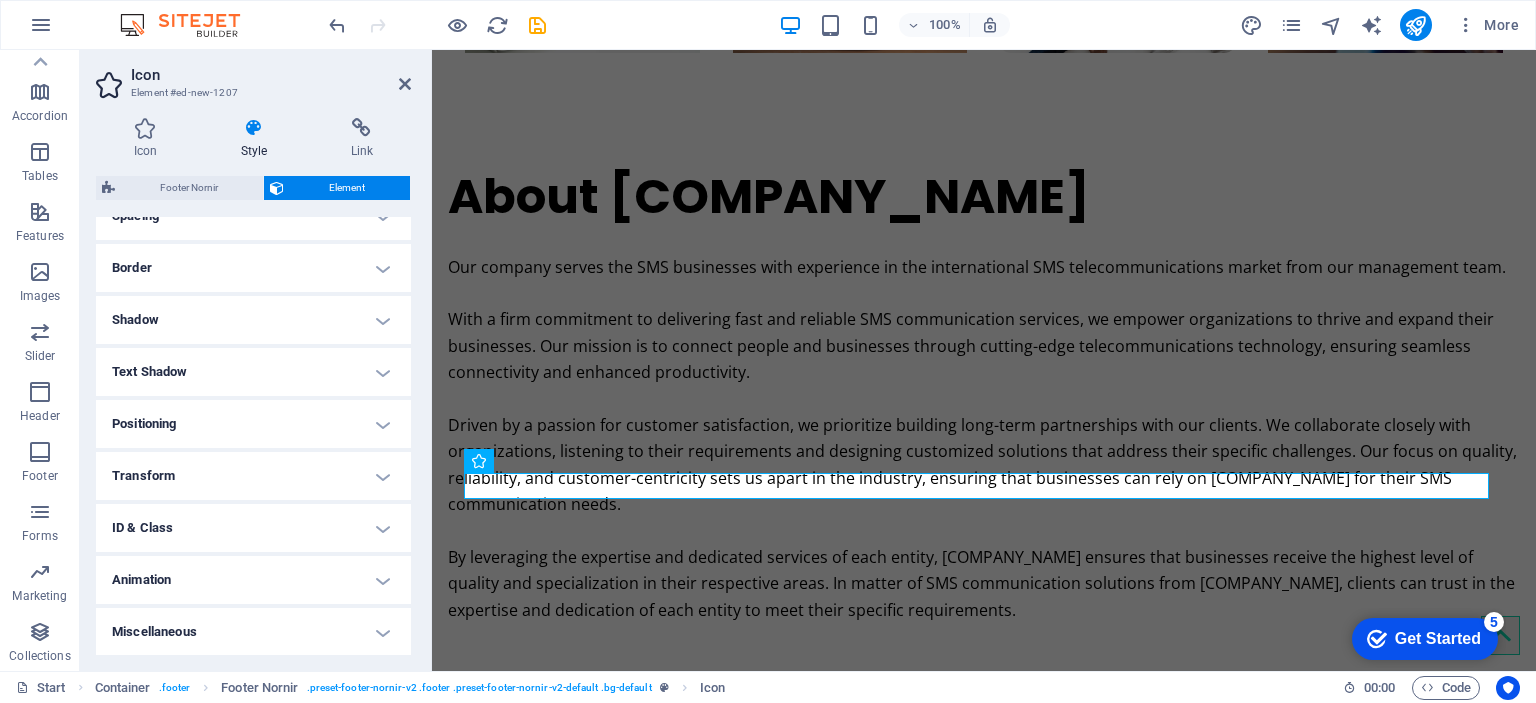 click on "Positioning" at bounding box center (253, 424) 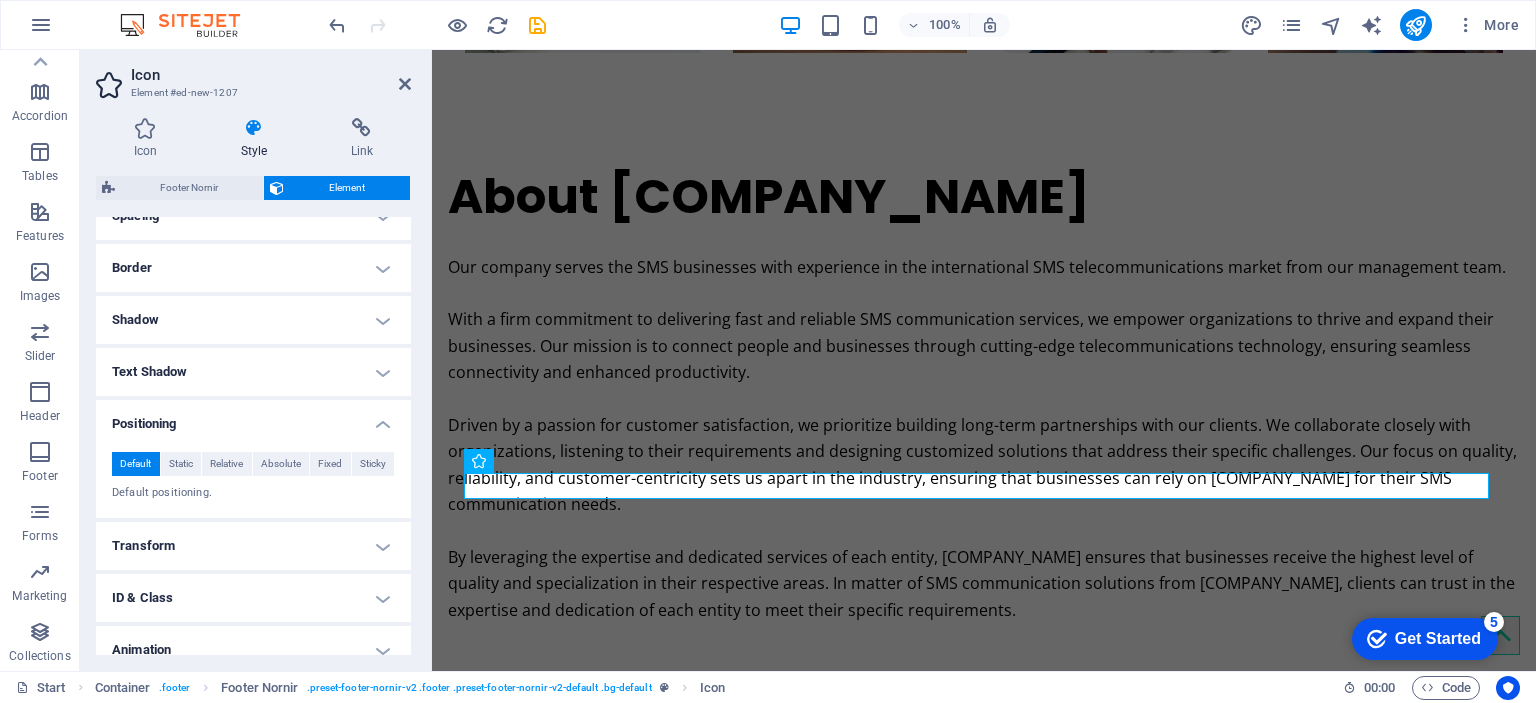 scroll, scrollTop: 476, scrollLeft: 0, axis: vertical 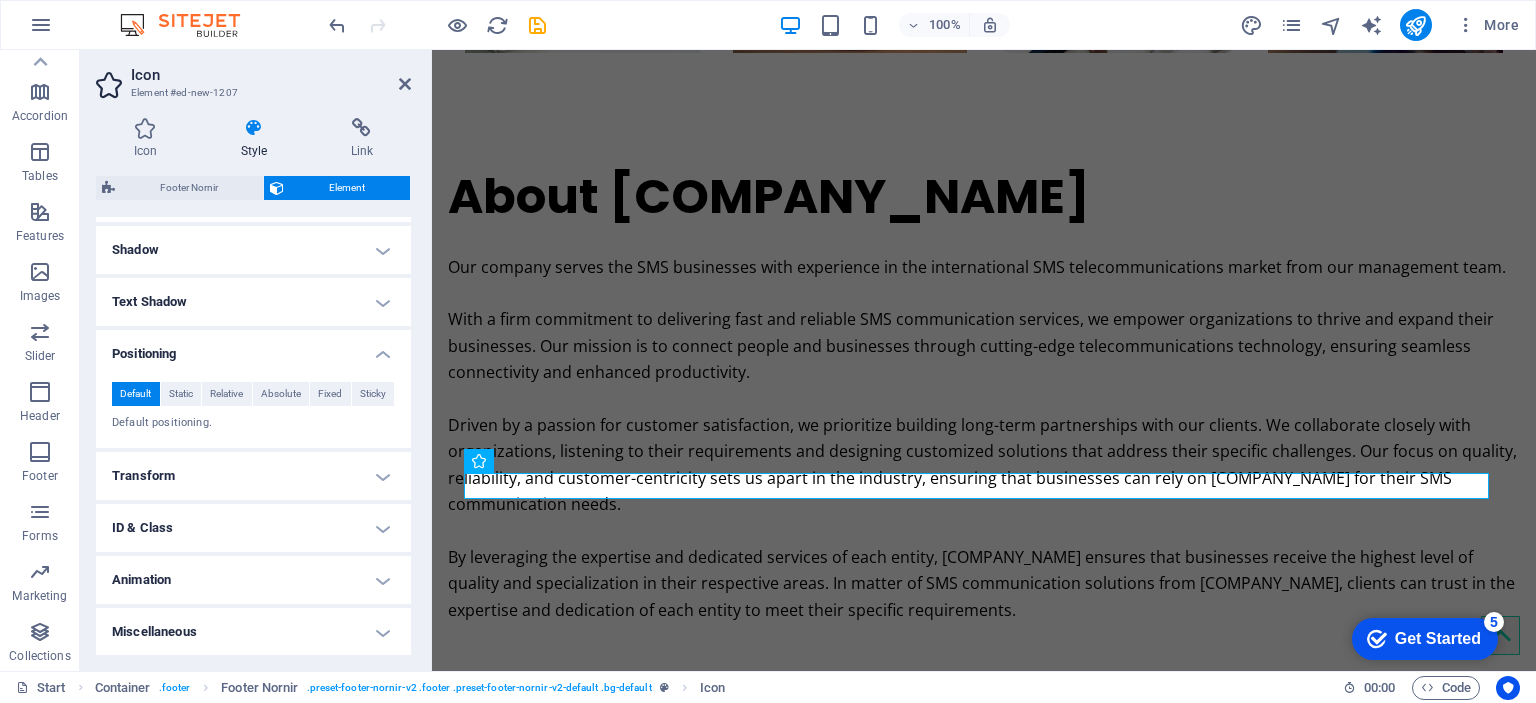 click on "Miscellaneous" at bounding box center [253, 632] 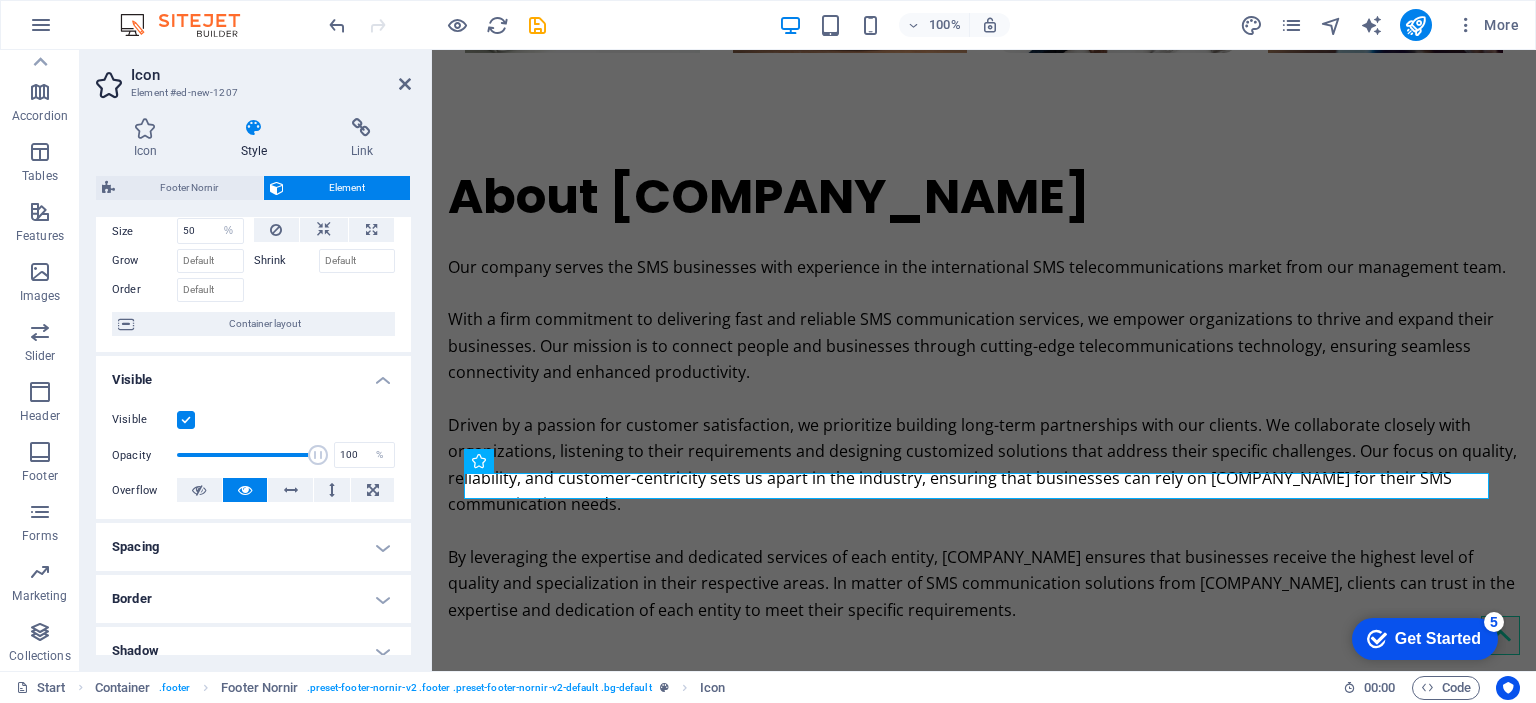 scroll, scrollTop: 0, scrollLeft: 0, axis: both 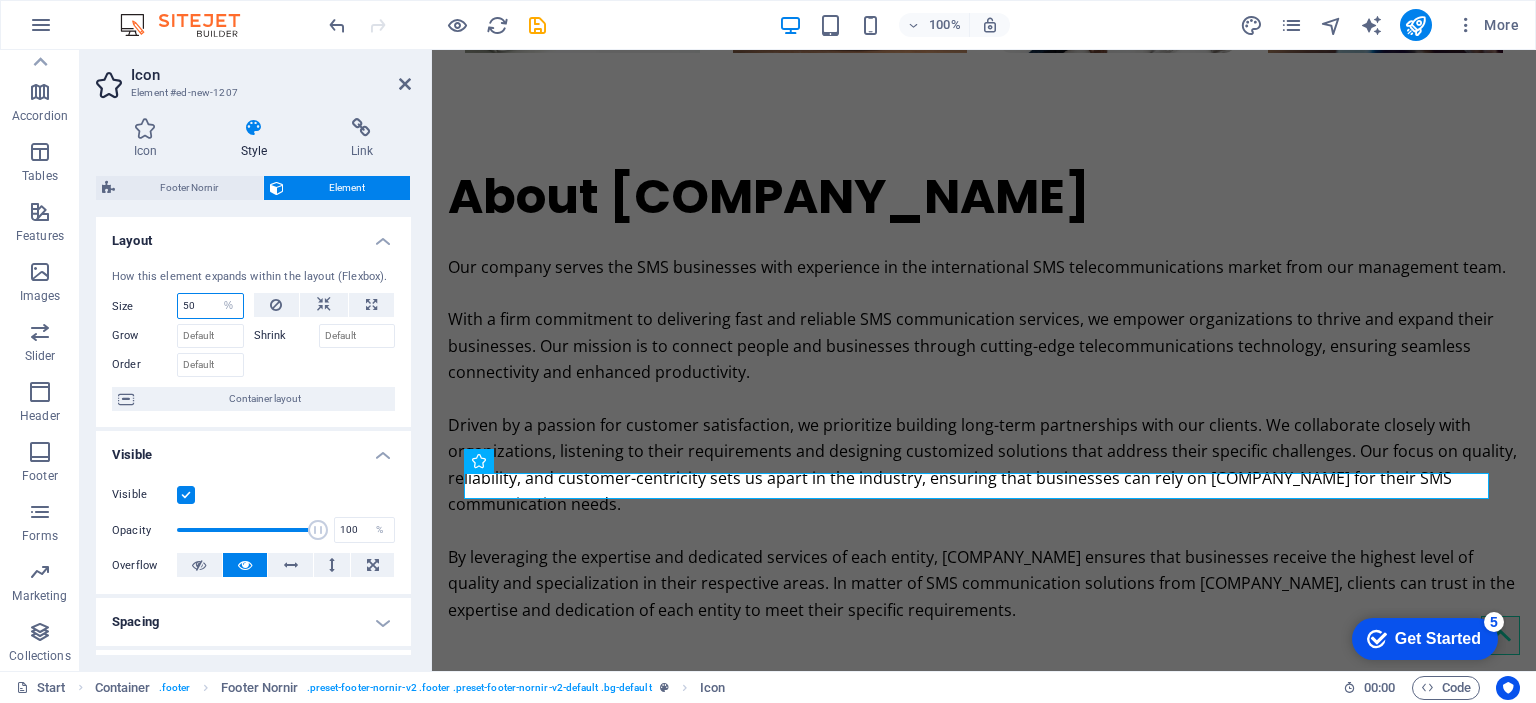 drag, startPoint x: 197, startPoint y: 299, endPoint x: 175, endPoint y: 303, distance: 22.36068 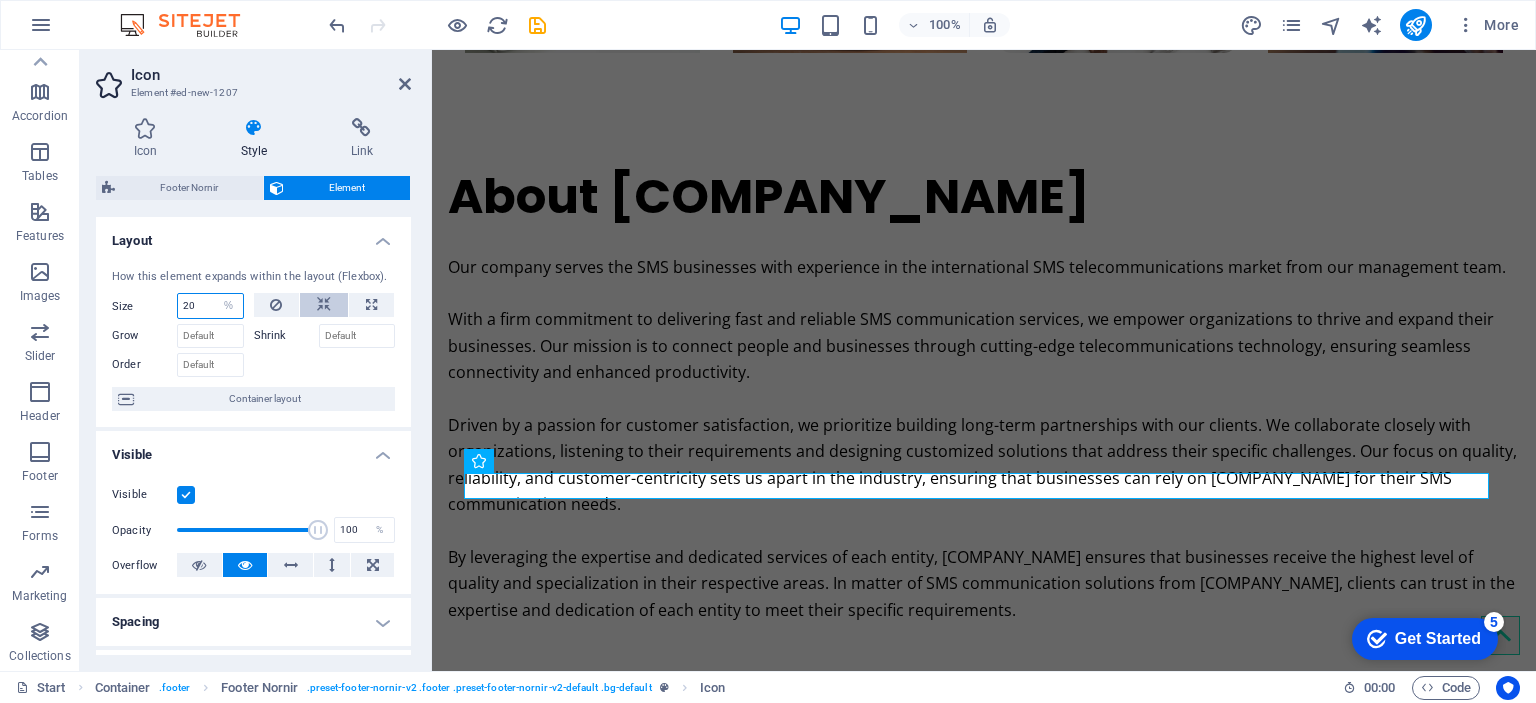 type on "20" 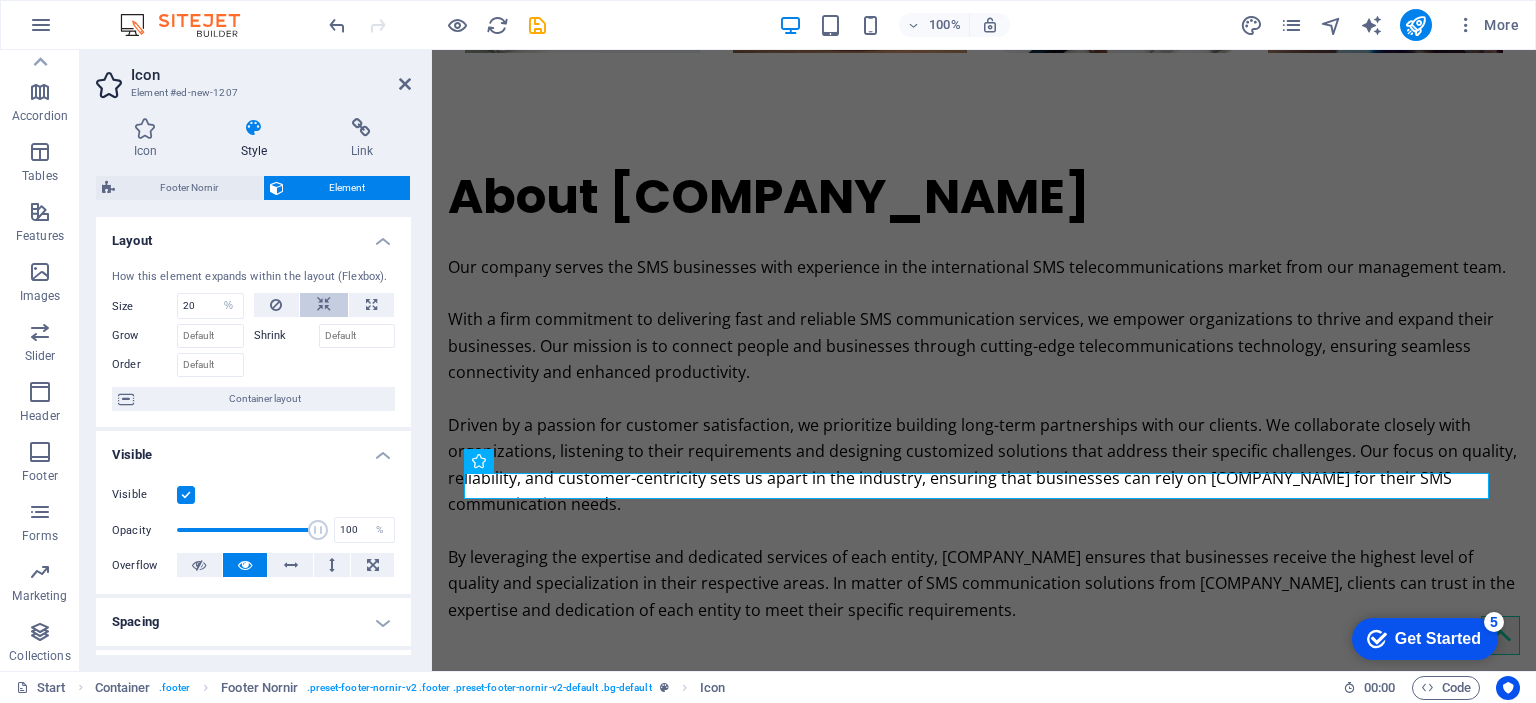 click at bounding box center [324, 305] 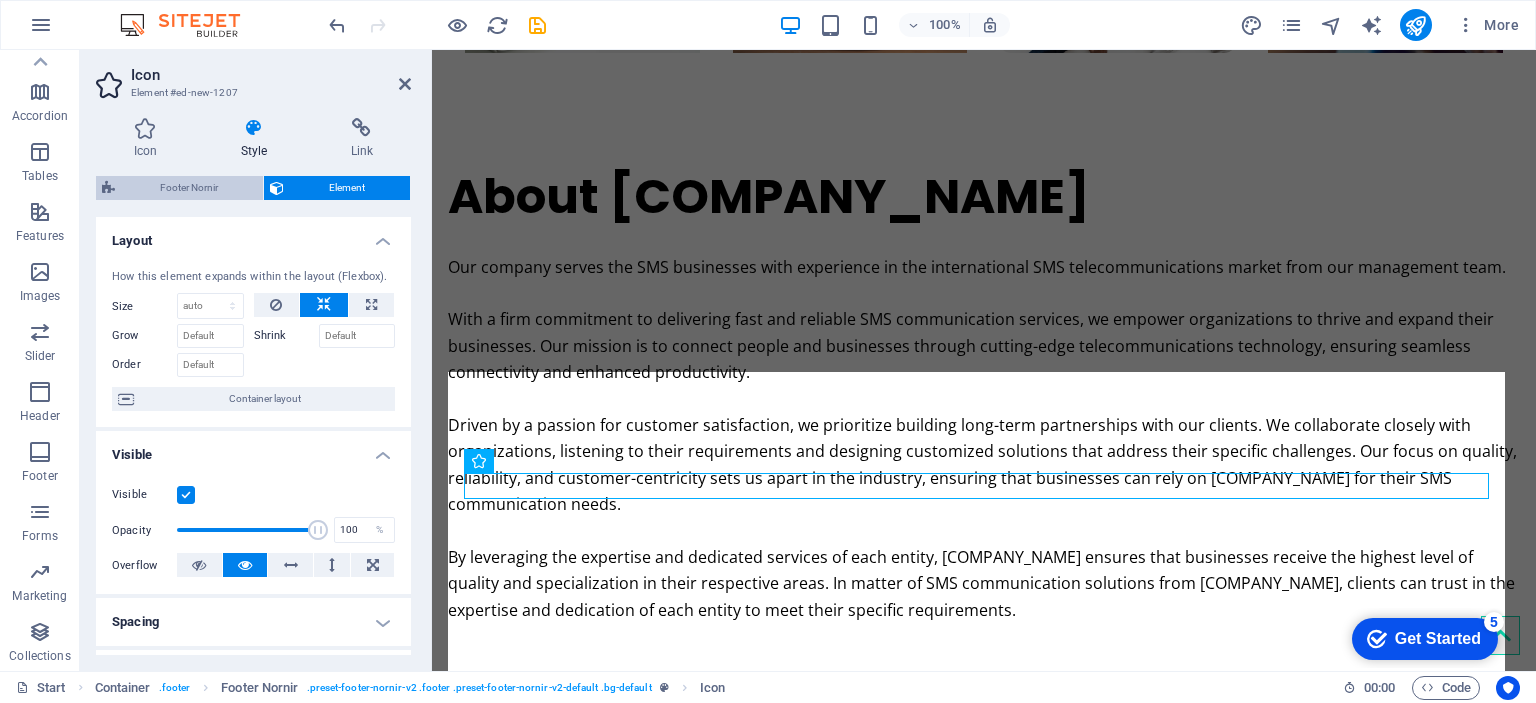 click on "Footer Nornir" at bounding box center (189, 188) 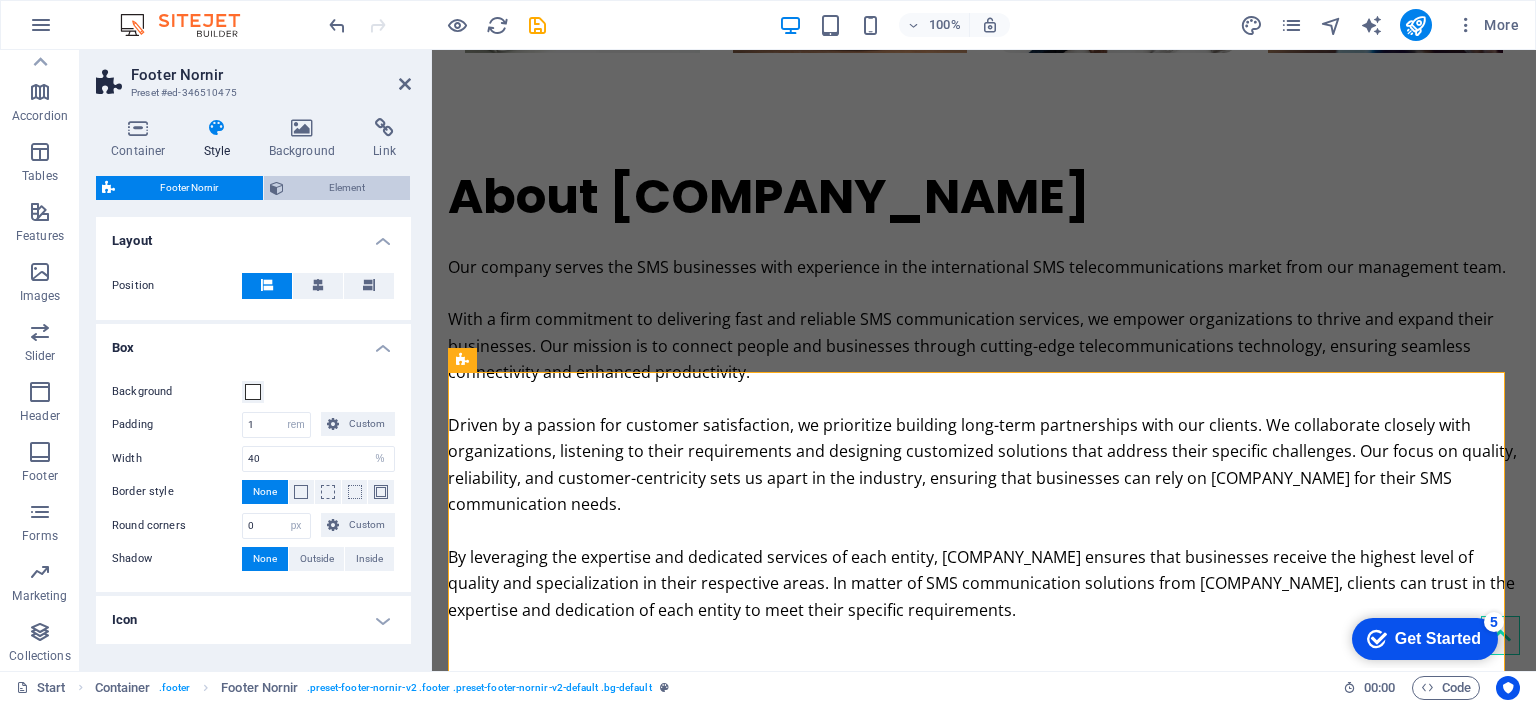 click on "Element" at bounding box center (347, 188) 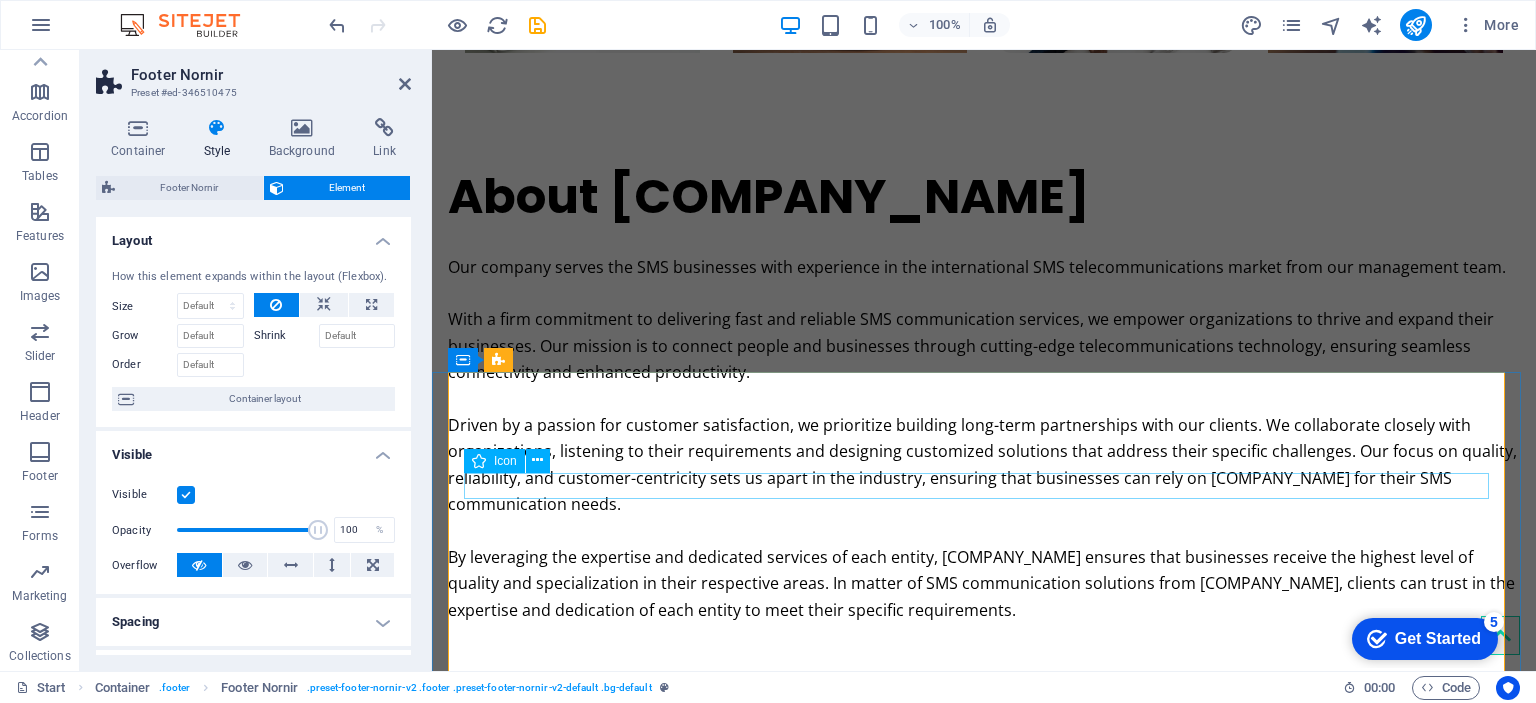 click at bounding box center (984, 2123) 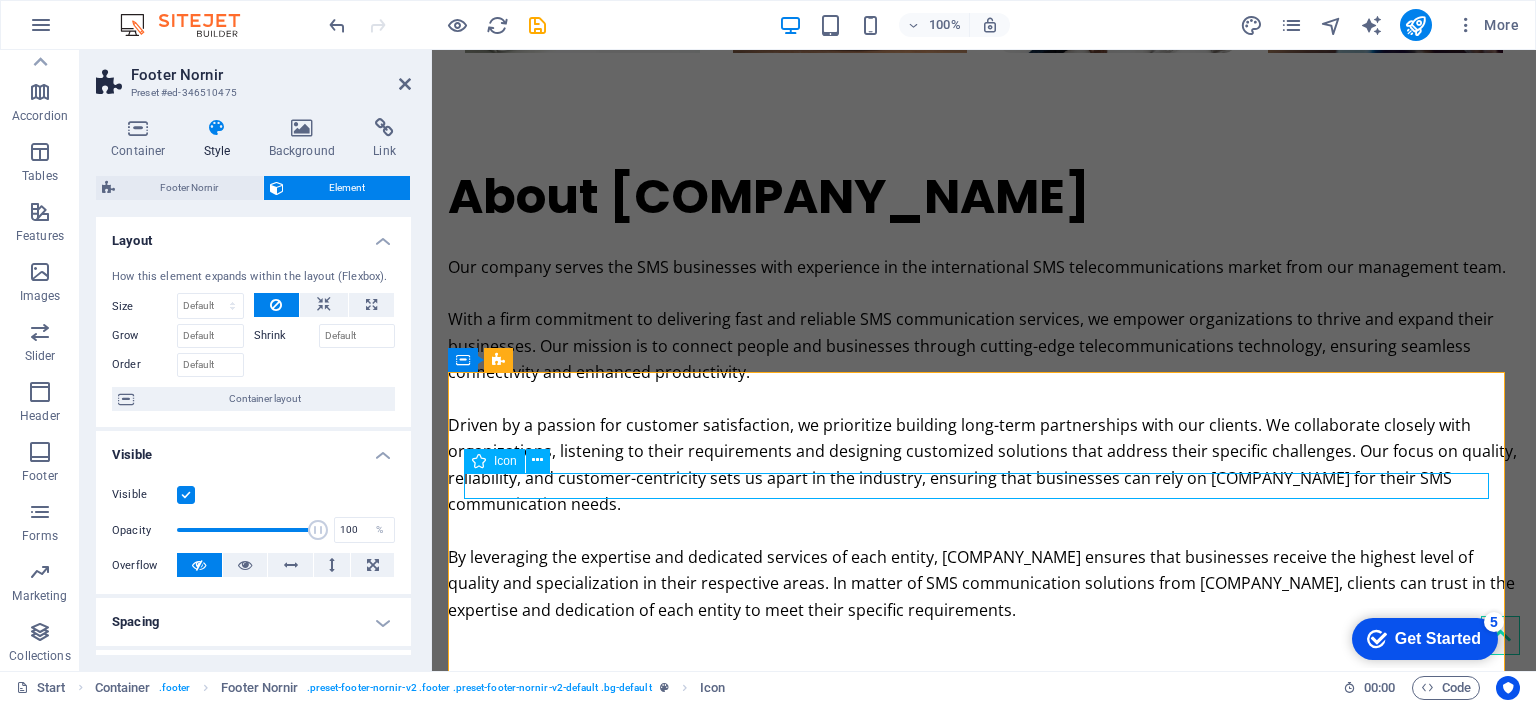 click at bounding box center [984, 2123] 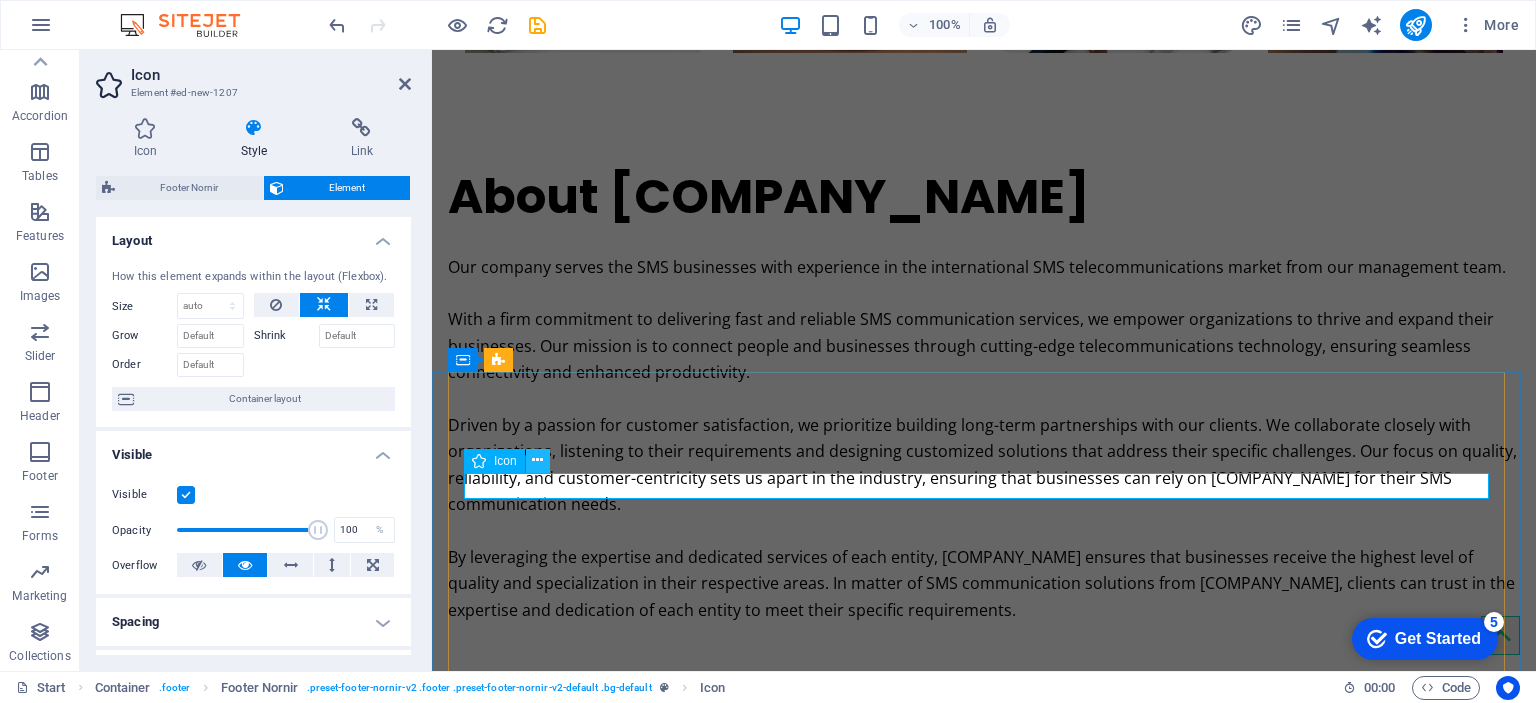 click at bounding box center (537, 460) 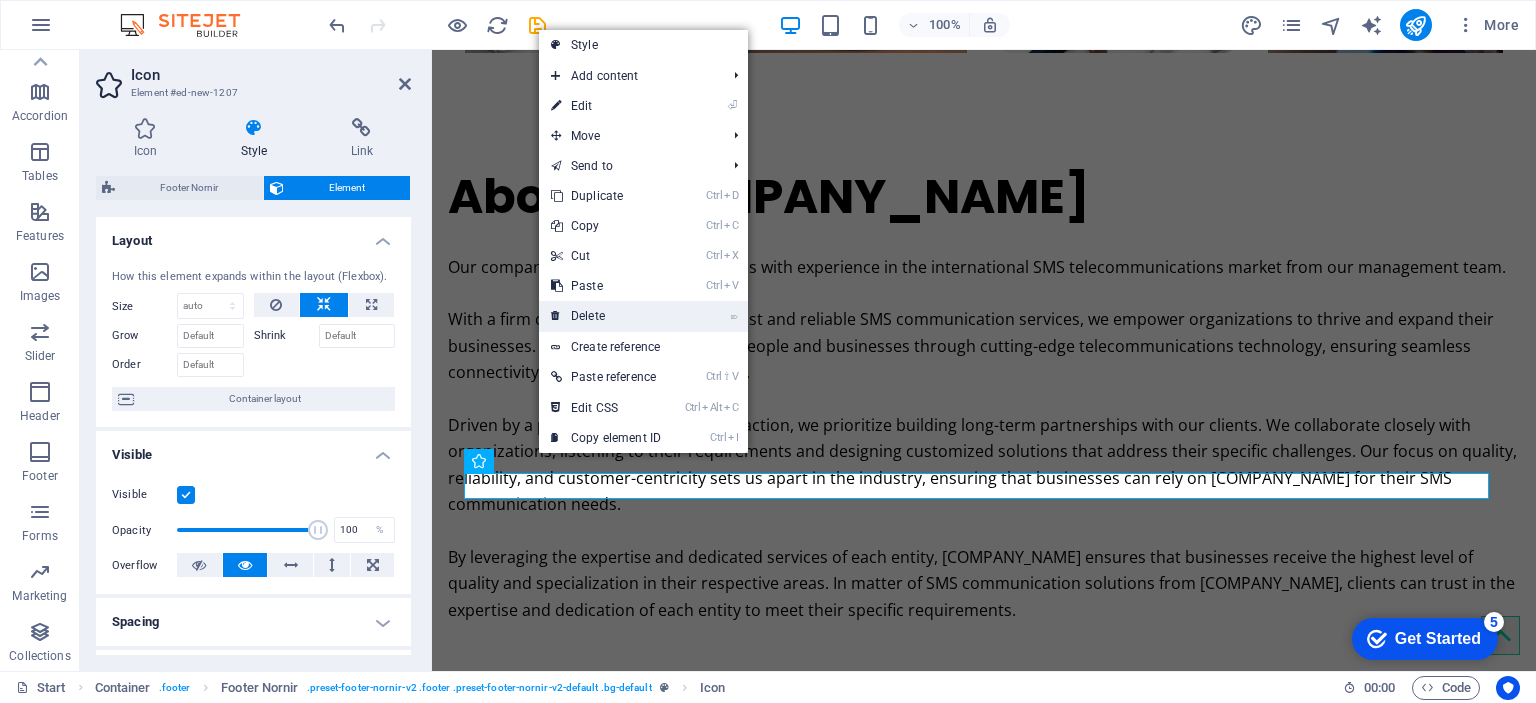 click on "⌦  Delete" at bounding box center (606, 316) 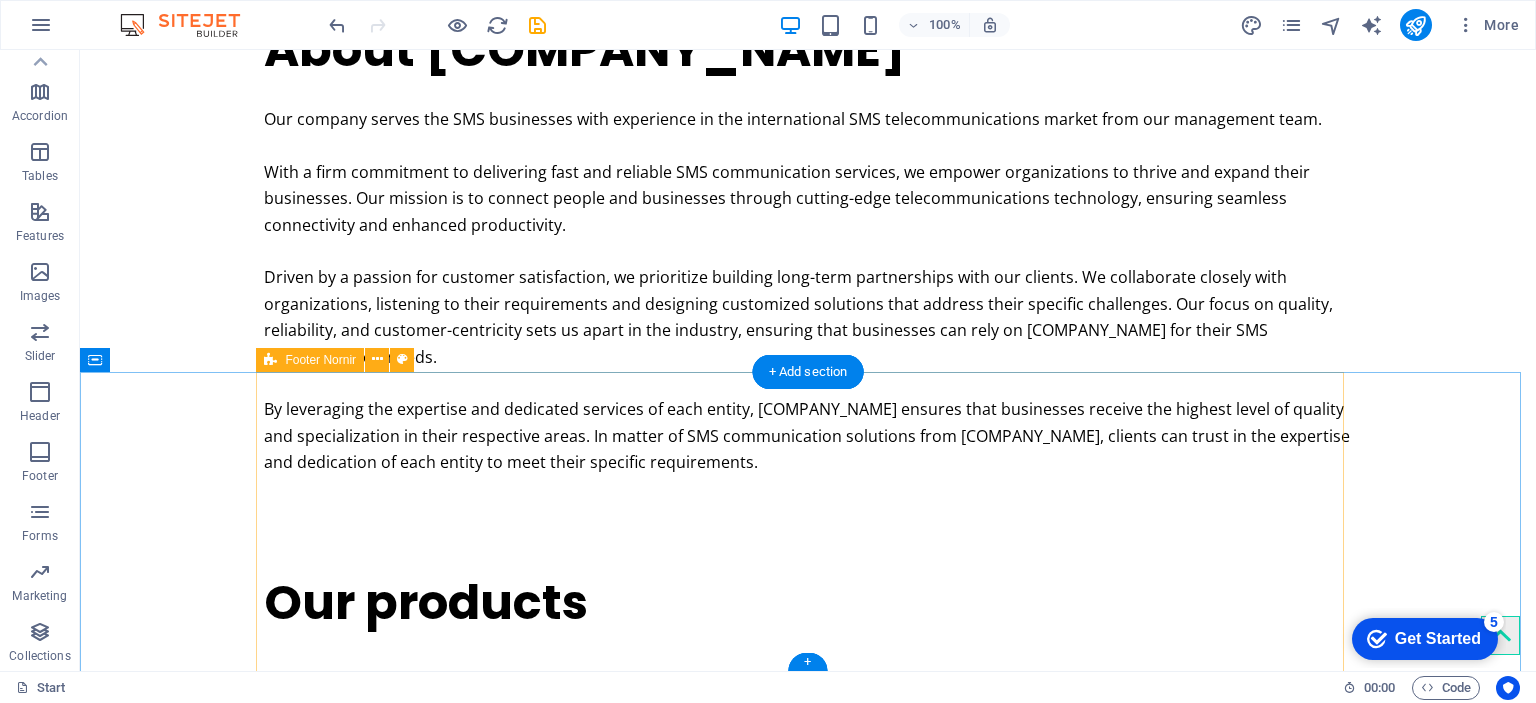 click on "[COMPANY_NAME]" at bounding box center (808, 2011) 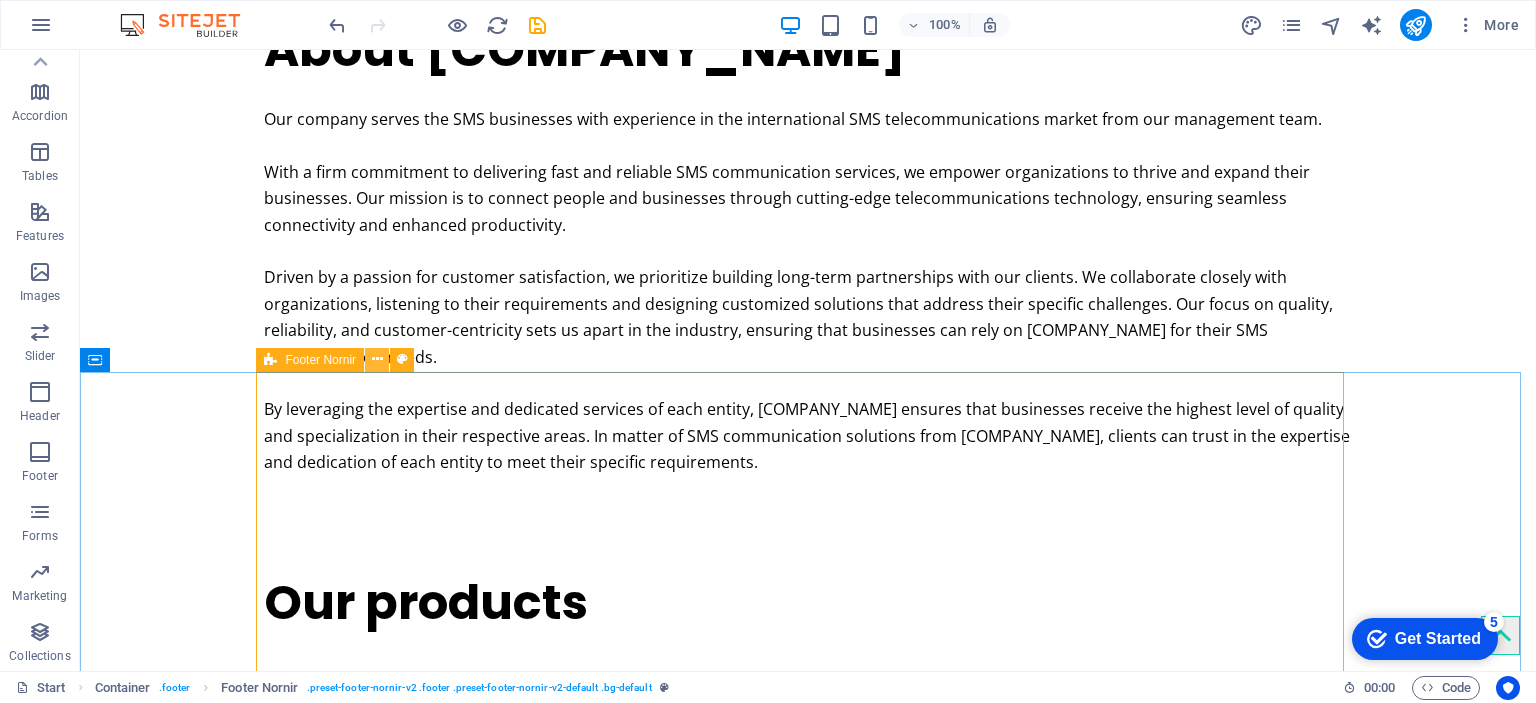 click at bounding box center [377, 359] 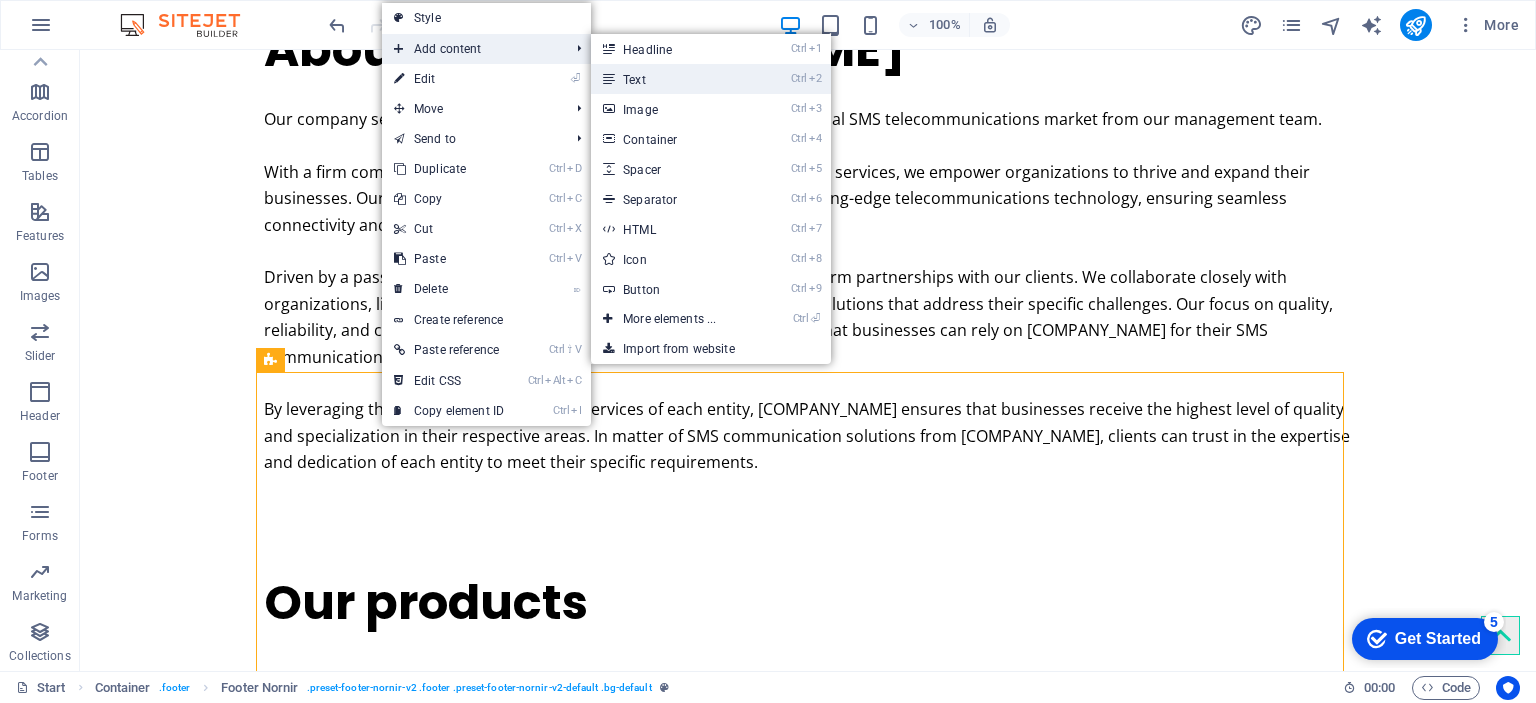 click on "Ctrl 2  Text" at bounding box center (673, 79) 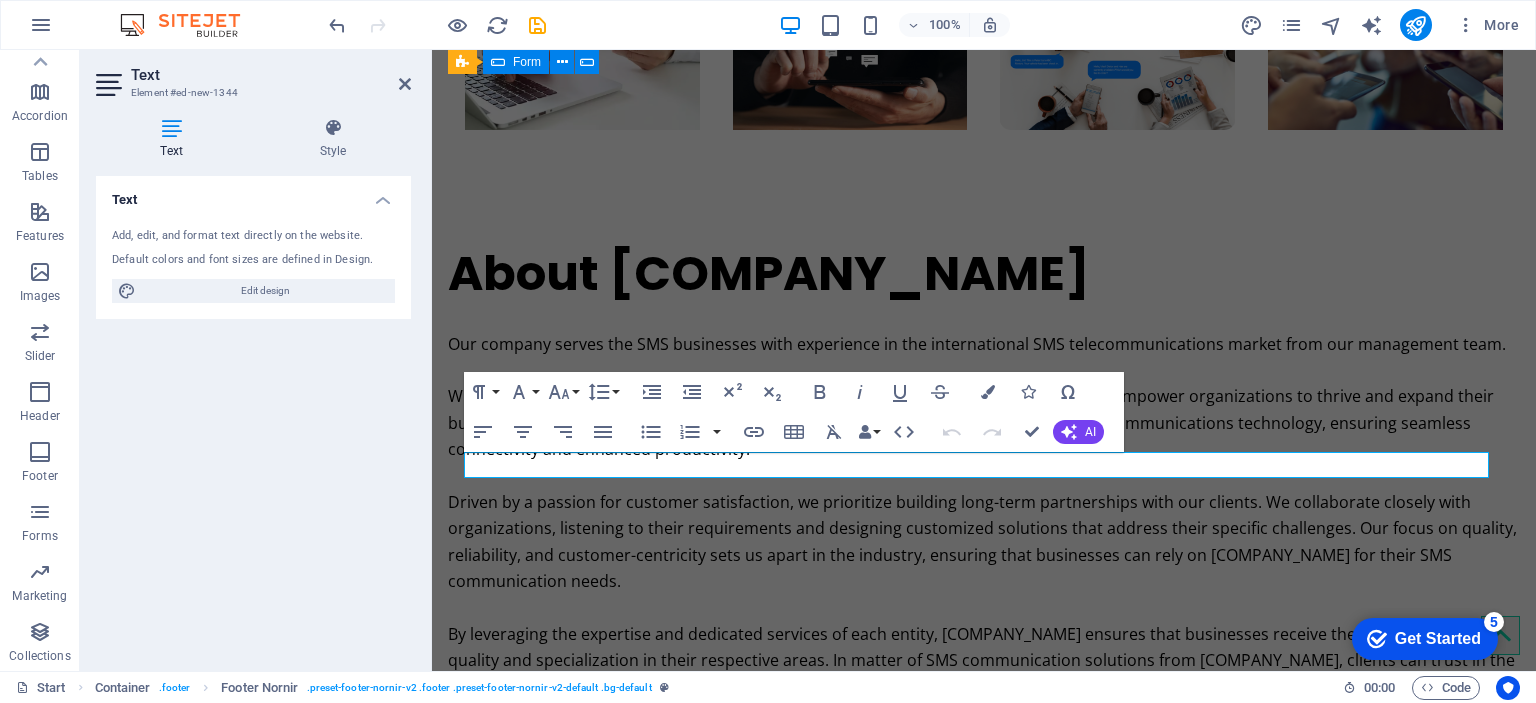 scroll, scrollTop: 3273, scrollLeft: 0, axis: vertical 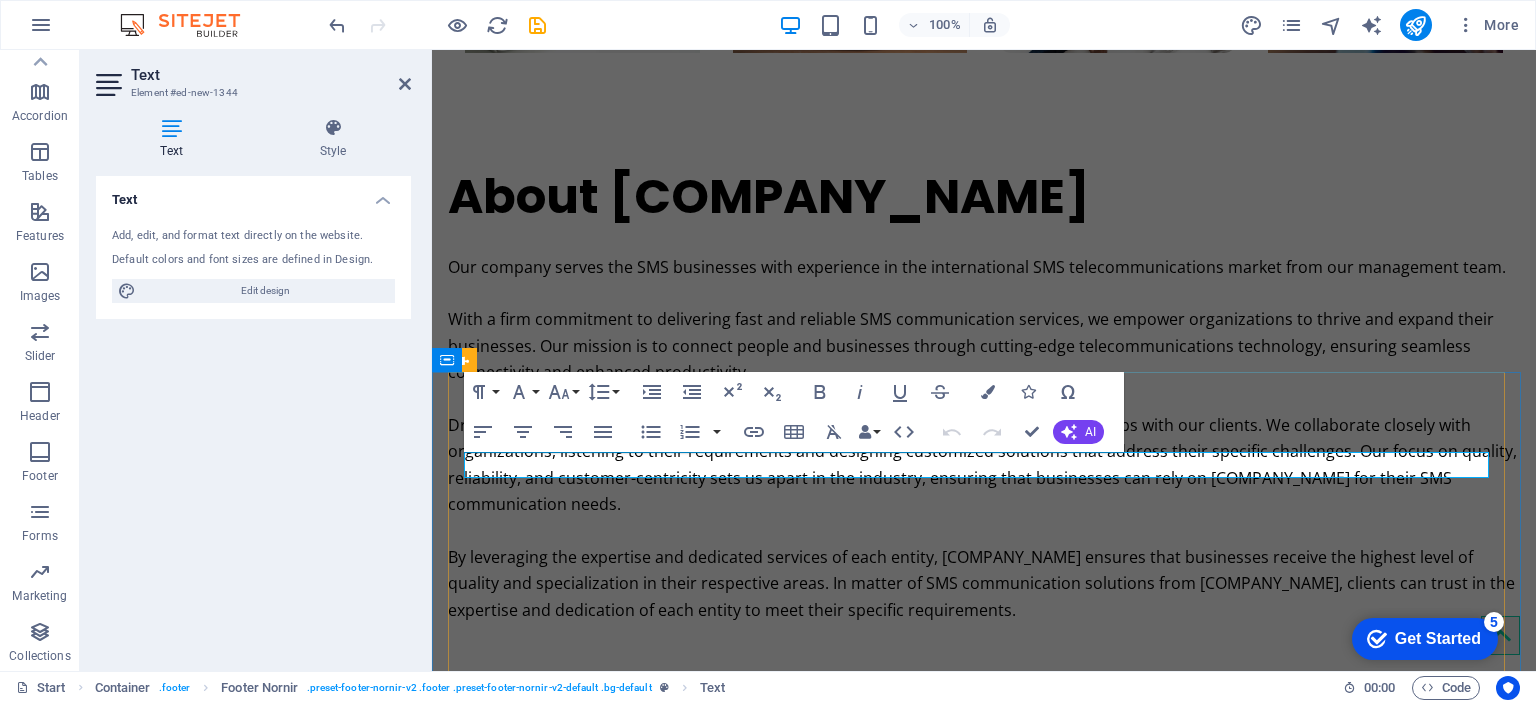 click on "New text element" at bounding box center [984, 2102] 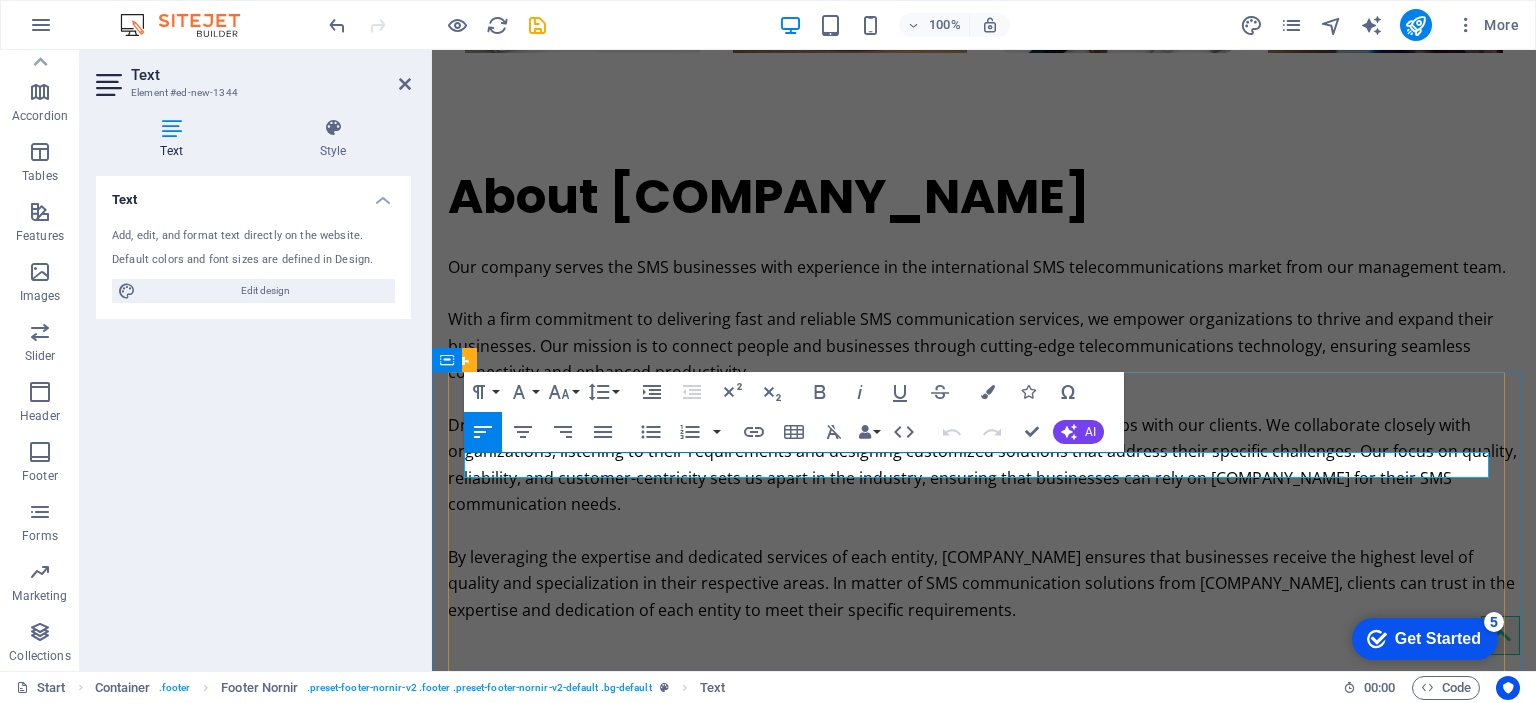 click on "New text element" at bounding box center [984, 2102] 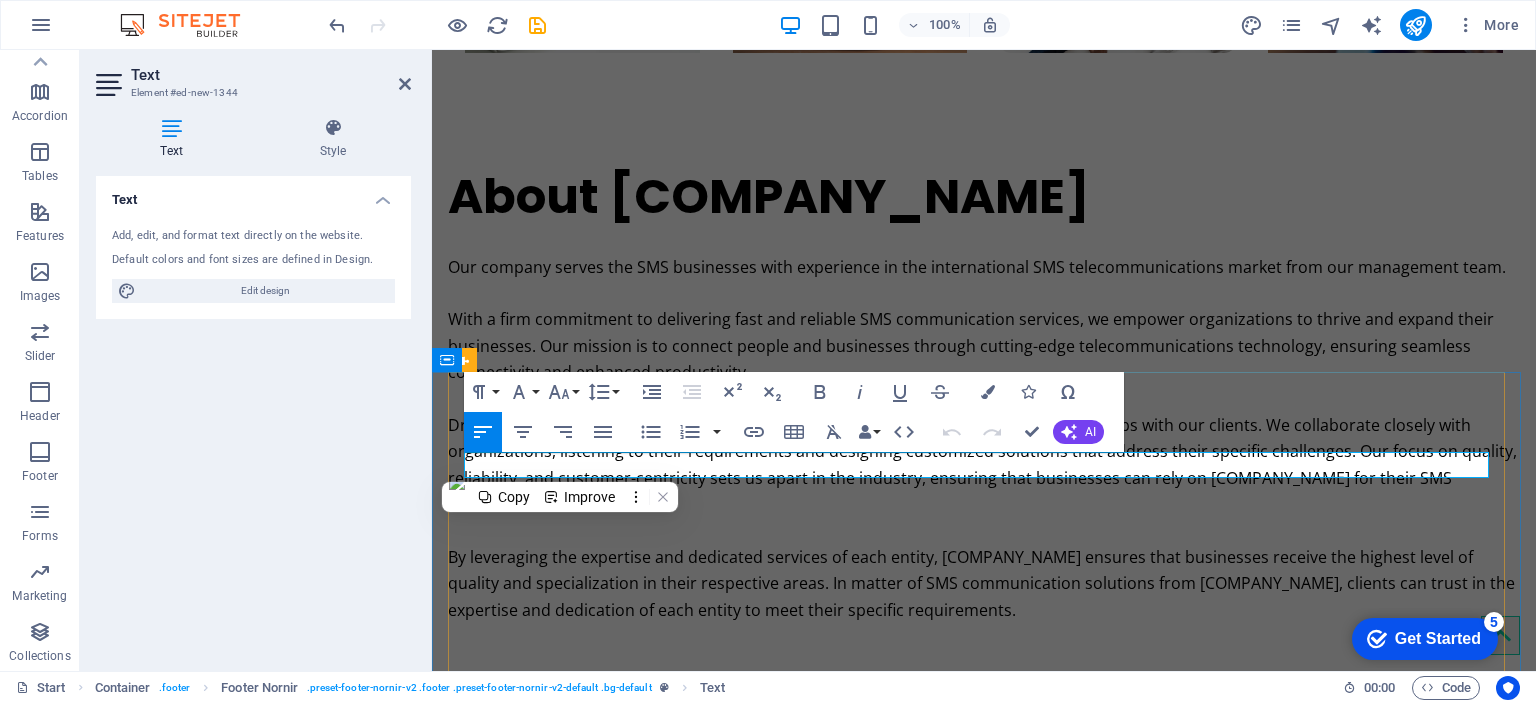 click on "New text element" at bounding box center (984, 2102) 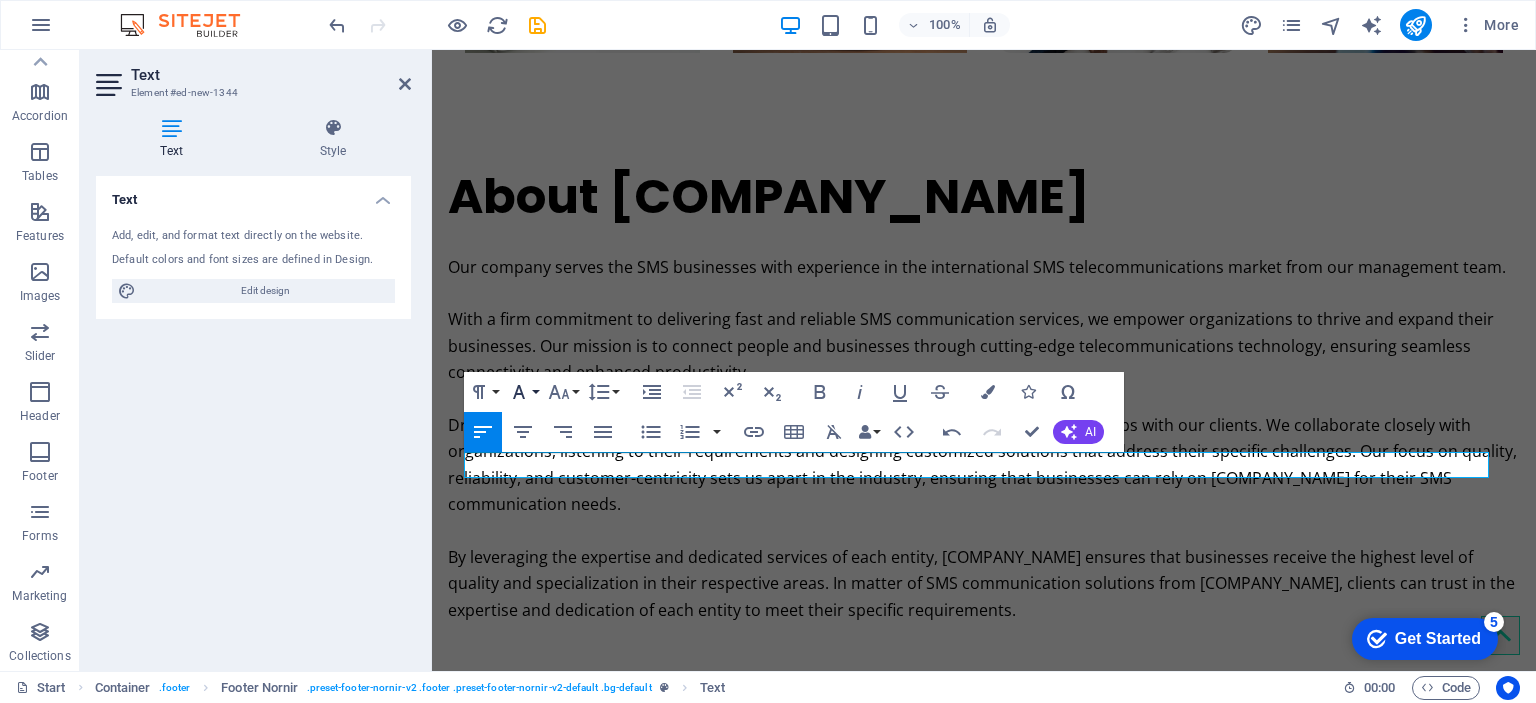 click on "Font Family" at bounding box center (523, 392) 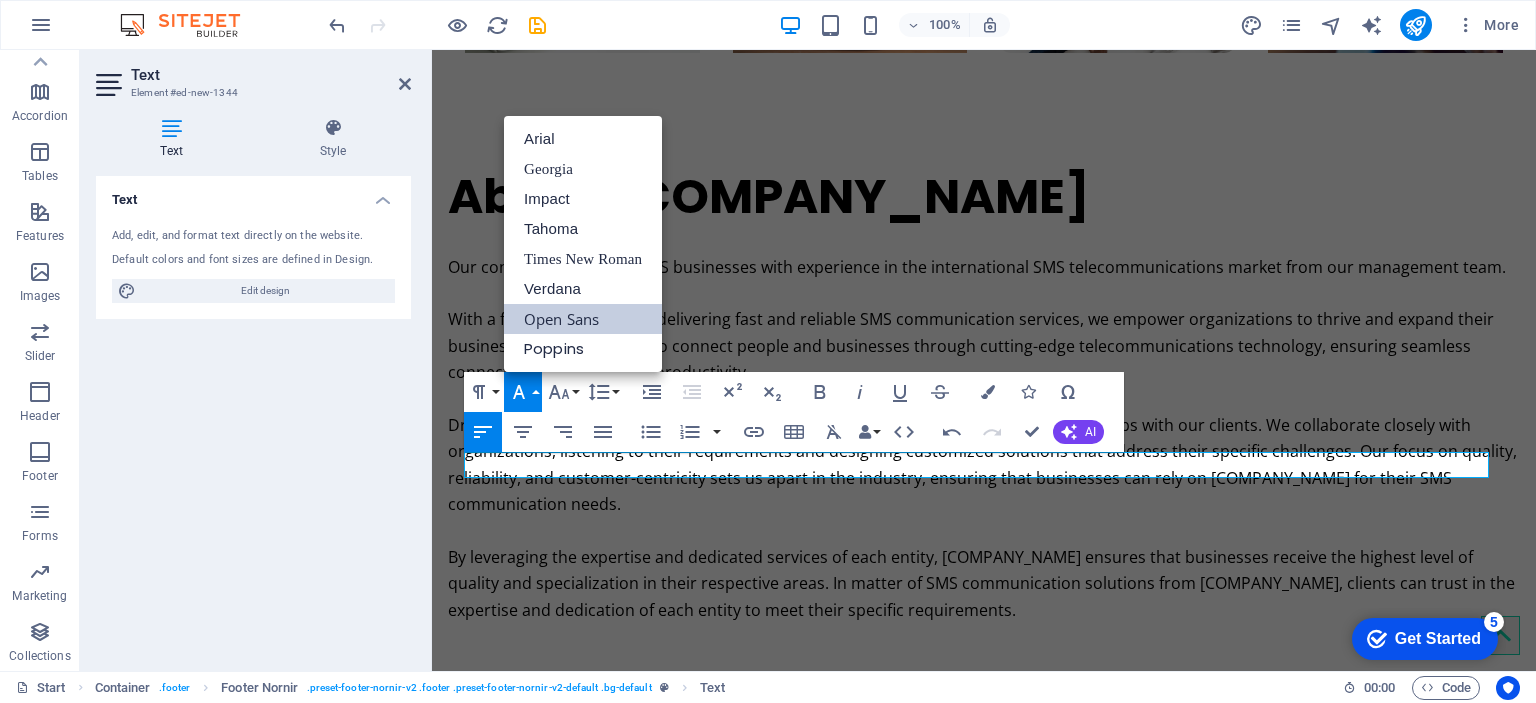 scroll, scrollTop: 0, scrollLeft: 0, axis: both 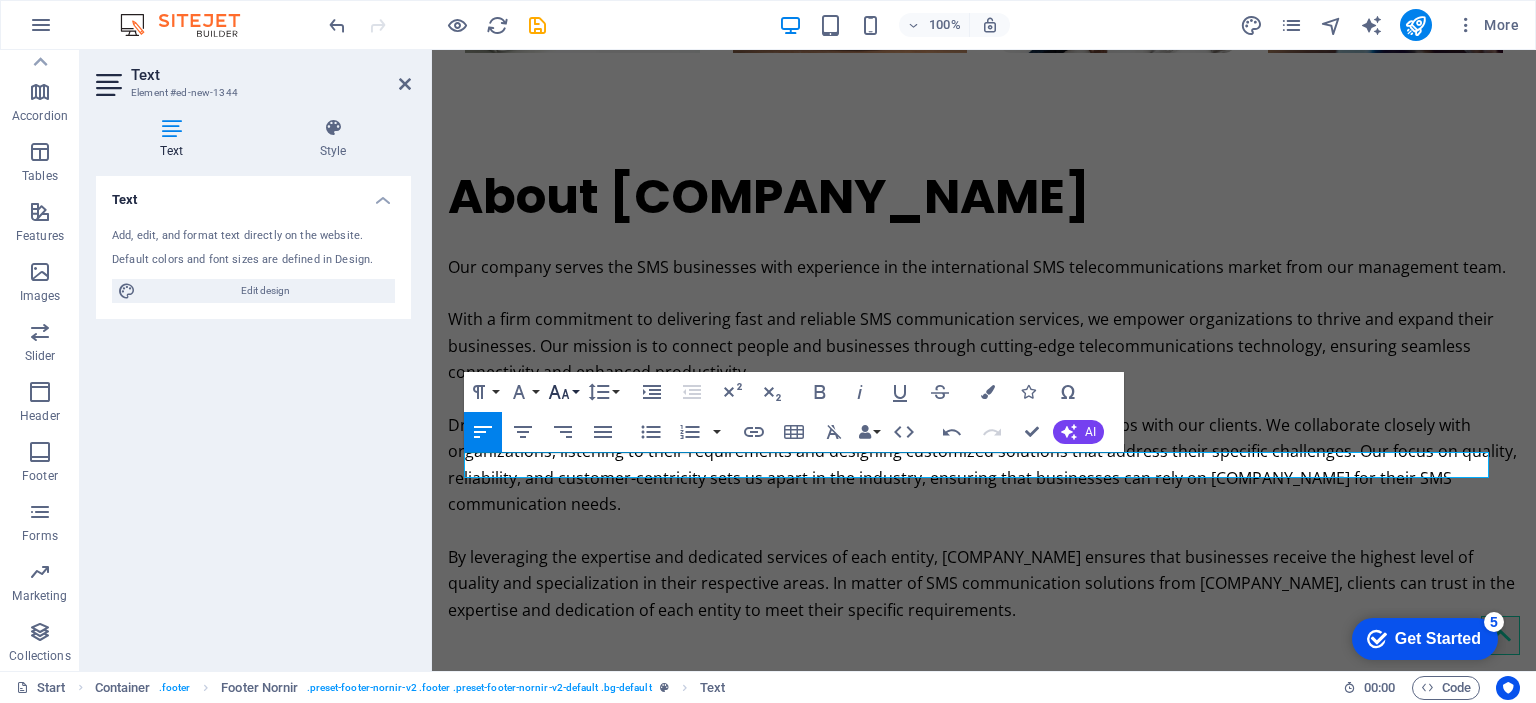 click 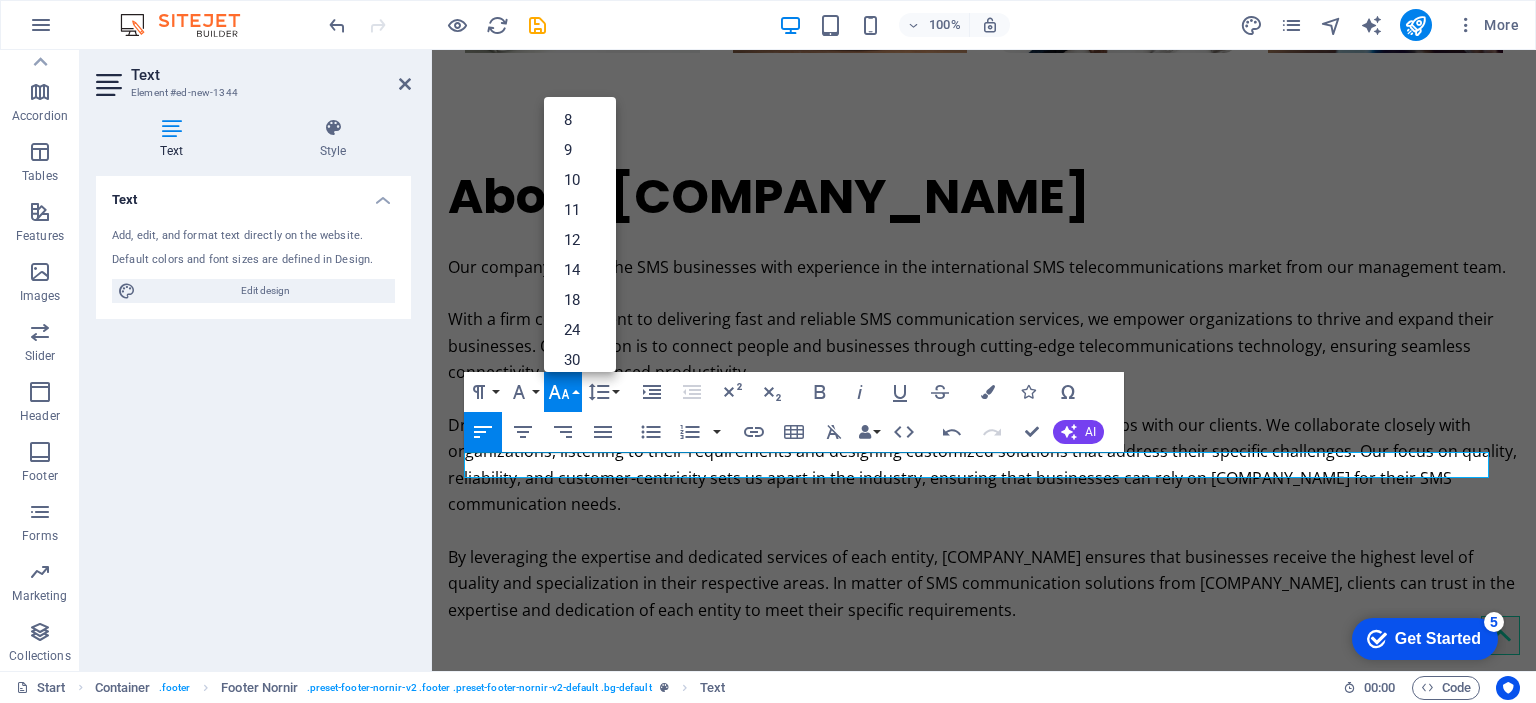 click 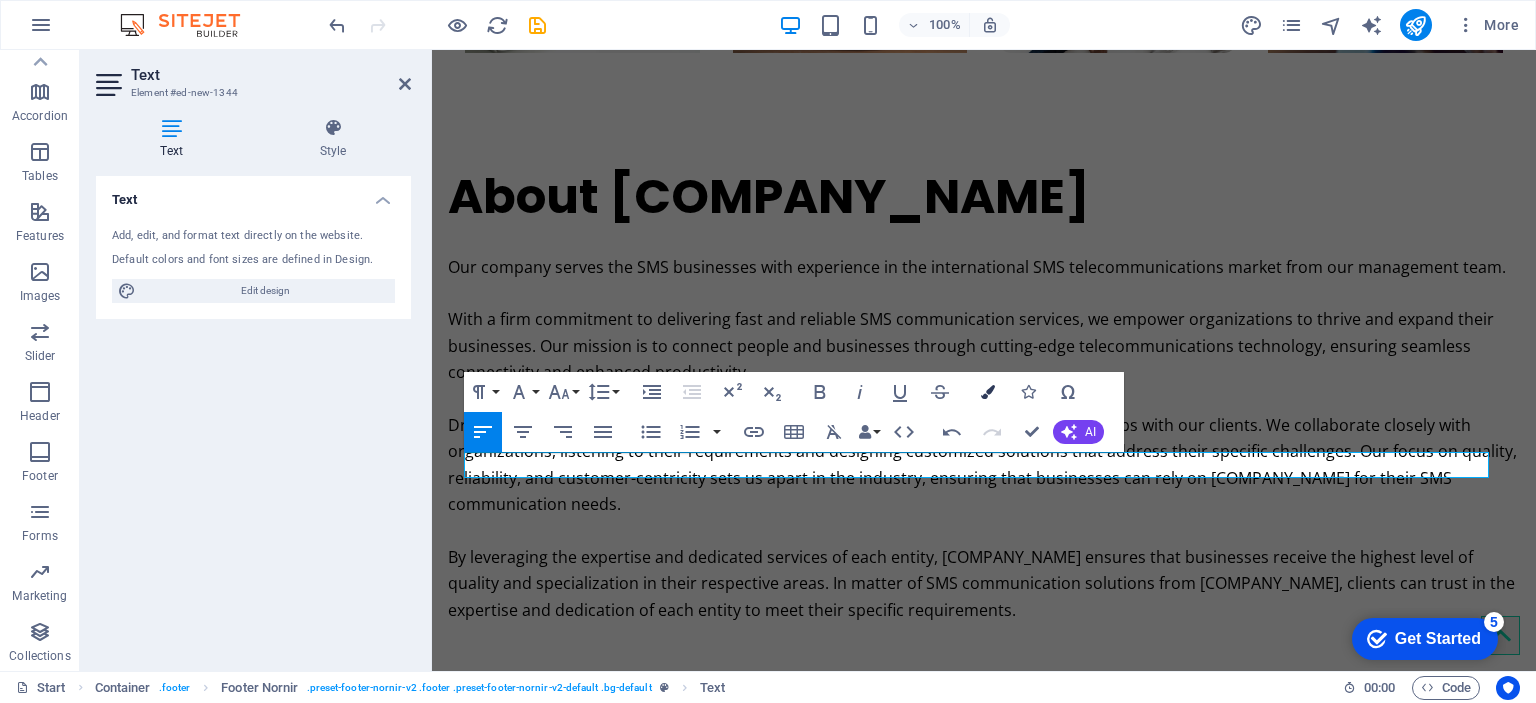 click at bounding box center (988, 392) 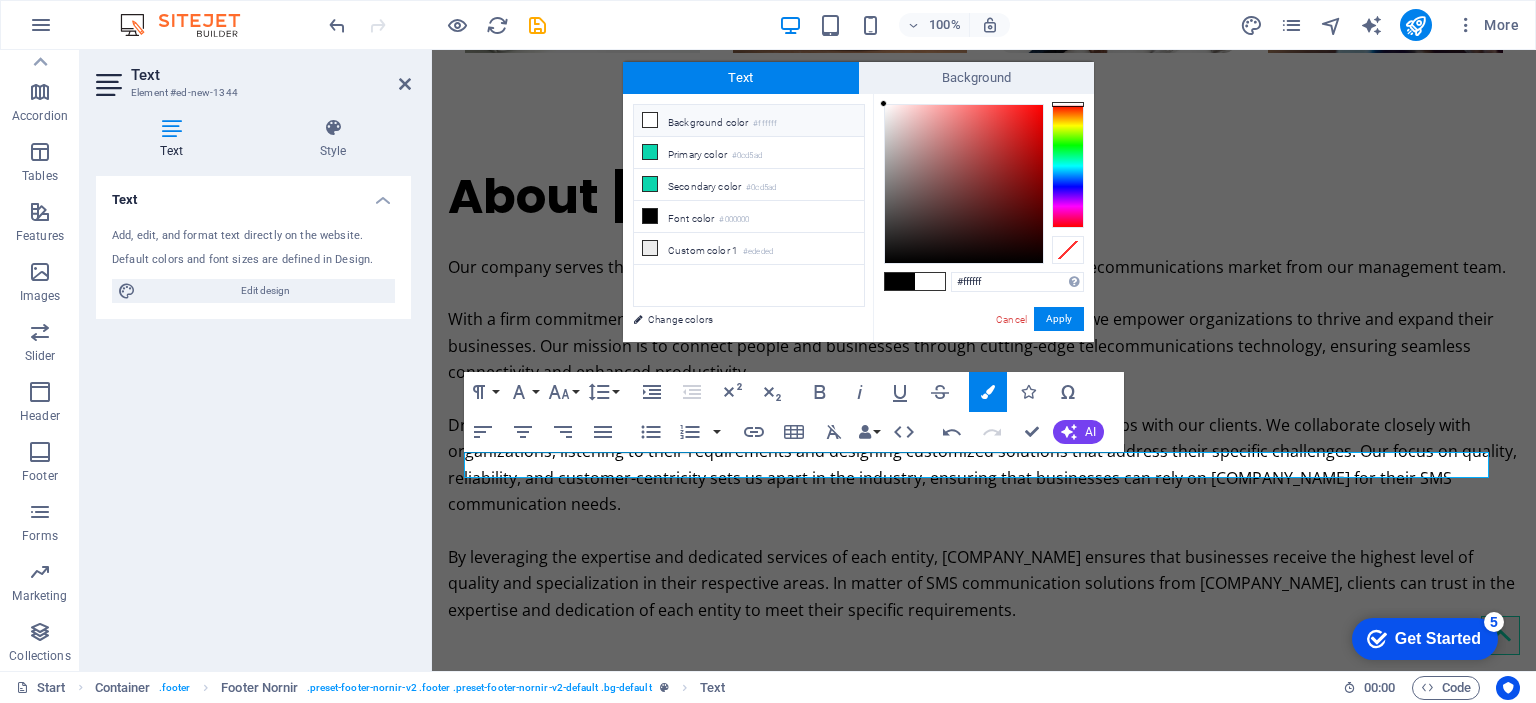 drag, startPoint x: 884, startPoint y: 263, endPoint x: 883, endPoint y: 99, distance: 164.00305 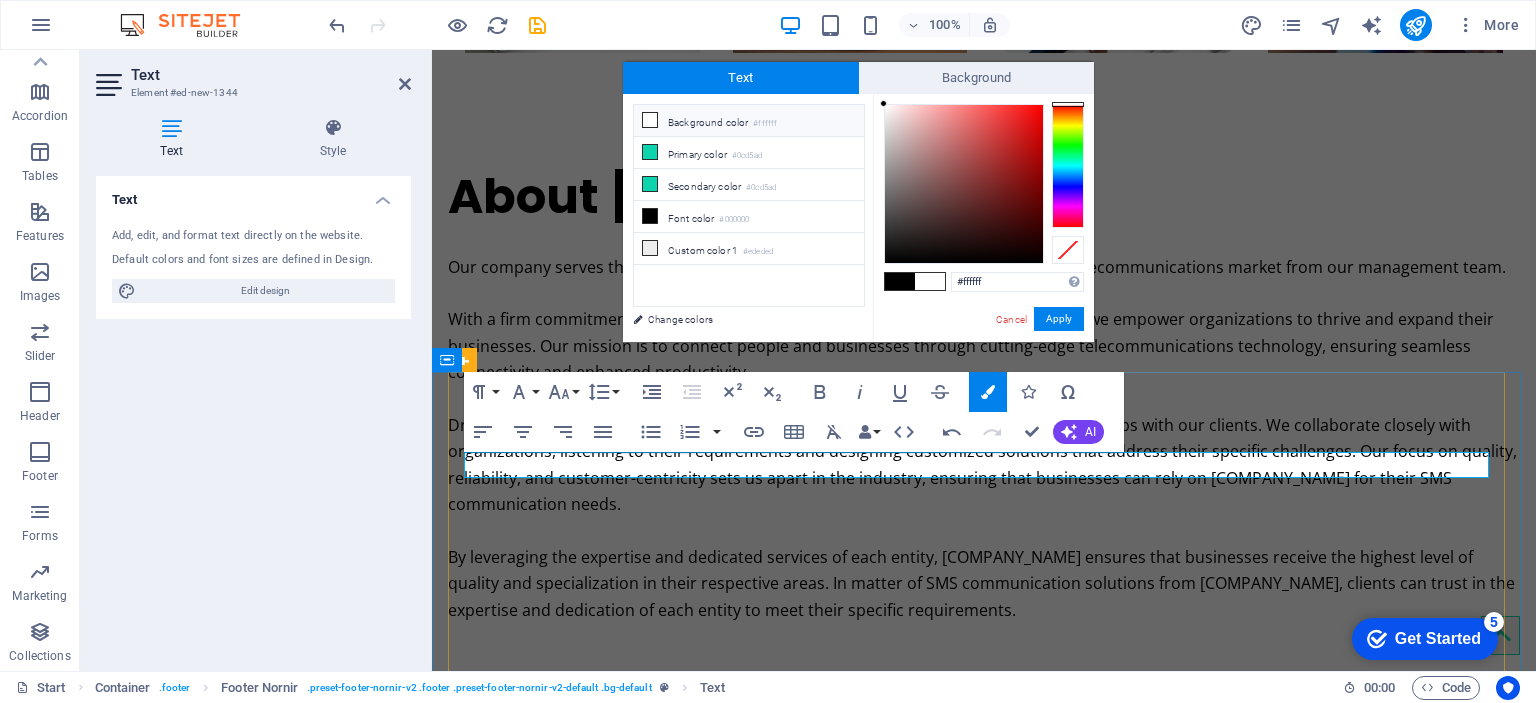 click on "Email: [EMAIL] ​ ​" at bounding box center [984, 2102] 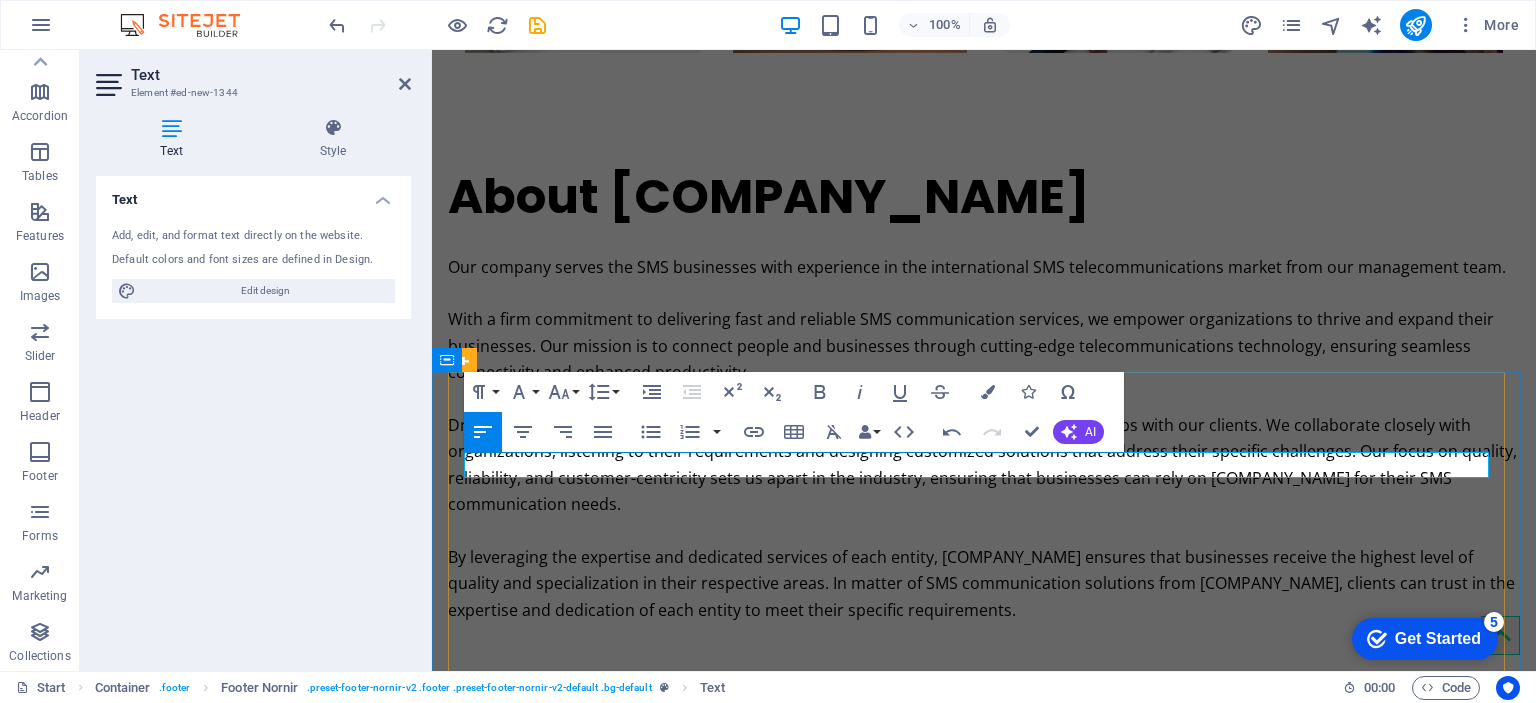 click on "Email: [EMAIL]" at bounding box center [984, 2102] 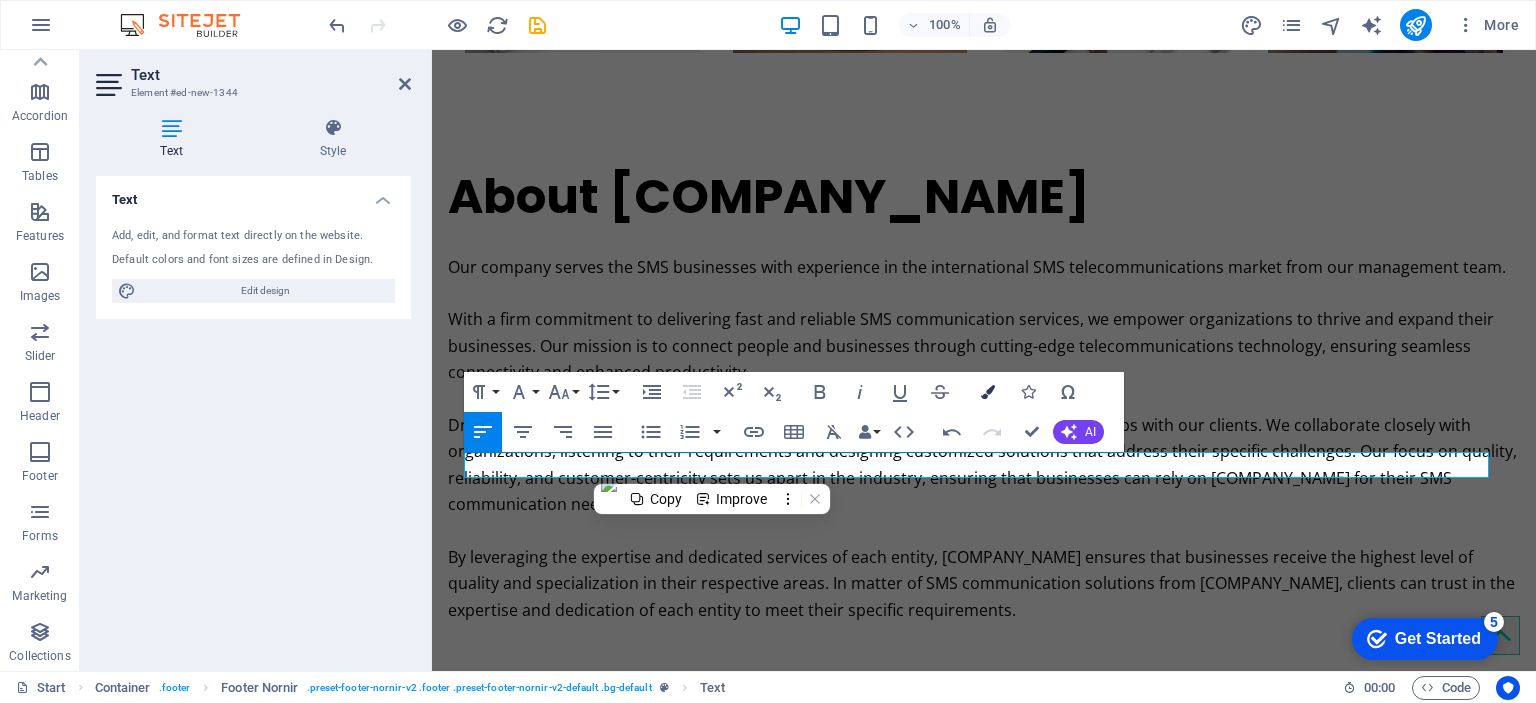 click at bounding box center (988, 392) 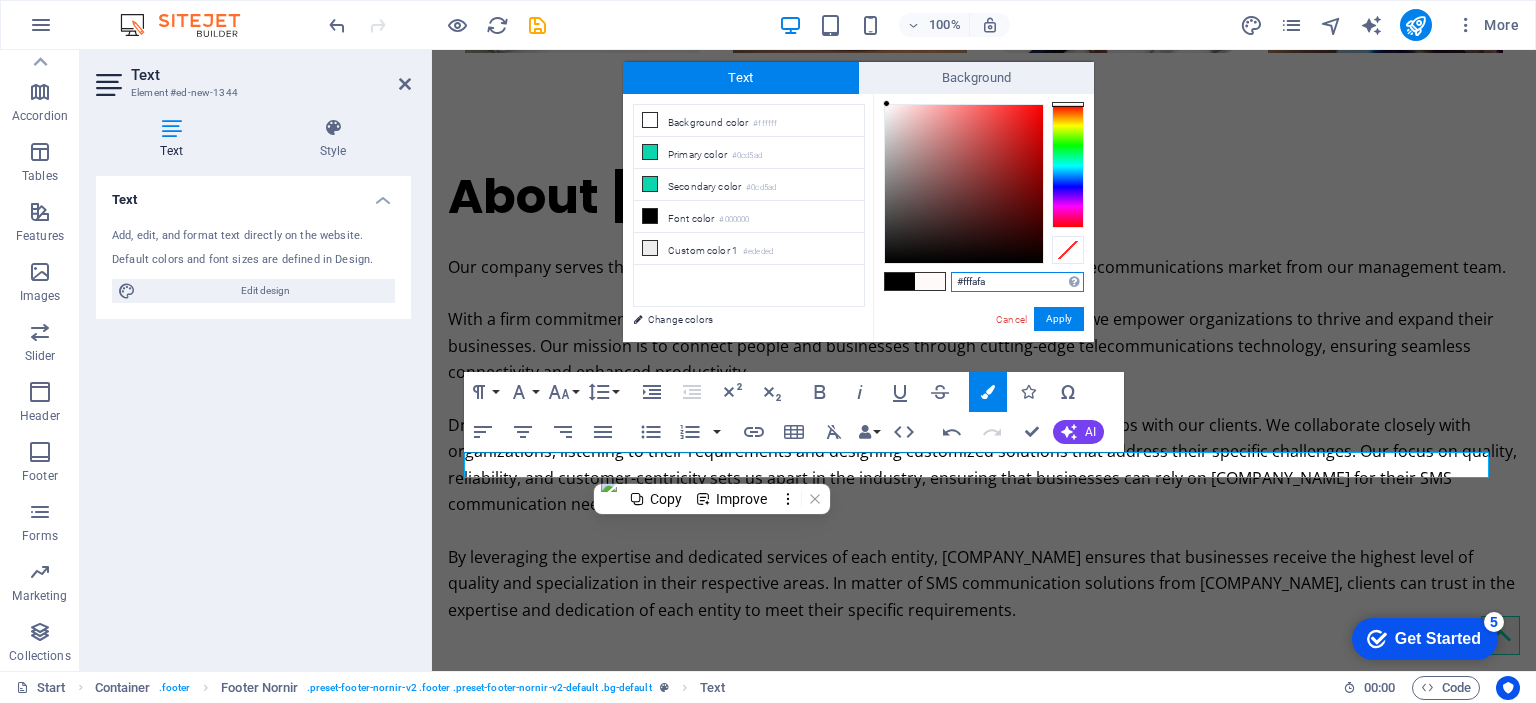 drag, startPoint x: 884, startPoint y: 259, endPoint x: 887, endPoint y: 99, distance: 160.02812 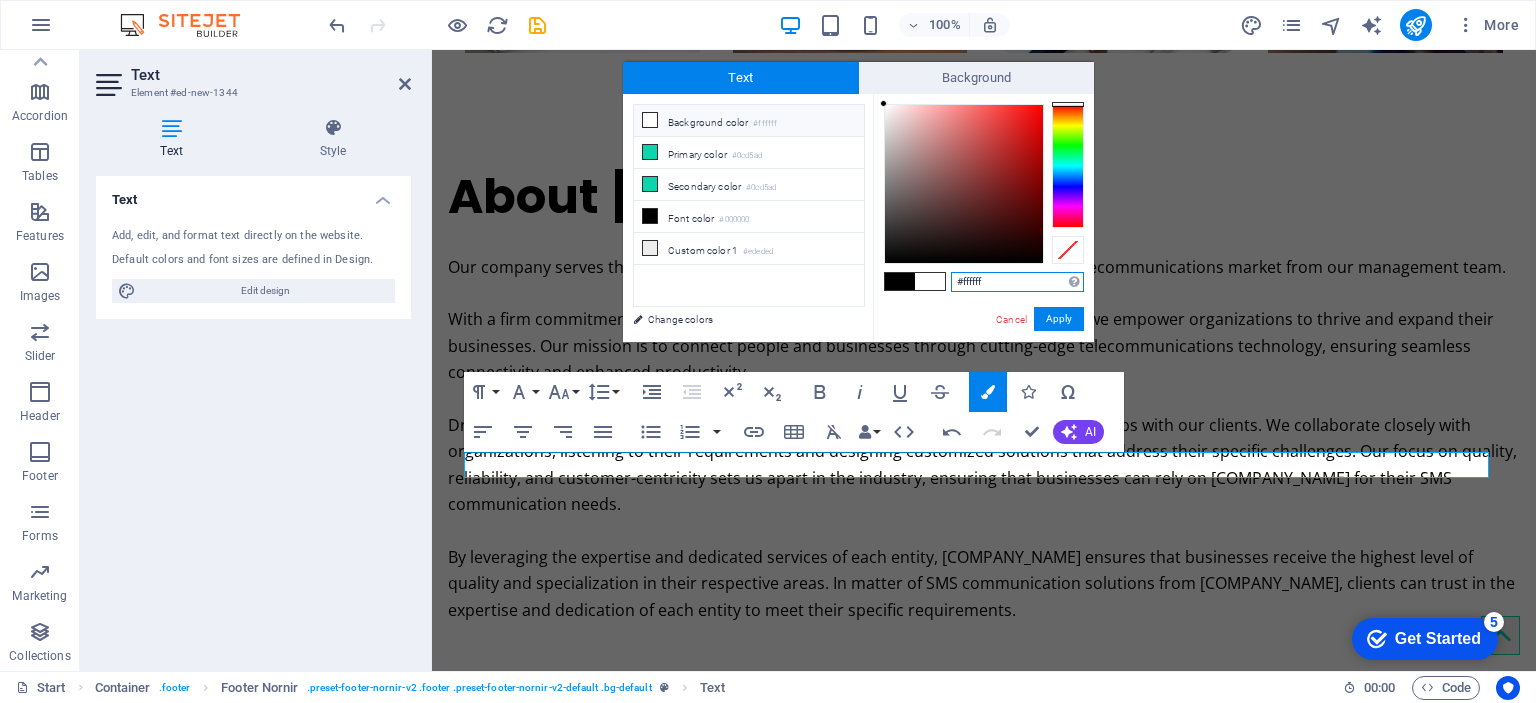 drag, startPoint x: 887, startPoint y: 99, endPoint x: 870, endPoint y: 99, distance: 17 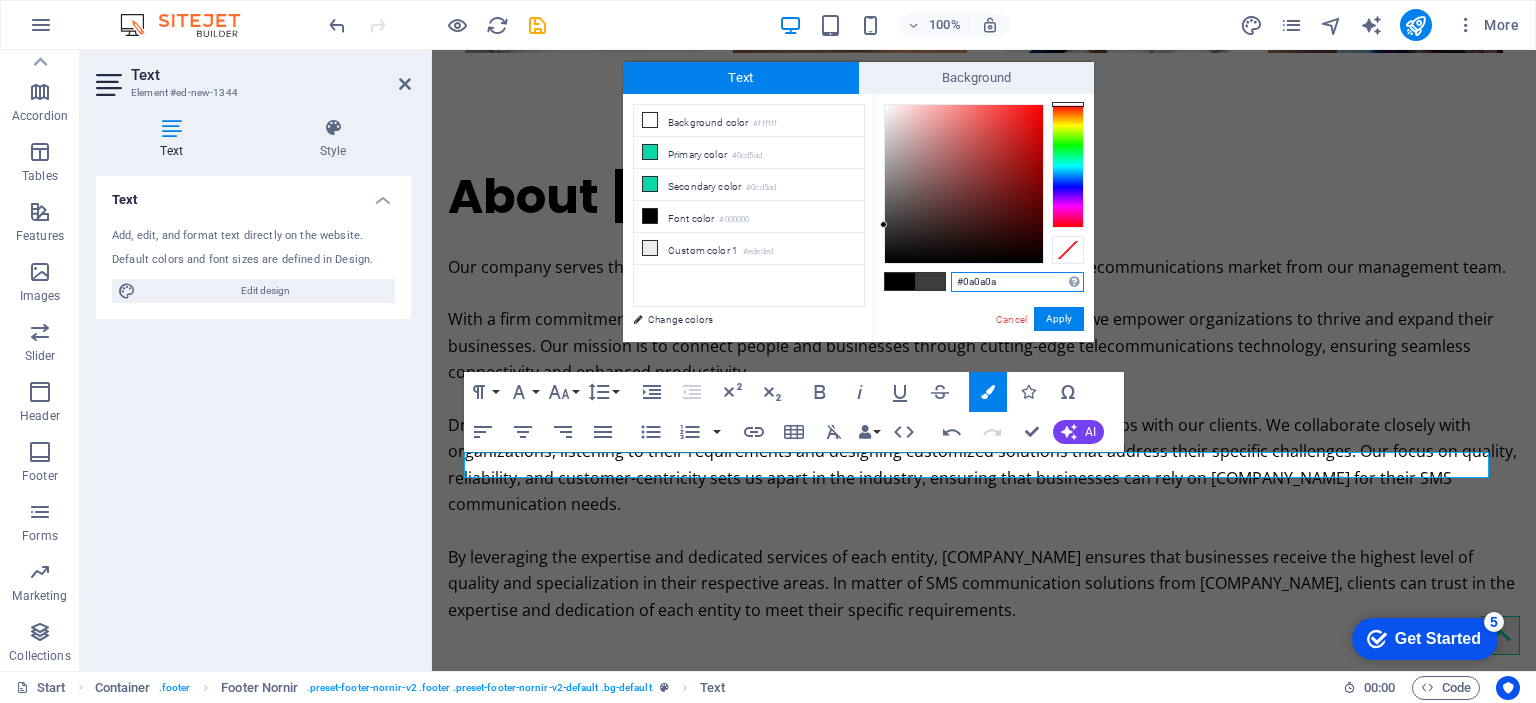 type on "#000000" 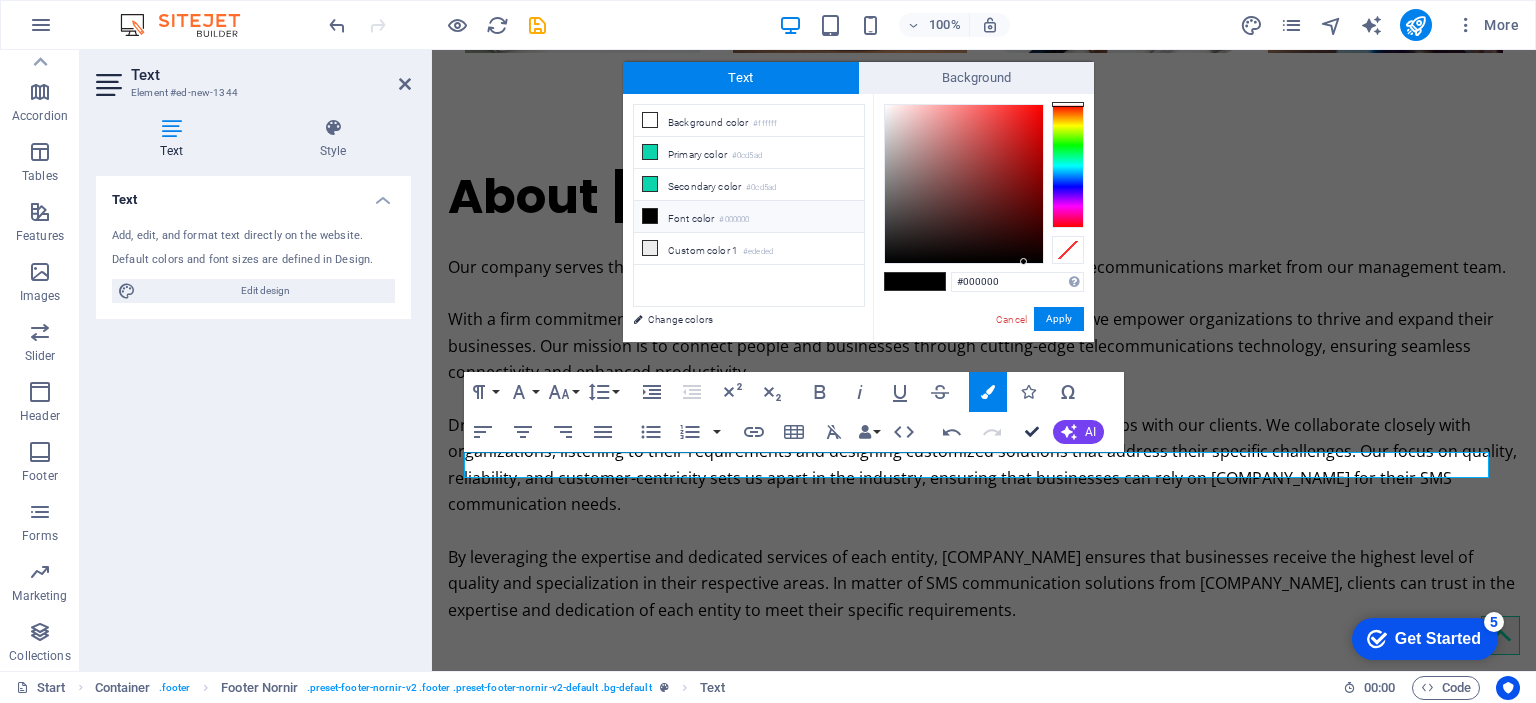 scroll, scrollTop: 3196, scrollLeft: 0, axis: vertical 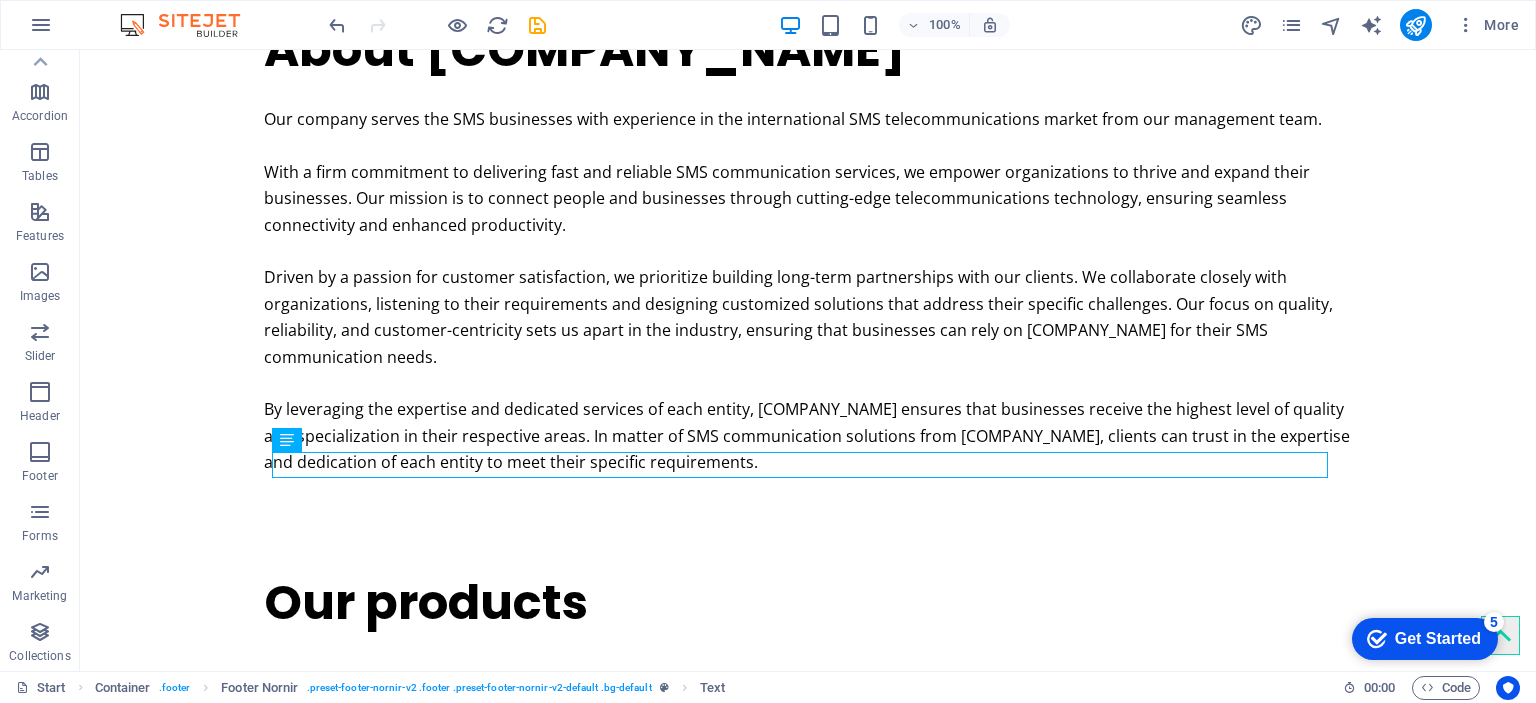 click on "H1   Banner   Banner   Container   2 columns   2 columns   Container   Container   Image   Container   Footer Nornir   Text   Text   H6   Spacer   Captcha   Contact Form   Contact Form   Form   Textarea   Input   Input   Container   H2   Container   Checkbox   Footer Bragi   Container   H2   Text   Text   Text   Text   Text   Placeholder   Container   Container   Icon   Icon   Icon   Icon   Icon   Menu Bar   Image   Icon   Form button   Email   Placeholder   Icon   Text" at bounding box center (808, 360) 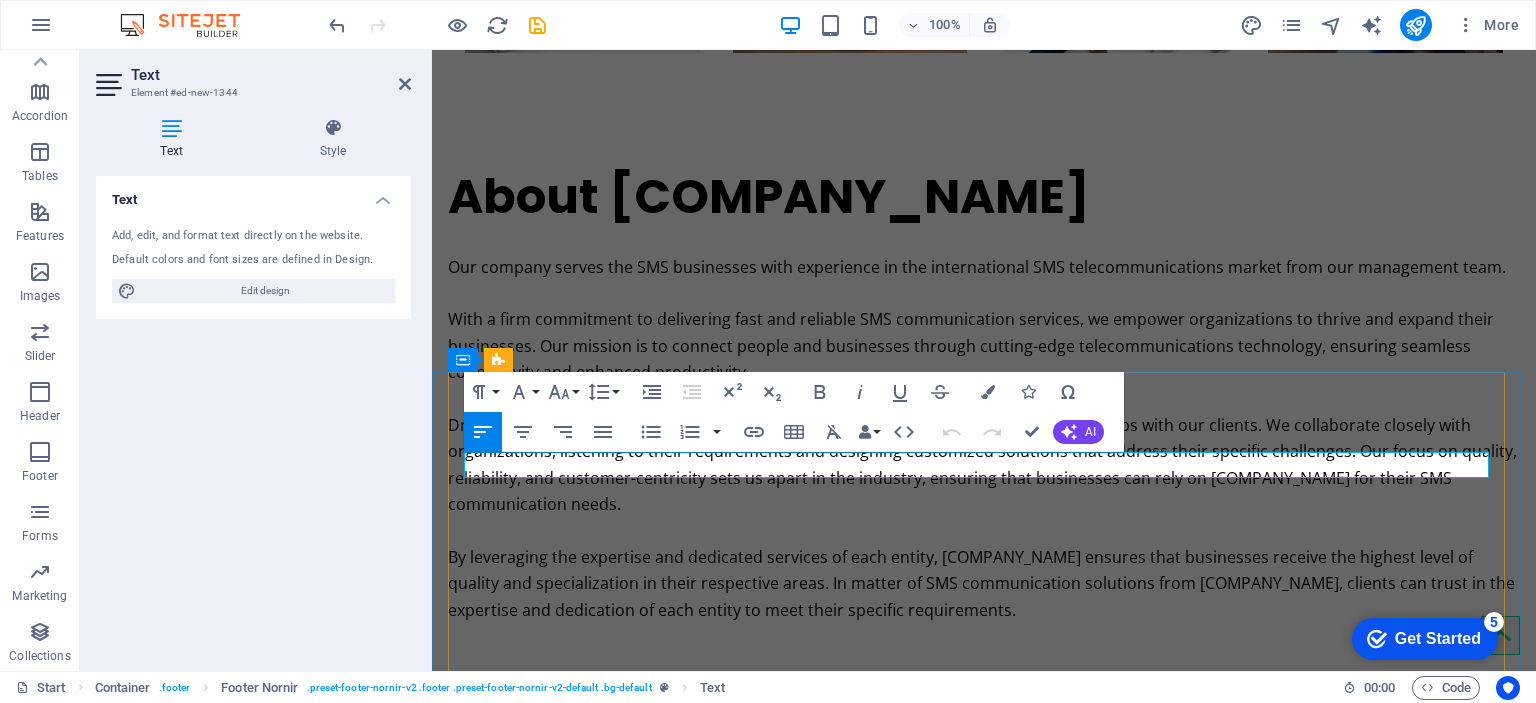 click on "Email: [EMAIL]" at bounding box center (984, 2102) 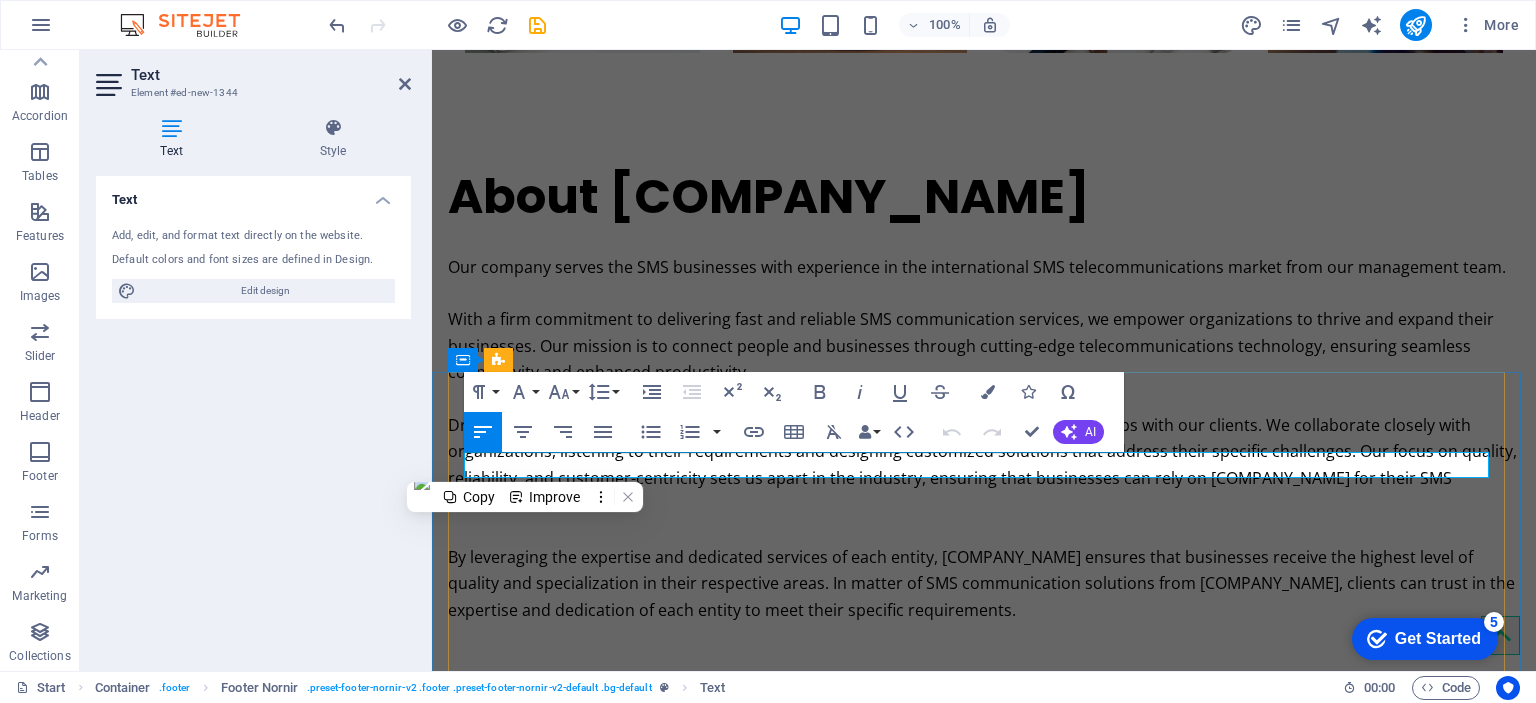 click on "Email: [EMAIL]" at bounding box center (984, 2102) 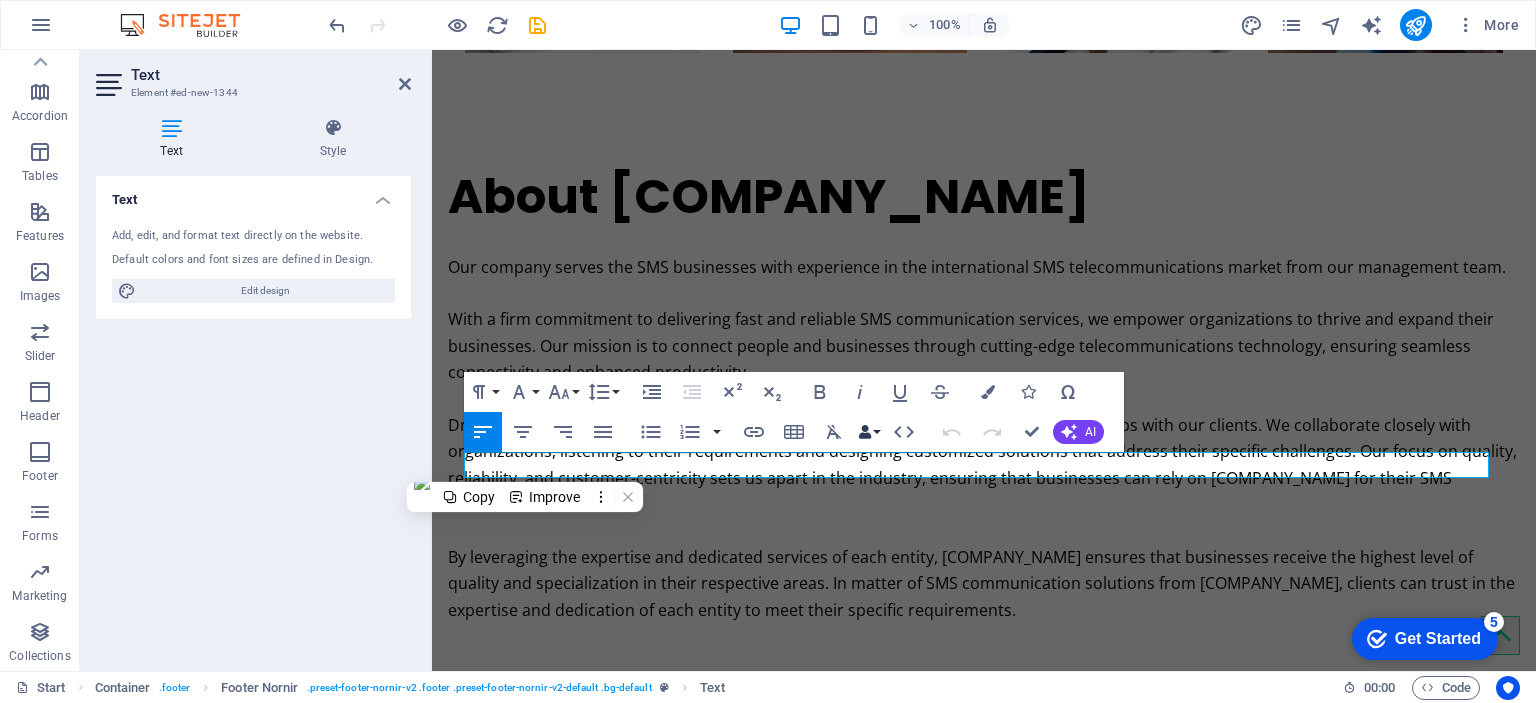 click on "Data Bindings" at bounding box center [869, 432] 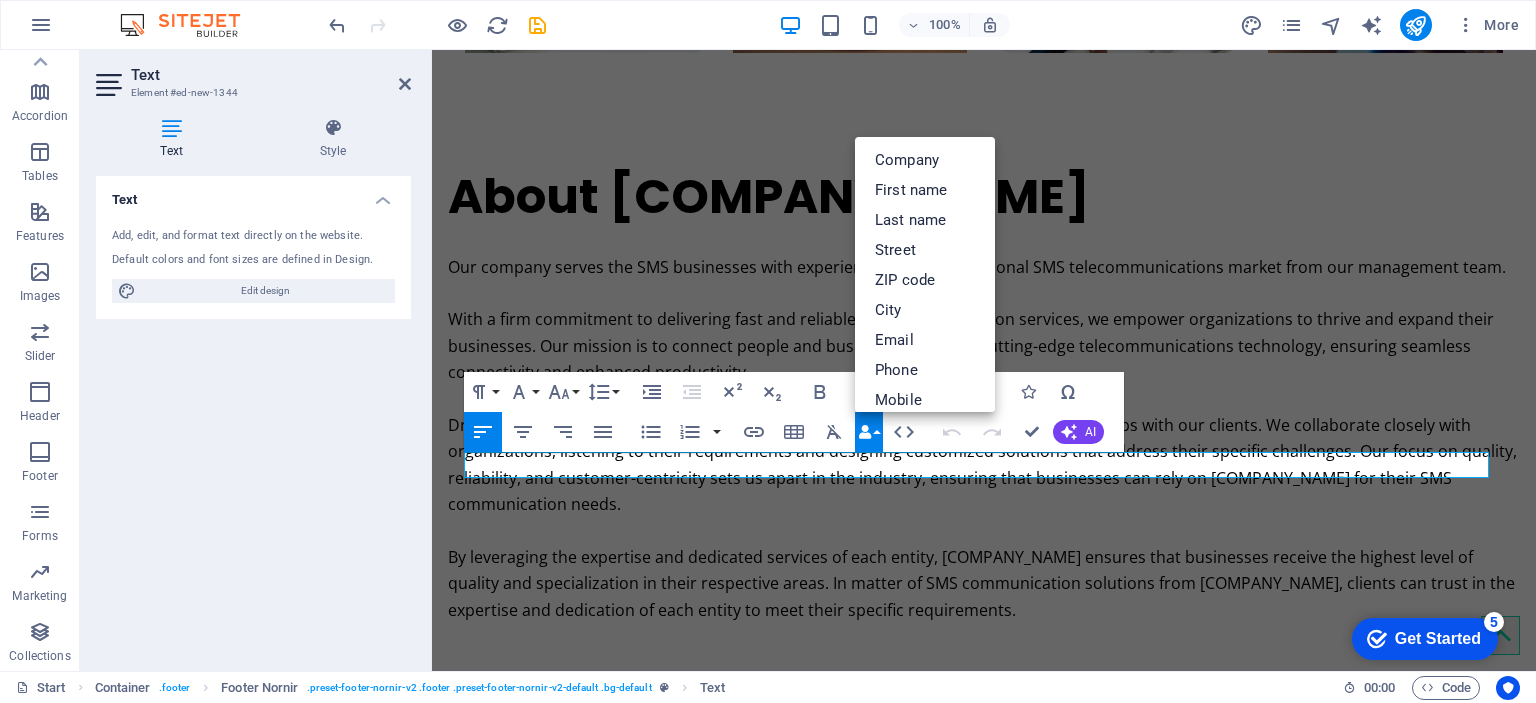 click on "Data Bindings" at bounding box center (869, 432) 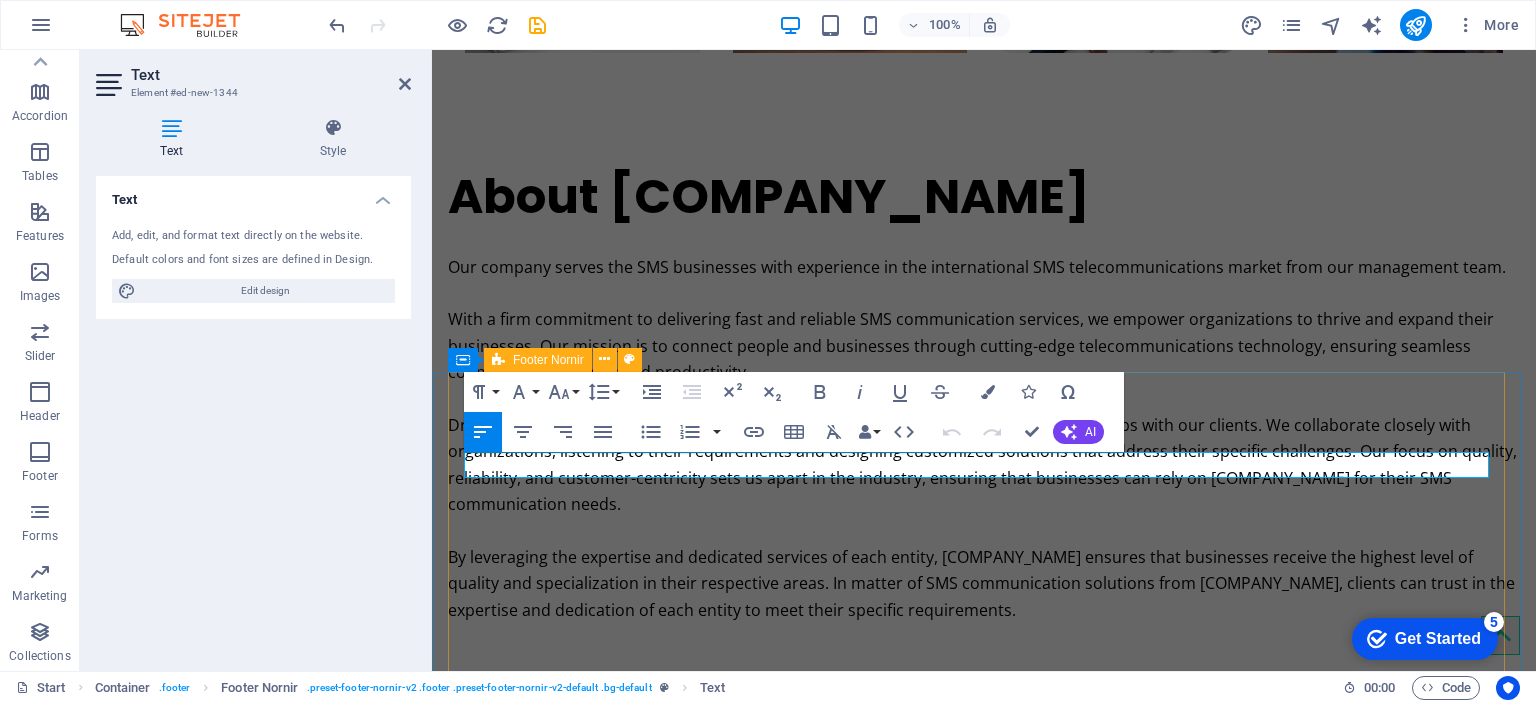click on "Email: [EMAIL] [COMPANY_NAME]" at bounding box center (984, 2159) 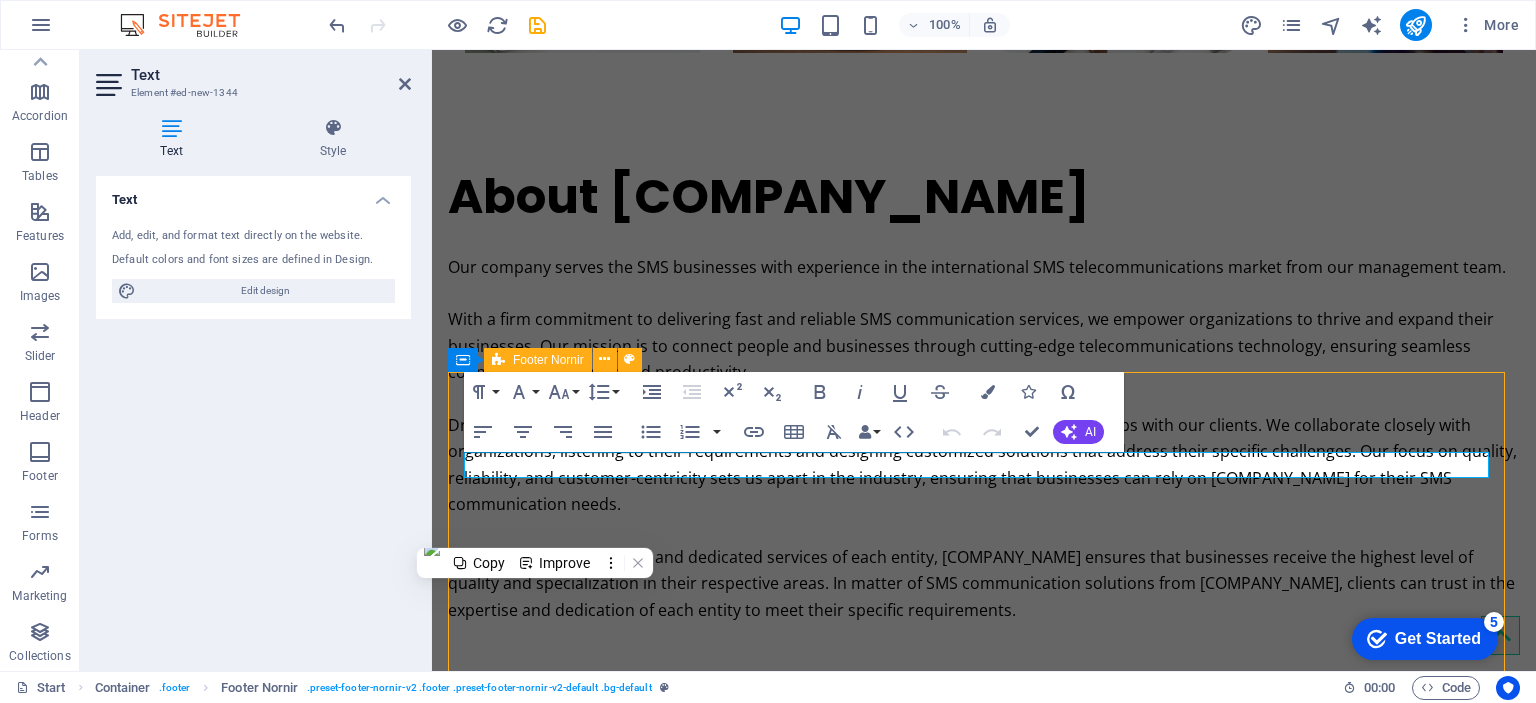 scroll, scrollTop: 3196, scrollLeft: 0, axis: vertical 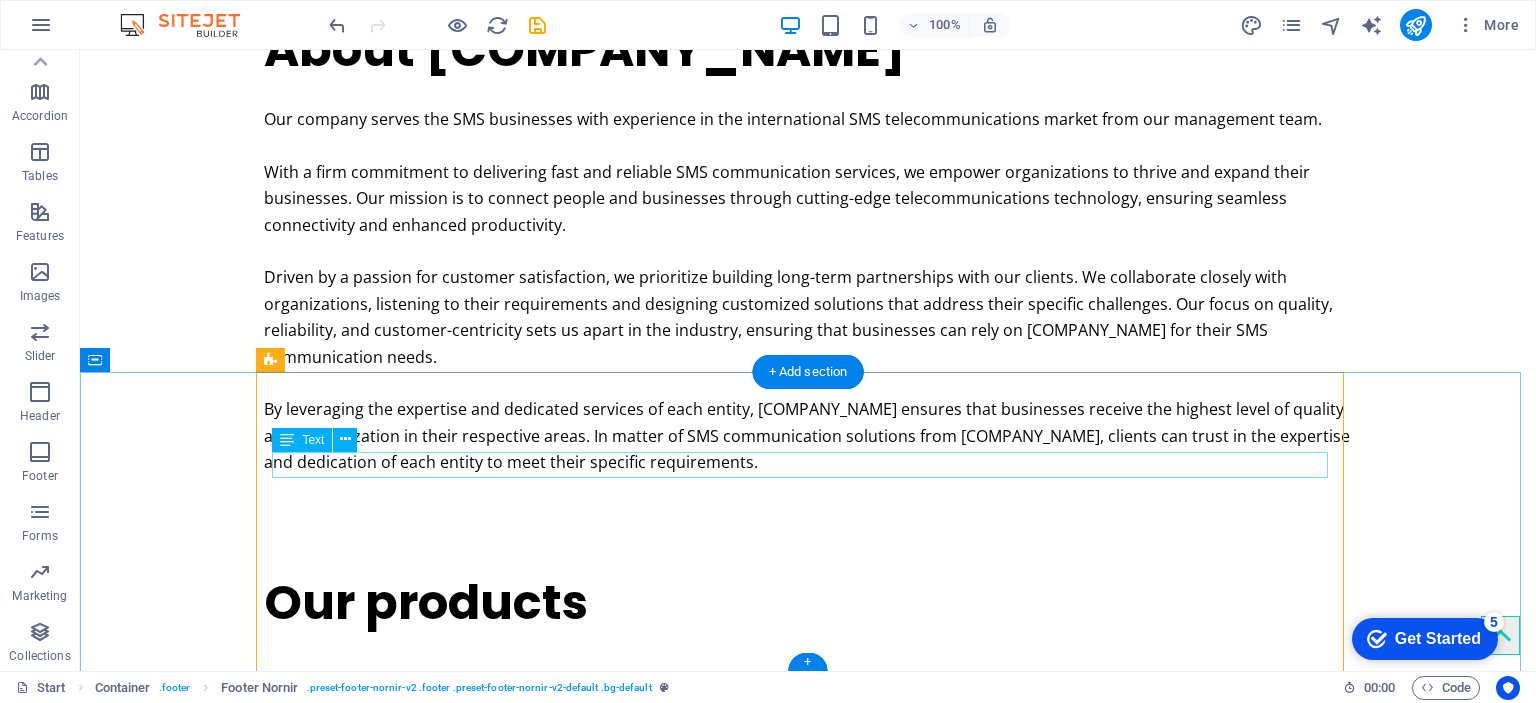 click on "Email: [EMAIL]" at bounding box center [808, 1954] 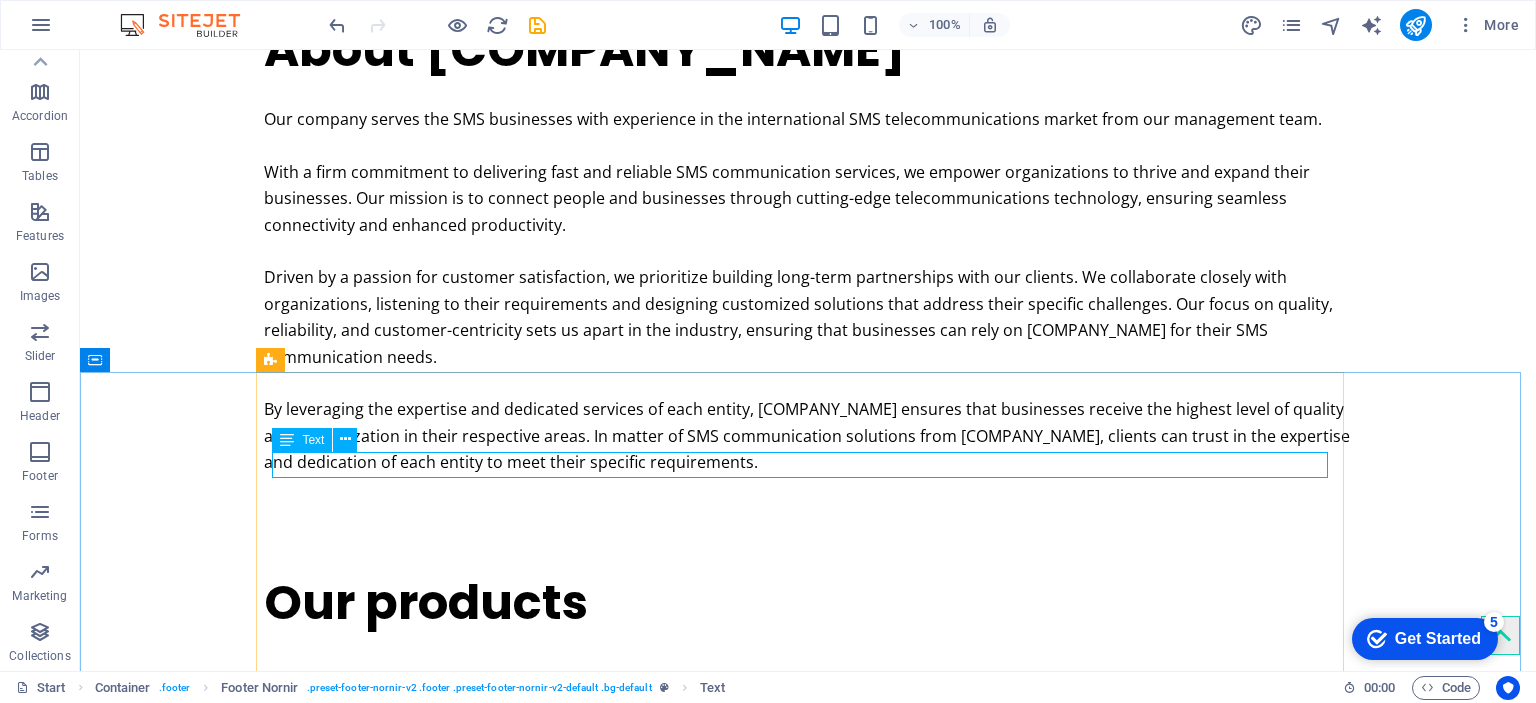 click on "Text" at bounding box center (302, 440) 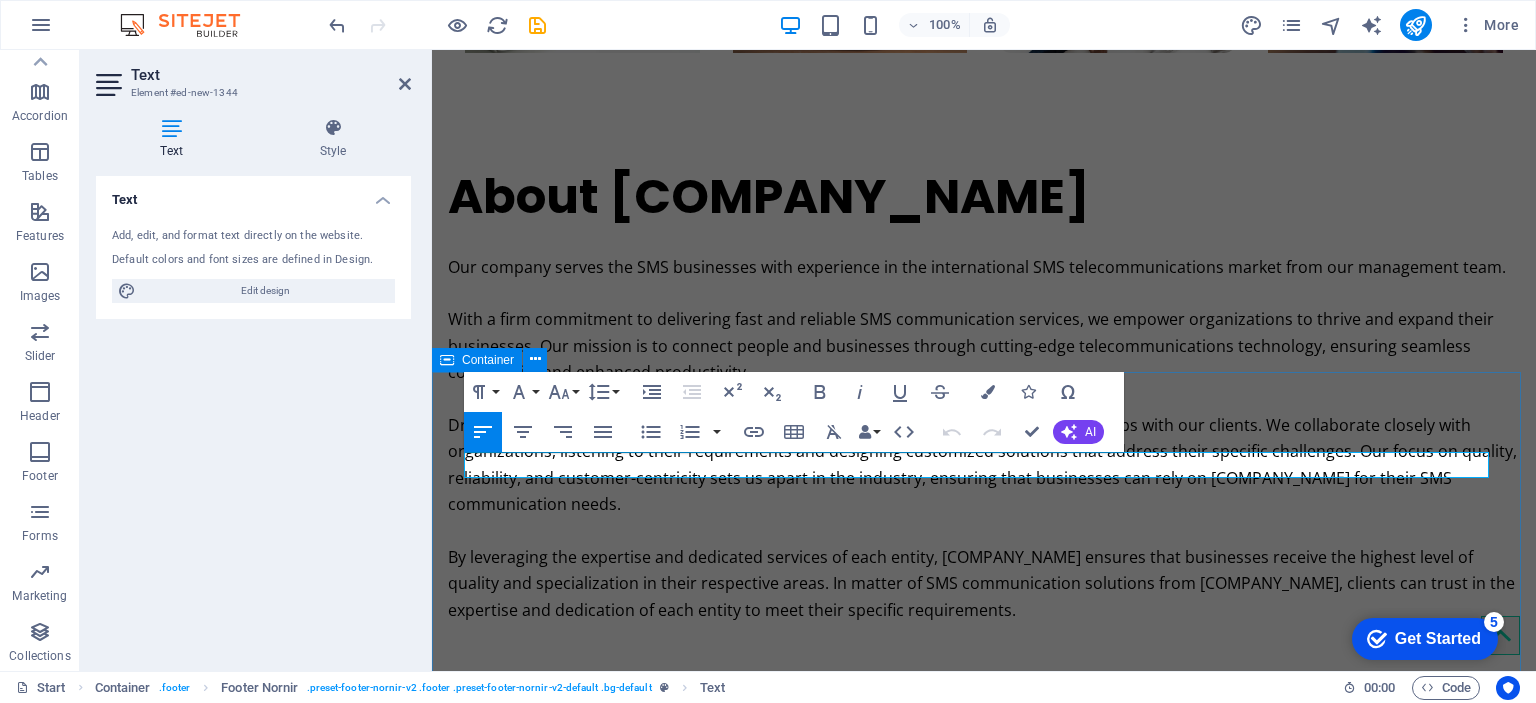 click on "Container" at bounding box center [488, 360] 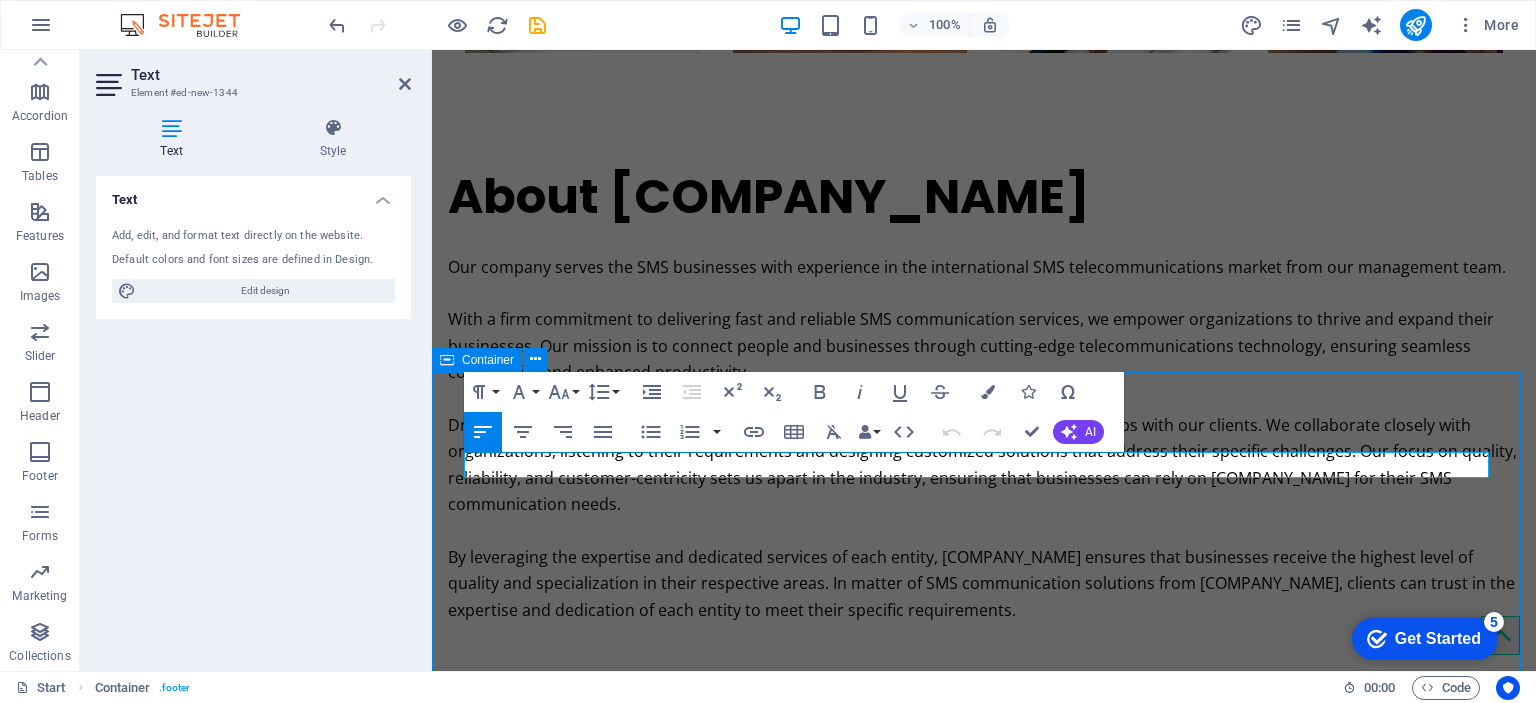 scroll, scrollTop: 3196, scrollLeft: 0, axis: vertical 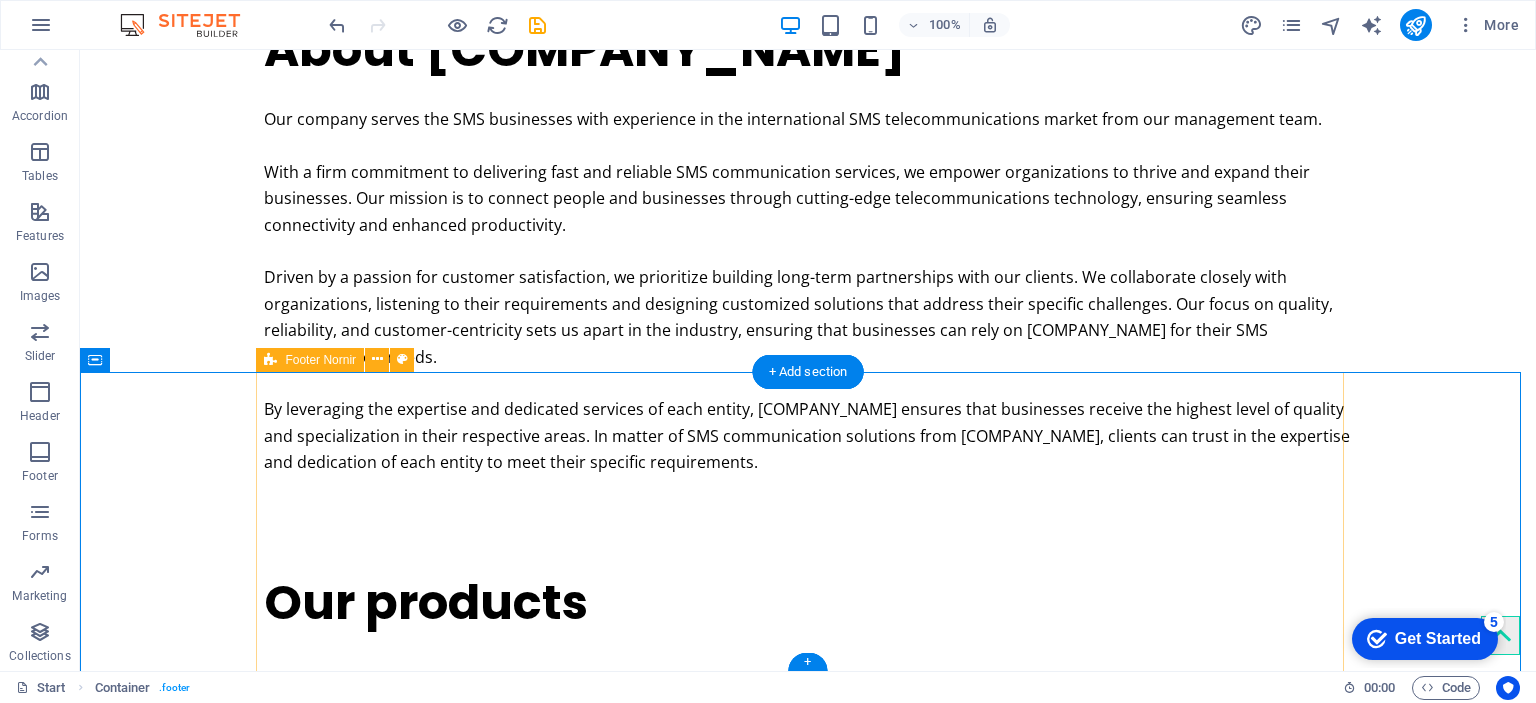 click on "Email: [EMAIL] [COMPANY_NAME]" at bounding box center (808, 2011) 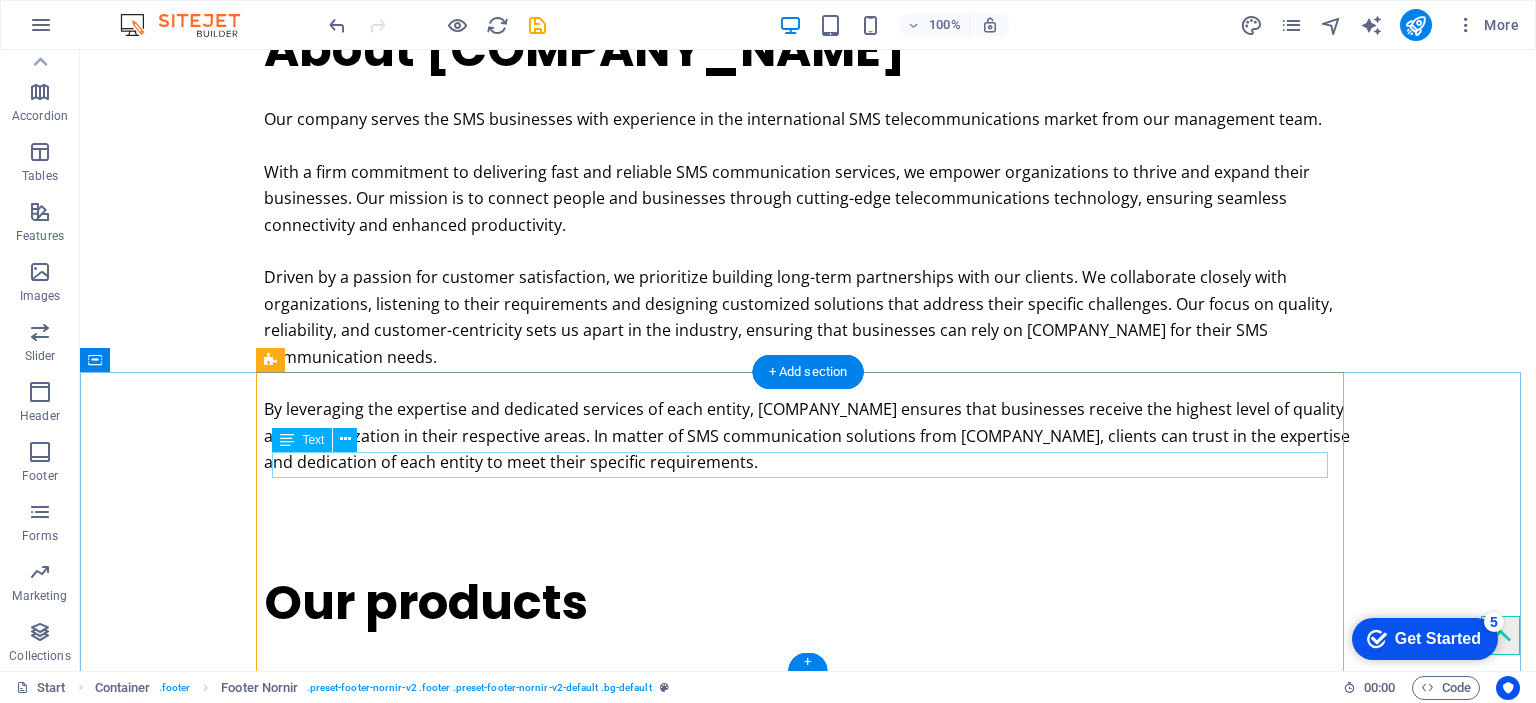 click on "Email: [EMAIL] [COMPANY_NAME]" at bounding box center [808, 2011] 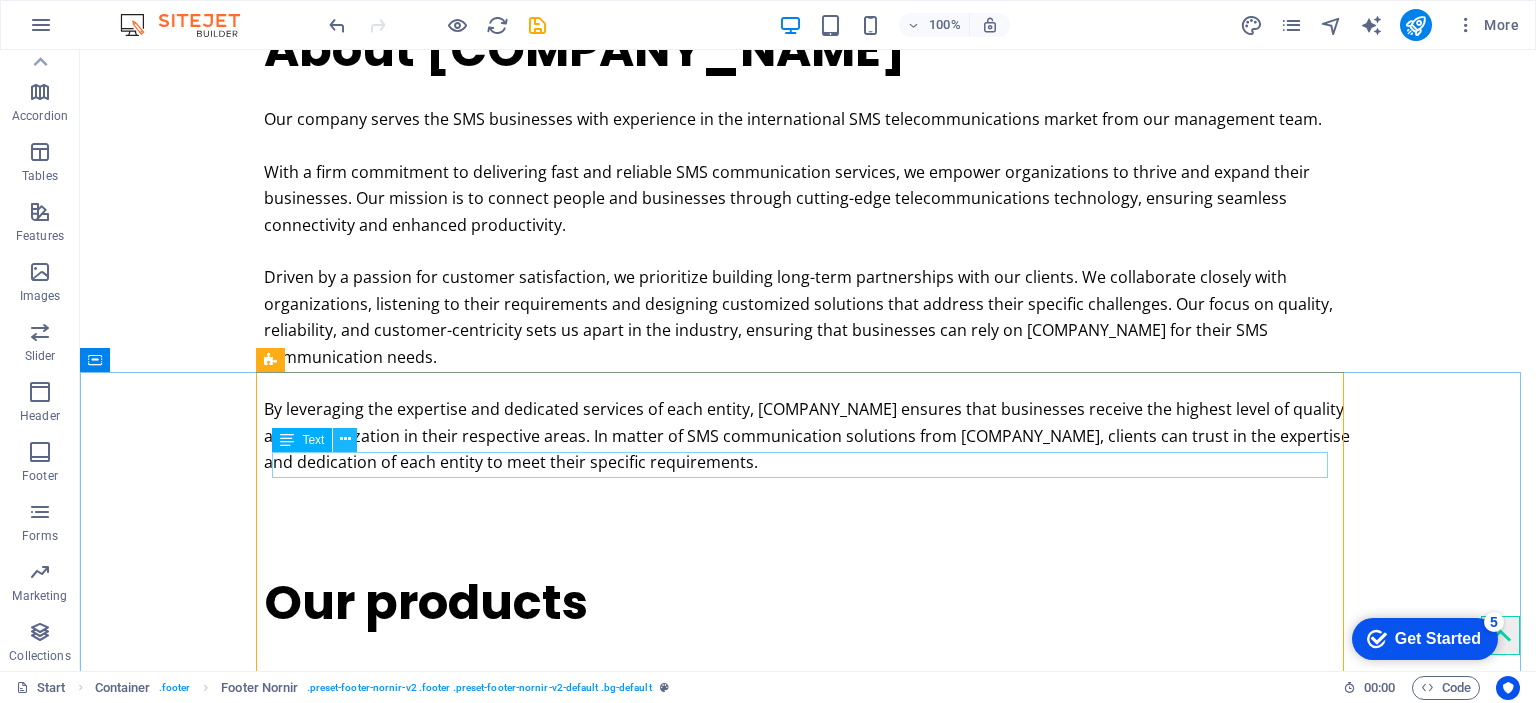 click at bounding box center (345, 439) 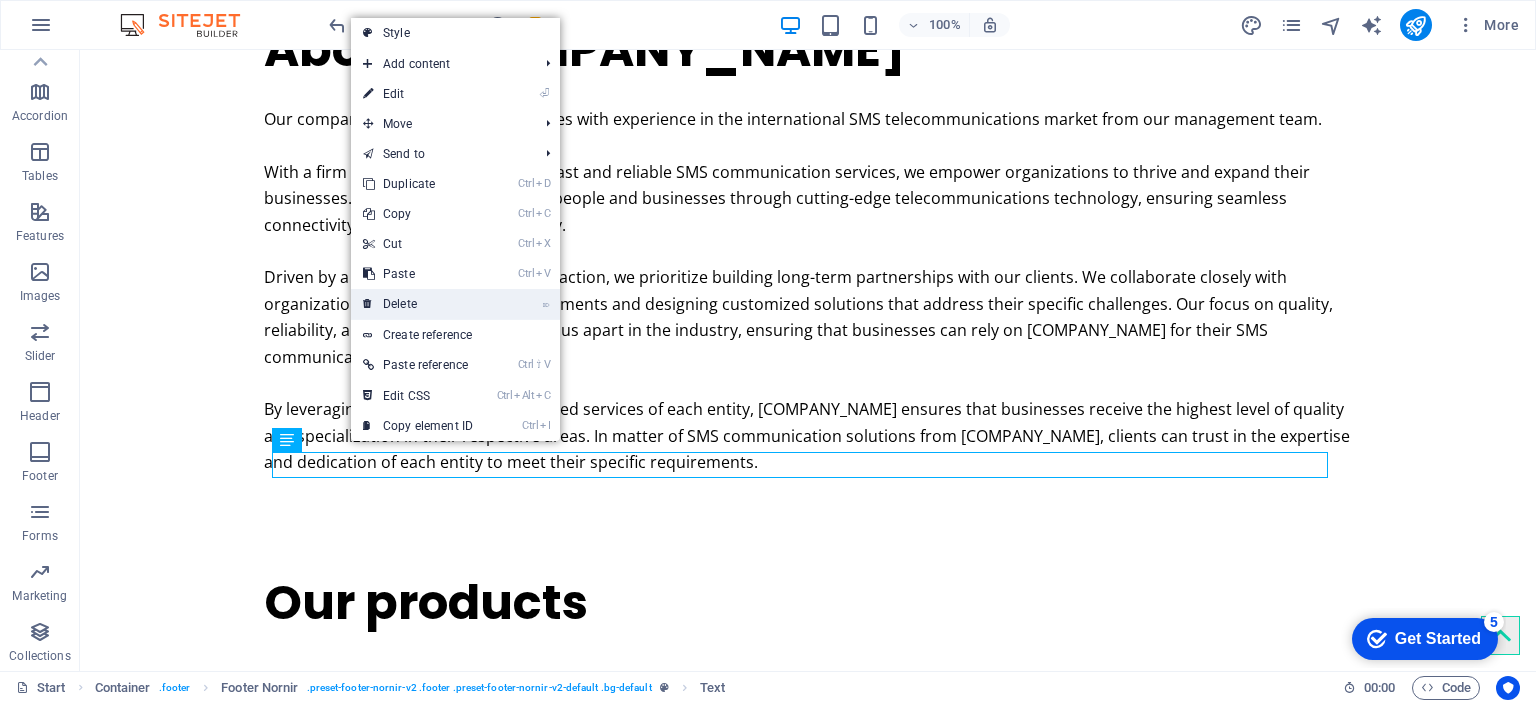 click on "⌦  Delete" at bounding box center [418, 304] 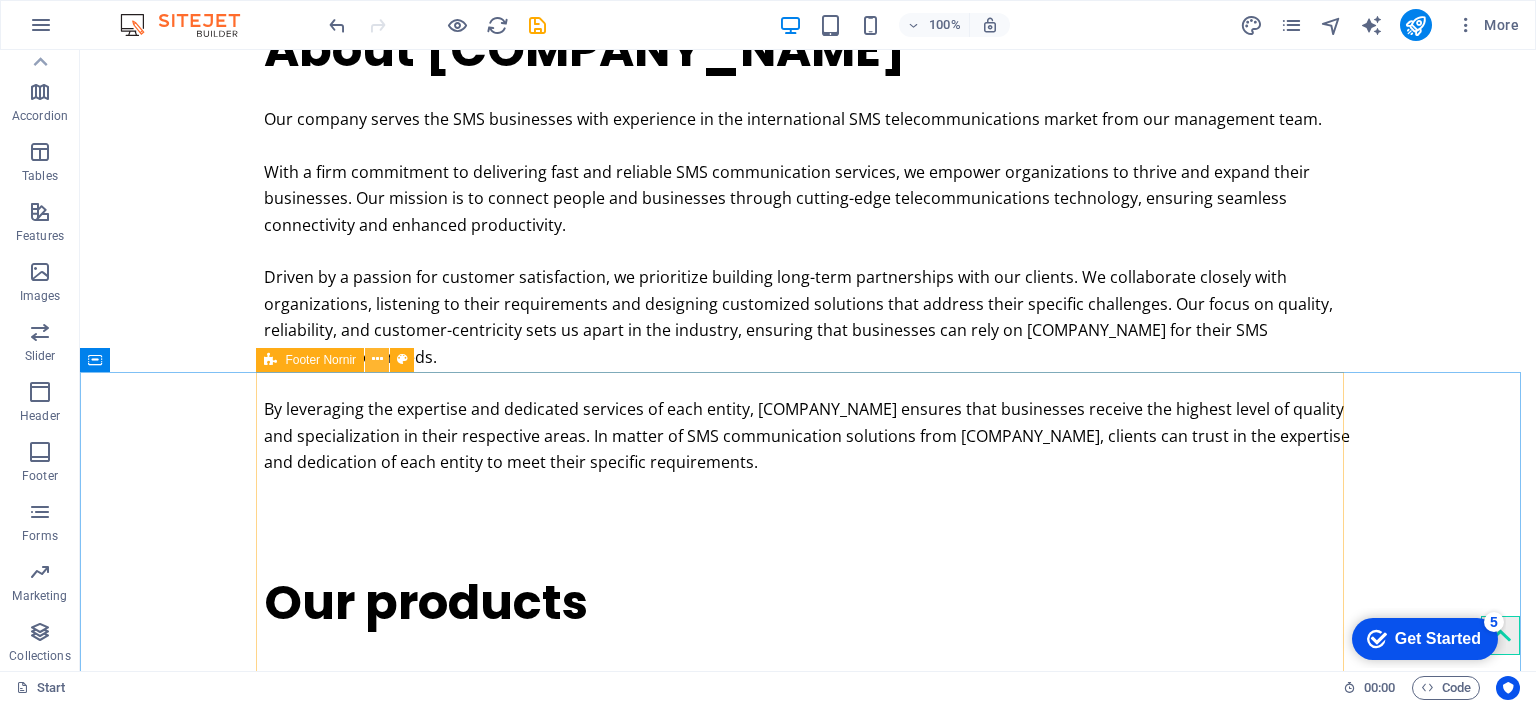 click at bounding box center [377, 359] 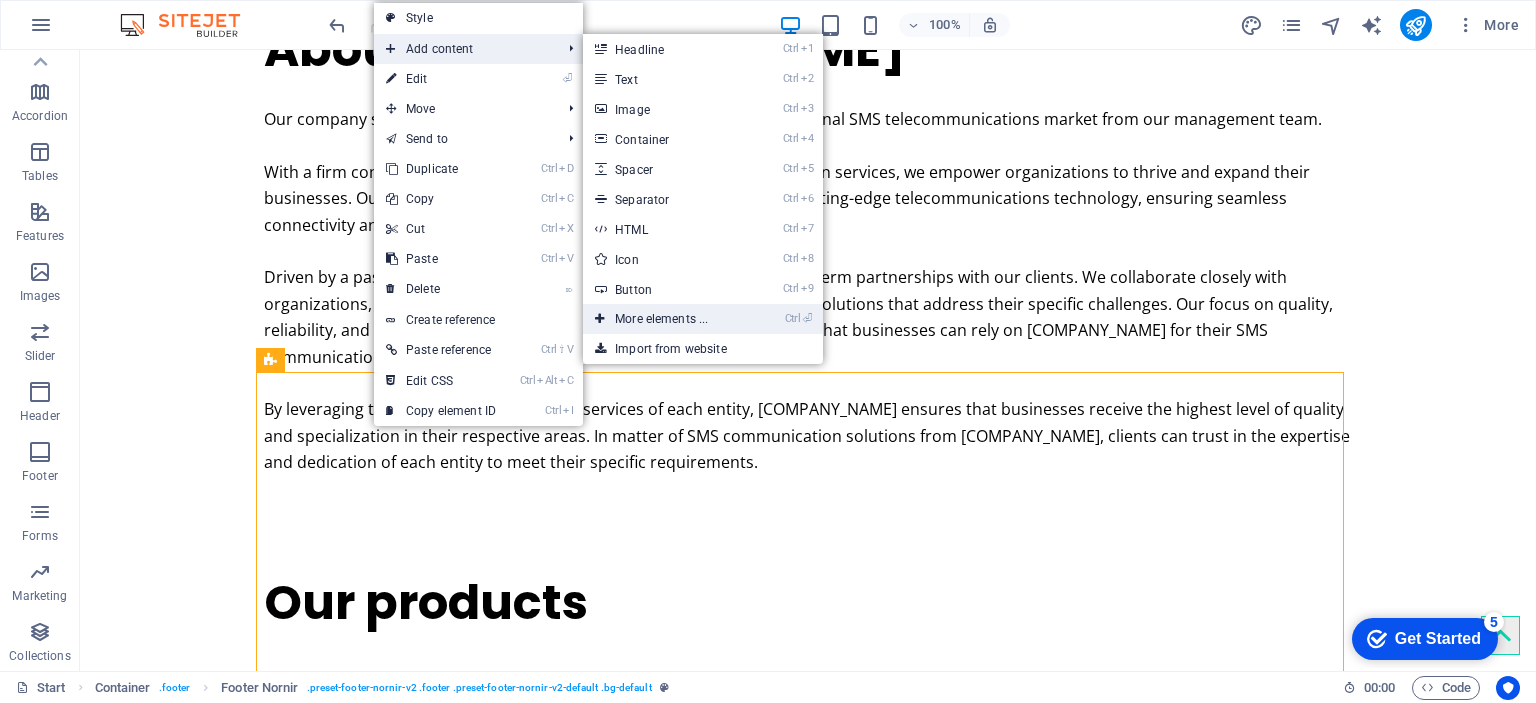 click on "Ctrl ⏎  More elements ..." at bounding box center [665, 319] 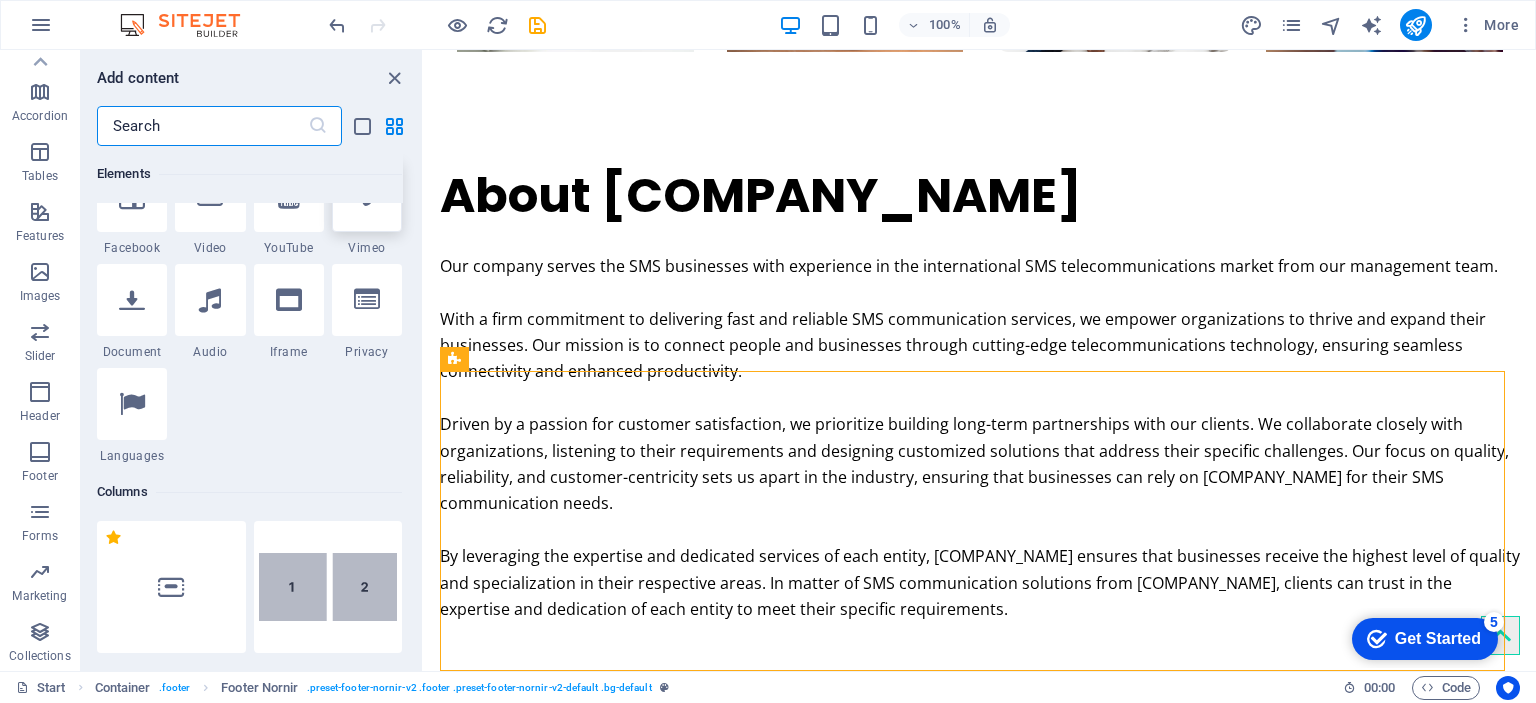 scroll, scrollTop: 712, scrollLeft: 0, axis: vertical 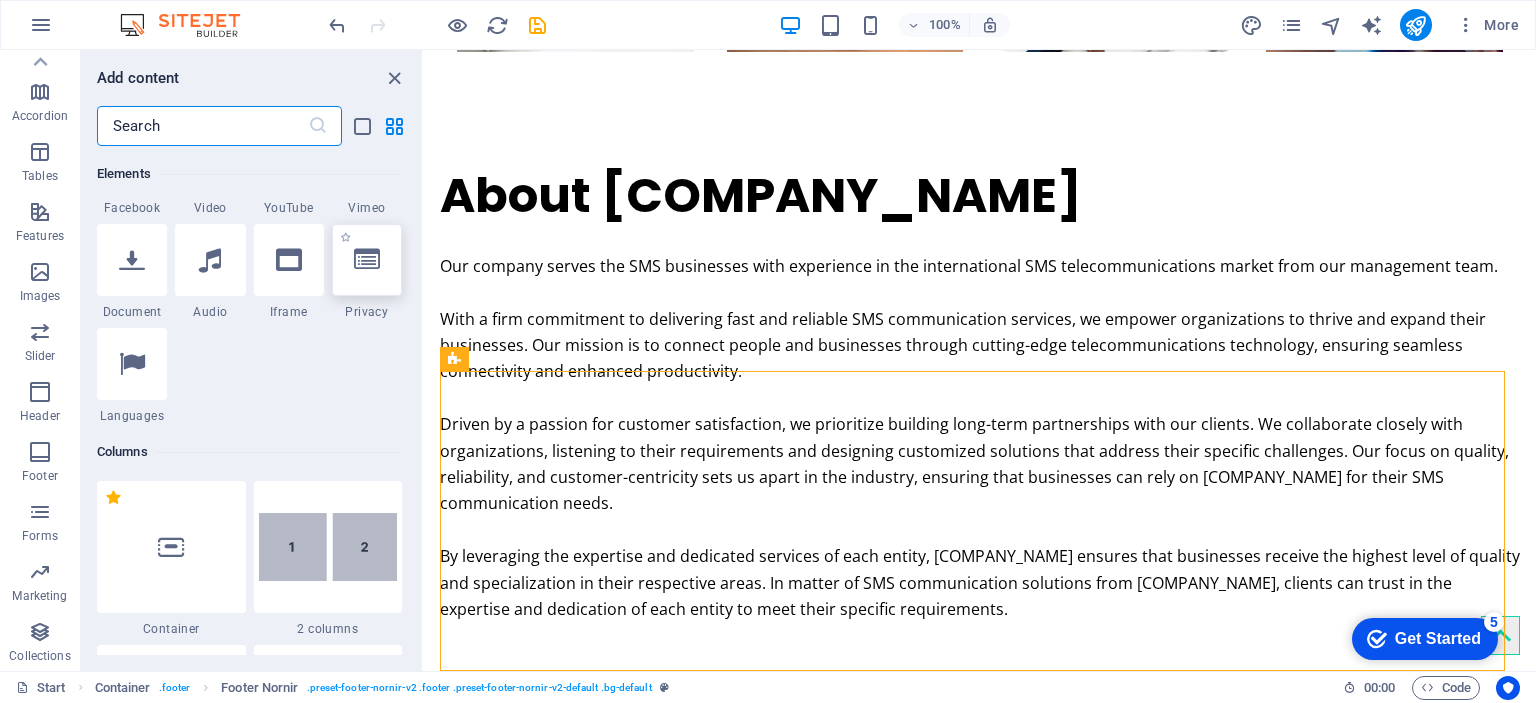 click at bounding box center (367, 260) 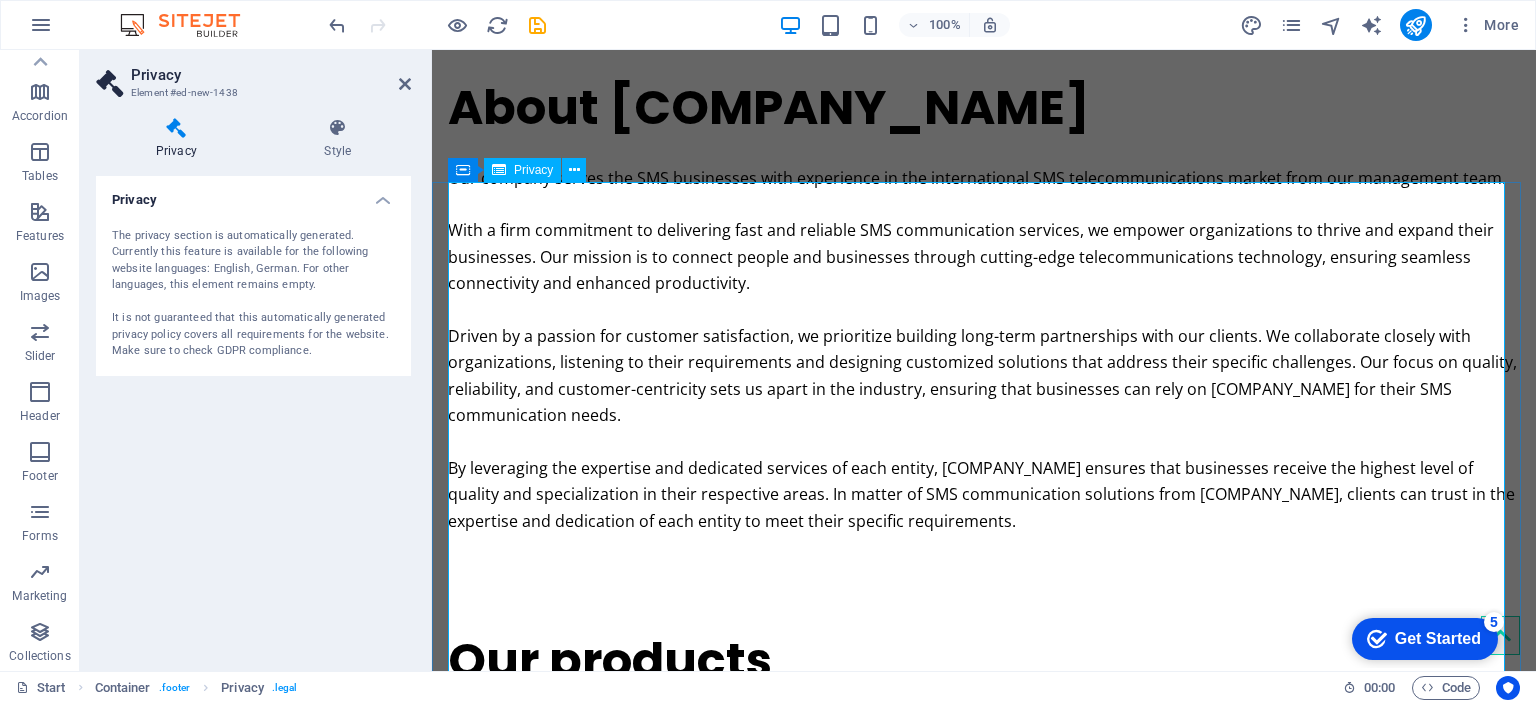 scroll, scrollTop: 3193, scrollLeft: 0, axis: vertical 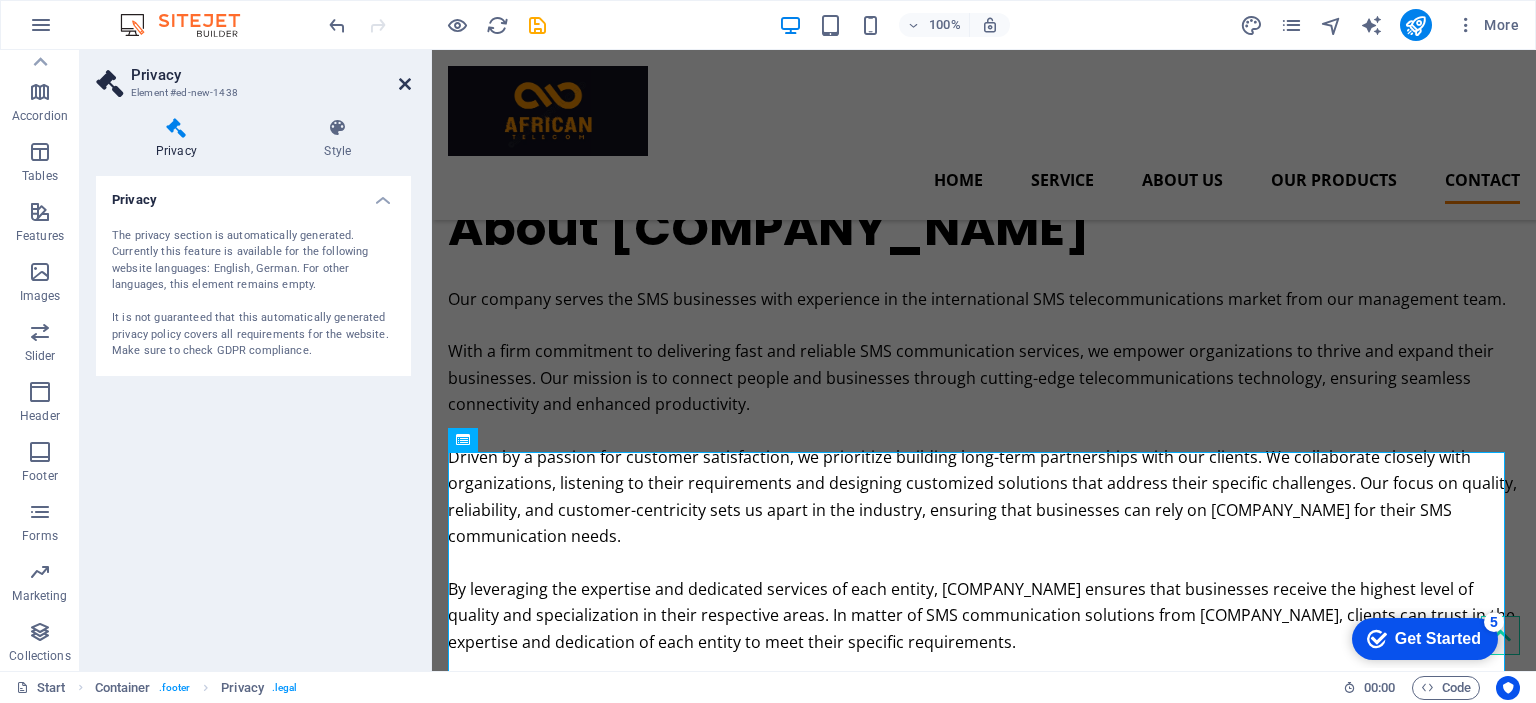 click at bounding box center [405, 84] 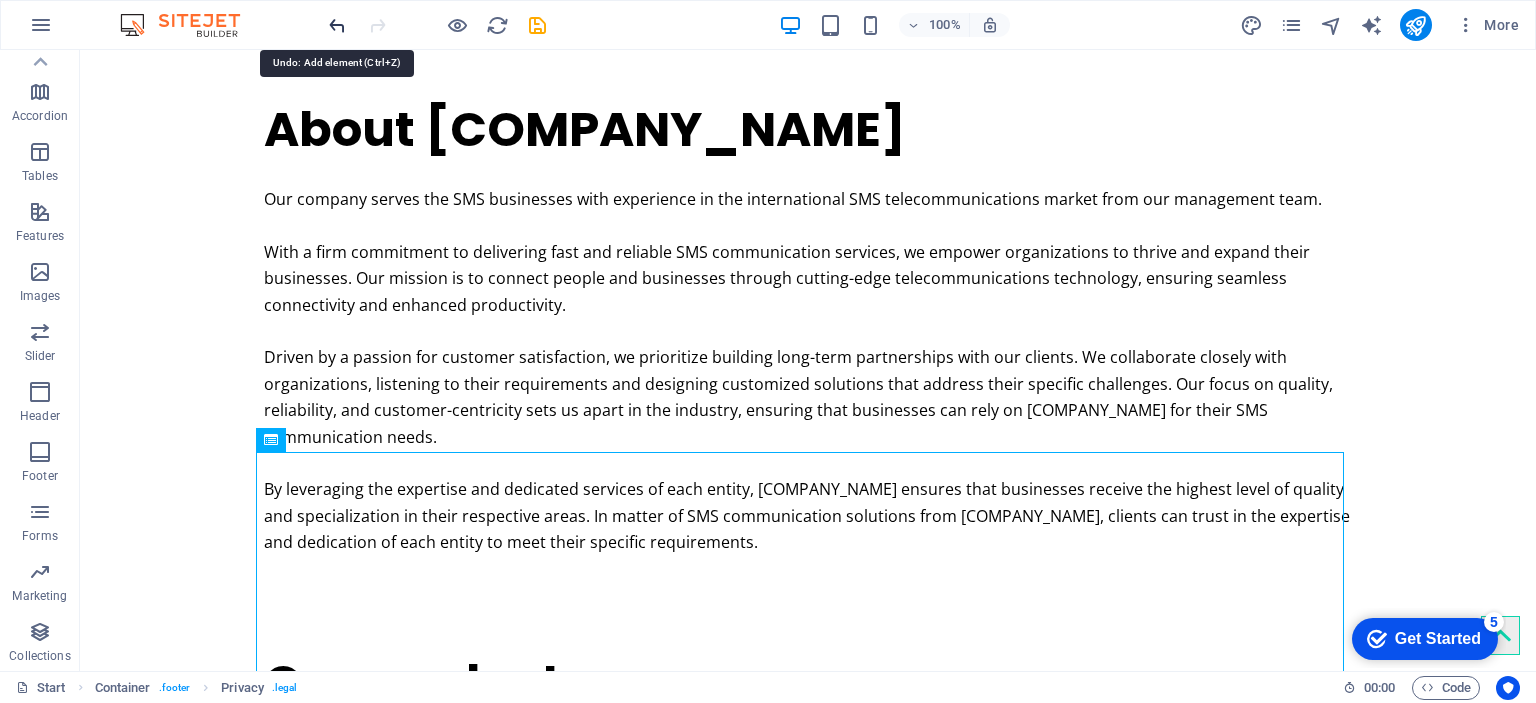 click at bounding box center (337, 25) 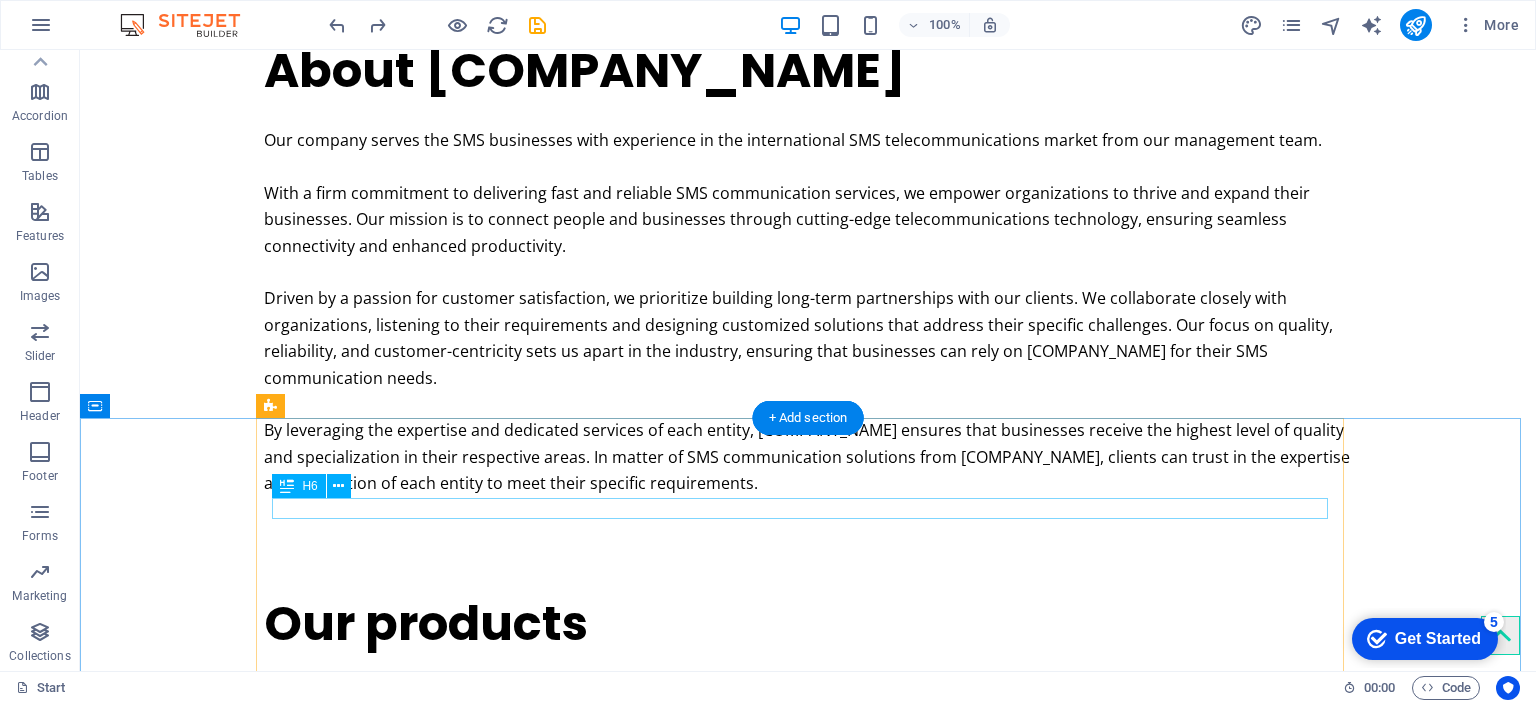 scroll, scrollTop: 3196, scrollLeft: 0, axis: vertical 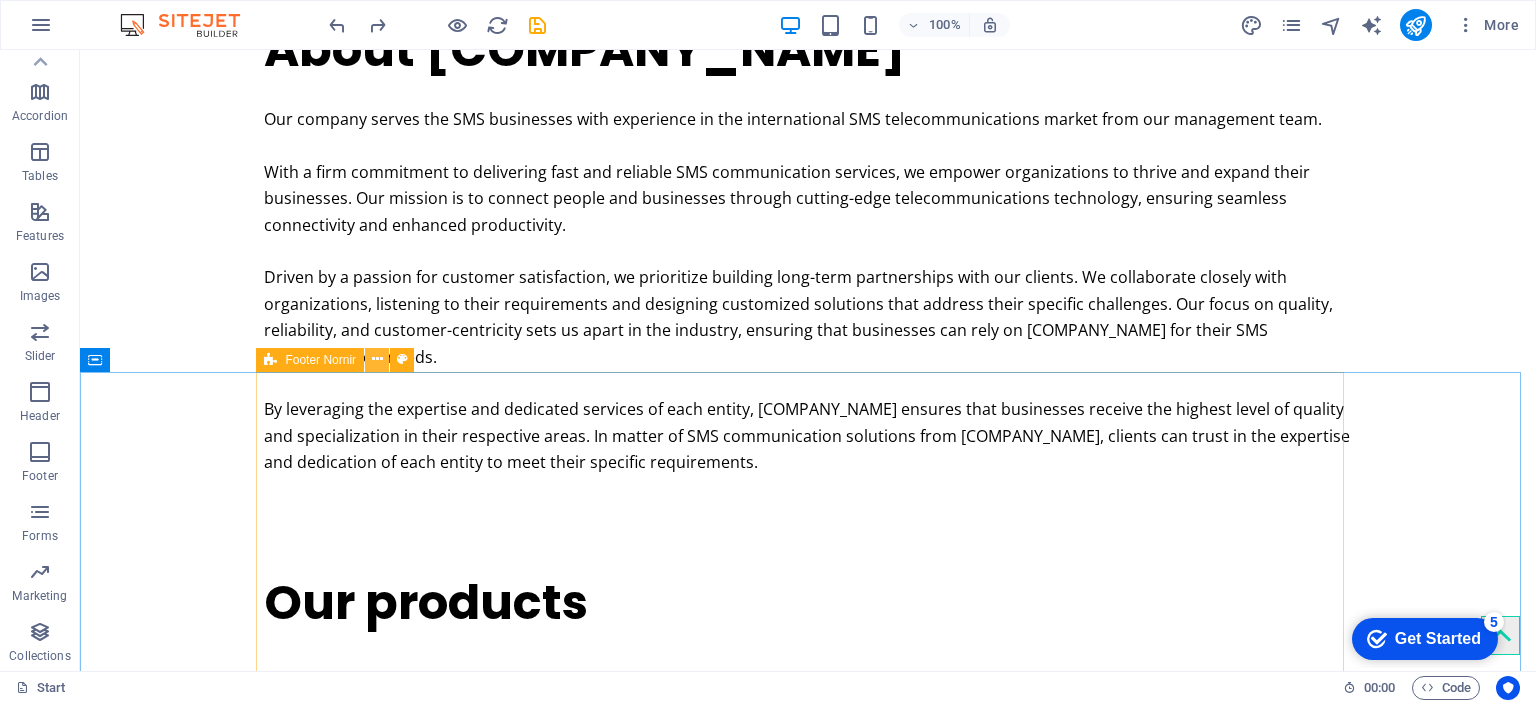 click at bounding box center (377, 359) 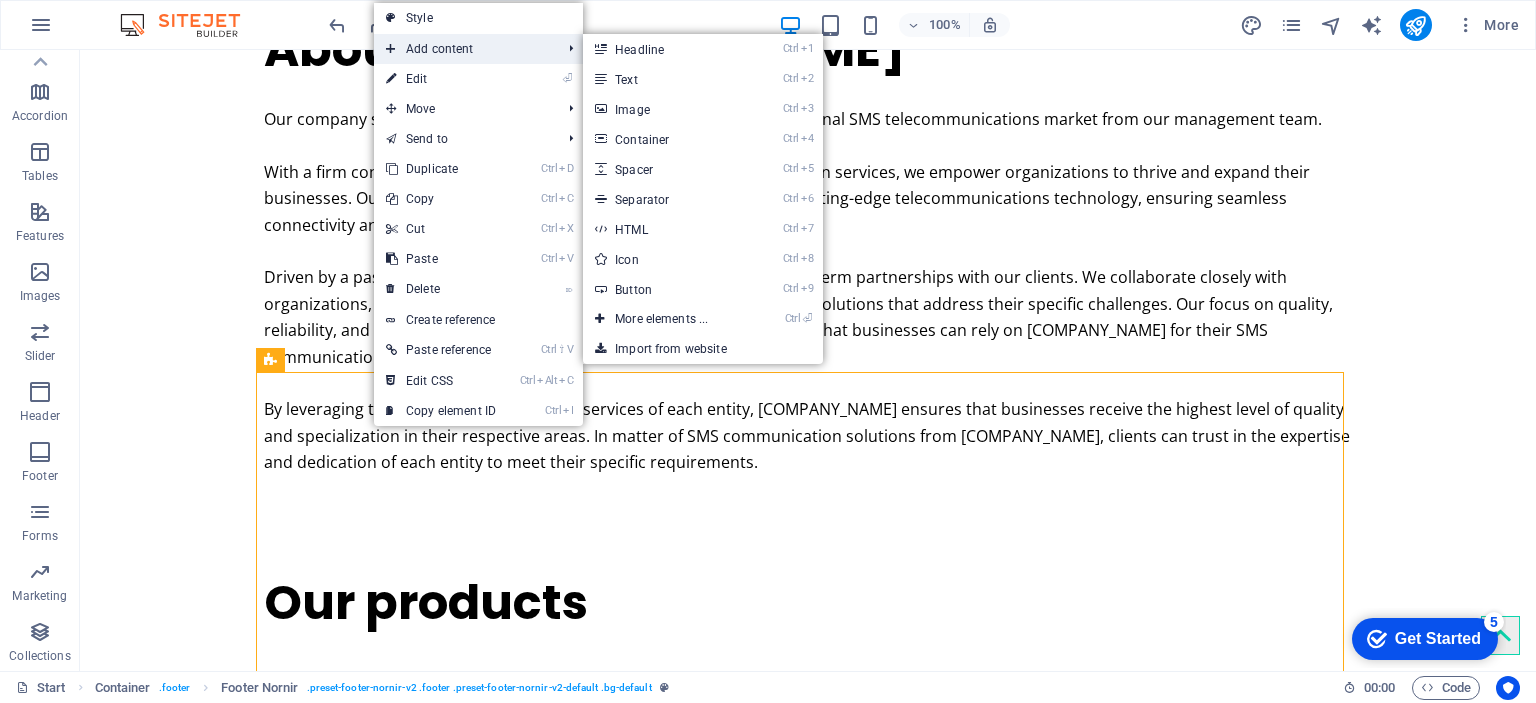 click on "Add content" at bounding box center [463, 49] 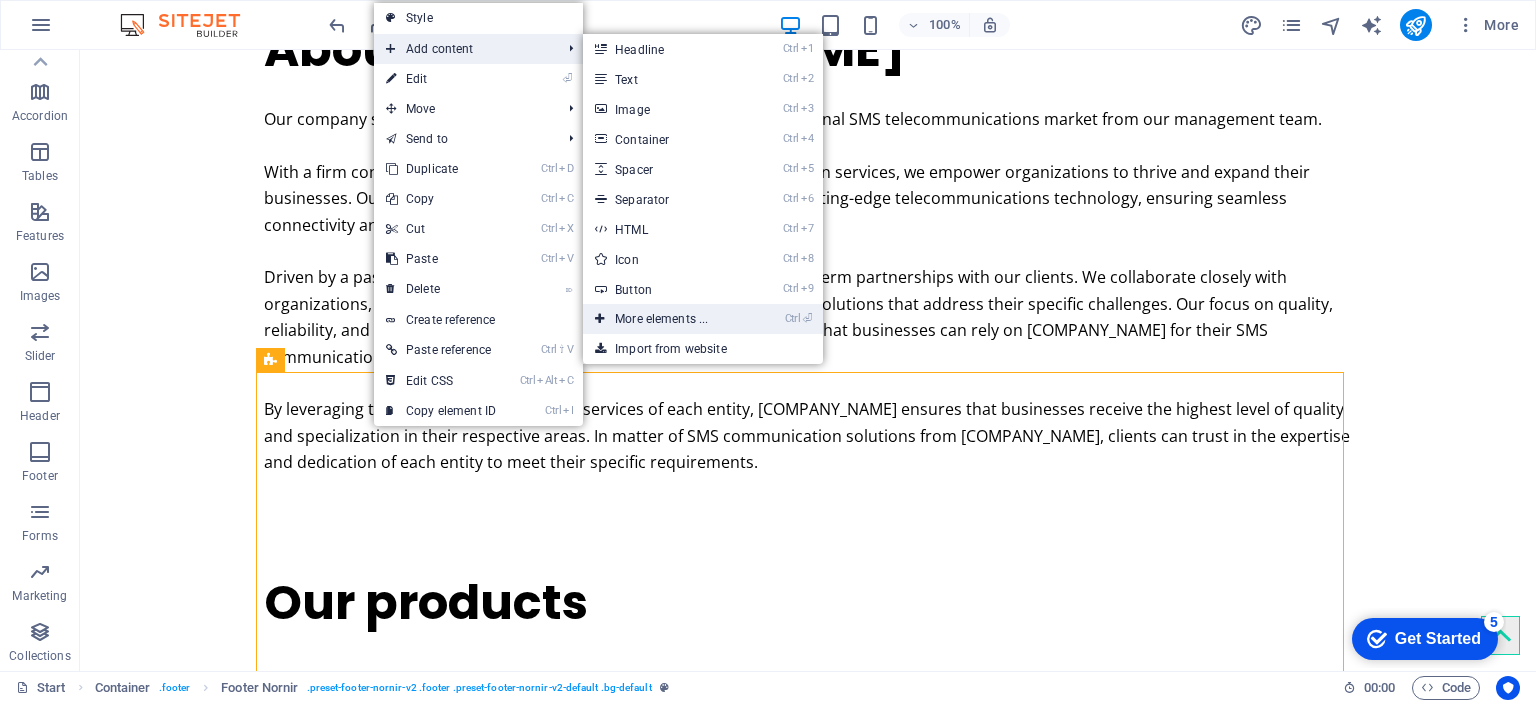 drag, startPoint x: 694, startPoint y: 318, endPoint x: 197, endPoint y: 278, distance: 498.60706 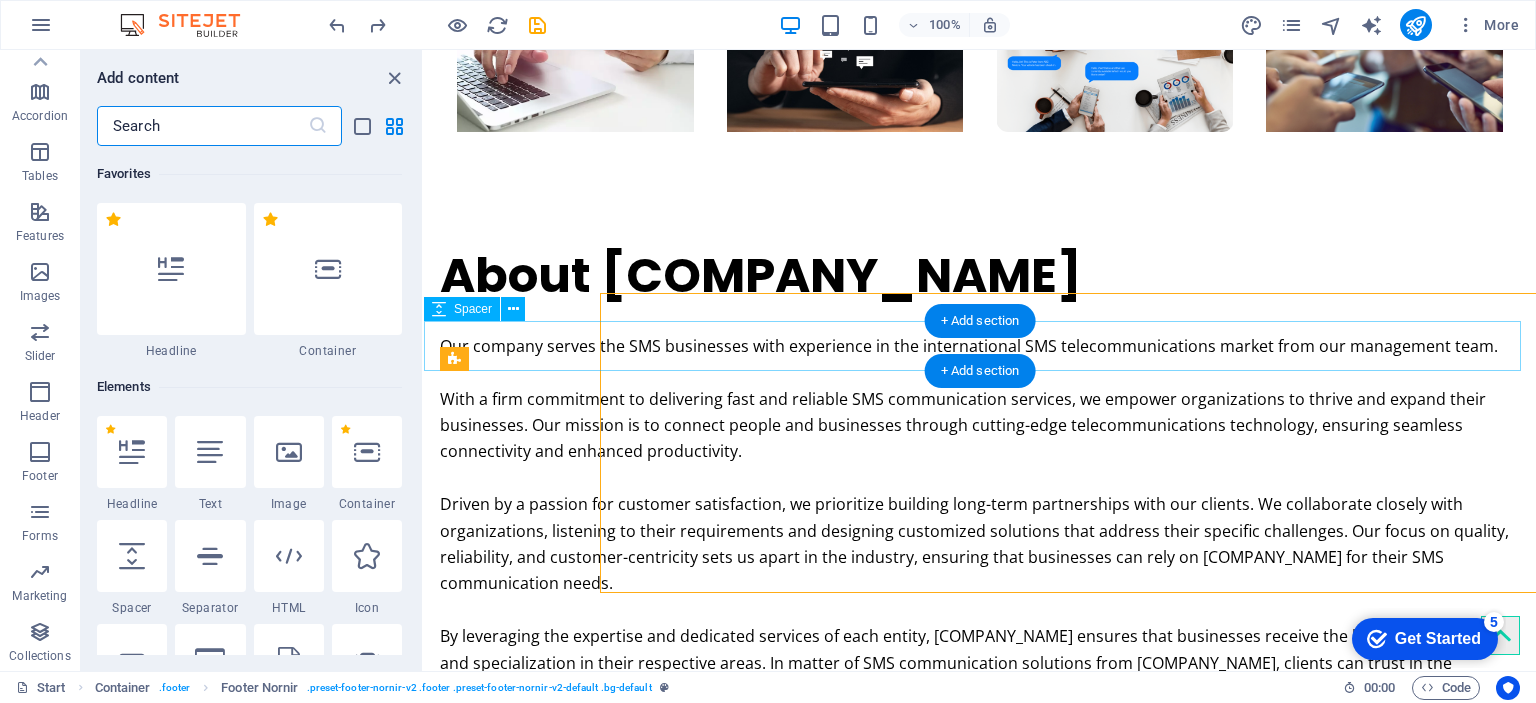 scroll, scrollTop: 3276, scrollLeft: 0, axis: vertical 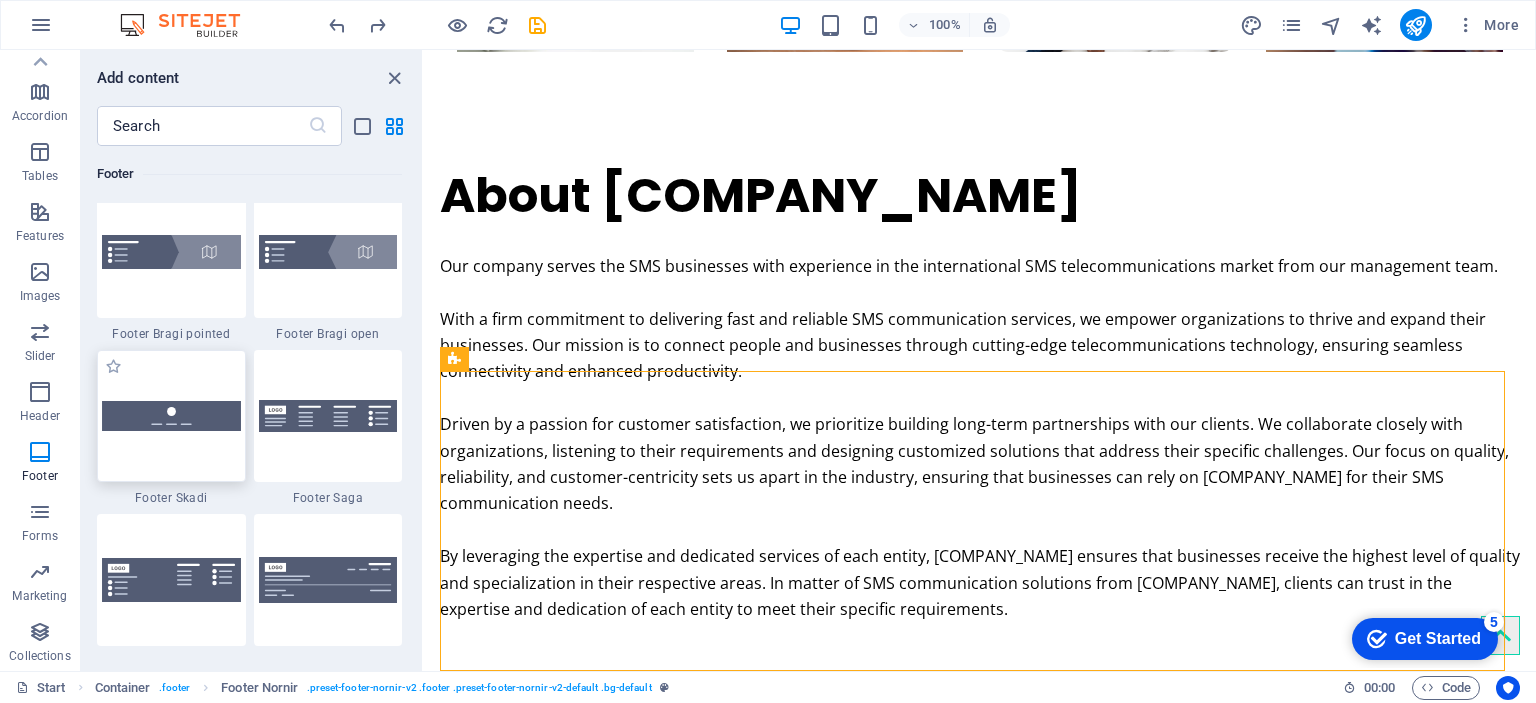 click at bounding box center (171, 416) 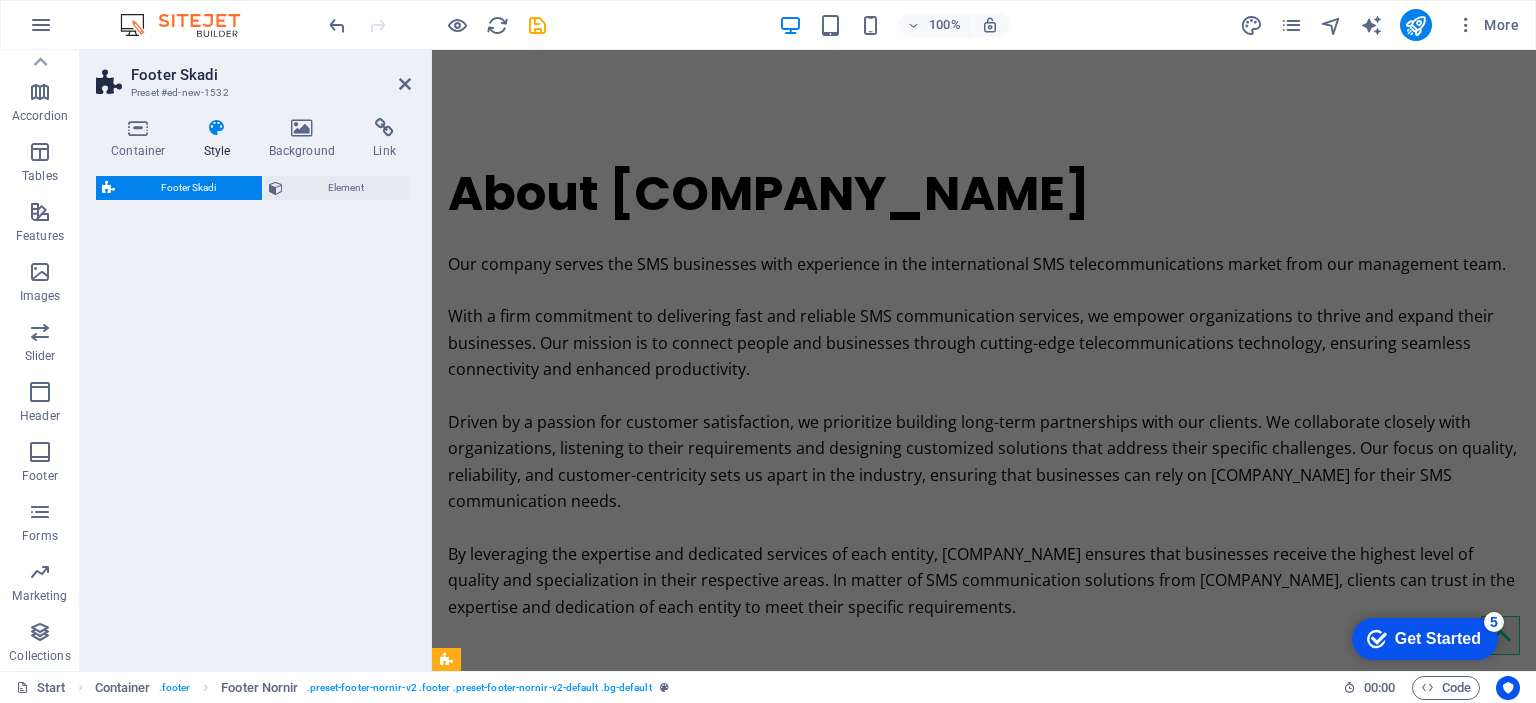 select on "rem" 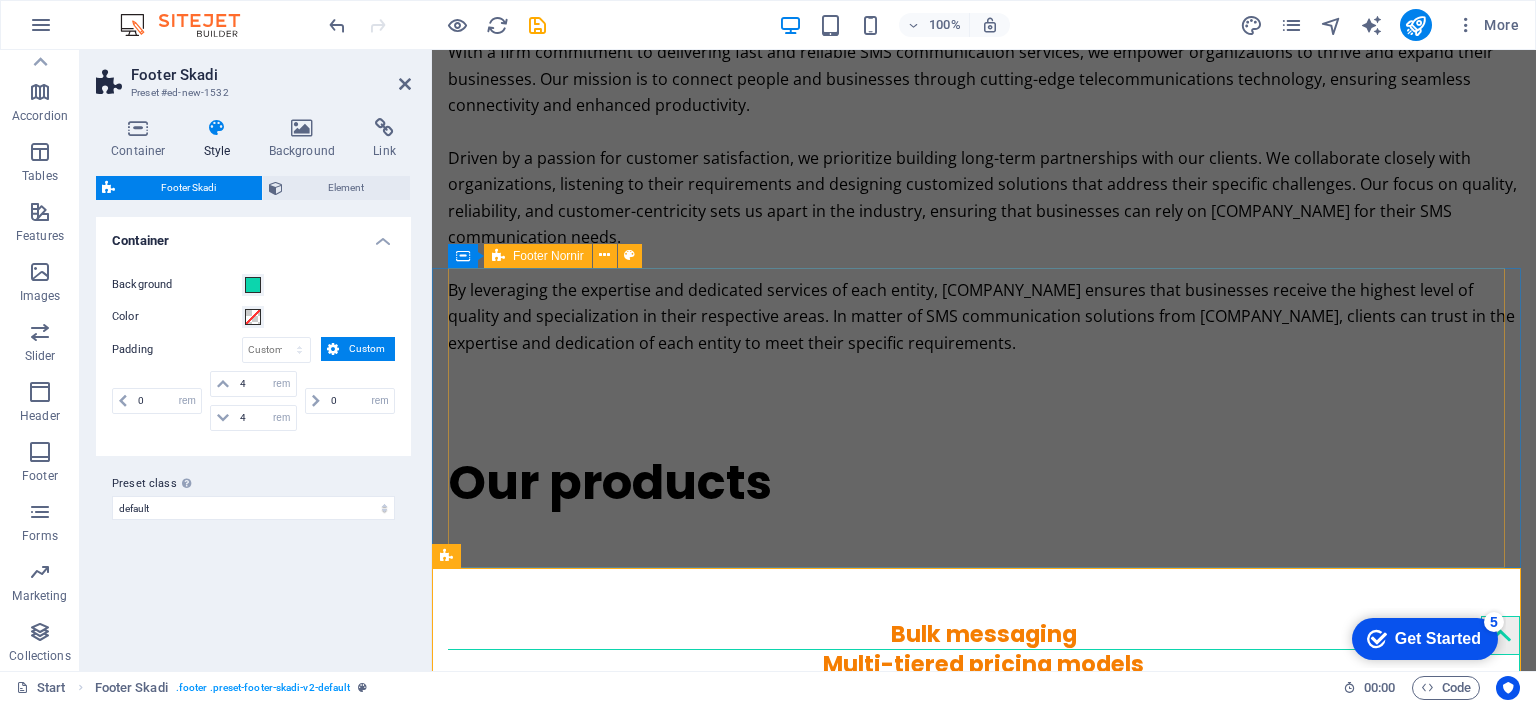 scroll, scrollTop: 3543, scrollLeft: 0, axis: vertical 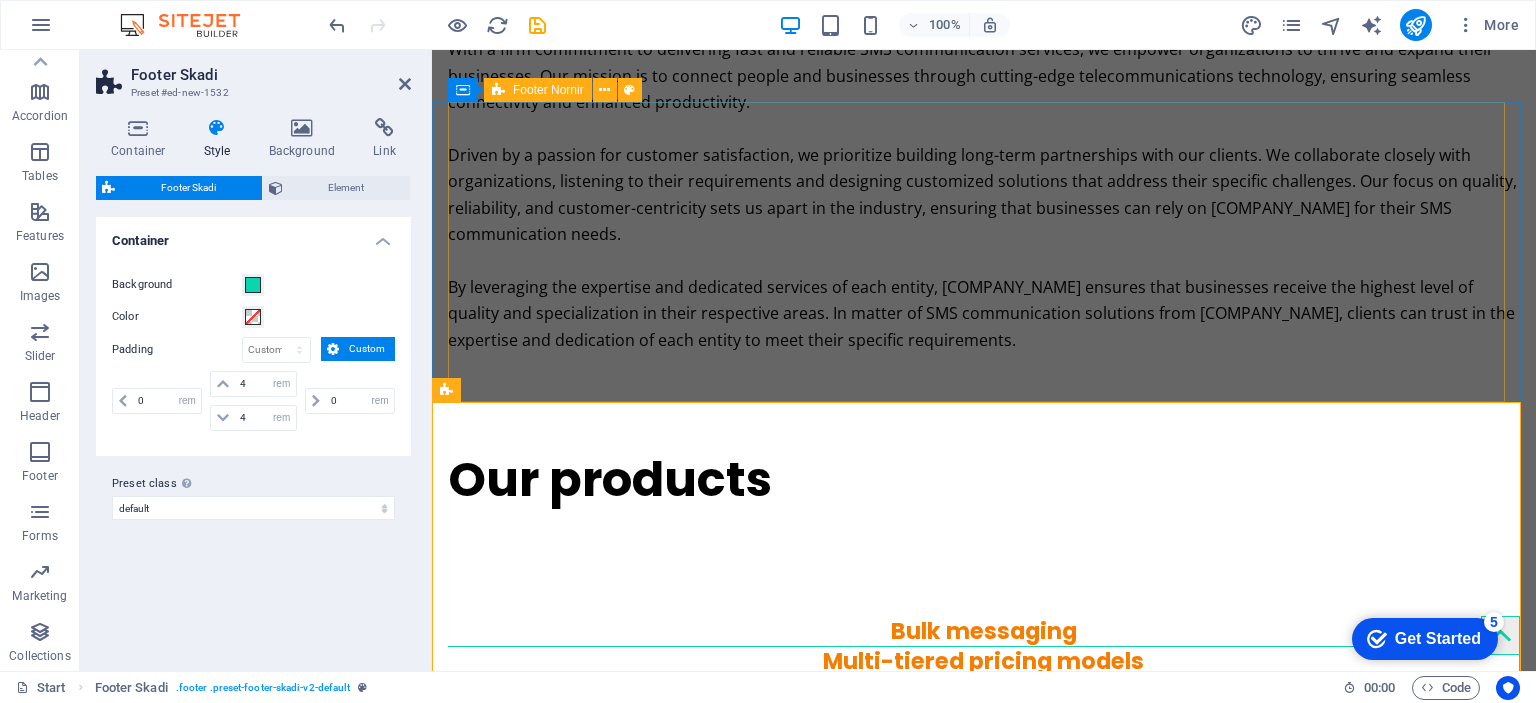 click on "[COMPANY_NAME]" at bounding box center [984, 1889] 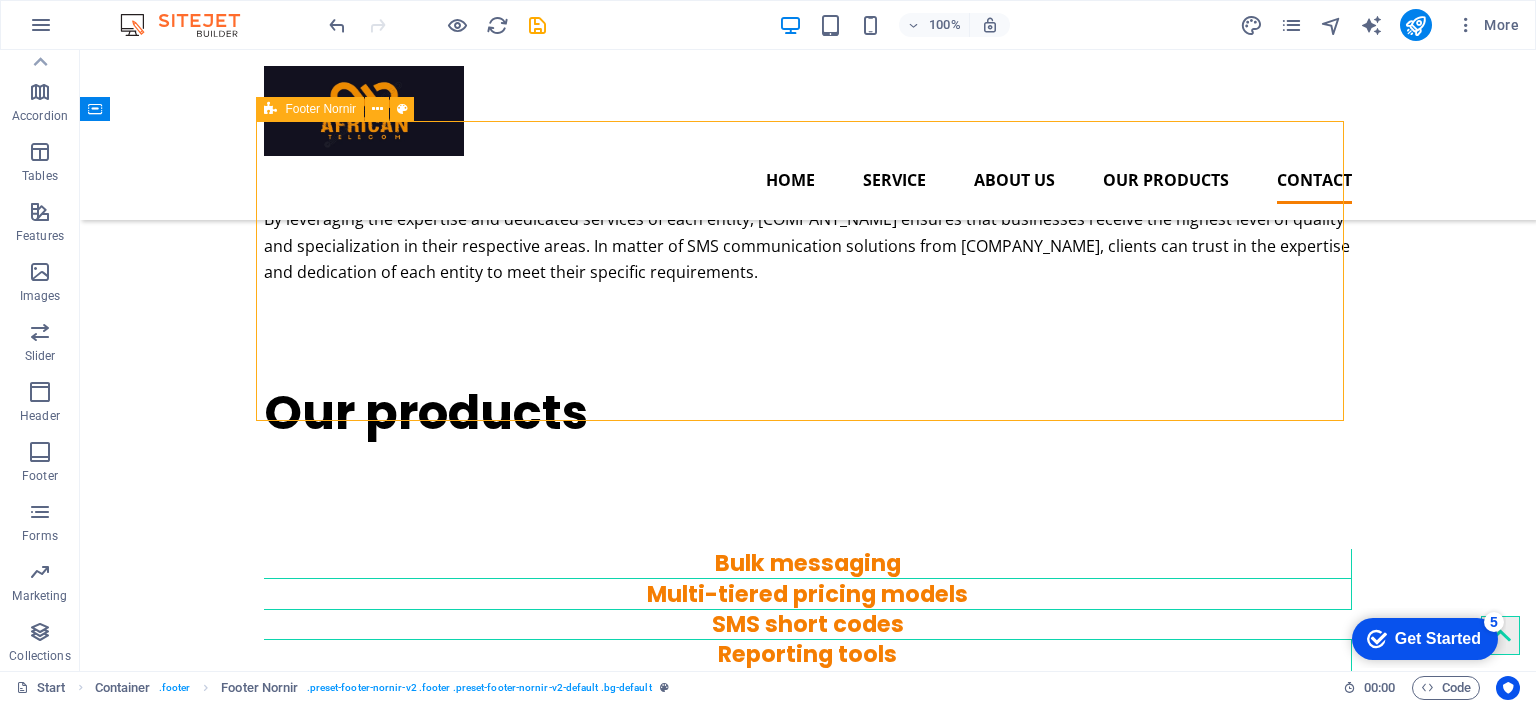 scroll, scrollTop: 3166, scrollLeft: 0, axis: vertical 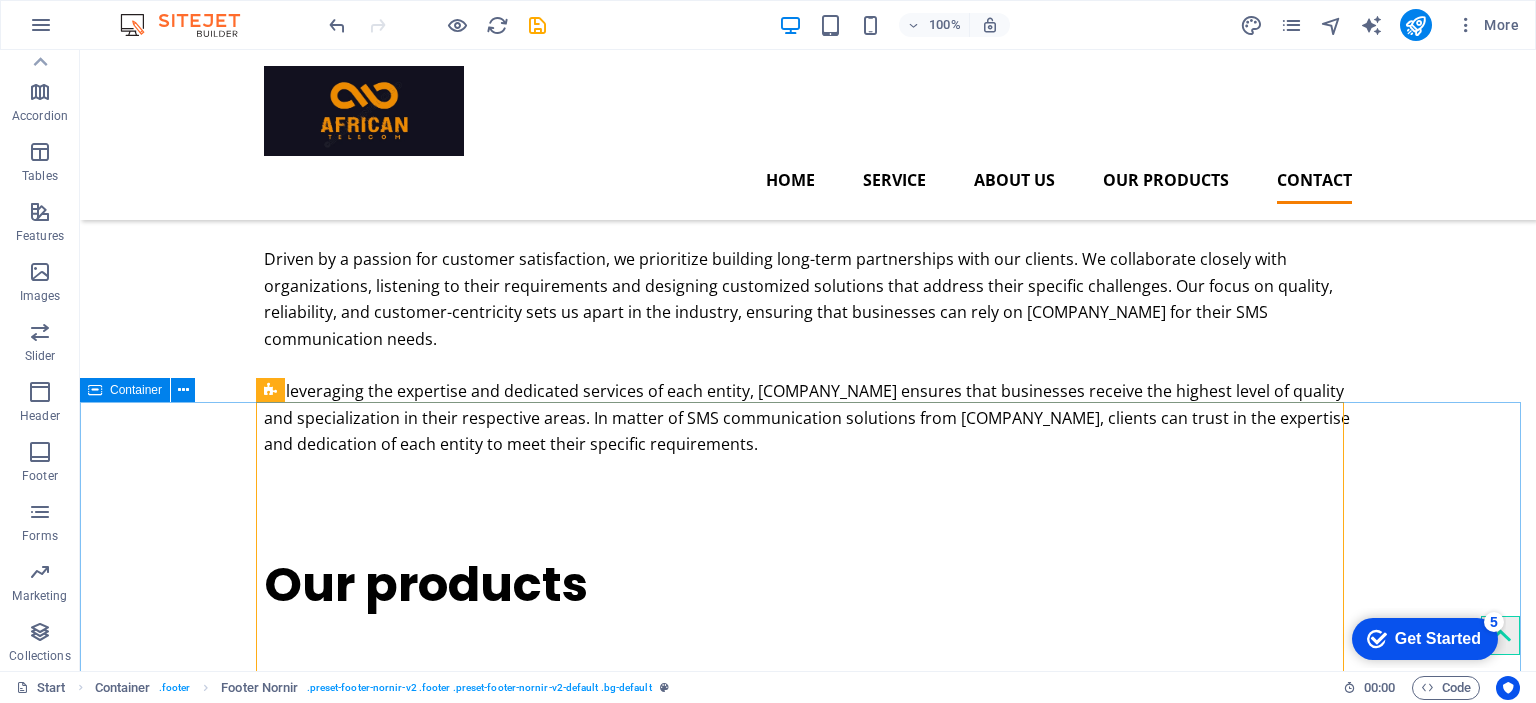 click on "Container" at bounding box center [136, 390] 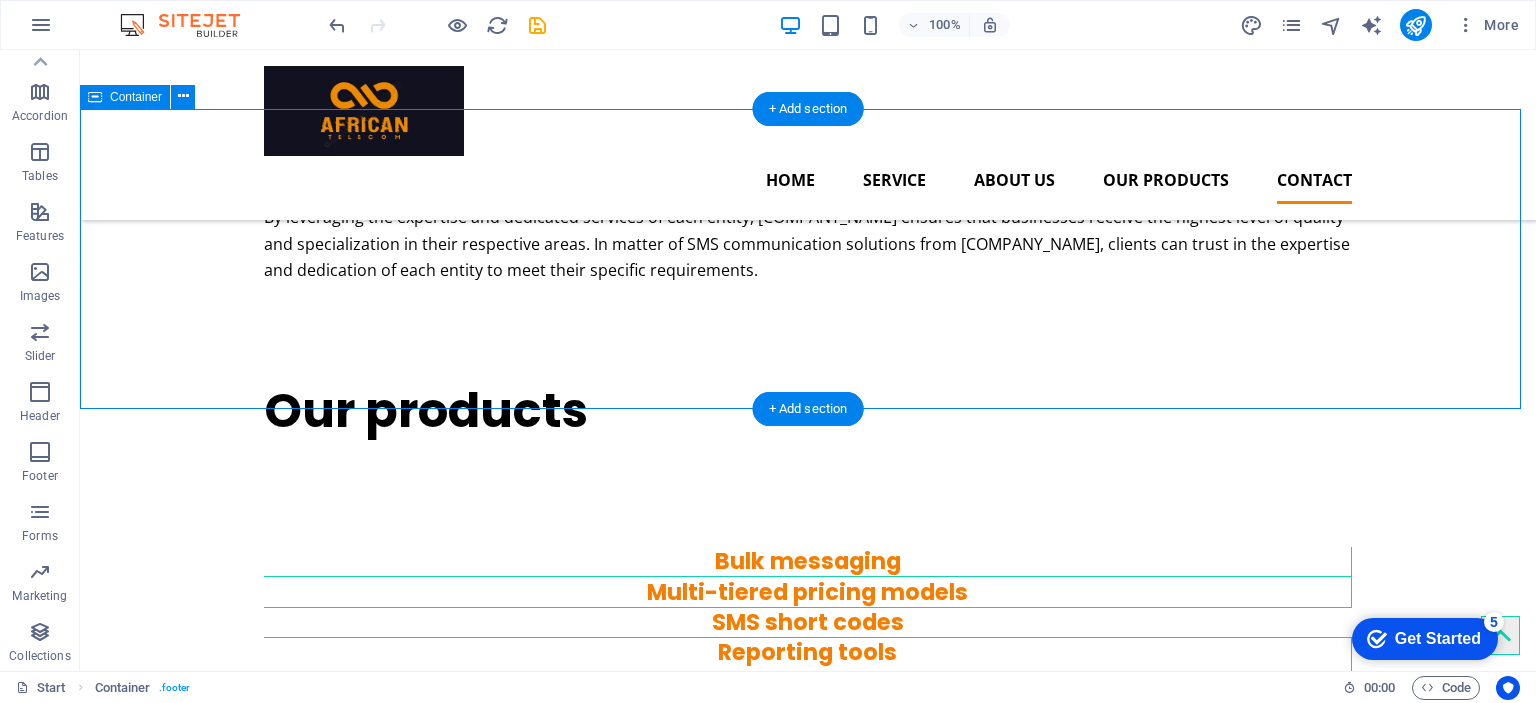 scroll, scrollTop: 3266, scrollLeft: 0, axis: vertical 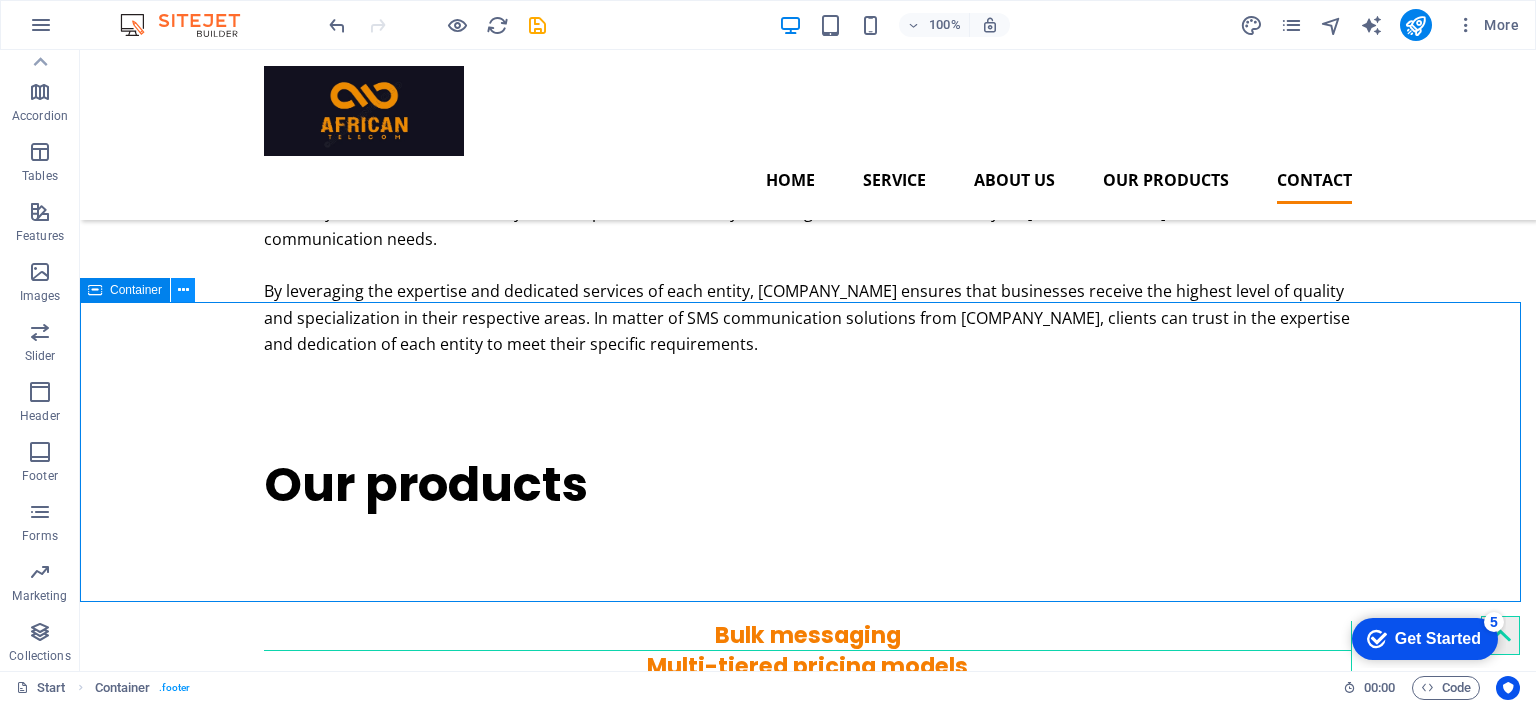 click at bounding box center (183, 290) 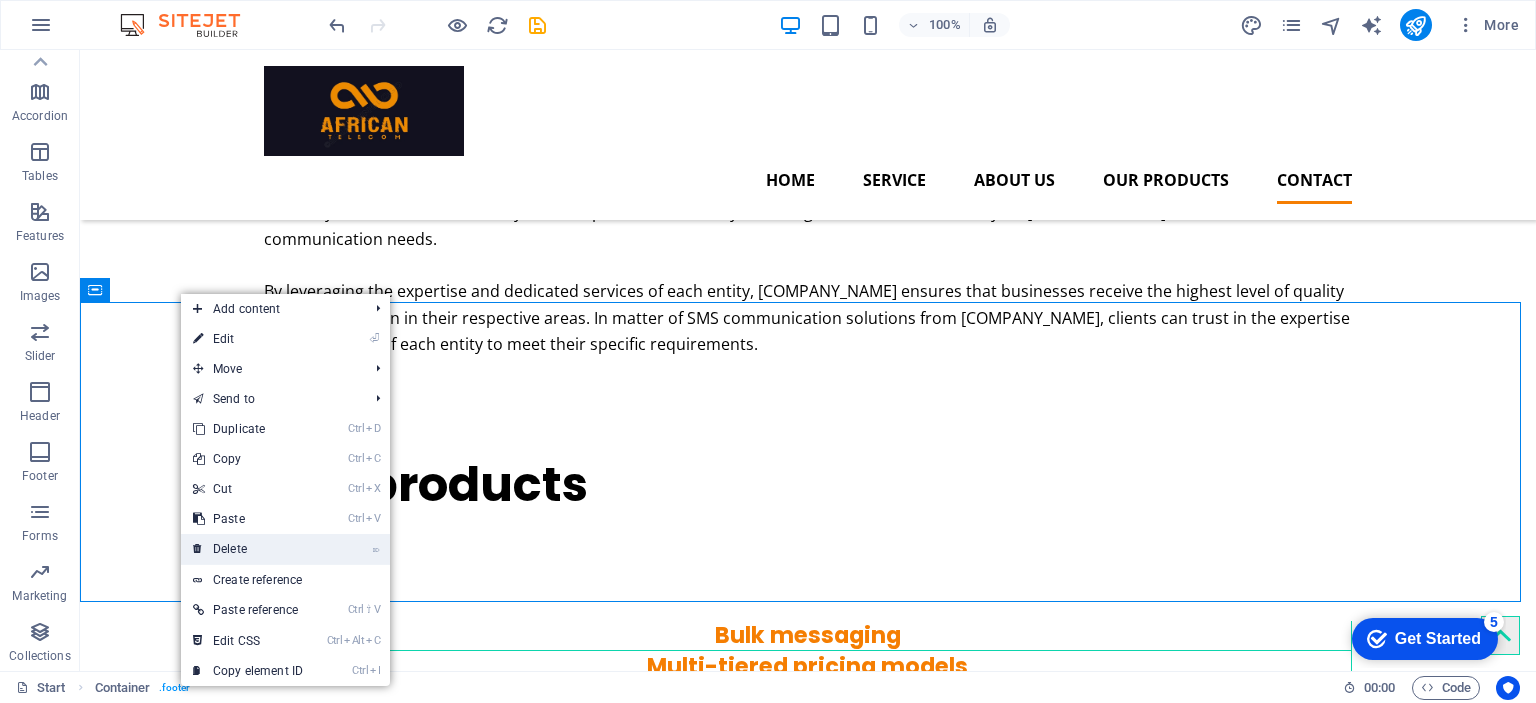 click on "⌦  Delete" at bounding box center [248, 549] 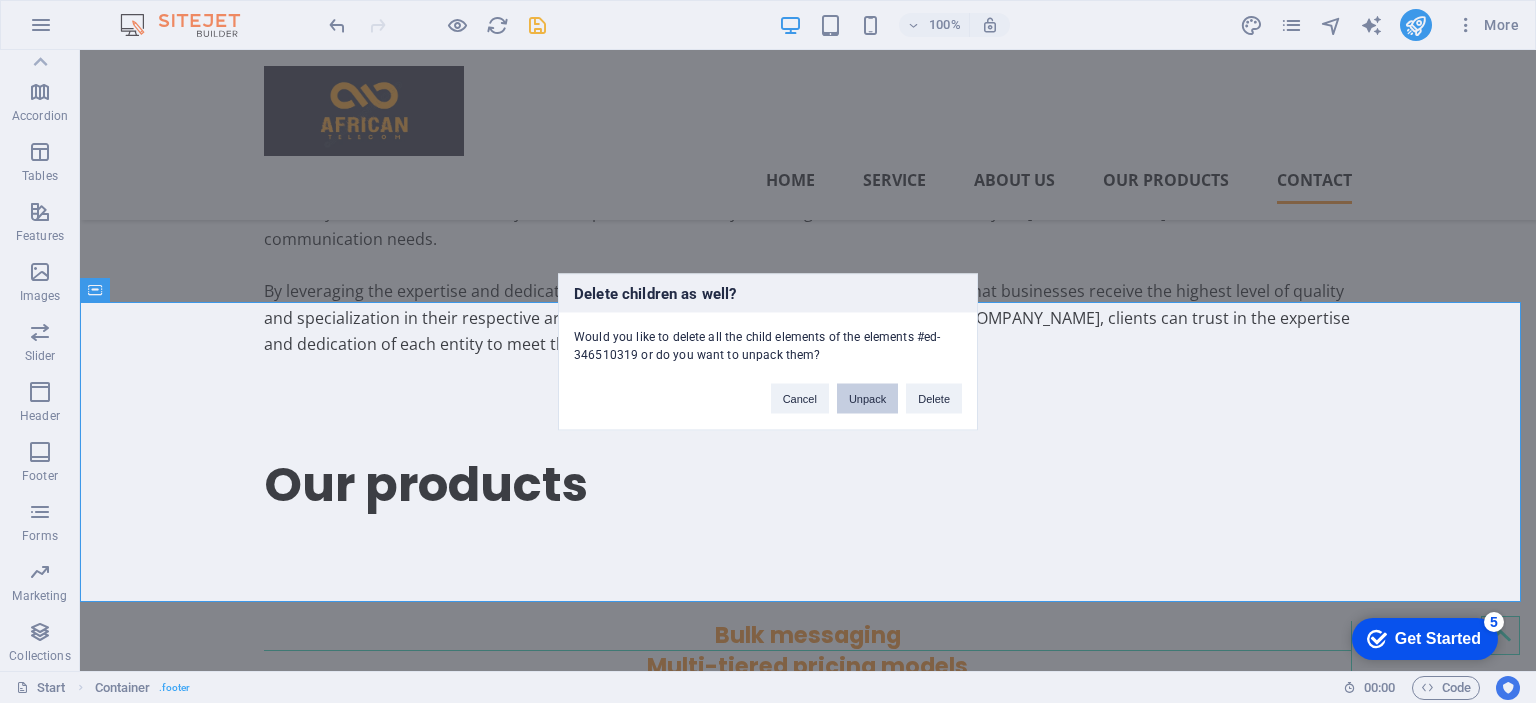 click on "Unpack" at bounding box center [867, 398] 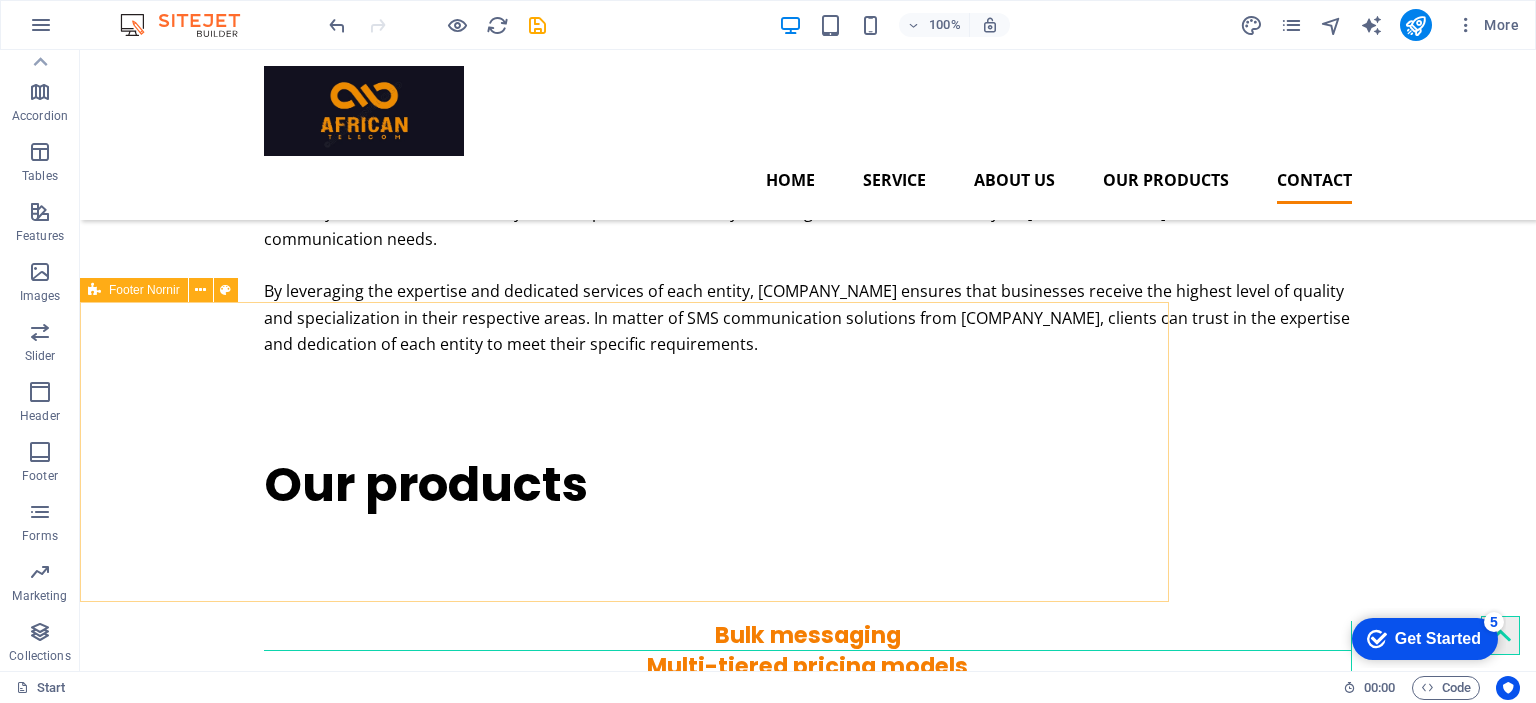 click on "Footer Nornir" at bounding box center [144, 290] 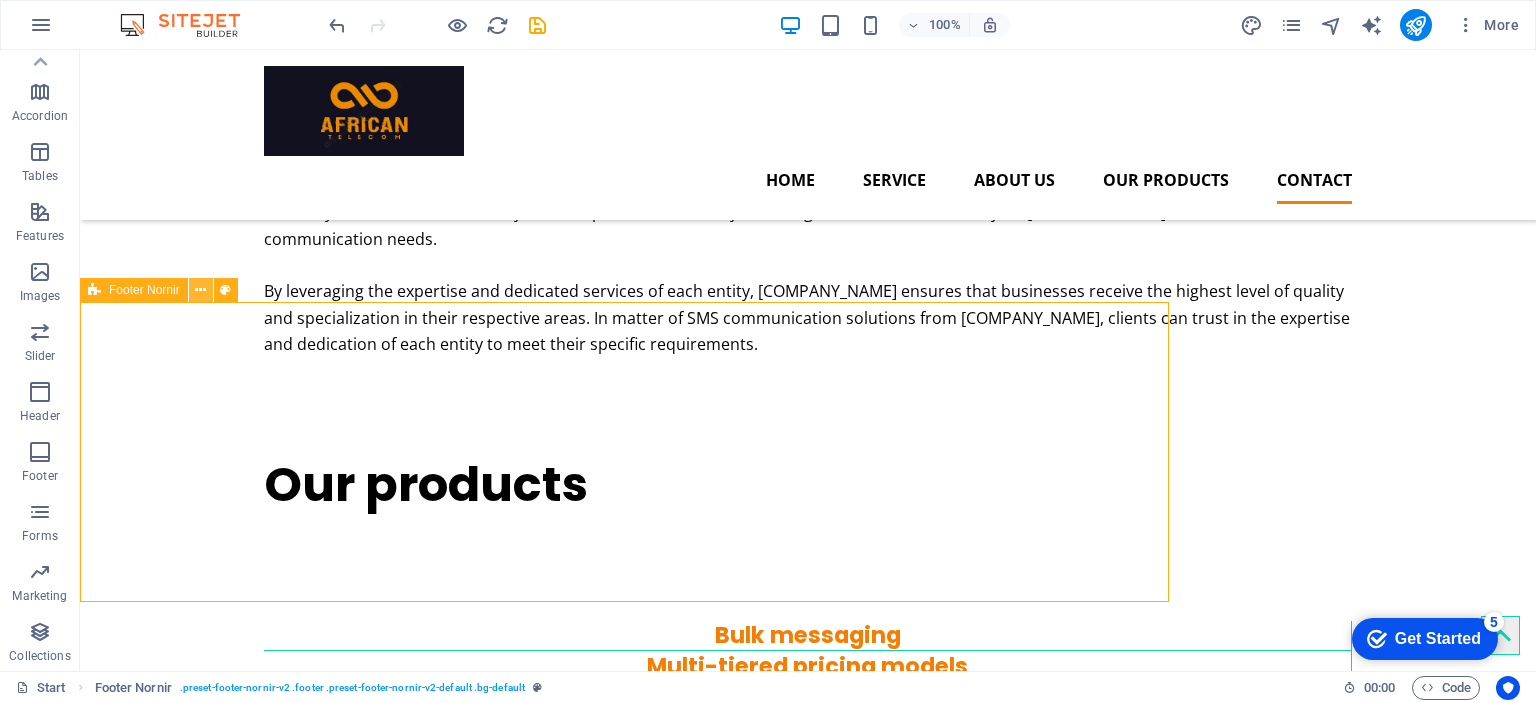click at bounding box center (200, 290) 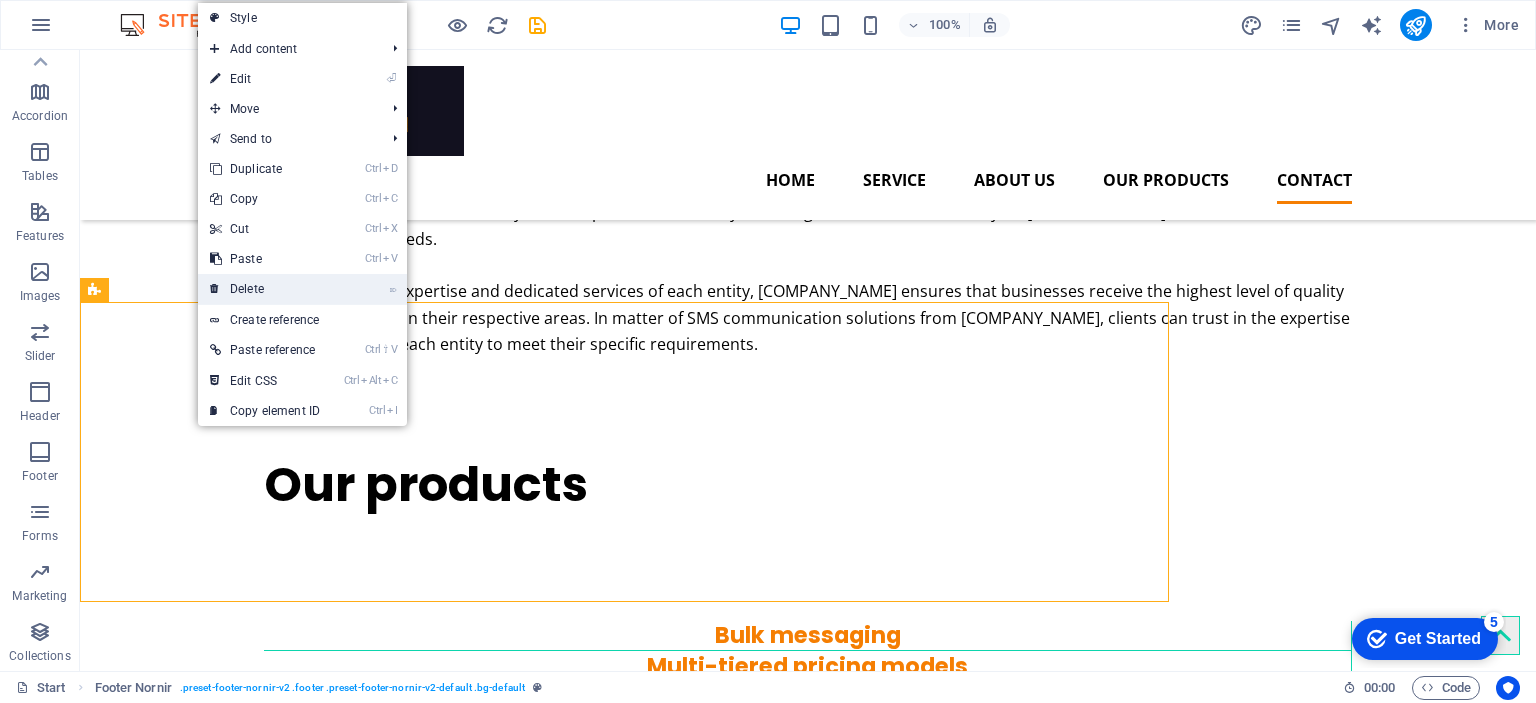 click on "⌦  Delete" at bounding box center (265, 289) 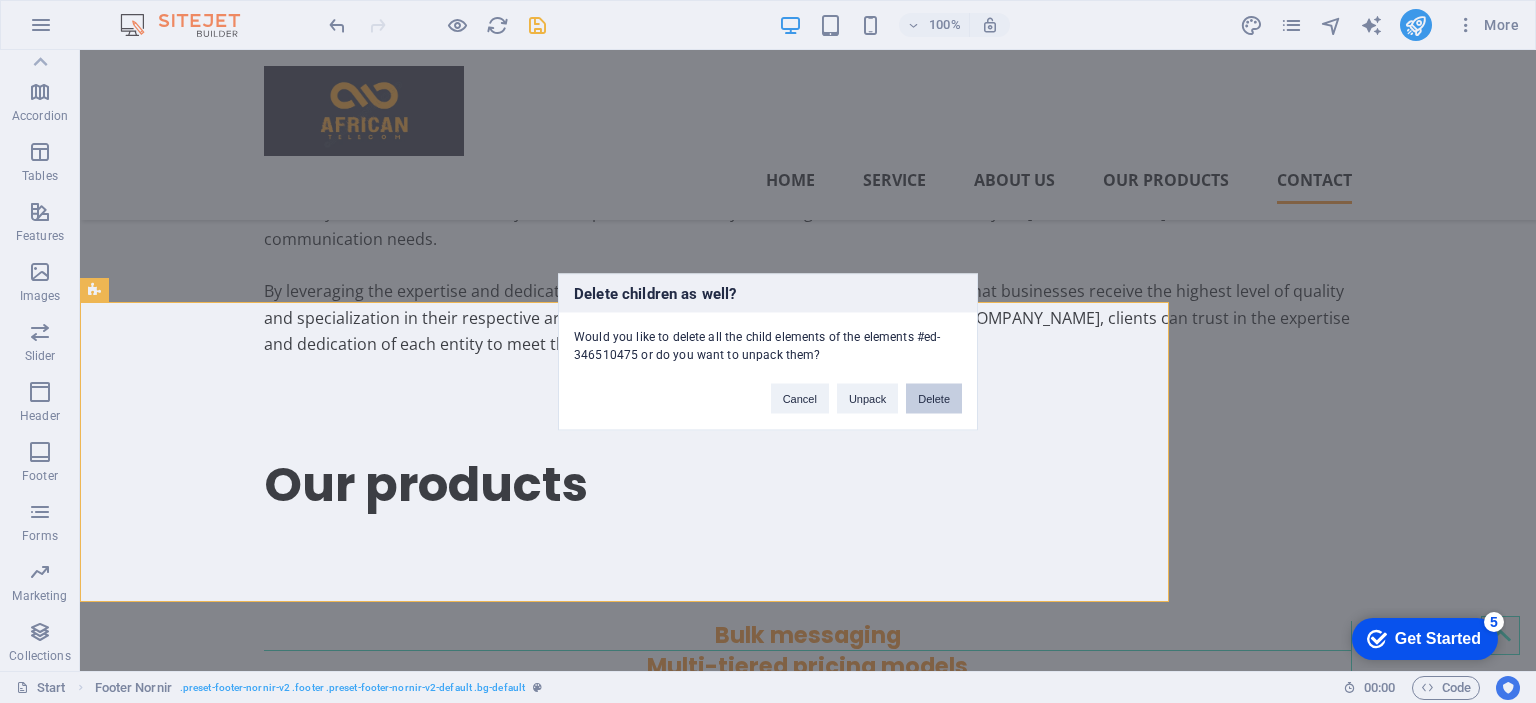 click on "Delete" at bounding box center (934, 398) 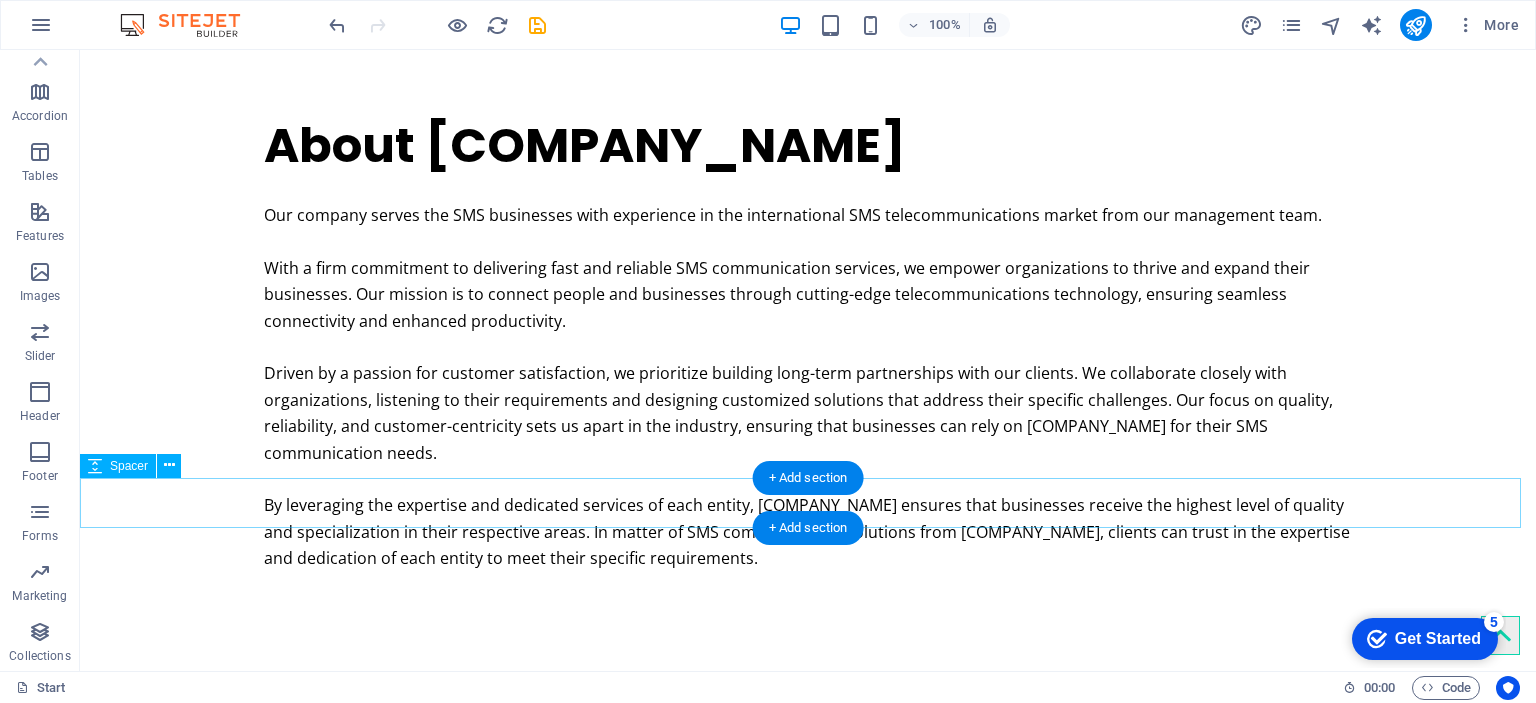 scroll, scrollTop: 3167, scrollLeft: 0, axis: vertical 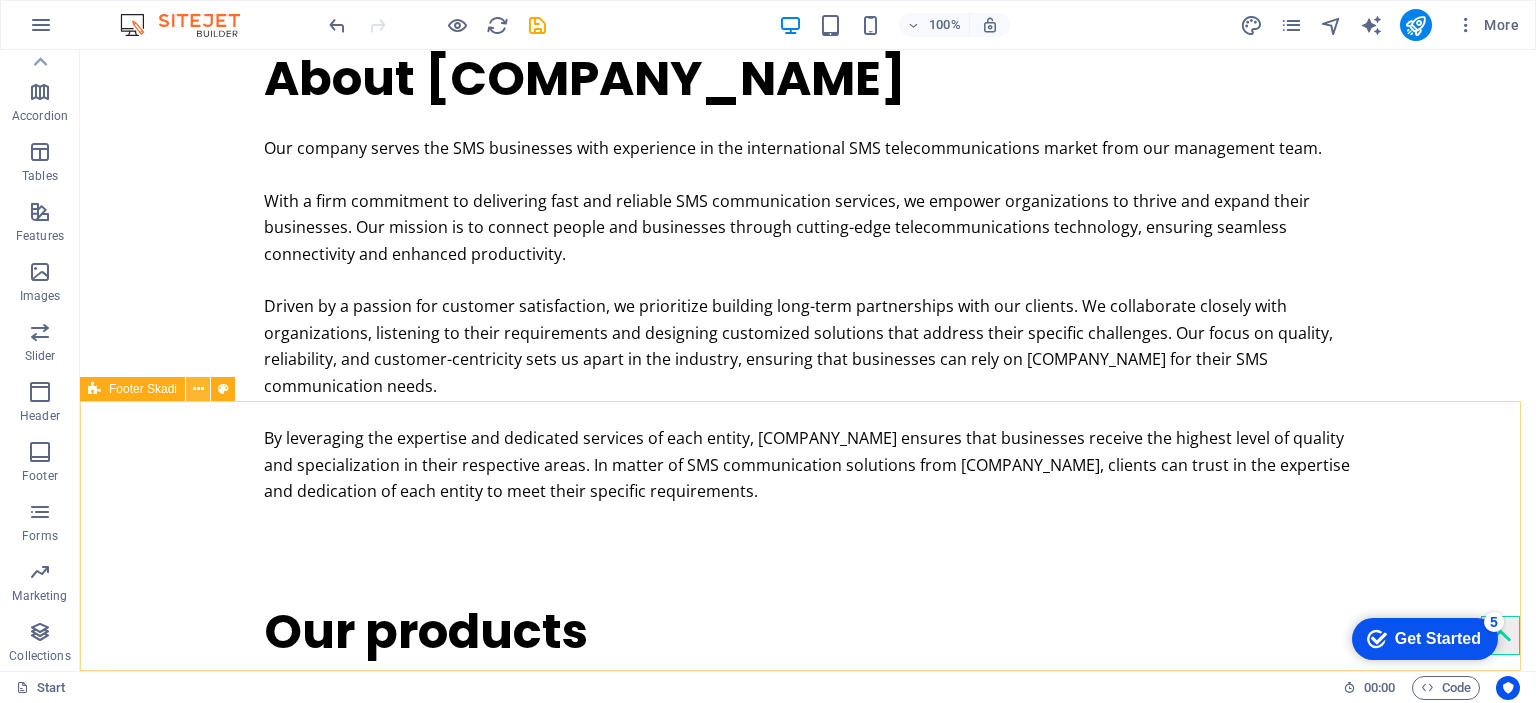 click at bounding box center (198, 389) 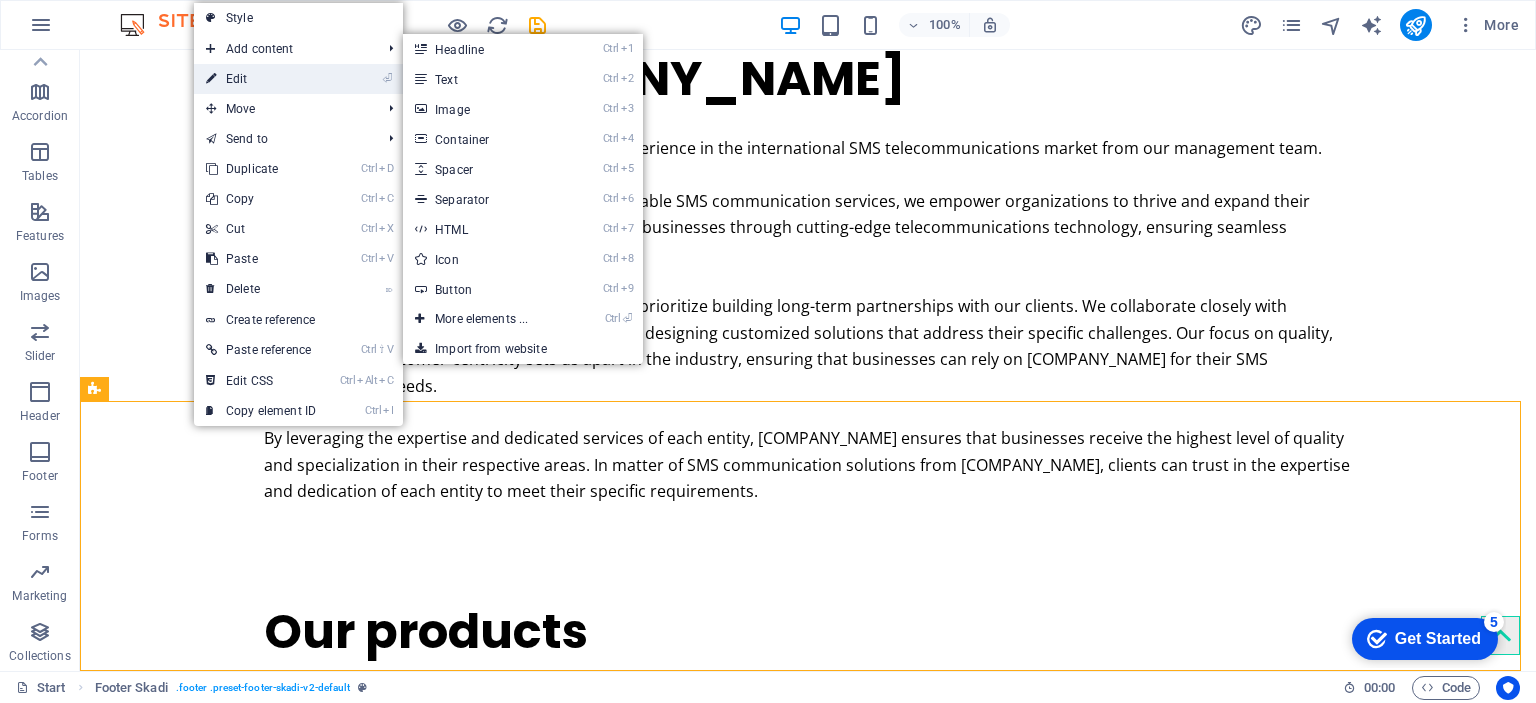click on "⏎  Edit" at bounding box center (261, 79) 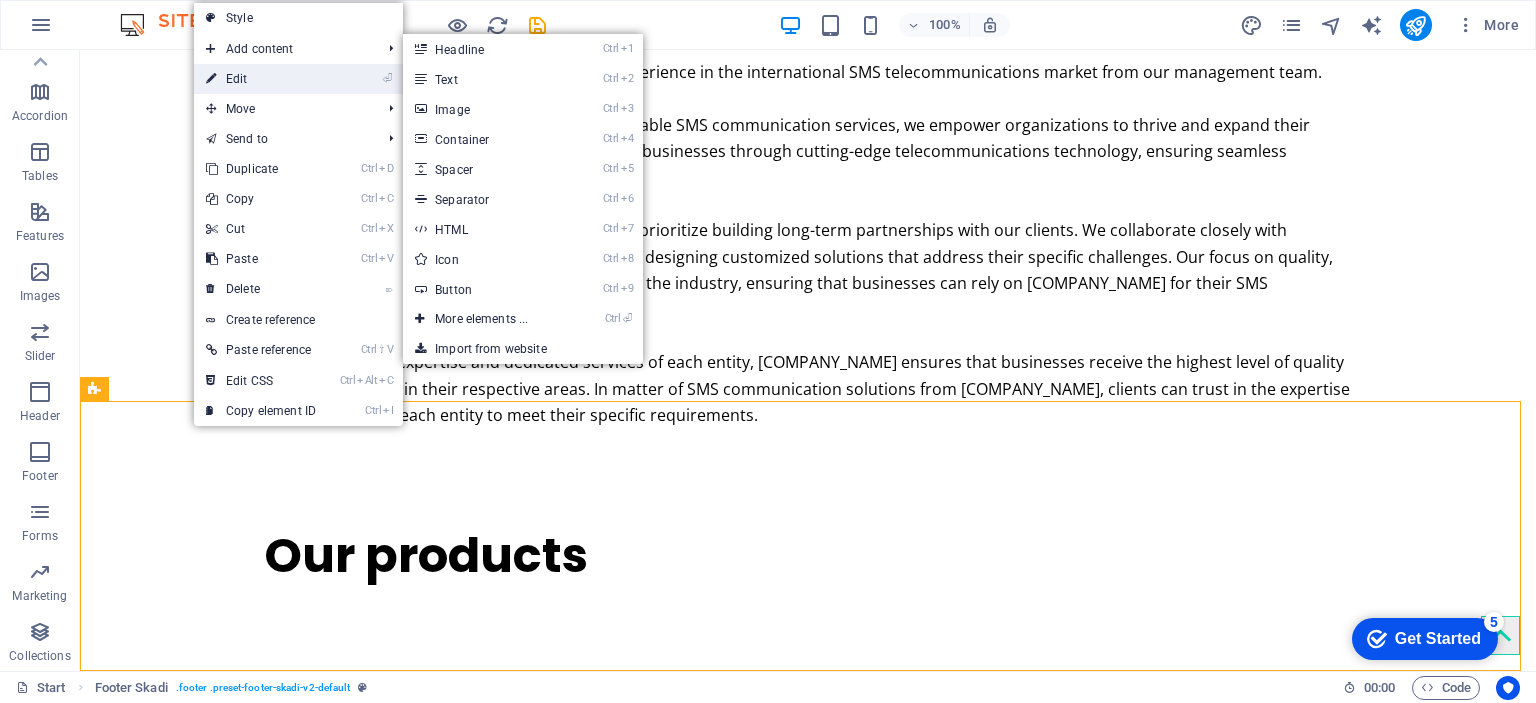 select on "rem" 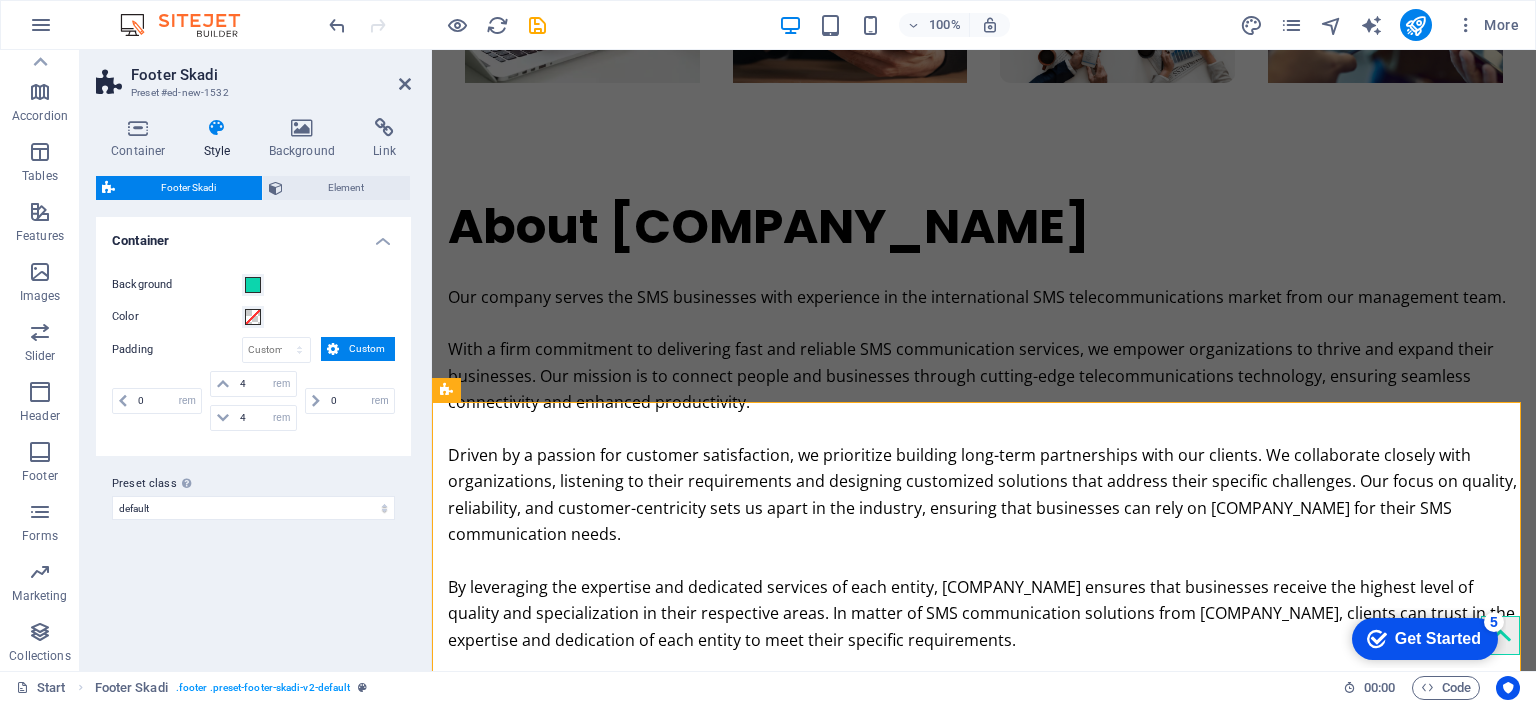 click on "Footer Skadi" at bounding box center (271, 75) 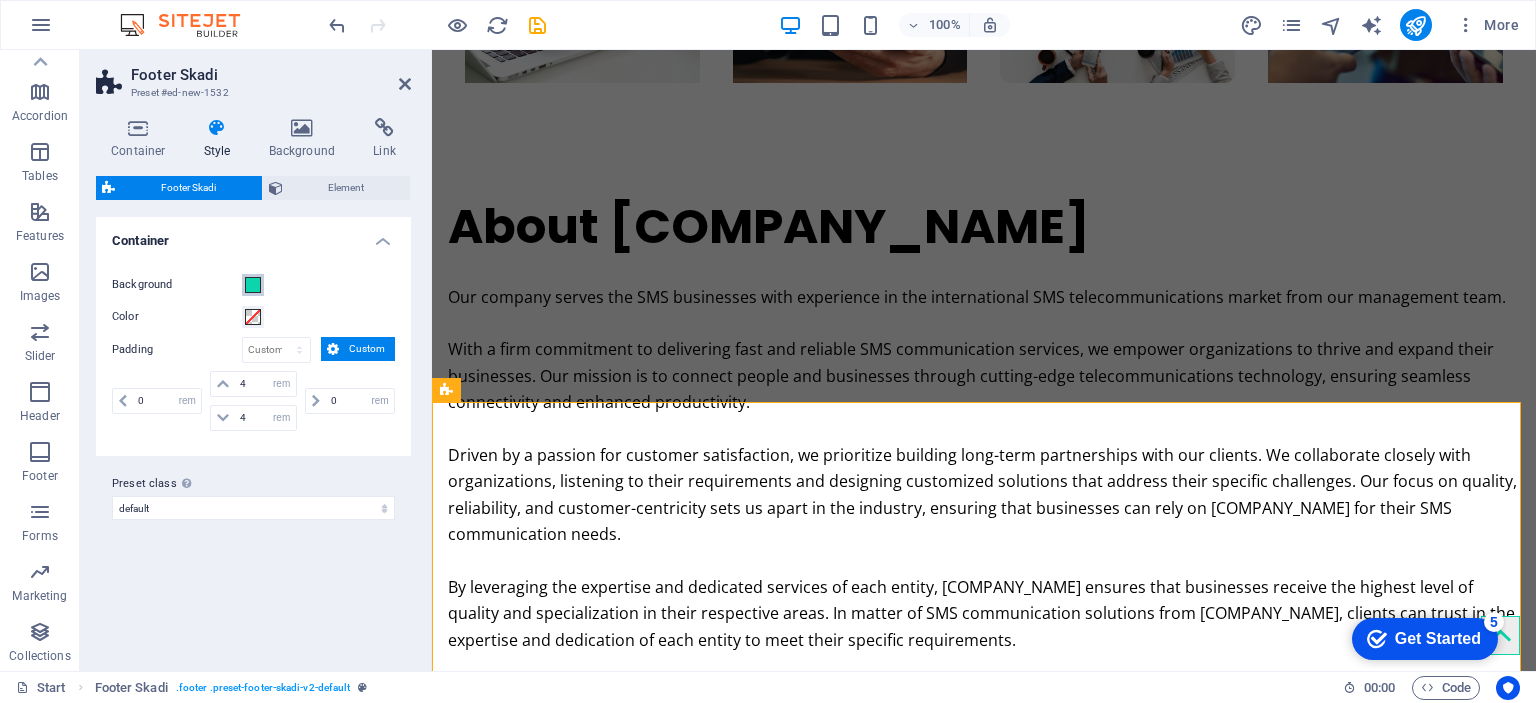 click at bounding box center [253, 285] 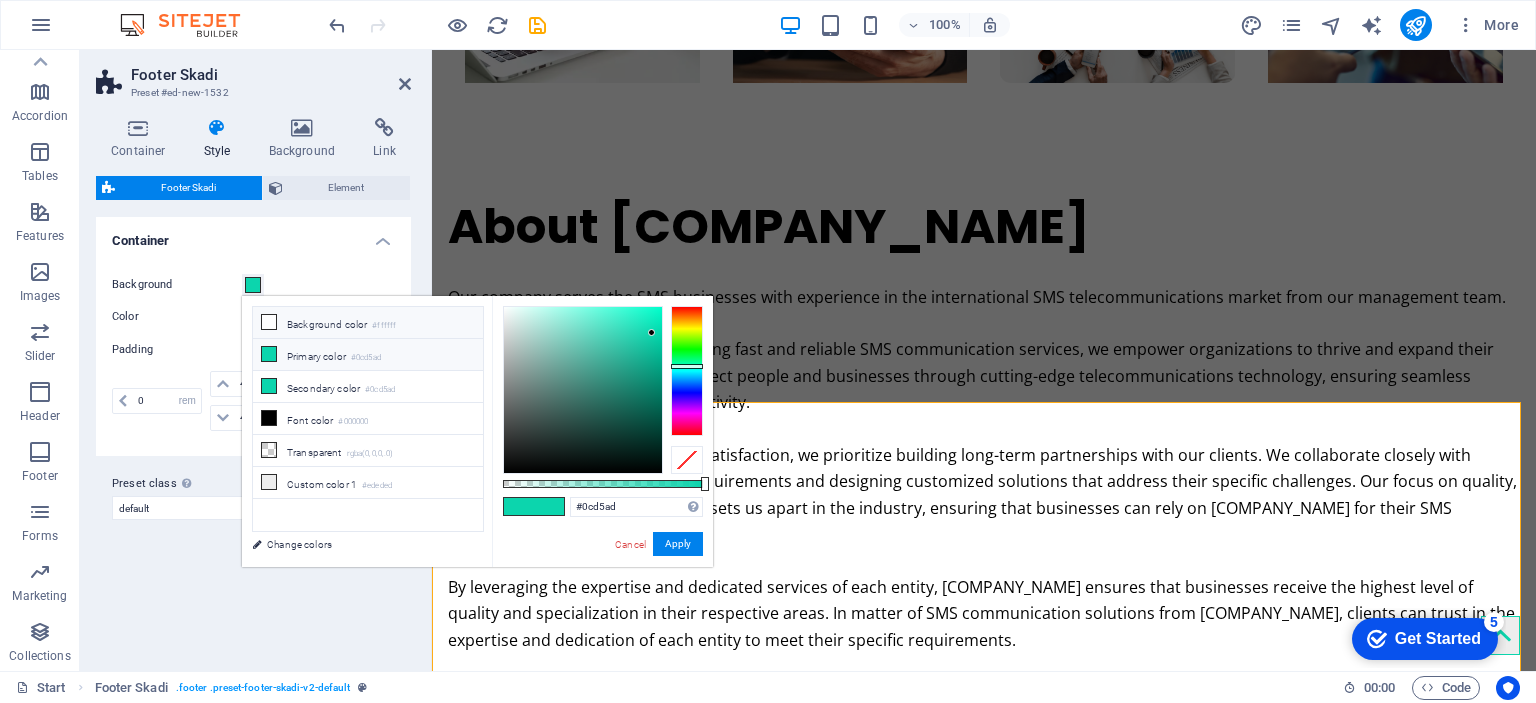 click on "Background color
#ffffff" at bounding box center [368, 323] 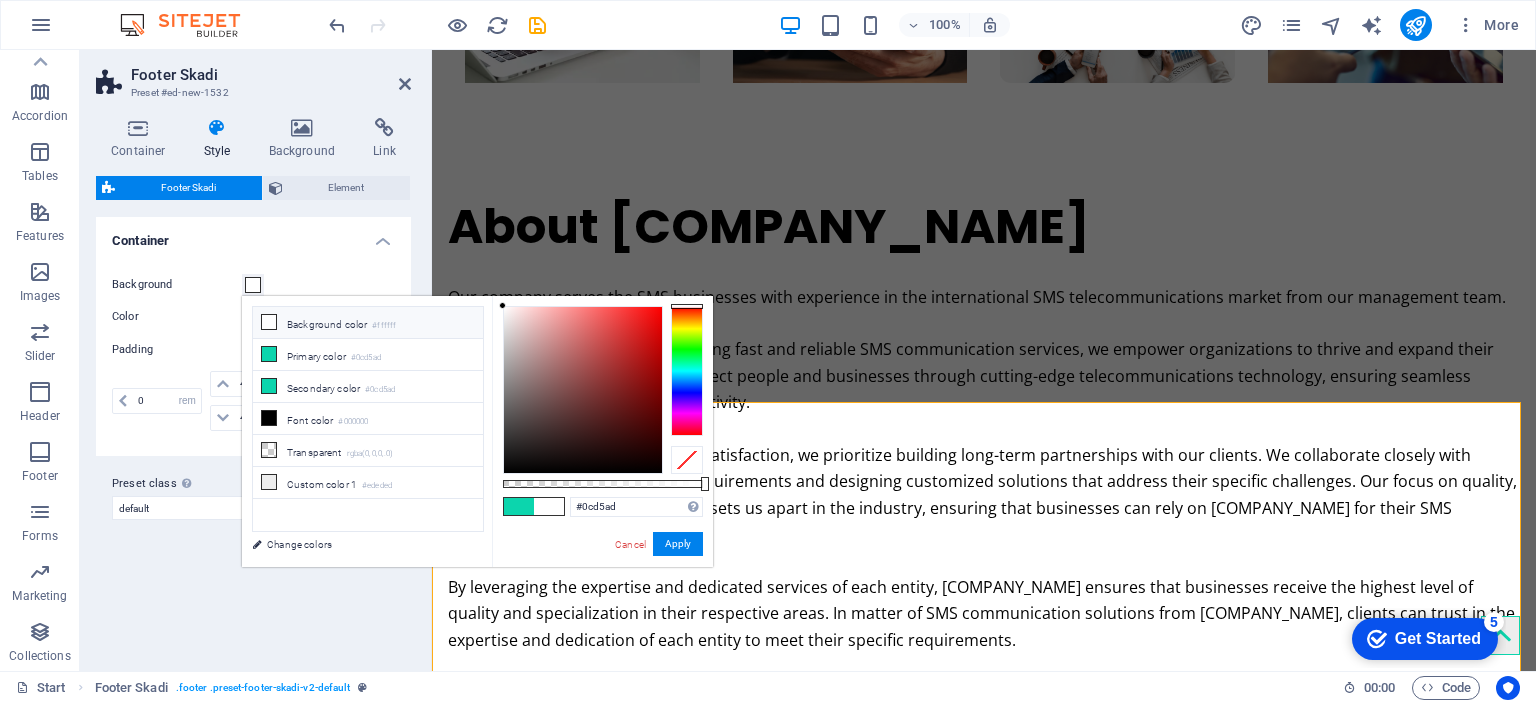 type on "#ffffff" 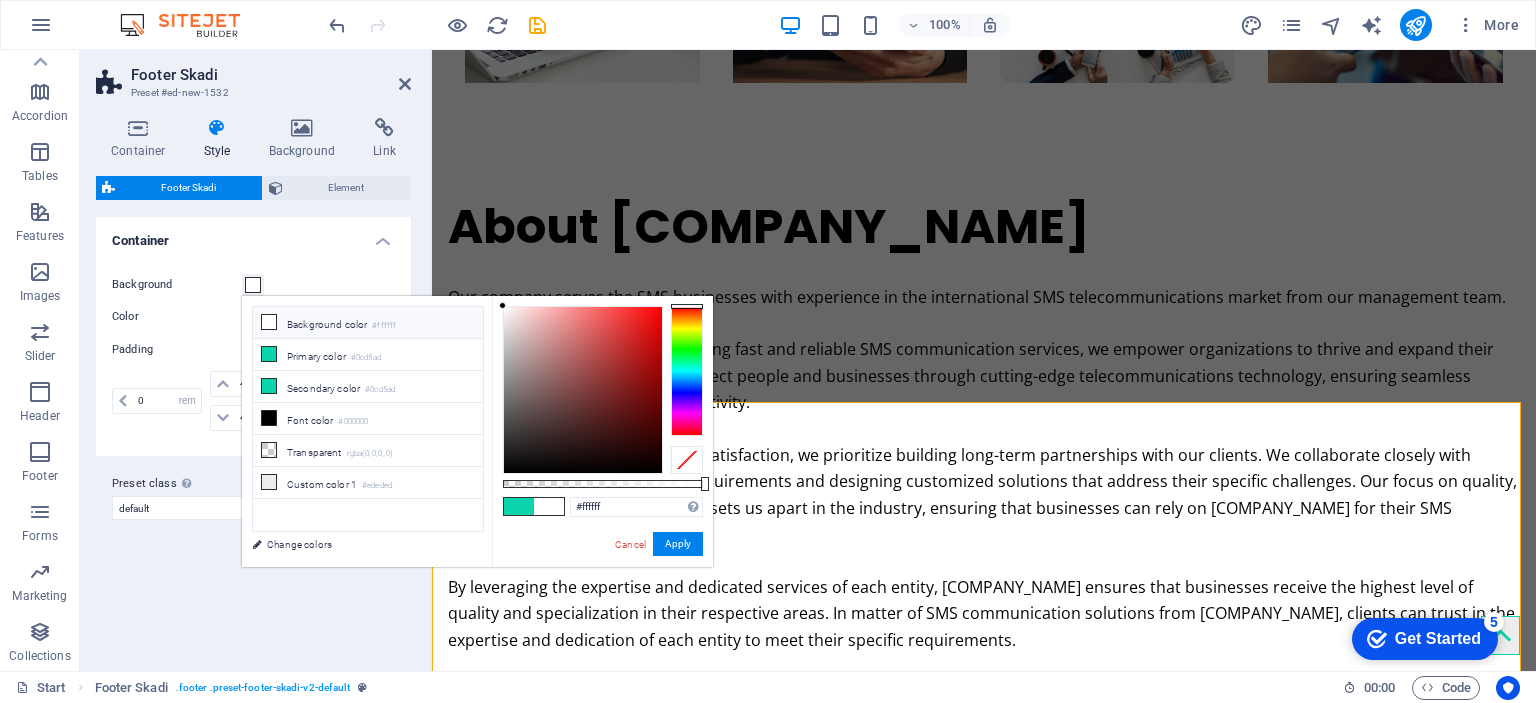 click on "Background color
#ffffff" at bounding box center [368, 323] 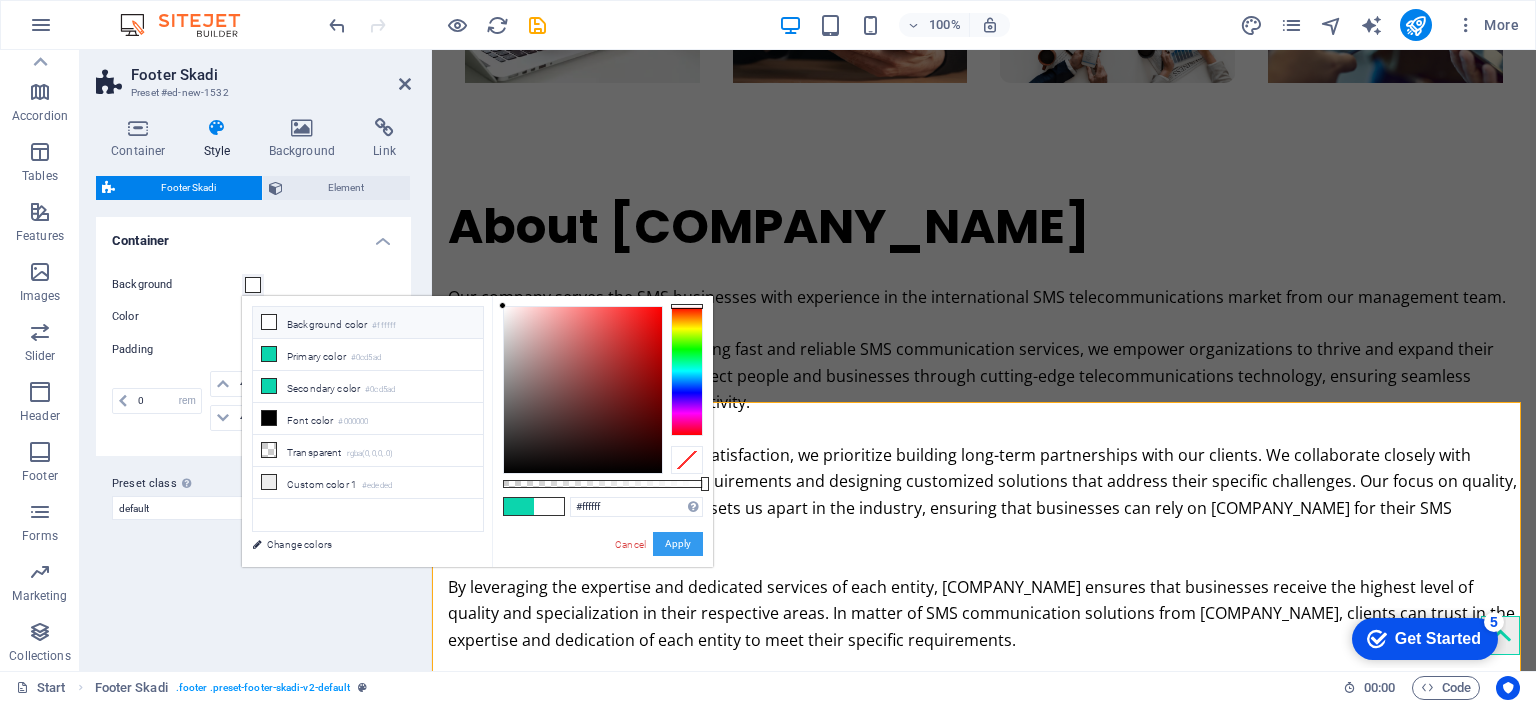 click on "Apply" at bounding box center [678, 544] 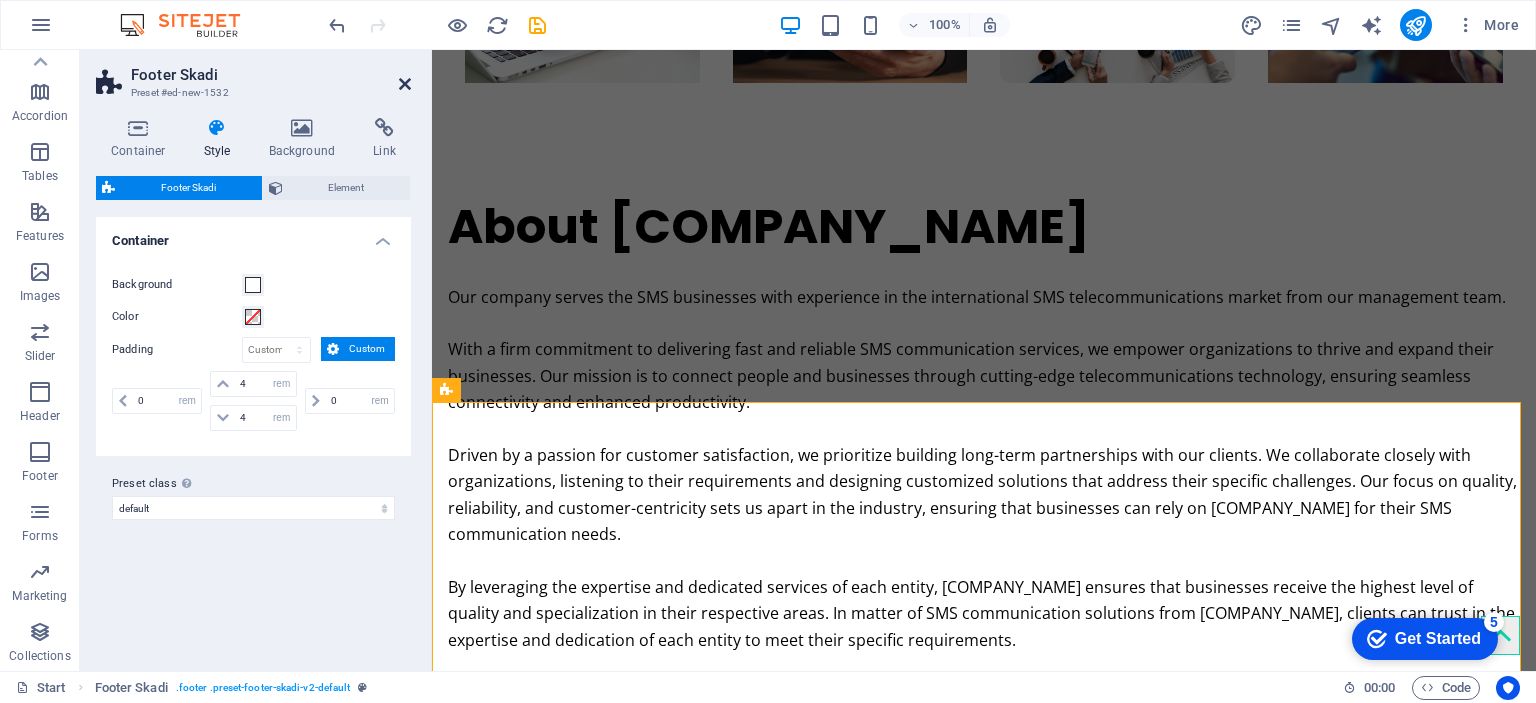 click at bounding box center (405, 84) 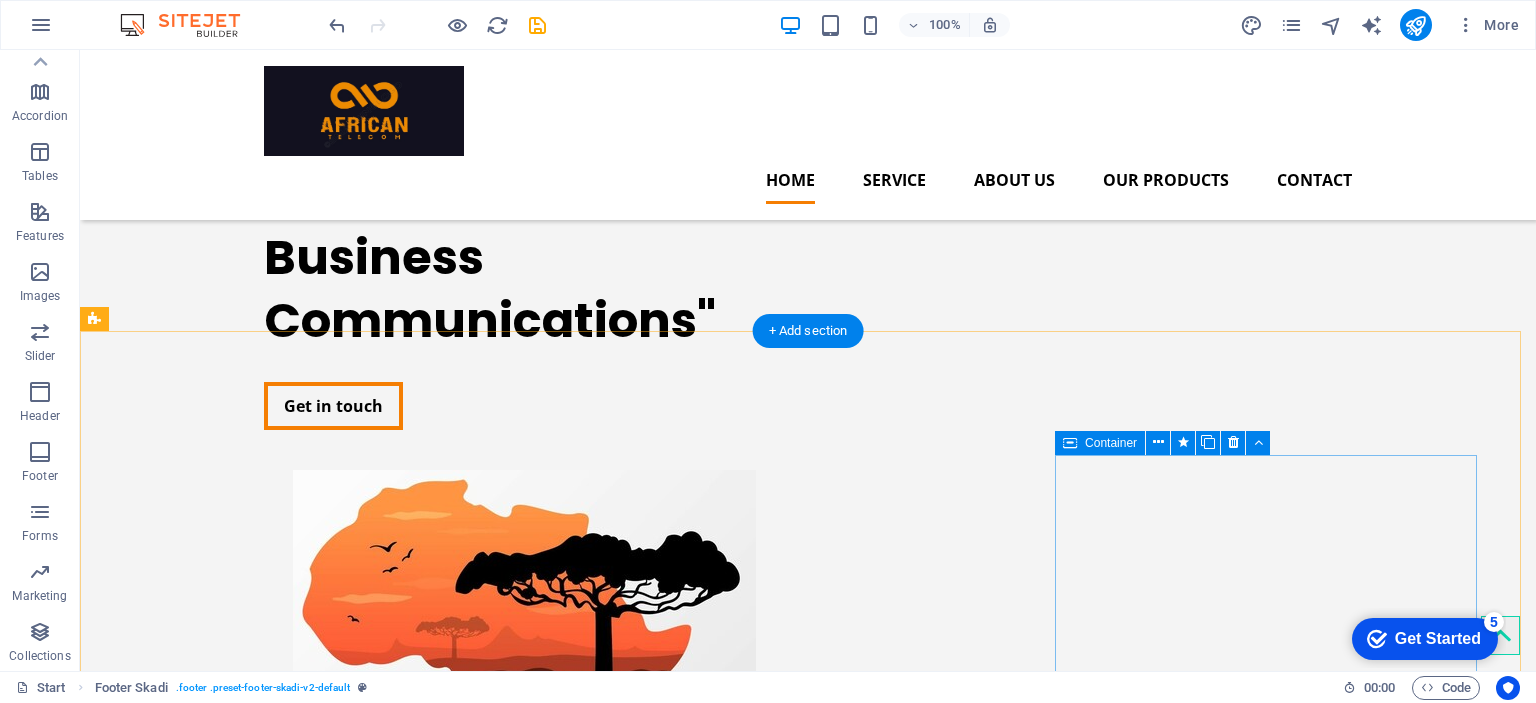 scroll, scrollTop: 0, scrollLeft: 0, axis: both 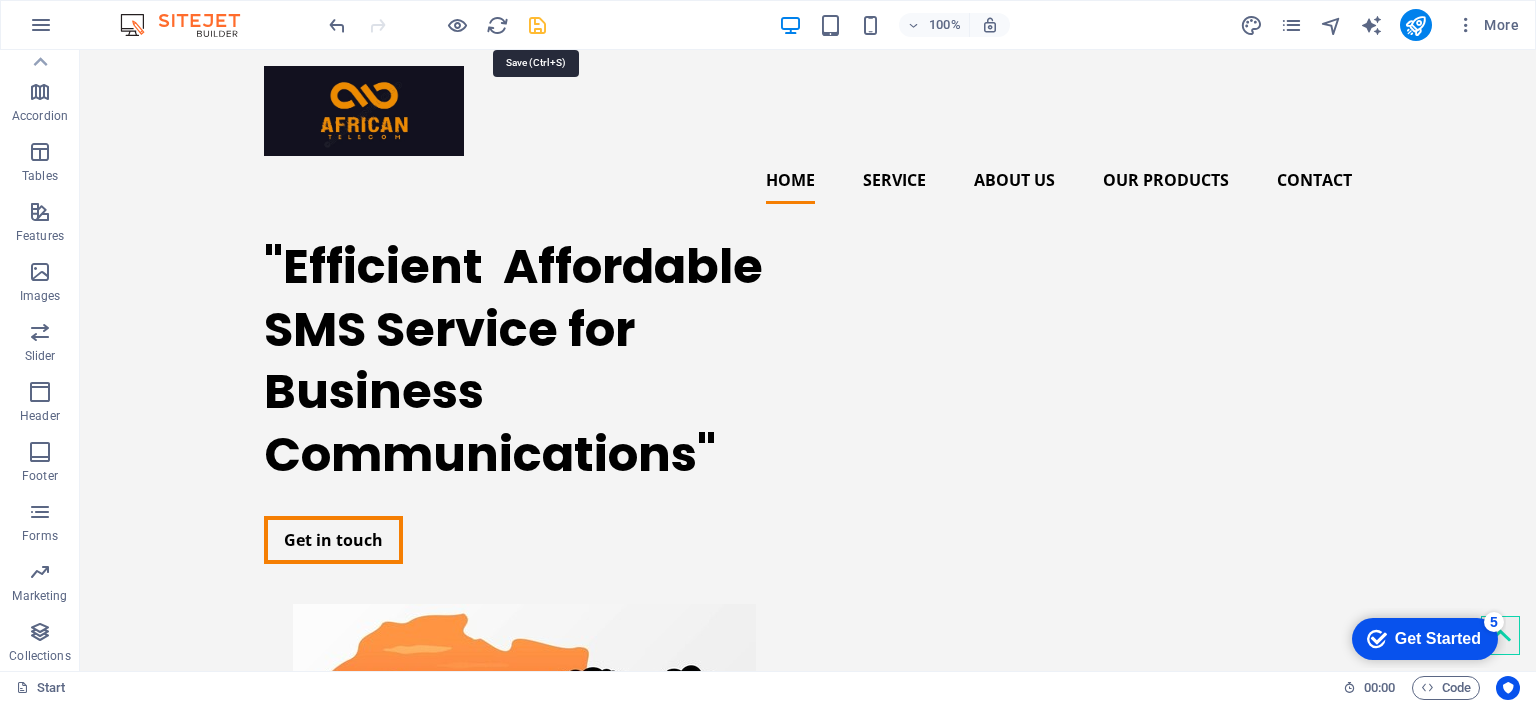 click at bounding box center (537, 25) 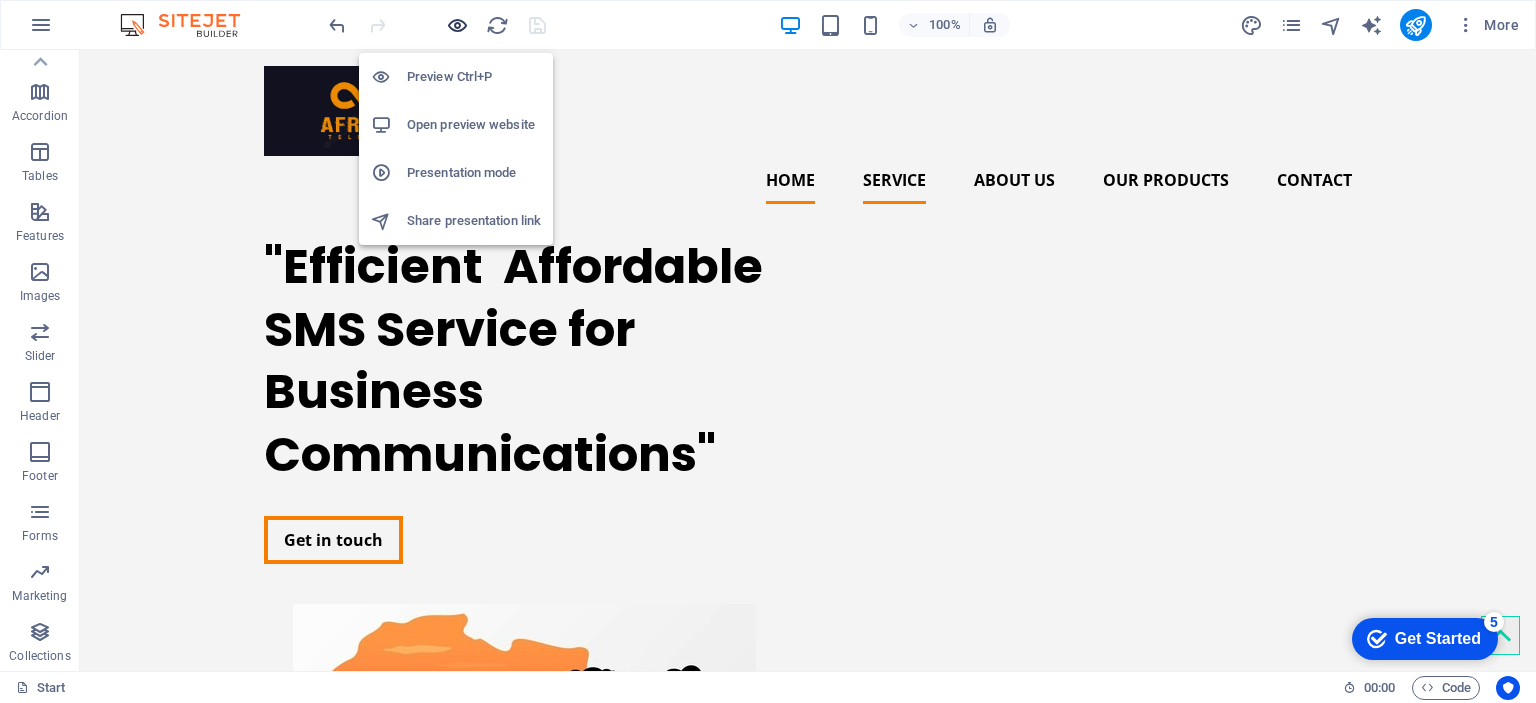 click at bounding box center (457, 25) 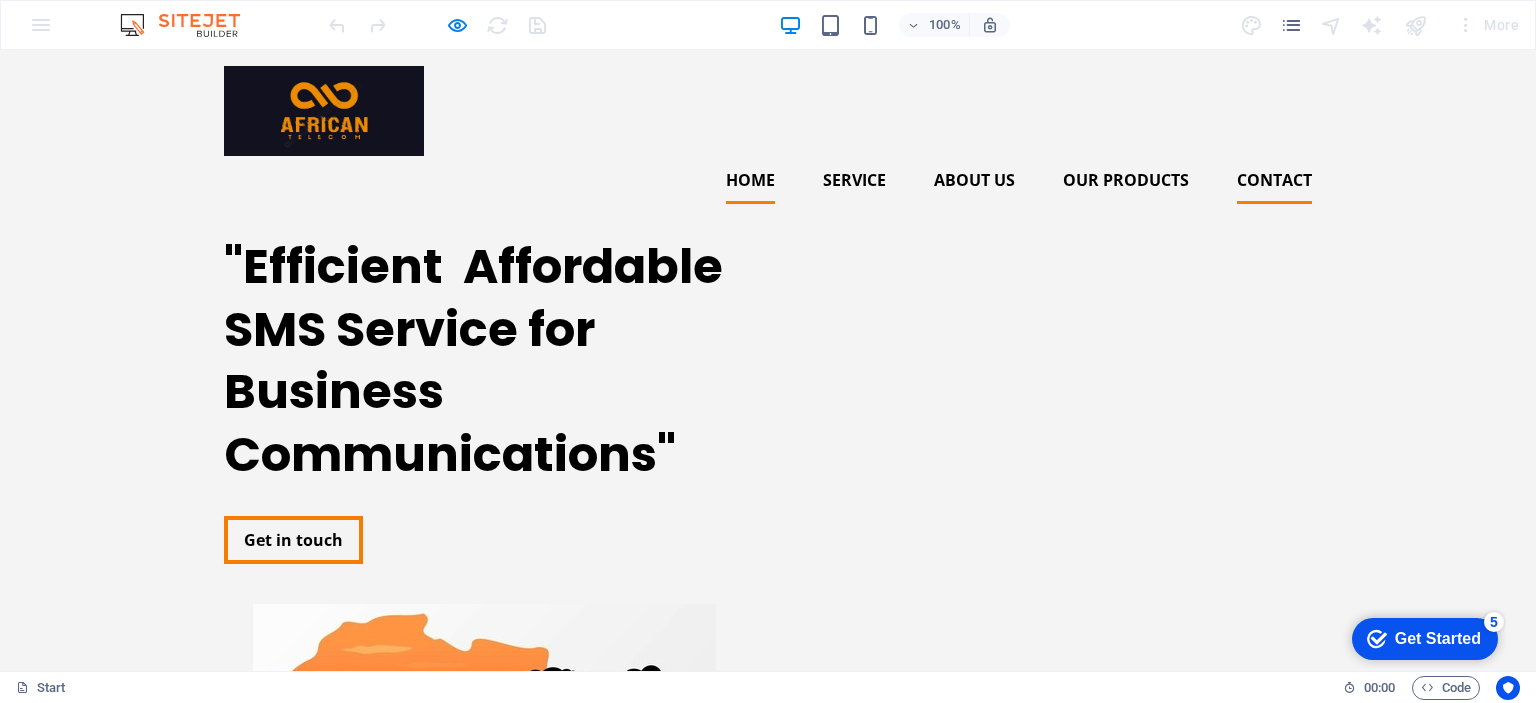 click on "Contact" at bounding box center (1274, 180) 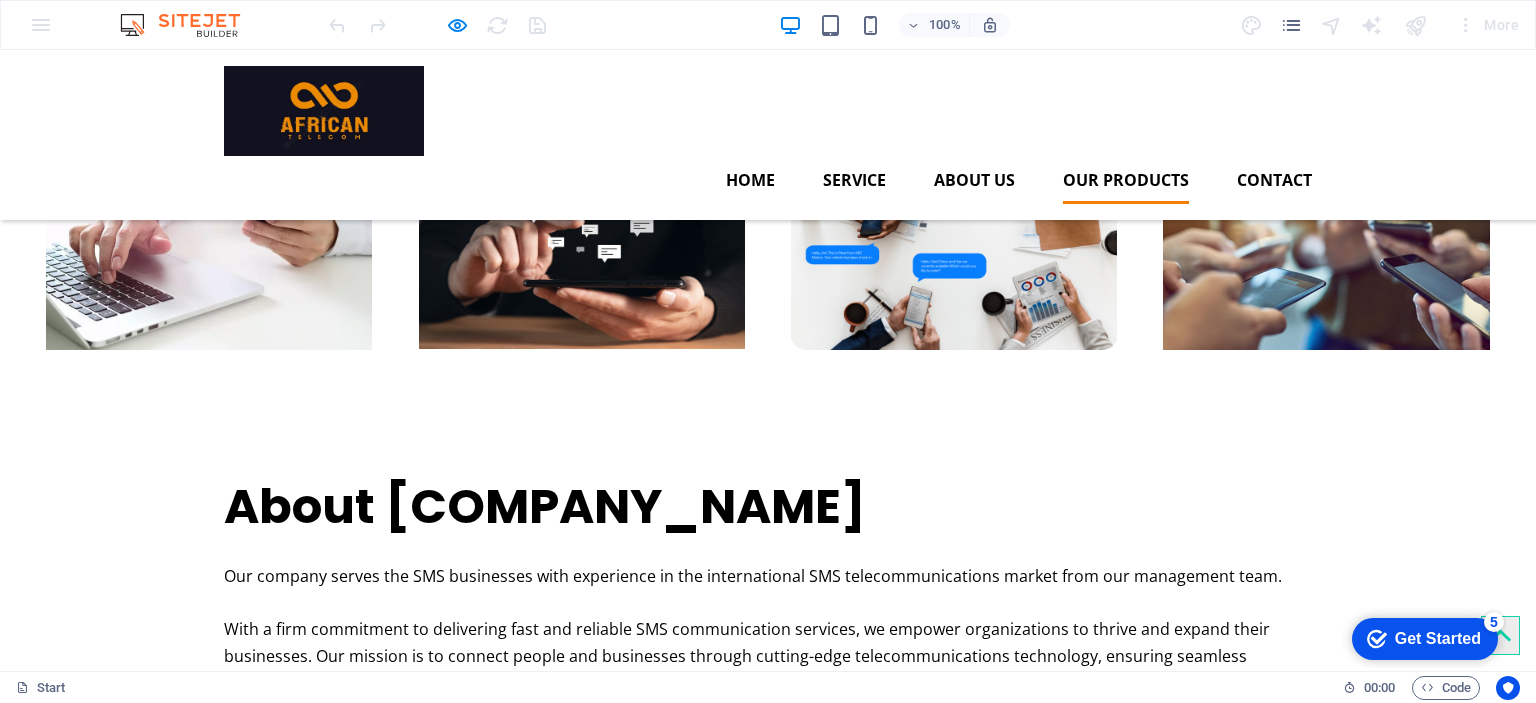 scroll, scrollTop: 2486, scrollLeft: 0, axis: vertical 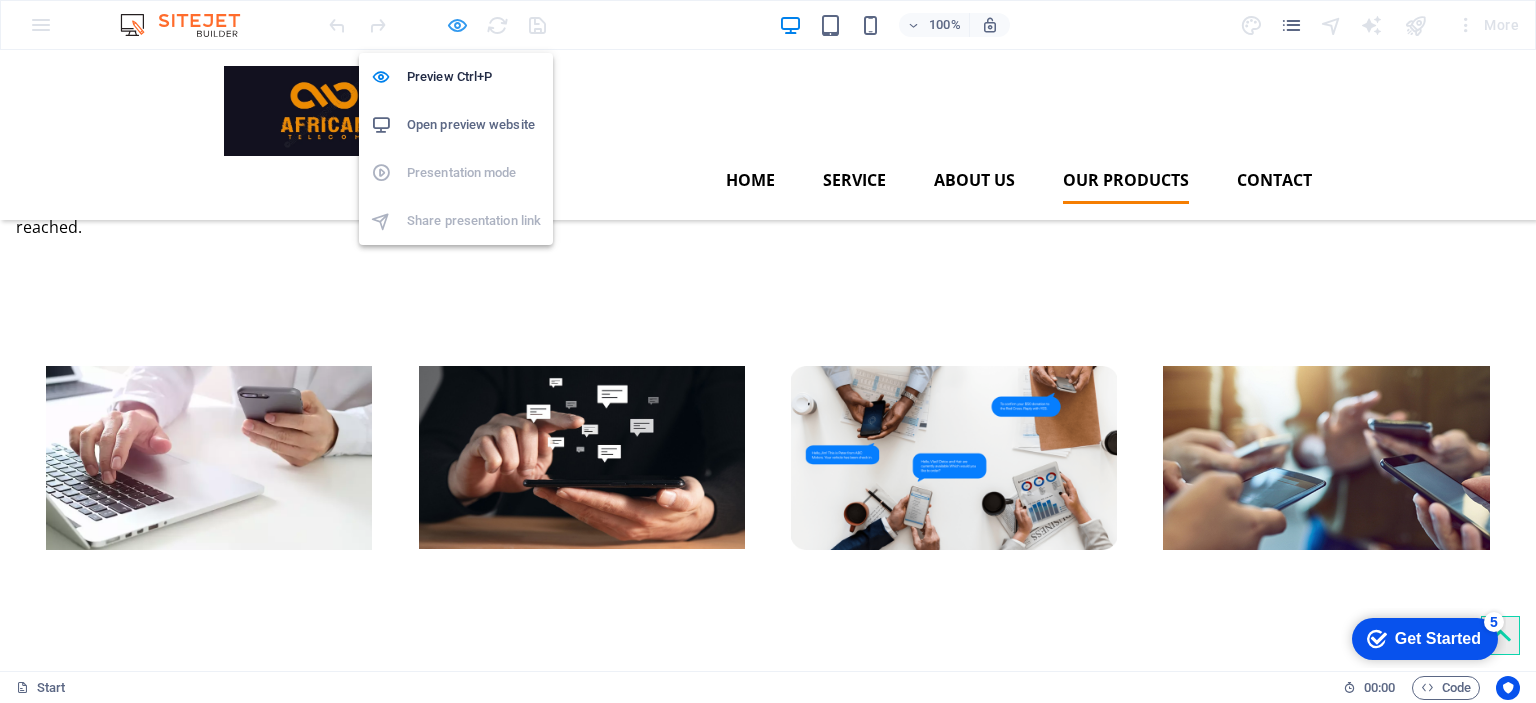 click at bounding box center (457, 25) 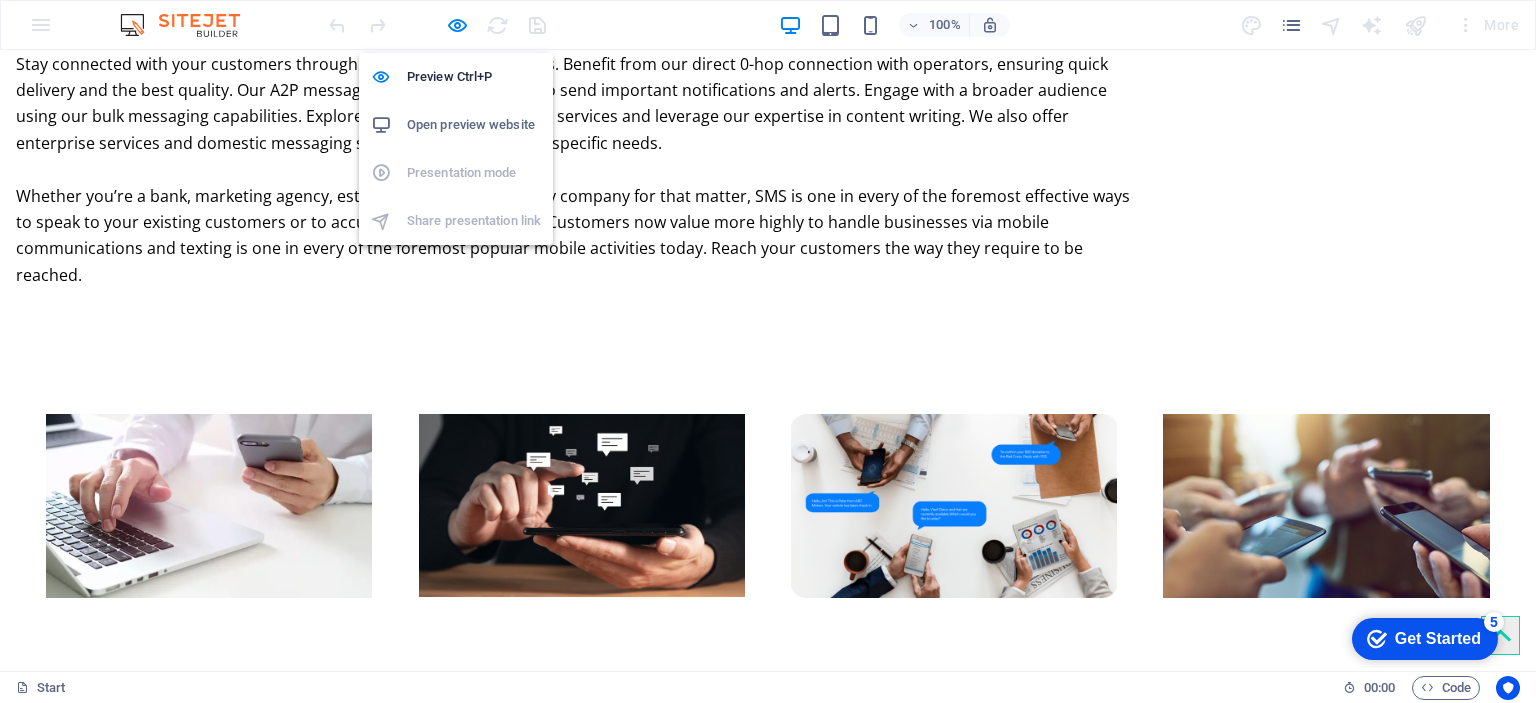 scroll, scrollTop: 2467, scrollLeft: 0, axis: vertical 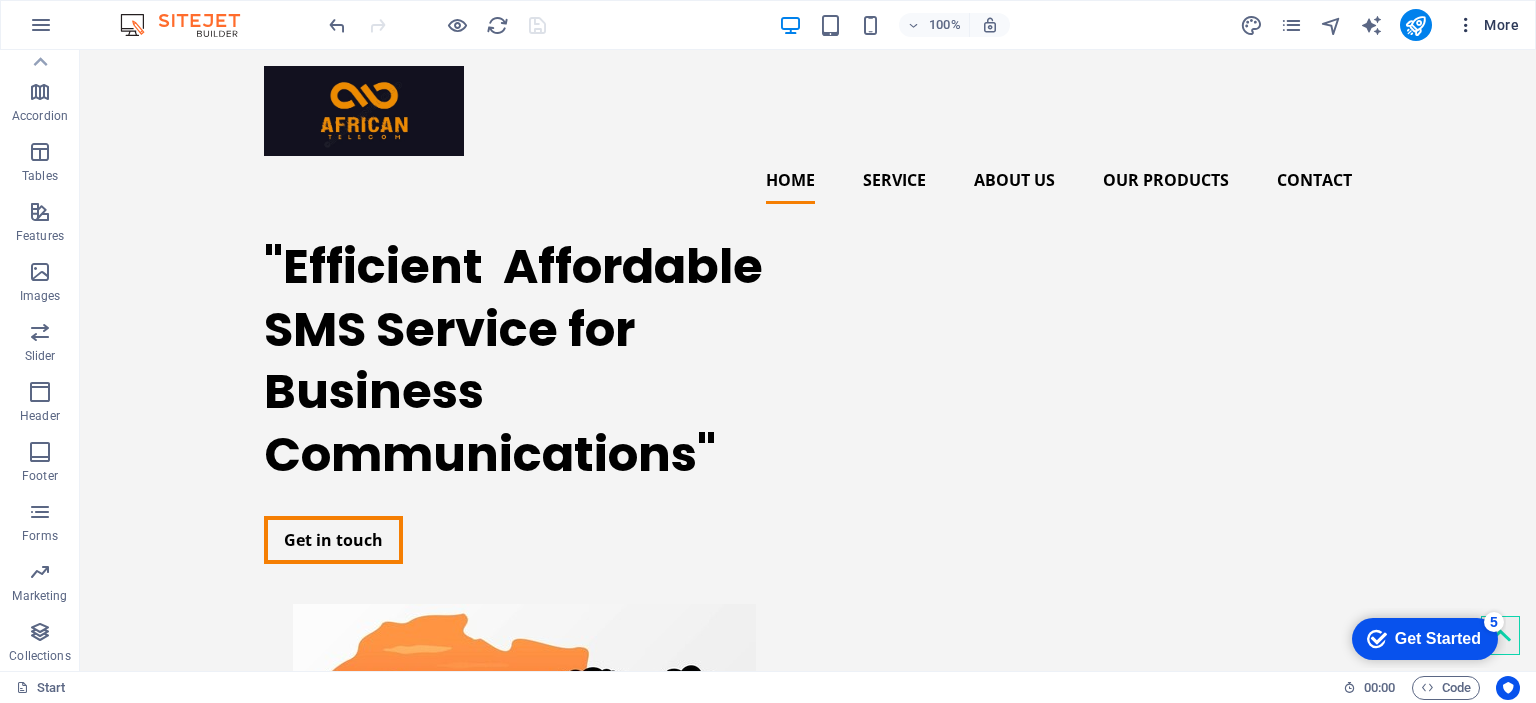 click at bounding box center (1466, 25) 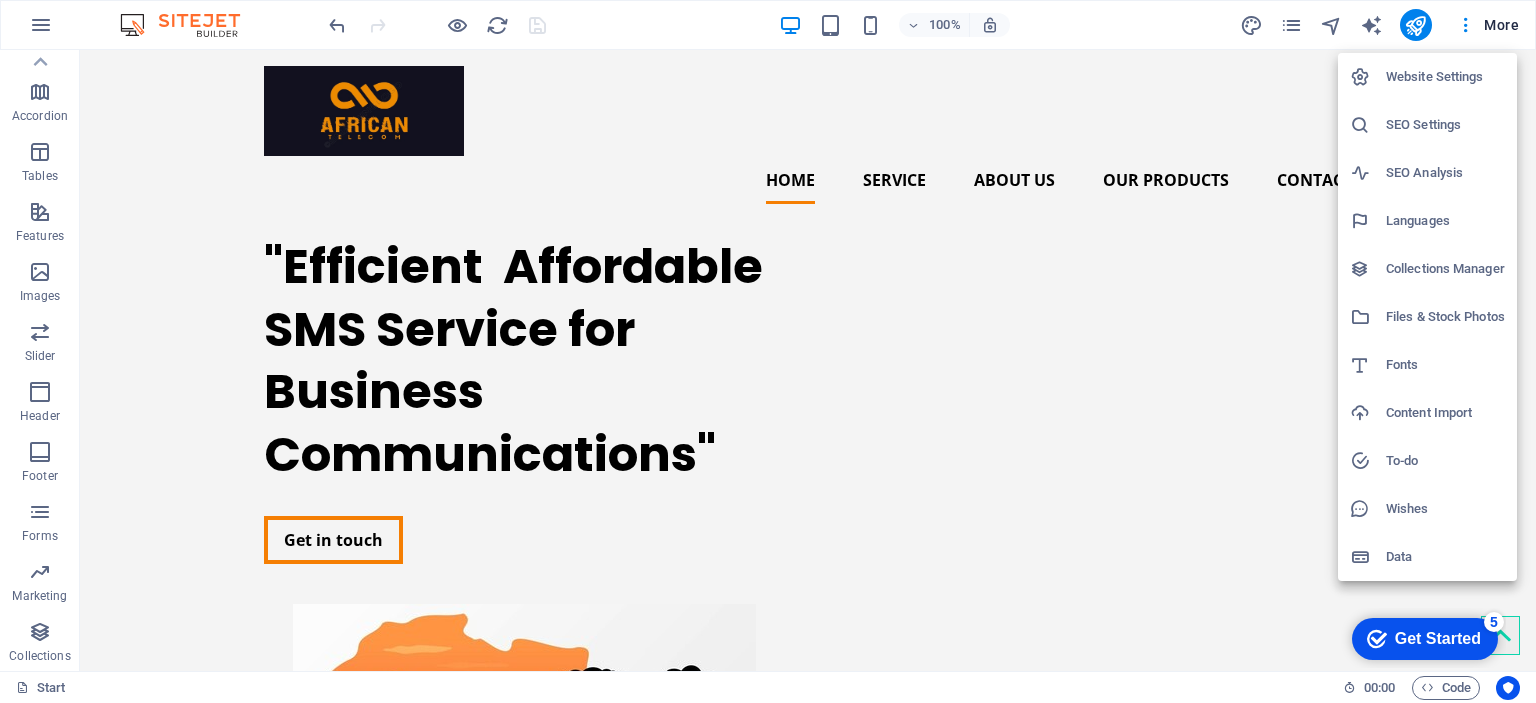 click on "Data" at bounding box center (1445, 557) 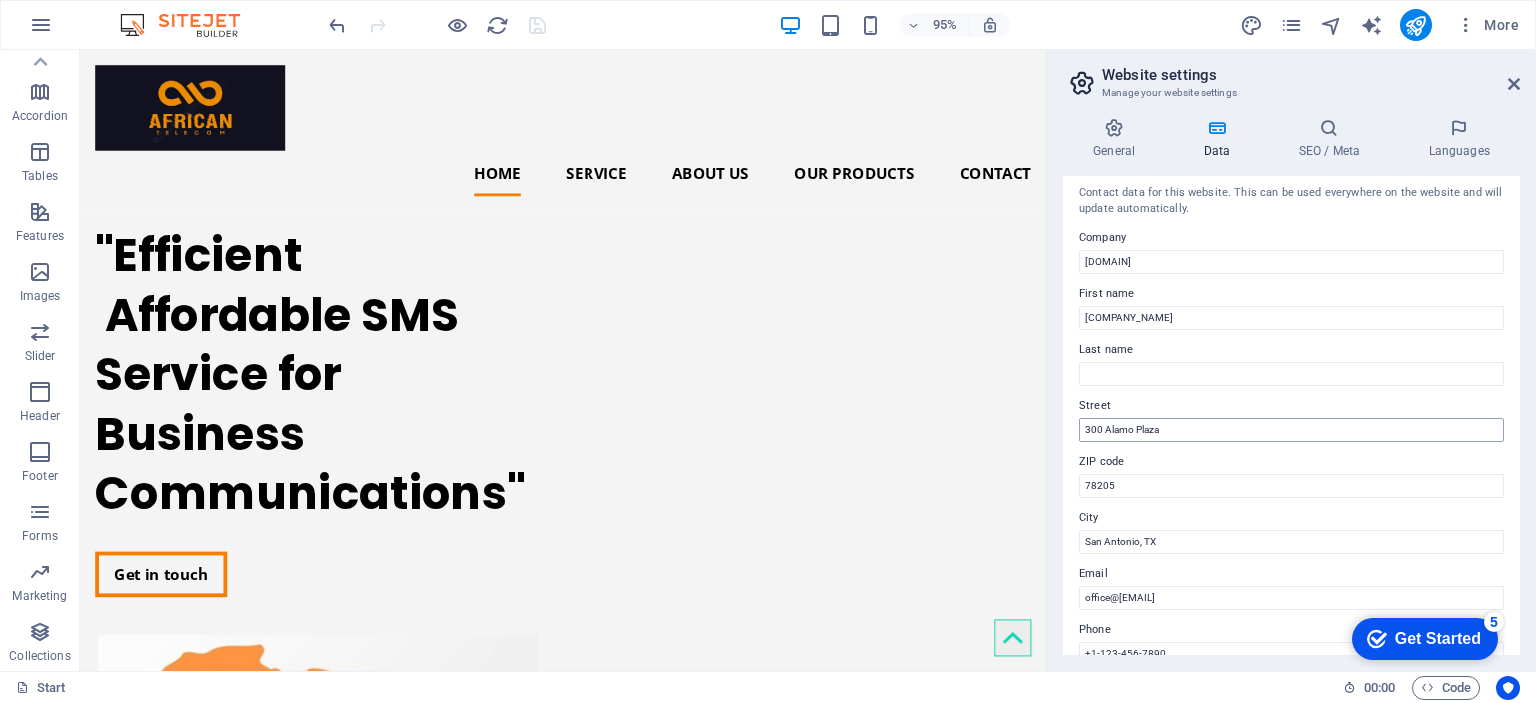 scroll, scrollTop: 0, scrollLeft: 0, axis: both 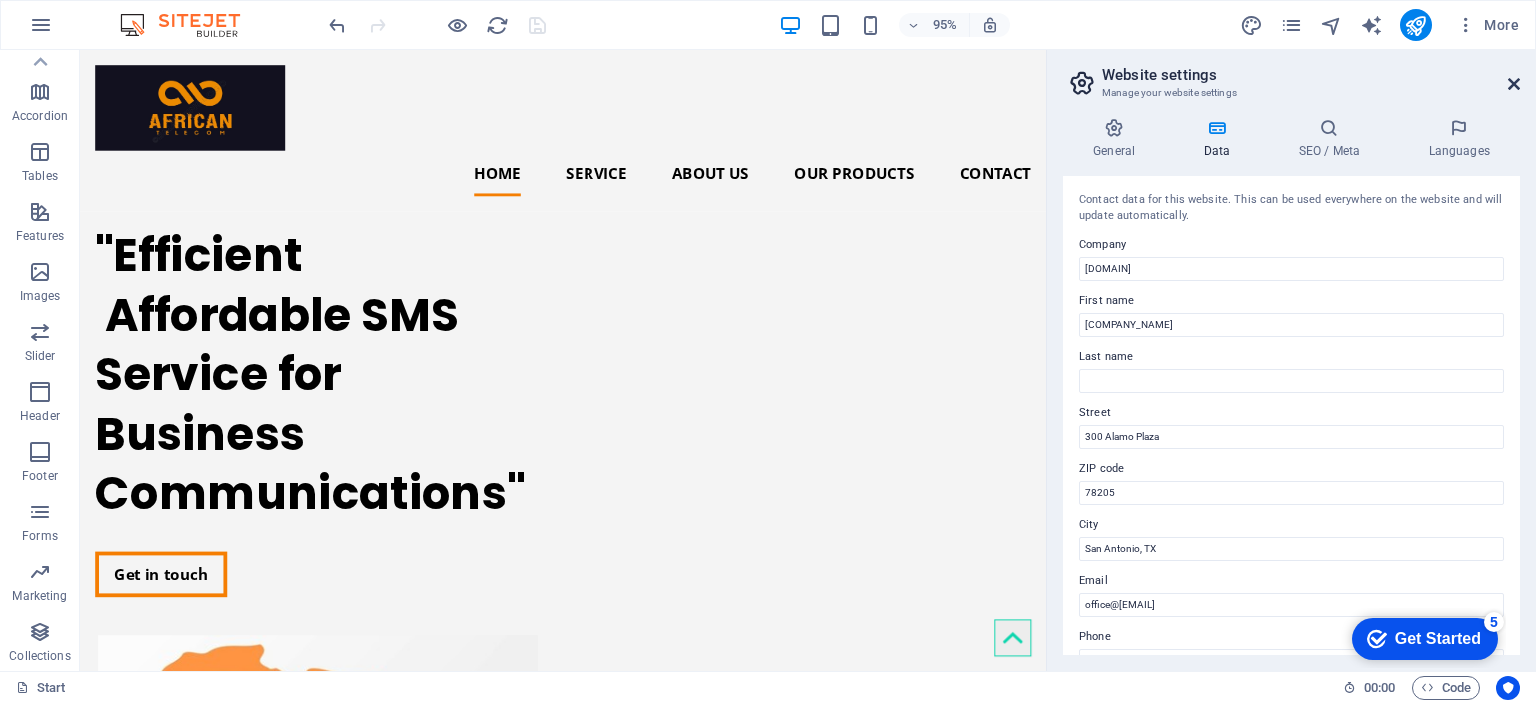 click at bounding box center [1514, 84] 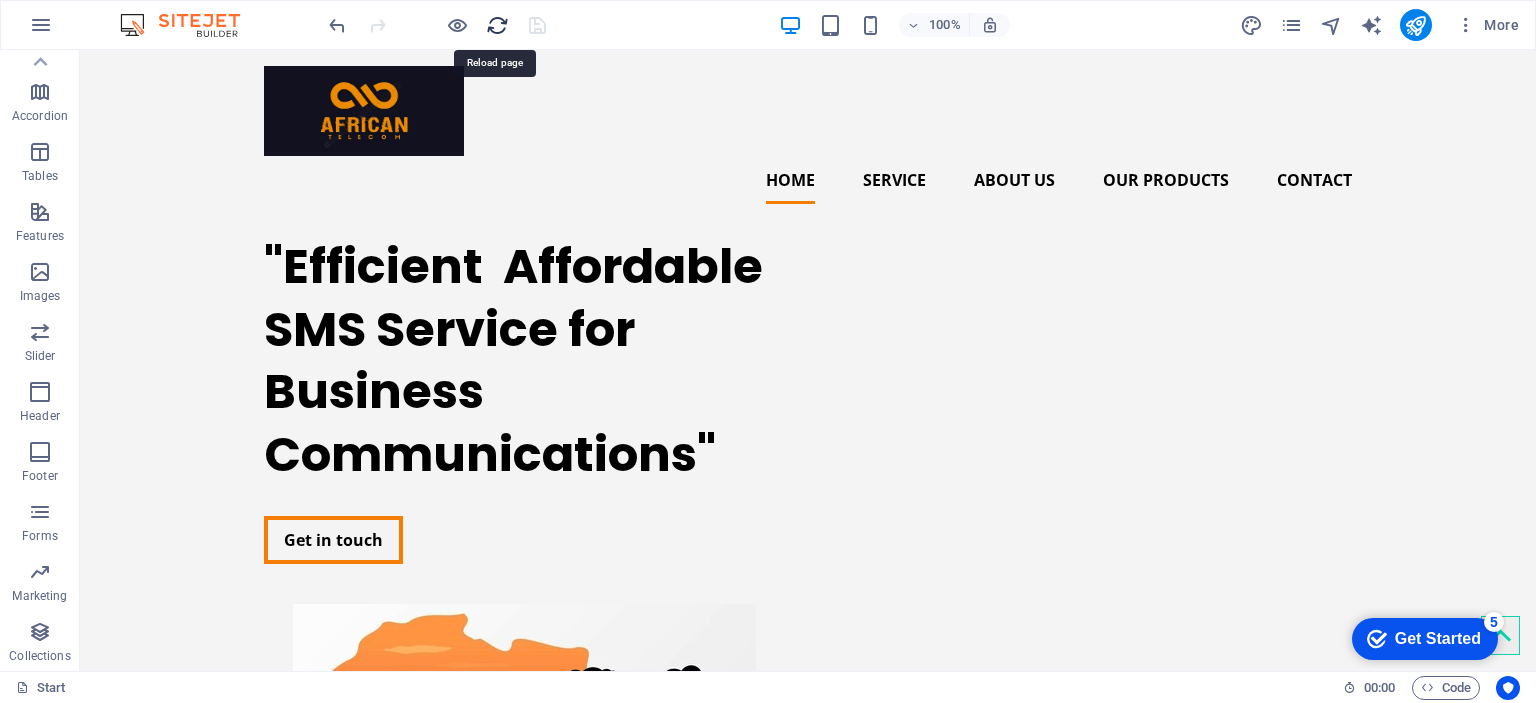 click at bounding box center (497, 25) 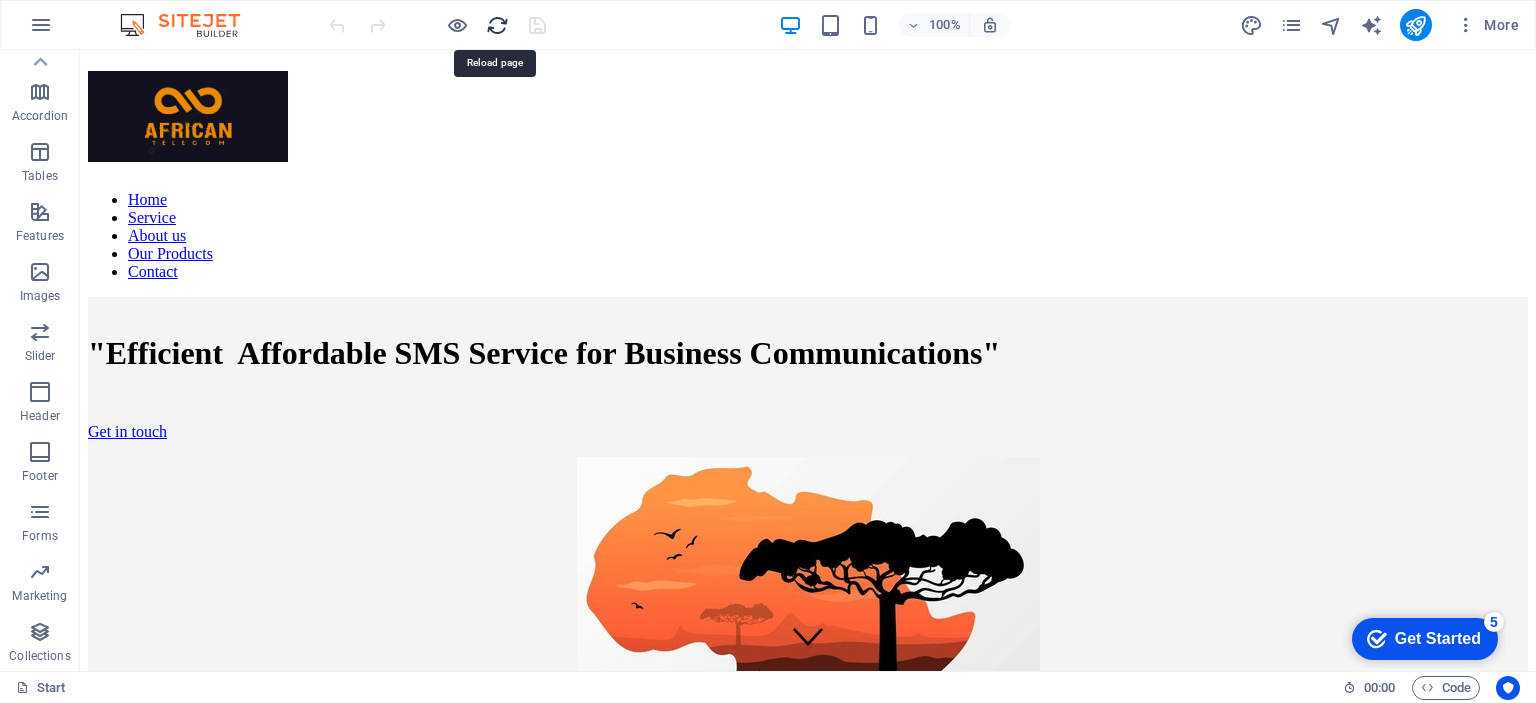 scroll, scrollTop: 0, scrollLeft: 0, axis: both 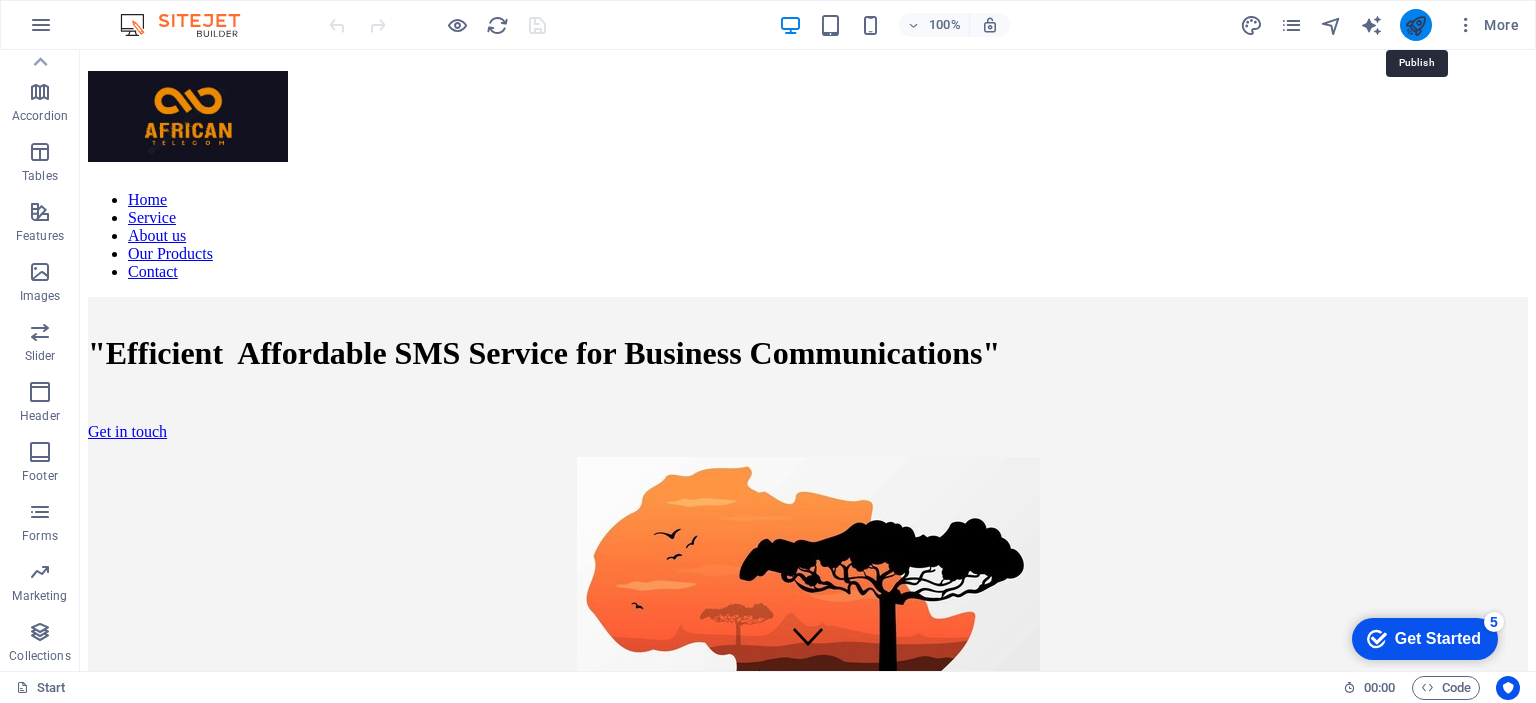 click at bounding box center [1415, 25] 